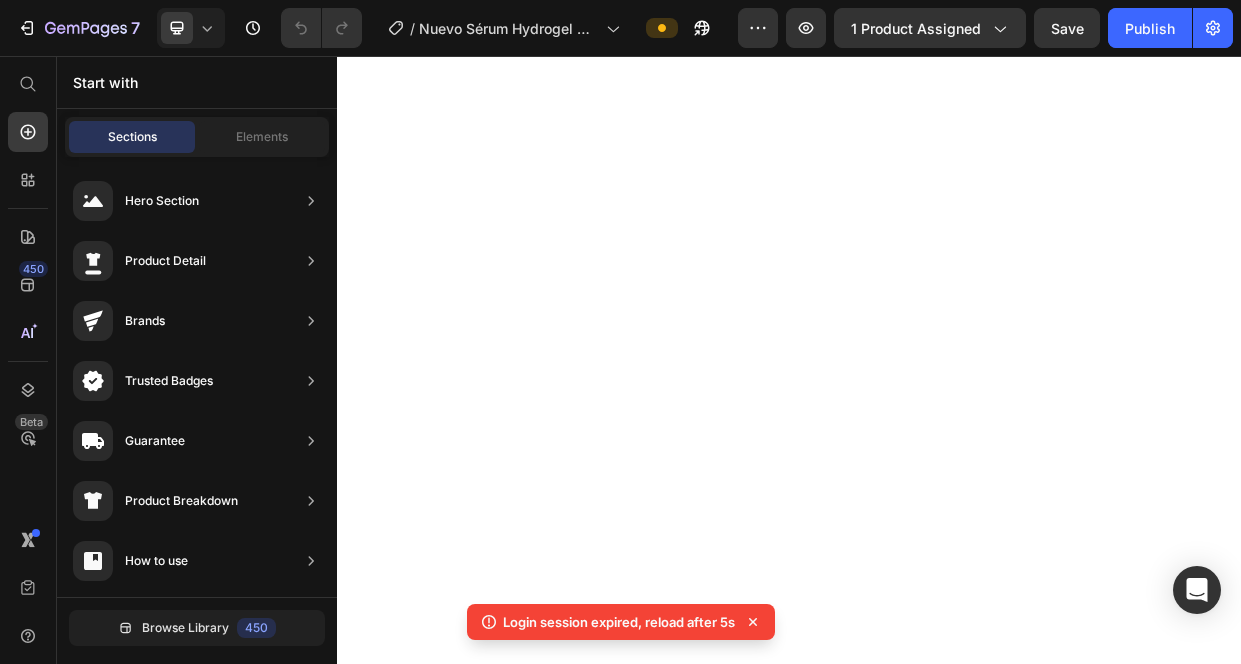 scroll, scrollTop: 0, scrollLeft: 0, axis: both 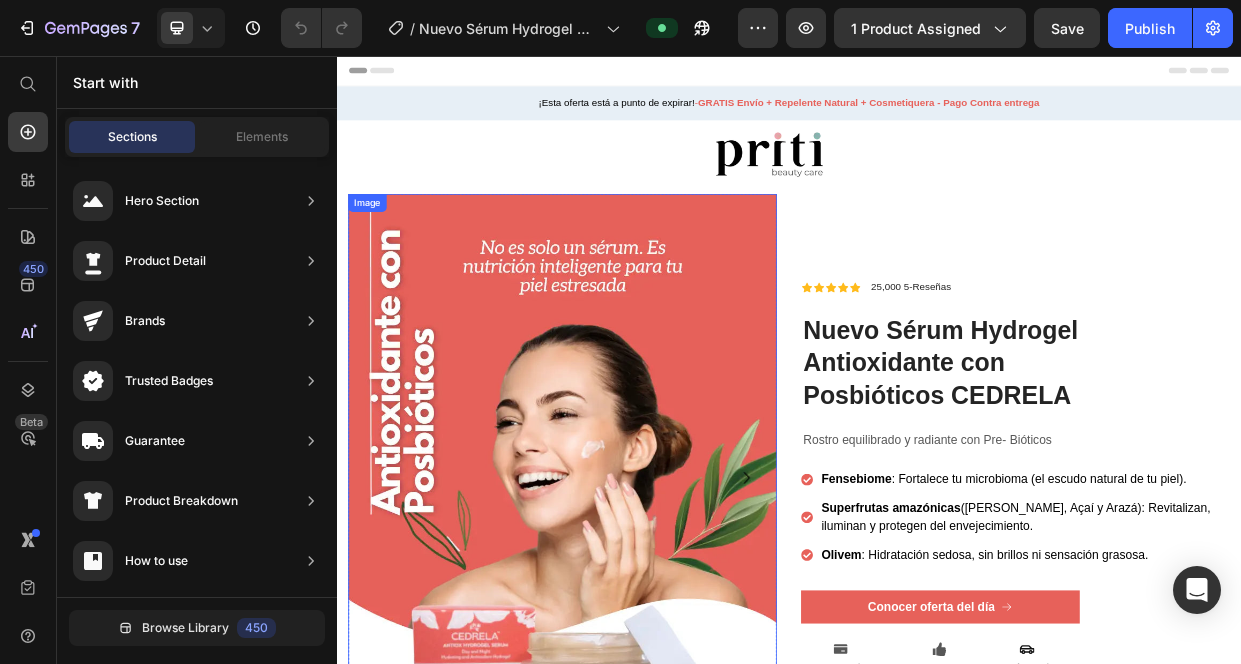 click at bounding box center [636, 616] 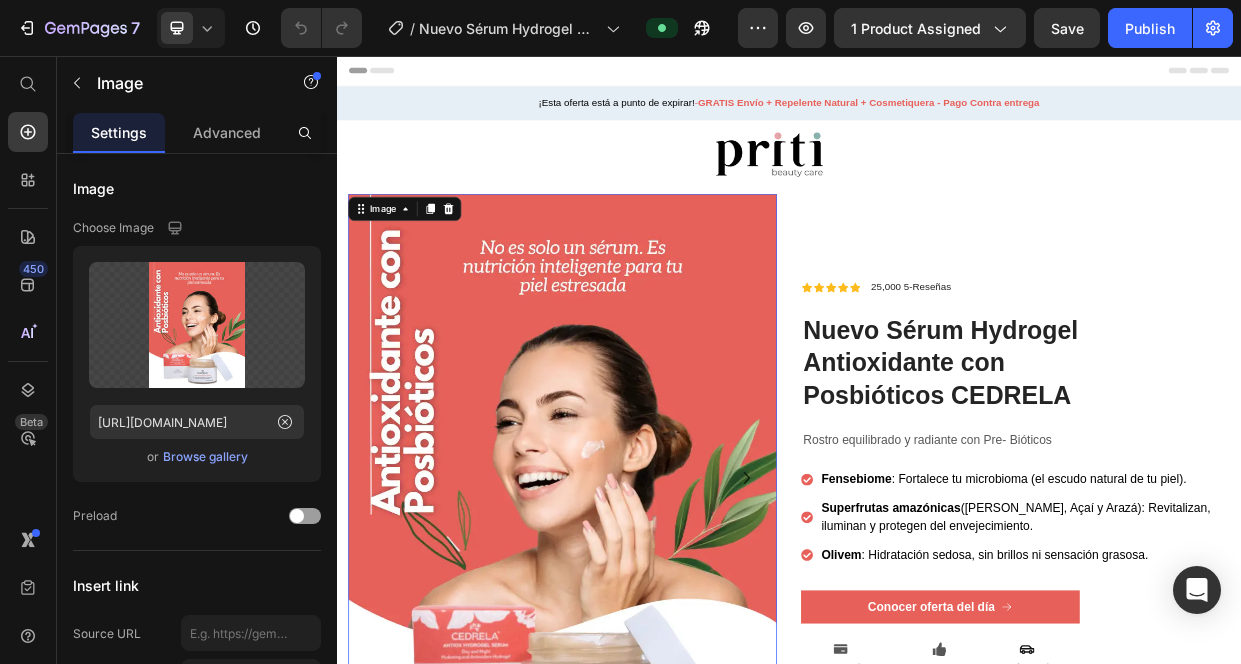 click at bounding box center (636, 616) 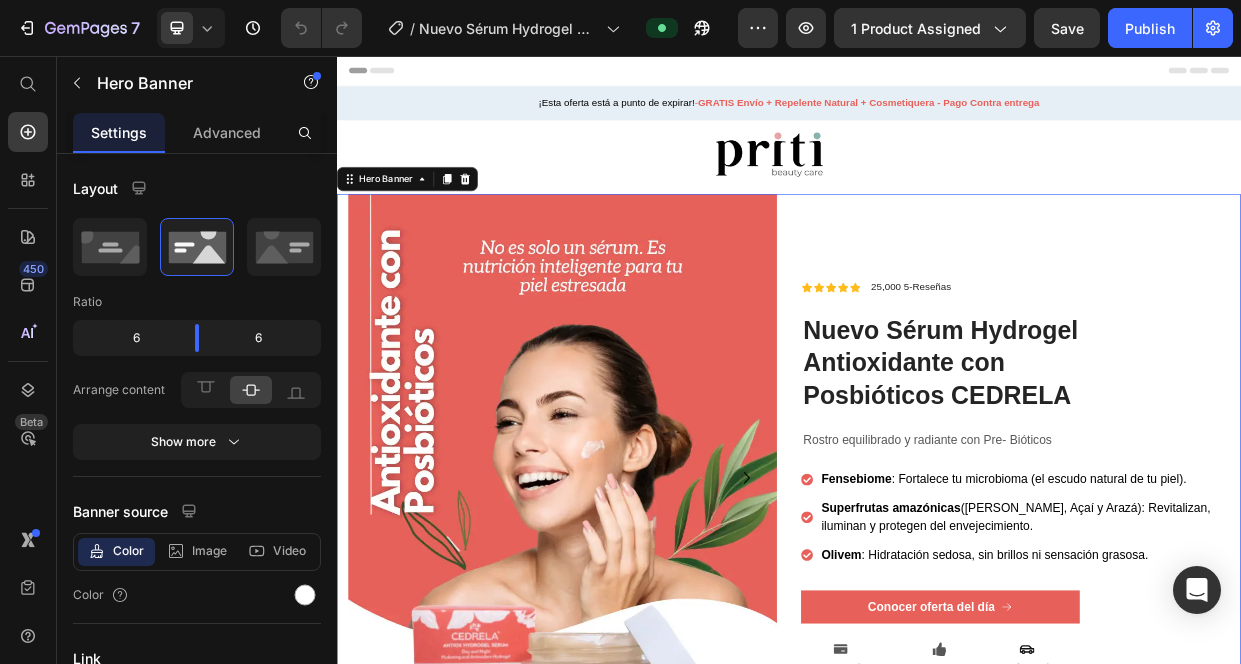 drag, startPoint x: 923, startPoint y: 300, endPoint x: 1083, endPoint y: 188, distance: 195.30489 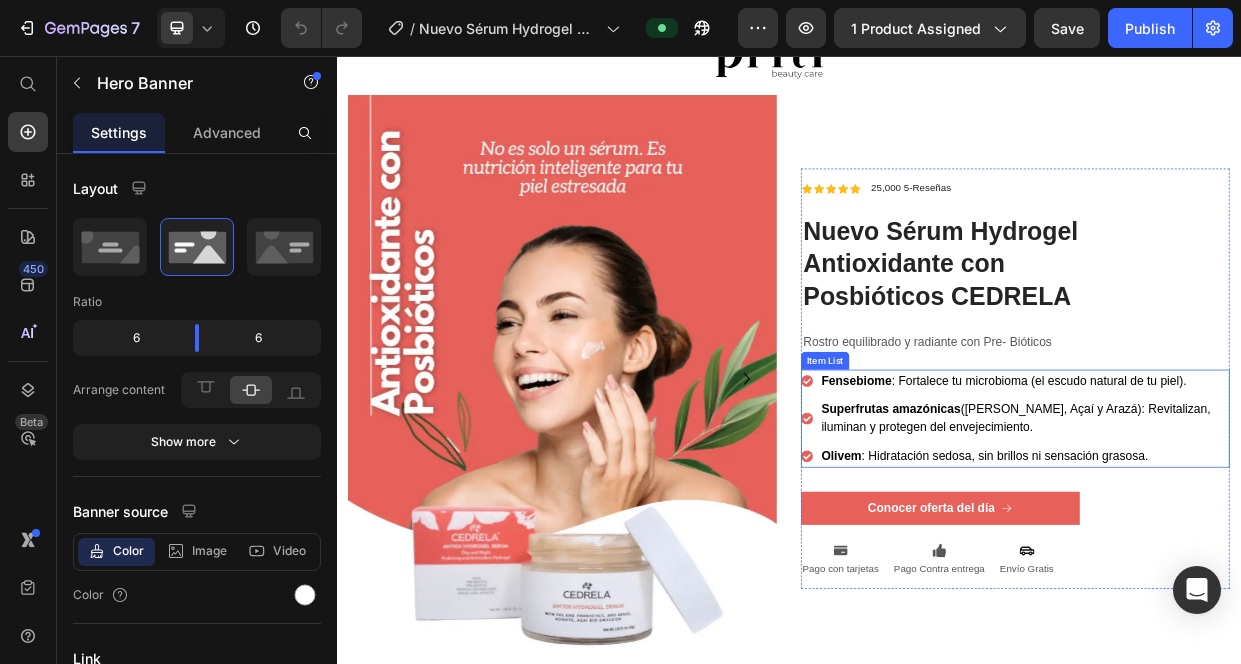 scroll, scrollTop: 0, scrollLeft: 0, axis: both 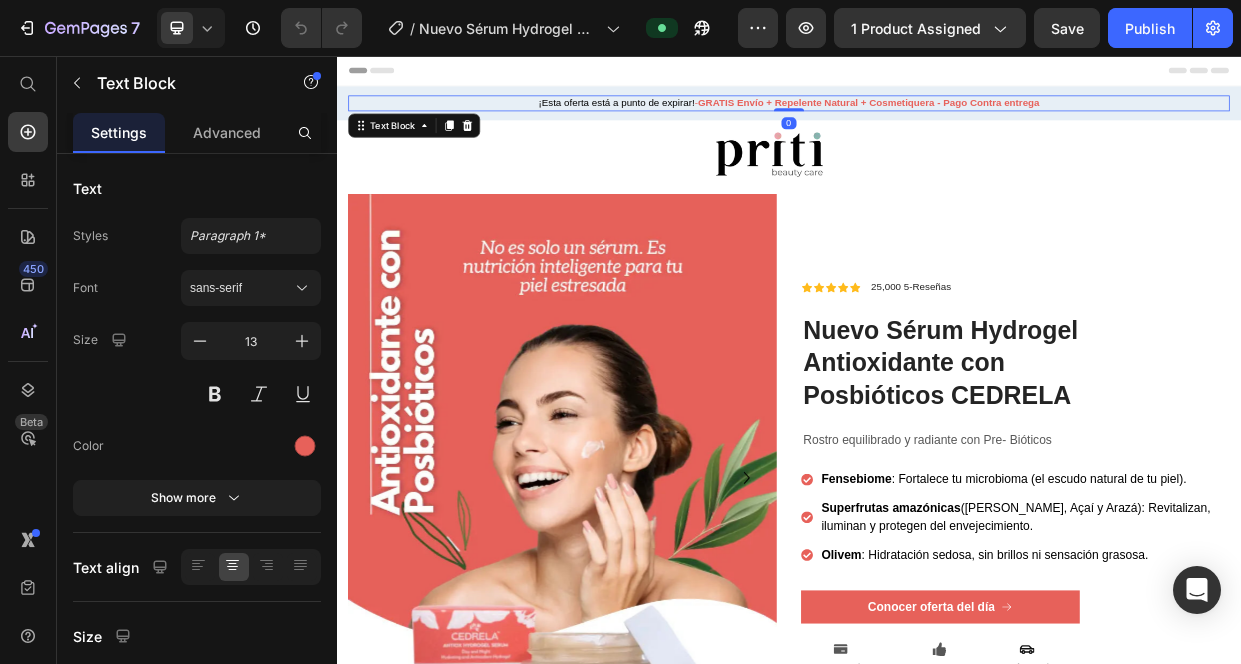 click on "GRATIS Envío + Repelente Natural + Cosmetiquera - Pago Contra entrega" at bounding box center (1042, 118) 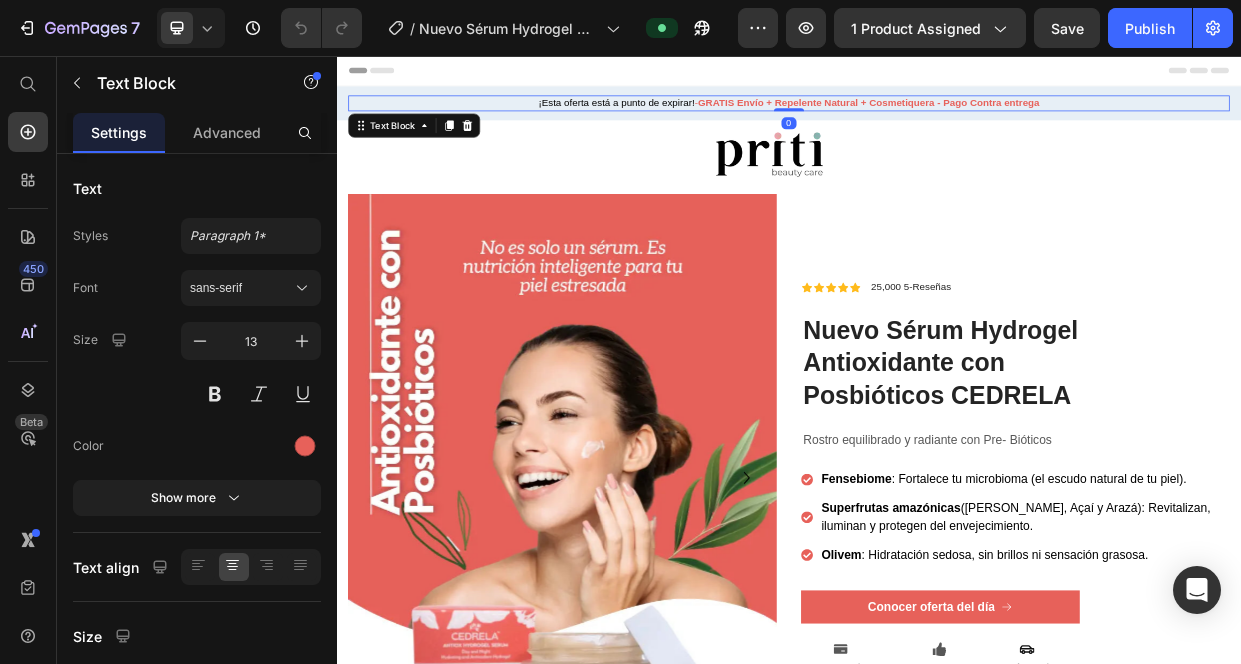 click on "GRATIS Envío + Repelente Natural + Cosmetiquera - Pago Contra entrega" at bounding box center [1042, 118] 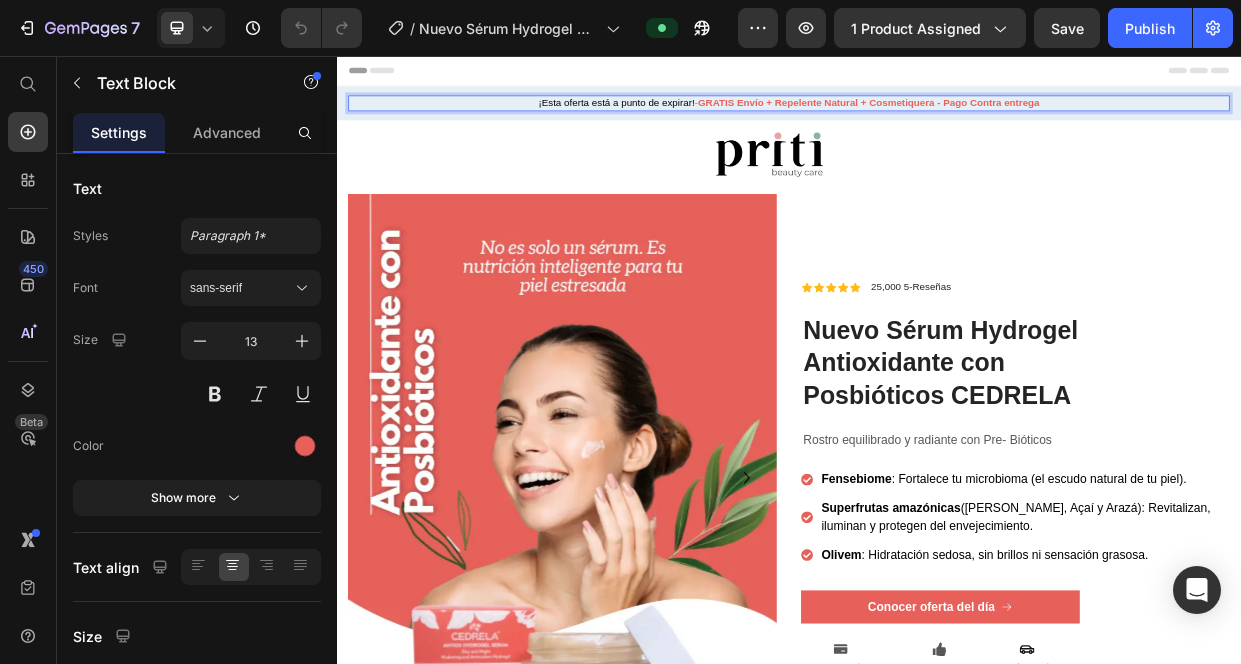 click on "¡Esta oferta está a punto de expirar!  -  GRATIS Envío + Repelente Natural + Cosmetiquera - Pago Contra entrega" at bounding box center [937, 119] 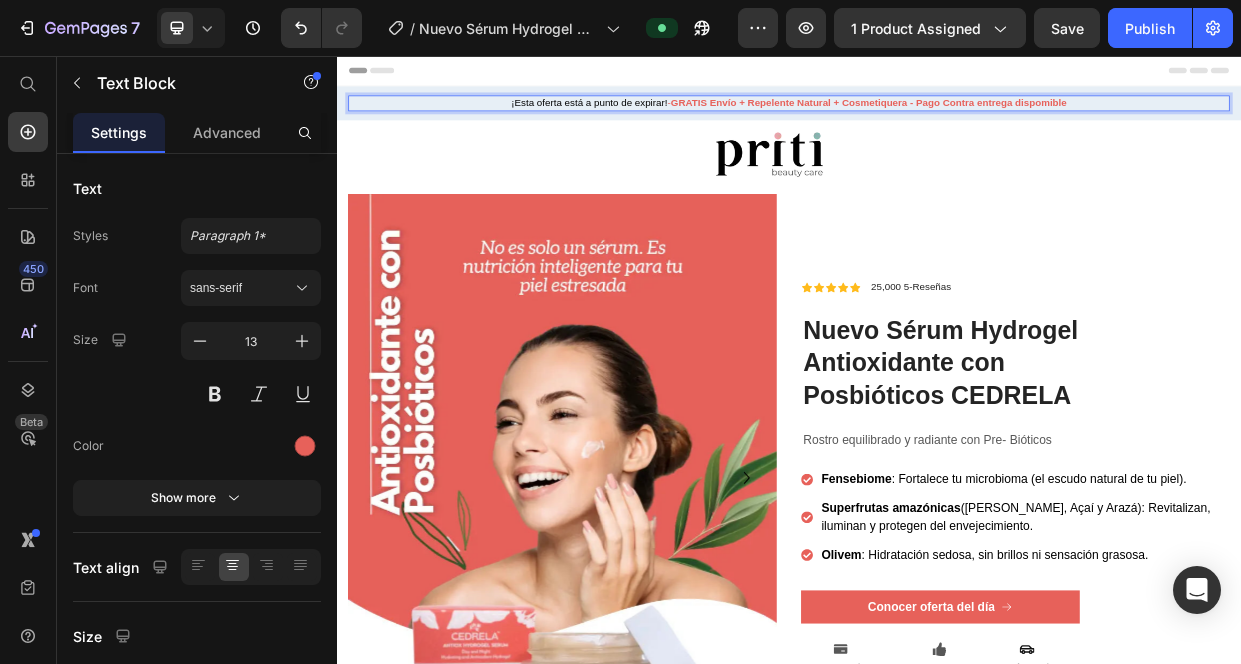 click on "GRATIS Envío + Repelente Natural + Cosmetiquera - Pago Contra entrega dispomible" at bounding box center (1043, 118) 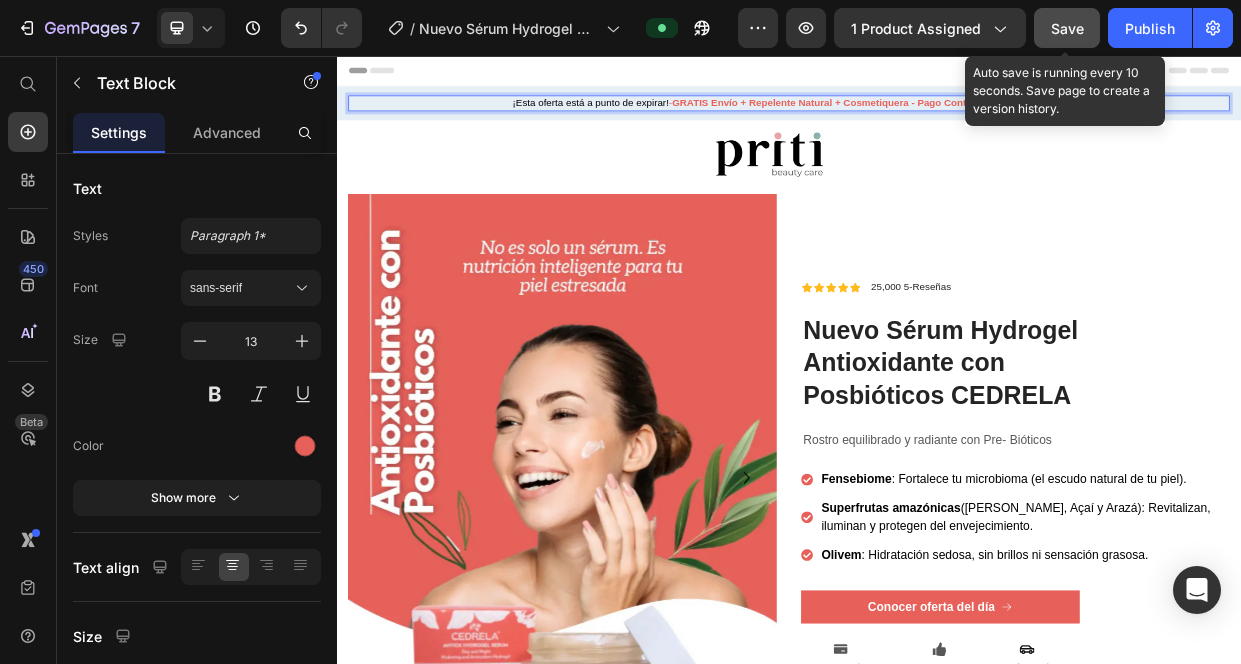 click on "Save" at bounding box center (1067, 28) 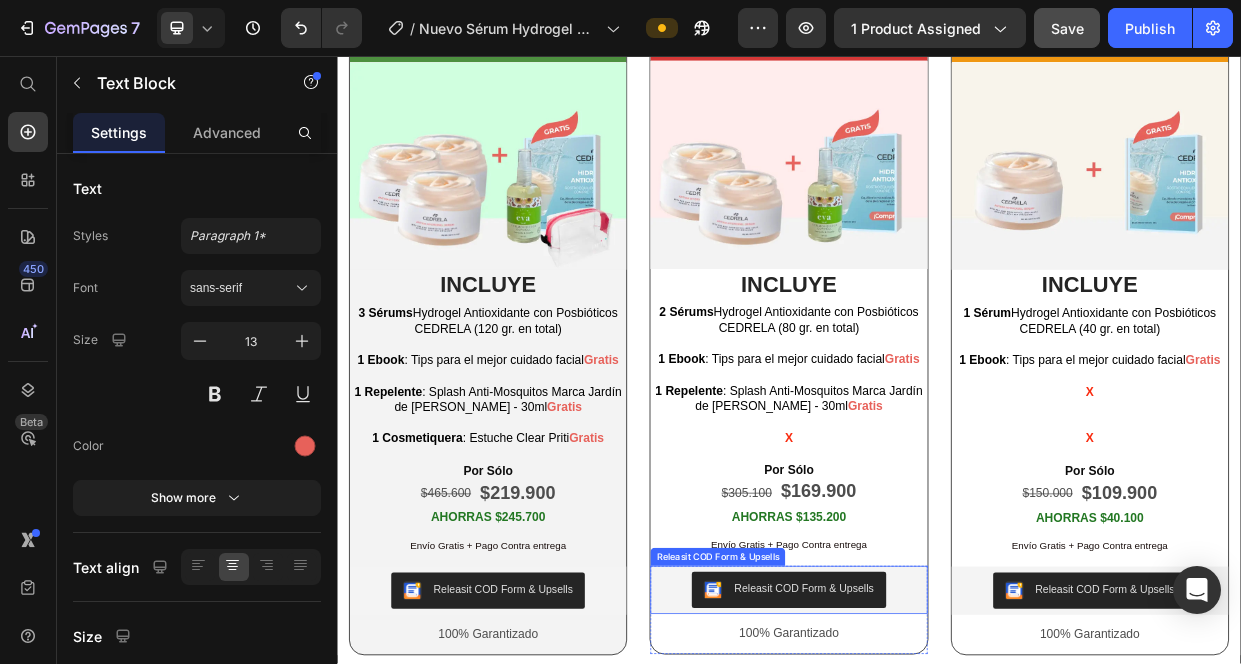 scroll, scrollTop: 3552, scrollLeft: 0, axis: vertical 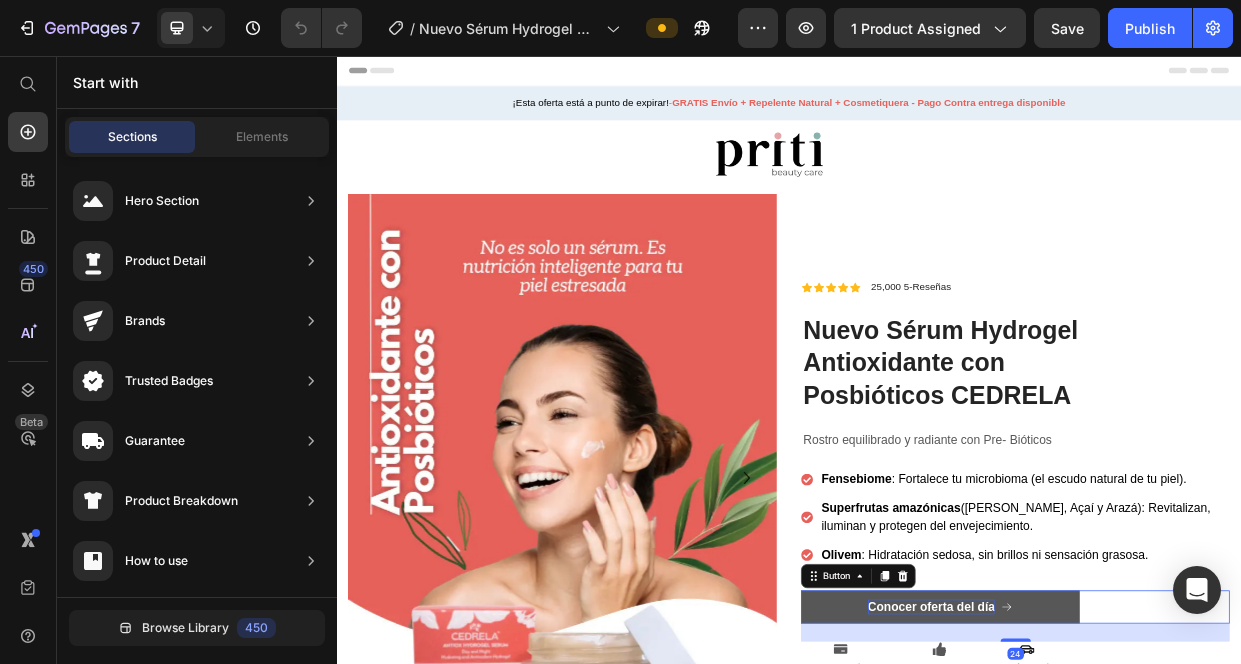 click on "Conocer oferta del día" at bounding box center (1126, 788) 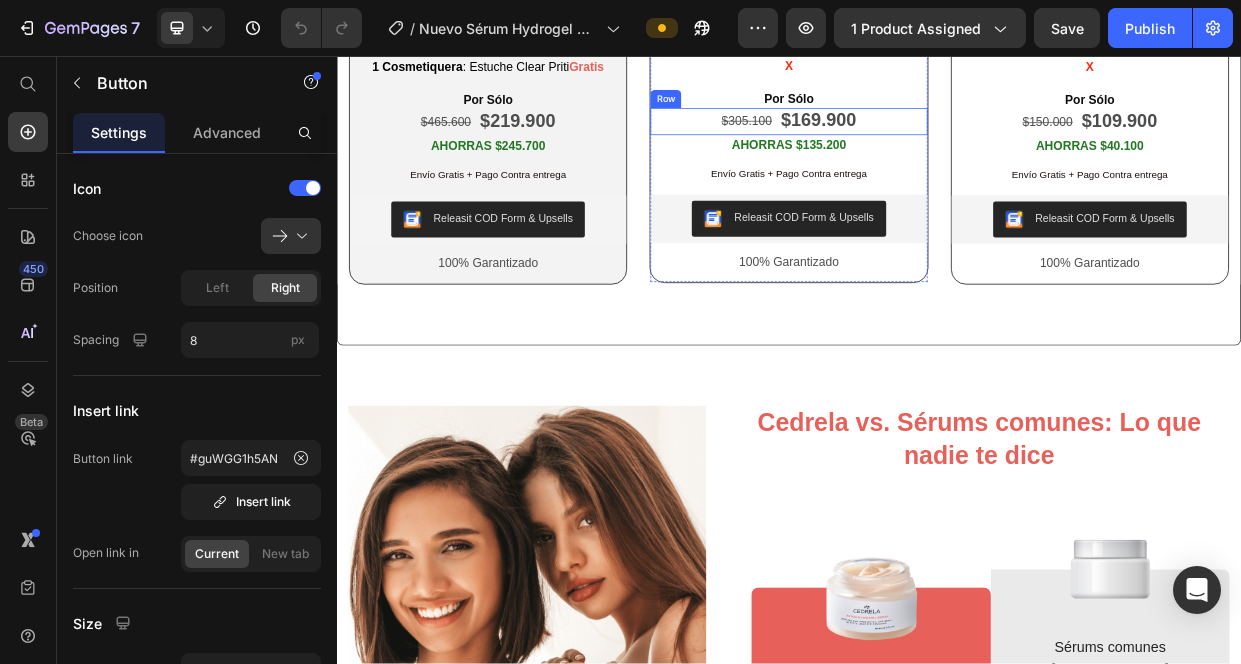 scroll, scrollTop: 3862, scrollLeft: 0, axis: vertical 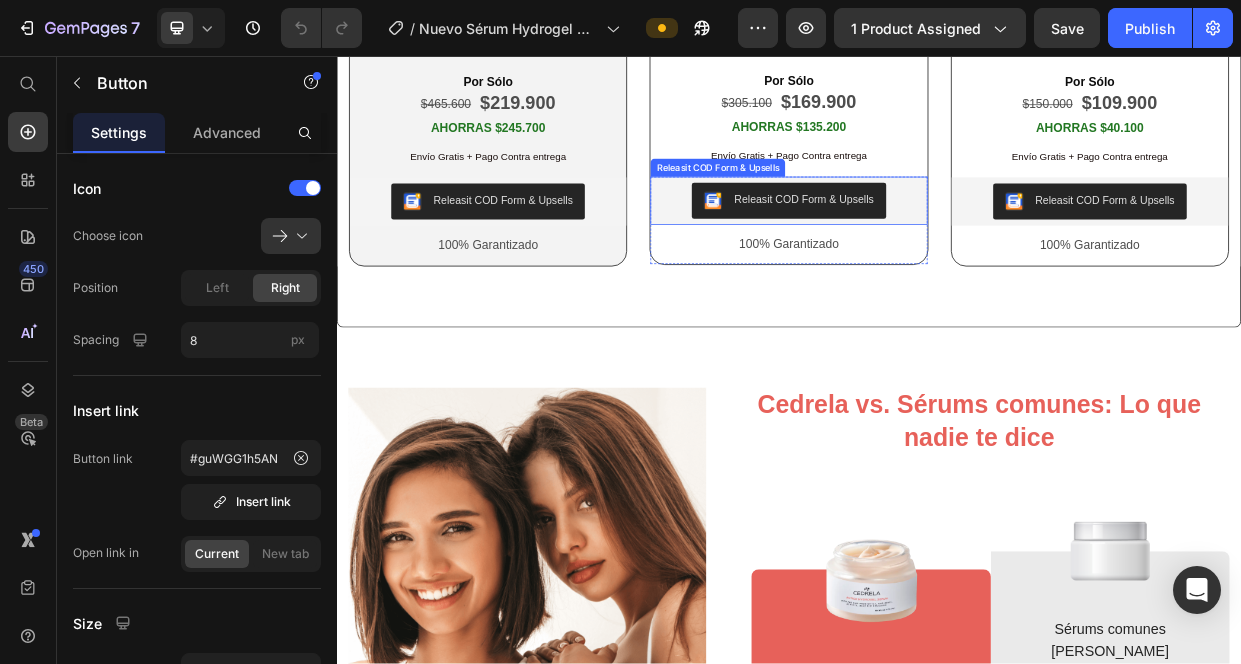 click on "Releasit COD Form & Upsells" at bounding box center [956, 247] 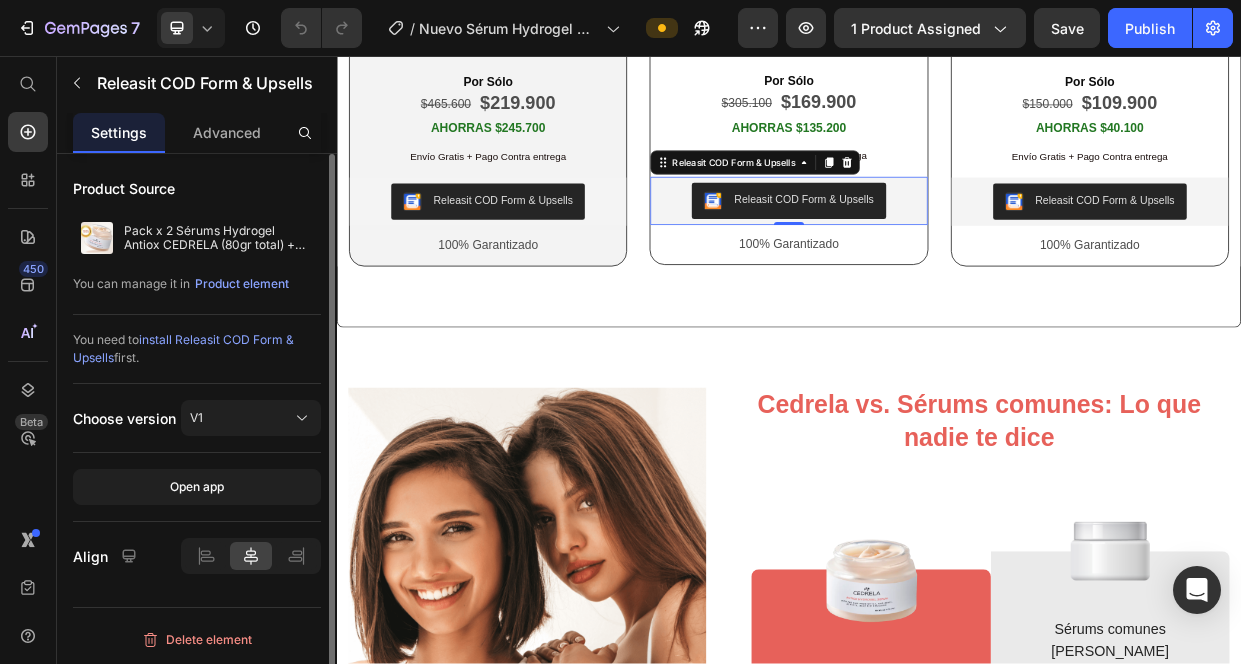 scroll, scrollTop: 1, scrollLeft: 0, axis: vertical 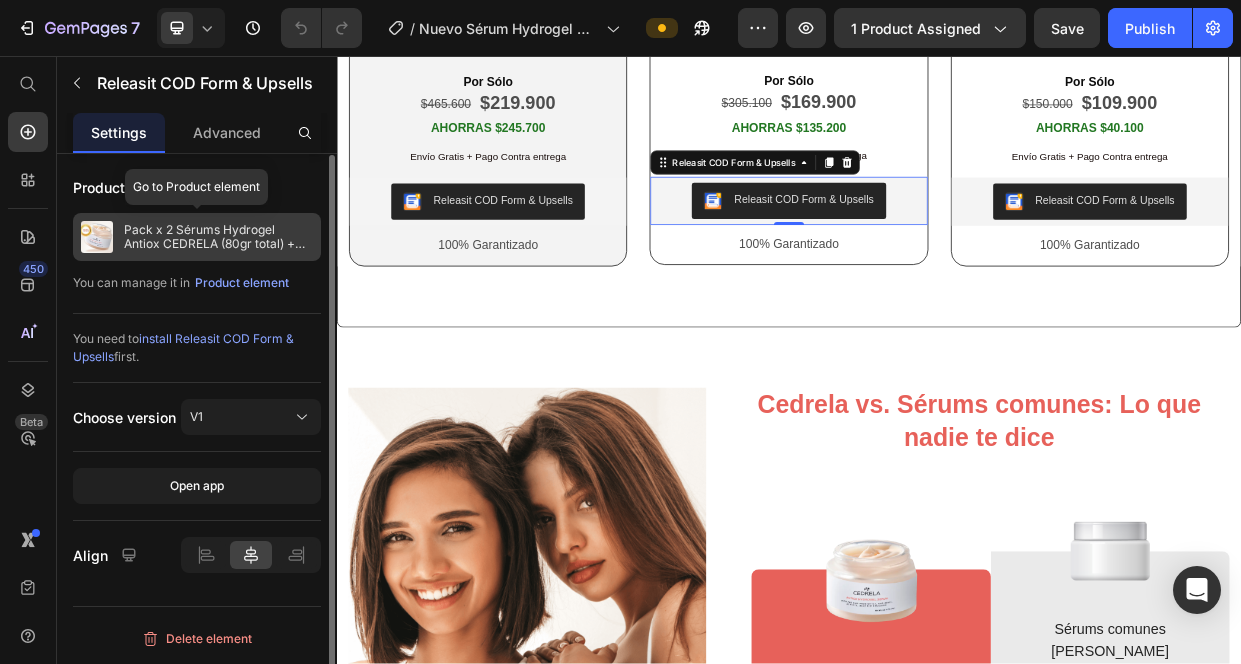 click on "Pack x 2 Sérums Hydrogel Antiox CEDRELA (80gr total) + eBook + Antimosquitos 30ml" at bounding box center [218, 237] 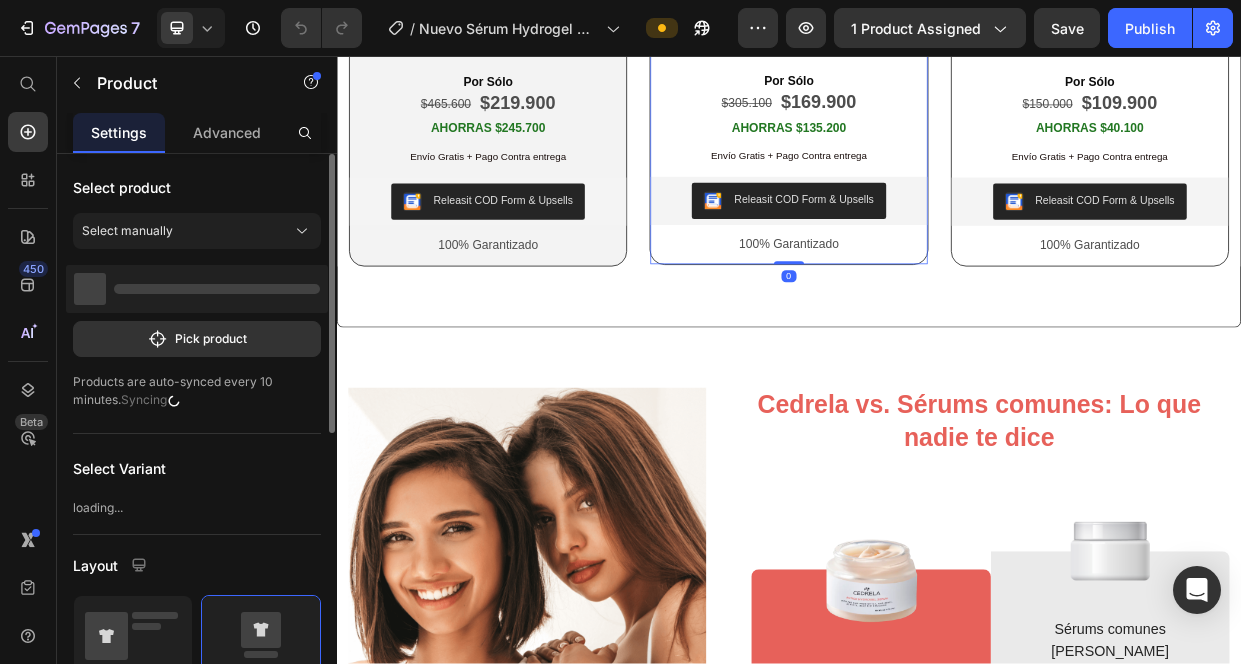 scroll, scrollTop: 0, scrollLeft: 0, axis: both 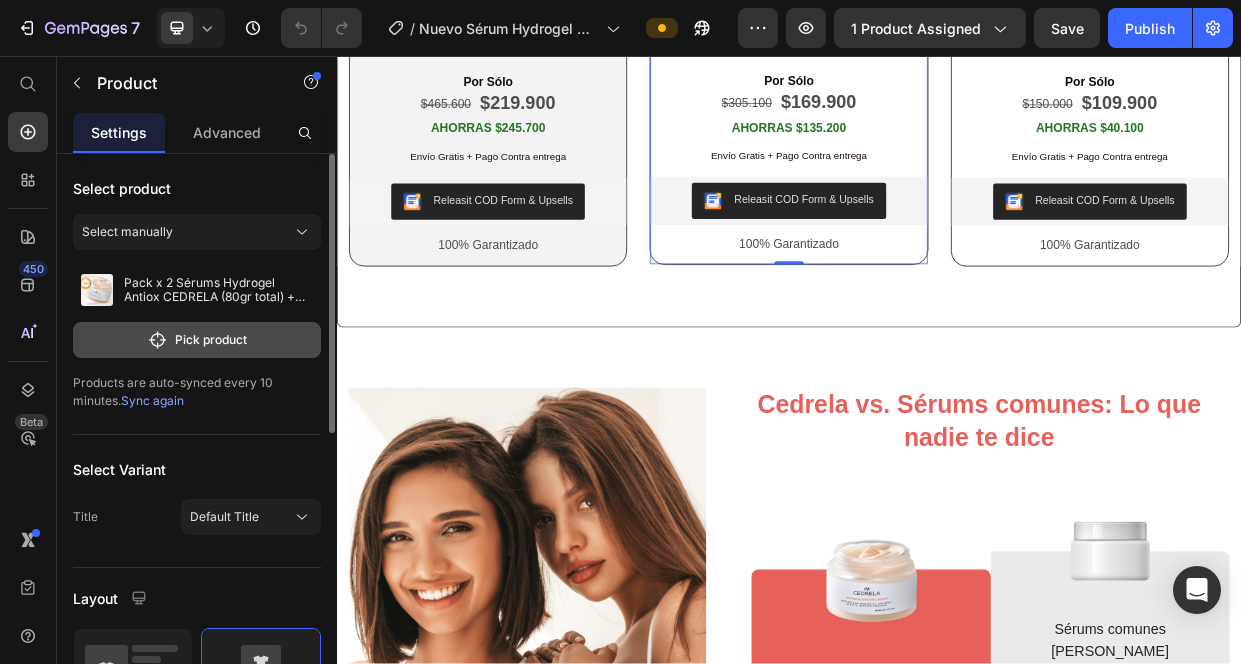 click on "Pick product" at bounding box center [197, 340] 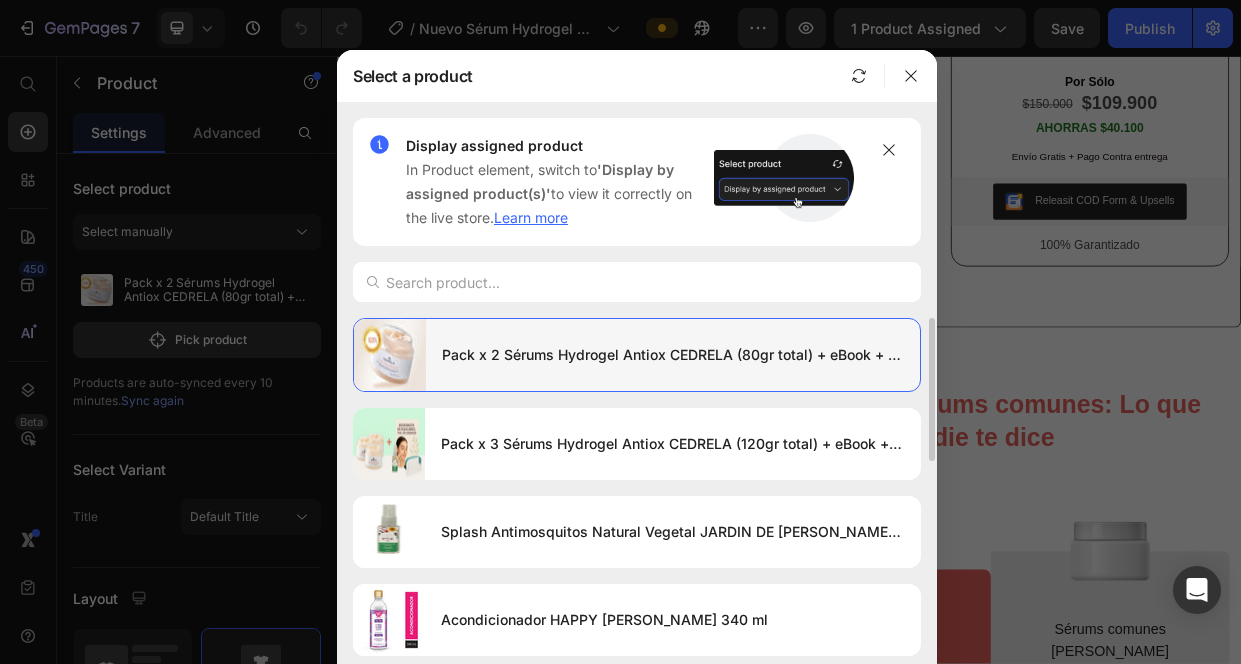 click on "Pack x 2 Sérums Hydrogel Antiox CEDRELA (80gr total) + eBook + Antimosquitos 30ml" at bounding box center (673, 355) 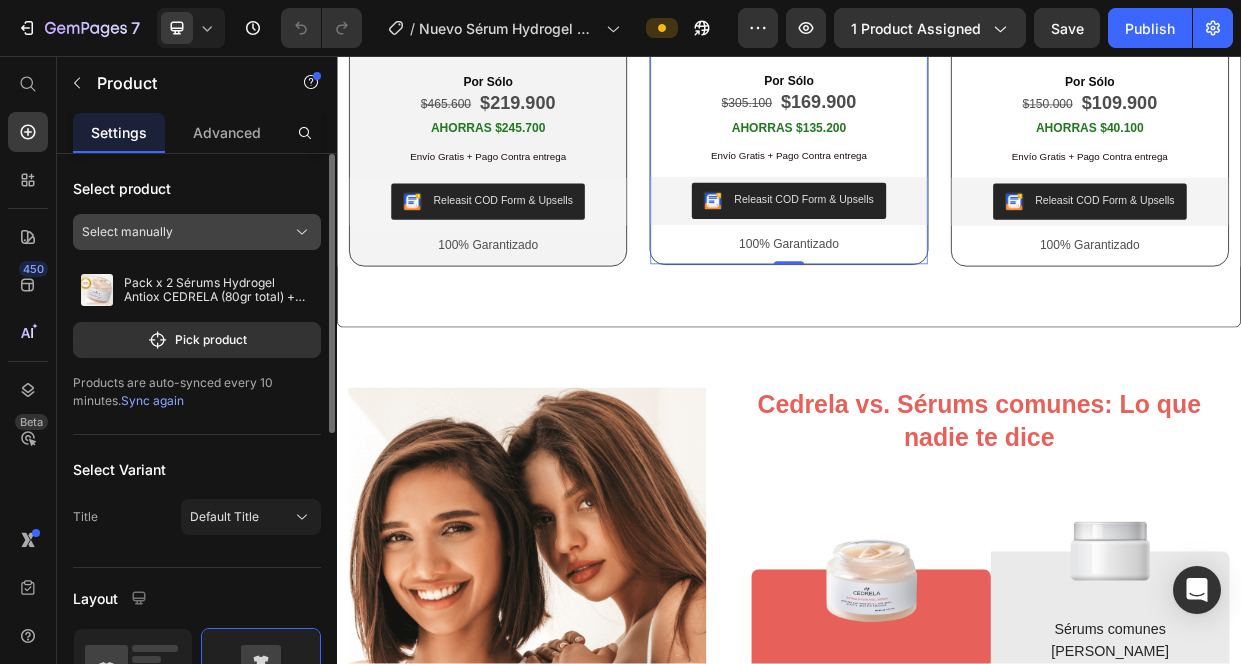 click 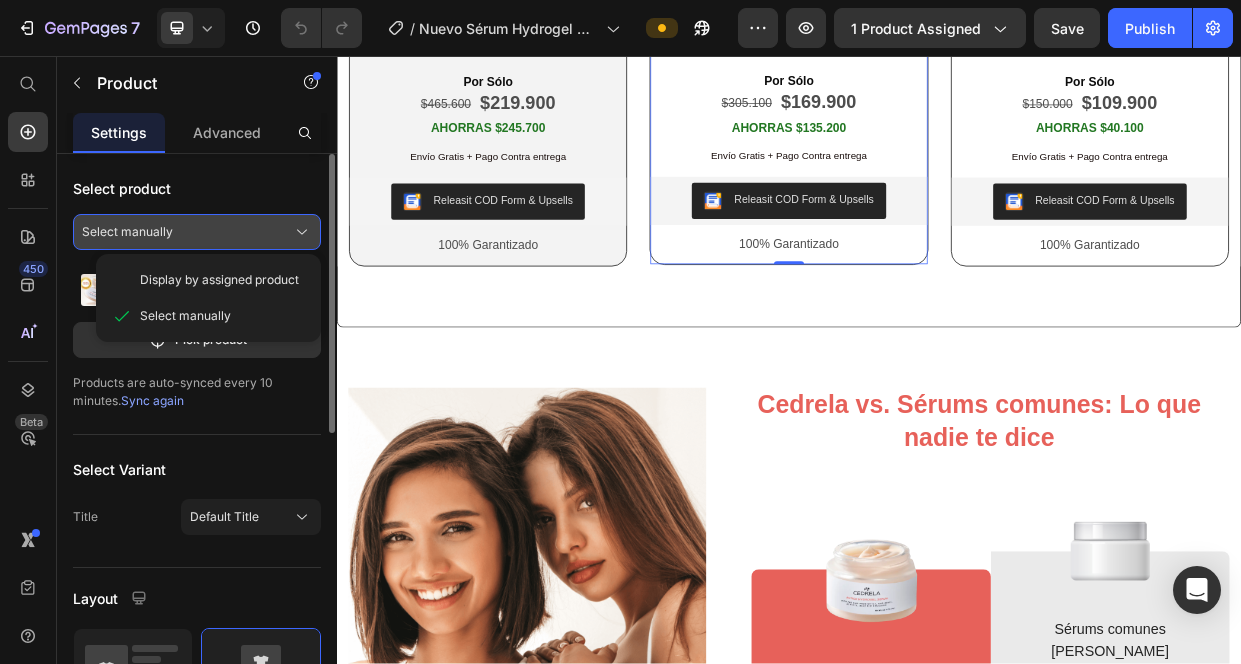 click 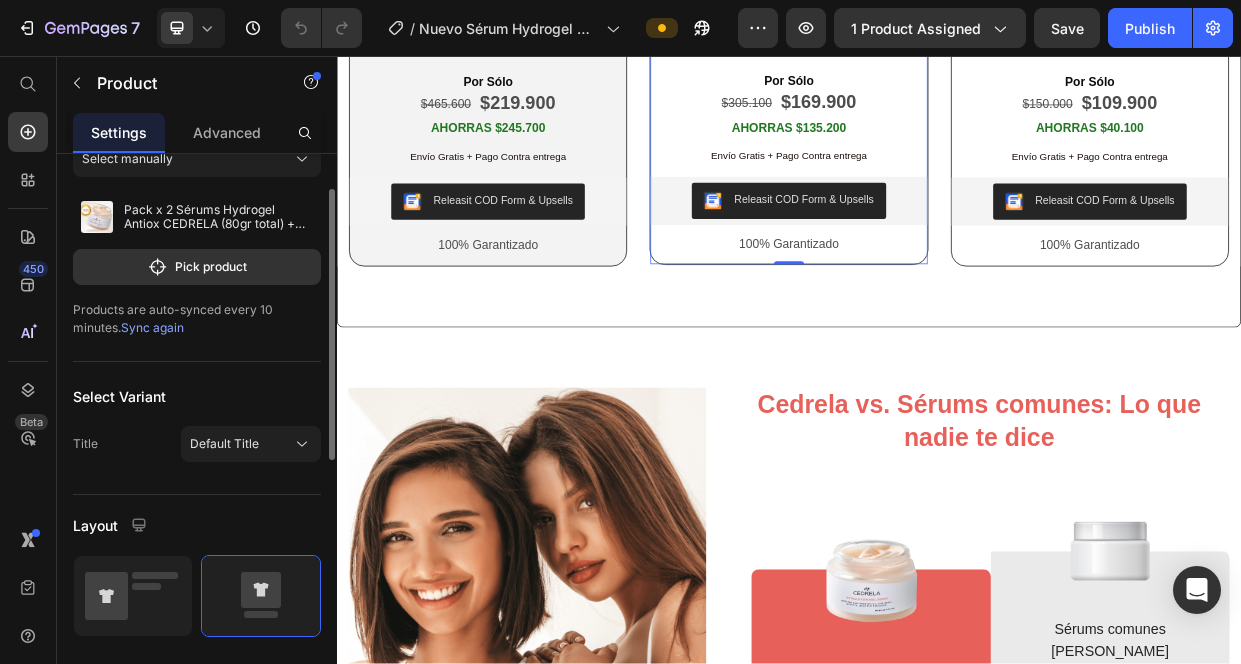 scroll, scrollTop: 33, scrollLeft: 0, axis: vertical 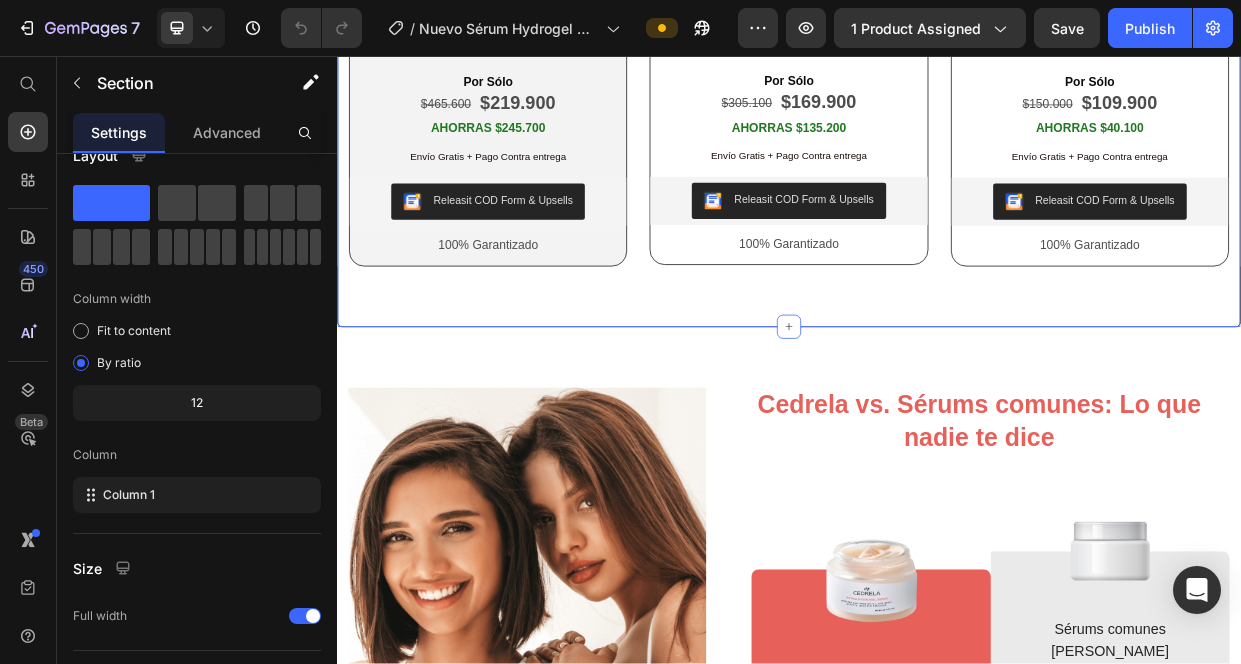 click on "MÁS VENDIDO Text Block Row Image INCLUYE Heading  3 Sérums  Hydrogel Antioxidante con Posbióticos CEDRELA (120 gr. en total)   1 Ebook : Tips para el mejor cuidado facial  Gratis   1 Repelente : Splash Anti-Mosquitos Marca Jardín de Eva - 30ml  Gratis   1 Cosmetiquera : Estuche Clear Priti  Gratis   Text Block Por Sólo Text Block $465.600 Text Block $219.900 Text Block Row AHORRAS $245.700 Text Block Envío Gratis + Pago Contra entrega Text Block Releasit COD Form & Upsells Releasit COD Form & Upsells 100% Garantizado Text Block Row Row Product Row ¡ESTA OFERTA ESTA A PUNTO DE EXPIRAR! Text Block Row Image INCLUYE Heading 2 Sérums  Hydrogel Antioxidante con Posbióticos CEDRELA (80 gr. en total)   1 Ebook : Tips para el mejor cuidado facial  Gratis   1 Repelente : Splash Anti-Mosquitos Marca Jardín de Eva - 30ml  Gratis   X   Text Block Por Sólo Text Block $305.100 Text Block $169.900 Text Block Row AHORRAS $135.200 Text Block Envío Gratis + Pago Contra entrega Text Block 100% Garantizado X" at bounding box center (937, 55) 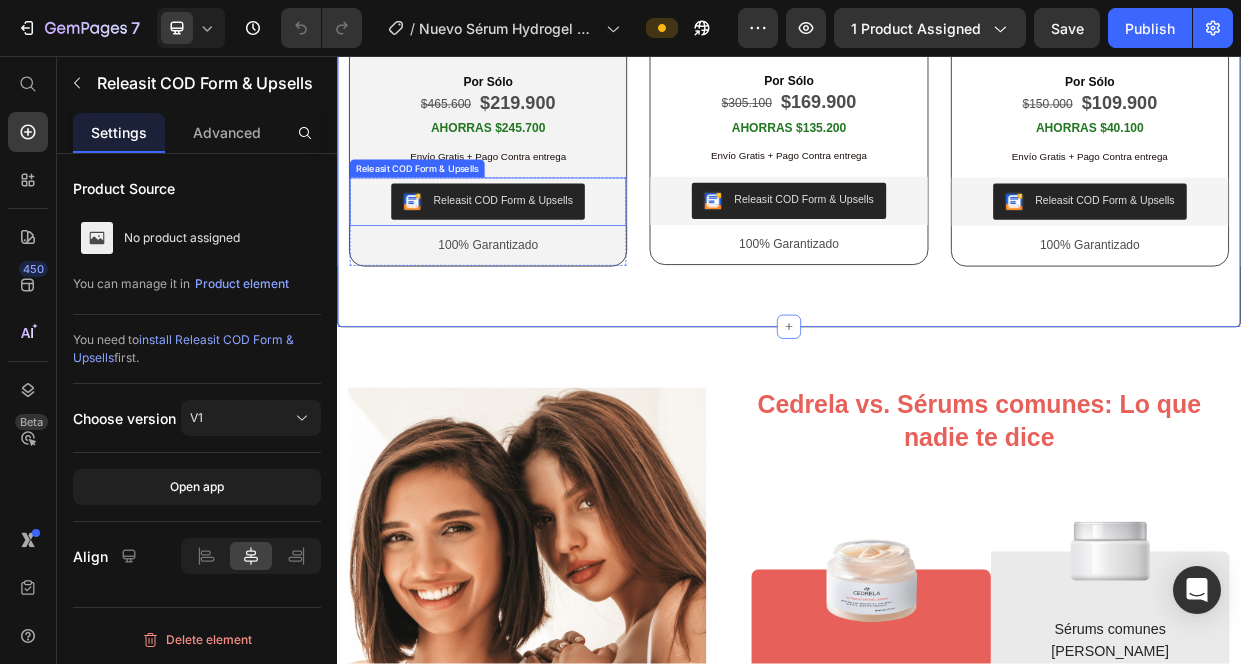 click on "Releasit COD Form & Upsells" at bounding box center (557, 248) 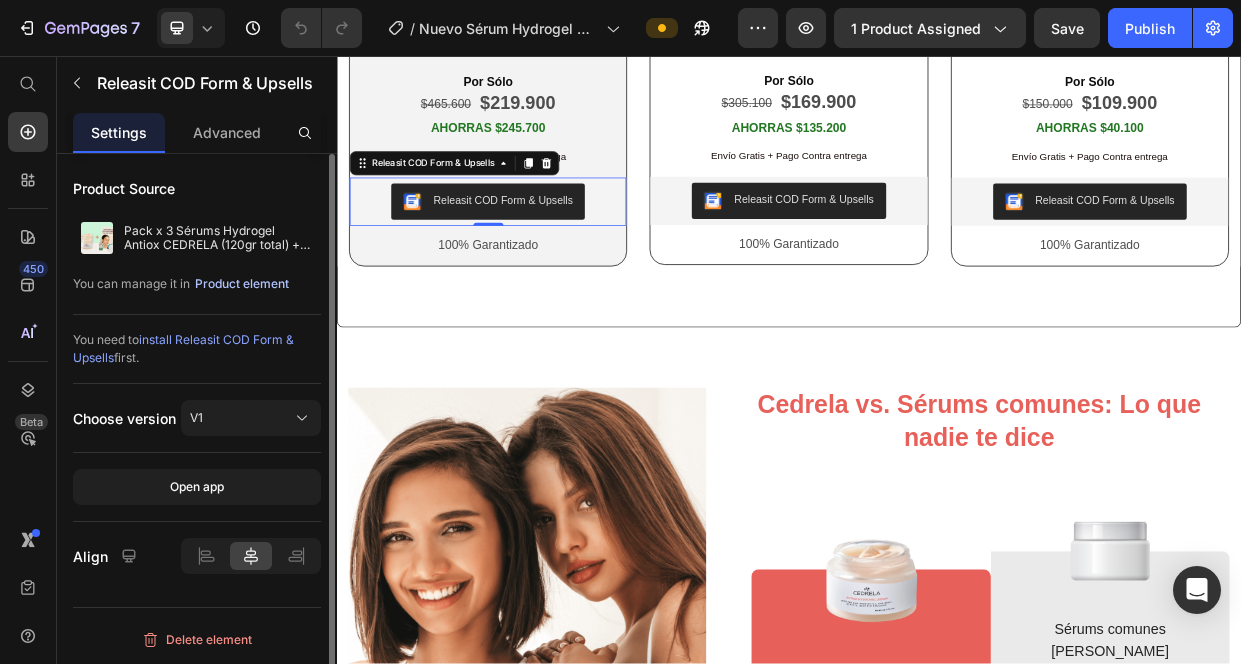 click on "Product element" at bounding box center (242, 284) 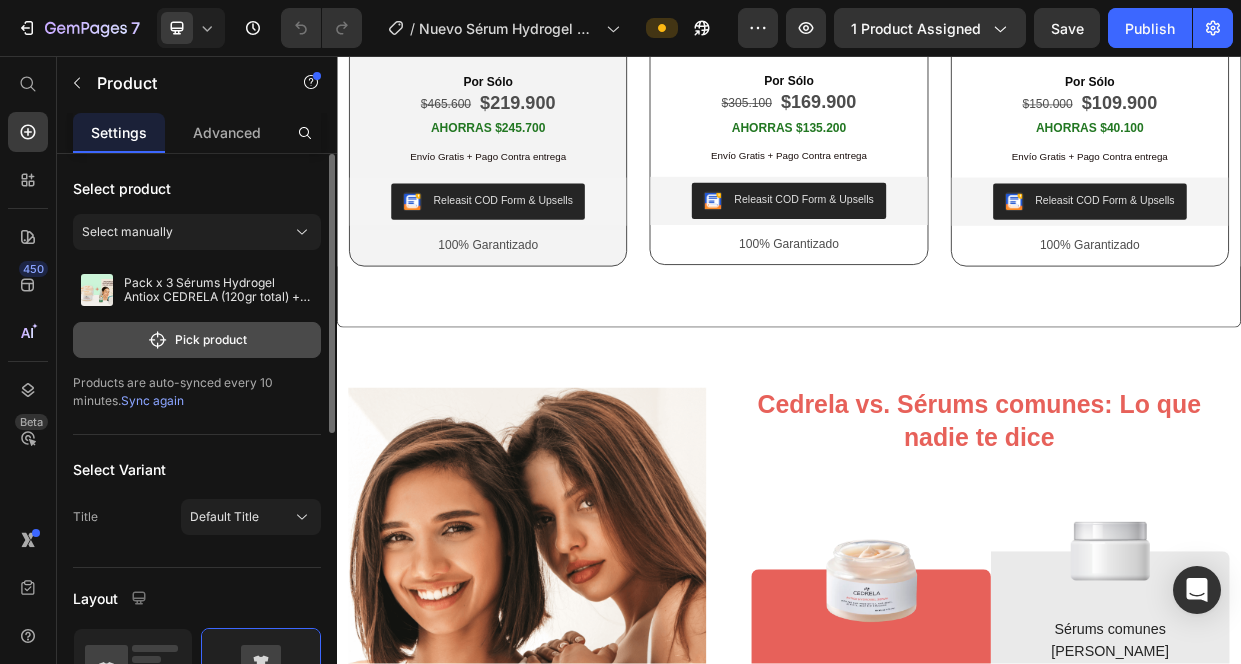 click on "Pick product" at bounding box center [197, 340] 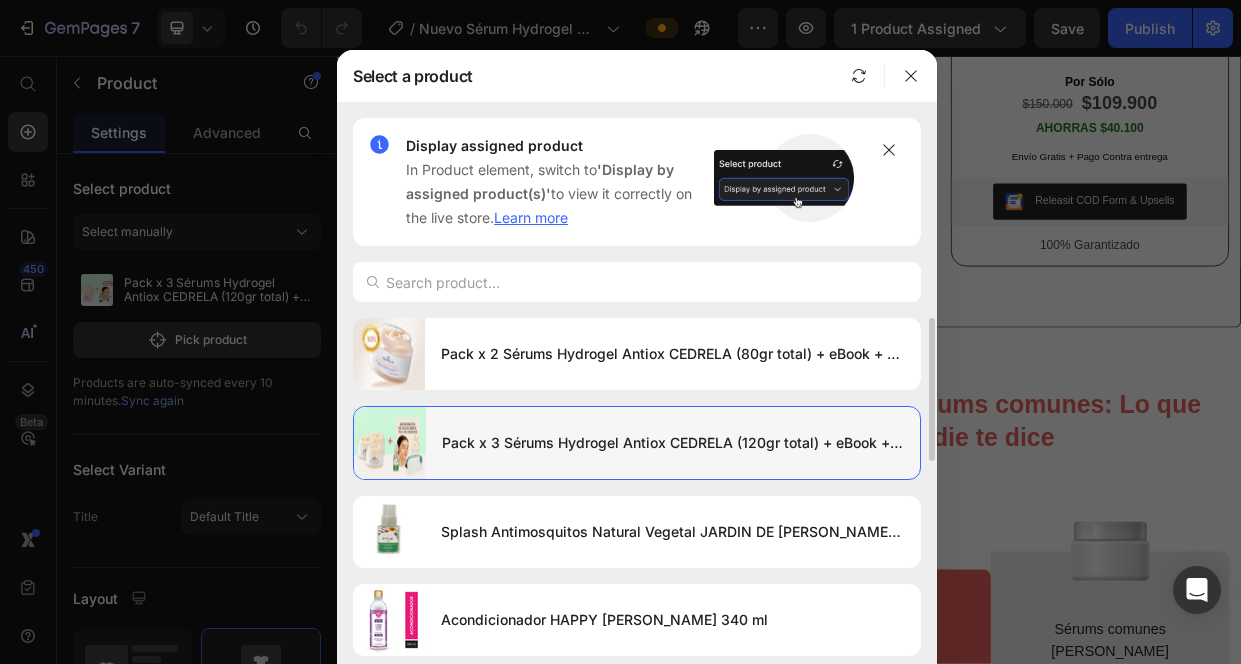 click on "Pack x 3 Sérums Hydrogel Antiox CEDRELA (120gr total) + eBook + Antimosquitos 30ml + Cosmetiquera" at bounding box center (673, 443) 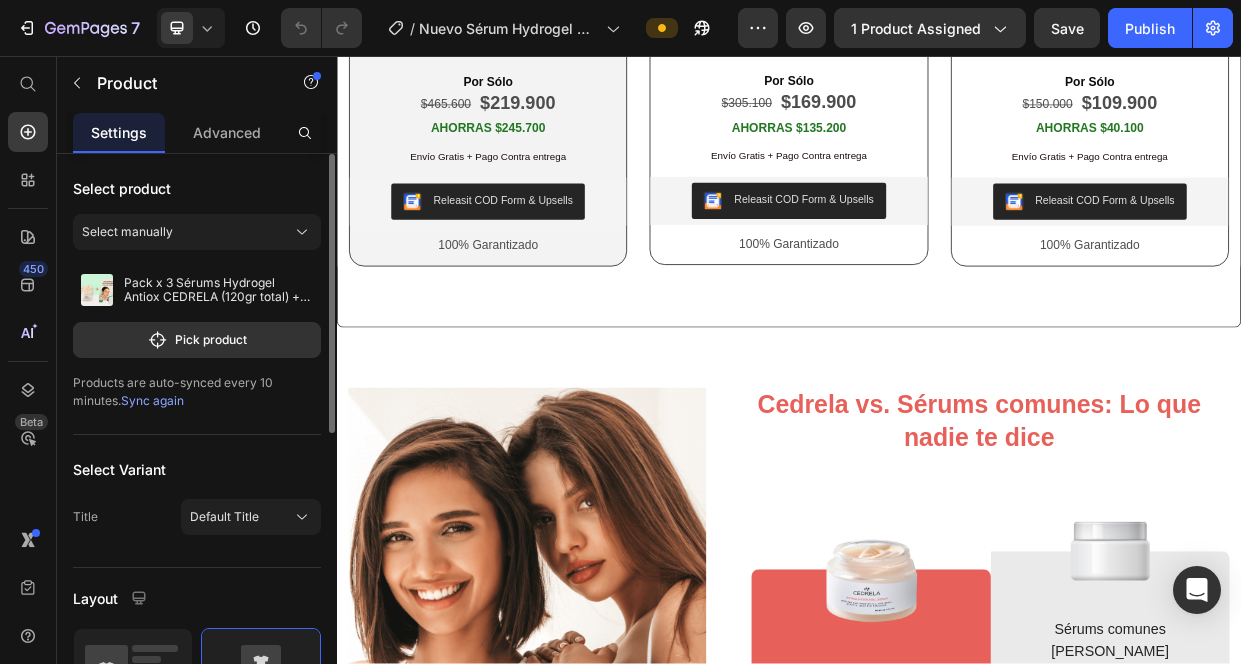 click on "Sync again" at bounding box center (152, 400) 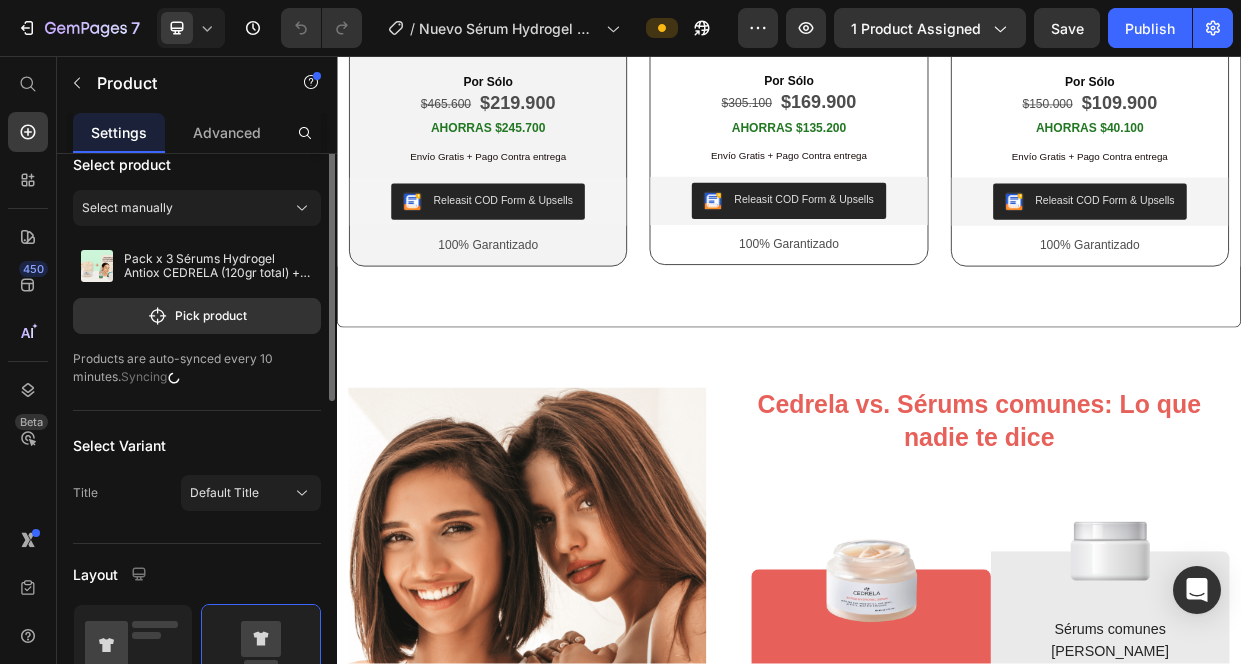 scroll, scrollTop: 0, scrollLeft: 0, axis: both 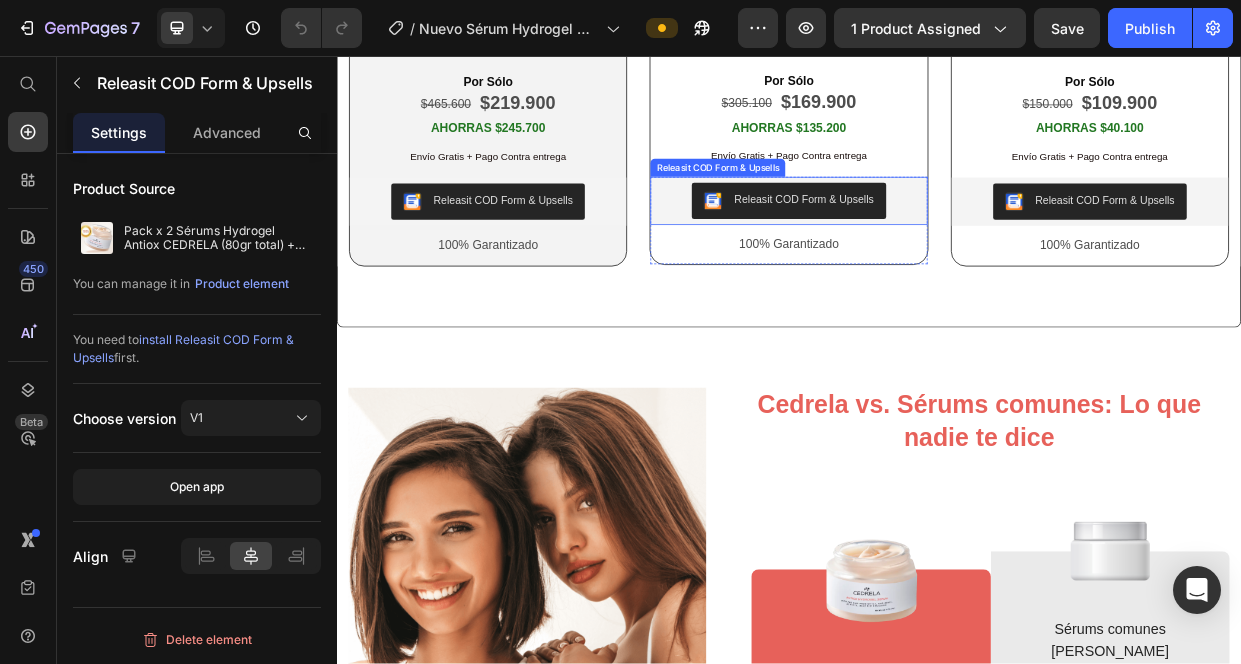 click on "Releasit COD Form & Upsells" at bounding box center (936, 249) 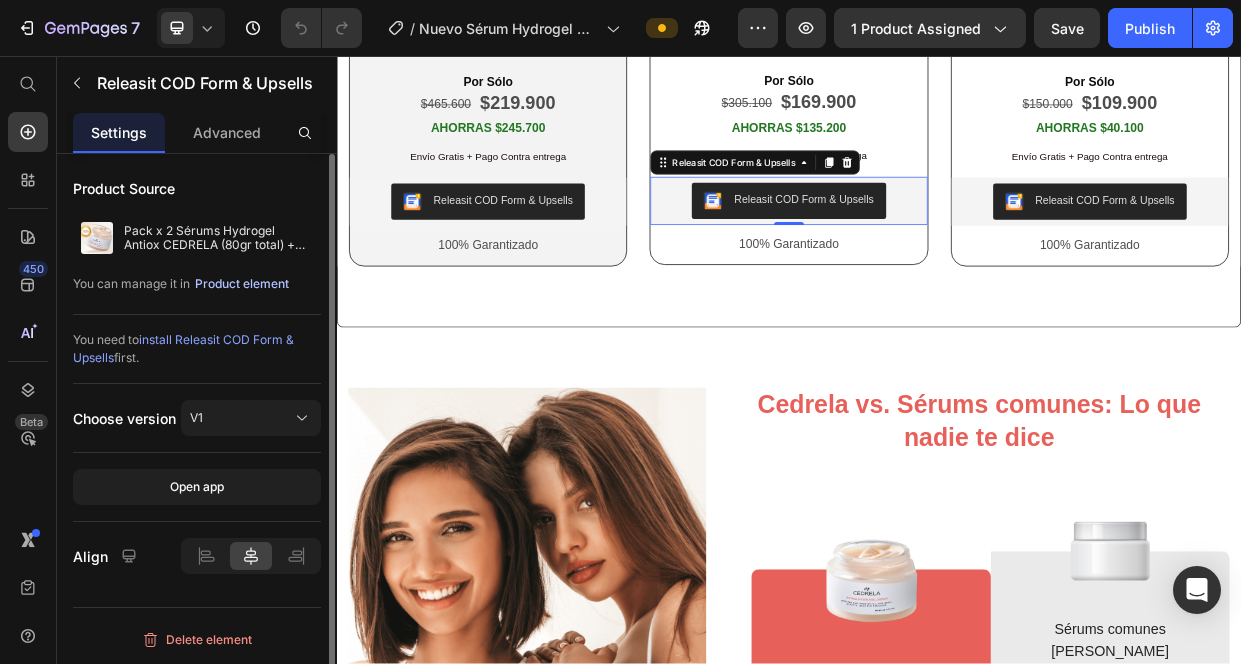 click on "Product element" at bounding box center [242, 284] 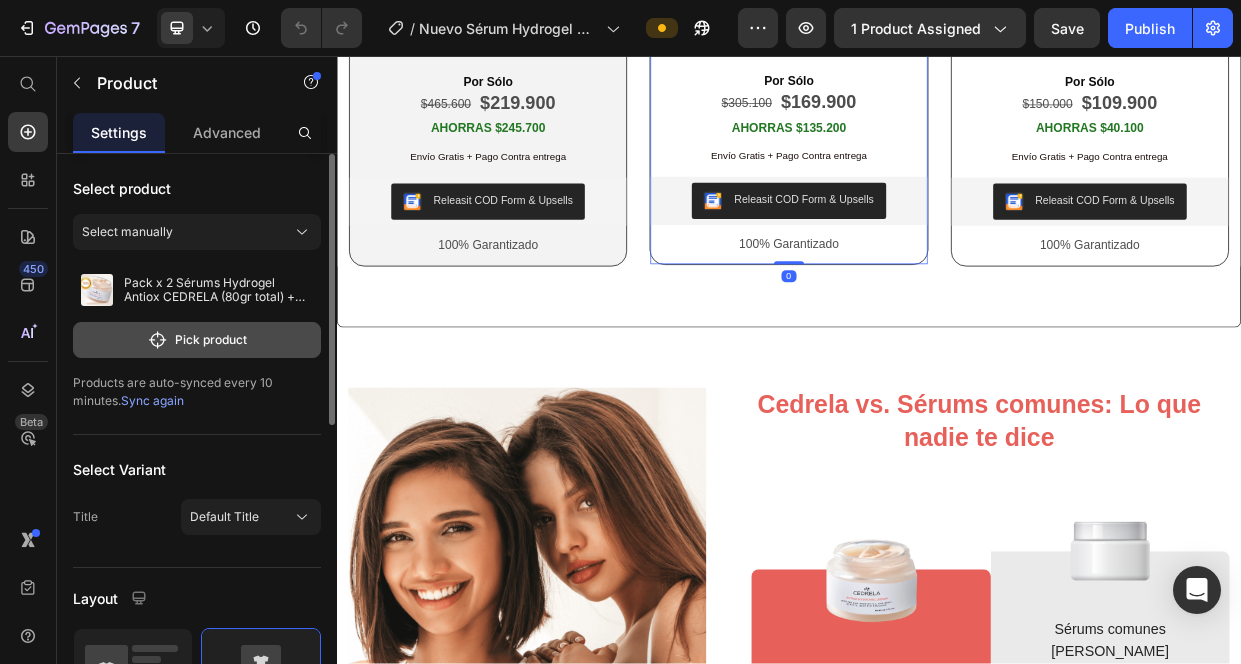 click on "Pick product" at bounding box center (197, 340) 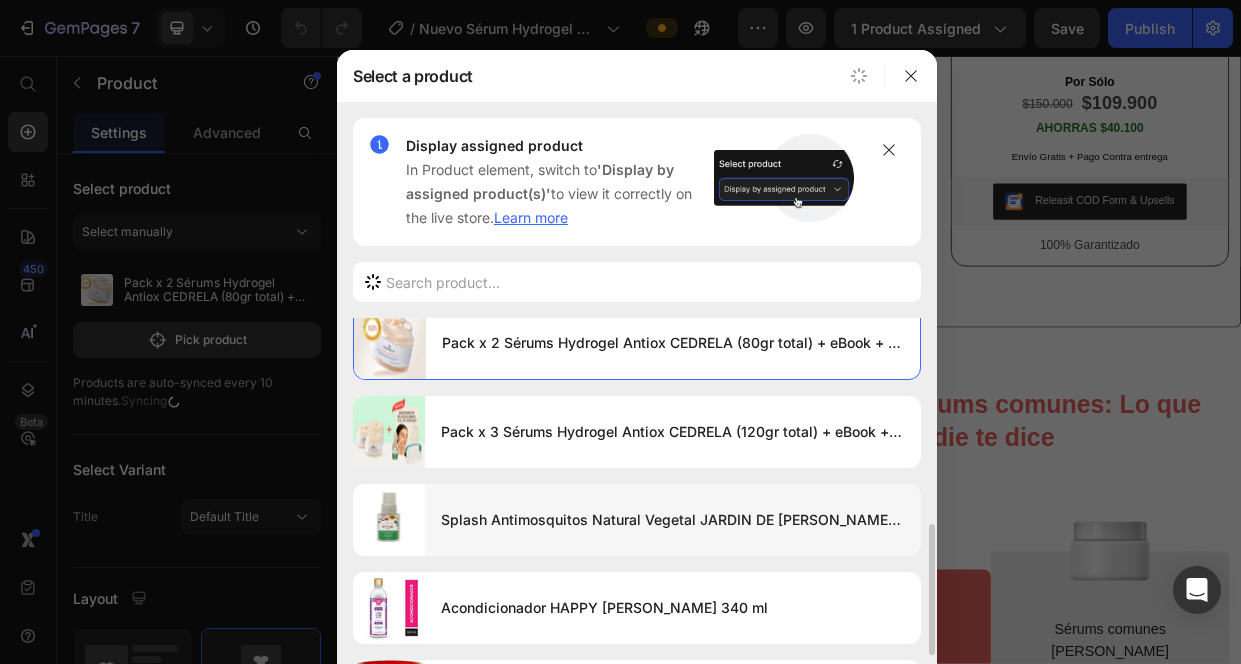 scroll, scrollTop: 0, scrollLeft: 0, axis: both 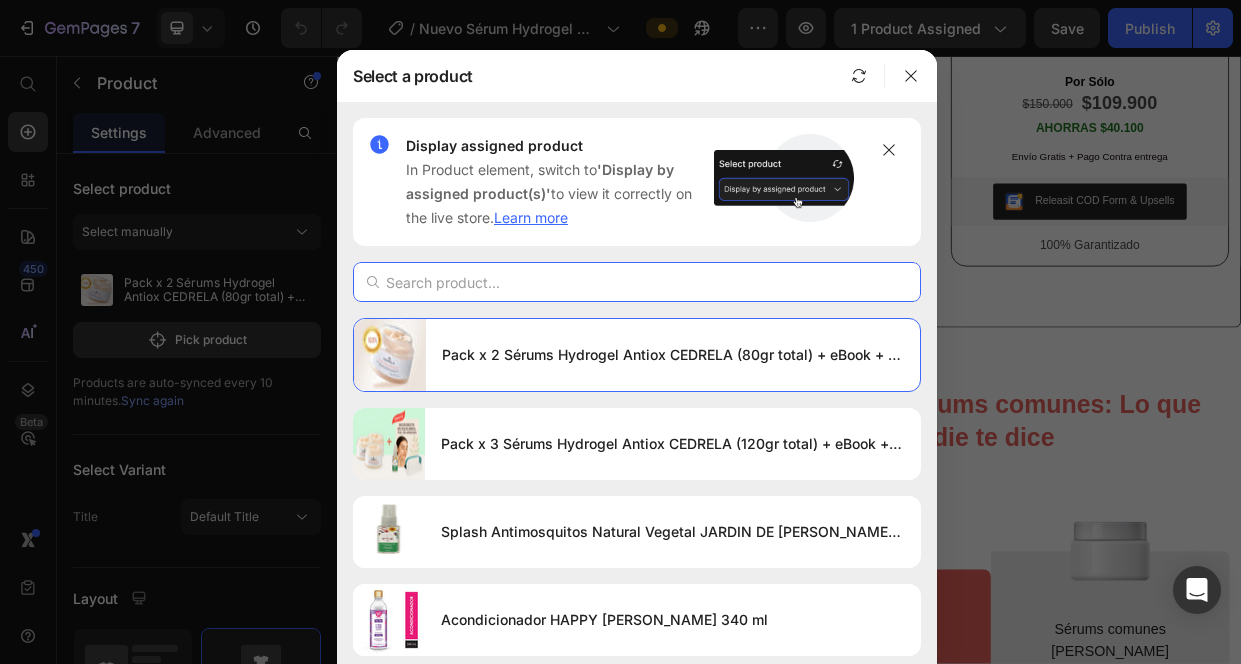 click at bounding box center (637, 282) 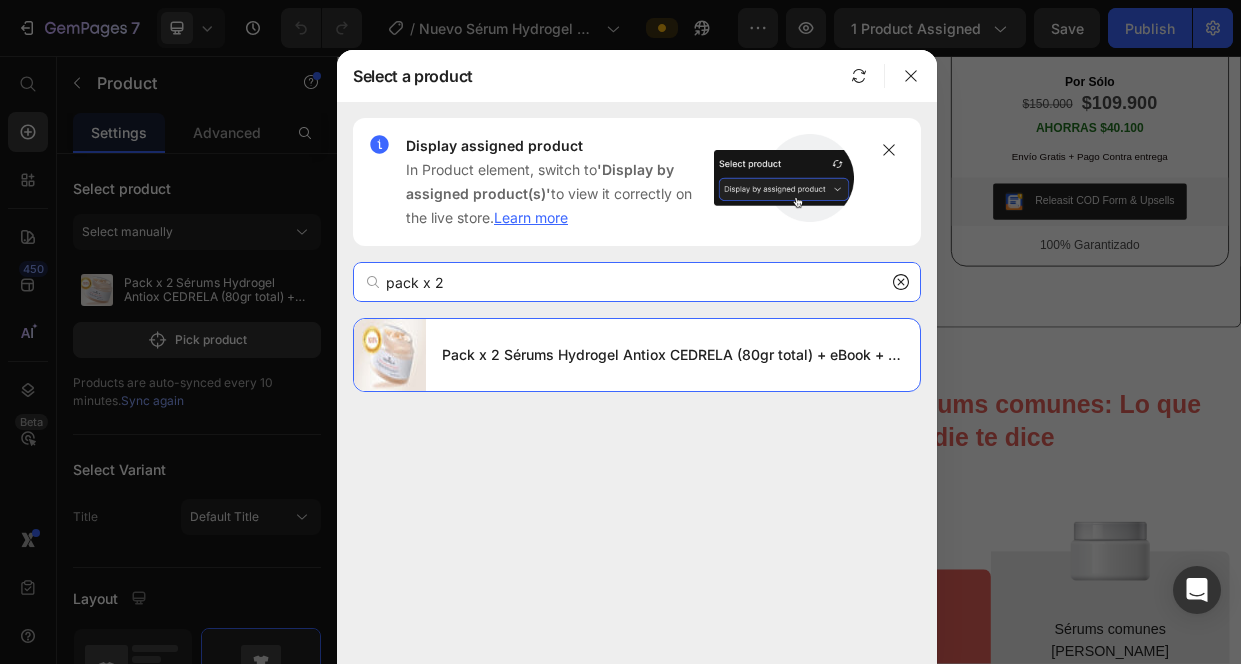 type on "pack x 2" 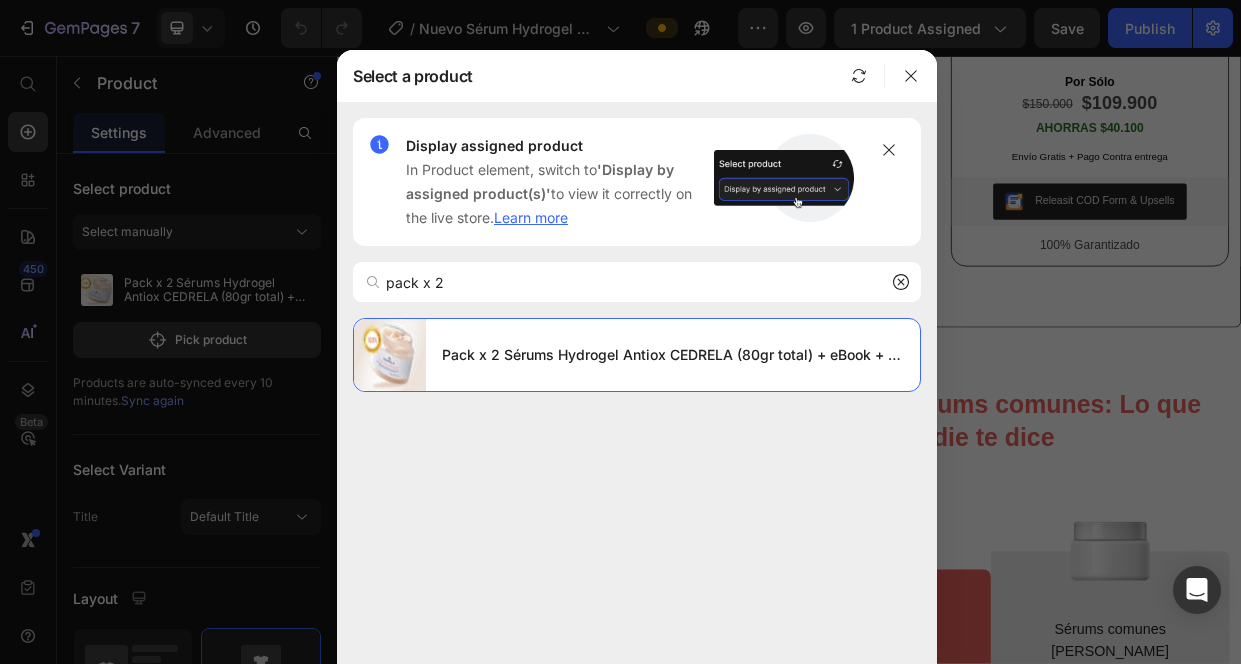 click 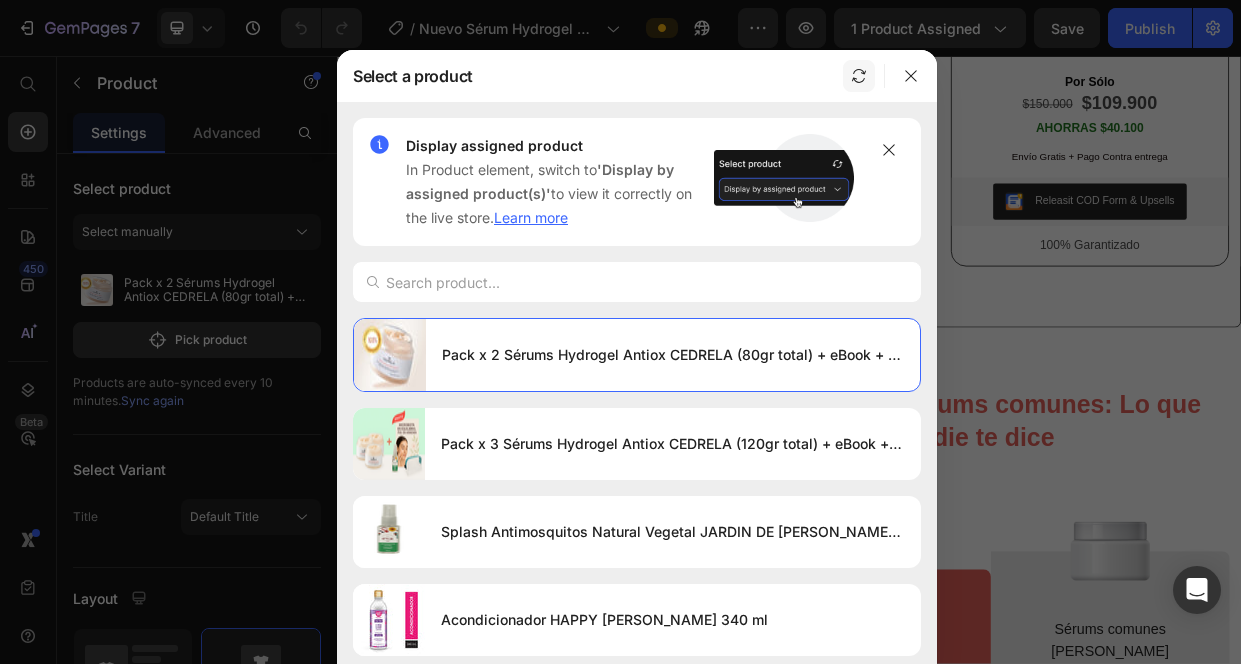 click 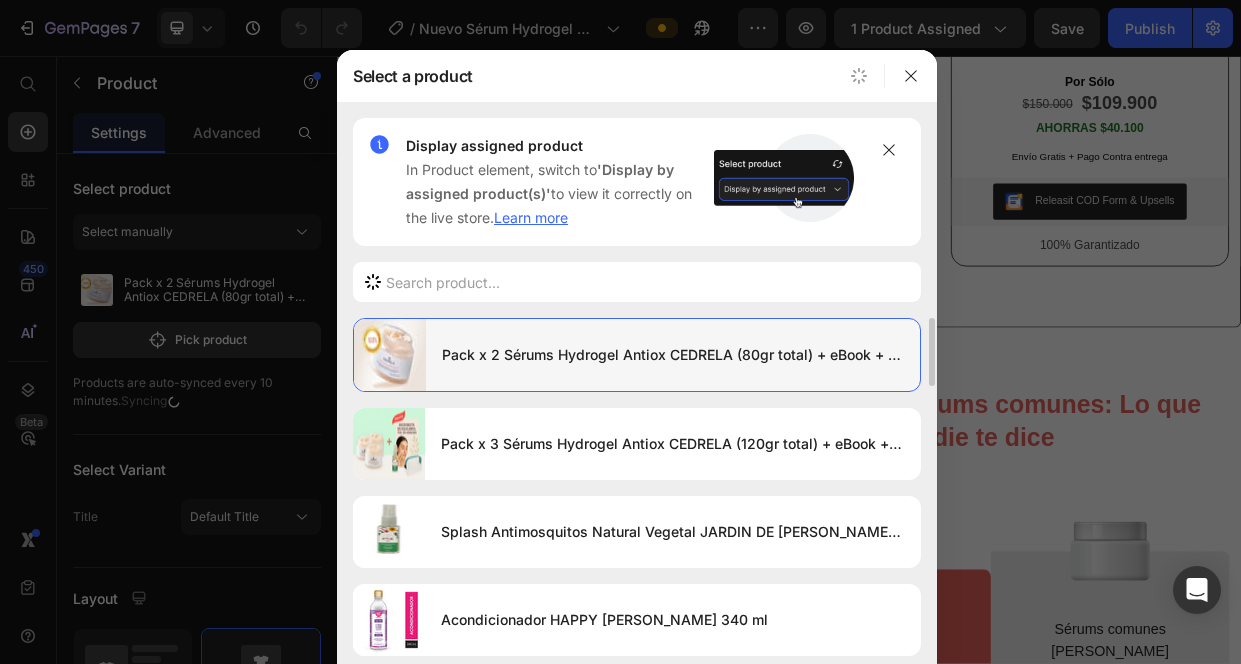 click on "Pack x 2 Sérums Hydrogel Antiox CEDRELA (80gr total) + eBook + Antimosquitos 30ml" at bounding box center [673, 355] 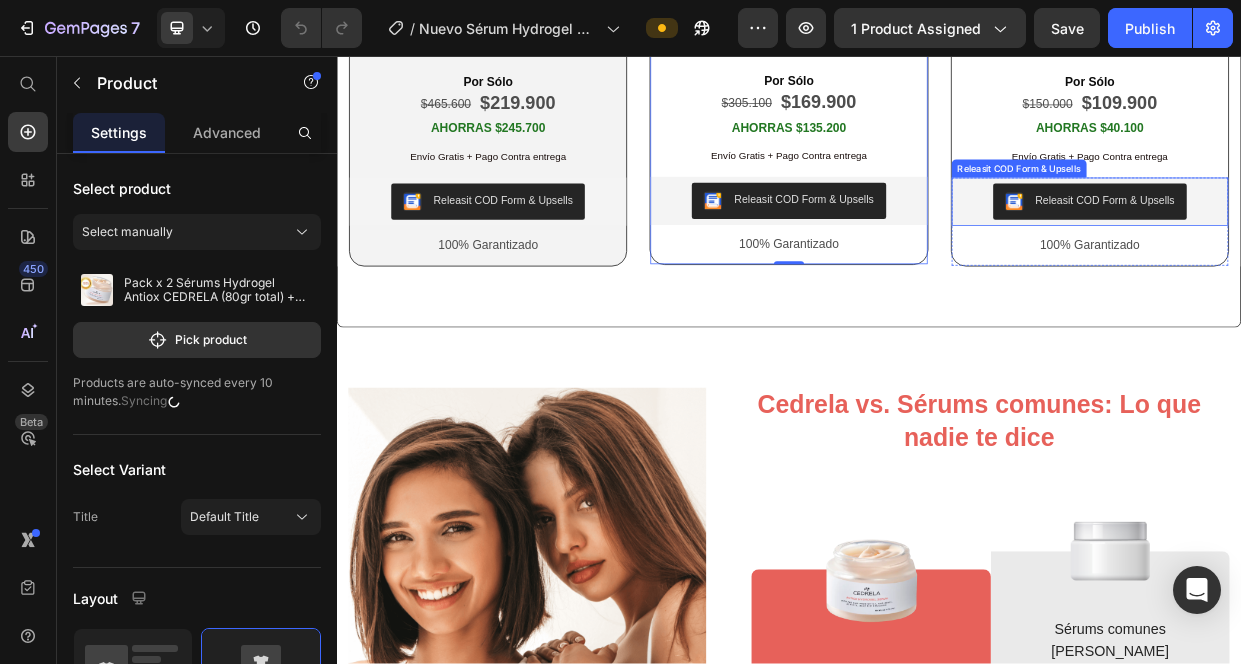 click on "Releasit COD Form & Upsells" at bounding box center [1356, 248] 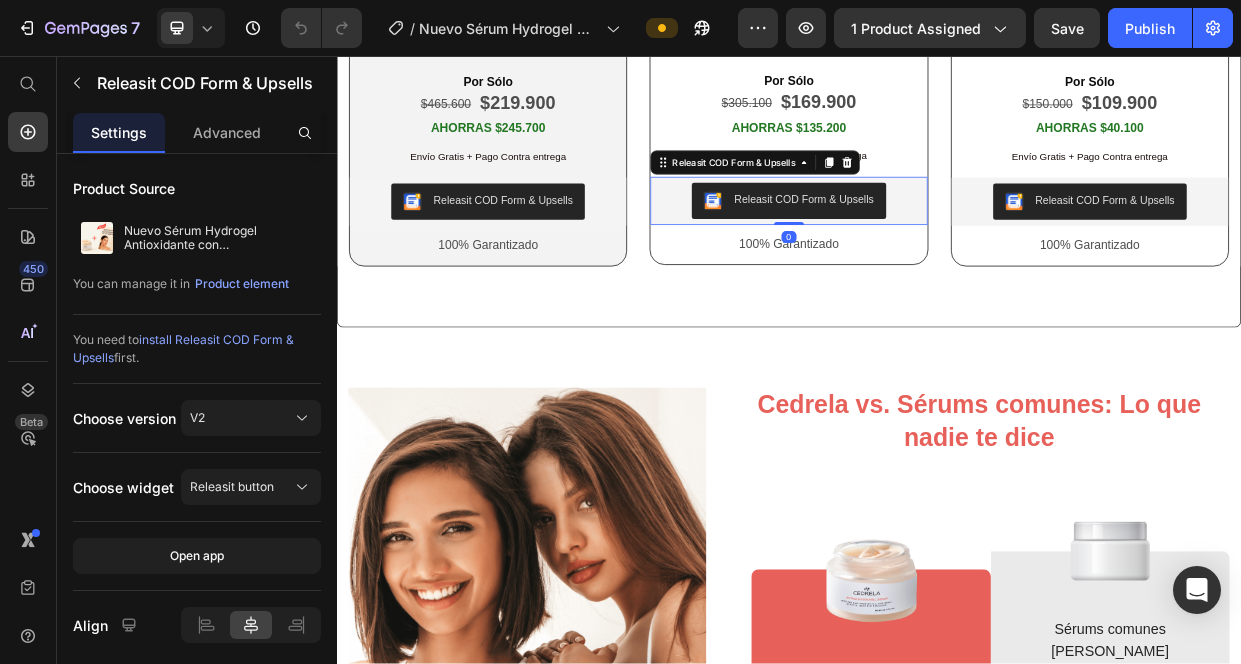 click on "Releasit COD Form & Upsells" at bounding box center [956, 247] 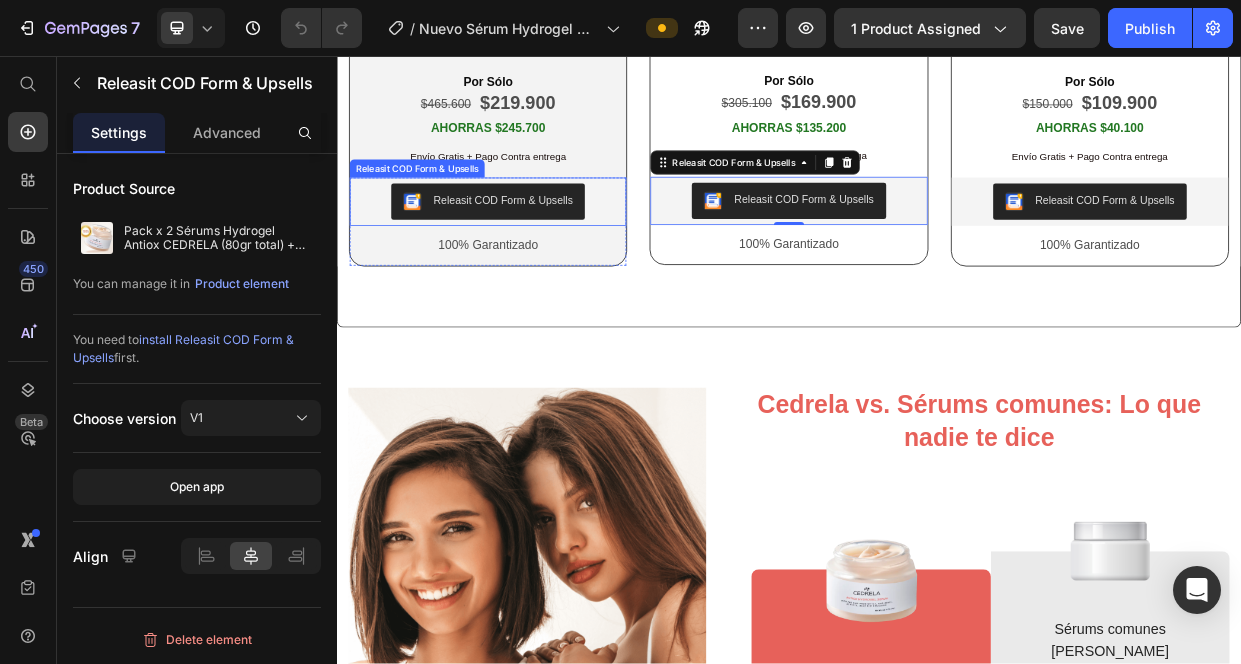 click on "Releasit COD Form & Upsells" at bounding box center (557, 248) 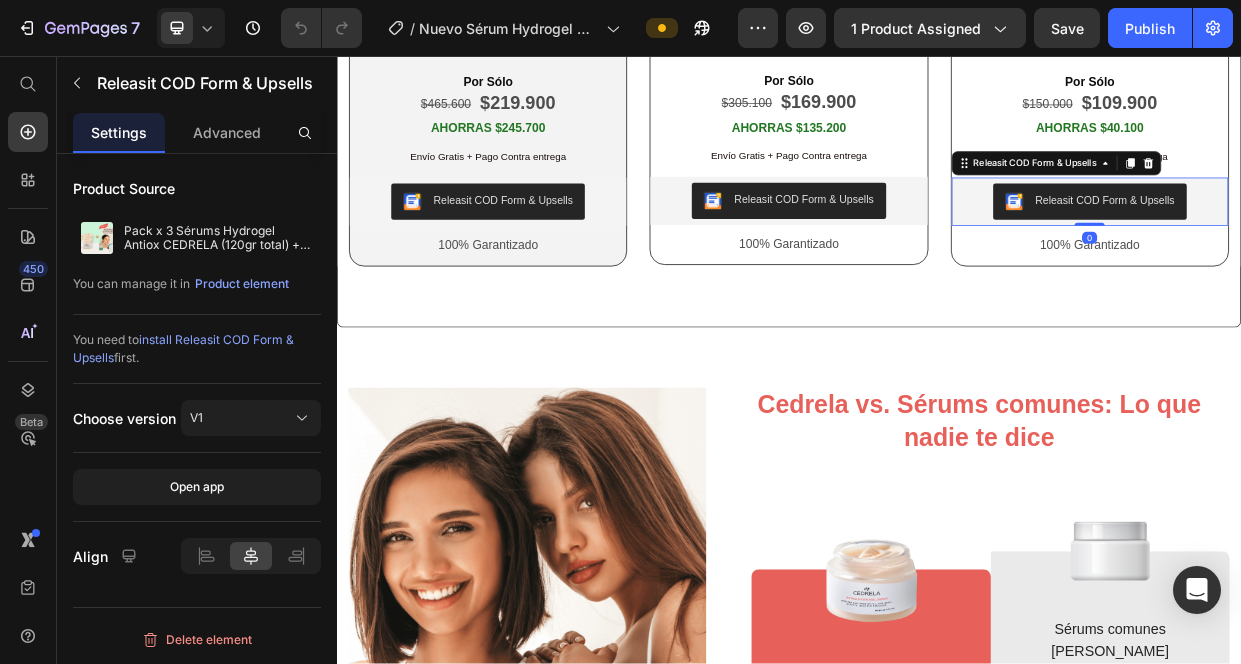 click on "Releasit COD Form & Upsells" at bounding box center (1356, 248) 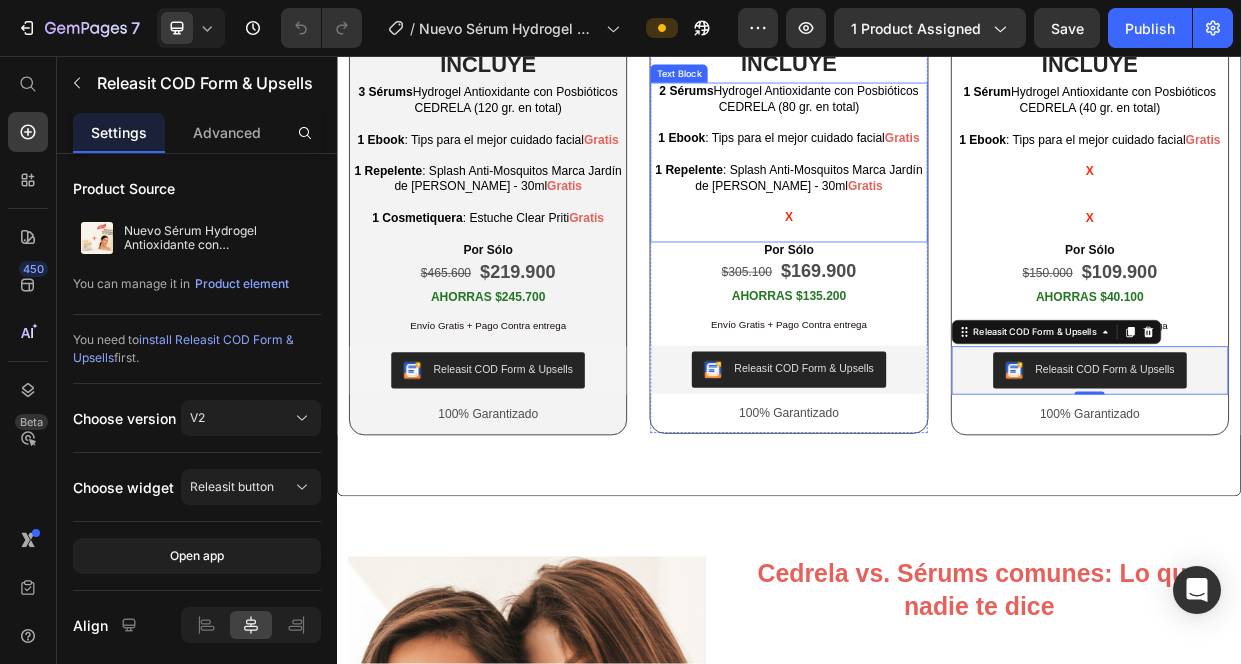 scroll, scrollTop: 3696, scrollLeft: 0, axis: vertical 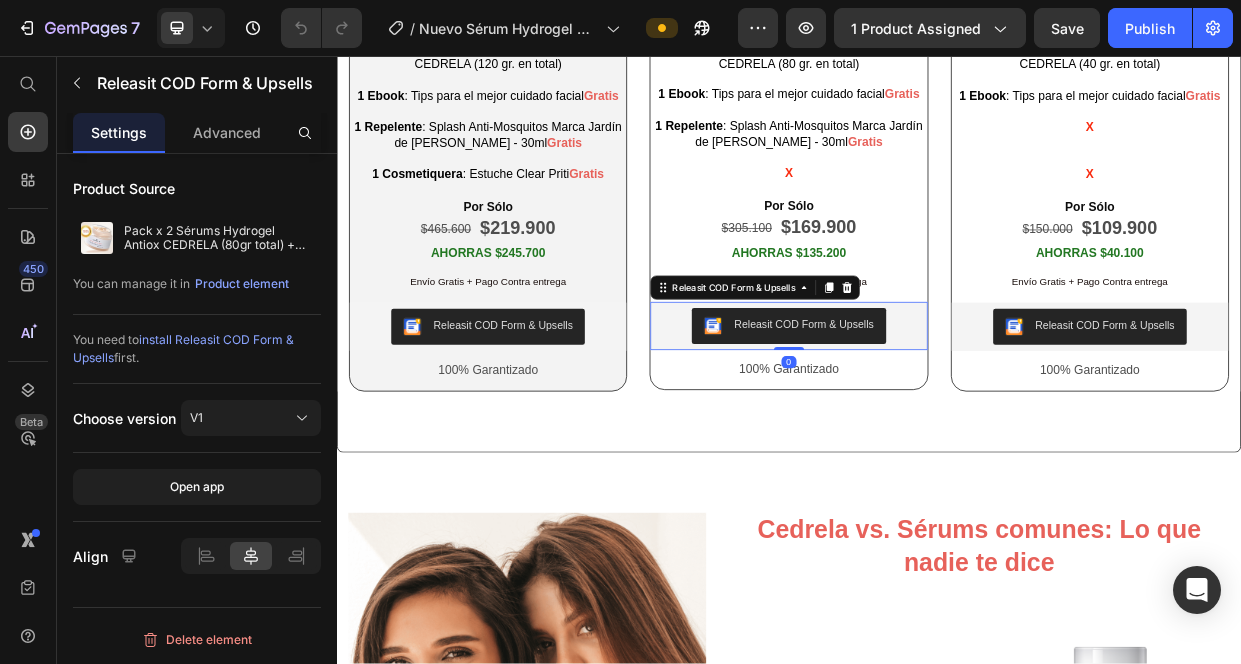 click on "Releasit COD Form & Upsells" at bounding box center [956, 413] 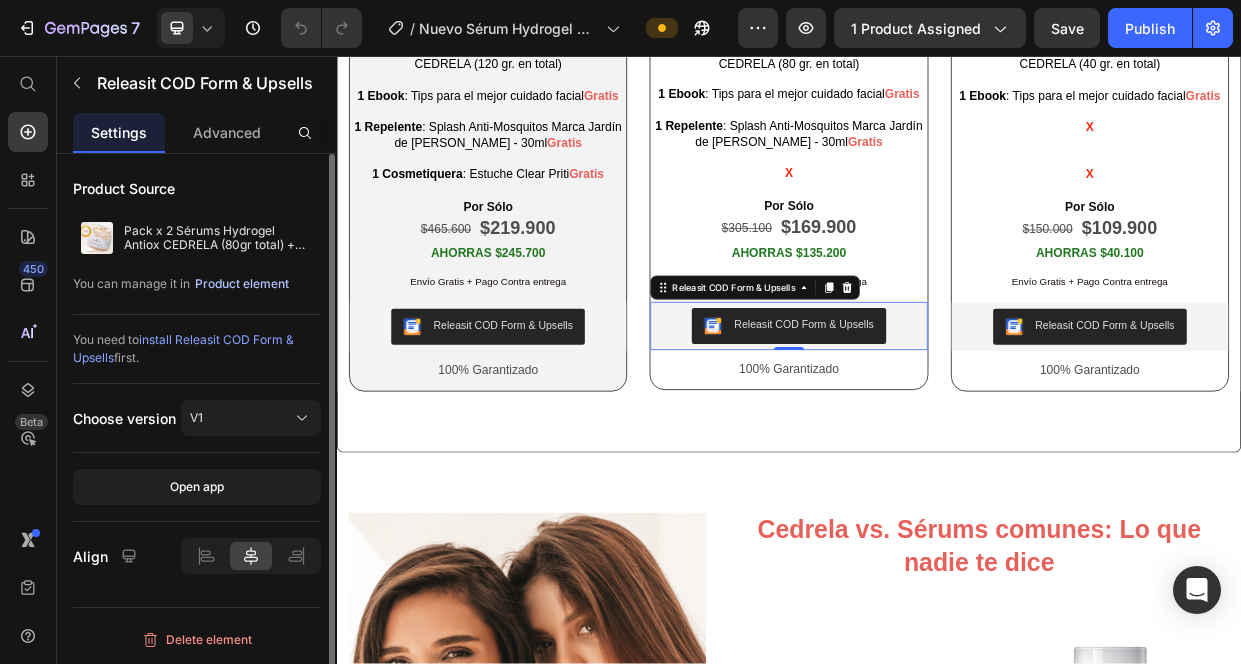 click on "Product element" at bounding box center [242, 284] 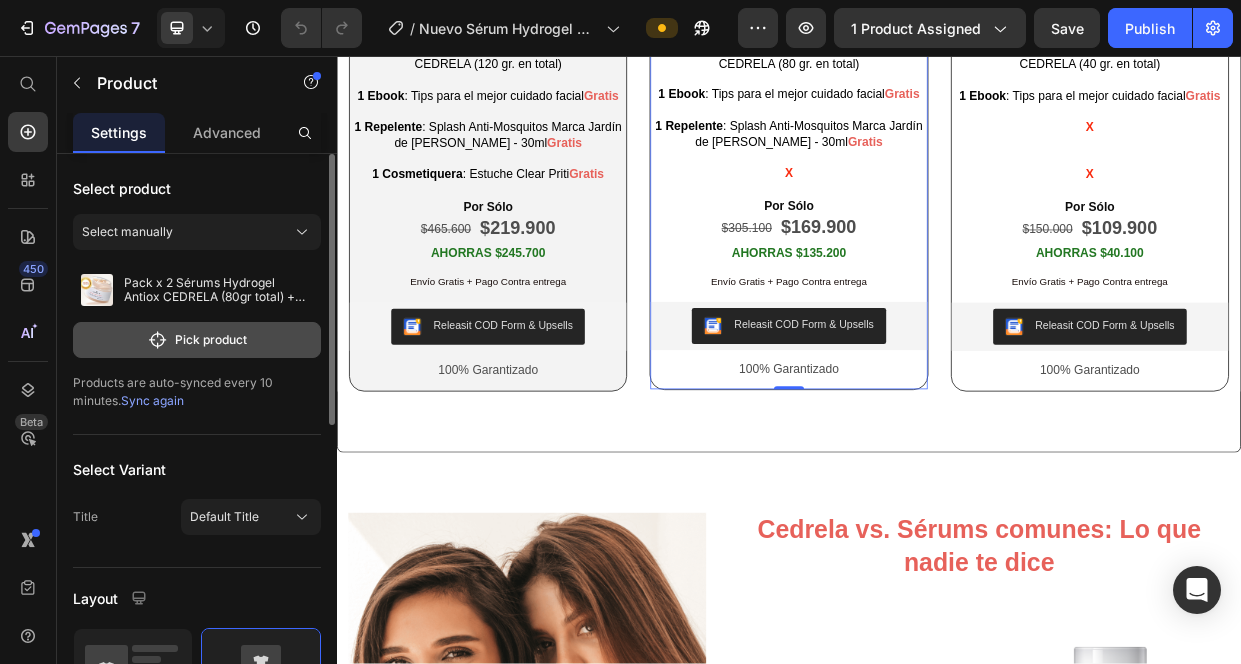 click on "Pick product" at bounding box center [197, 340] 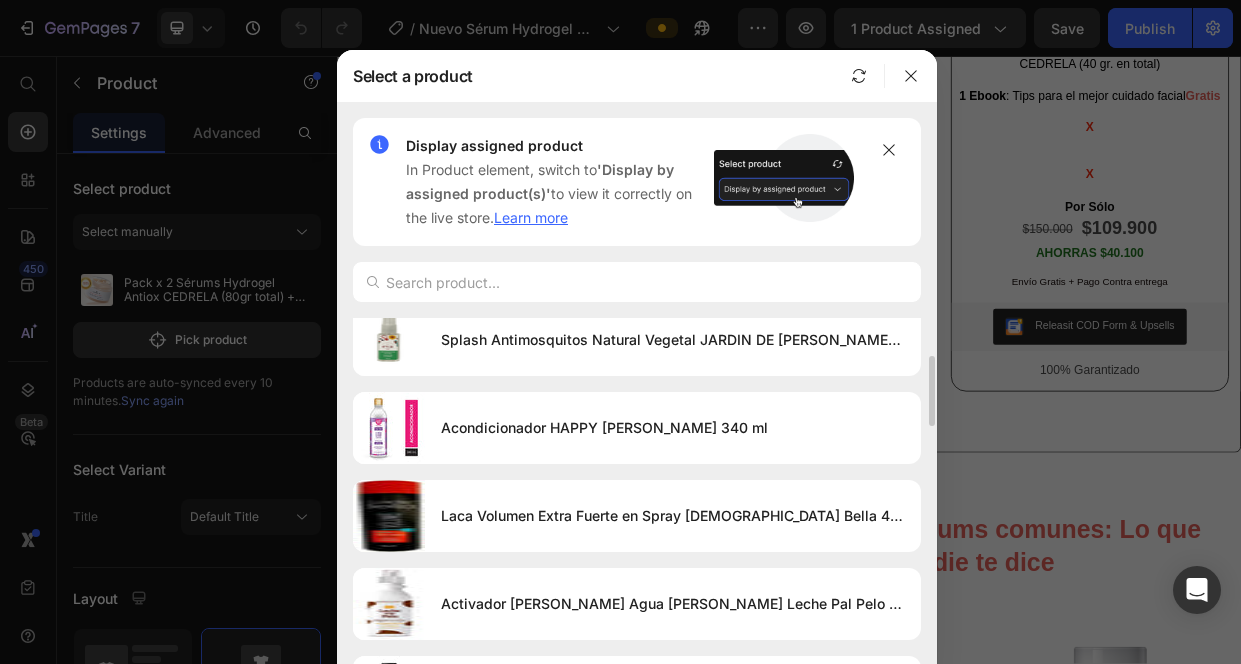 scroll, scrollTop: 0, scrollLeft: 0, axis: both 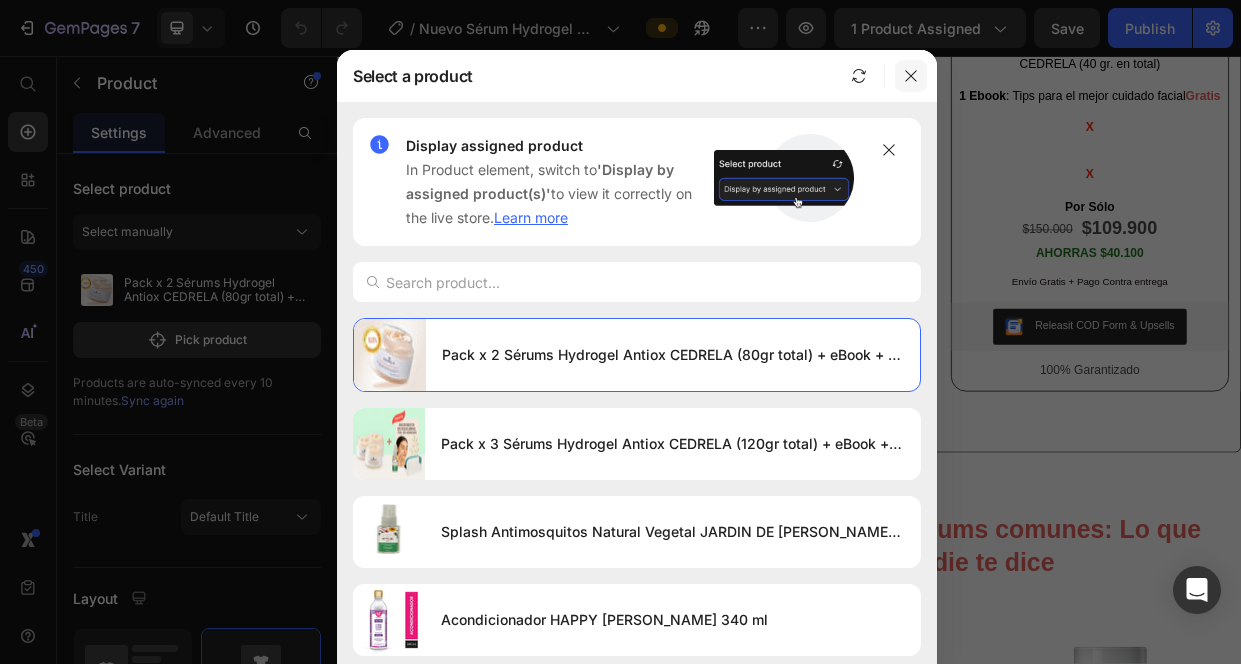 drag, startPoint x: 904, startPoint y: 73, endPoint x: 894, endPoint y: 74, distance: 10.049875 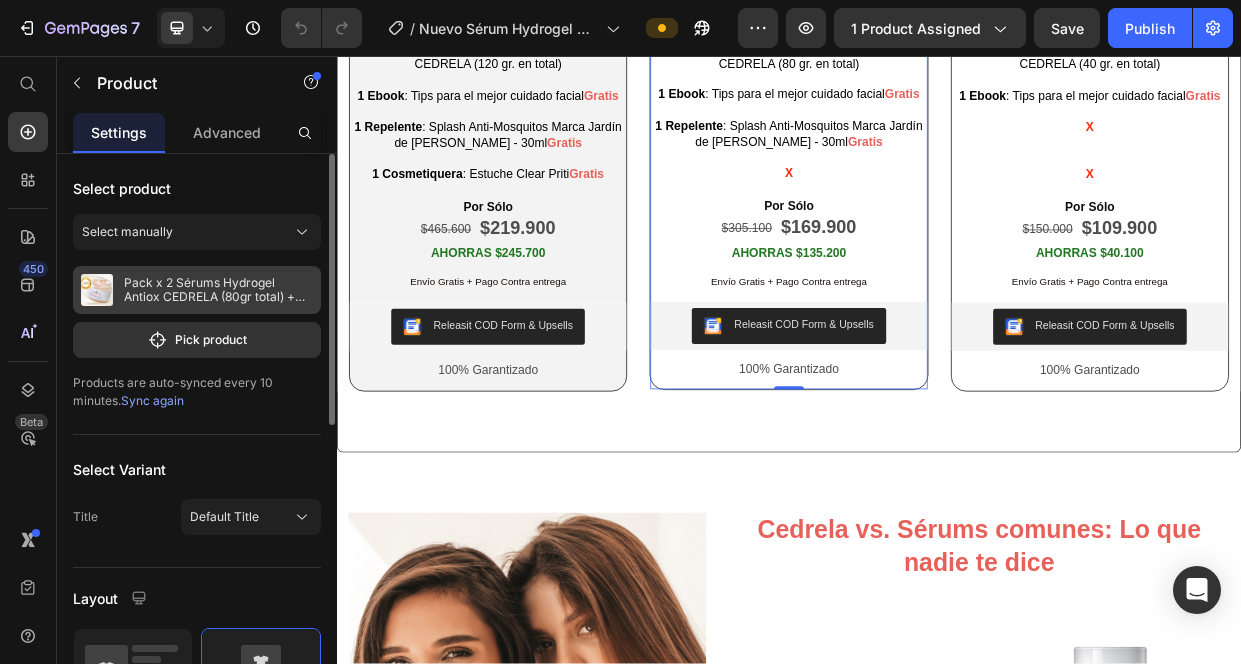 click on "Pack x 2 Sérums Hydrogel Antiox CEDRELA (80gr total) + eBook + Antimosquitos 30ml" at bounding box center [218, 290] 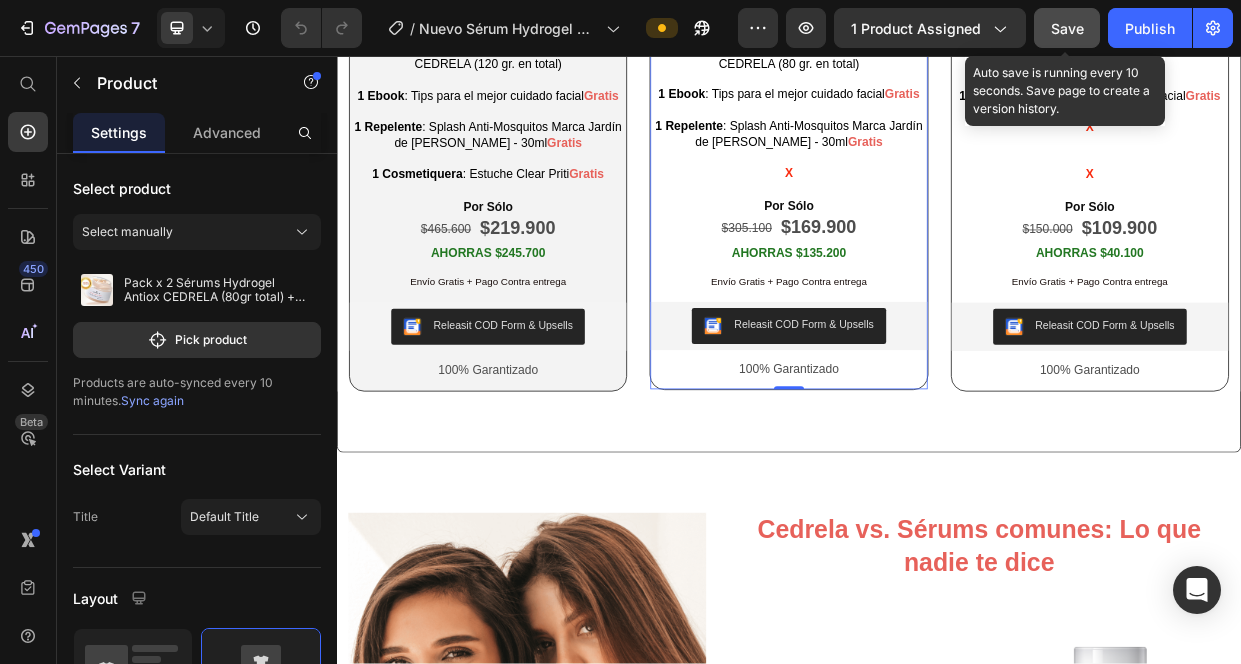 click on "Save" at bounding box center (1067, 28) 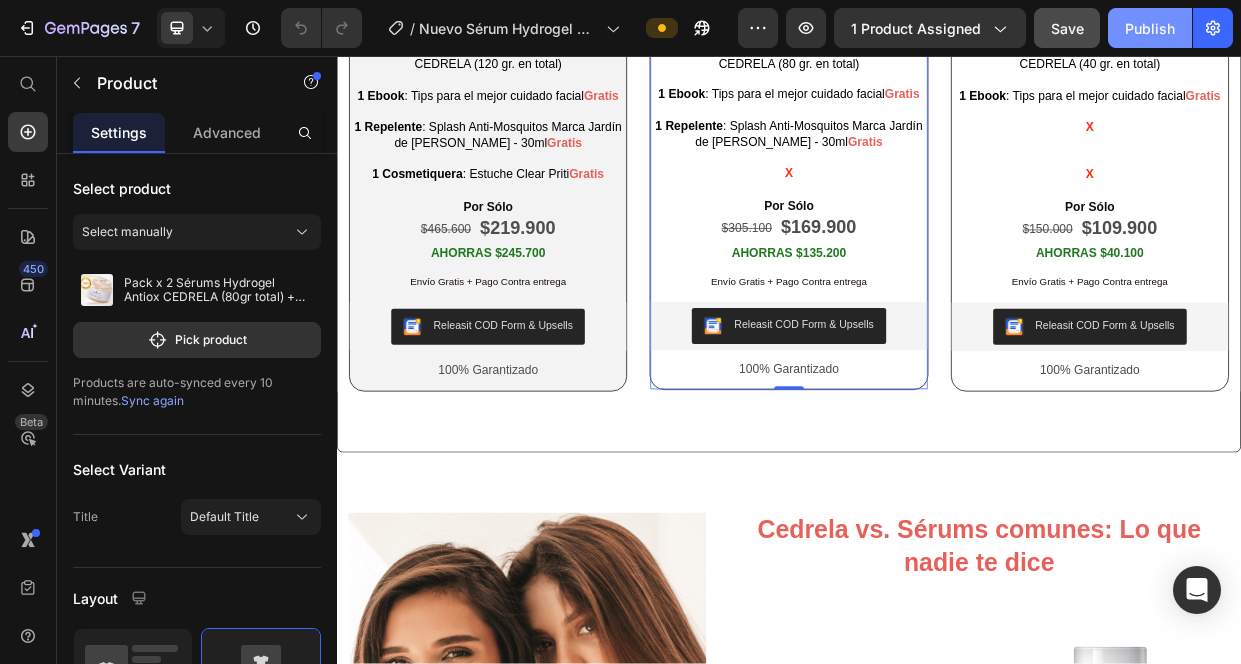 click on "Publish" at bounding box center [1150, 28] 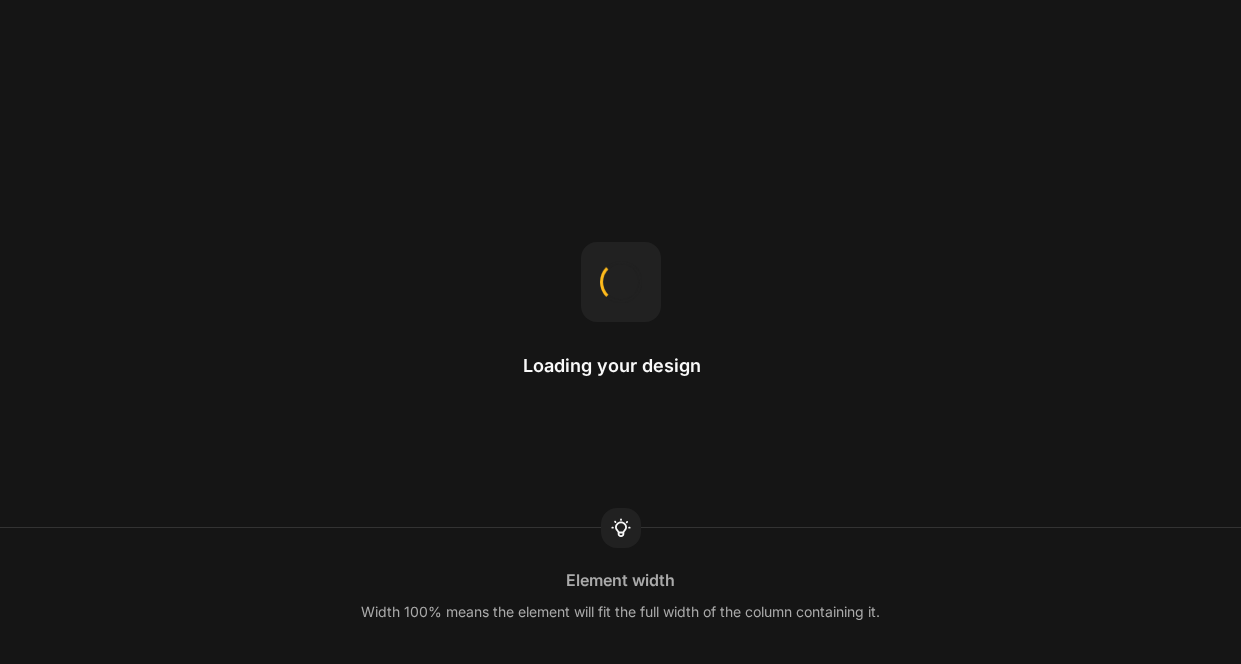 scroll, scrollTop: 0, scrollLeft: 0, axis: both 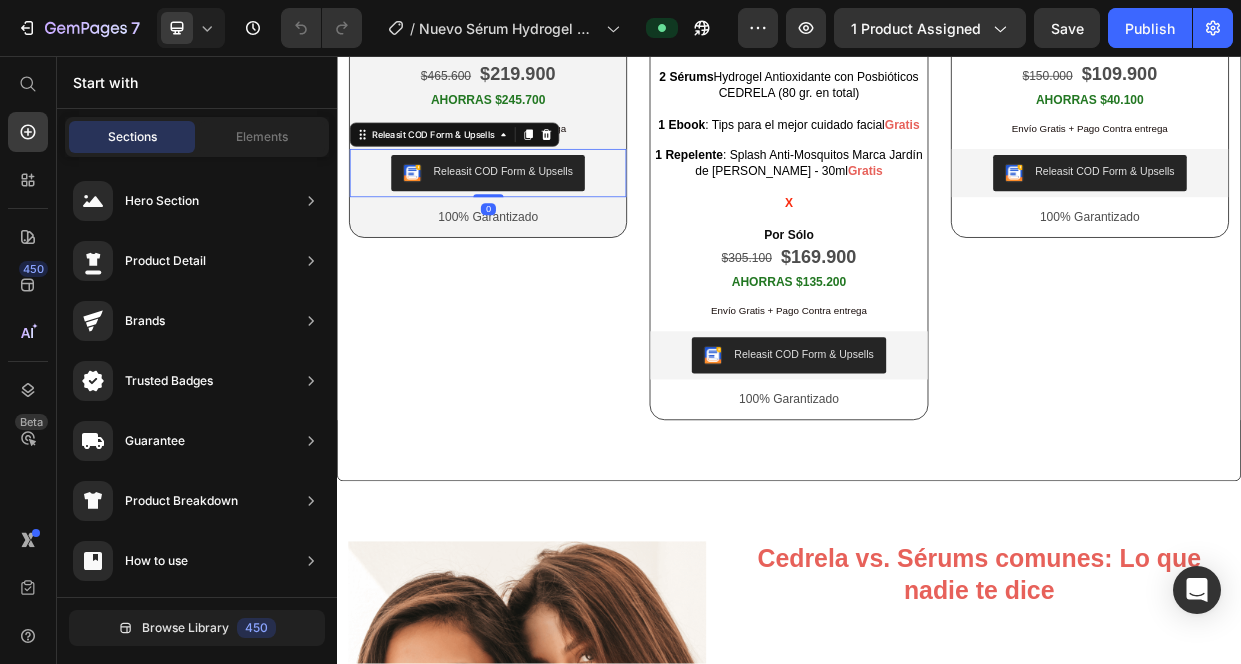 click on "Releasit COD Form & Upsells" at bounding box center [557, 210] 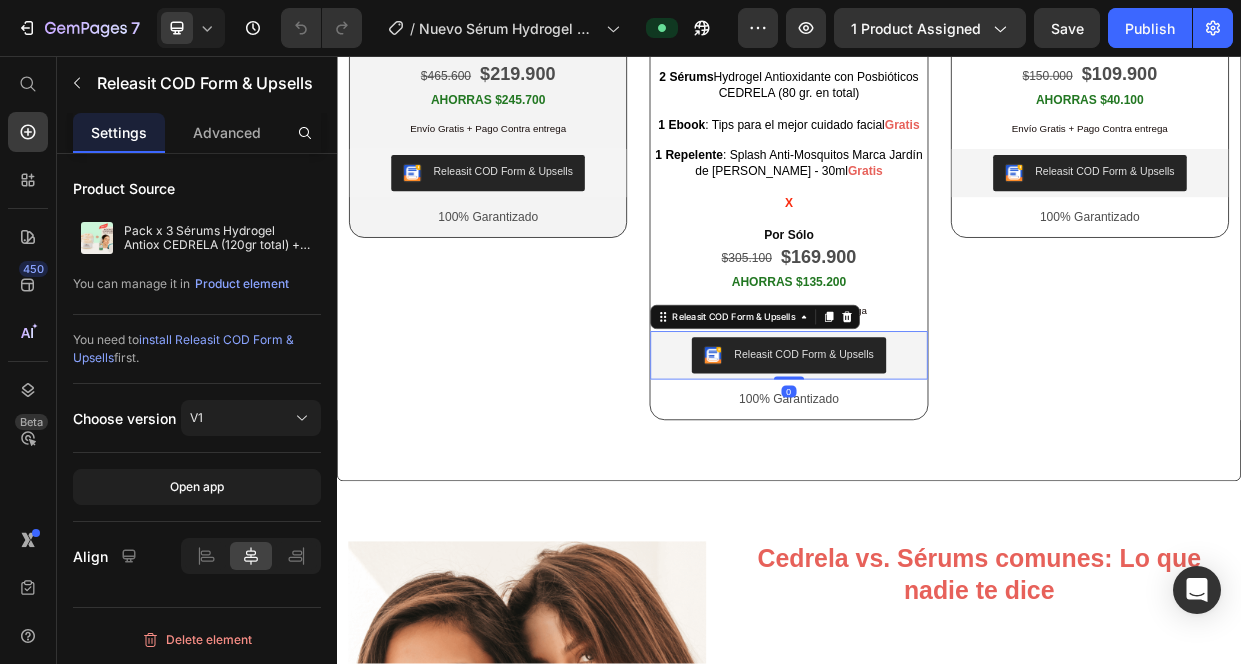 click on "Releasit COD Form & Upsells" at bounding box center [956, 452] 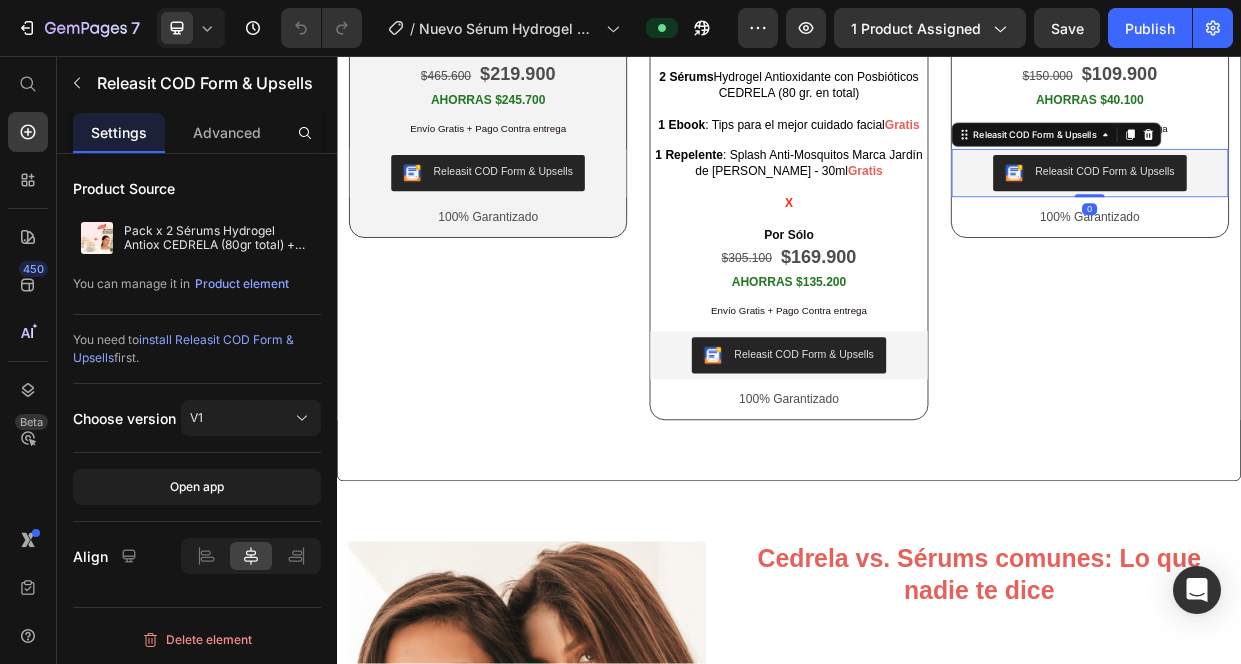 click on "Releasit COD Form & Upsells" at bounding box center (1336, 212) 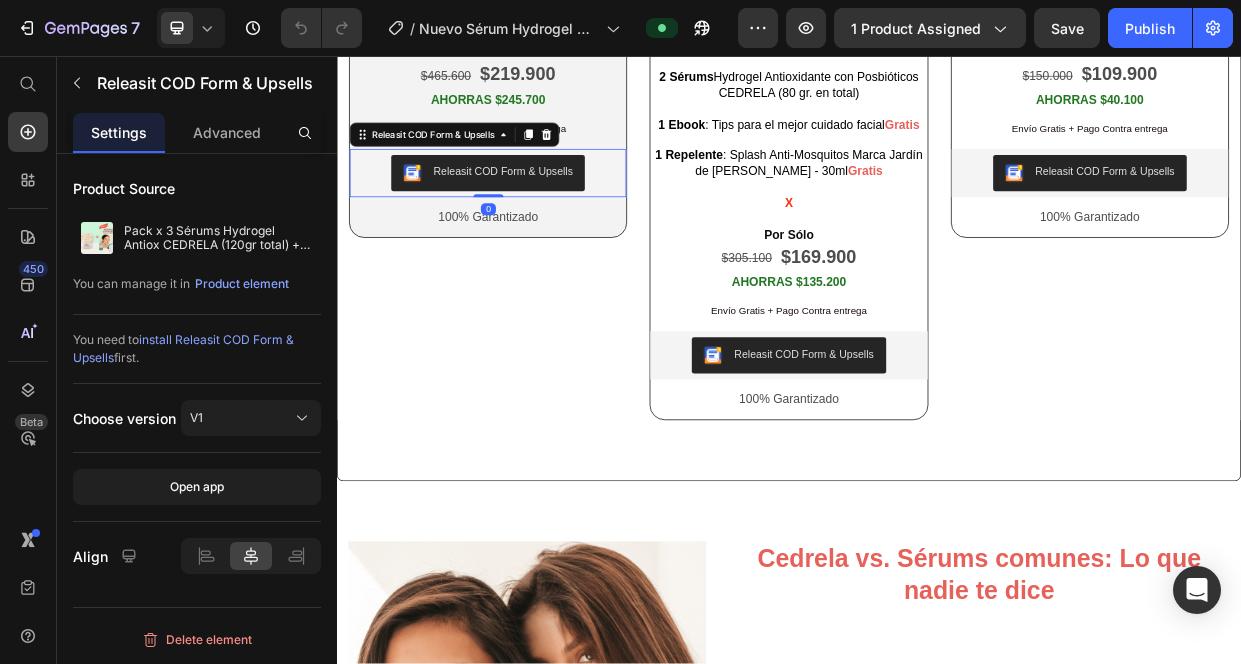 click on "Releasit COD Form & Upsells" at bounding box center (537, 212) 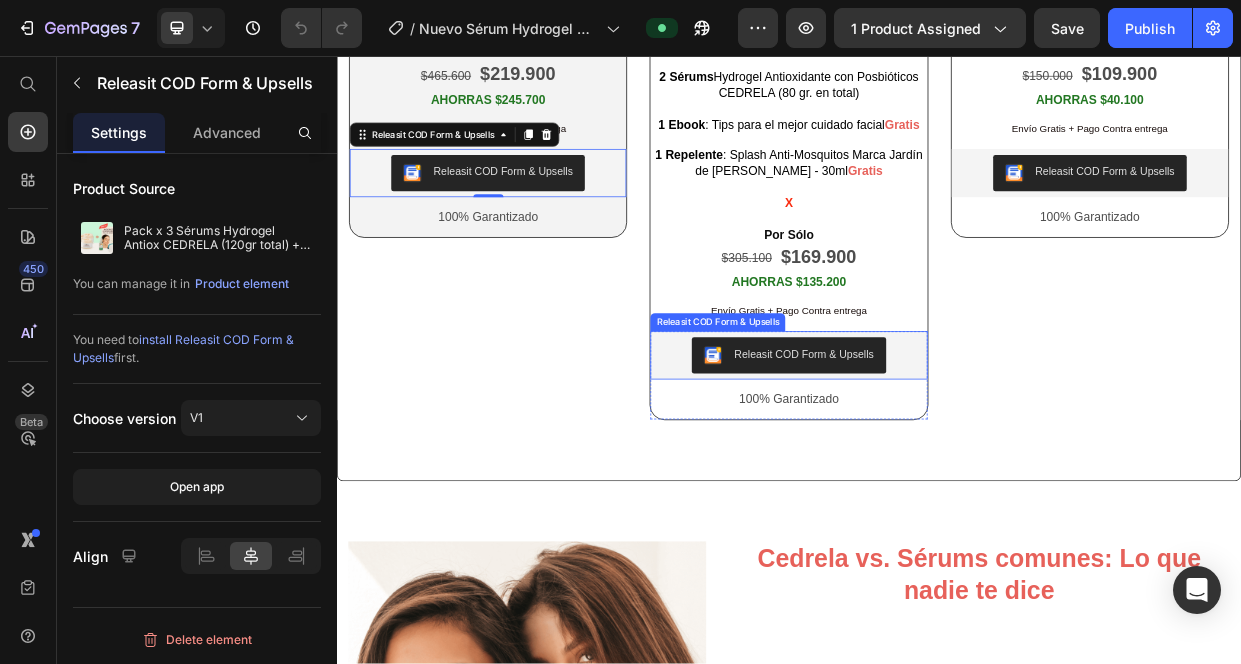 click on "Releasit COD Form & Upsells" at bounding box center [956, 452] 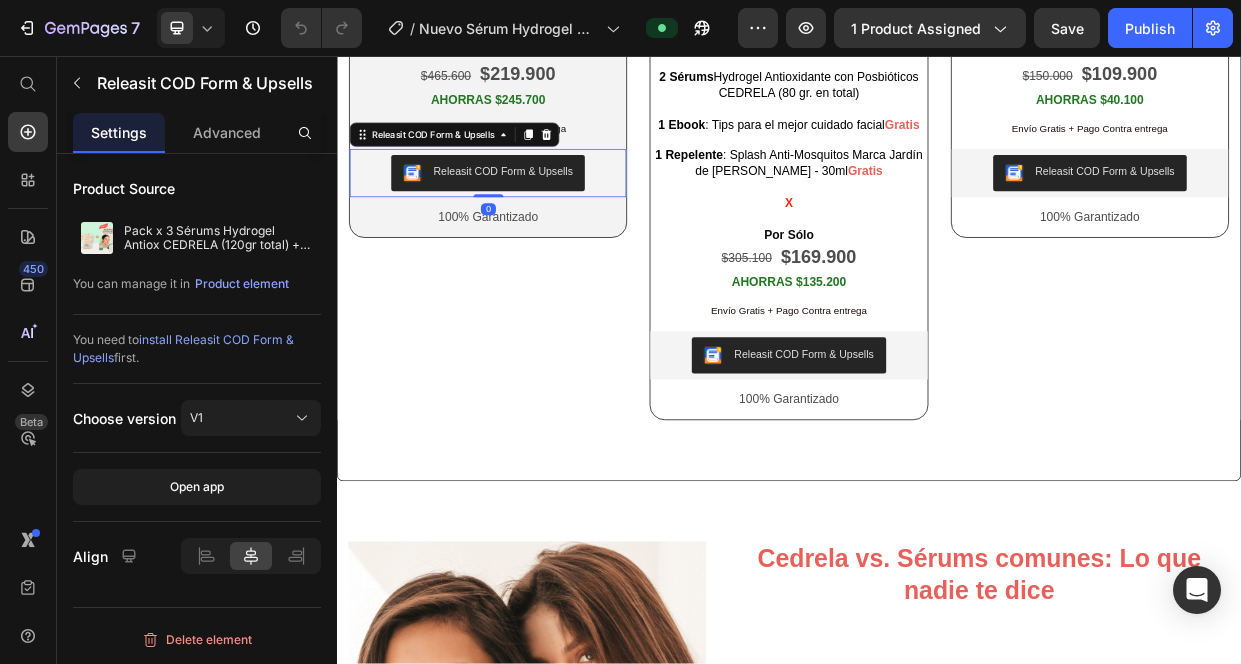 click on "Releasit COD Form & Upsells" at bounding box center [557, 210] 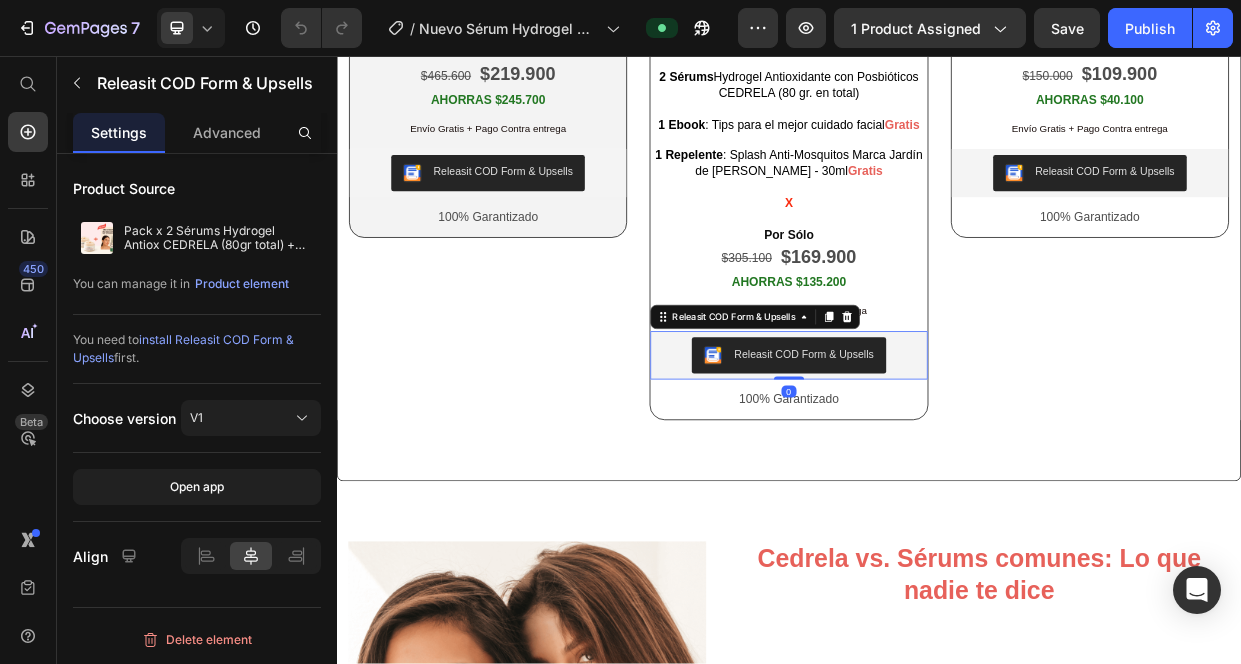click on "Releasit COD Form & Upsells" at bounding box center (956, 452) 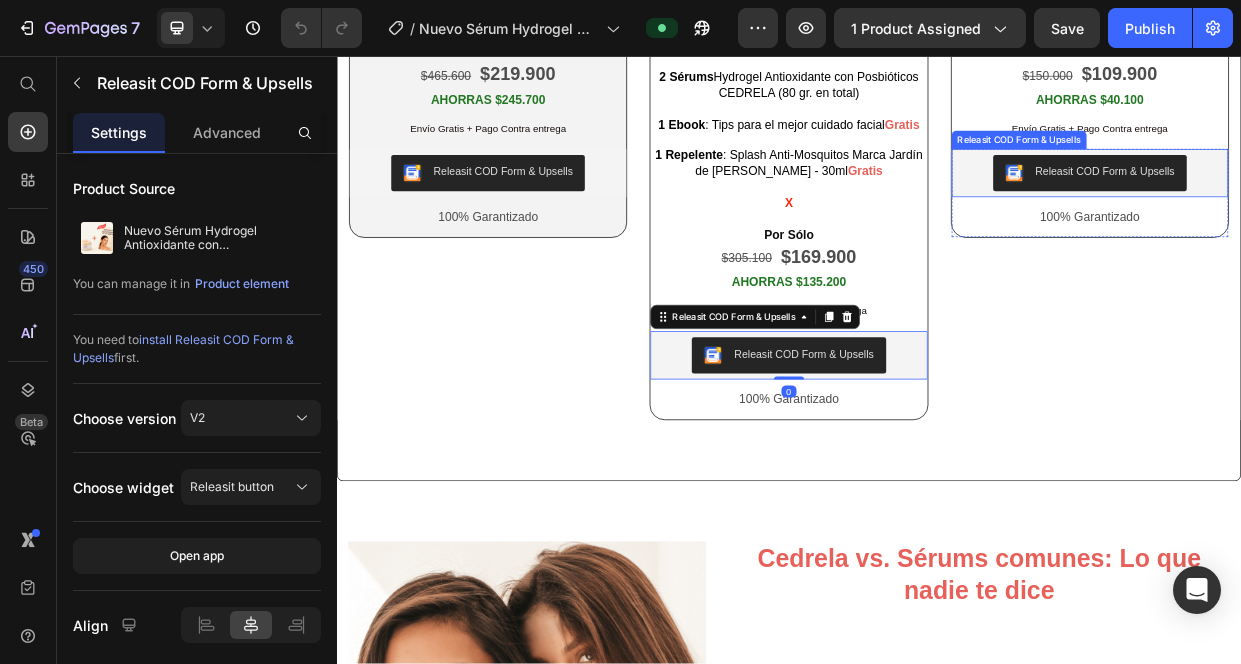 click on "Releasit COD Form & Upsells" at bounding box center (1336, 212) 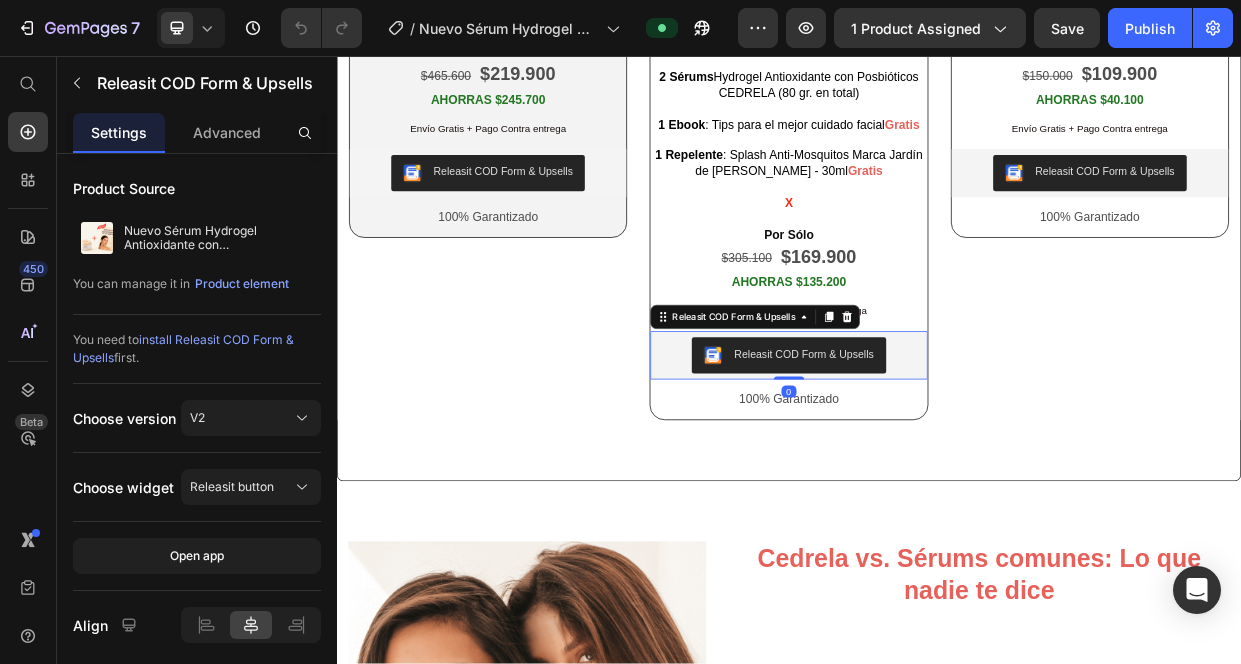 click on "Releasit COD Form & Upsells" at bounding box center [956, 452] 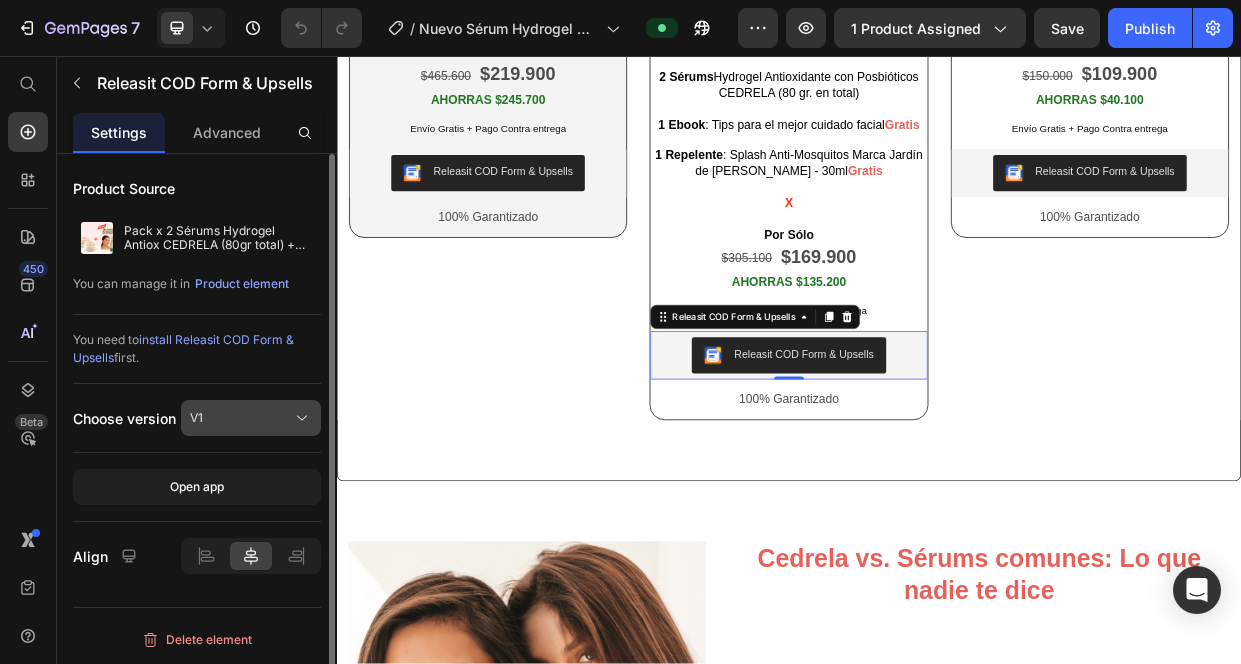 click 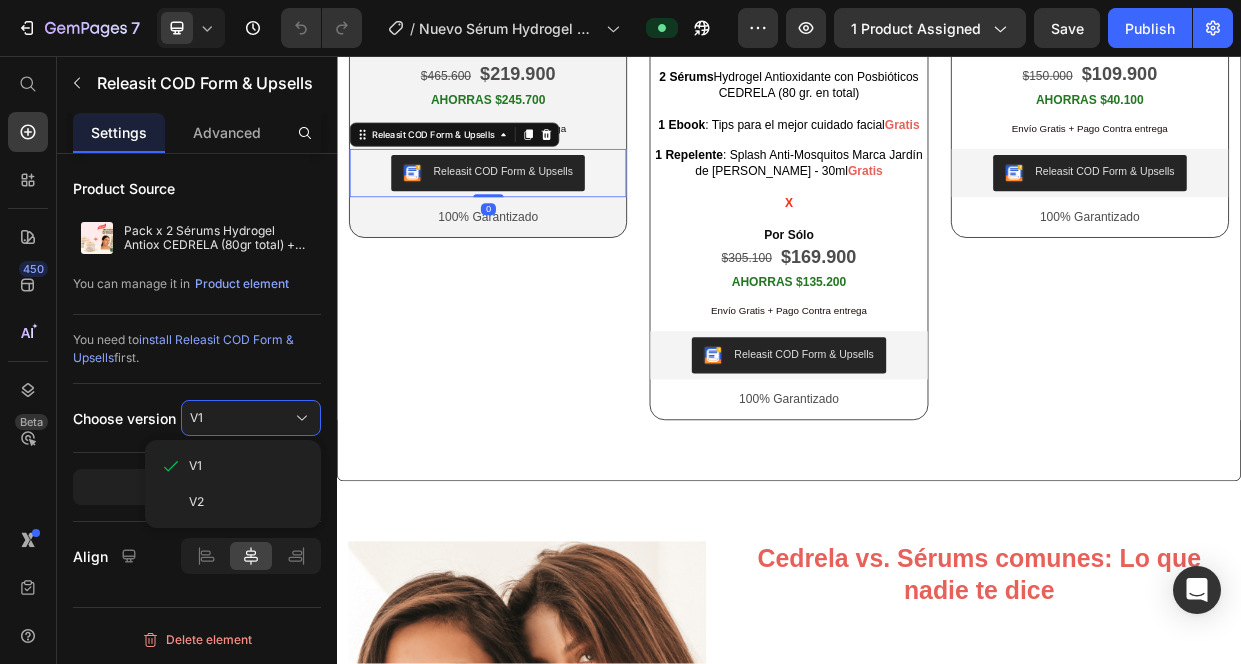 click on "Releasit COD Form & Upsells" at bounding box center [557, 210] 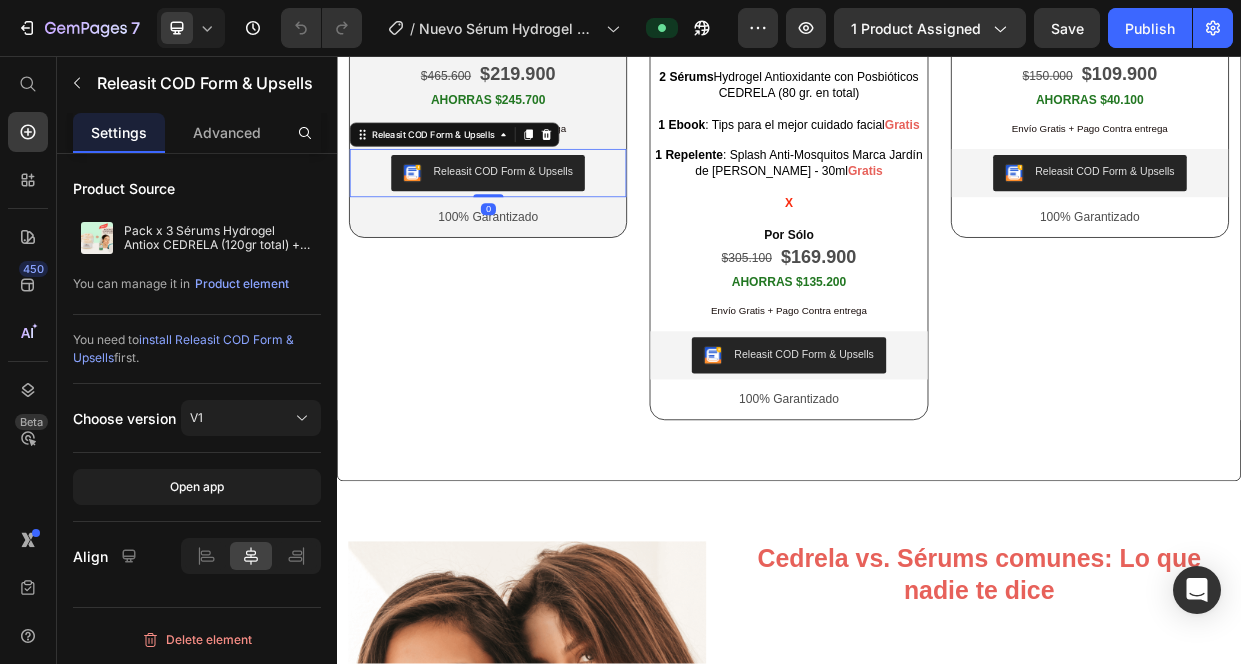 click on "Releasit COD Form & Upsells" at bounding box center [557, 210] 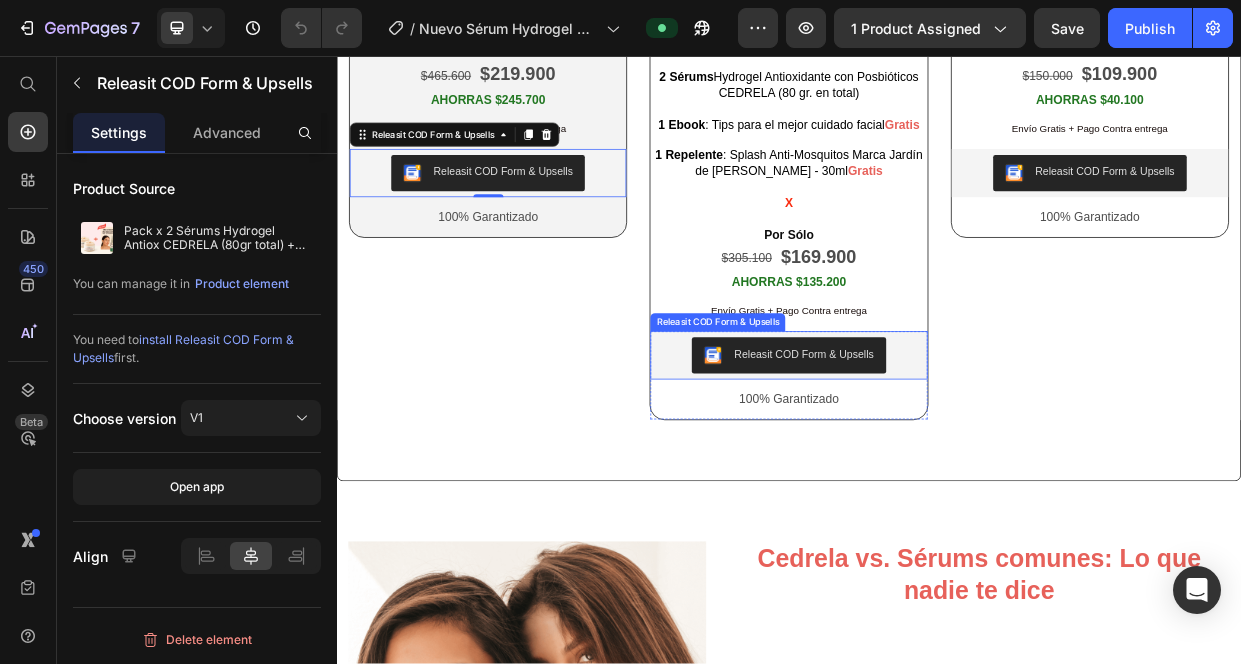 click on "Releasit COD Form & Upsells" at bounding box center [956, 452] 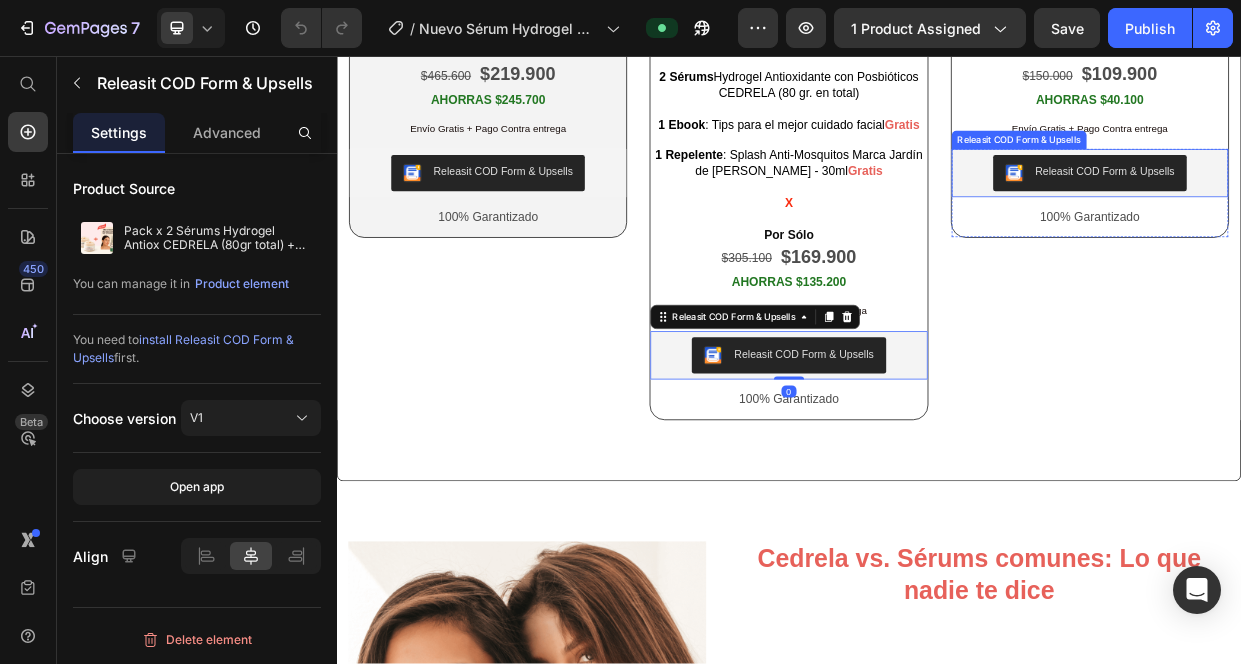 click on "Releasit COD Form & Upsells" at bounding box center (1356, 210) 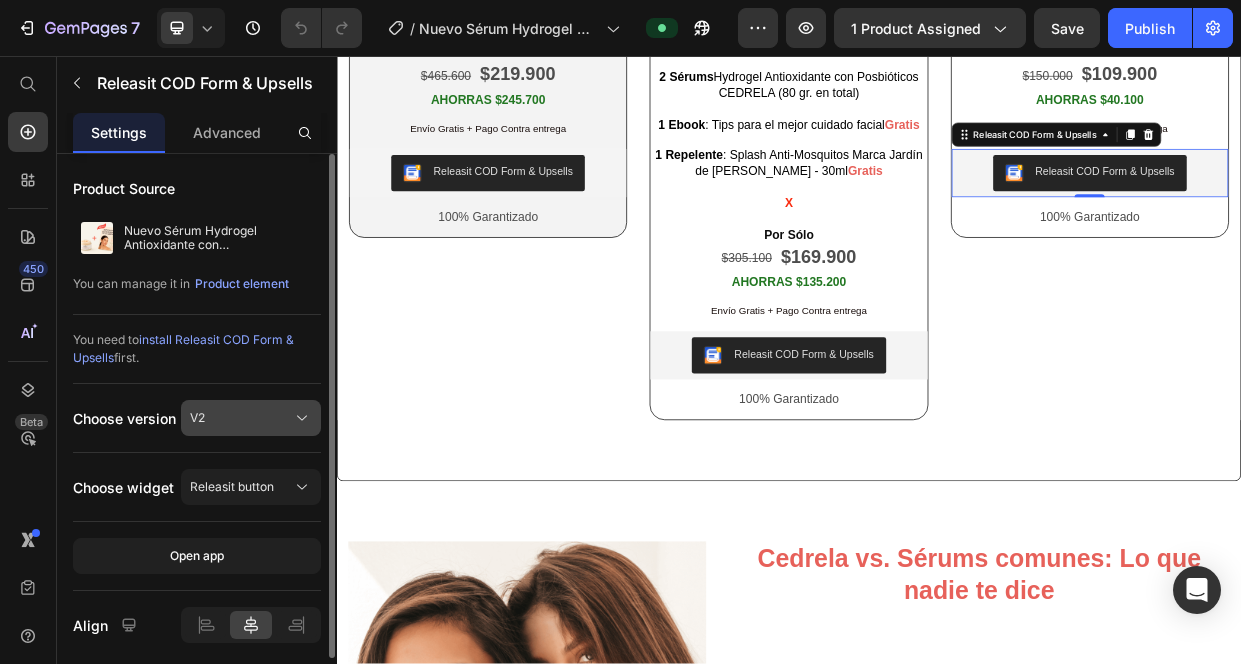 click 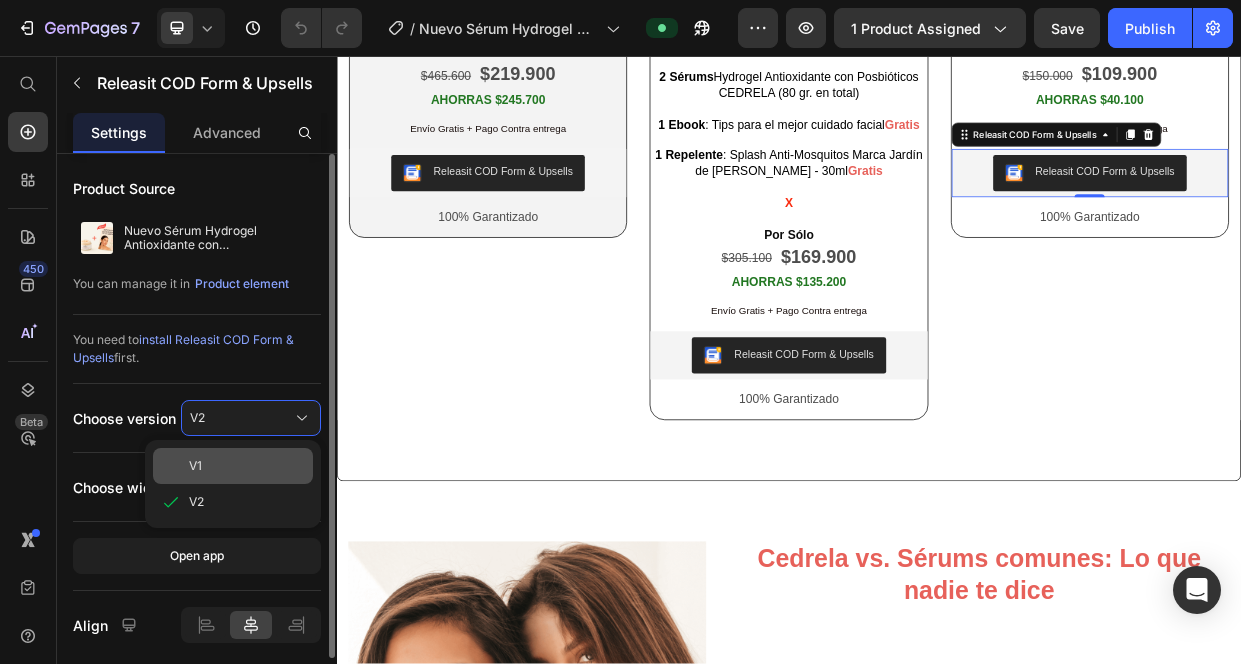 click on "V1" 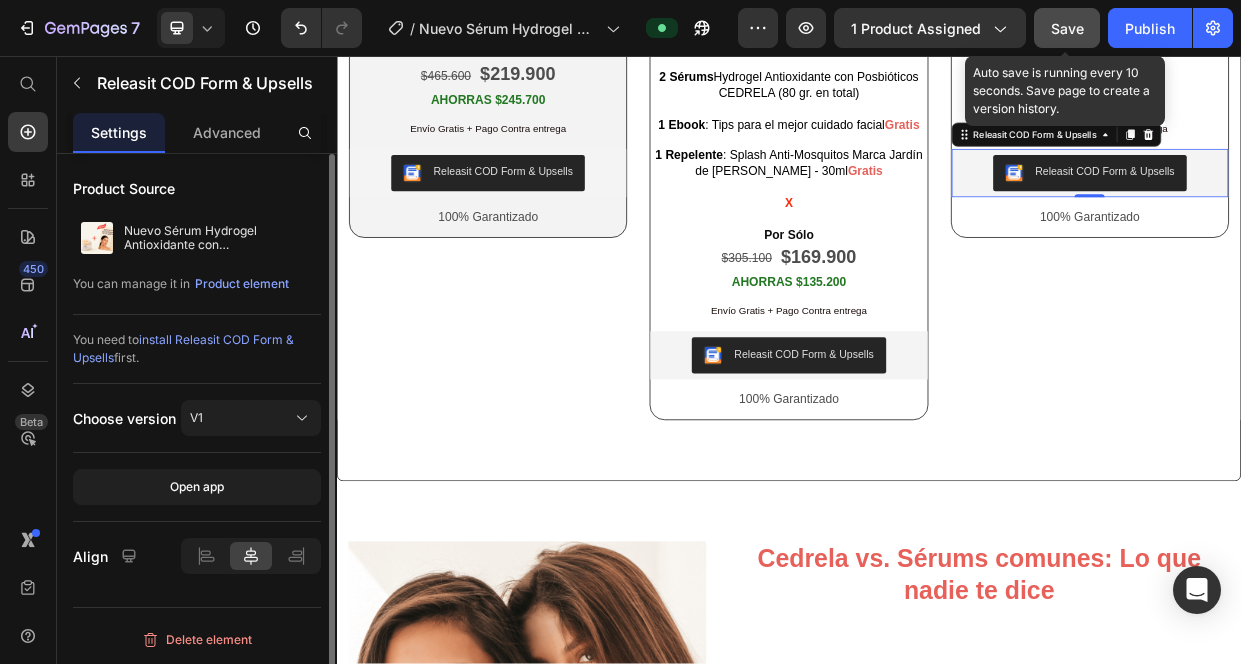 click on "Save" at bounding box center (1067, 28) 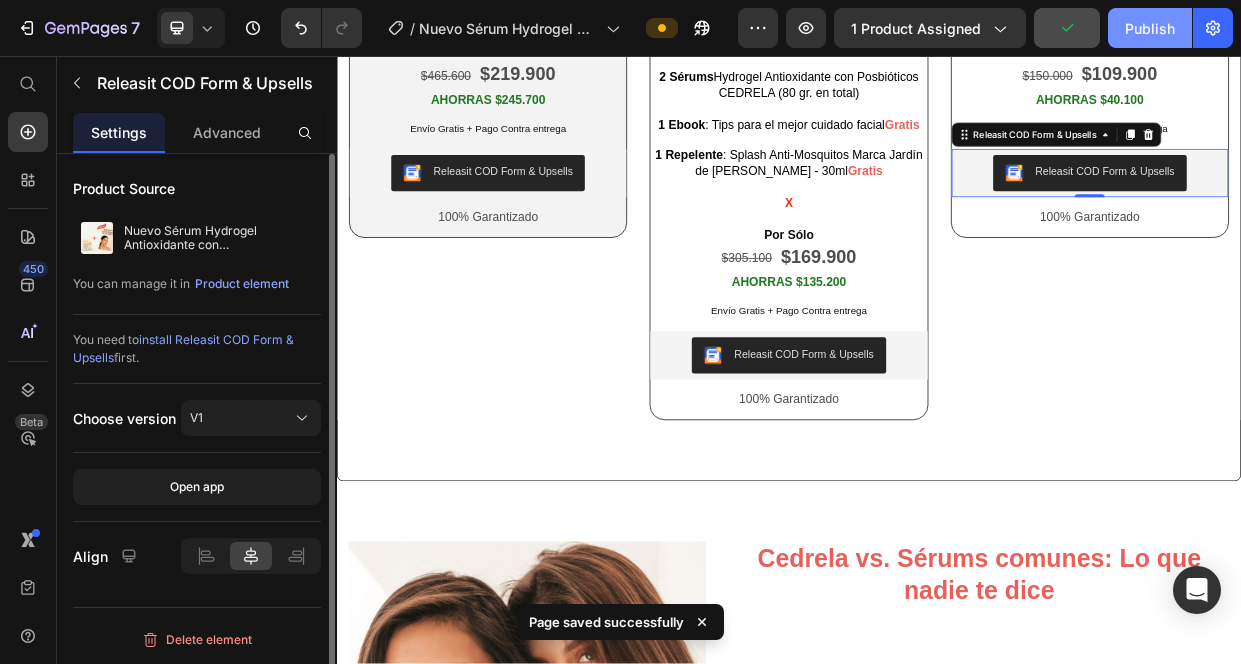 click on "Publish" at bounding box center [1150, 28] 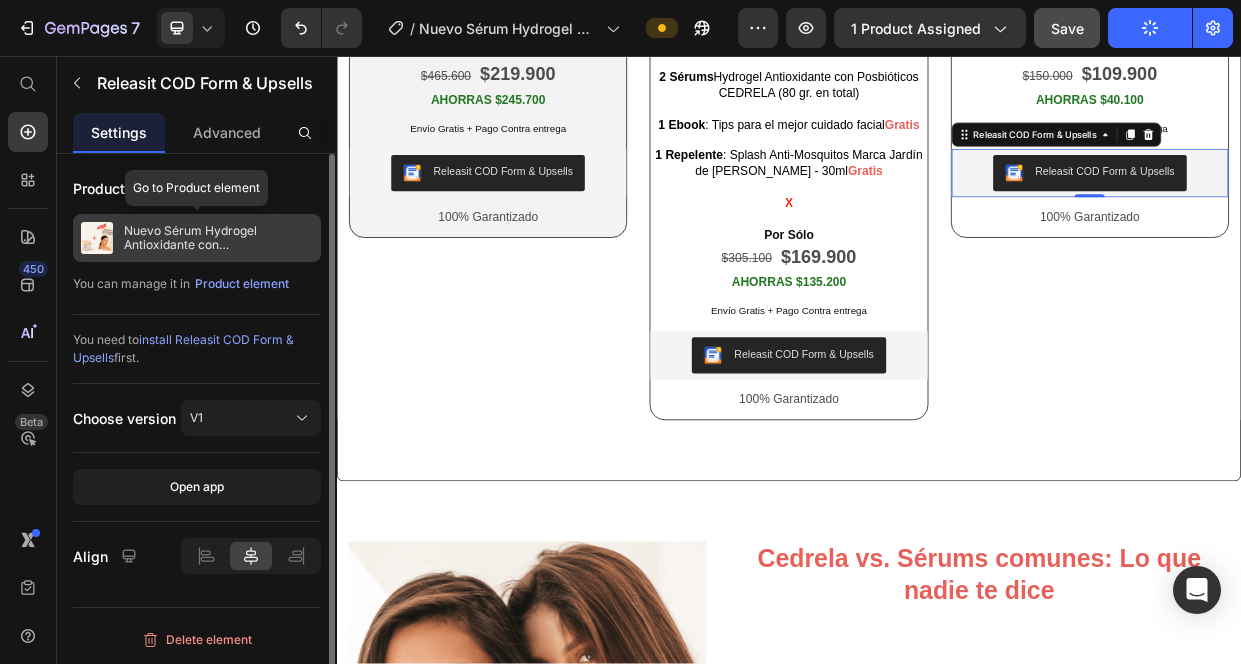 click on "Nuevo Sérum Hydrogel Antioxidante con Posbióticos CEDRELA 40gr" at bounding box center (218, 238) 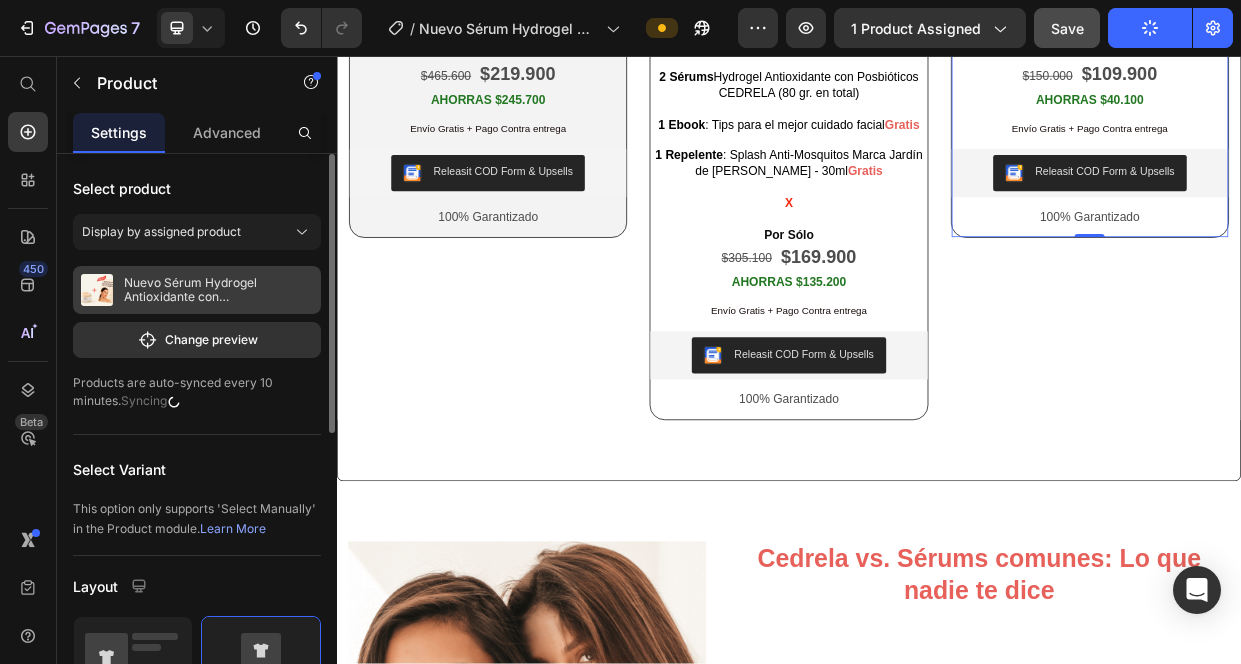 click on "Nuevo Sérum Hydrogel Antioxidante con Posbióticos CEDRELA 40gr" at bounding box center [218, 290] 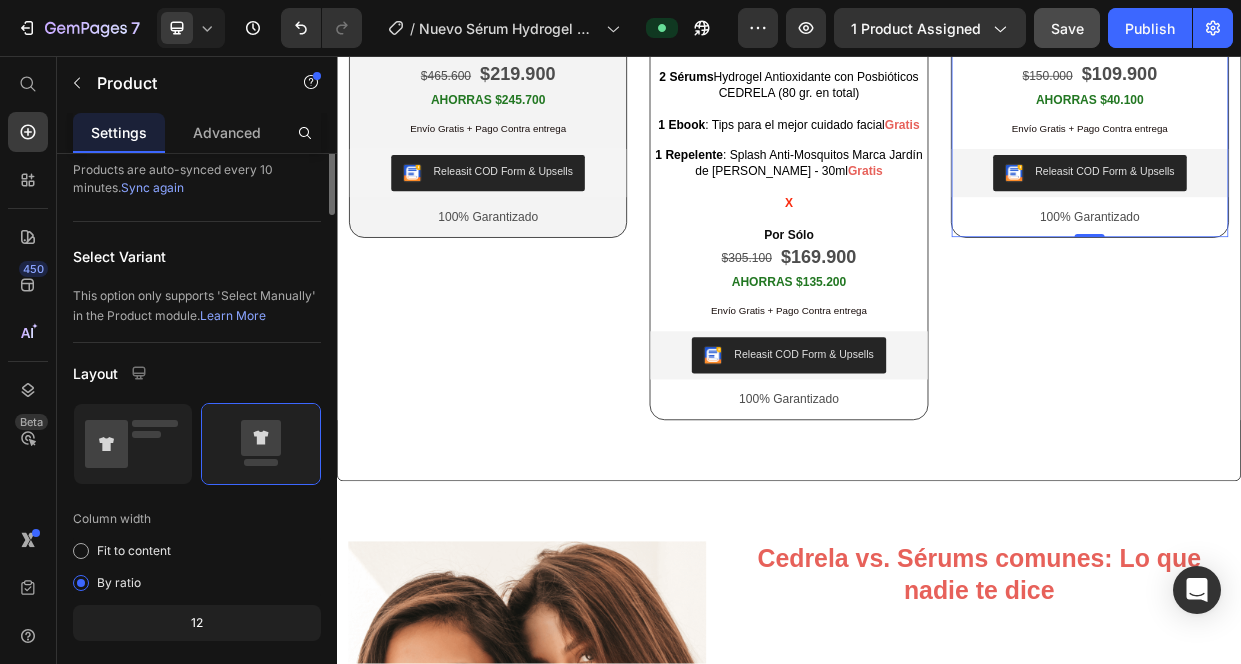 scroll, scrollTop: 0, scrollLeft: 0, axis: both 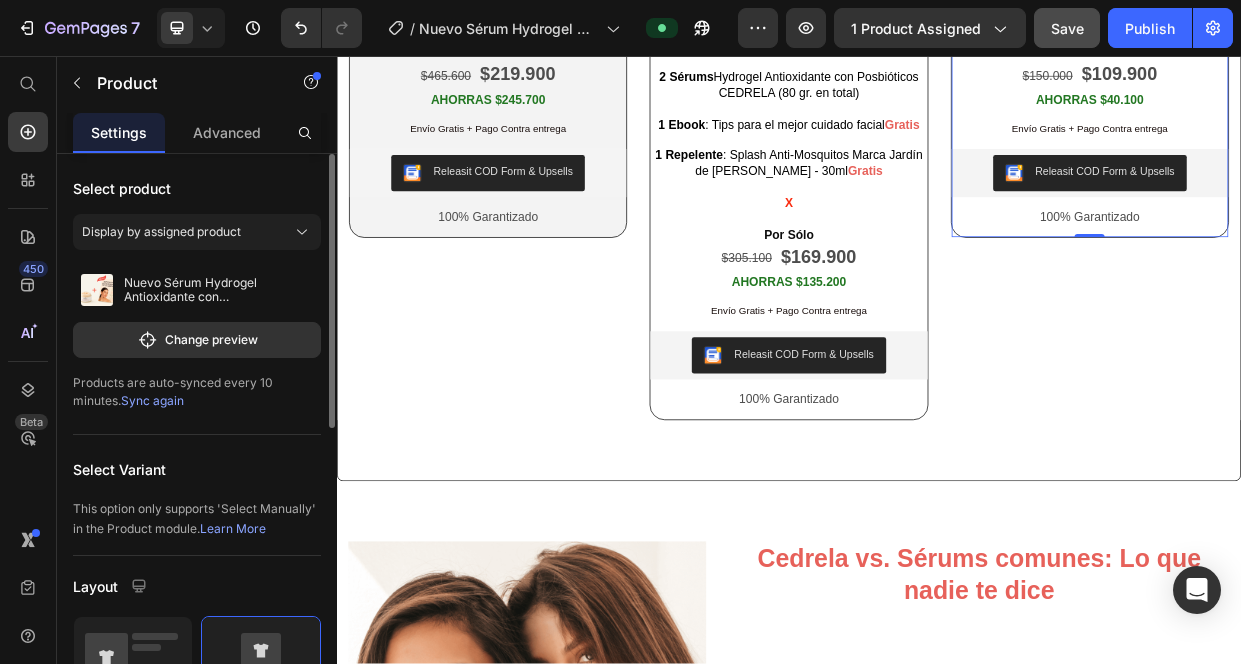 click on "Sync again" at bounding box center [152, 400] 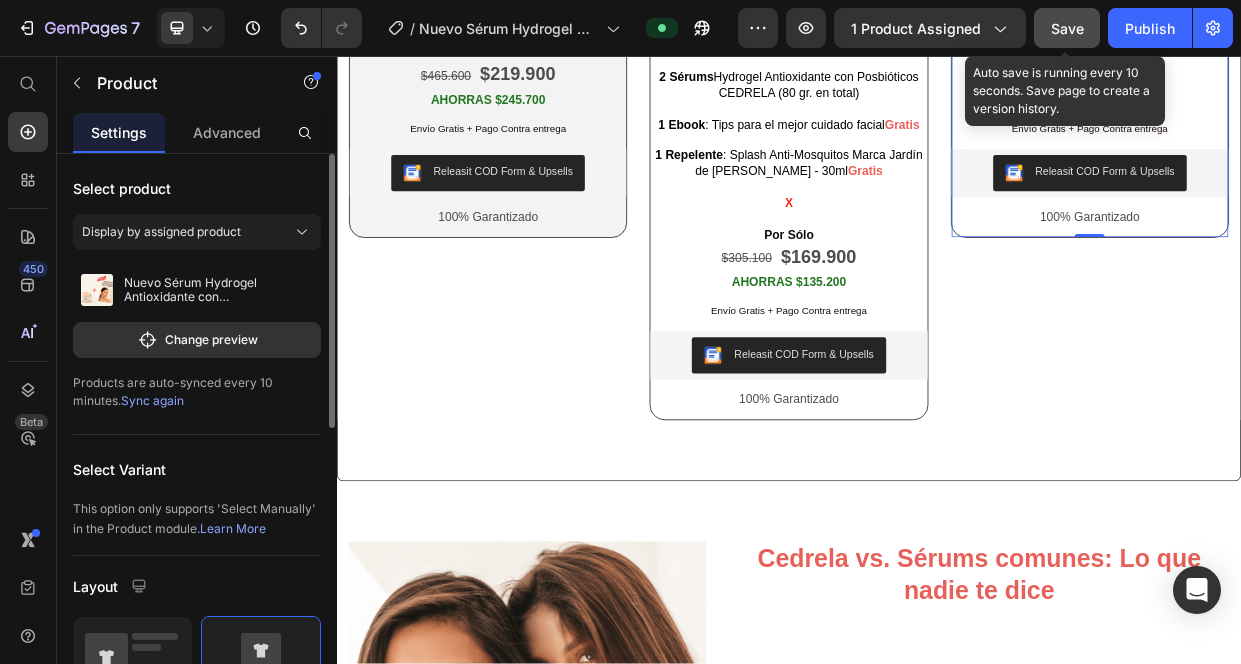 click on "Save" at bounding box center (1067, 28) 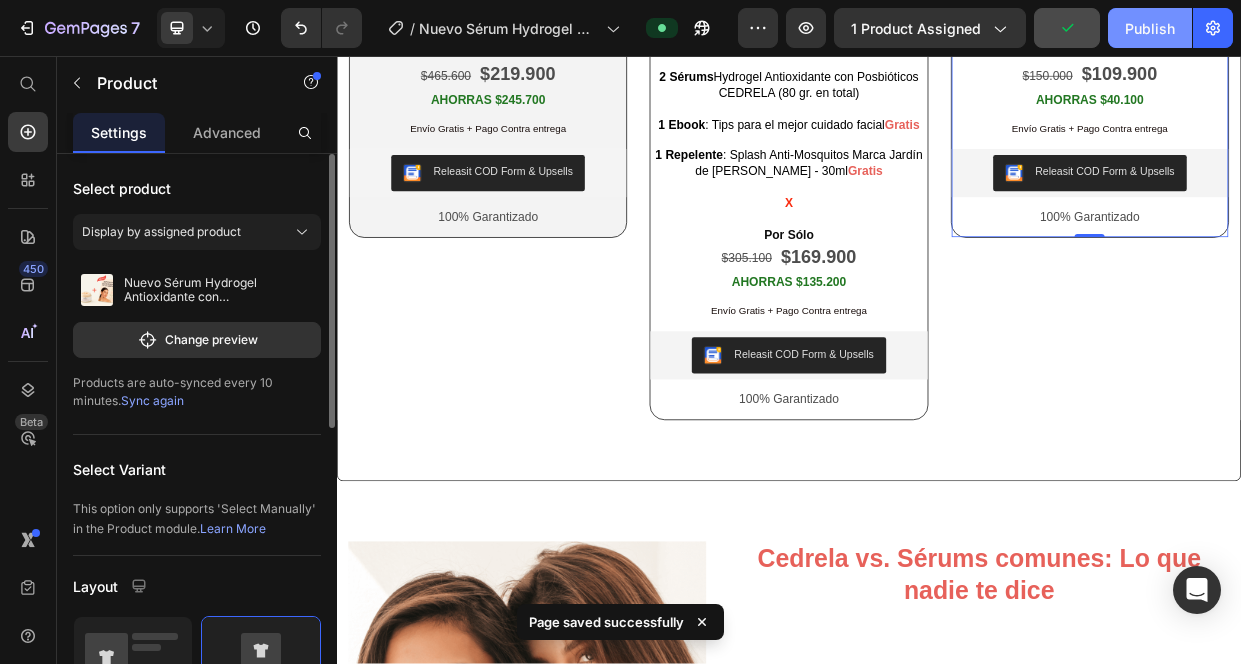 click on "Publish" at bounding box center (1150, 28) 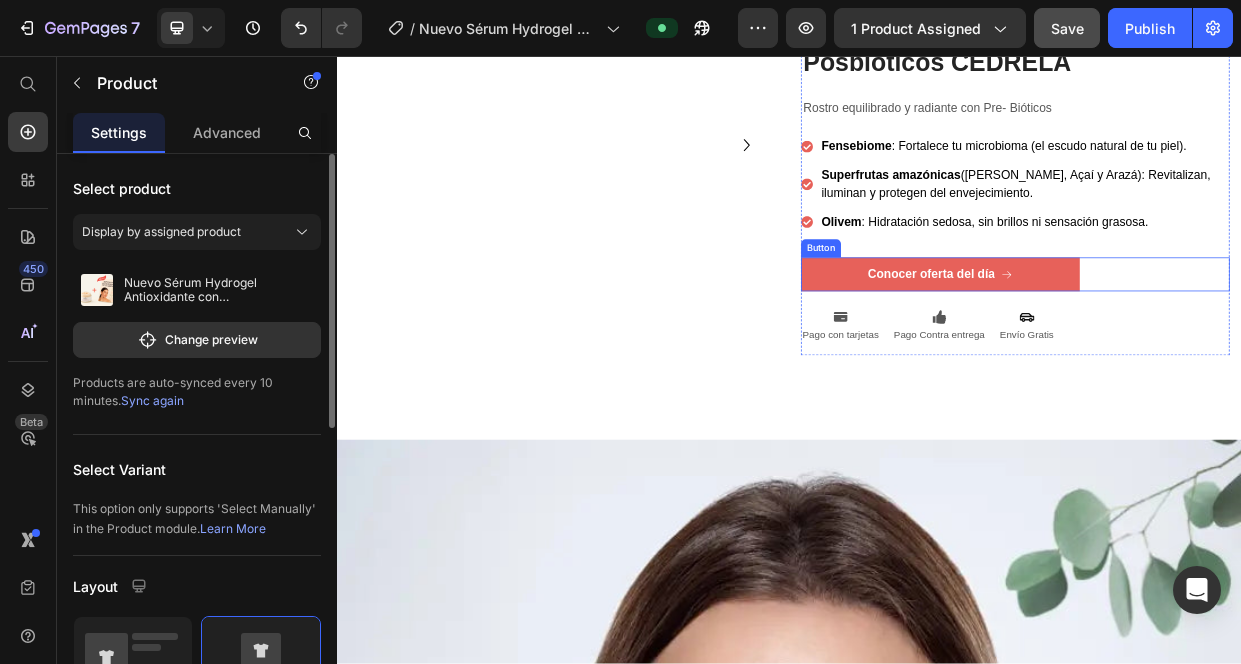 scroll, scrollTop: 0, scrollLeft: 0, axis: both 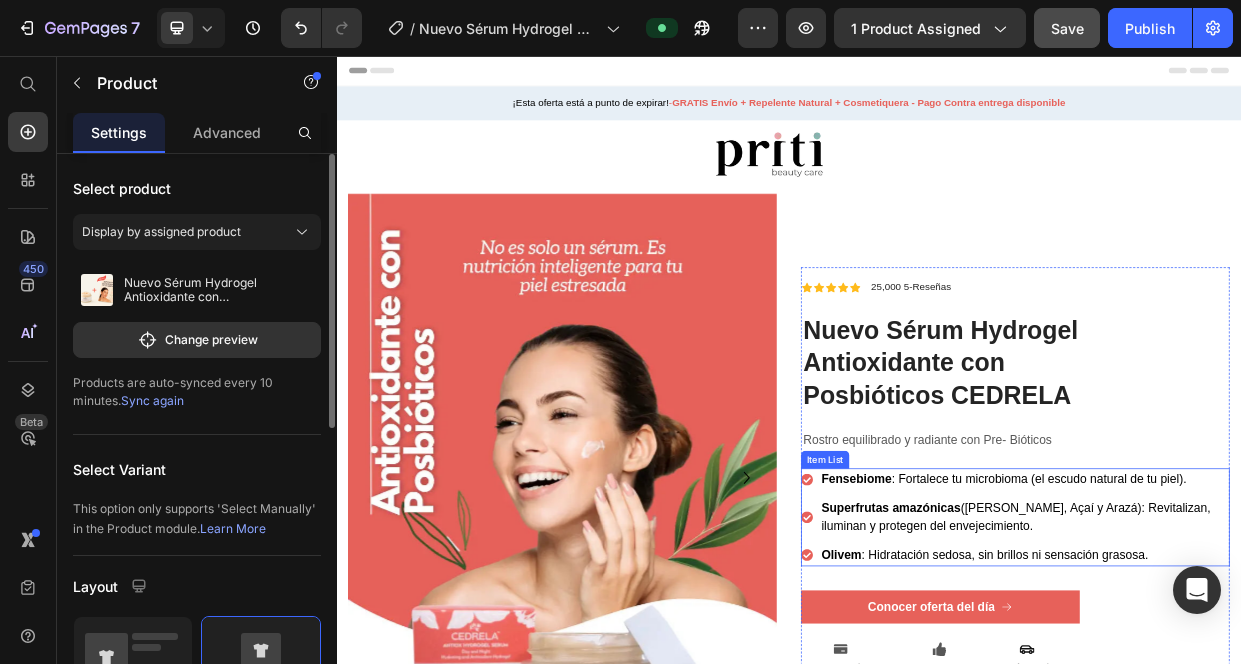 click 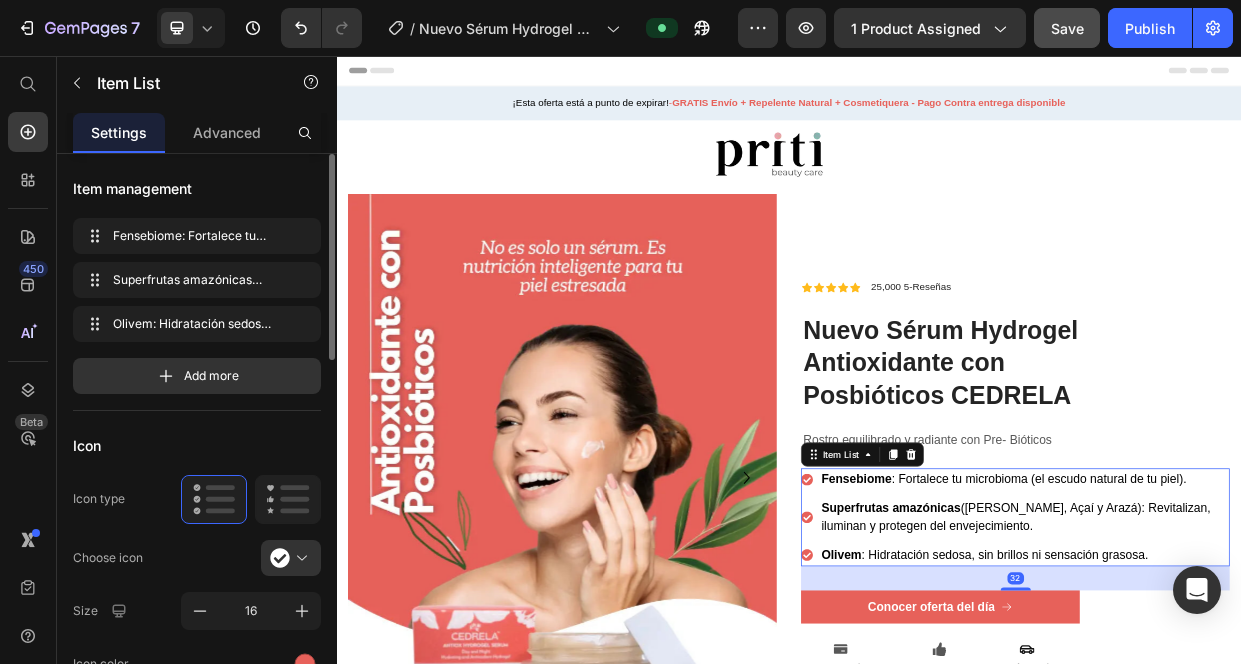 click 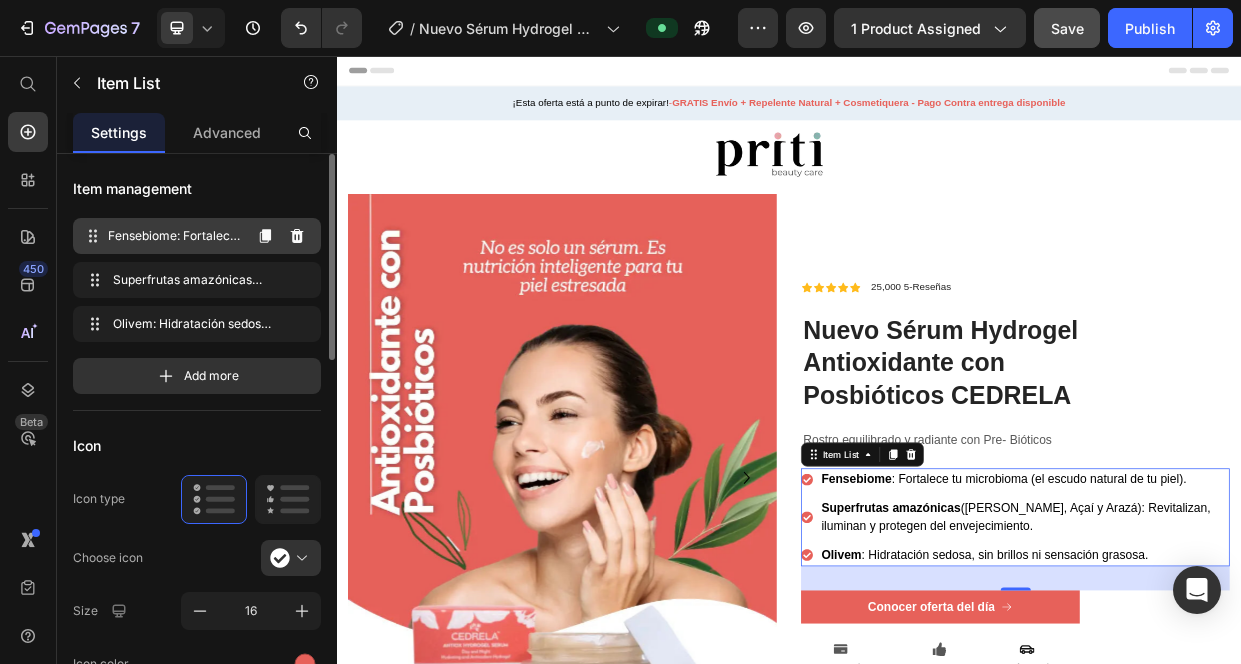 click on "Fensebiome: Fortalece tu microbioma (el escudo natural de tu piel)." at bounding box center (174, 236) 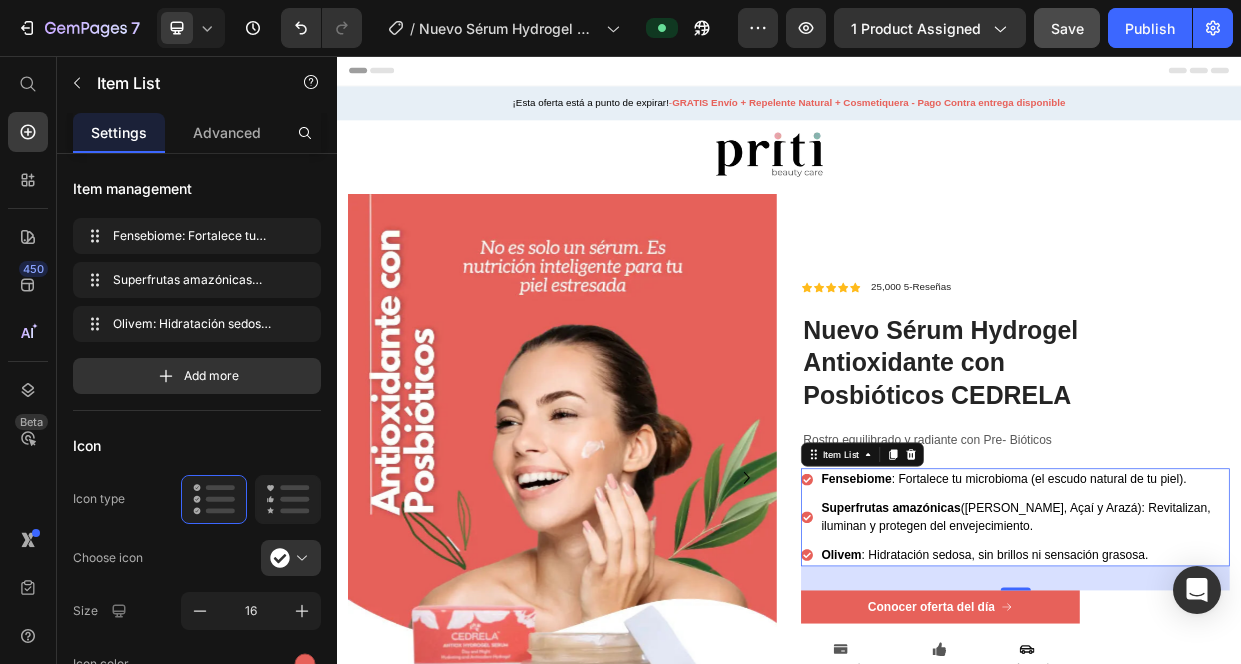 click on "Fensebiome : Fortalece tu microbioma (el escudo natural de tu piel)." at bounding box center [1249, 619] 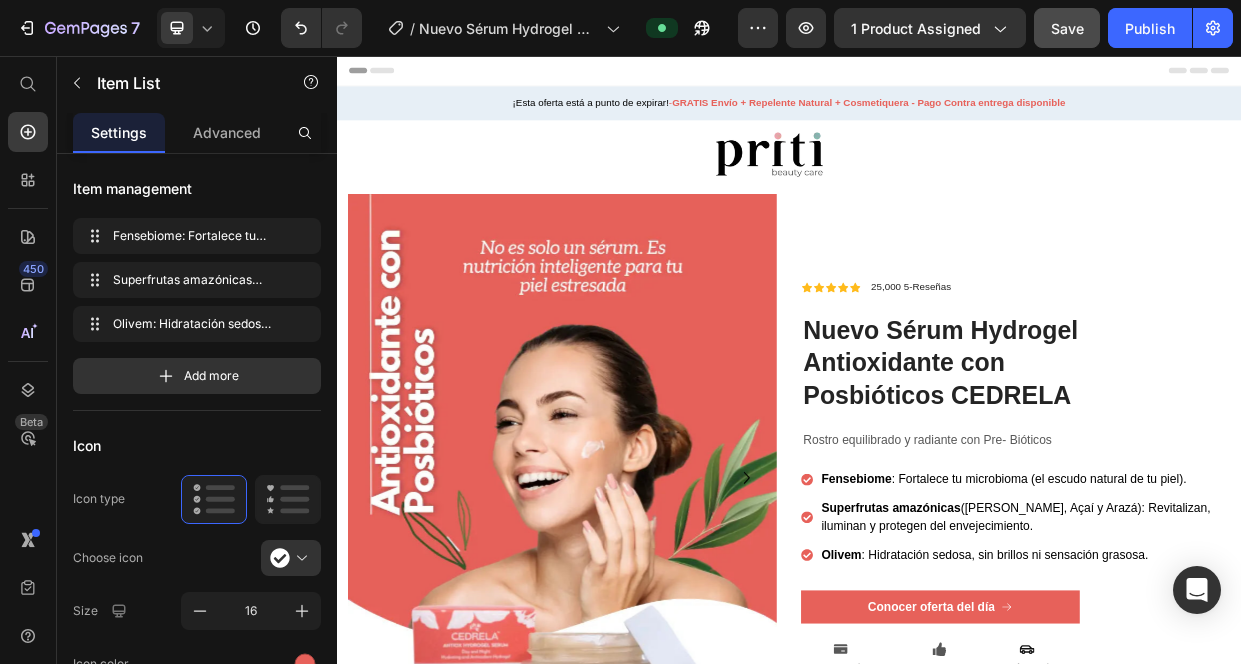 click 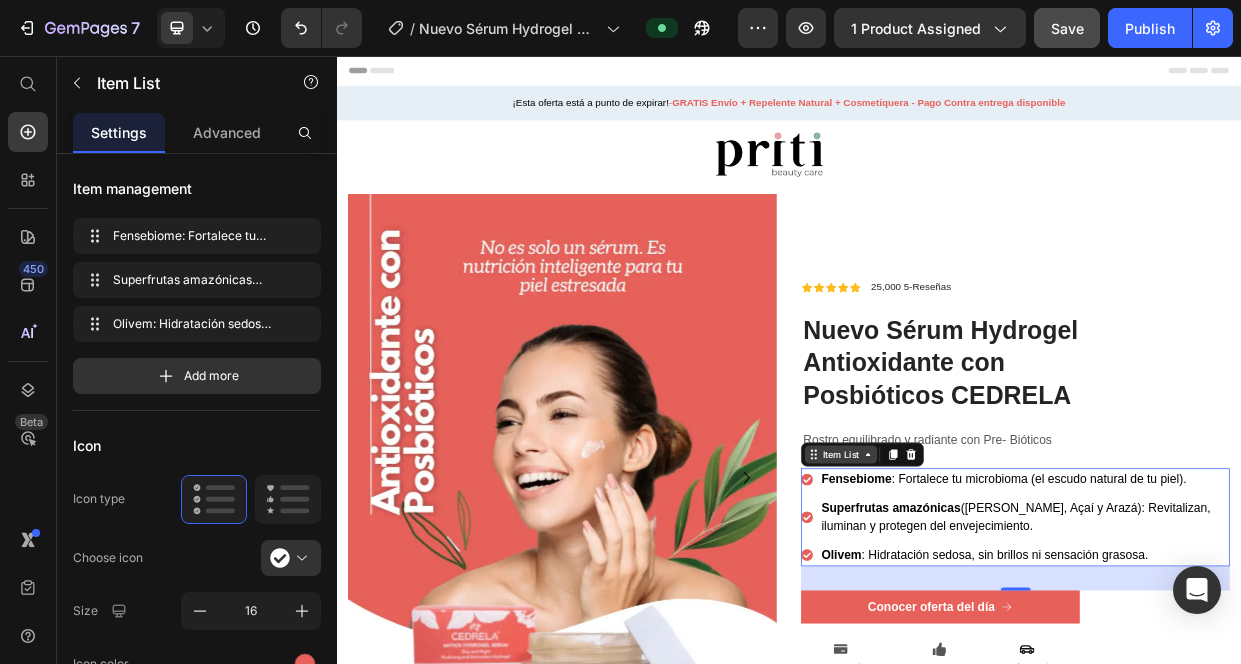click on "Item List" at bounding box center (1006, 585) 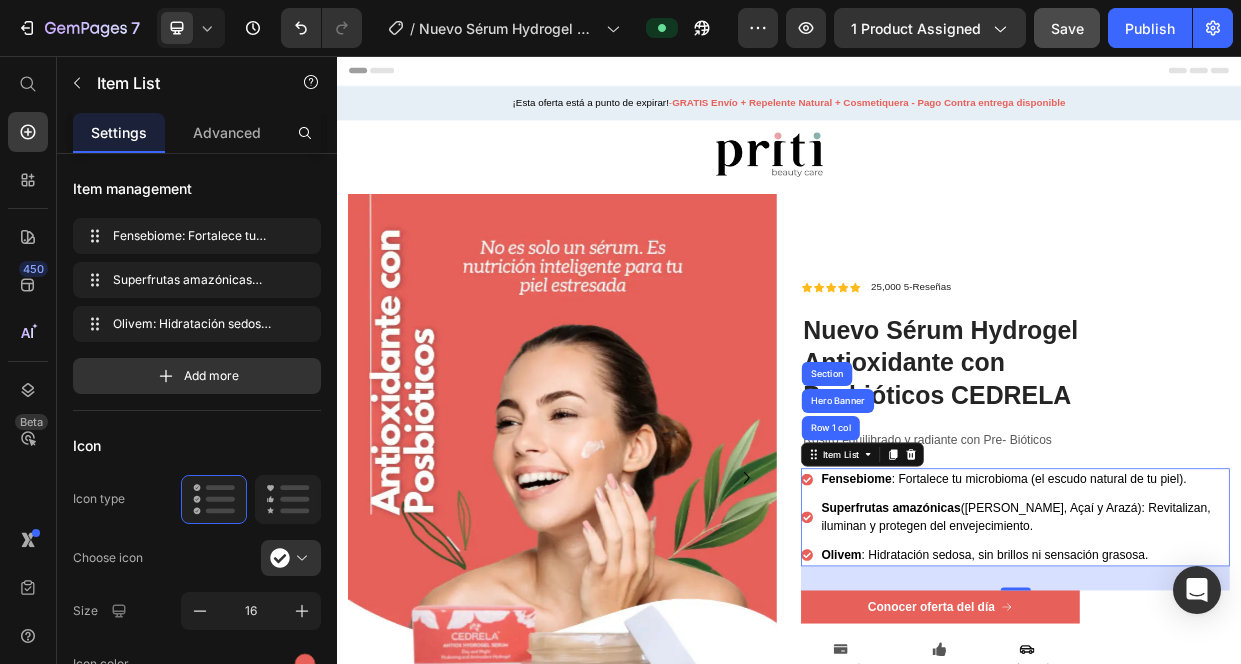 click 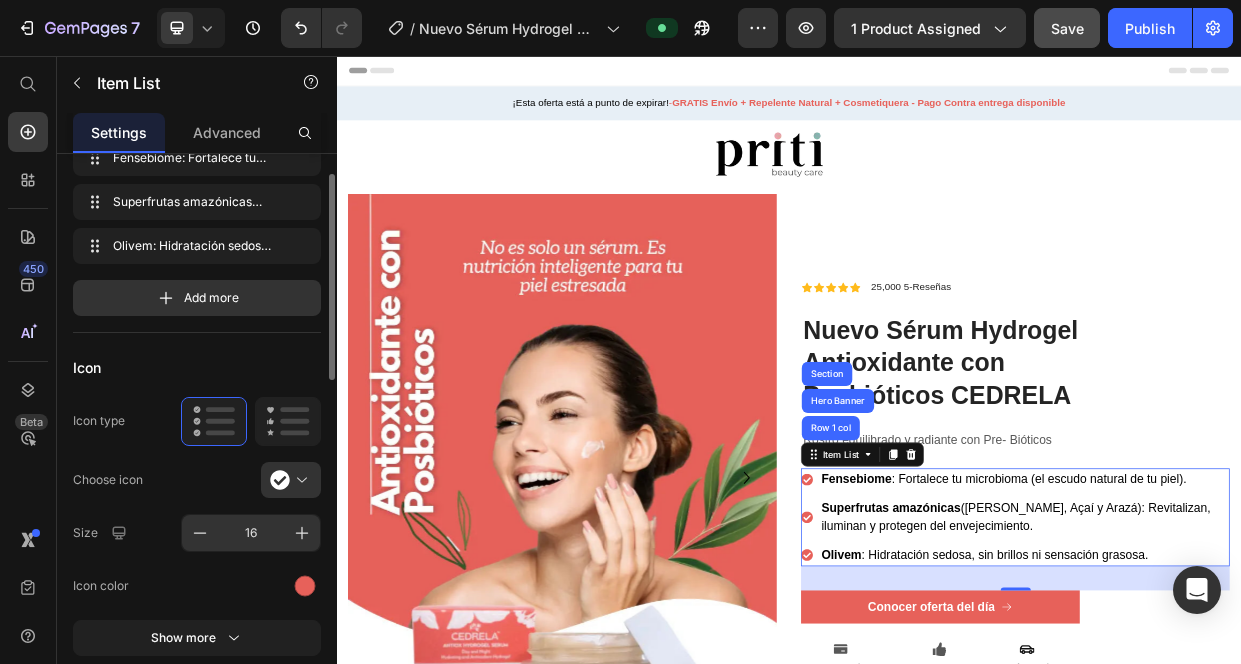 scroll, scrollTop: 85, scrollLeft: 0, axis: vertical 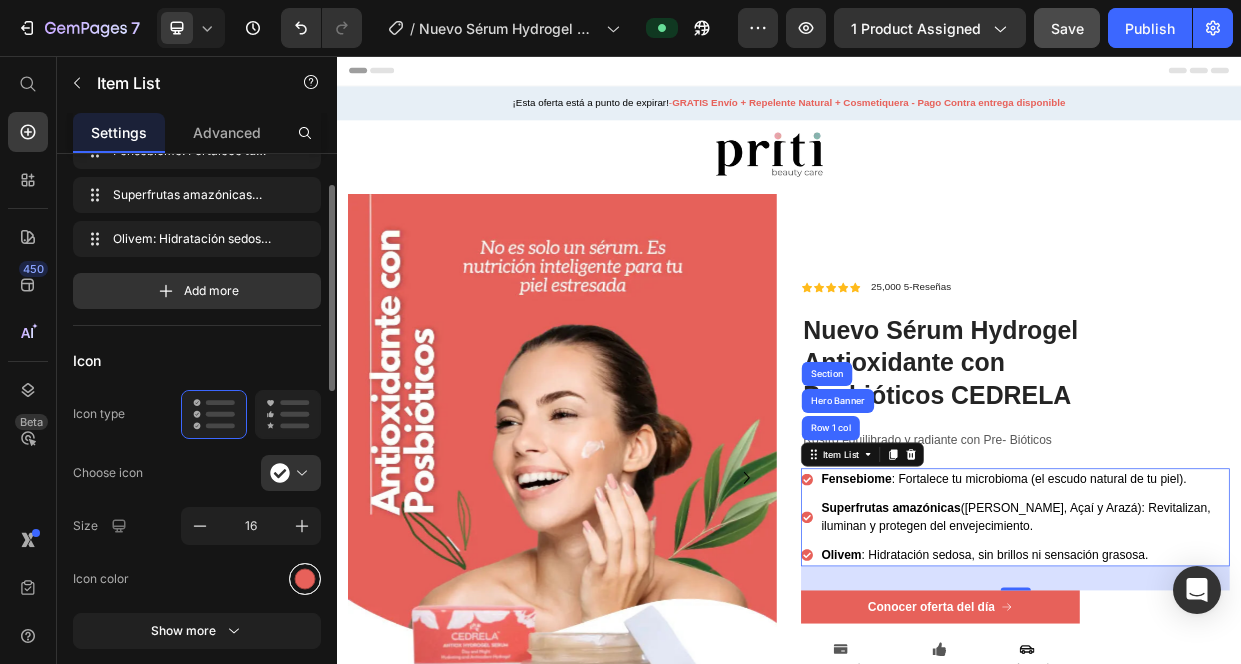 click at bounding box center (305, 578) 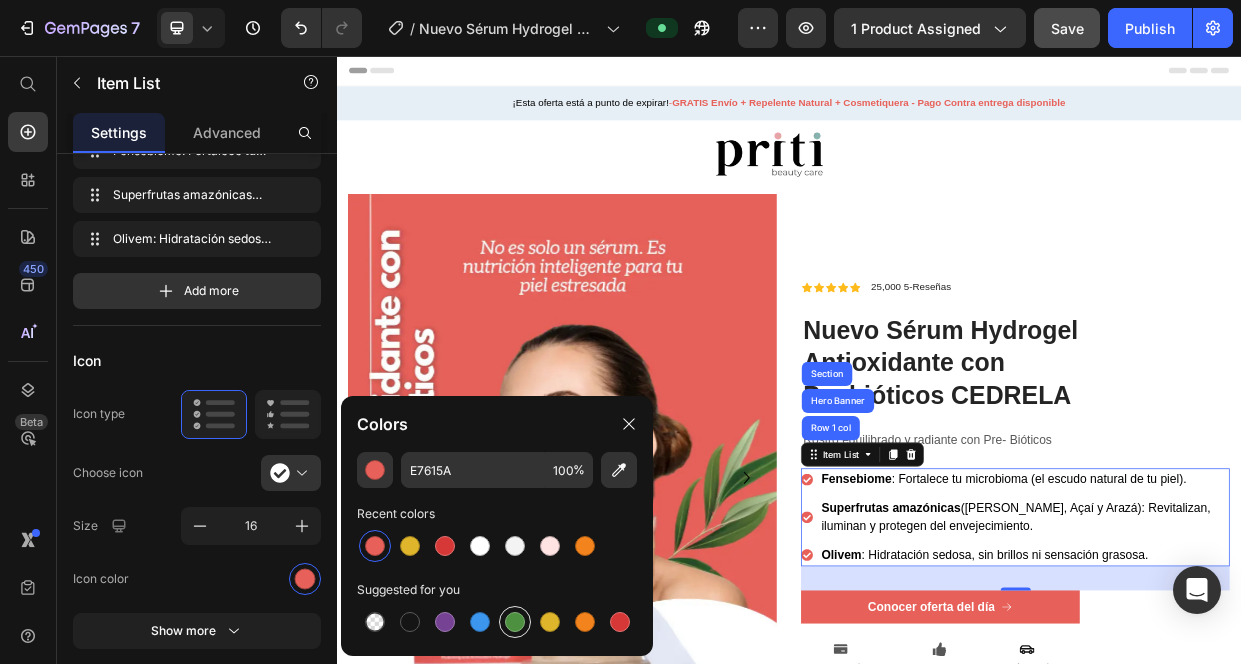 click at bounding box center (515, 622) 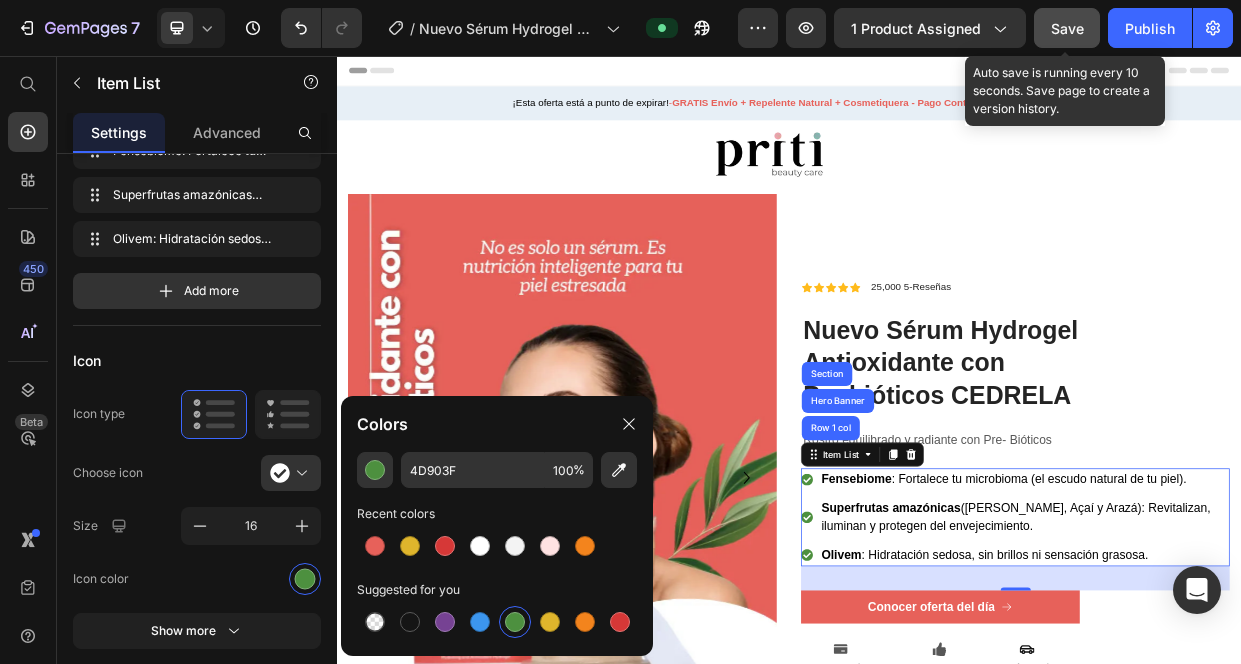 click on "Save" at bounding box center [1067, 28] 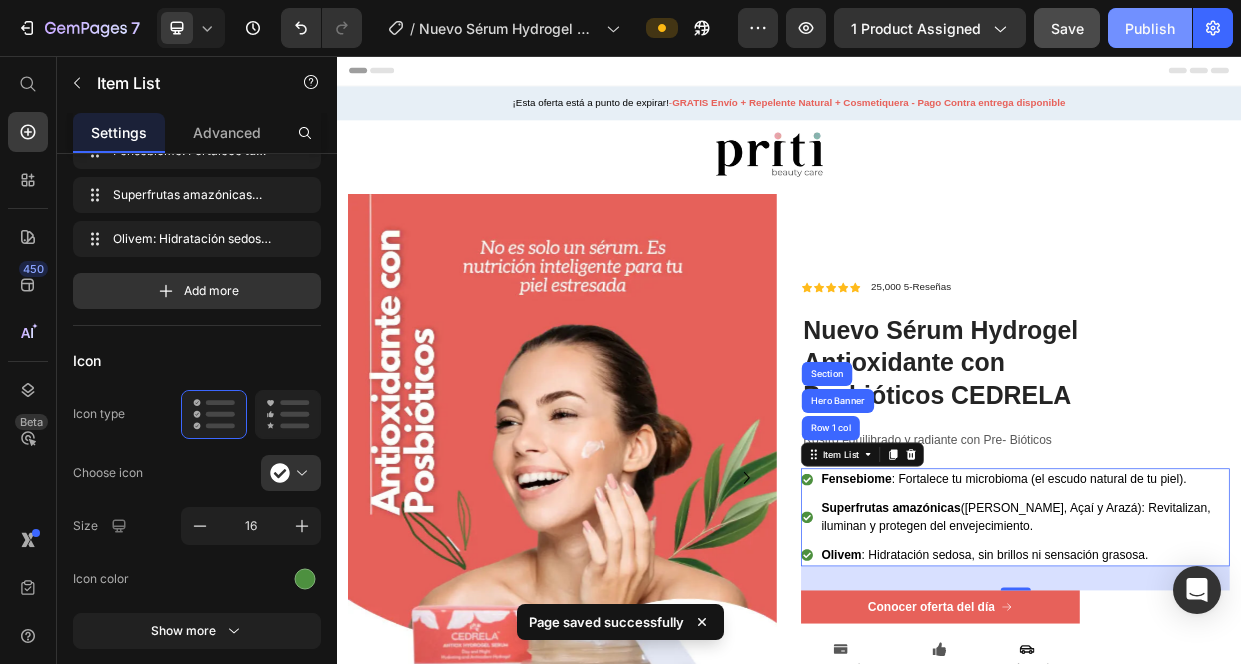 click on "Publish" at bounding box center (1150, 28) 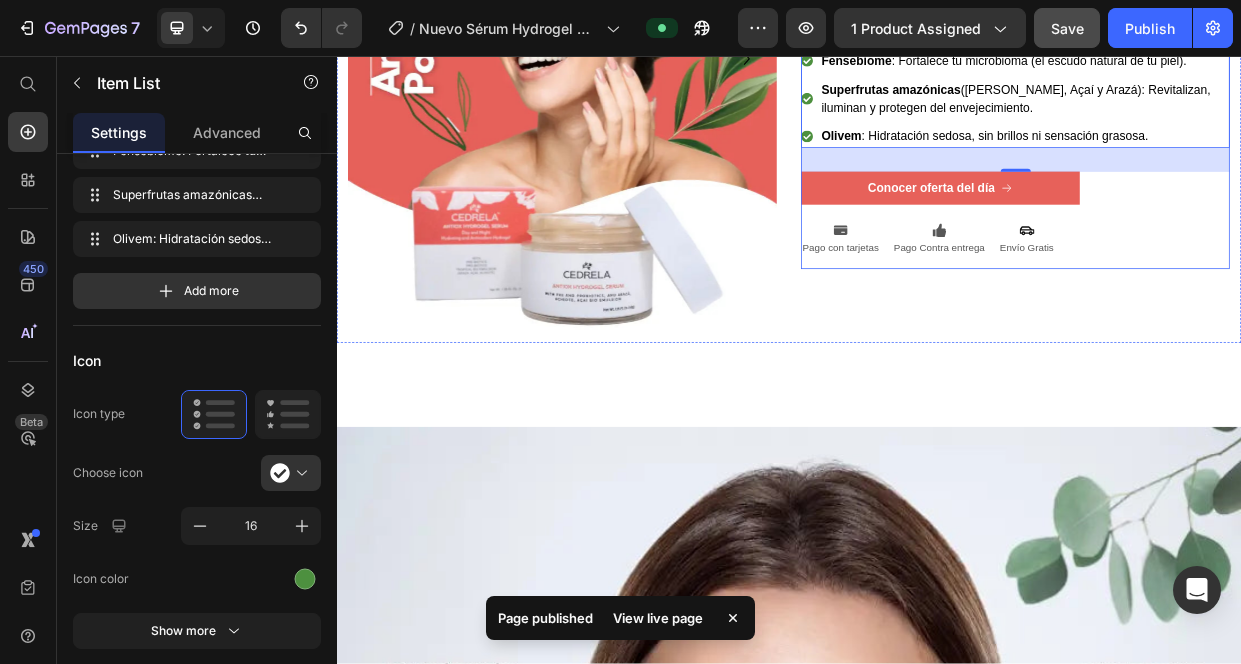 scroll, scrollTop: 579, scrollLeft: 0, axis: vertical 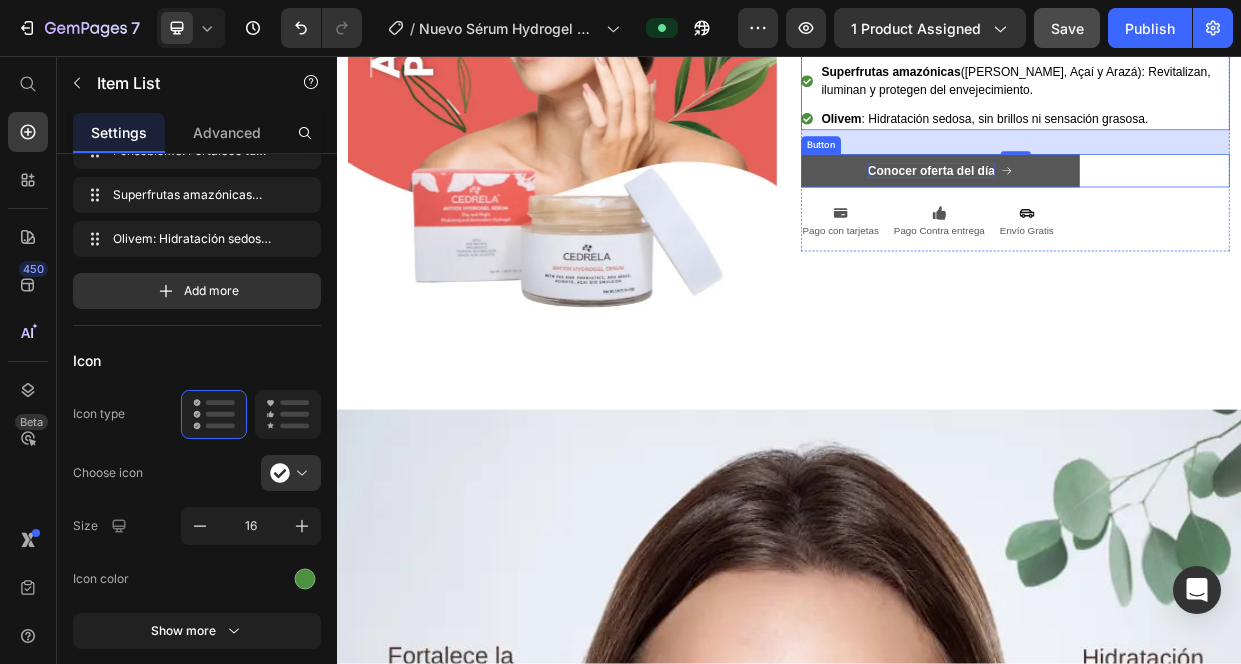 click on "Conocer oferta del día" at bounding box center (1126, 209) 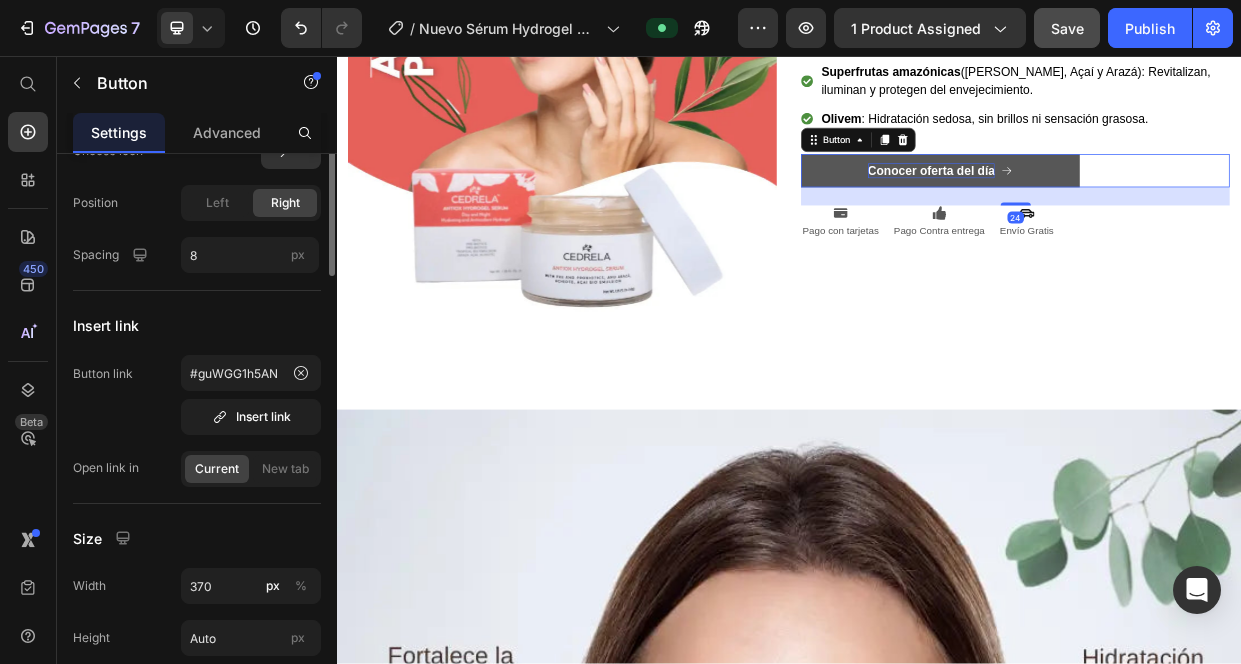 scroll, scrollTop: 0, scrollLeft: 0, axis: both 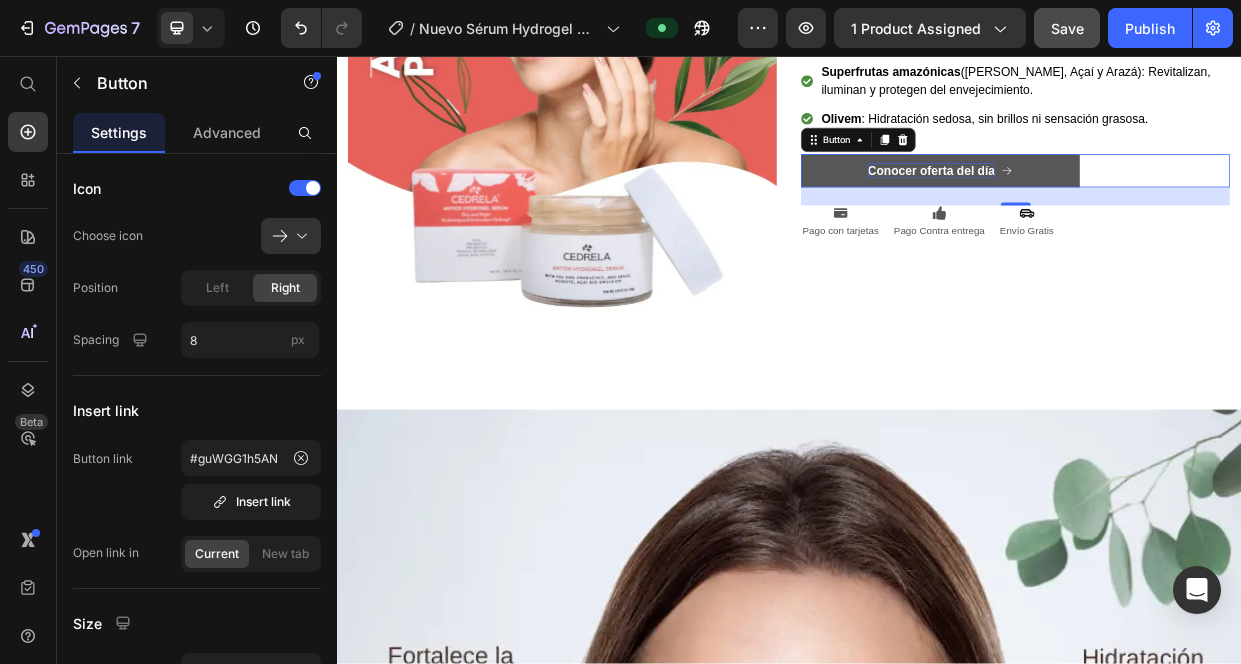 click on "Conocer oferta del día" at bounding box center [1126, 209] 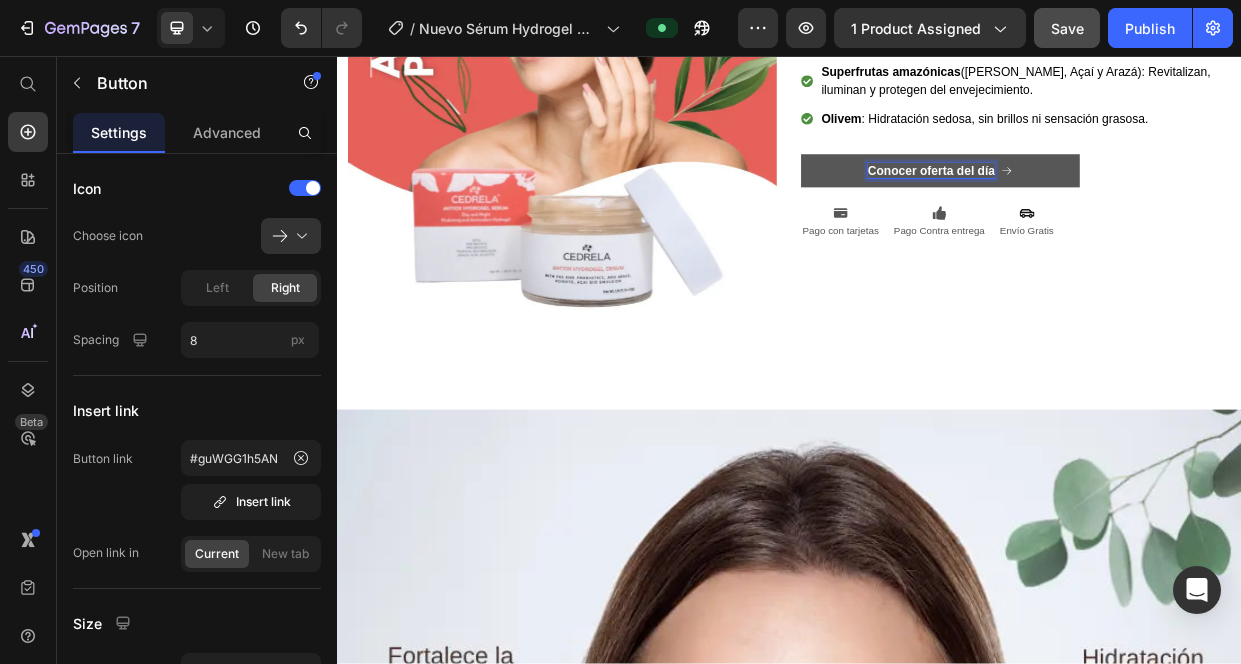 click on "Conocer oferta del día" at bounding box center [1126, 209] 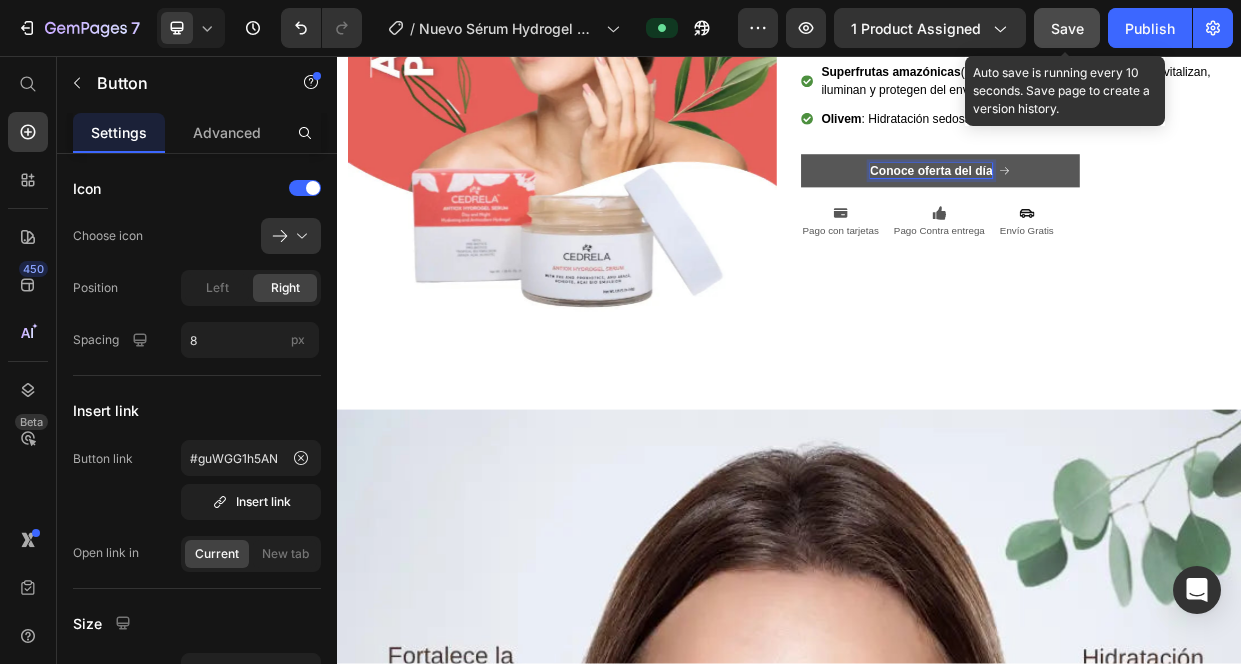 click on "Save" at bounding box center (1067, 28) 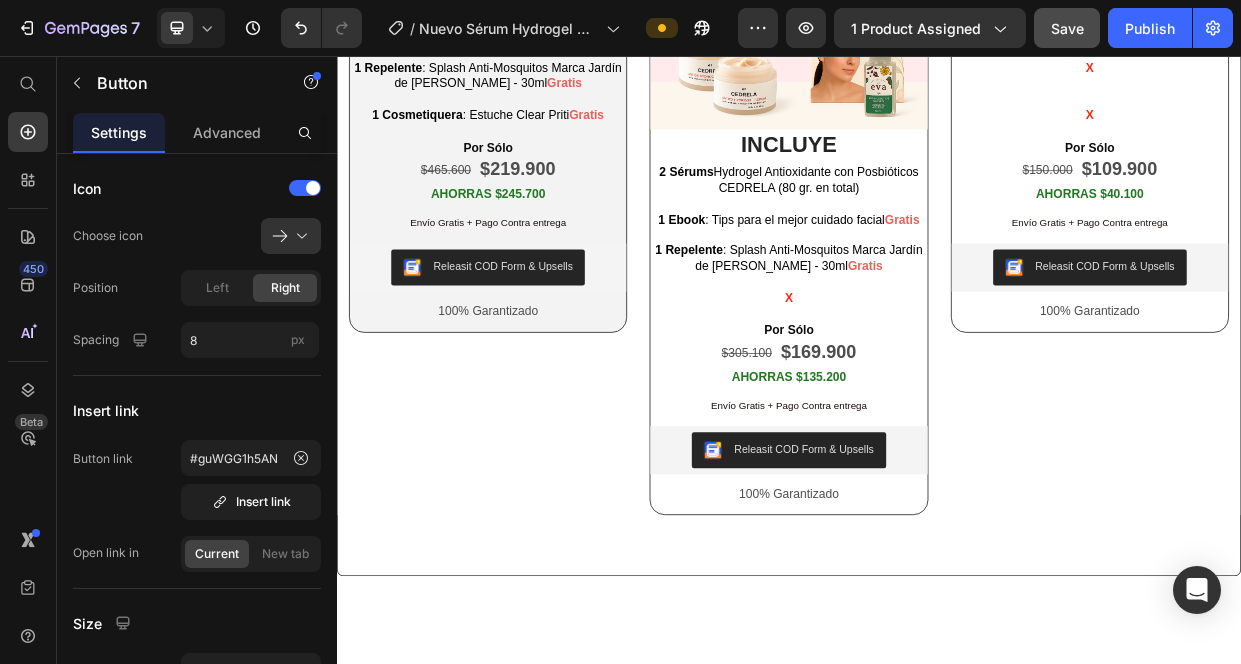 scroll, scrollTop: 3026, scrollLeft: 0, axis: vertical 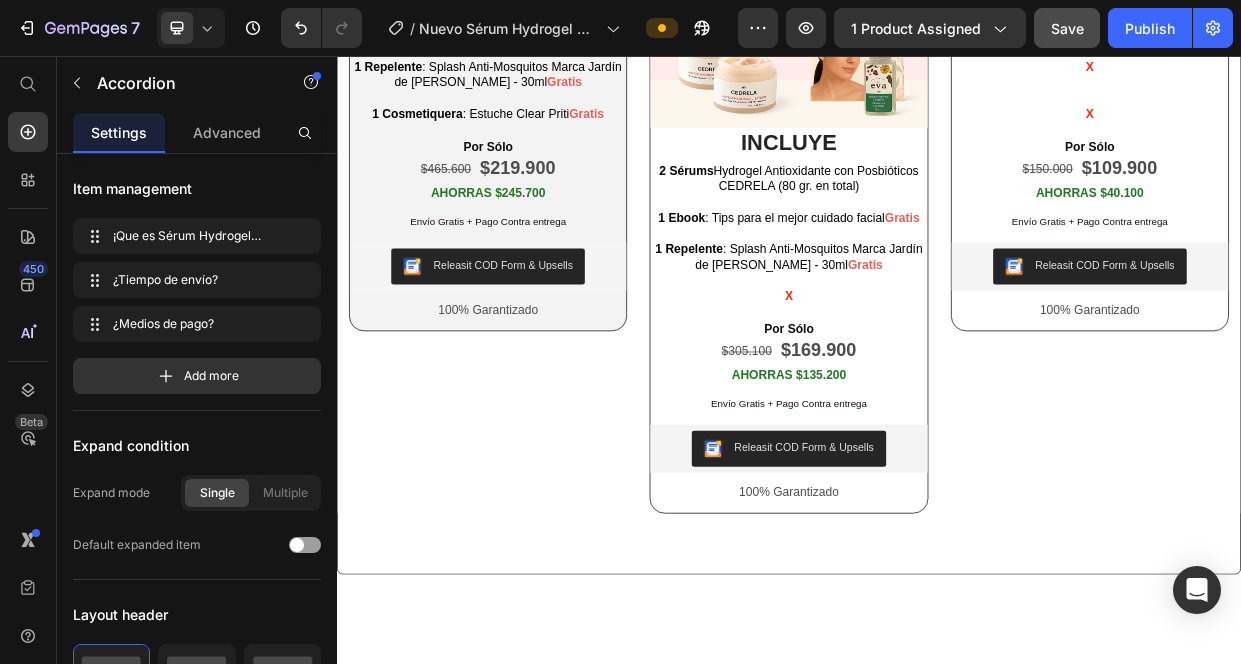click on "¡Que es Sérum Hydrogel Antioxidante con Posbióticos CEDRELA?" at bounding box center (691, -499) 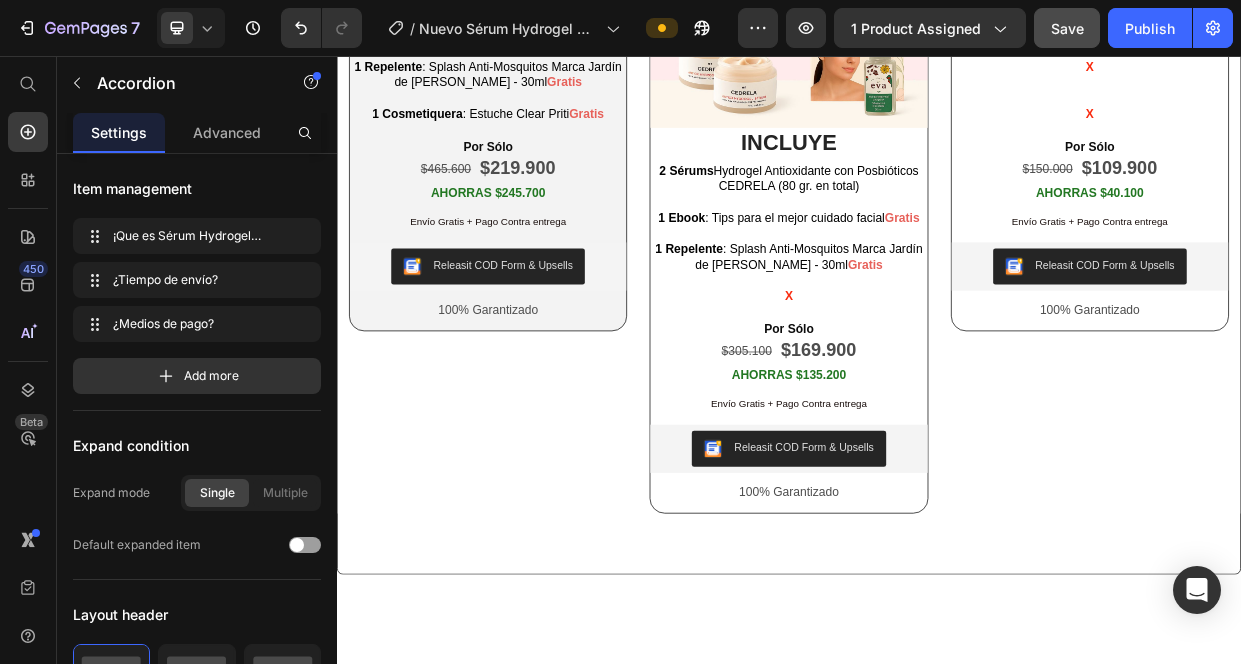 click on "¡Que es Sérum Hydrogel Antioxidante con Posbióticos CEDRELA?" at bounding box center [691, -499] 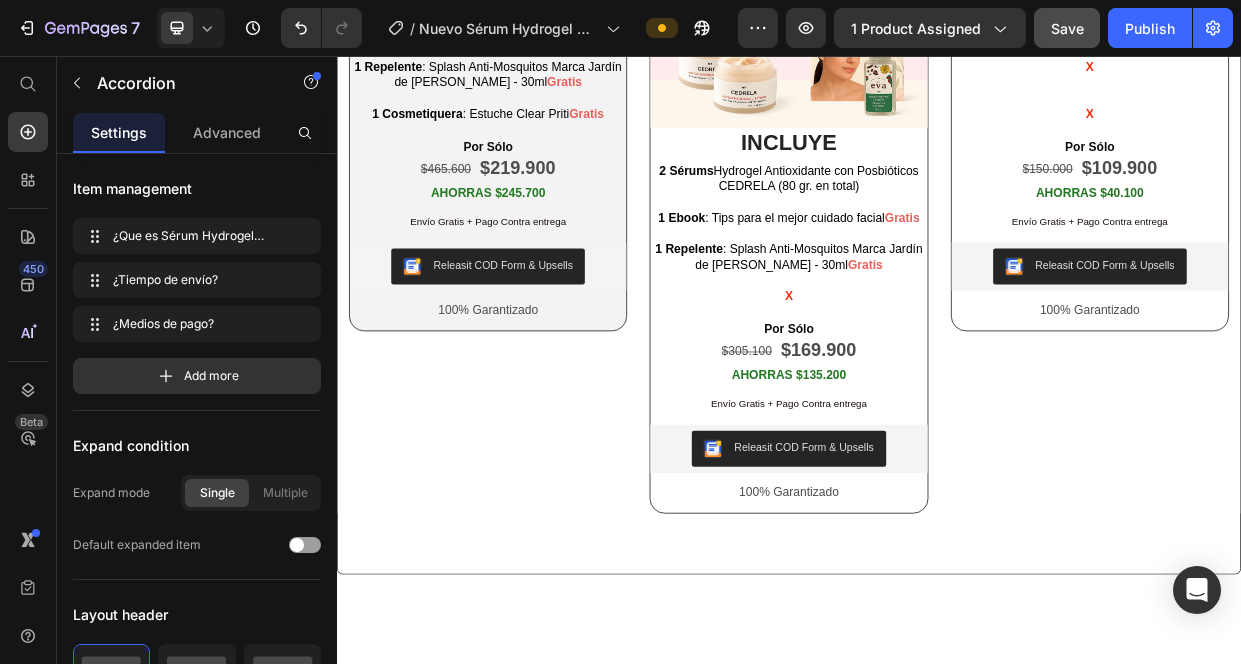 click on "¿Que es Sérum Hydrogel Antioxidante con Posbióticos CEDRELA?" at bounding box center (693, -499) 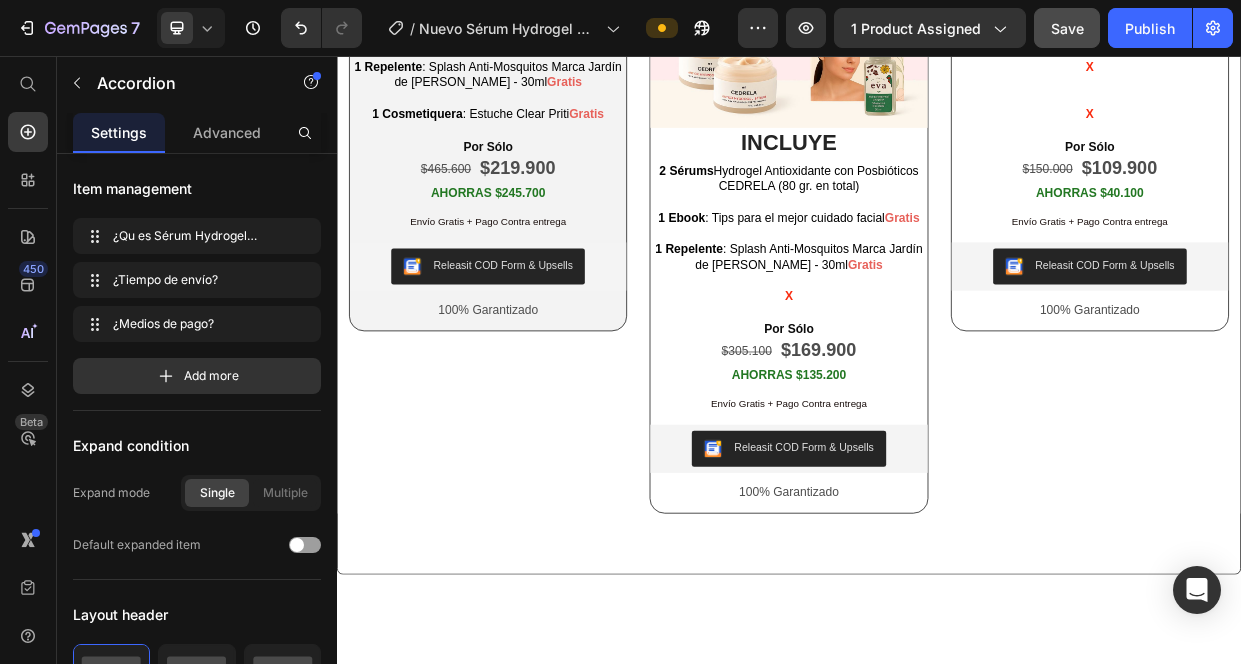 type 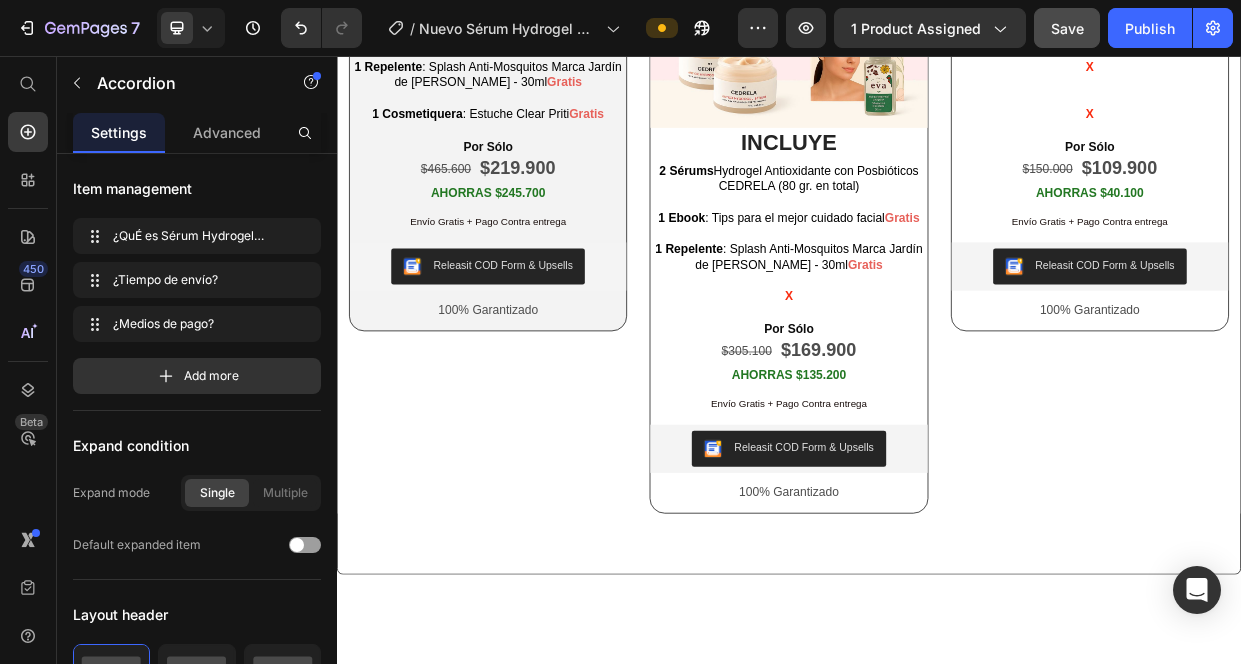 click on "¿Tiempo de envío?" at bounding box center (475, -423) 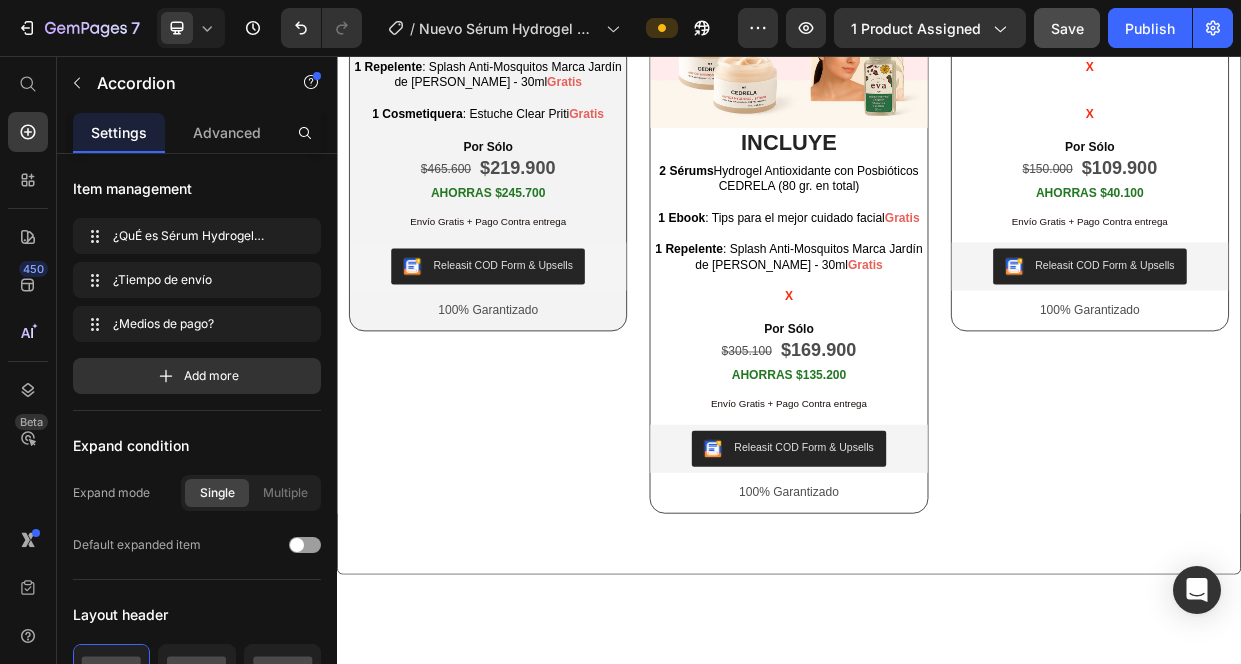 click on "¿Tiempo de envío" at bounding box center [470, -423] 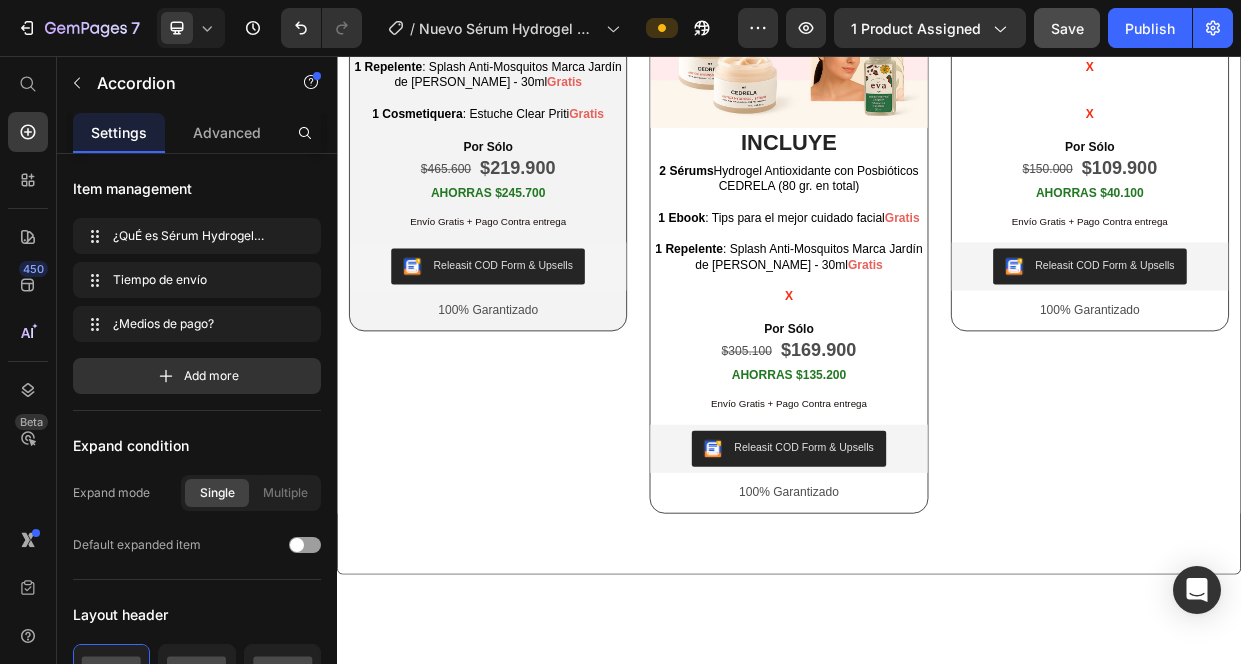 click on "¿Medios de pago?" at bounding box center (474, -347) 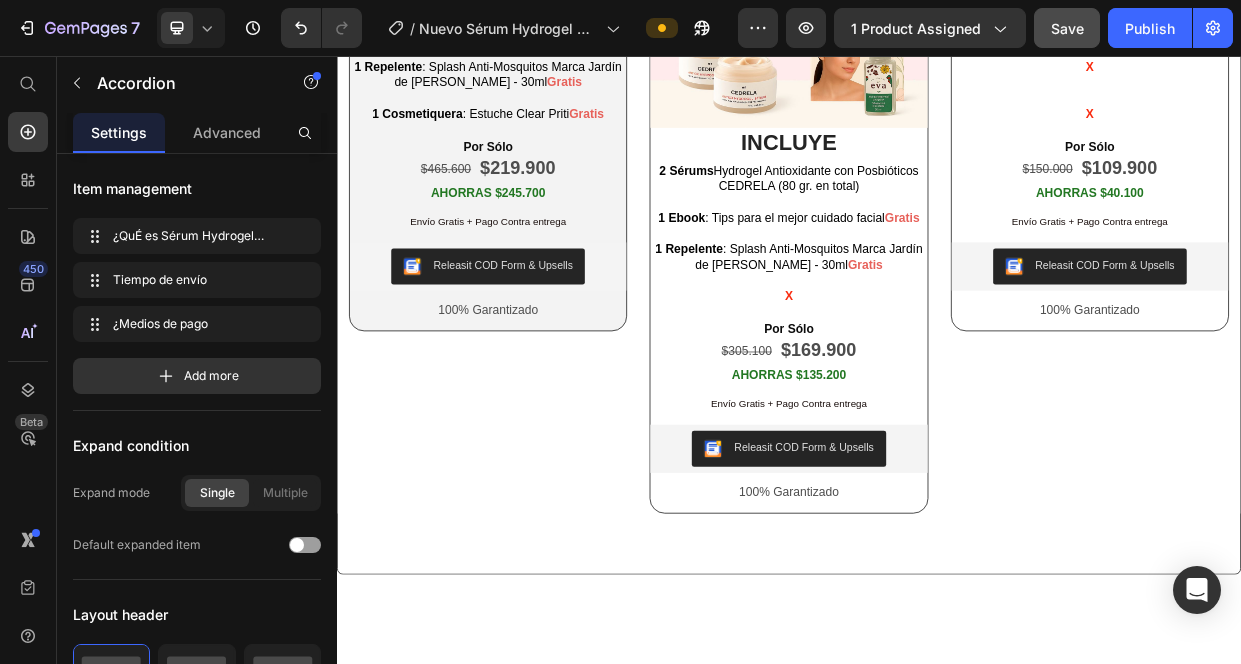 click on "¿Medios de pago" at bounding box center (469, -347) 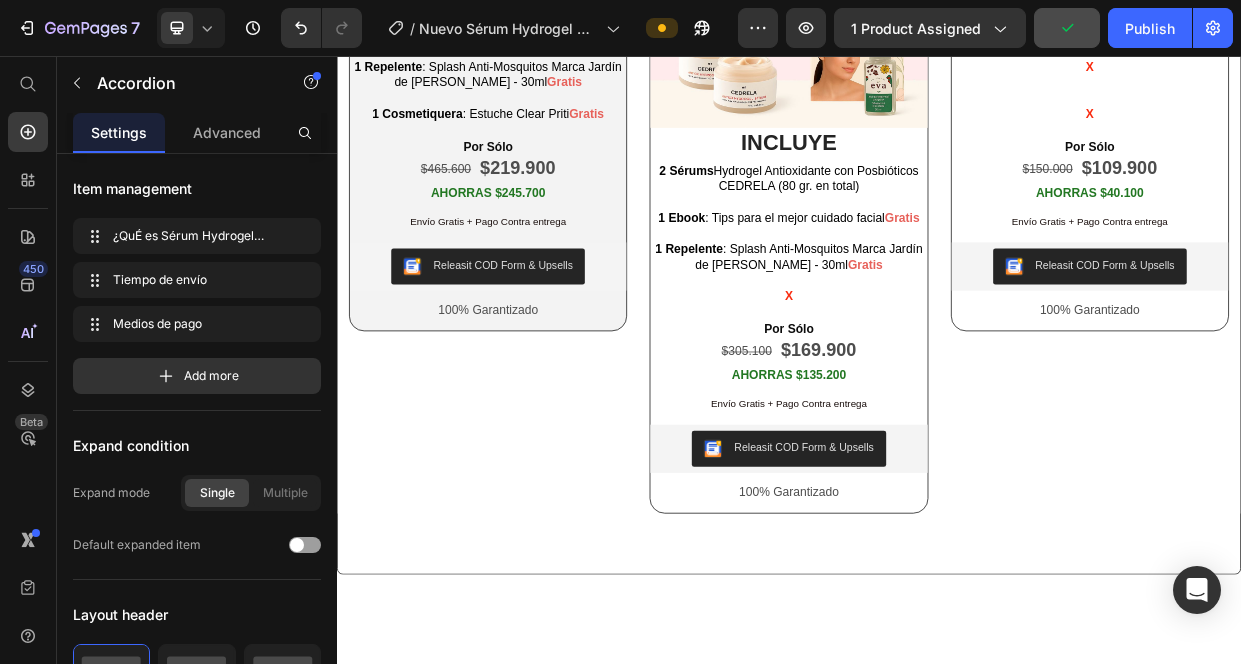 click on "Medios de pago" at bounding box center (464, -347) 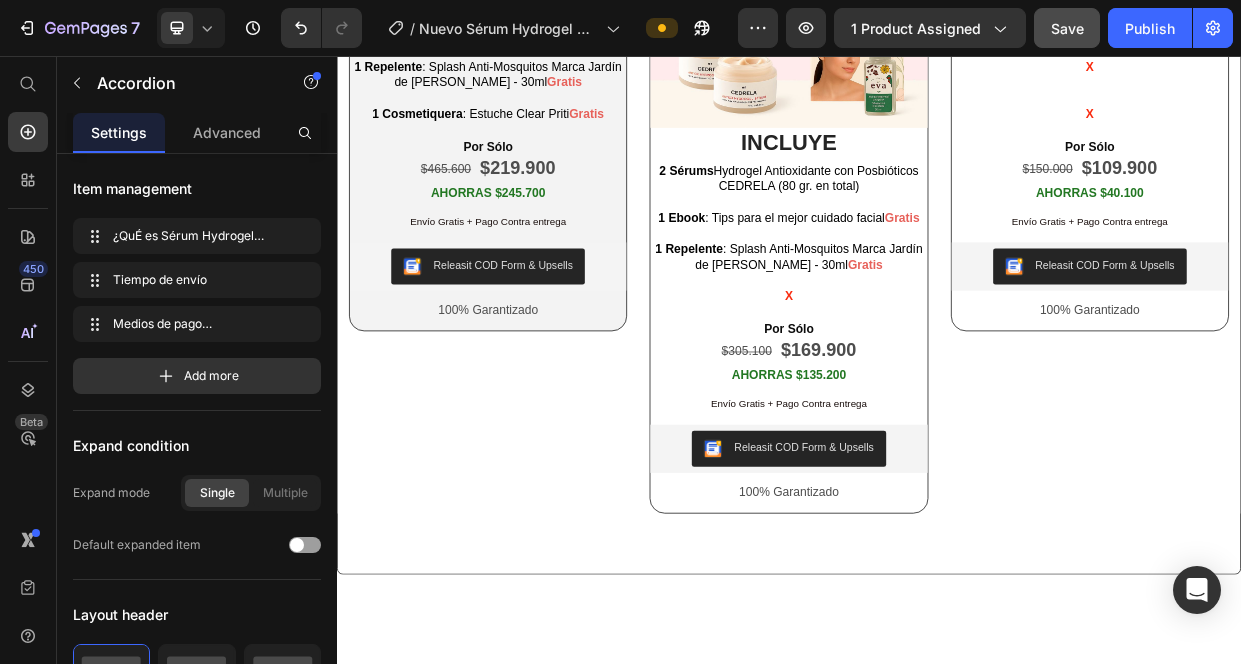 click 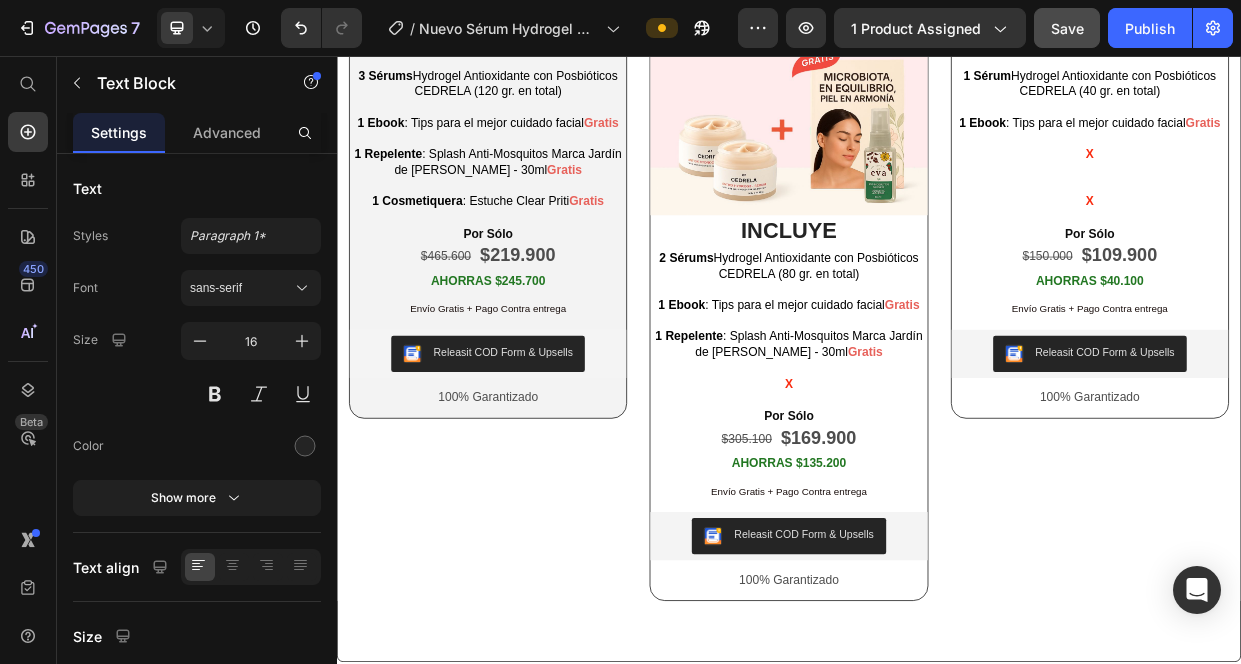 click at bounding box center [937, -280] 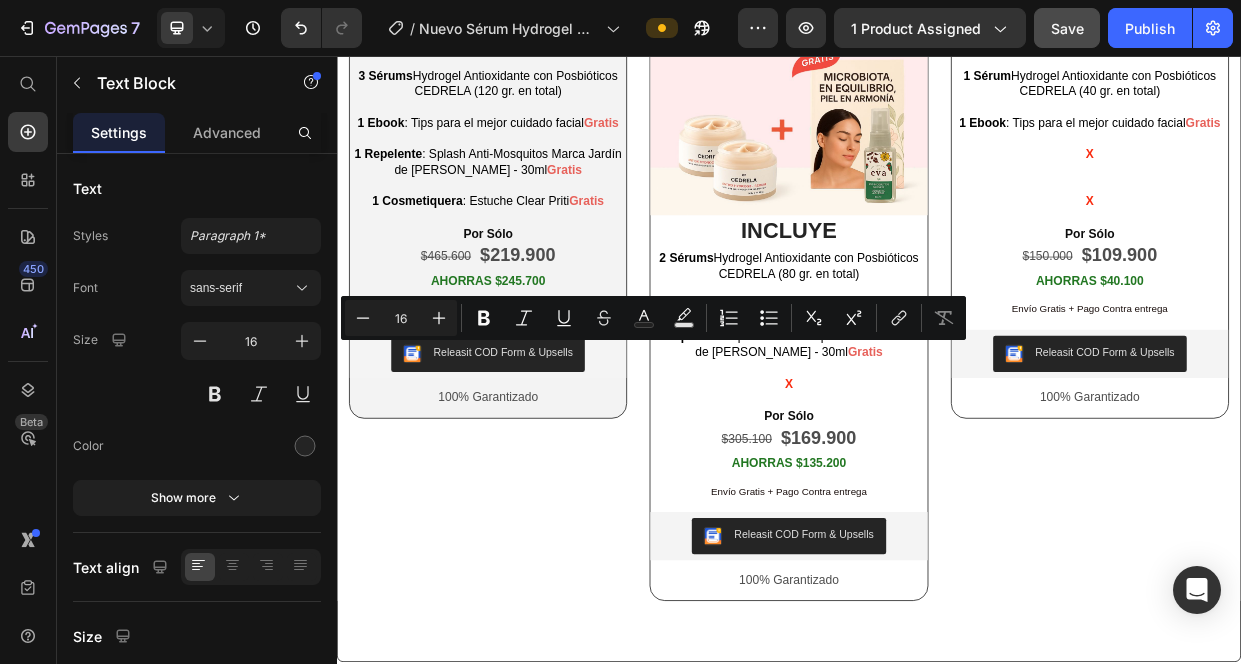 drag, startPoint x: 712, startPoint y: 448, endPoint x: 391, endPoint y: 442, distance: 321.05606 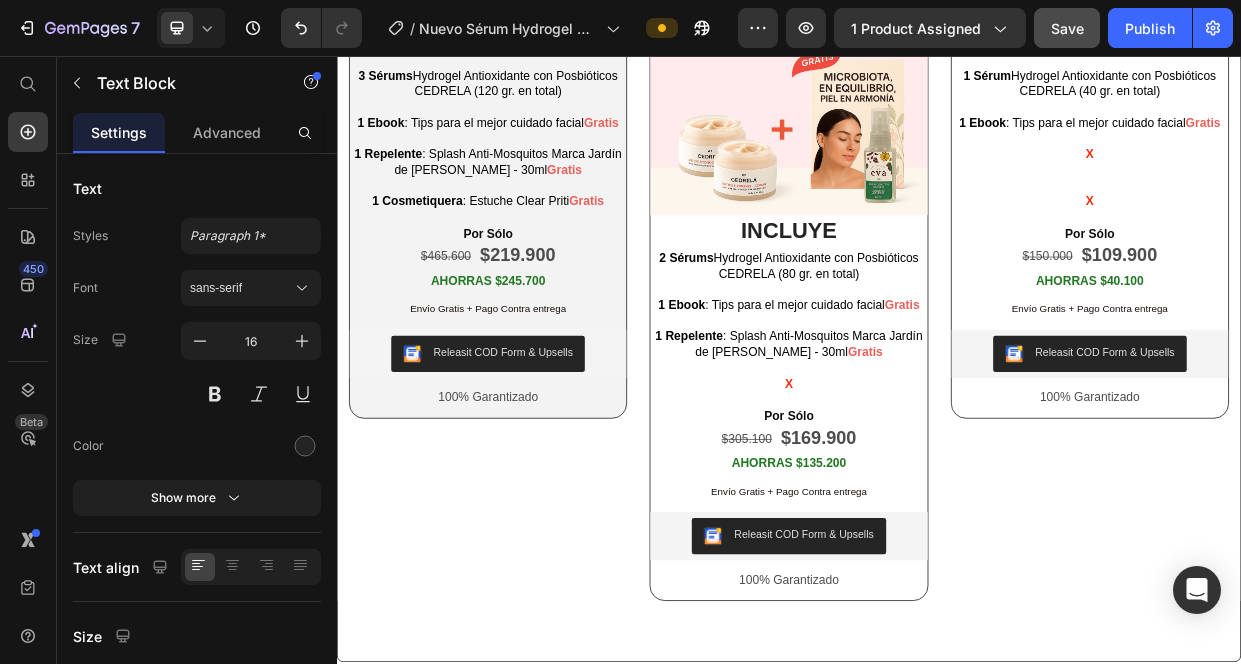 scroll, scrollTop: 2981, scrollLeft: 0, axis: vertical 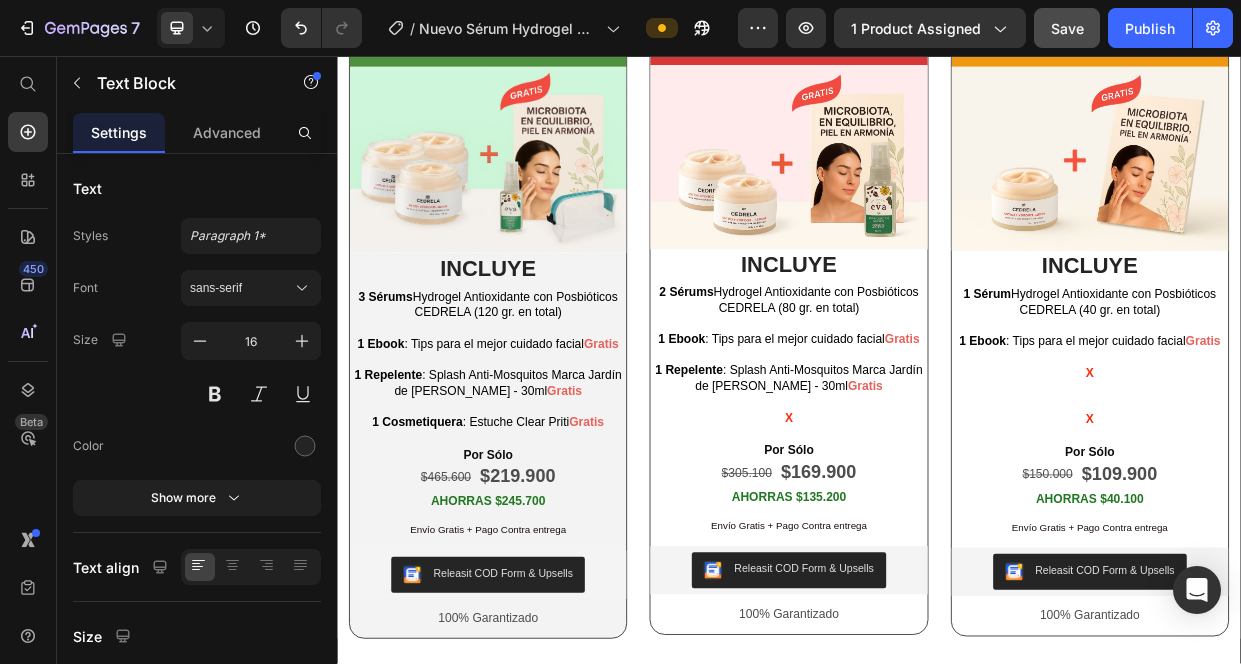 click at bounding box center [937, -235] 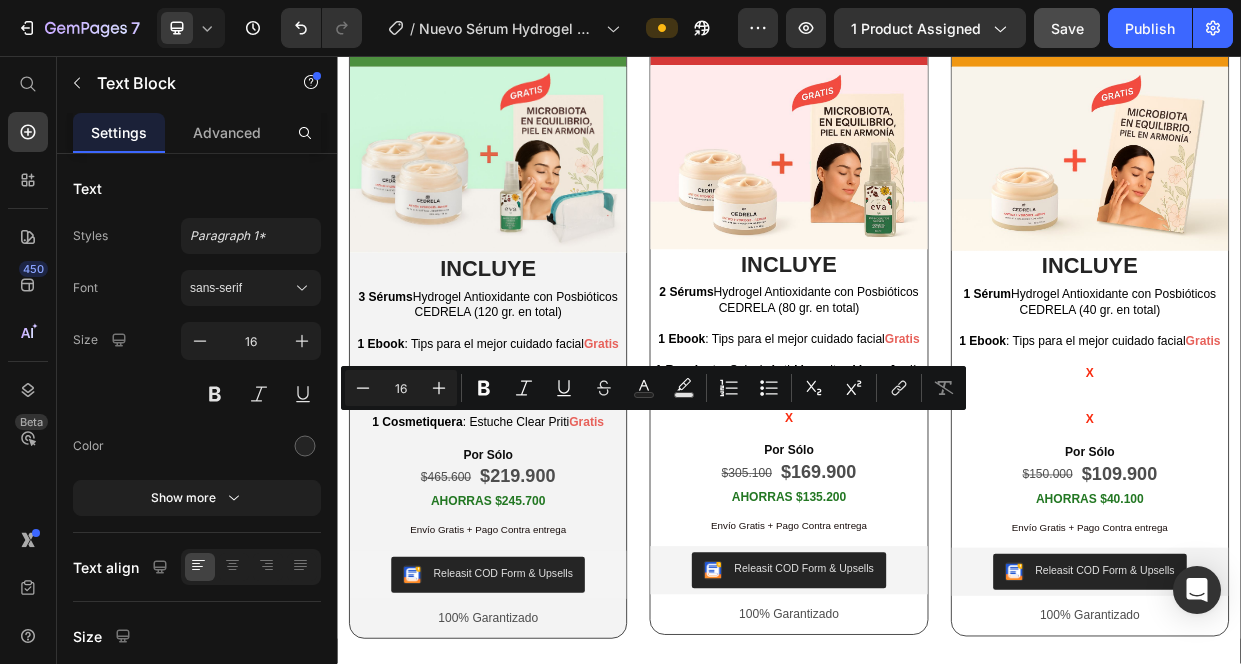 drag, startPoint x: 842, startPoint y: 529, endPoint x: 379, endPoint y: 526, distance: 463.0097 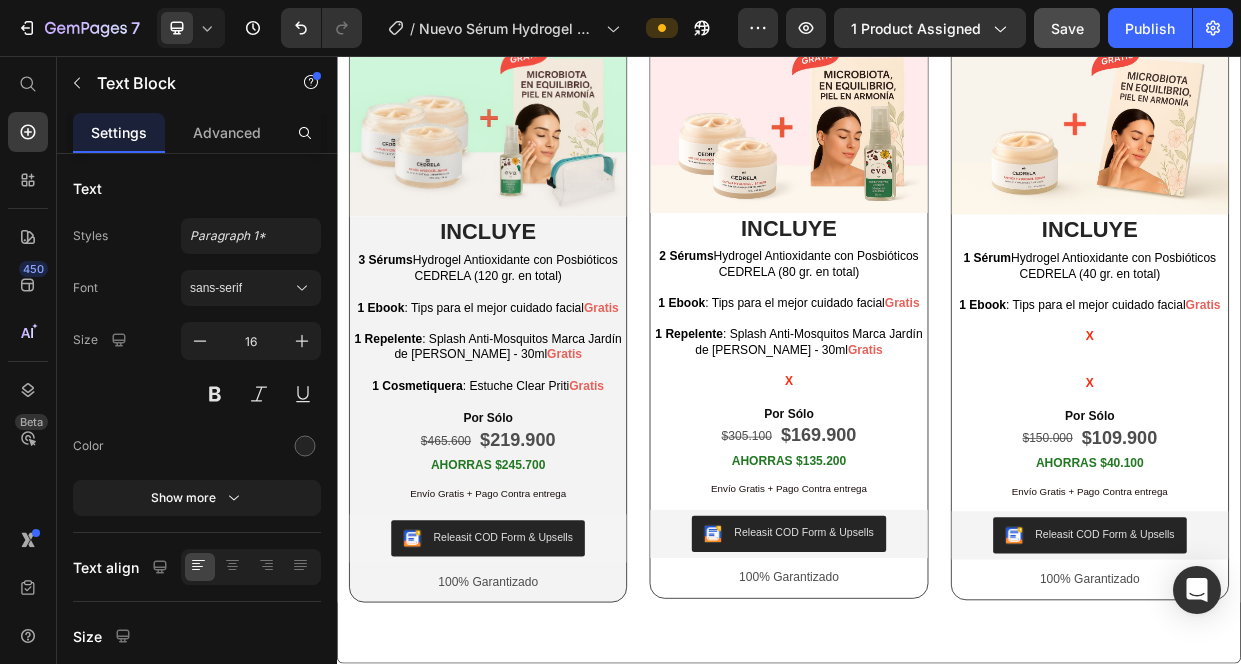 click on "Tiempo de envío" at bounding box center (916, -378) 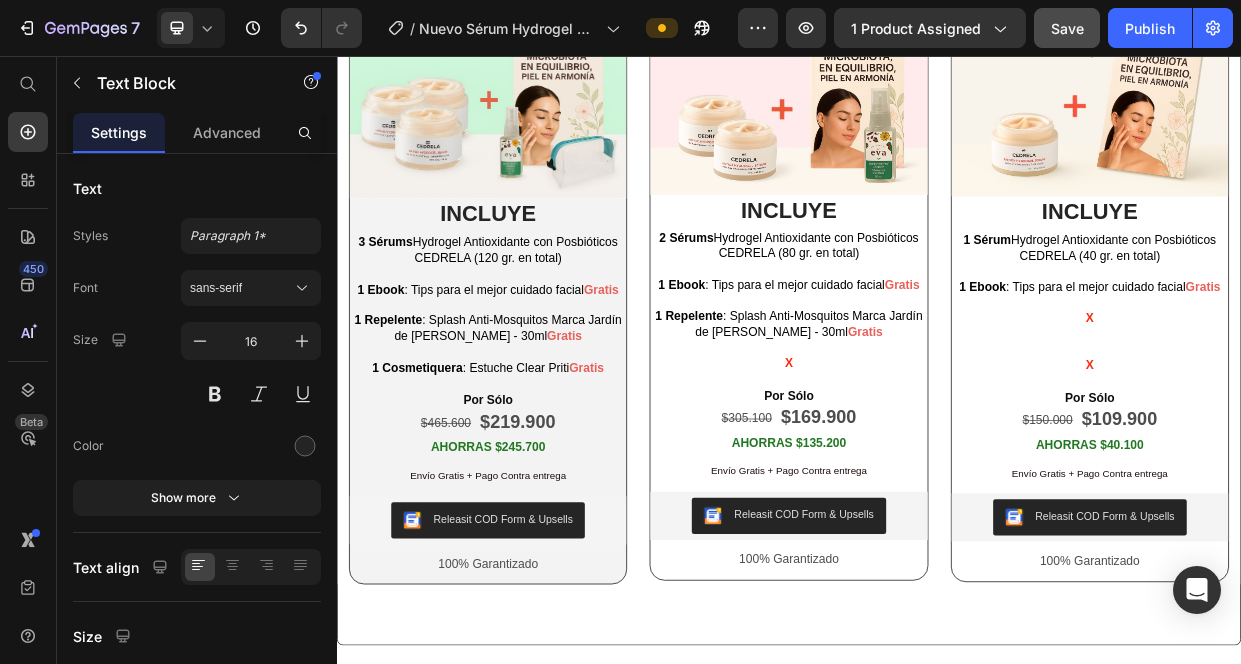 click on "Entrega estimada: De 2 a 5 días Hábiles" at bounding box center (937, -334) 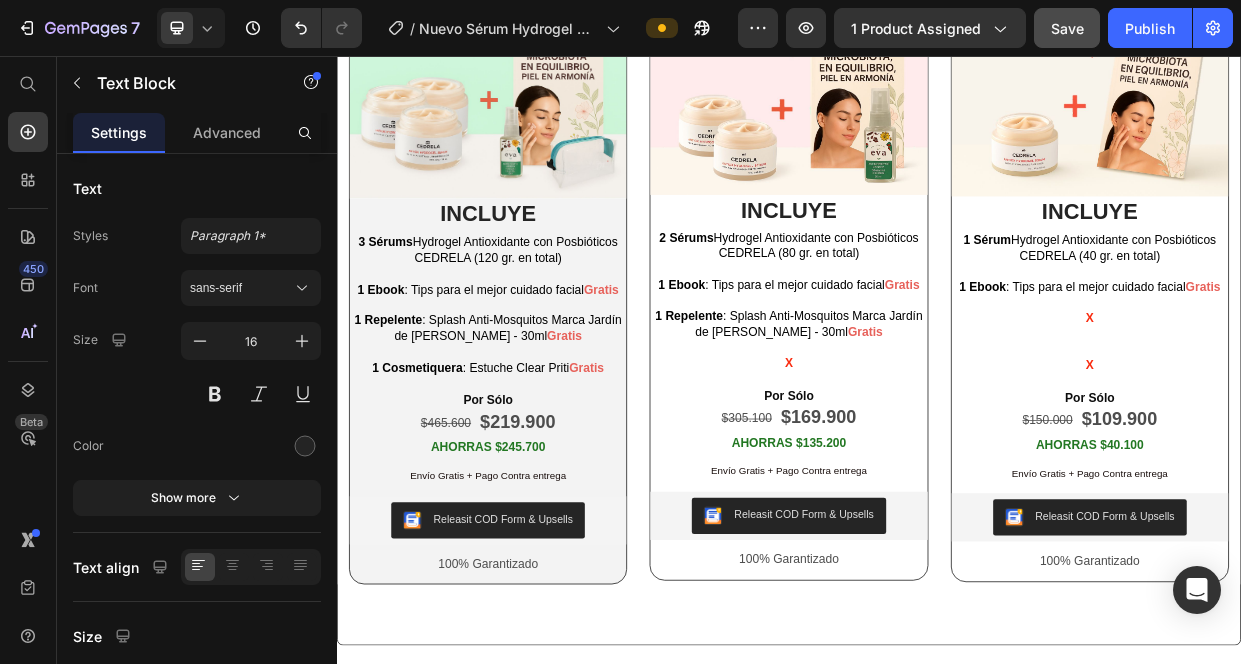 click on "Entrega estimada: De 2 a 5 días Hábiles" at bounding box center (937, -334) 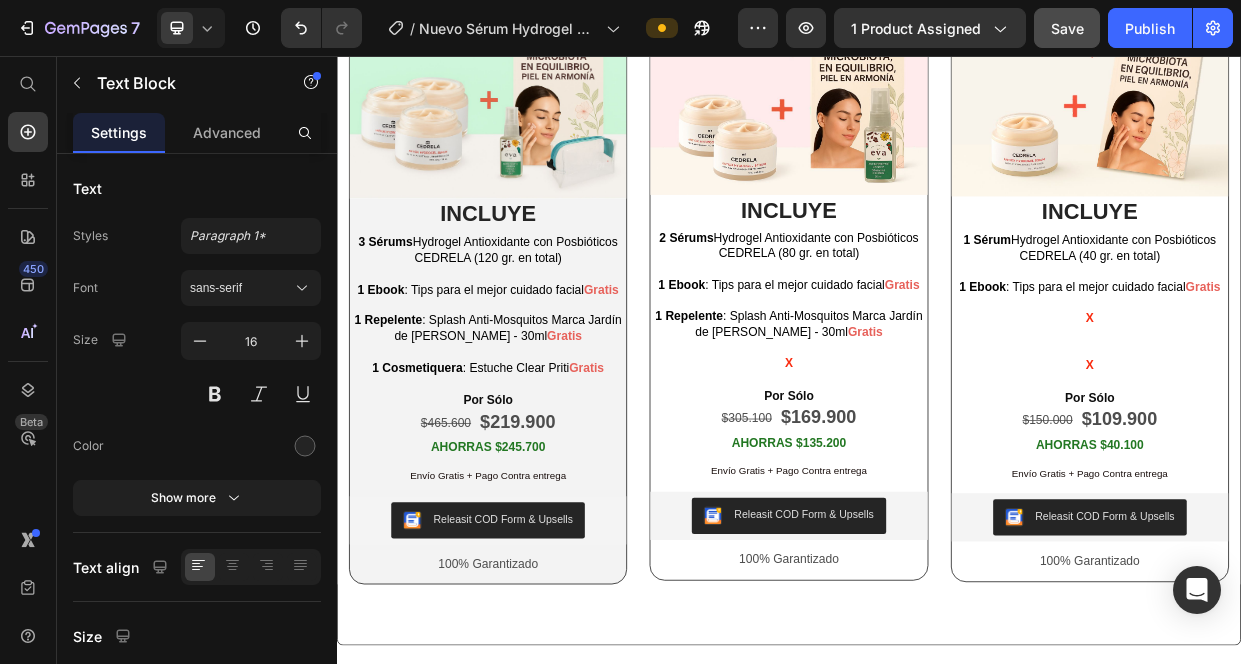 click on "Entrega estimada: De 2 a 5 días hábiles" at bounding box center (937, -334) 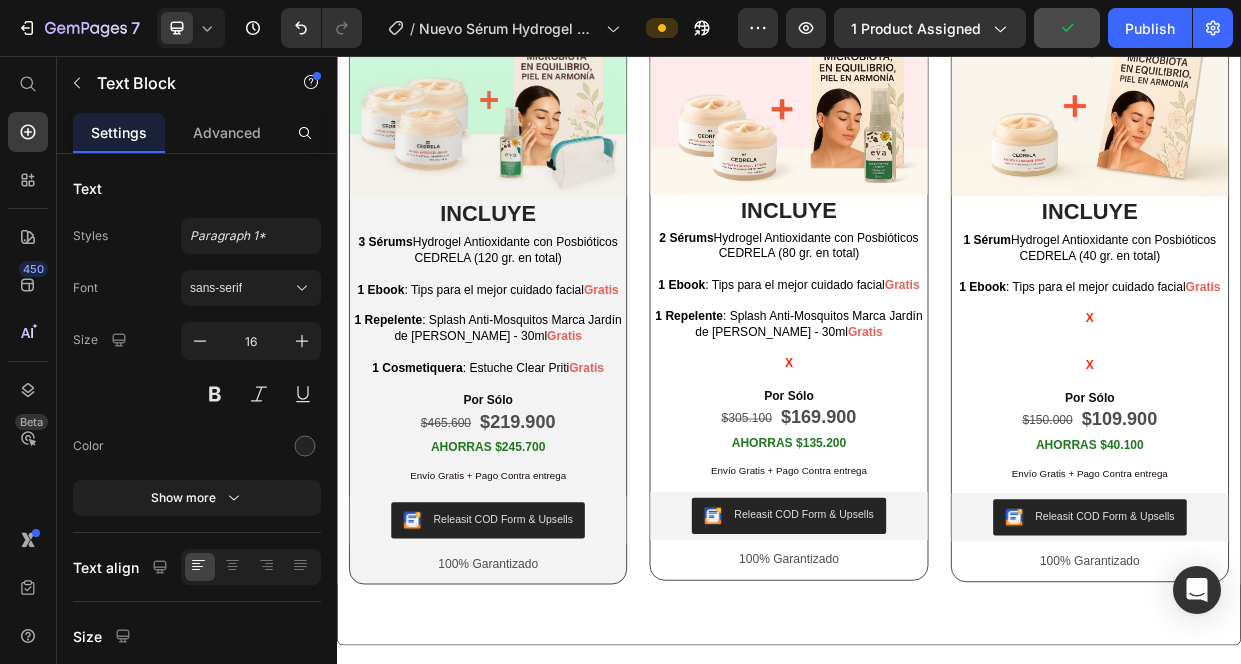 click 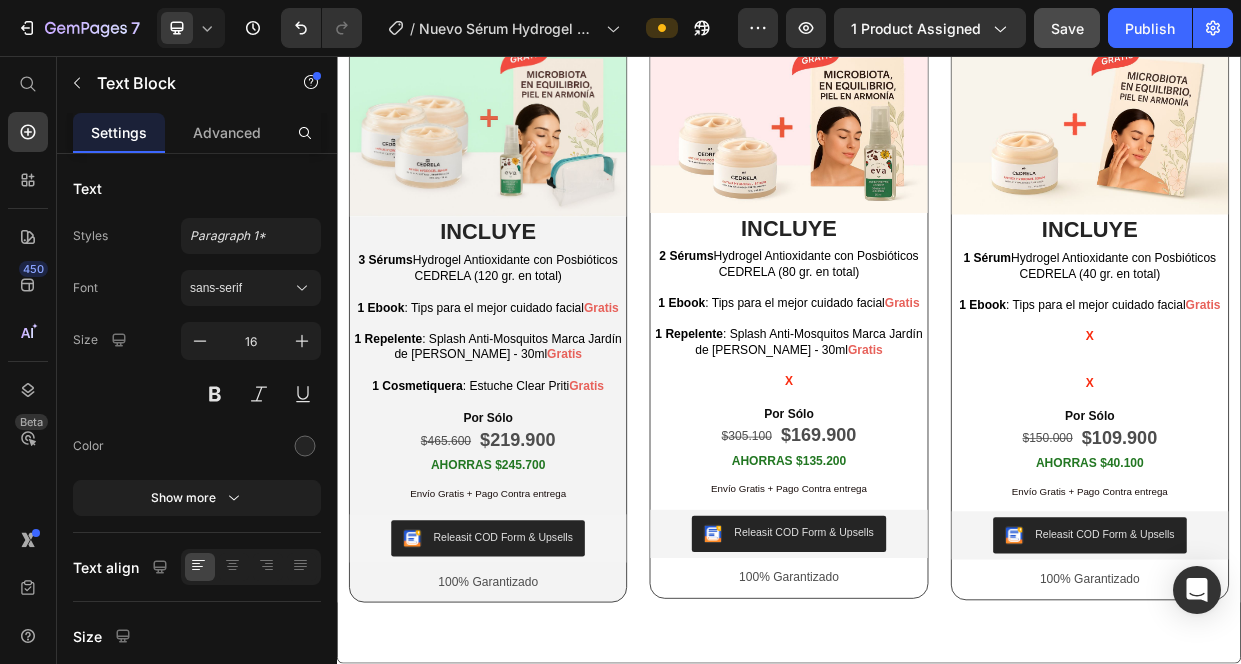 click at bounding box center [937, -235] 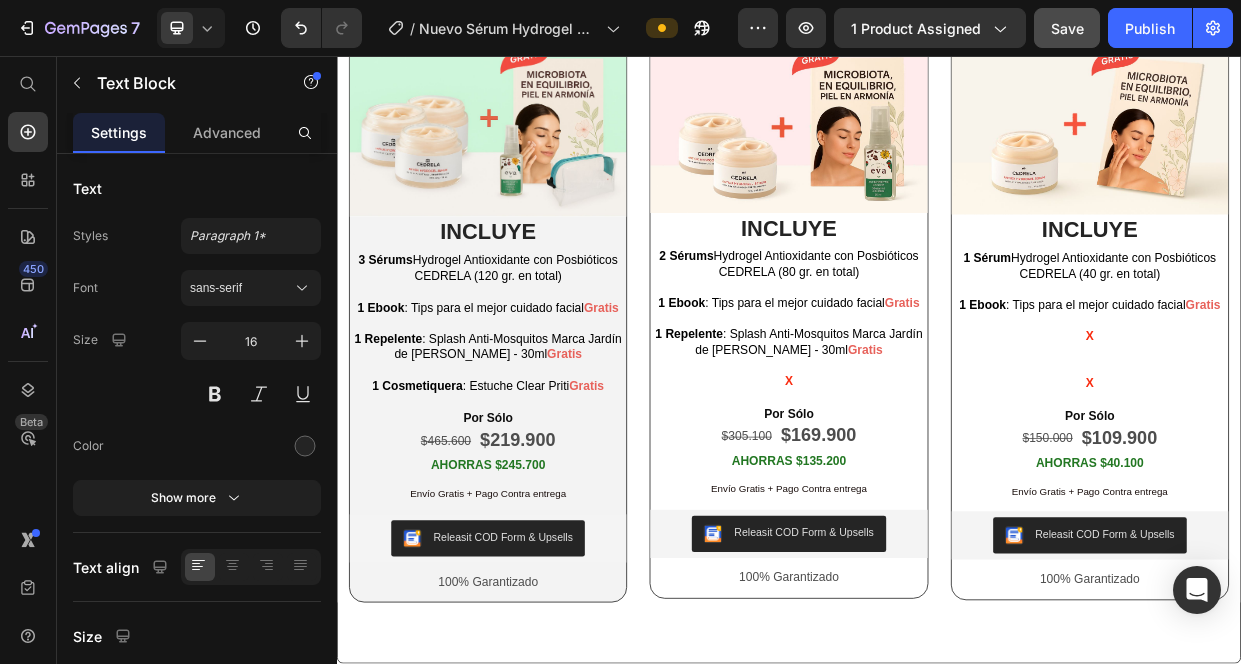 click on "Puedes pagar ahora mismo con cualquier tarjeta crédito o débito o PSE, o puedes pagar en efectivo al recibir. Tú eliges!" at bounding box center (937, -259) 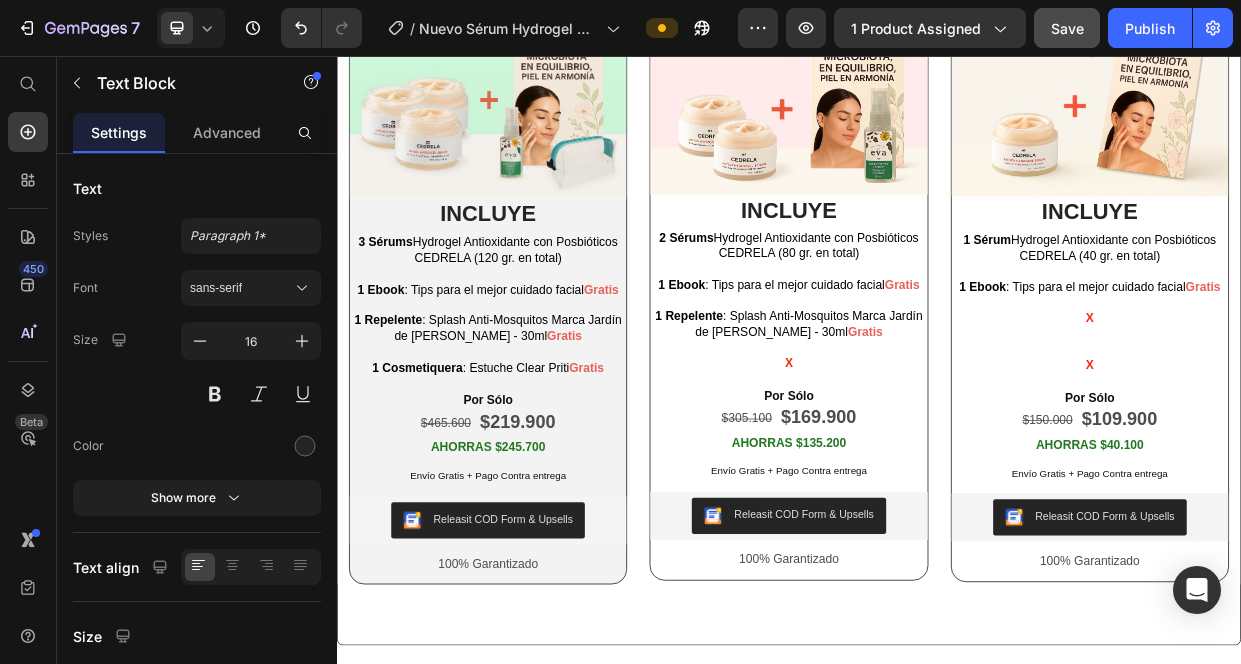 click 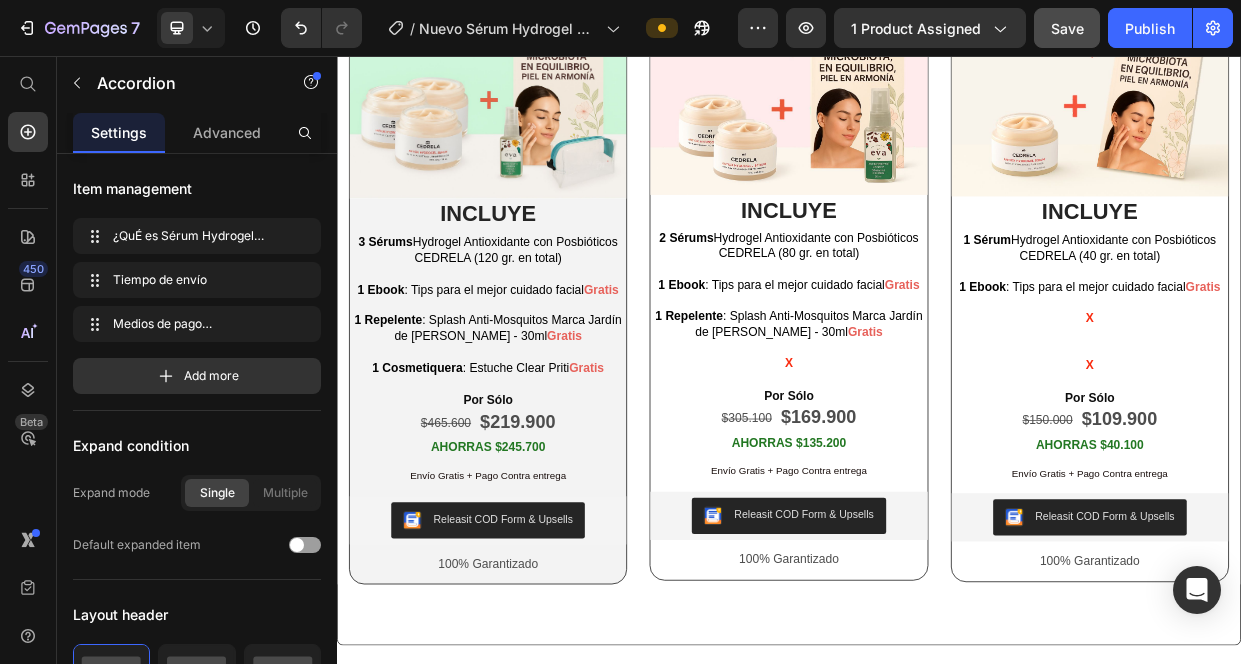 click on "Entrega estimada: De 2 a 5 días hábiles, dependiendo donde vayas a recibir el pedido." at bounding box center (937, -334) 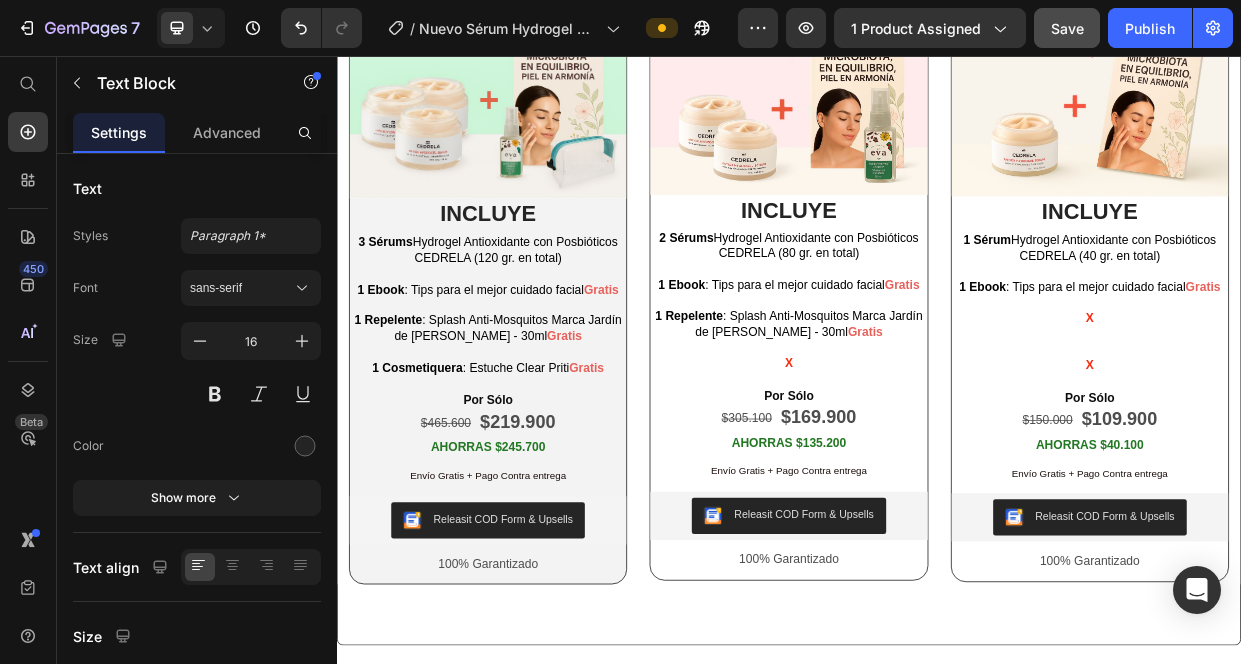 click on "Entrega estimada: De 2 a 5 días hábiles, dependiendo donde vayas a recibir el pedido." at bounding box center (937, -334) 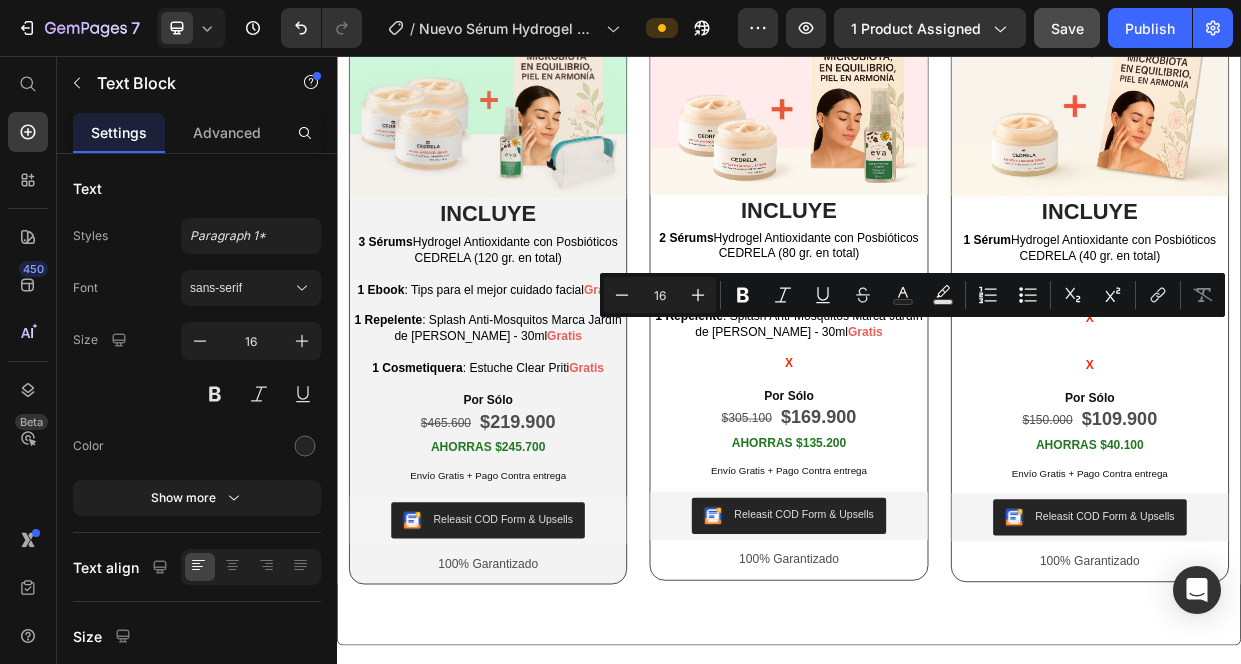 drag, startPoint x: 1014, startPoint y: 414, endPoint x: 1276, endPoint y: 412, distance: 262.00763 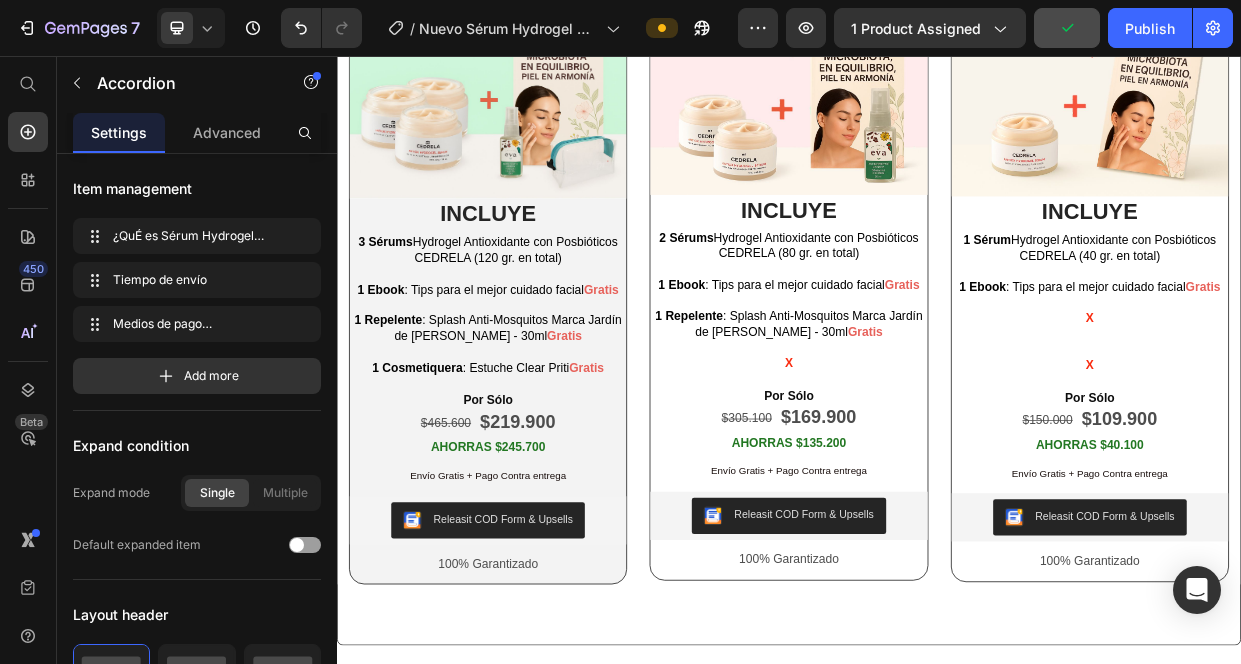 click on "¿QuÉ es Sérum Hydrogel Antioxidante con Posbióticos CEDRELA?" at bounding box center [916, -454] 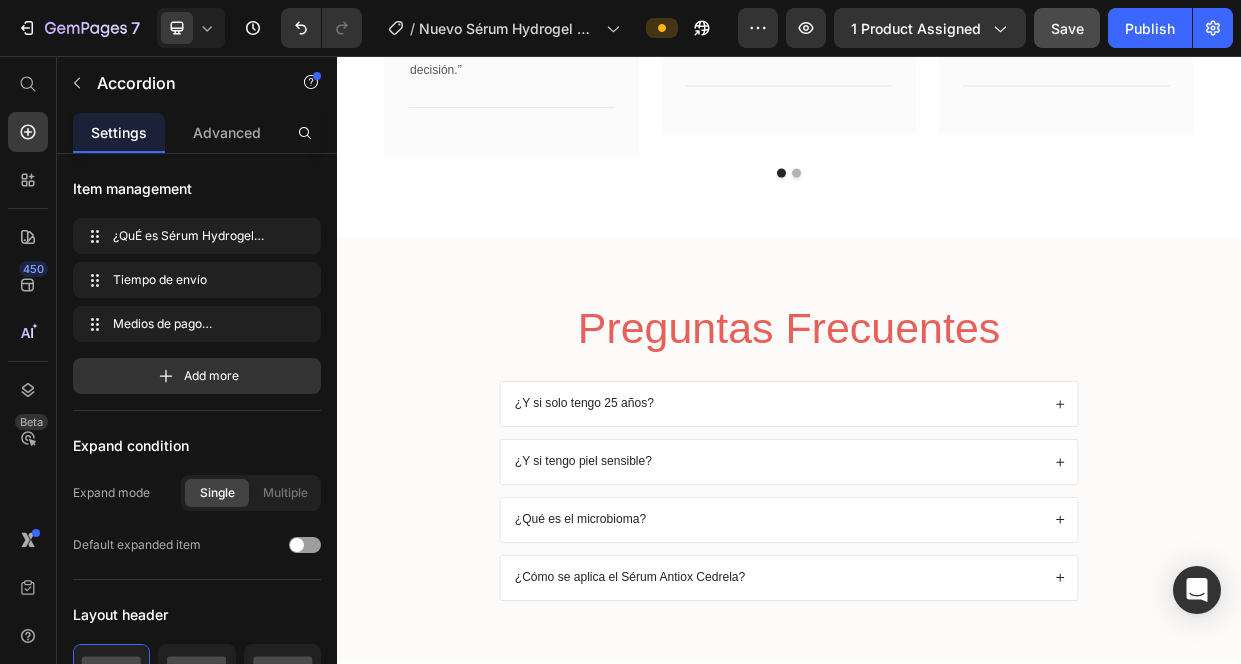 scroll, scrollTop: 6160, scrollLeft: 0, axis: vertical 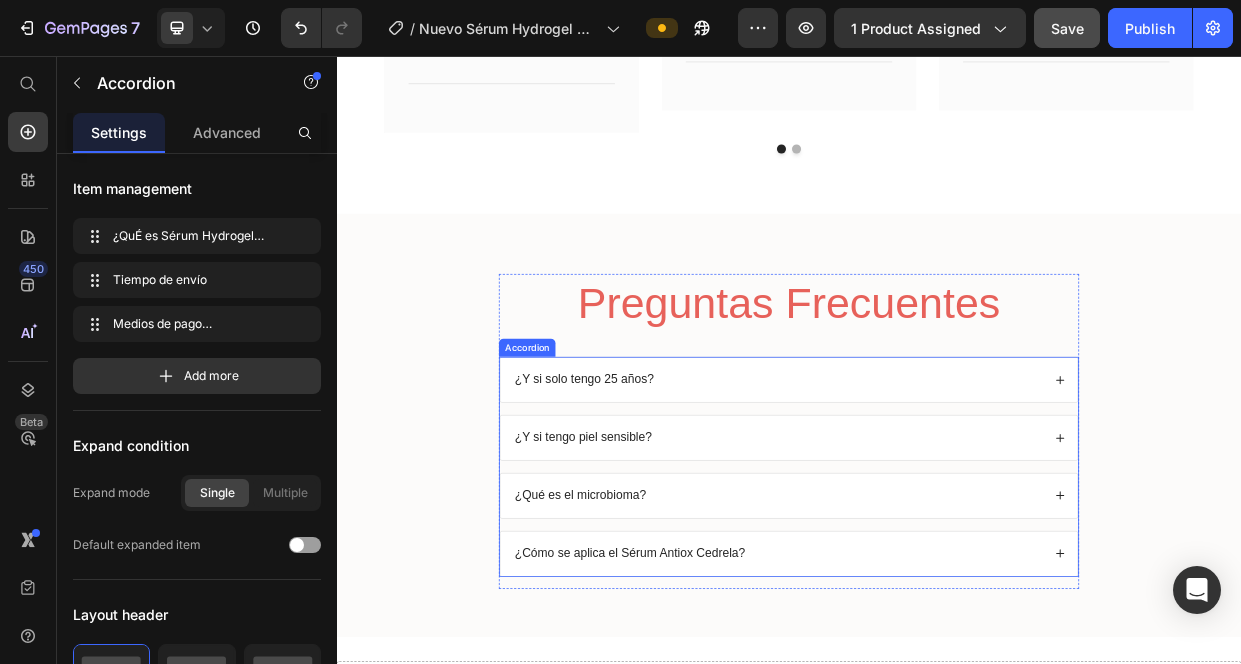 click on "¿Y si solo tengo 25 años?" at bounding box center [922, 486] 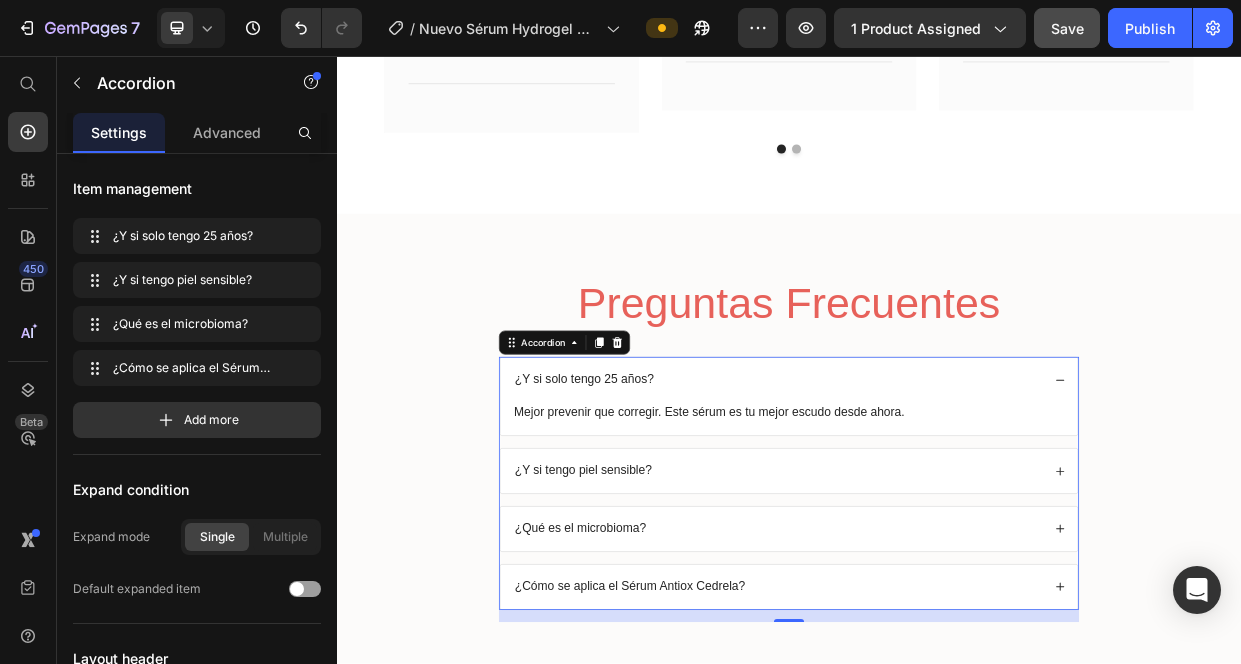 click on "¿Y si tengo piel sensible?" at bounding box center (922, 607) 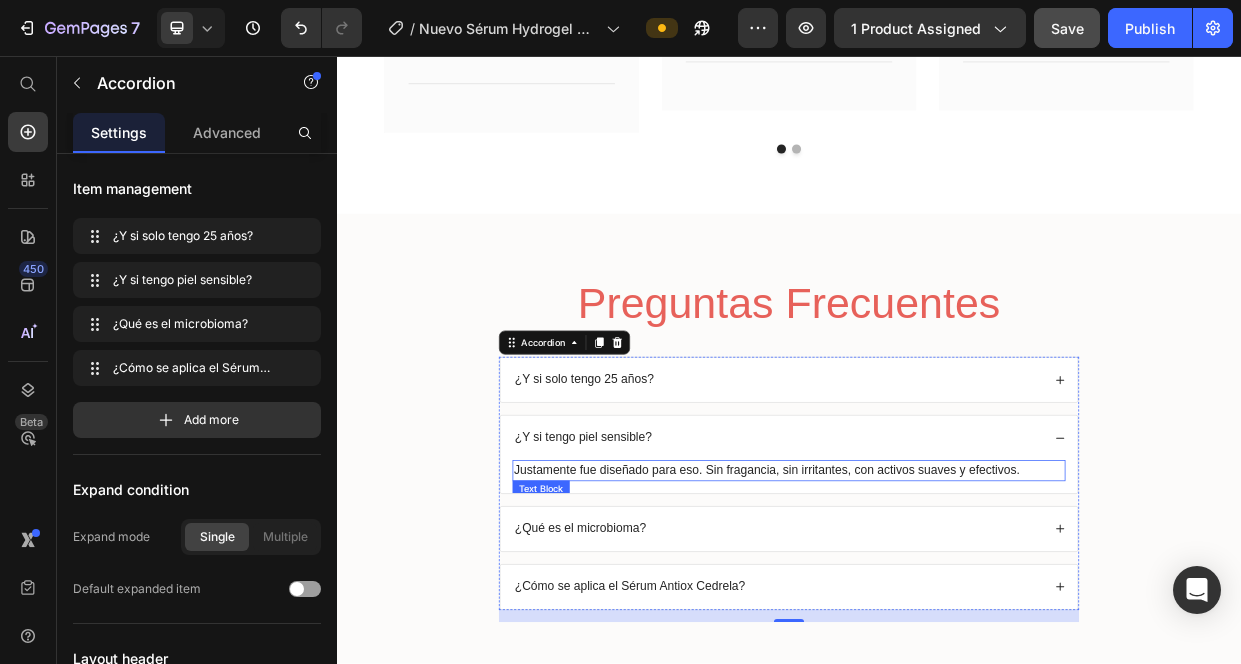 click on "Justamente fue diseñado para eso. Sin fragancia, sin irritantes, con activos suaves y efectivos." at bounding box center [937, 607] 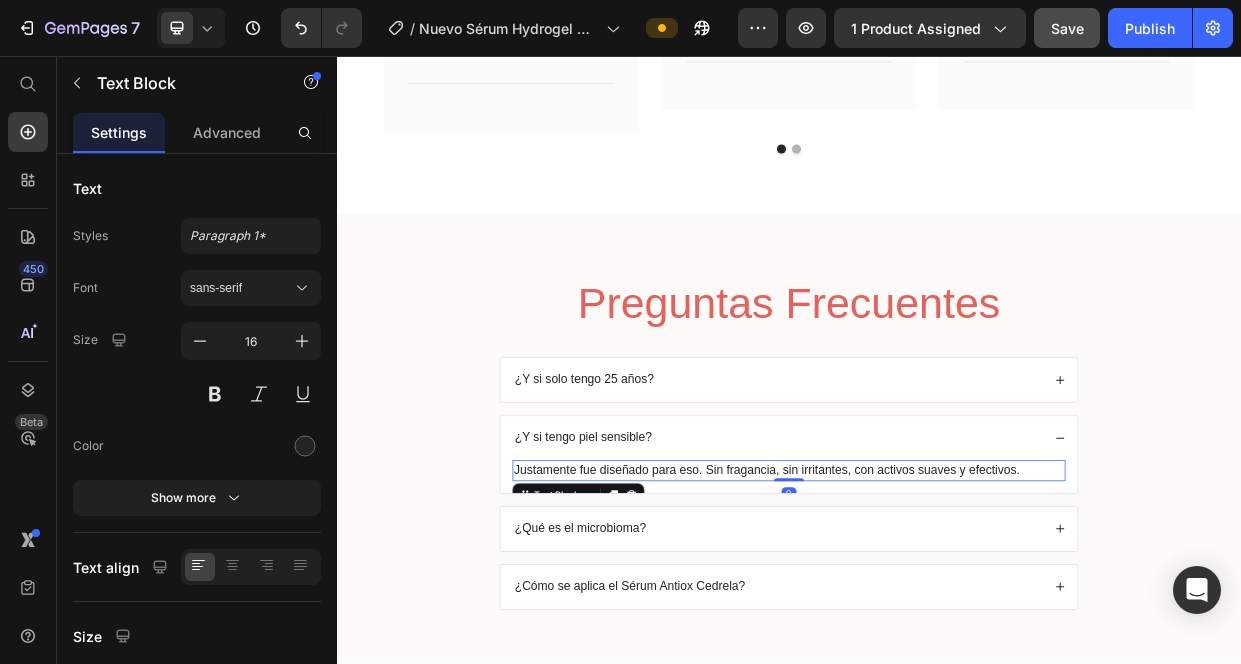 click on "Justamente fue diseñado para eso. Sin fragancia, sin irritantes, con activos suaves y efectivos." at bounding box center (937, 607) 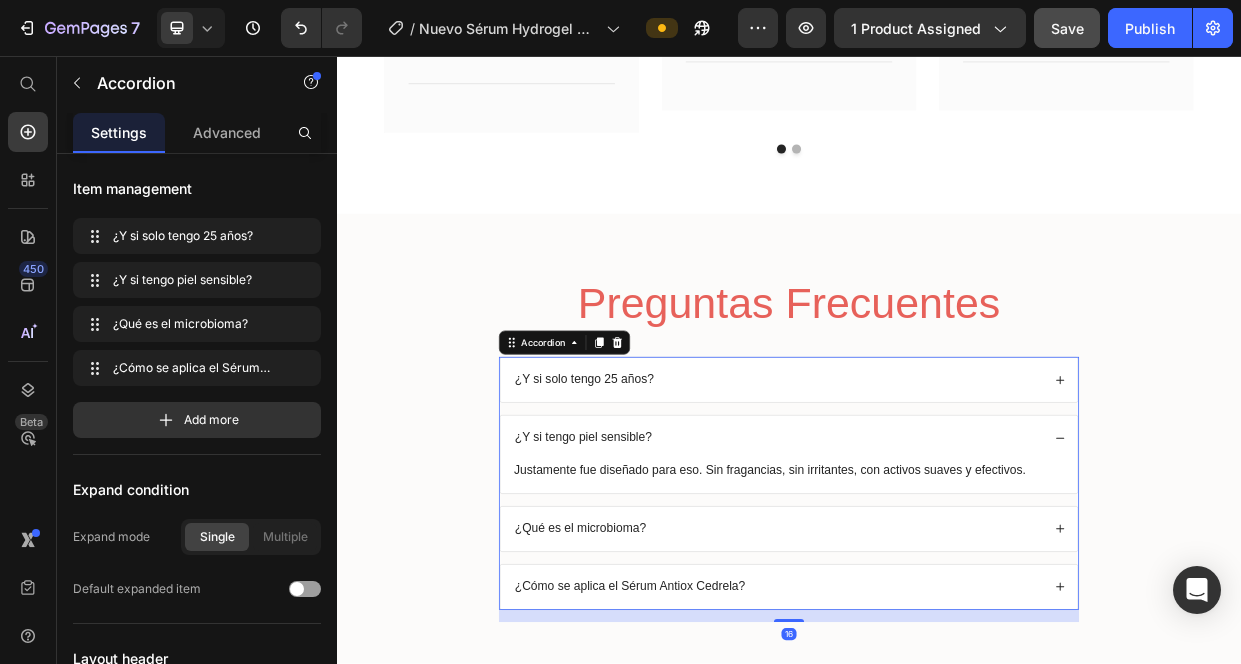 click on "¿Qué es el microbioma?" at bounding box center [922, 684] 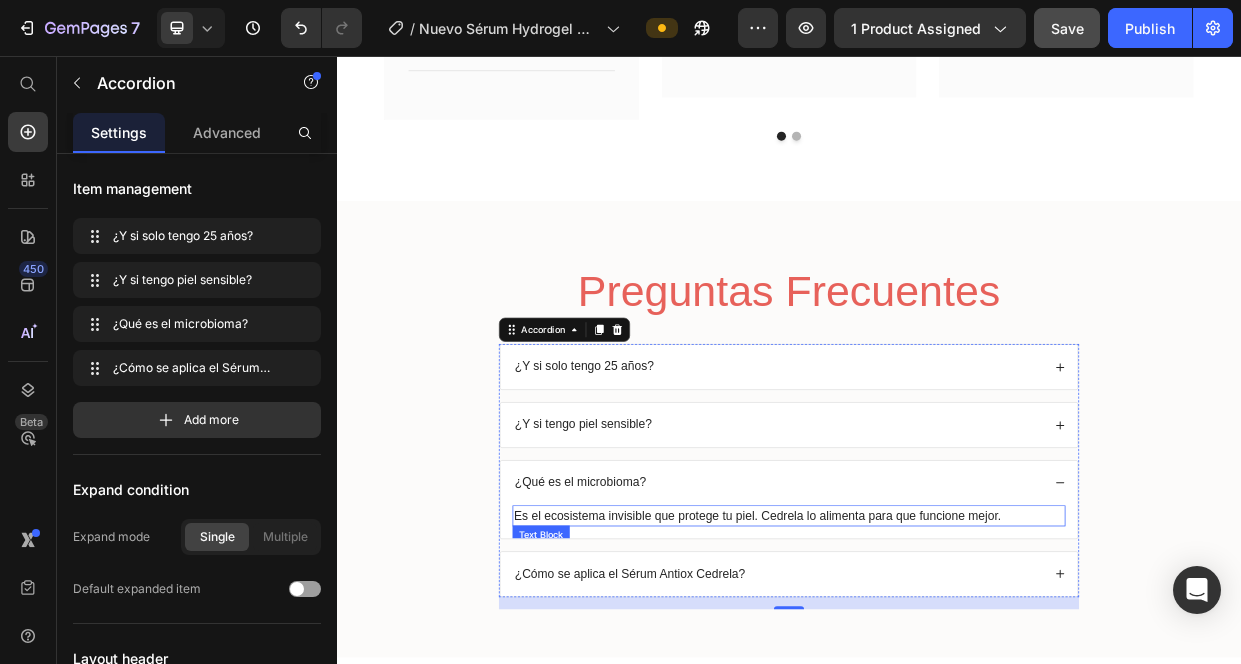 scroll, scrollTop: 6179, scrollLeft: 0, axis: vertical 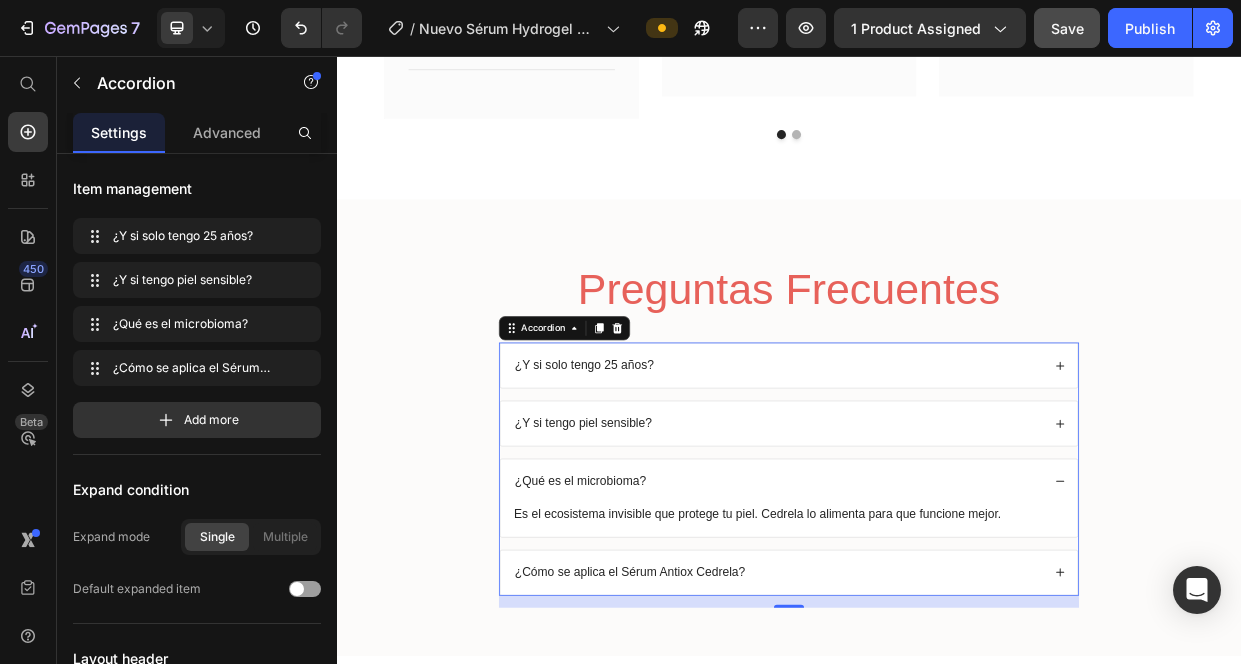click on "¿Cómo se aplica el Sérum Antiox Cedrela?" at bounding box center (922, 742) 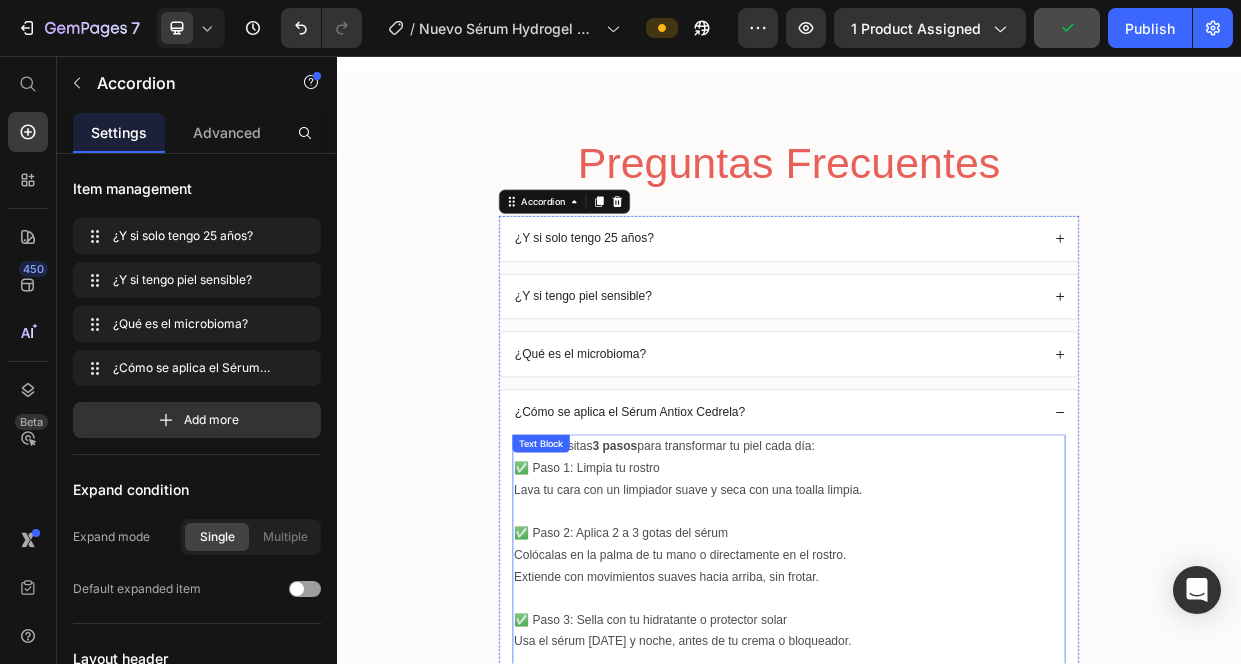scroll, scrollTop: 6382, scrollLeft: 0, axis: vertical 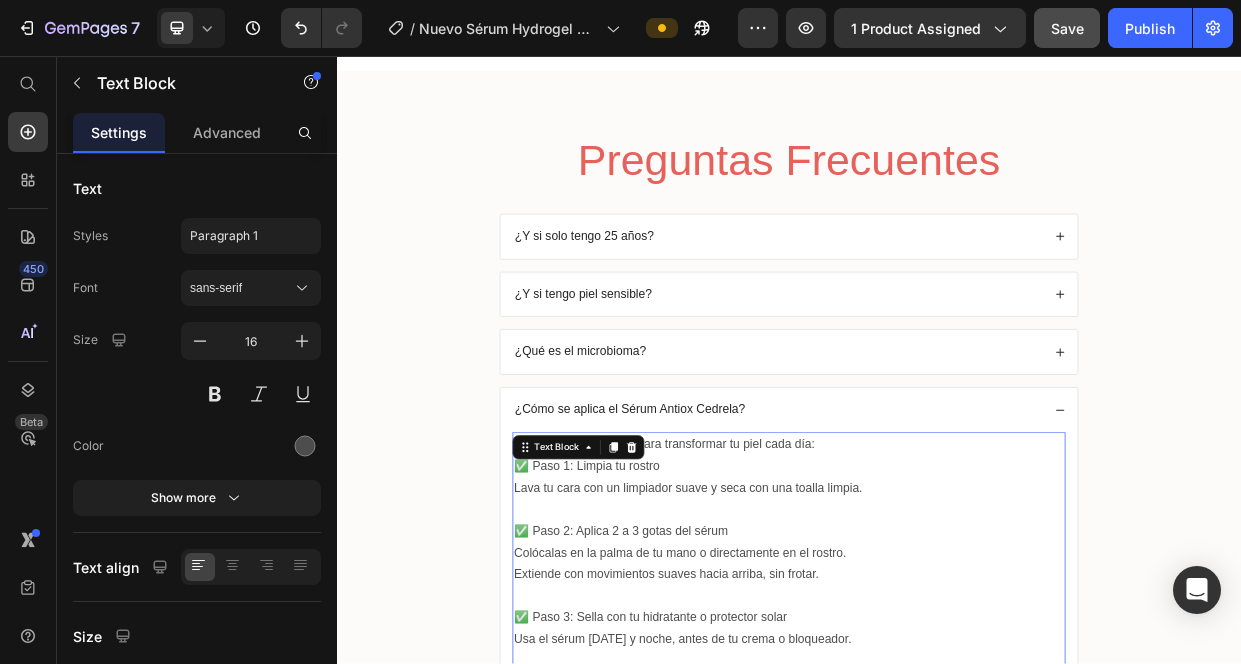 click on "✅ Paso 2: Aplica 2 a 3 gotas del sérum" at bounding box center [937, 687] 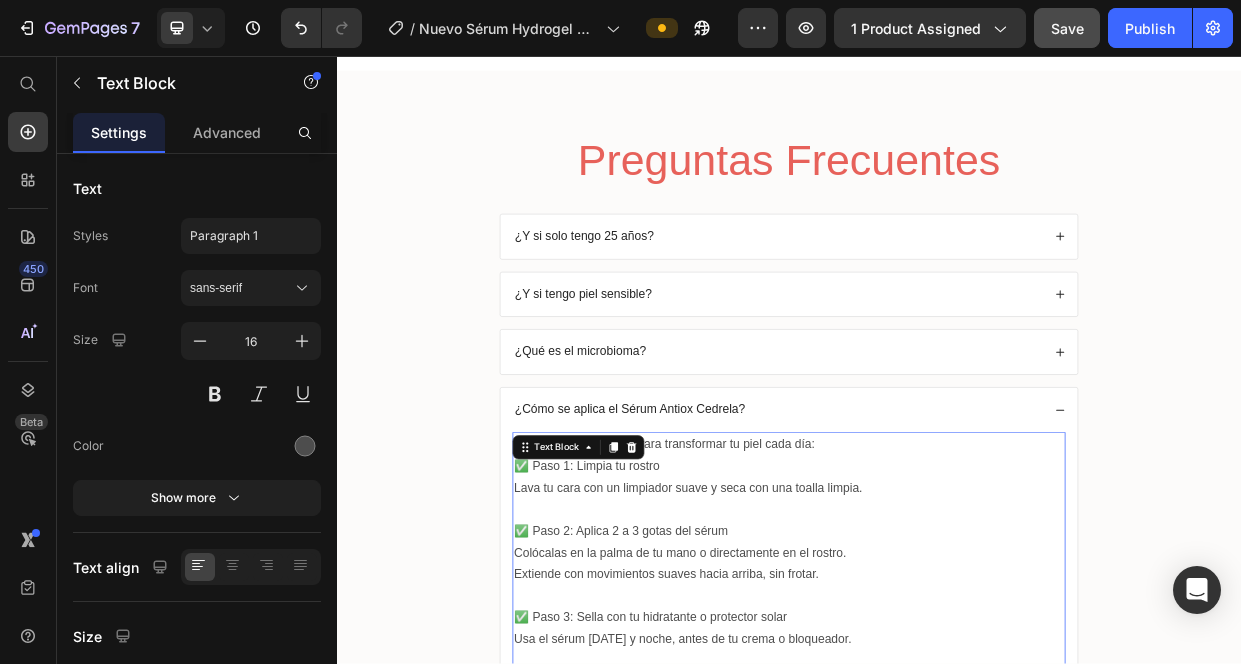 click on "✅ Paso 2: Aplica 2 a 3 gotas del sérum" at bounding box center [937, 687] 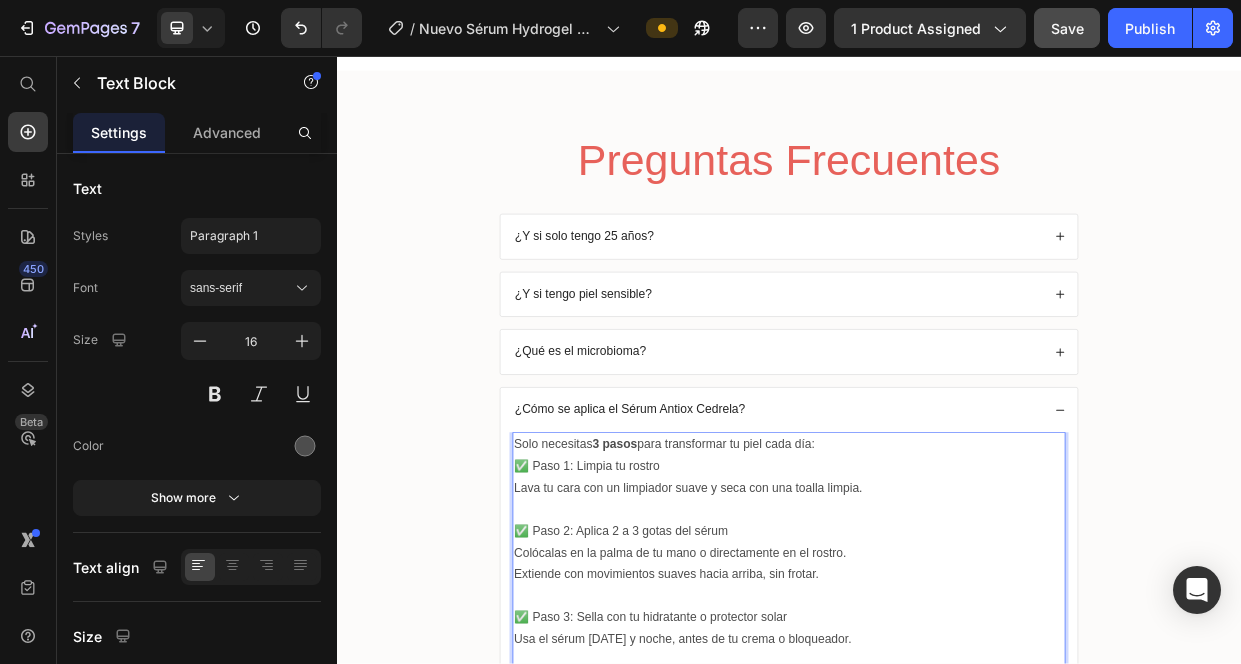 drag, startPoint x: 653, startPoint y: 662, endPoint x: 664, endPoint y: 666, distance: 11.7046995 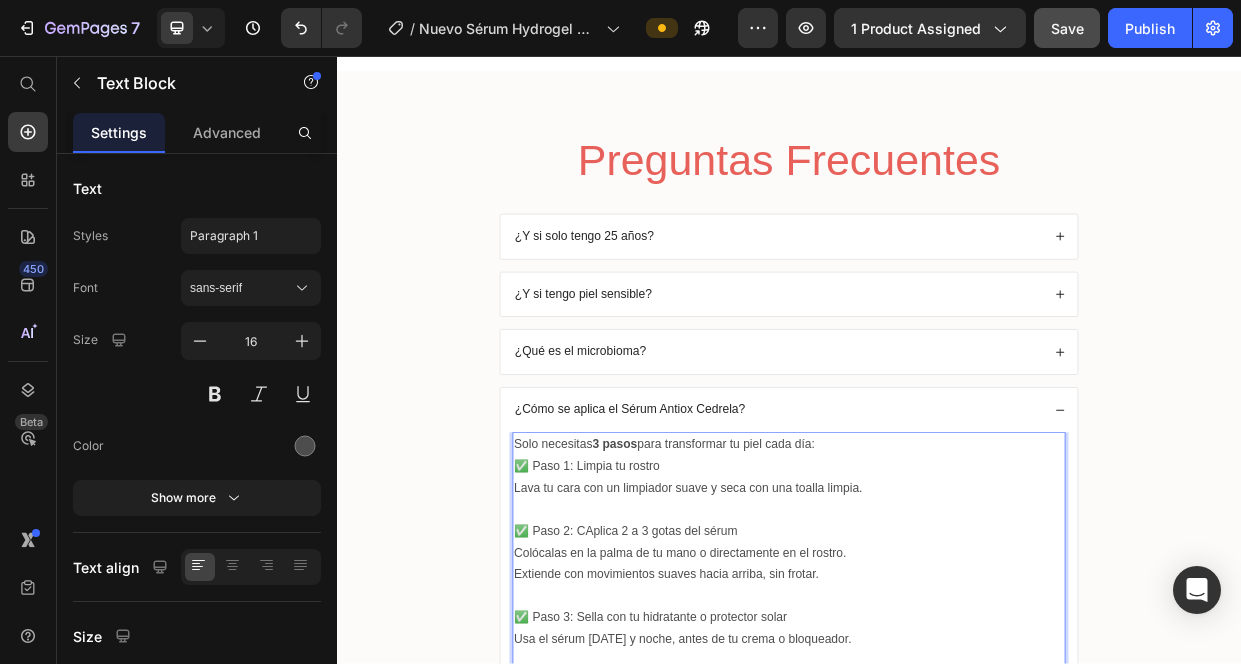 scroll, scrollTop: 114, scrollLeft: 0, axis: vertical 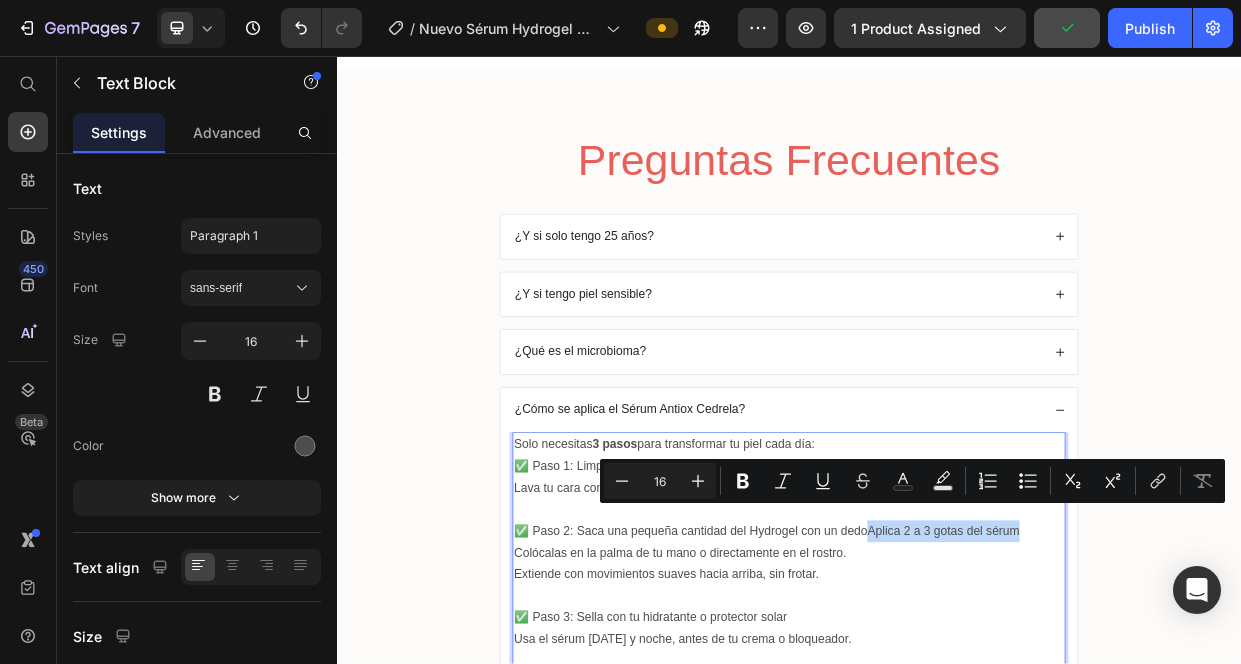 drag, startPoint x: 1254, startPoint y: 661, endPoint x: 1037, endPoint y: 668, distance: 217.11287 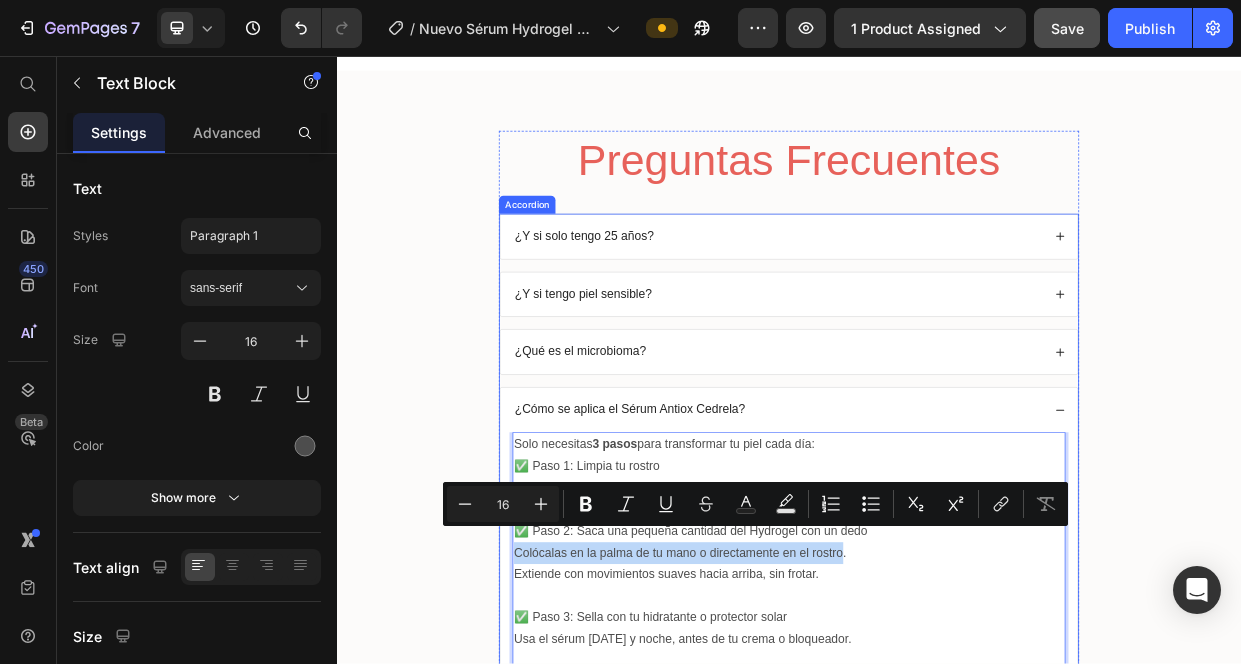 drag, startPoint x: 1008, startPoint y: 692, endPoint x: 560, endPoint y: 699, distance: 448.0547 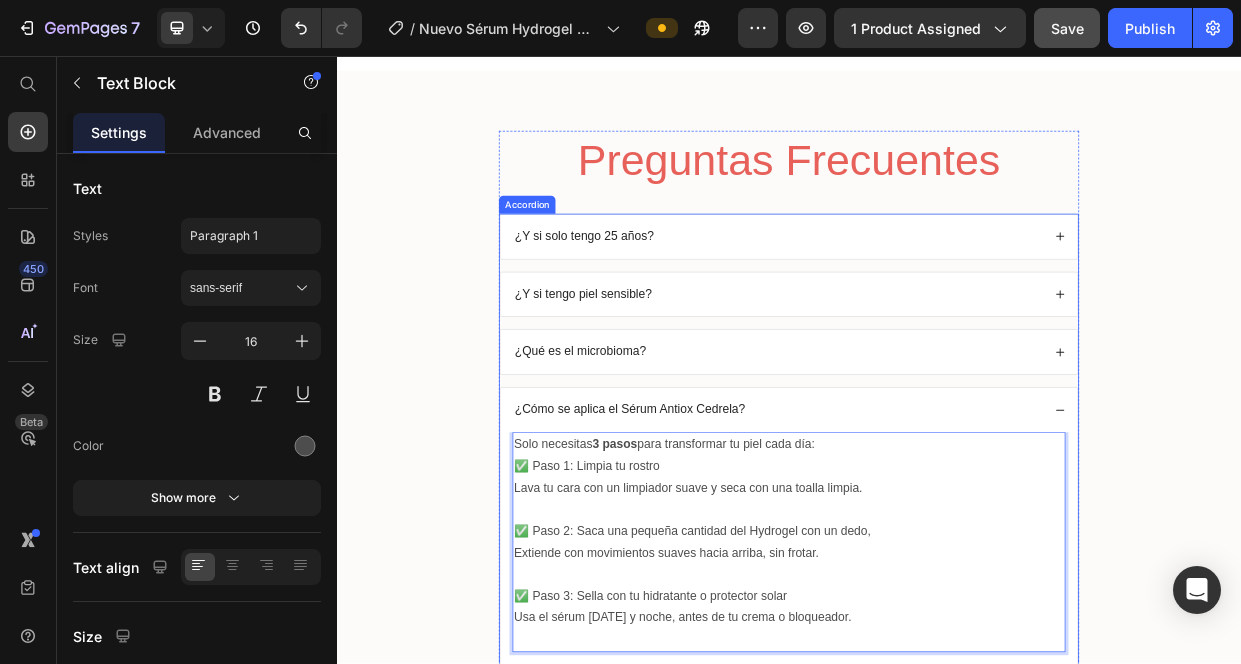 scroll, scrollTop: 257, scrollLeft: 0, axis: vertical 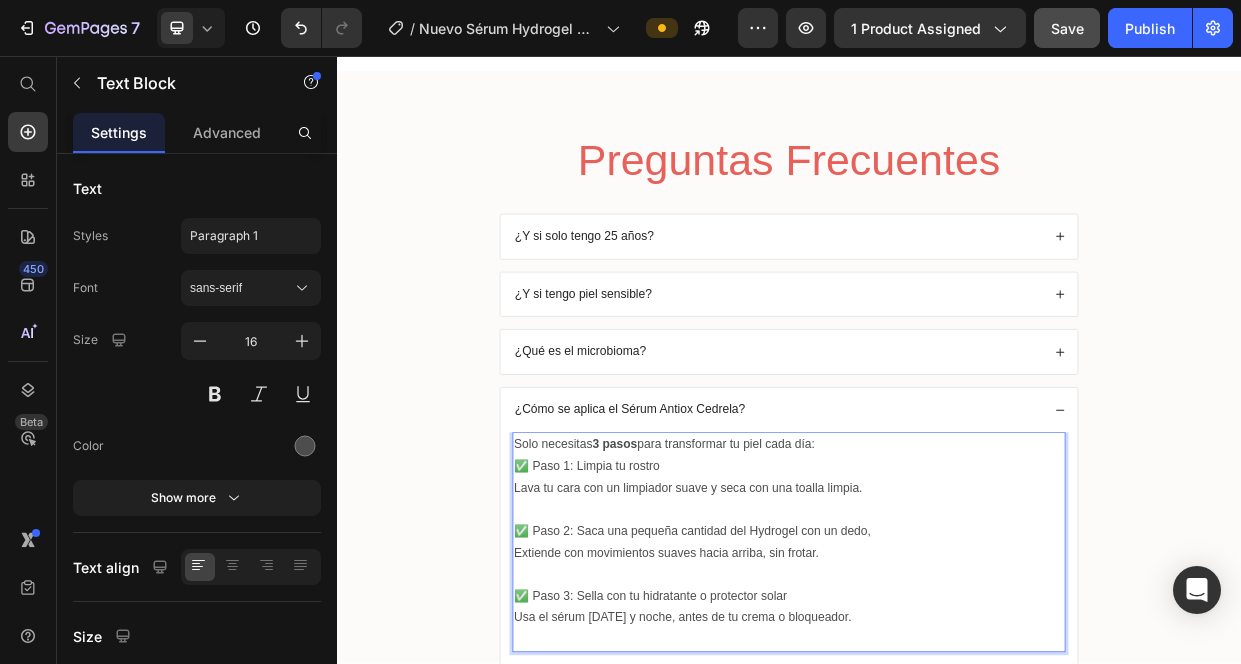 click on "✅ Paso 2: Saca una pequeña cantidad del Hydrogel con un dedo, Extiende con movimientos suaves hacia arriba, sin frotar." at bounding box center [937, 702] 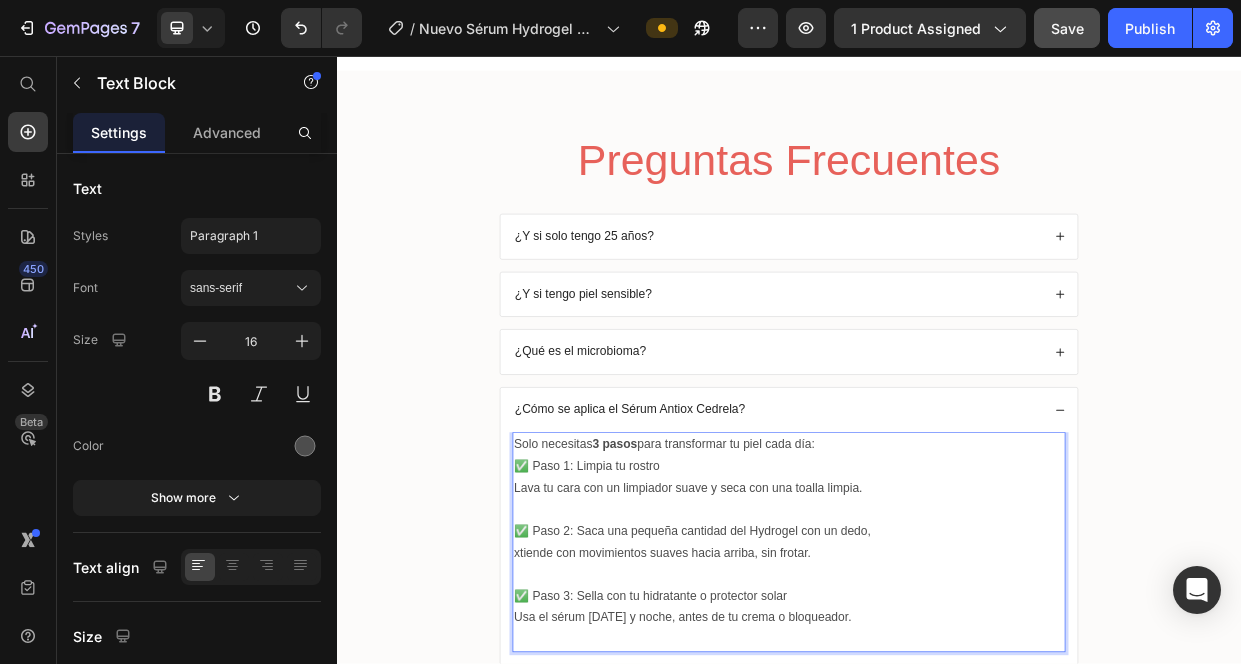 scroll, scrollTop: 314, scrollLeft: 0, axis: vertical 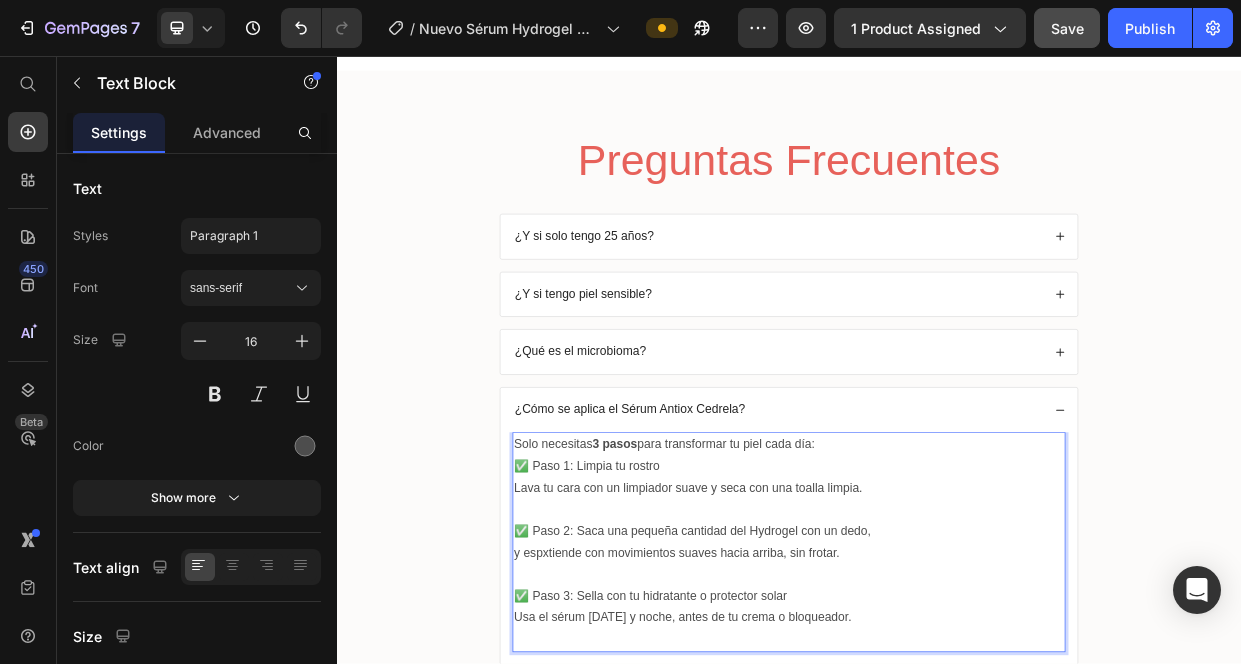 type 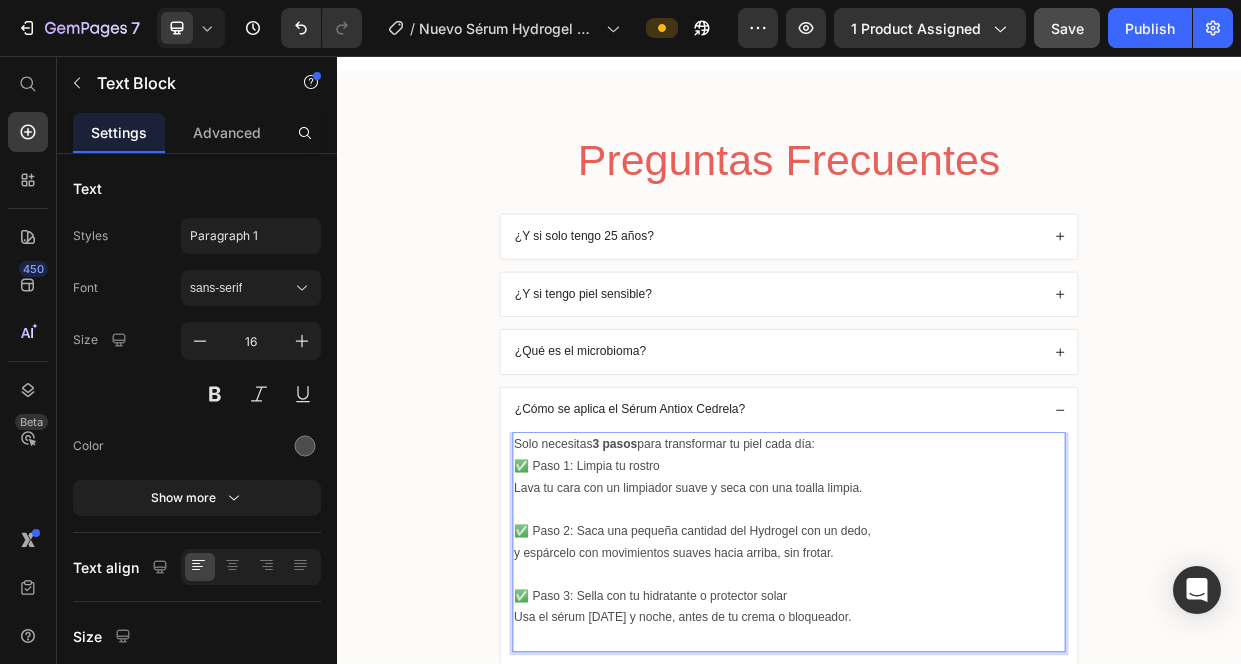 scroll, scrollTop: 774, scrollLeft: 0, axis: vertical 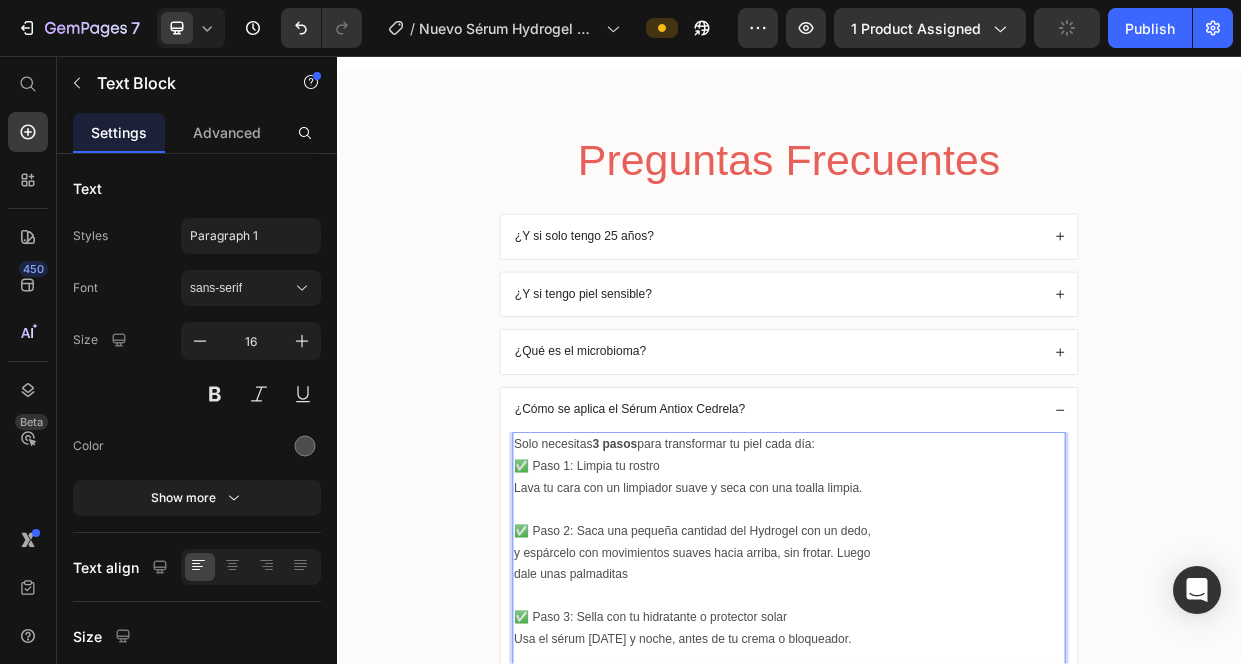 click on "✅ Paso 2: Saca una pequeña cantidad del Hydrogel con un dedo, y espárcelo con movimientos suaves hacia arriba, sin frotar. Luego" at bounding box center [937, 702] 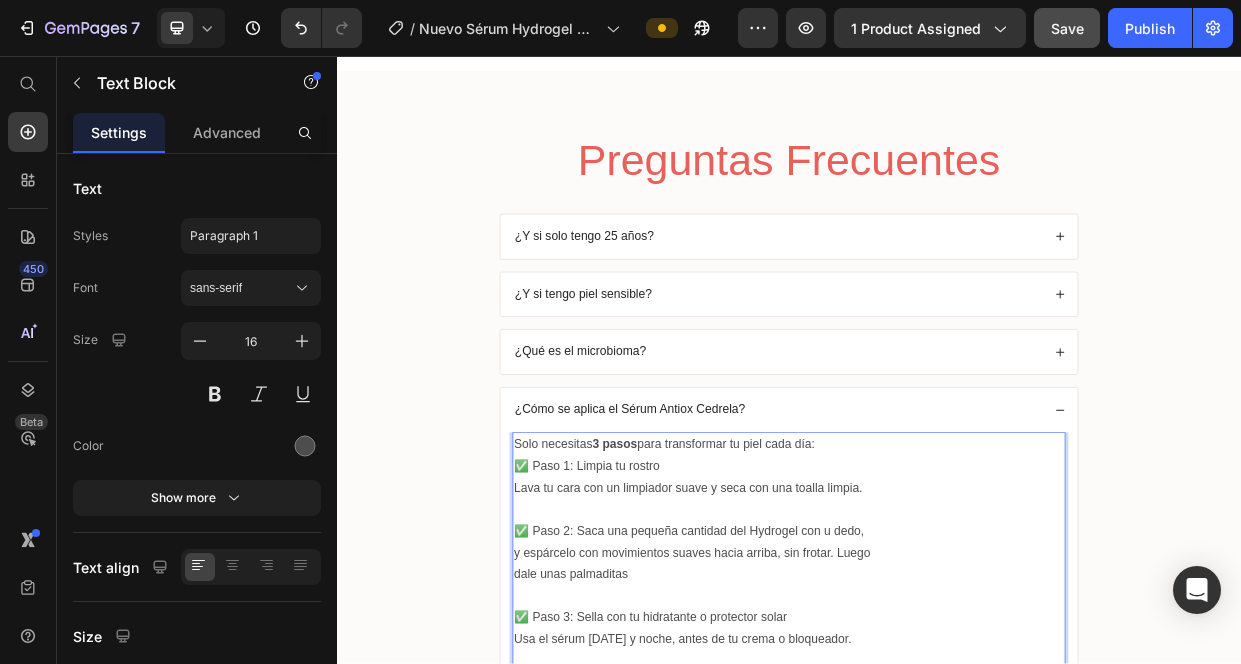 scroll, scrollTop: 945, scrollLeft: 0, axis: vertical 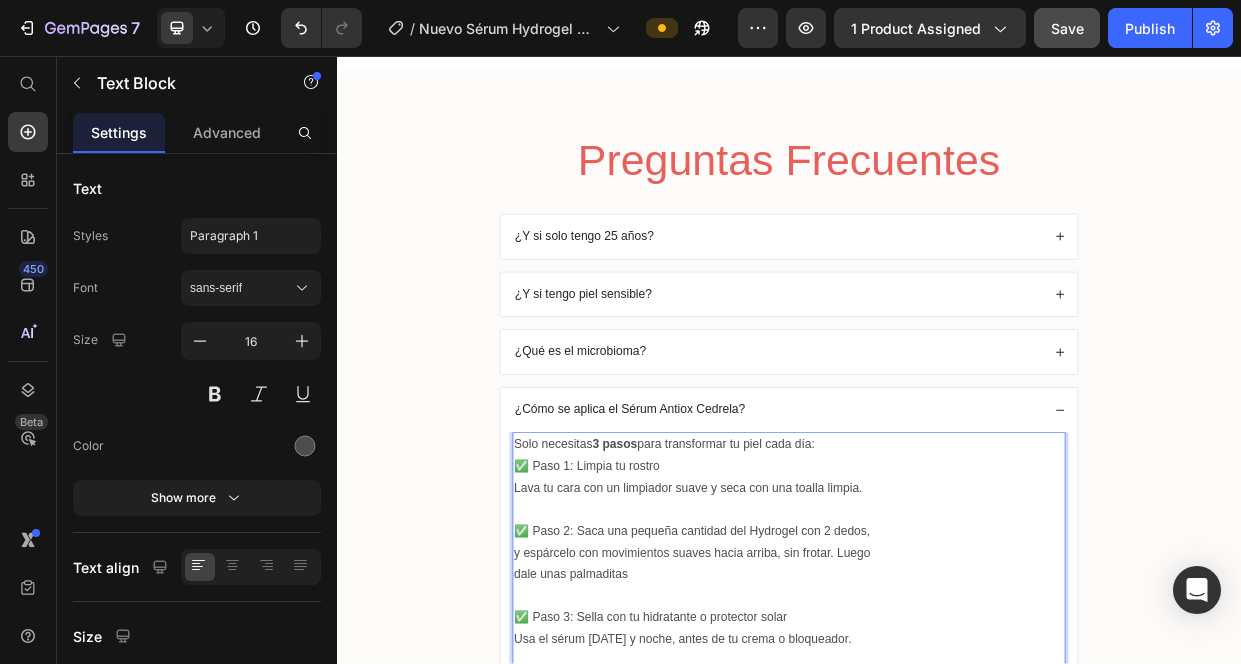 click on "✅ Paso 2: Saca una pequeña cantidad del Hydrogel con 2 dedos, y espárcelo con movimientos suaves hacia arriba, sin frotar. Luego" at bounding box center (937, 702) 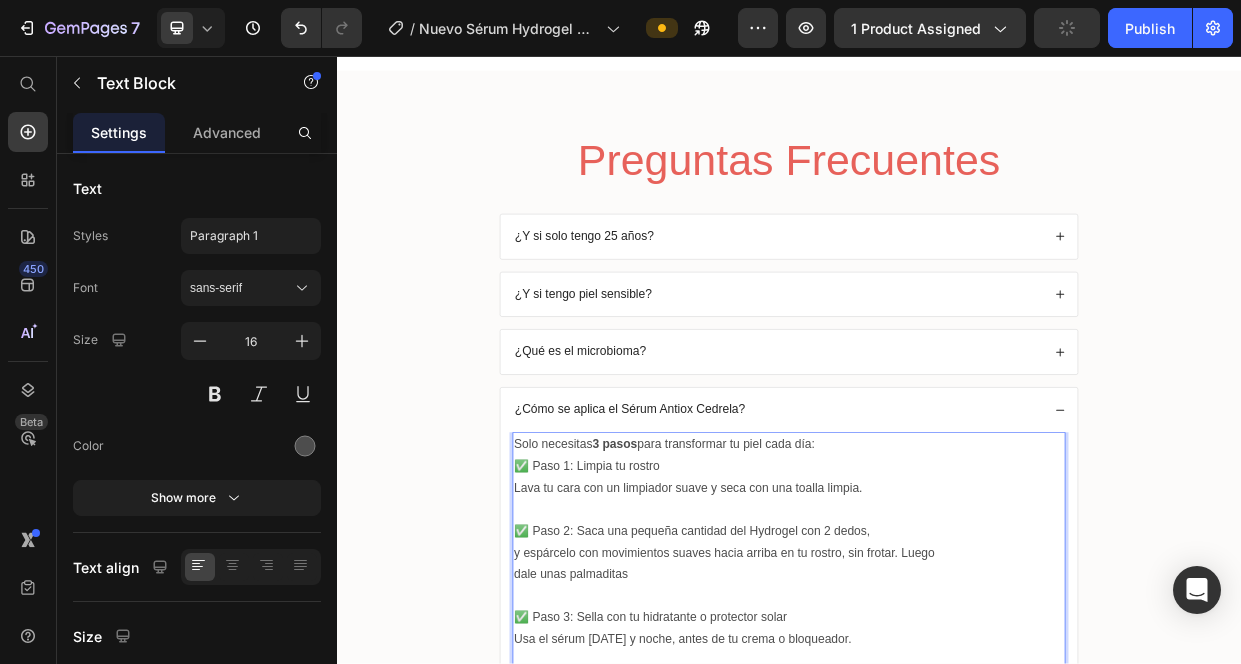 click on "dale unas palmaditas" at bounding box center (937, 745) 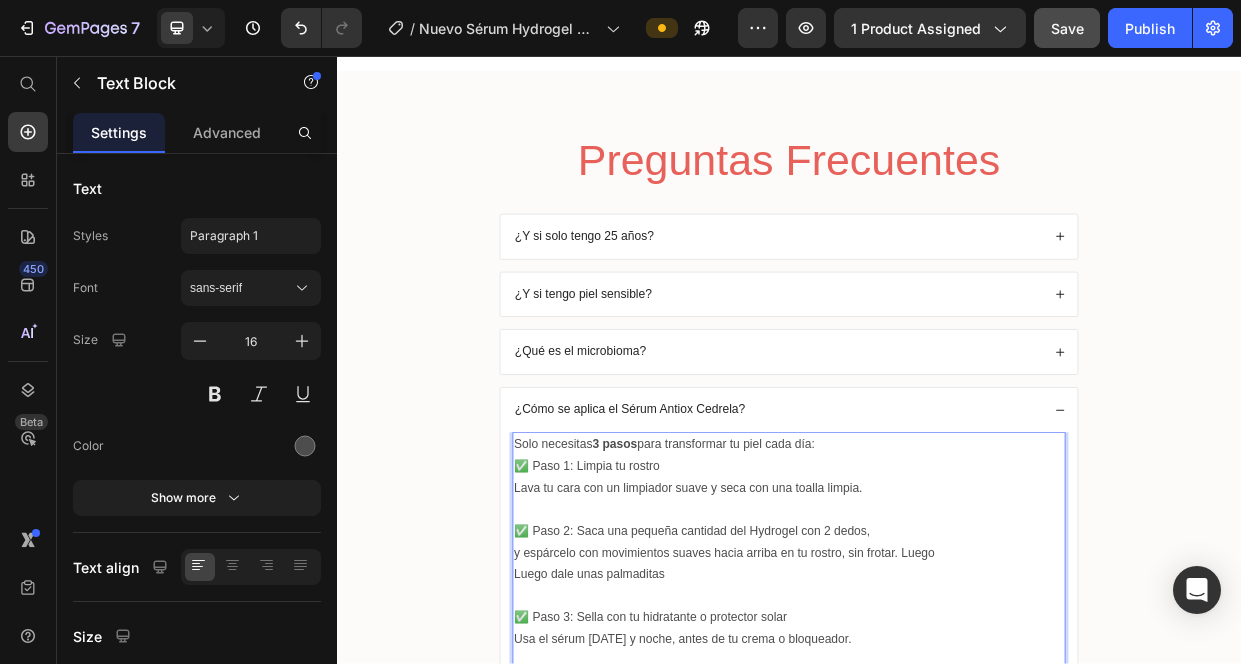 click on "✅ Paso 2: Saca una pequeña cantidad del Hydrogel con 2 dedos, y espárcelo con movimientos suaves hacia arriba en tu rostro, sin frotar. Luego" at bounding box center [937, 702] 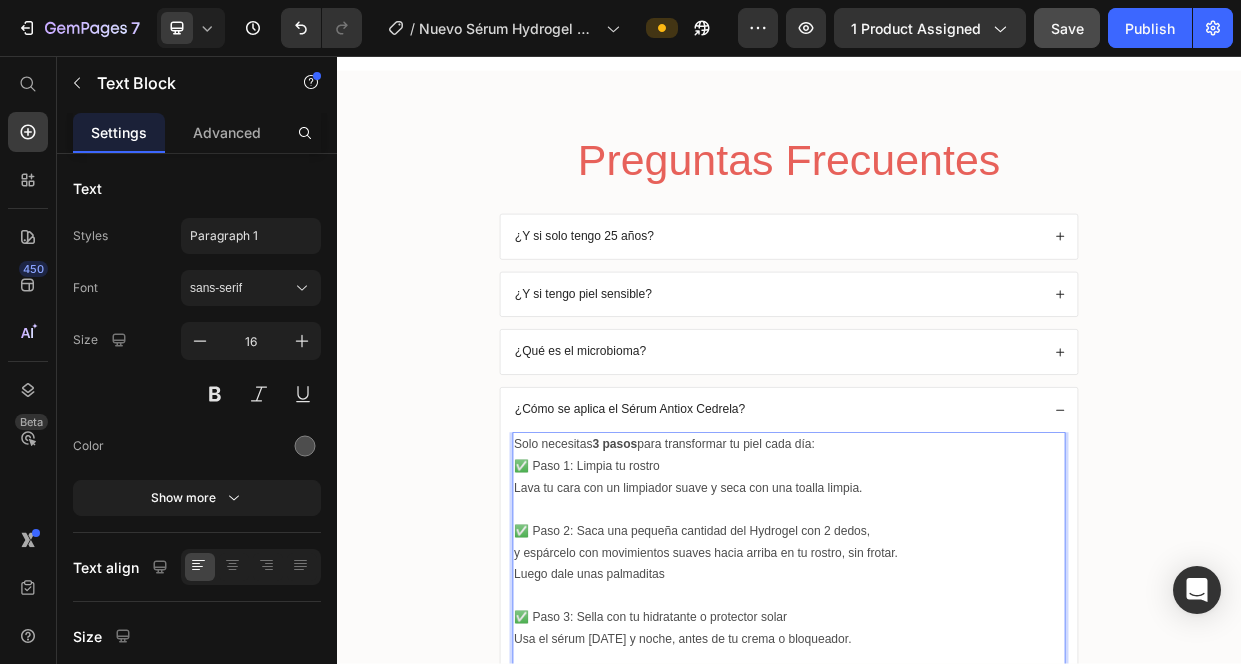 scroll, scrollTop: 1290, scrollLeft: 0, axis: vertical 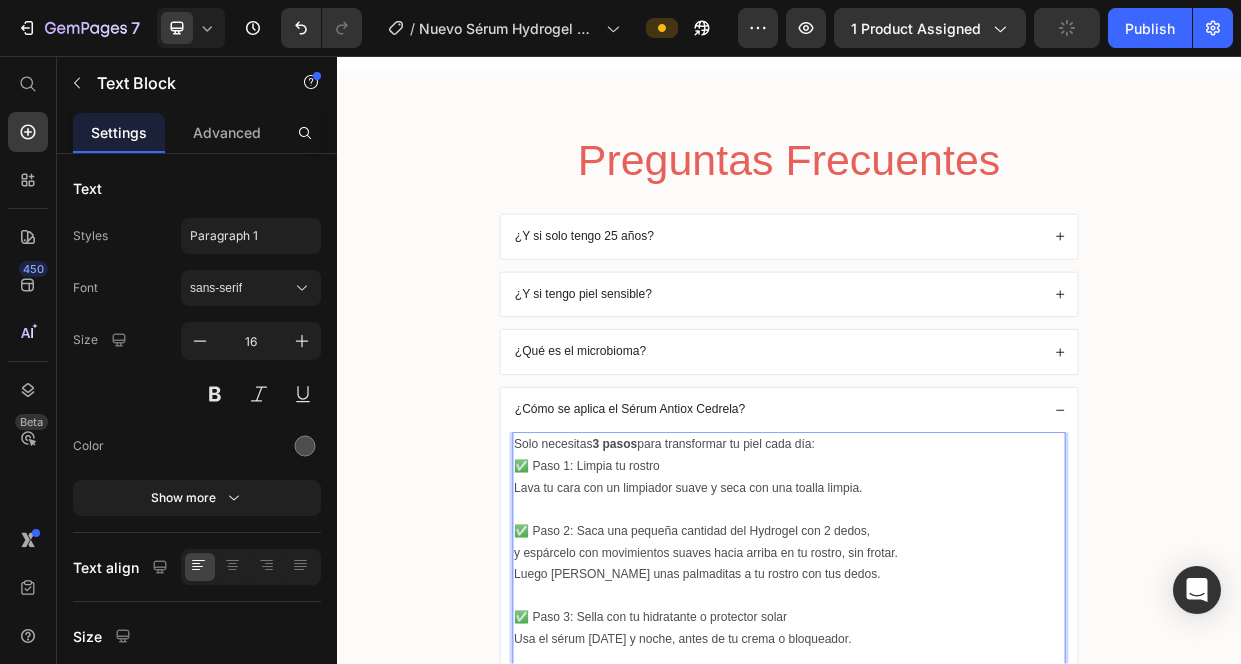 click on "Luego dale unas palmaditas a tu rostro con tus dedos." at bounding box center (937, 745) 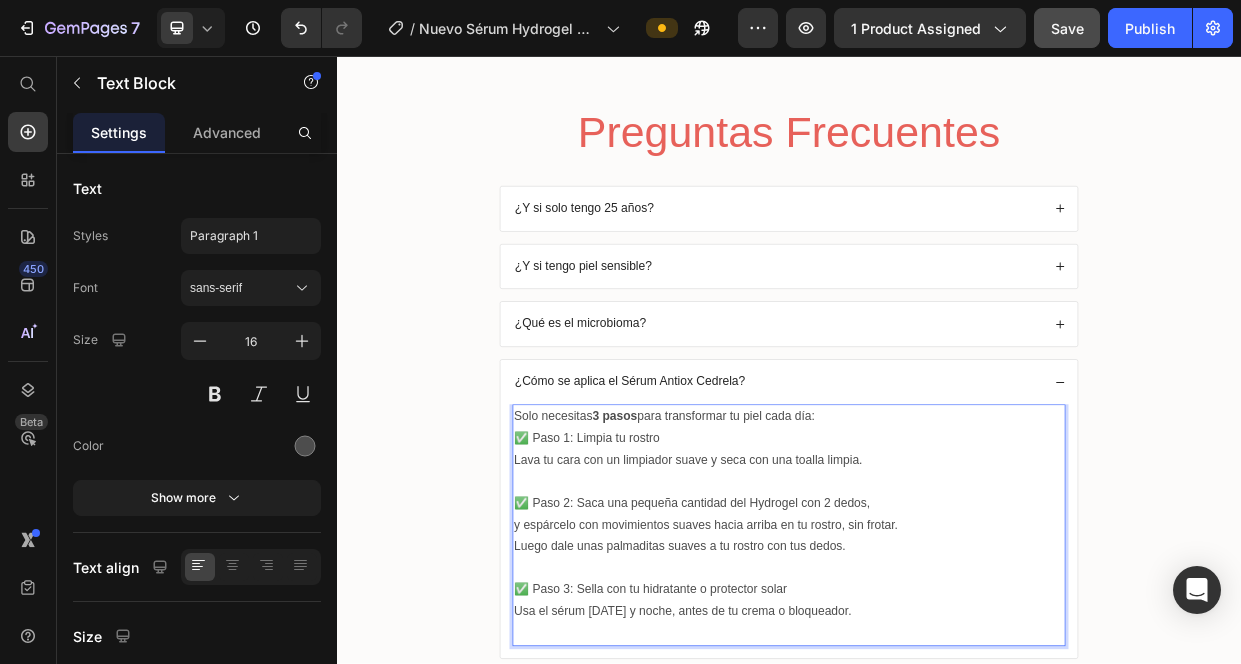 scroll, scrollTop: 6422, scrollLeft: 0, axis: vertical 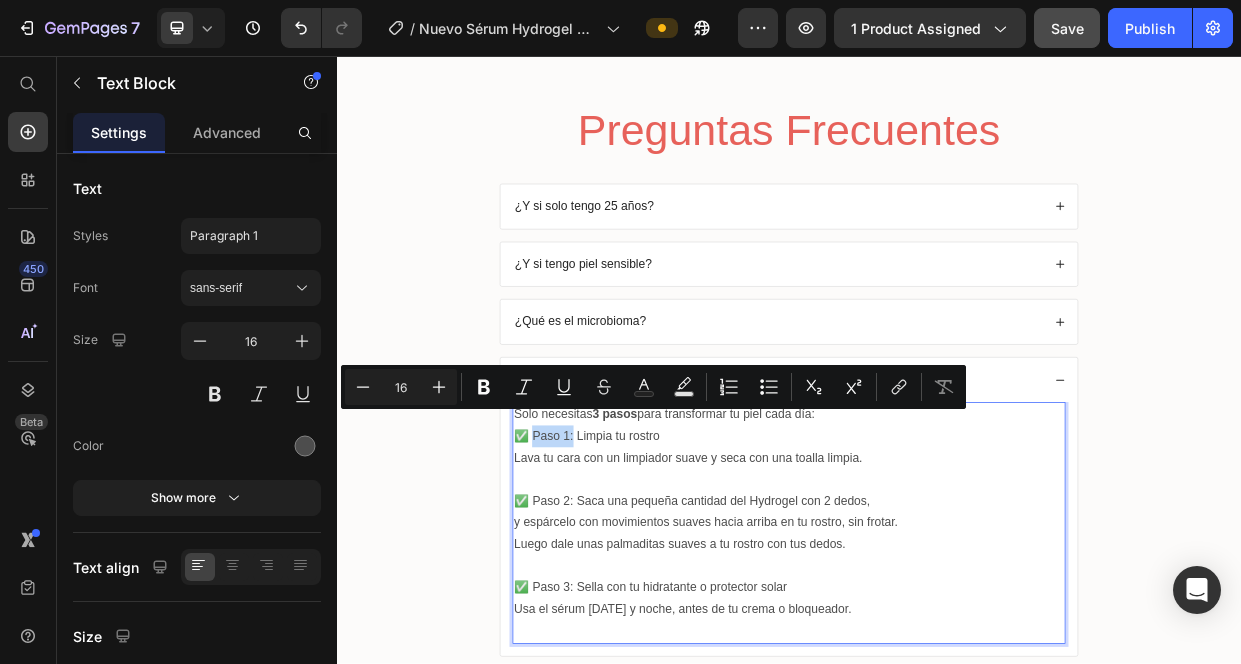 drag, startPoint x: 644, startPoint y: 538, endPoint x: 593, endPoint y: 540, distance: 51.0392 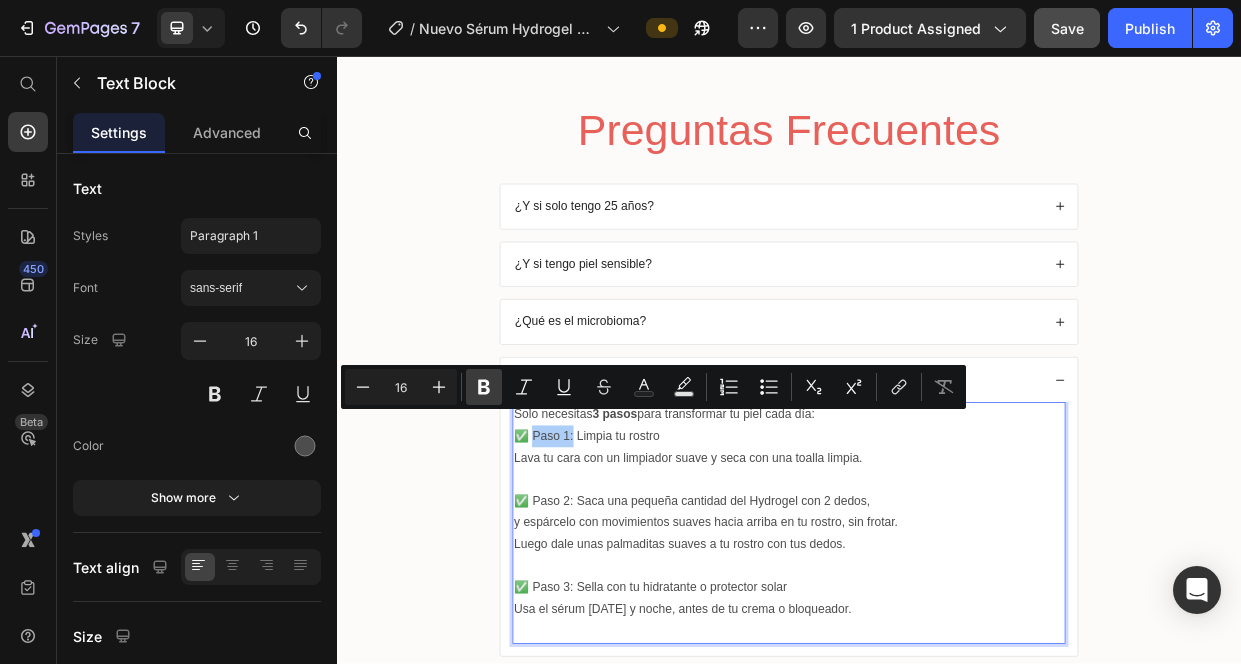 click 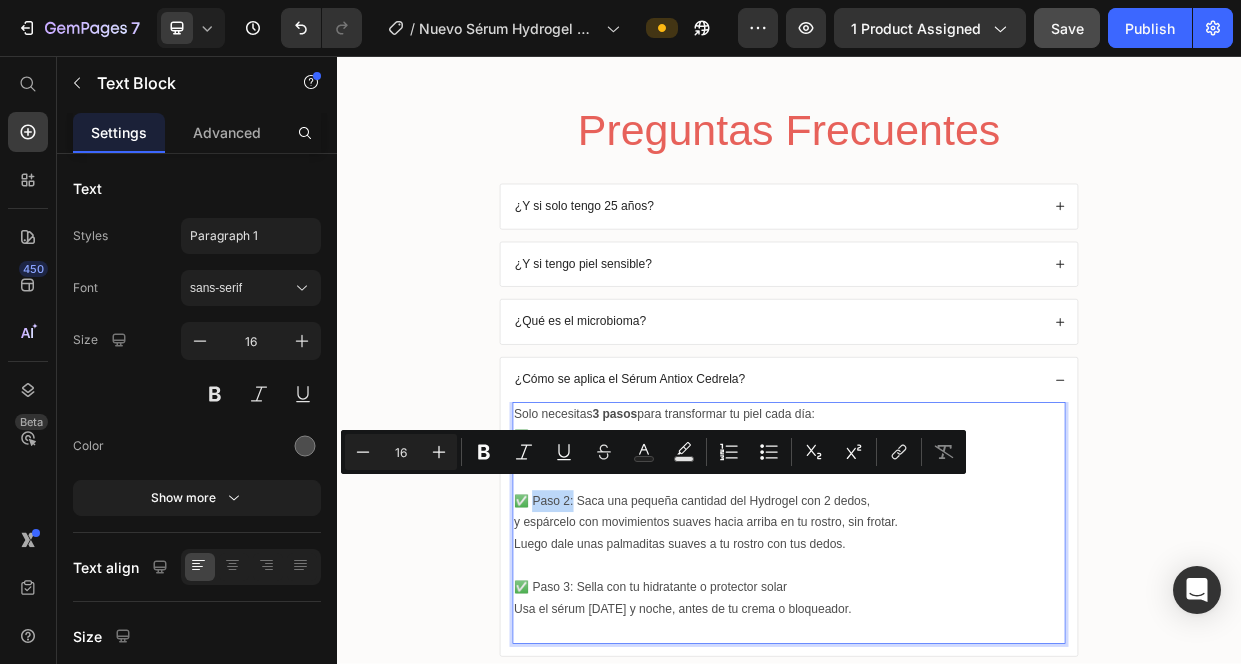 drag, startPoint x: 632, startPoint y: 624, endPoint x: 593, endPoint y: 624, distance: 39 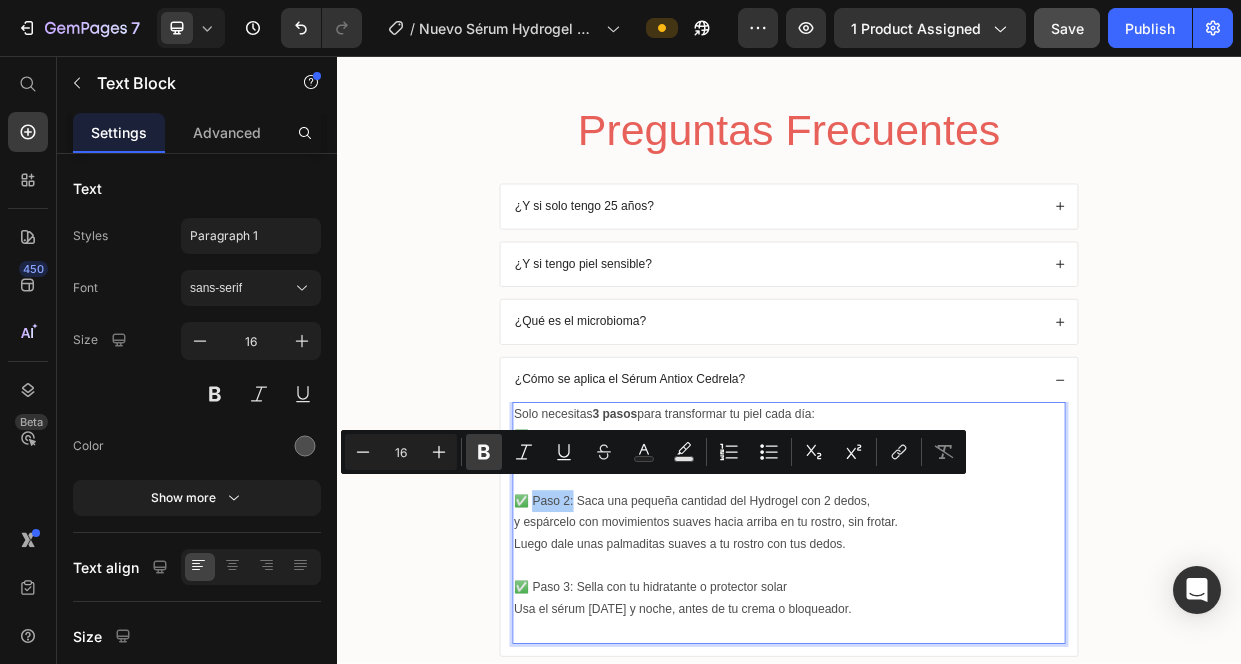 click 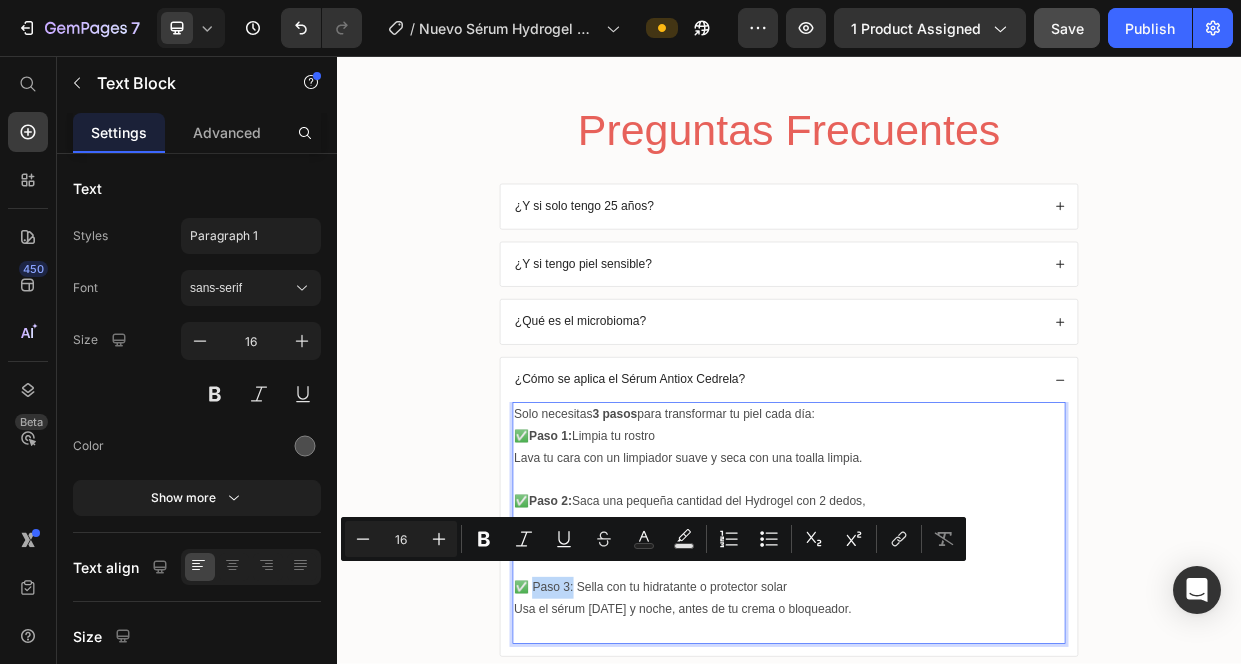 drag, startPoint x: 646, startPoint y: 736, endPoint x: 592, endPoint y: 735, distance: 54.00926 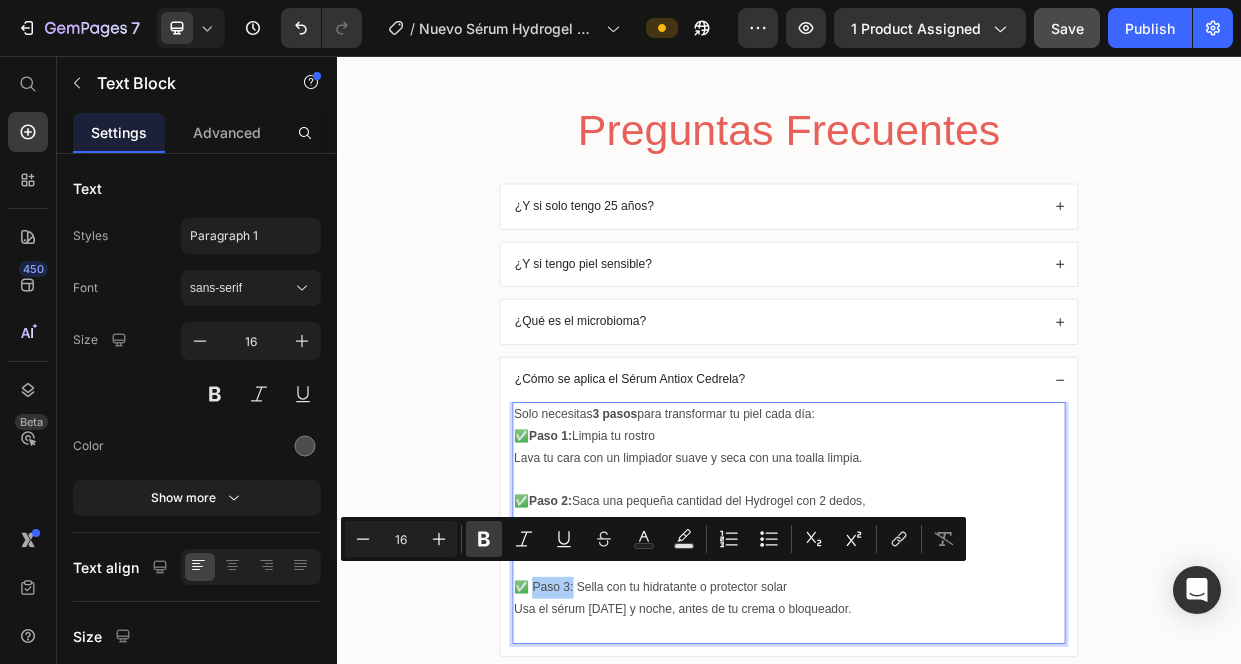 click 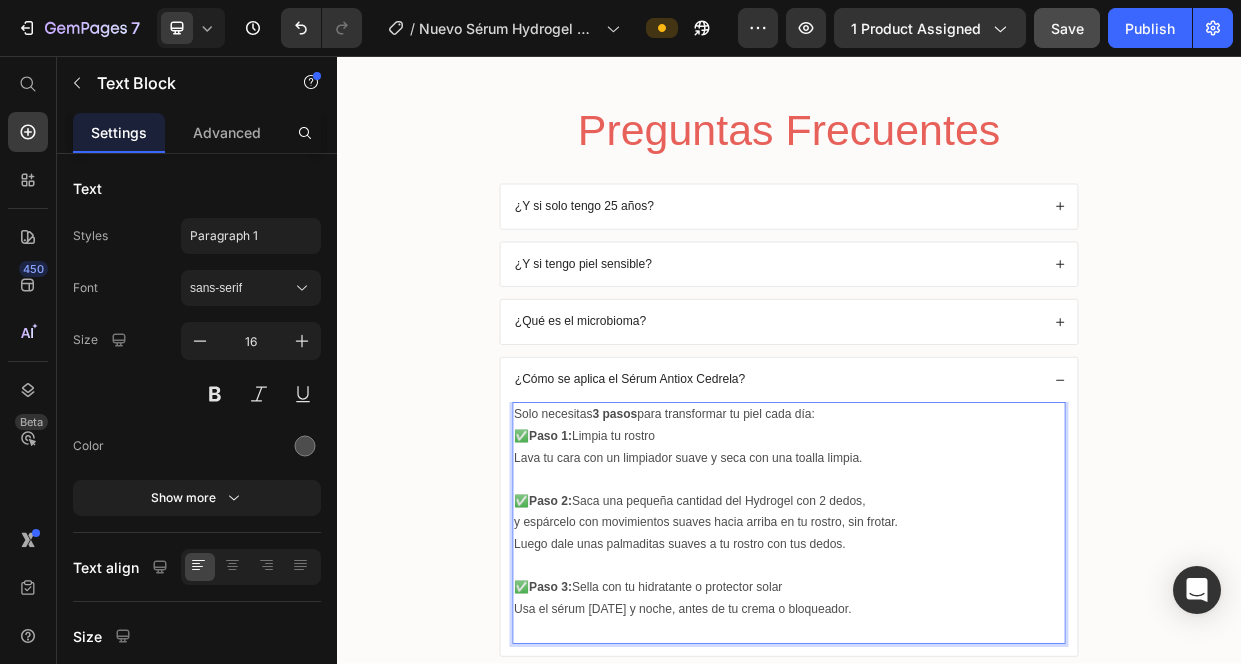 click on "Usa el sérum mañana y noche, antes de tu crema o bloqueador." at bounding box center [937, 791] 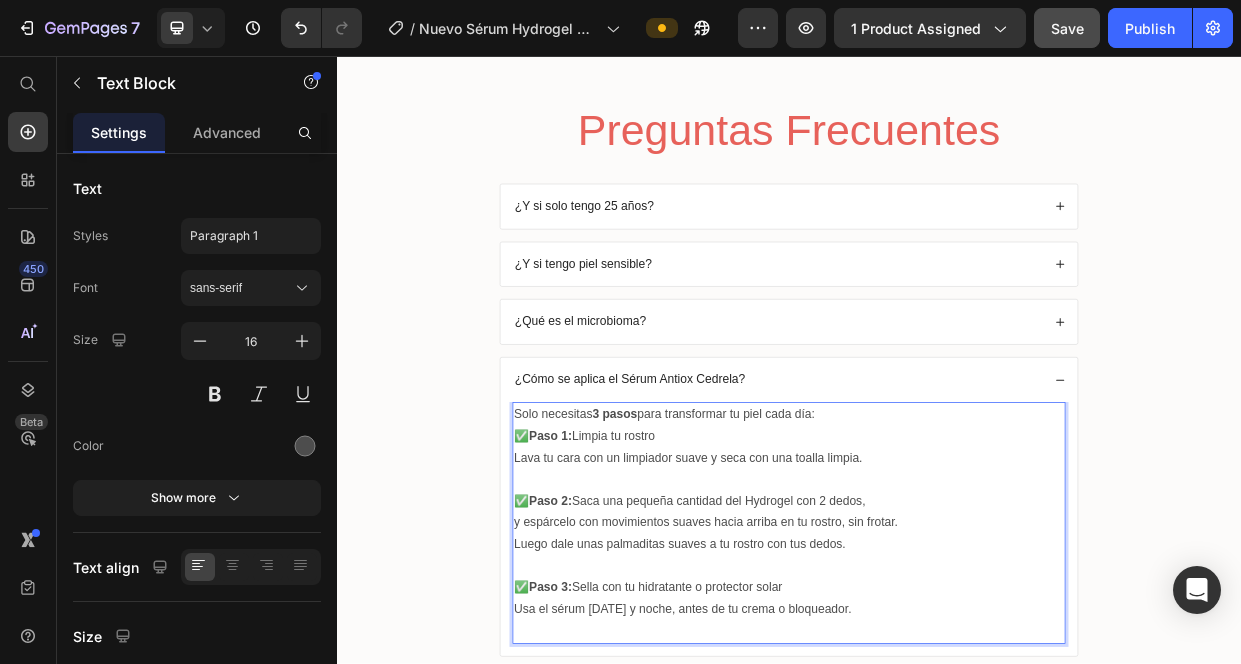 click on "✅  Paso 3:  Sella con tu hidratante o protector solar" at bounding box center [937, 762] 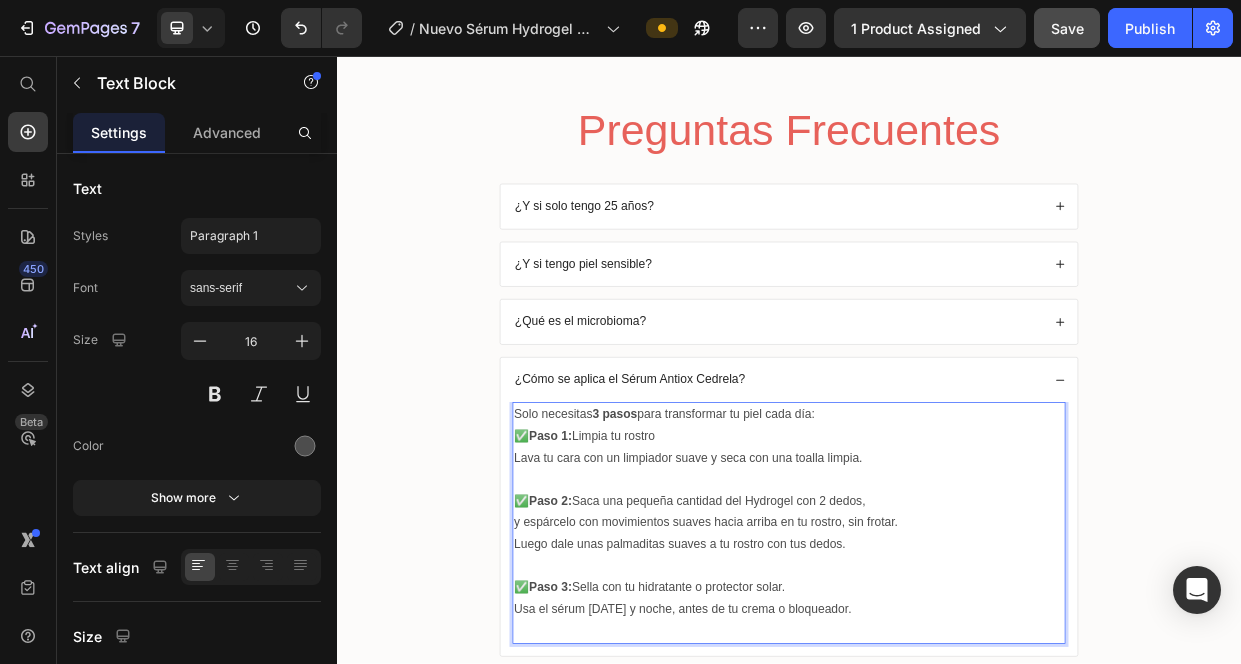 click on "Usa el sérum mañana y noche, antes de tu crema o bloqueador." at bounding box center [937, 791] 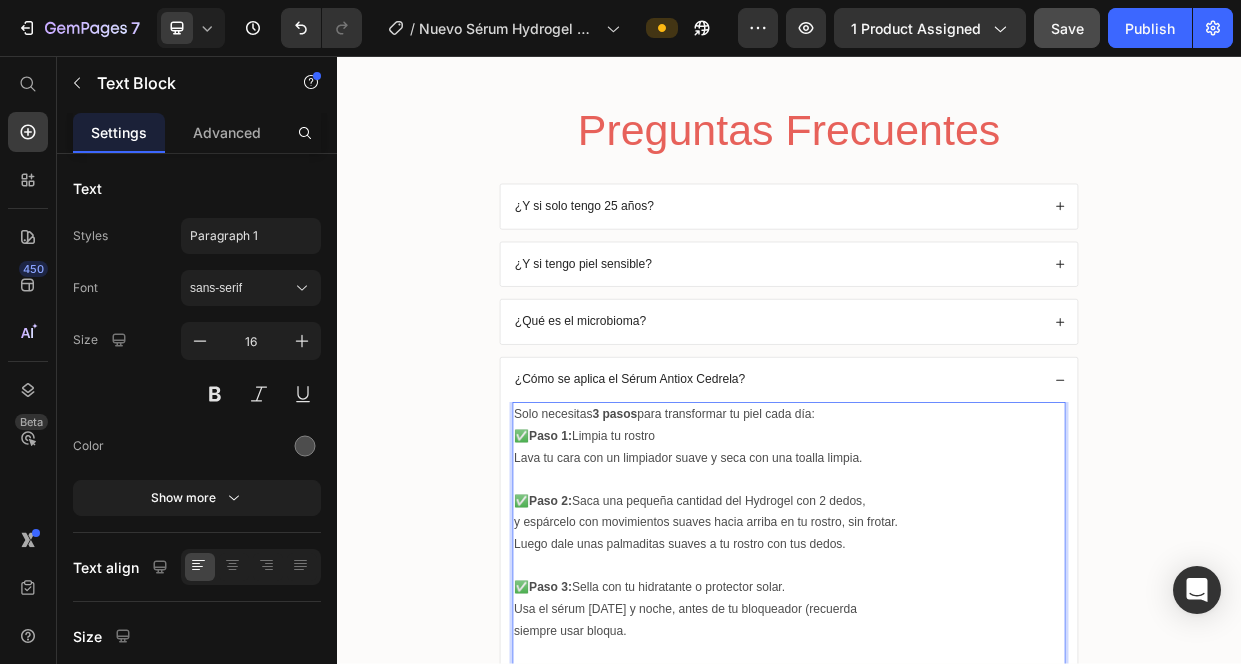 scroll, scrollTop: 4600, scrollLeft: 0, axis: vertical 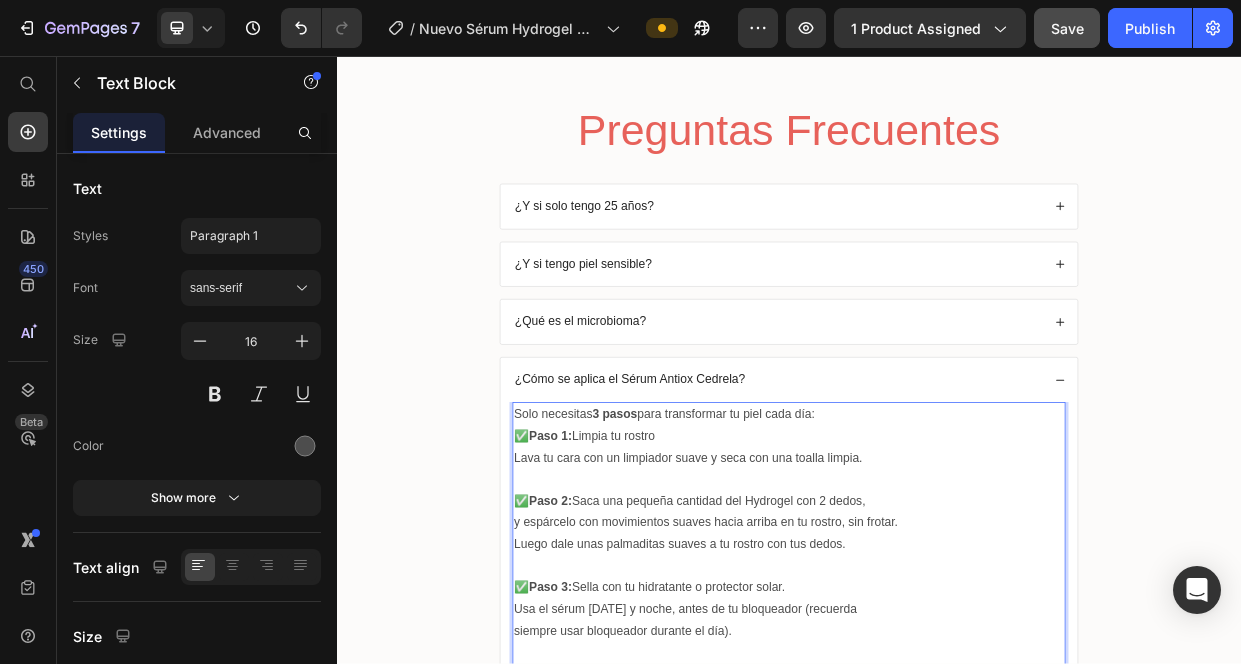 click on "✅  Paso 3:  Sella con tu hidratante o protector solar." at bounding box center (937, 762) 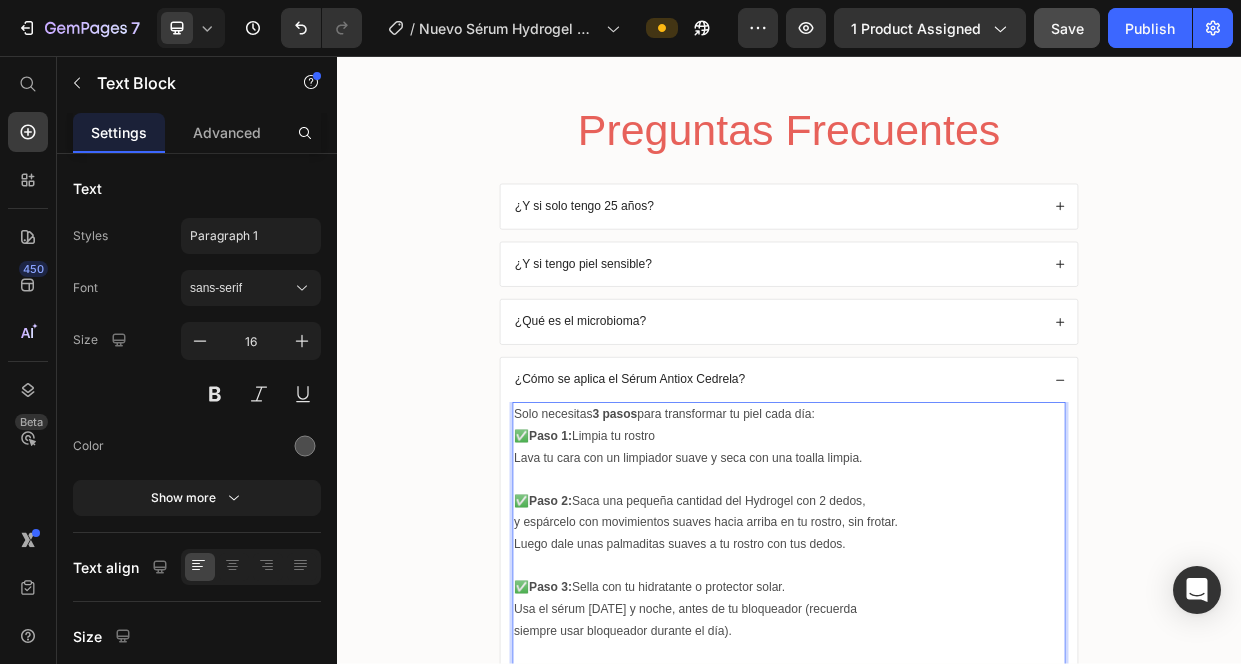 click on "Luego dale unas palmaditas suaves a tu rostro con tus dedos." at bounding box center (937, 705) 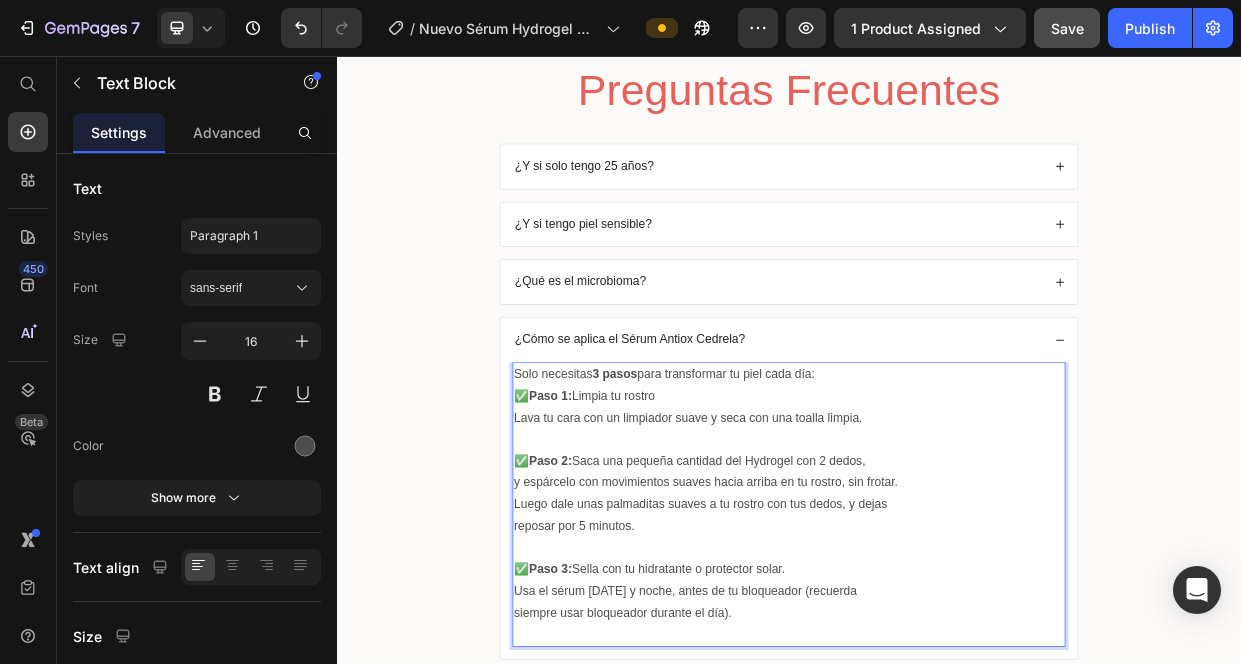 scroll, scrollTop: 6492, scrollLeft: 0, axis: vertical 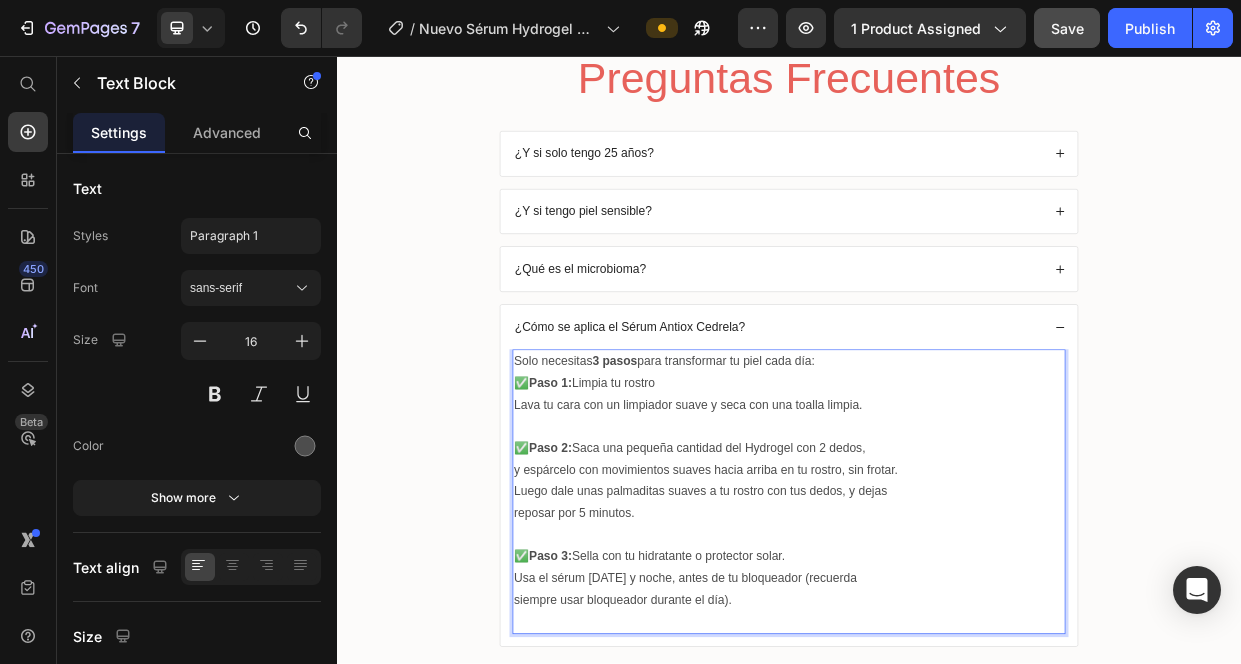 click on "✅  Paso 1:  Limpia tu rostro" at bounding box center (937, 491) 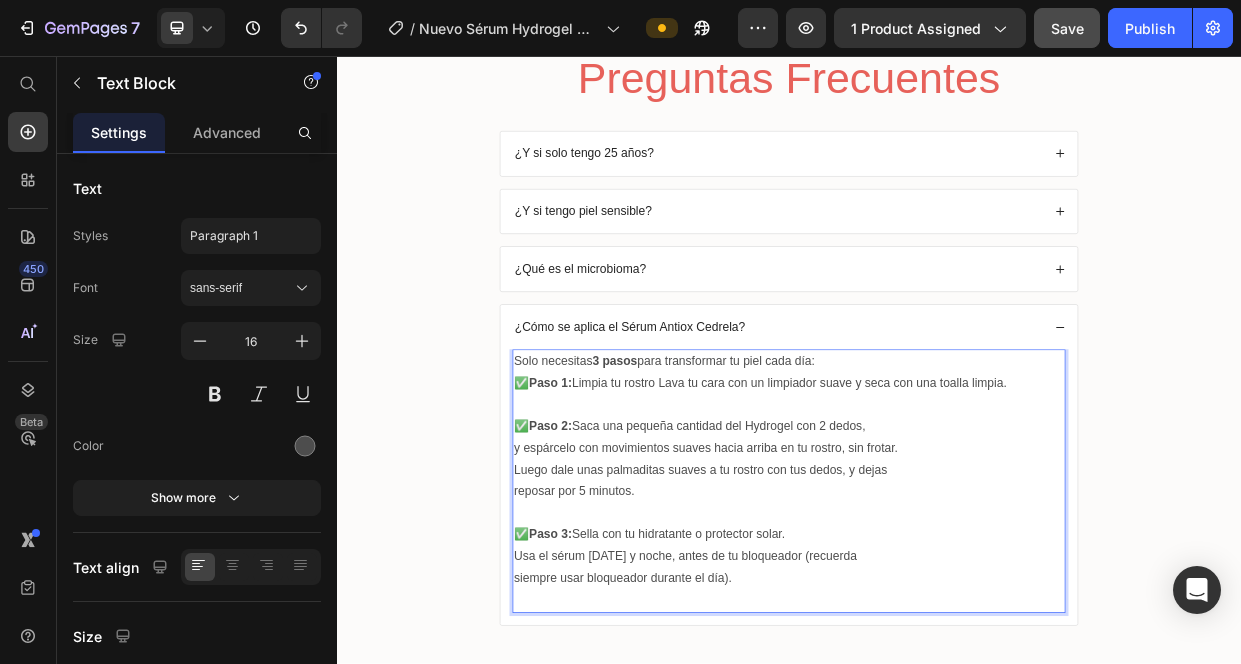 click on "✅  Paso 1:  Limpia tu rostro Lava tu cara con un limpiador suave y seca con una toalla limpia." at bounding box center (937, 491) 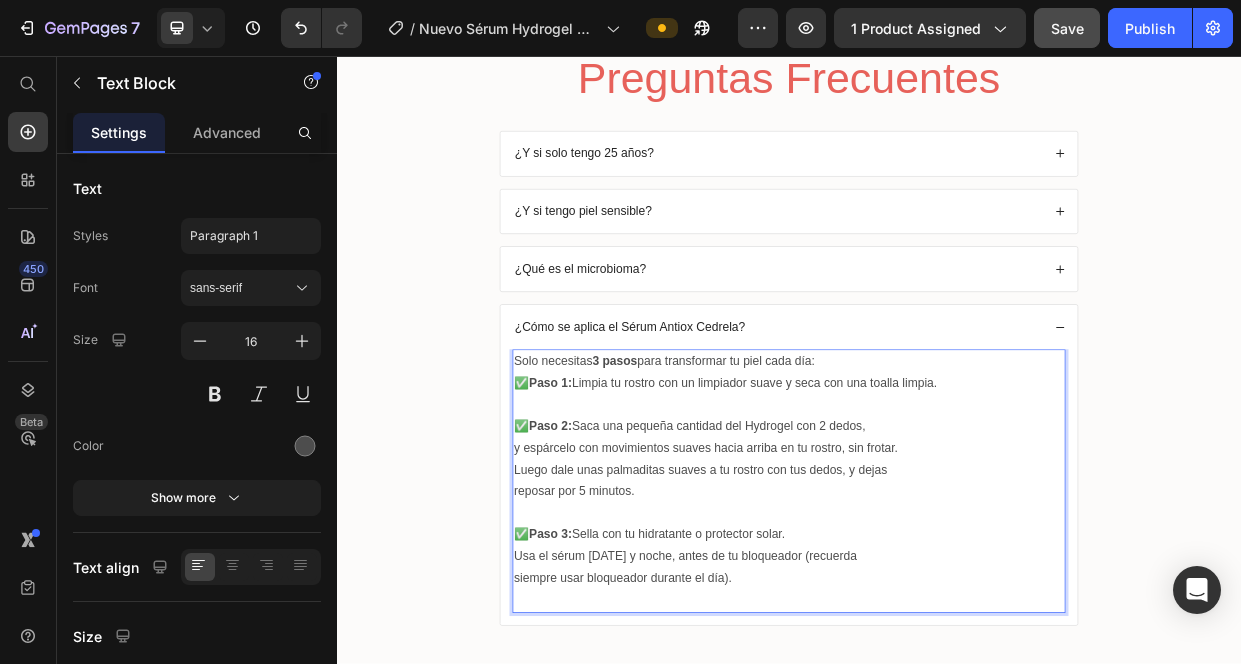 drag, startPoint x: 1018, startPoint y: 463, endPoint x: 1050, endPoint y: 494, distance: 44.553337 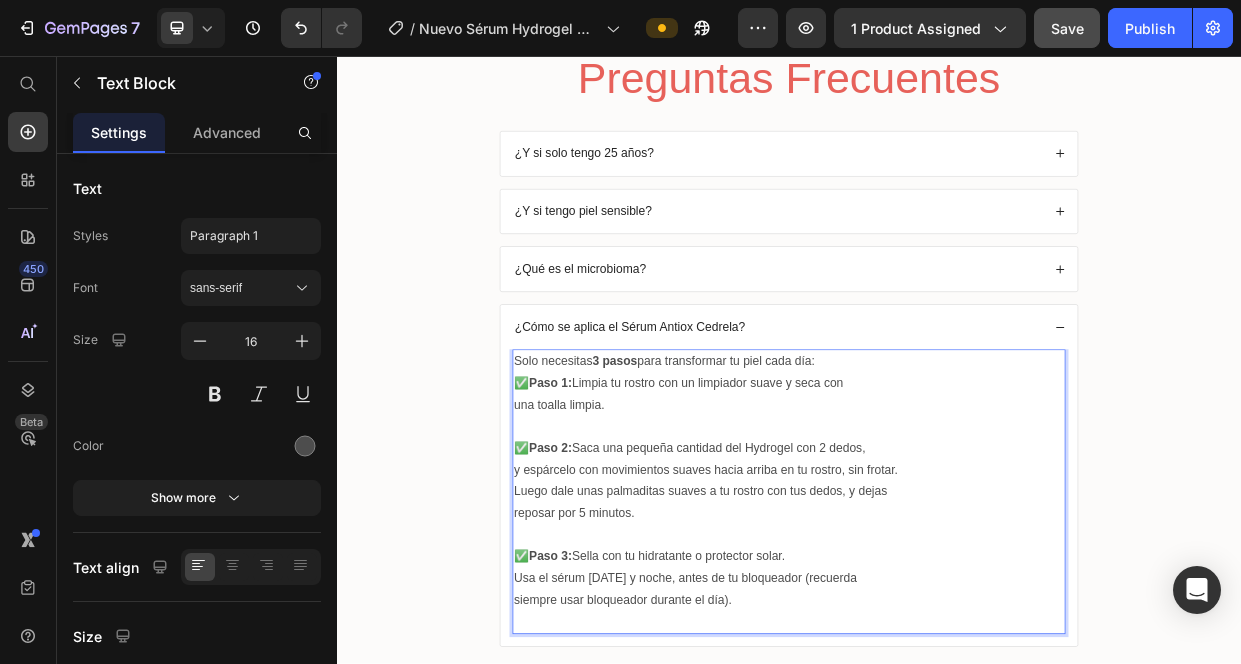 click on "Luego dale unas palmaditas suaves a tu rostro con tus dedos, y dejas" at bounding box center (937, 635) 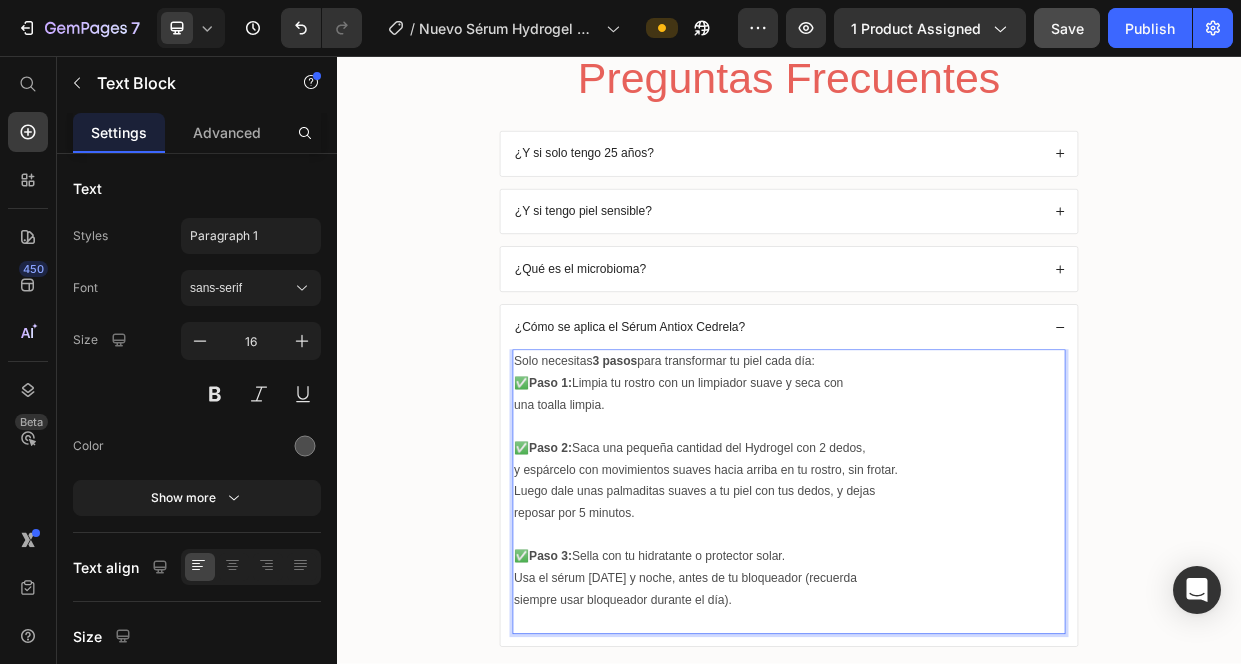 click on "Usa el sérum mañana y noche, antes de tu bloqueador (recuerda" at bounding box center [937, 750] 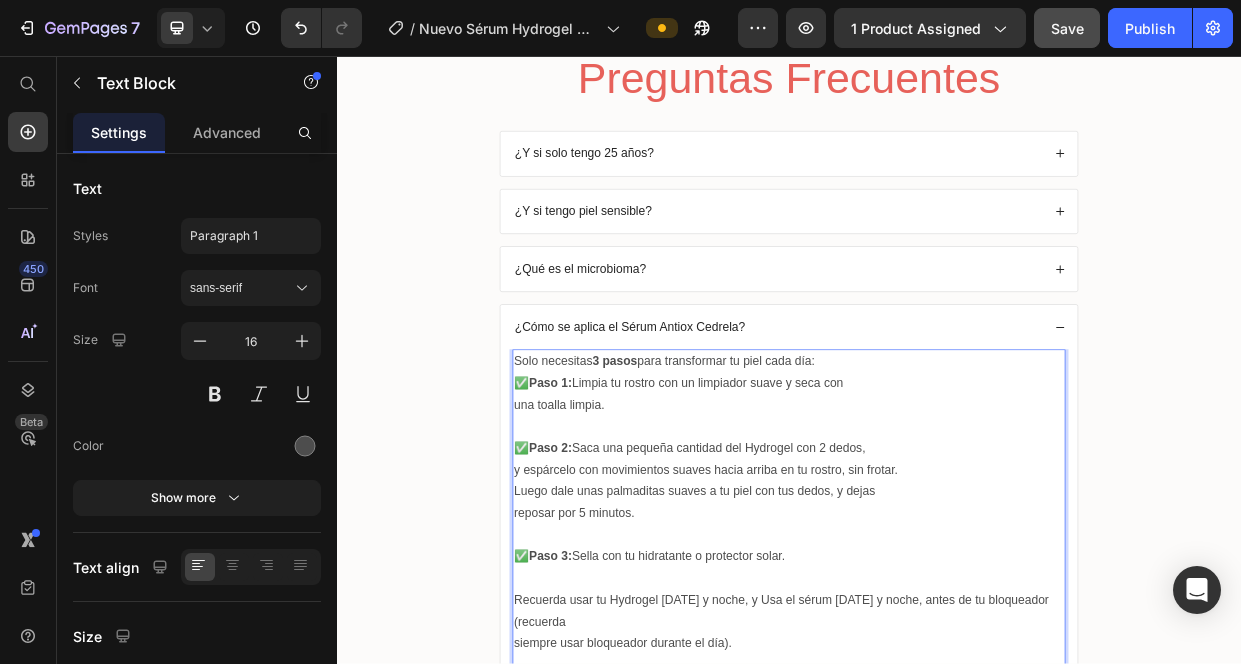click on "✅  Paso 3:  Sella con tu hidratante o protector solar." at bounding box center (937, 721) 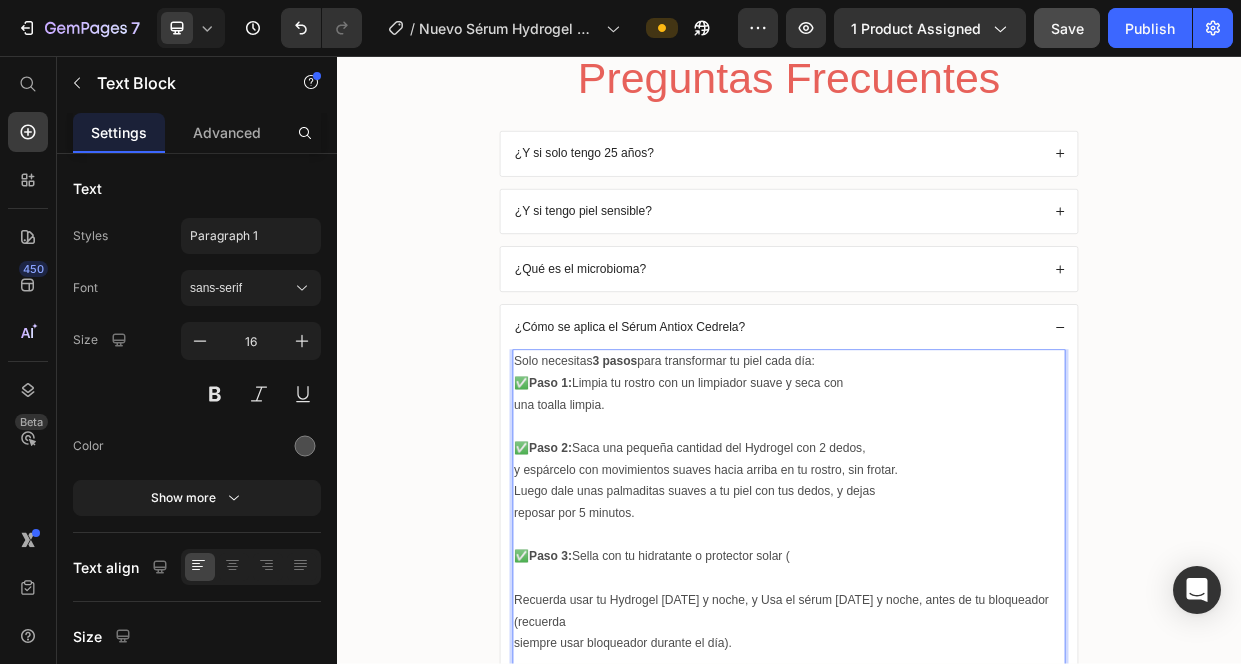click on "✅  Paso 3:  Sella con tu hidratante o protector solar (" at bounding box center (937, 721) 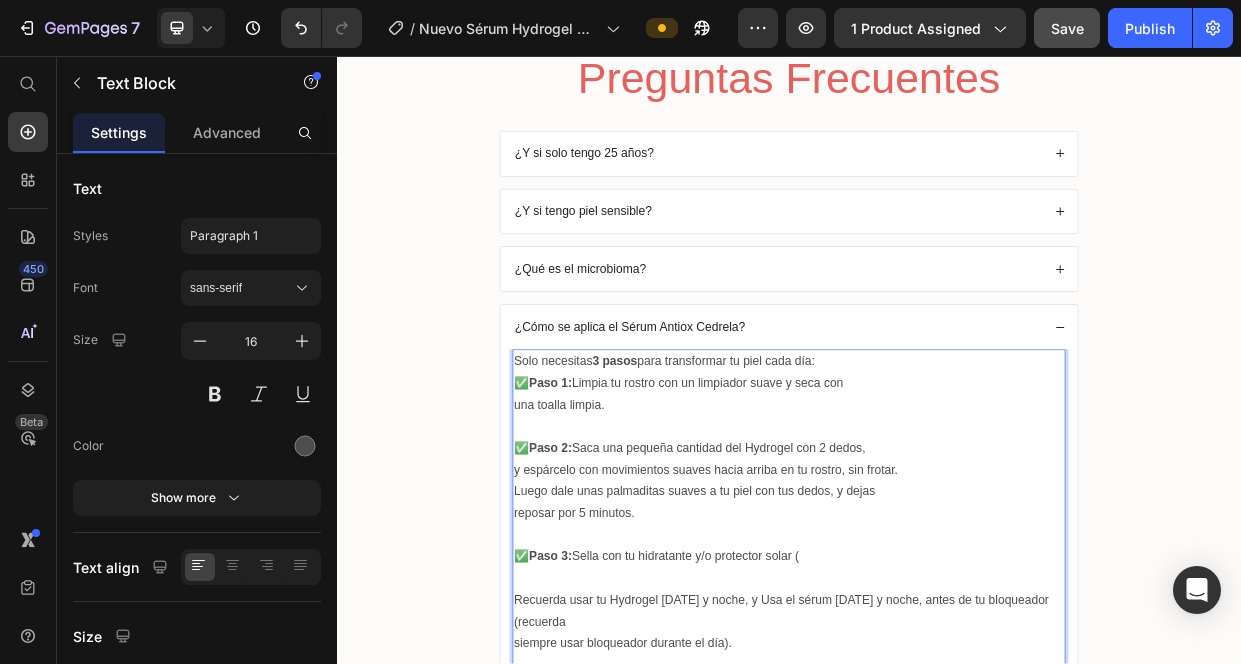 drag, startPoint x: 843, startPoint y: 701, endPoint x: 841, endPoint y: 712, distance: 11.18034 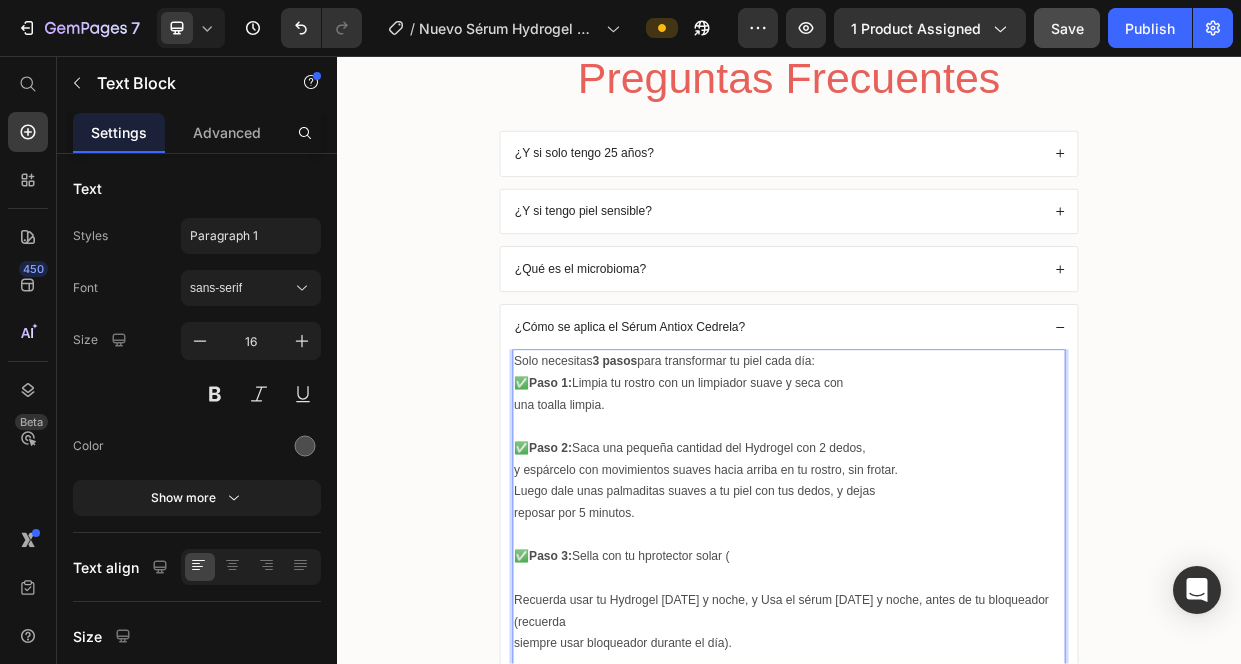 scroll, scrollTop: 5916, scrollLeft: 0, axis: vertical 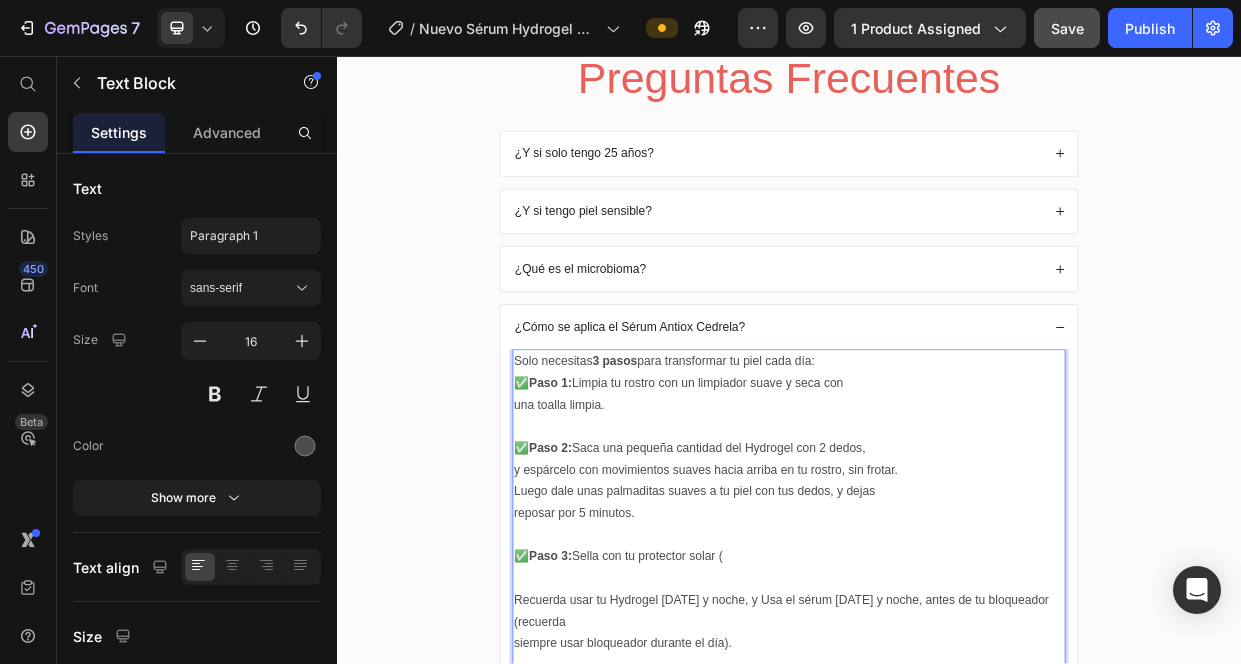 click on "✅  Paso 3:  Sella con tu protector solar (" at bounding box center [937, 721] 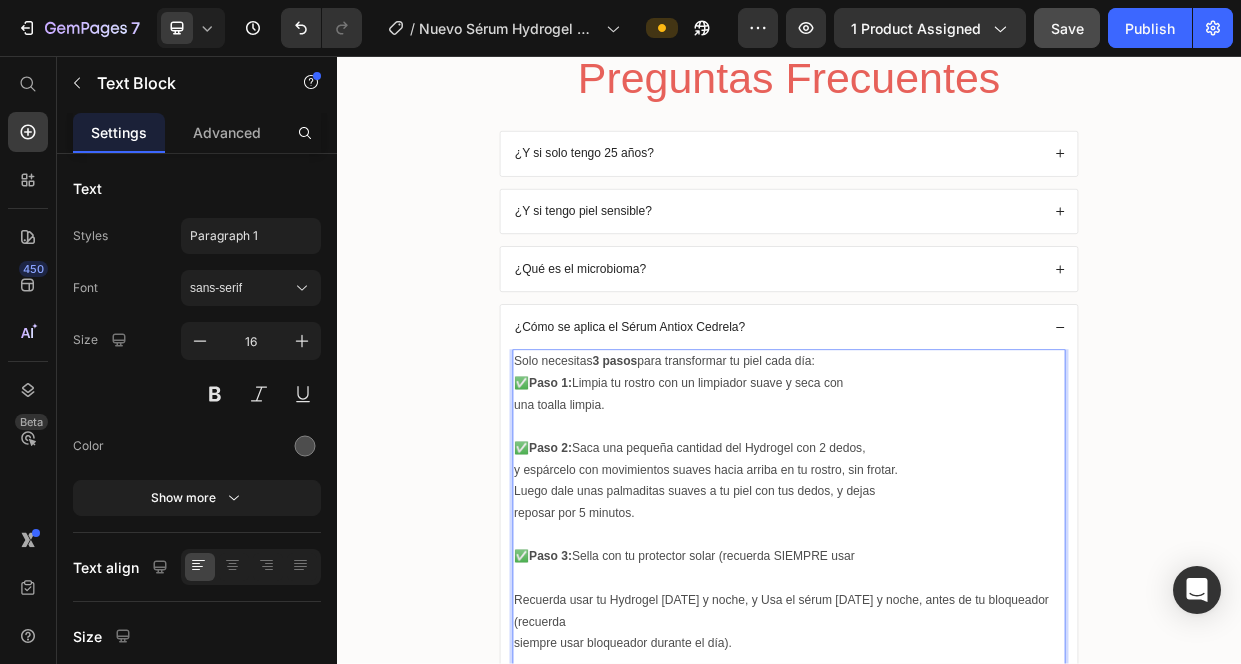 scroll, scrollTop: 6013, scrollLeft: 0, axis: vertical 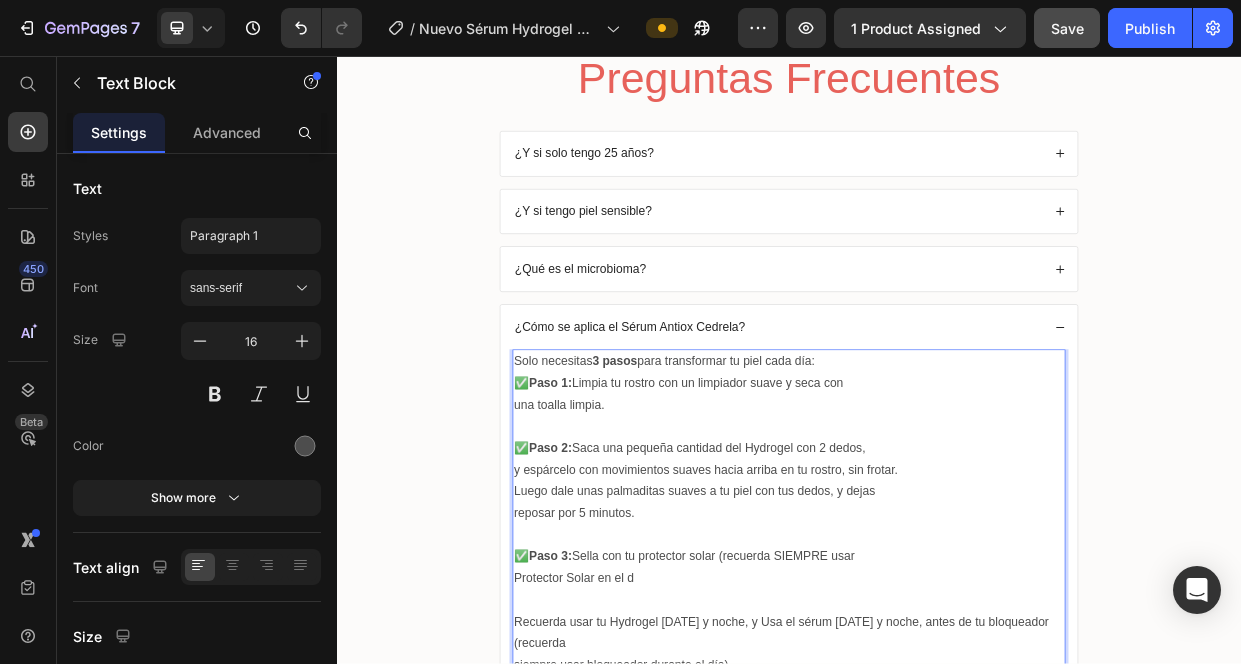 click on "Protector Solar en el d" at bounding box center (937, 750) 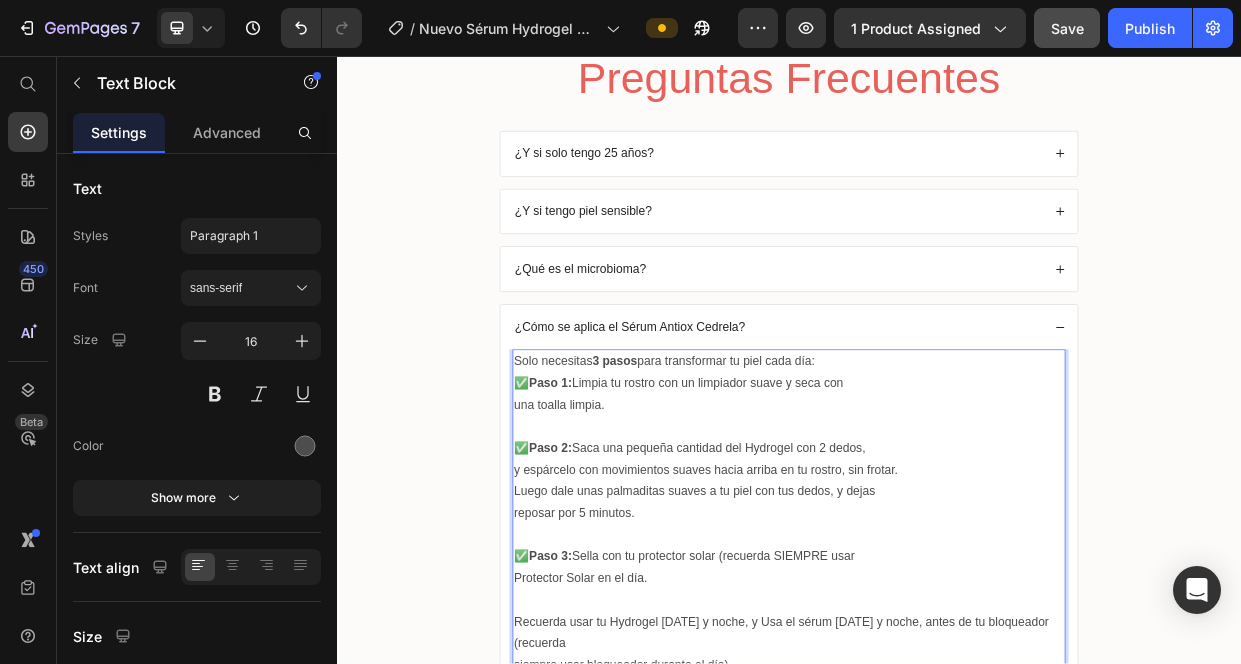 click on "Recuerda usar tu Hydrogel mañana y noche, y Usa el sérum mañana y noche, antes de tu bloqueador (recuerda" at bounding box center [937, 823] 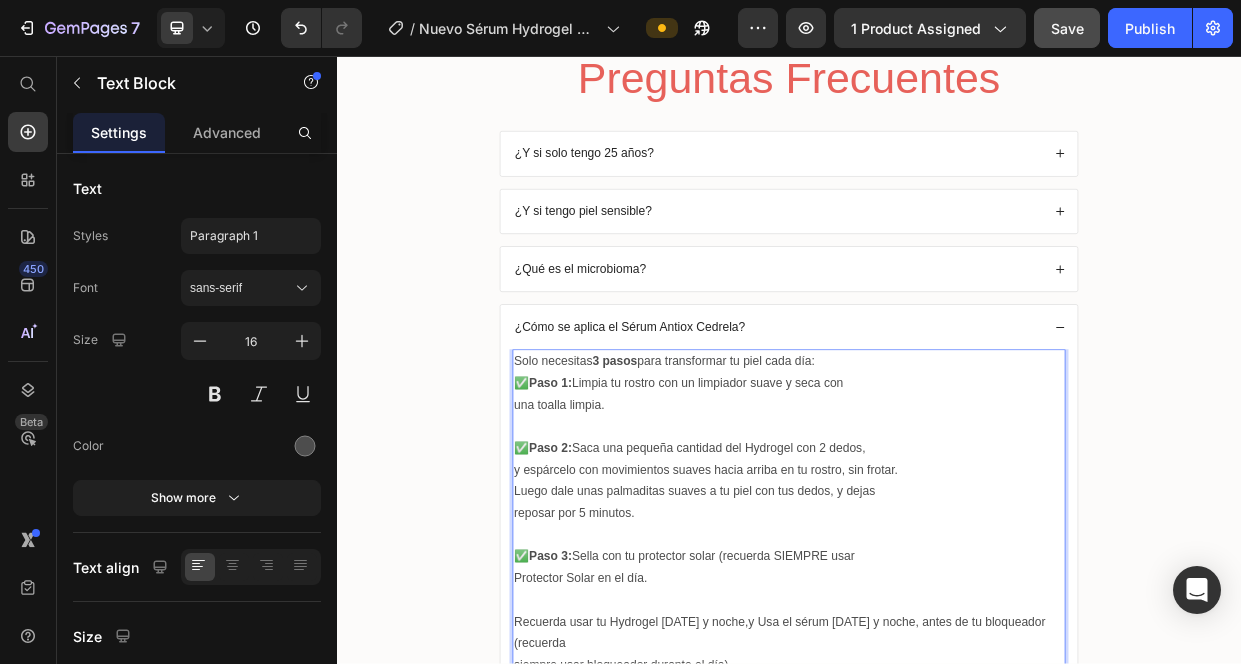 scroll, scrollTop: 6241, scrollLeft: 0, axis: vertical 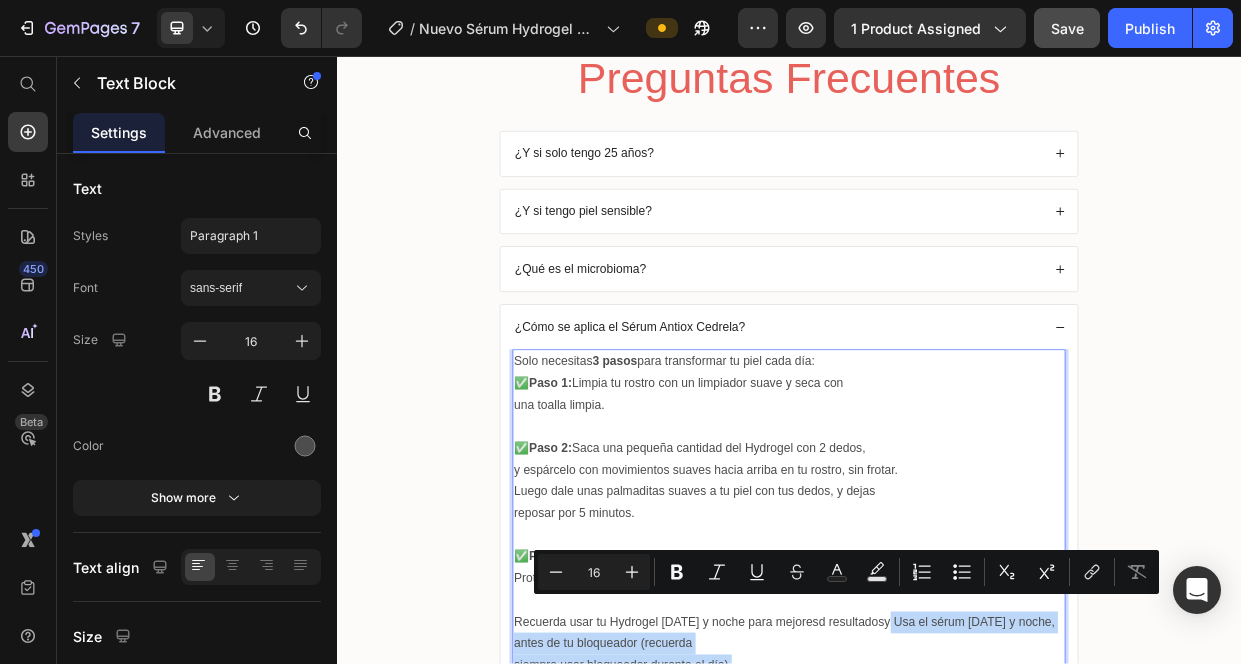 drag, startPoint x: 896, startPoint y: 845, endPoint x: 1076, endPoint y: 792, distance: 187.64061 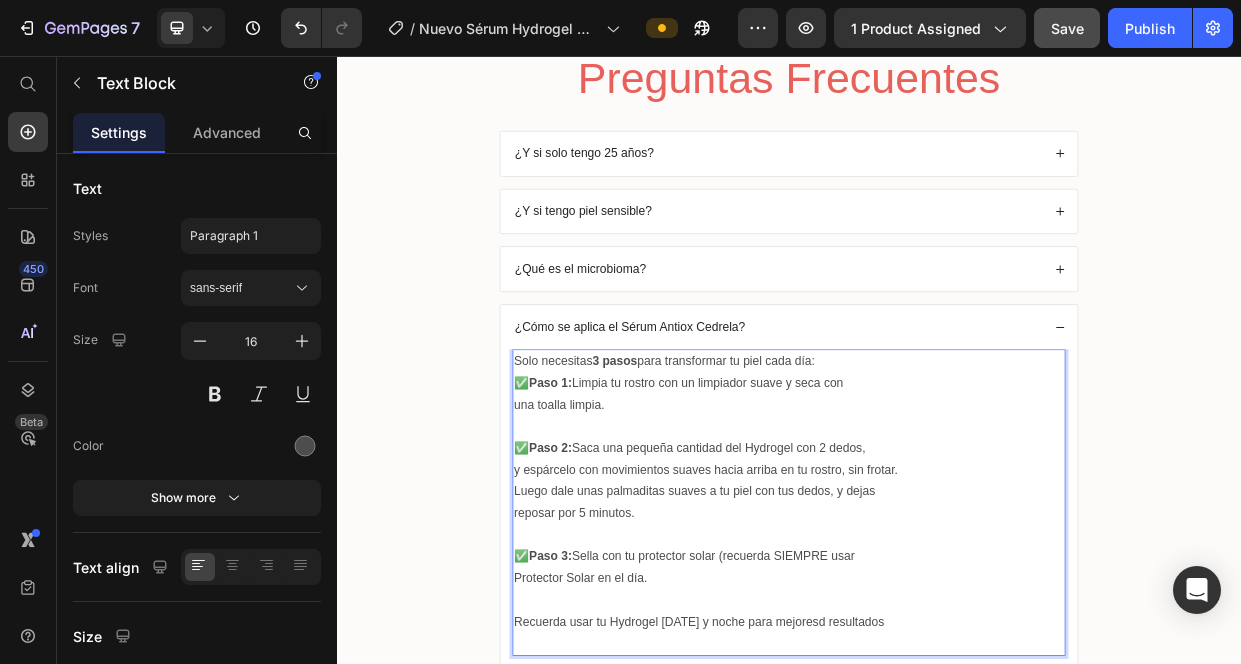 scroll, scrollTop: 6469, scrollLeft: 0, axis: vertical 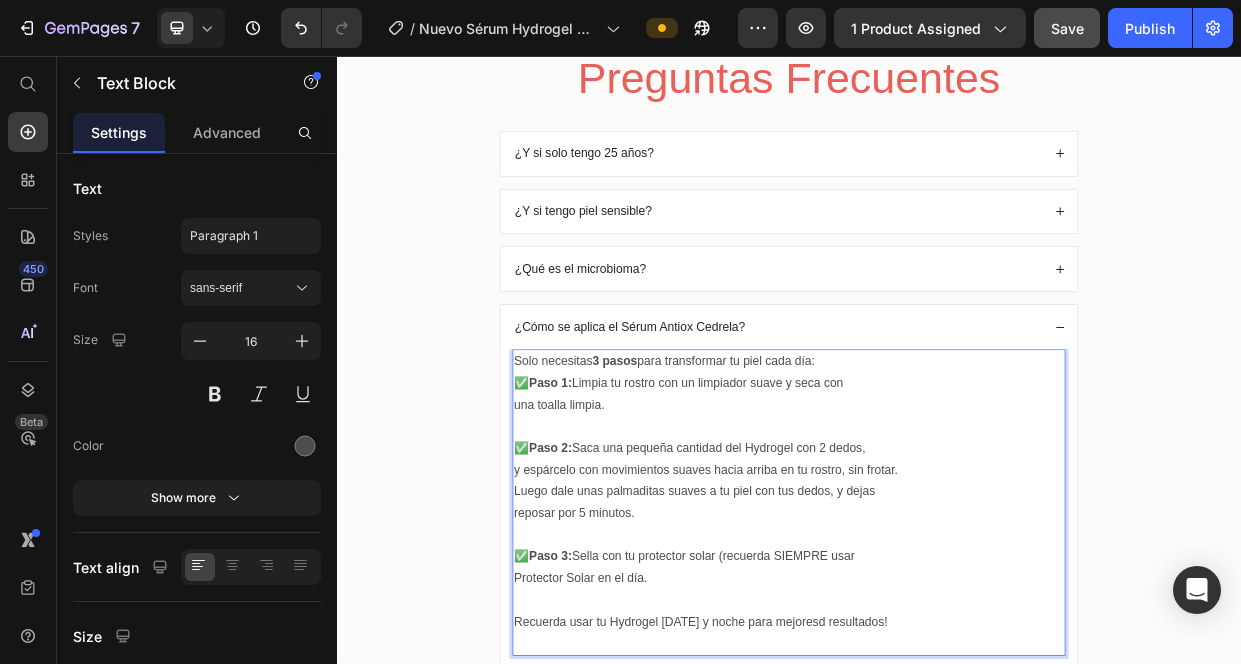 click on "Recuerda usar tu Hydrogel mañana y noche para mejoresd resultados!" at bounding box center (937, 808) 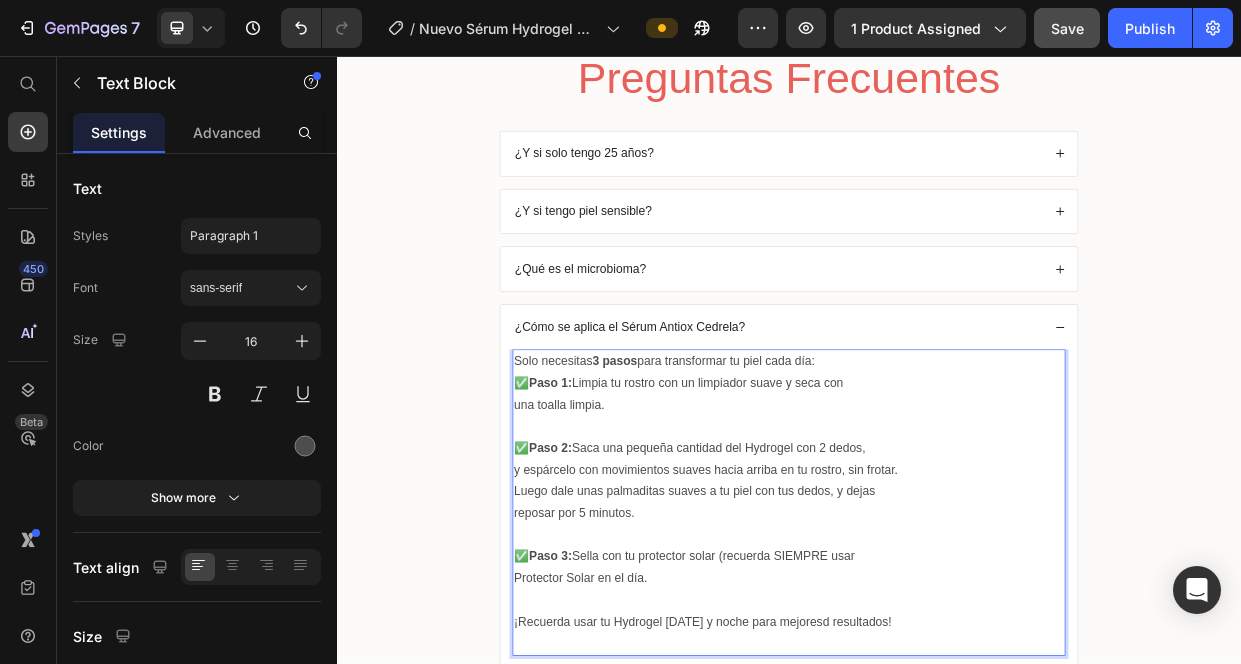 click on "¡Recuerda usar tu Hydrogel mañana y noche para mejoresd resultados!" at bounding box center [937, 808] 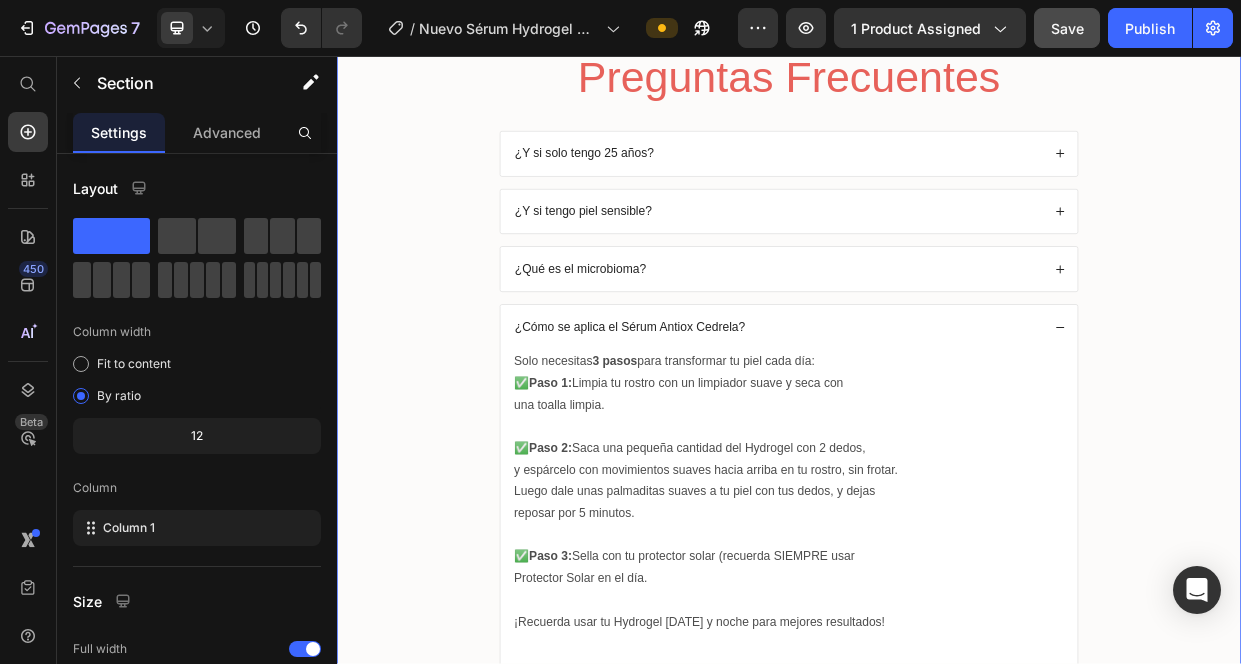 click on "Preguntas Frecuentes Heading
¿Y si solo tengo 25 años?
¿Y si tengo piel sensible?
¿Qué es el microbioma?
¿Cómo se aplica el Sérum Antiox Cedrela? Solo necesitas  3 pasos  para transformar tu piel cada día: ✅  Paso 1:  Limpia tu rostro con un limpiador suave y seca con  una toalla limpia. ✅  Paso 2:  Saca una pequeña cantidad del Hydrogel con 2 dedos, y espárcelo con movimientos suaves hacia arriba en tu rostro, sin frotar. Luego dale unas palmaditas suaves a tu piel con tus dedos, y dejas reposar por 5 minutos. ✅  Paso 3:  Sella con tu protector solar (recuerda SIEMPRE usar Protector Solar en el día. ¡Recuerda usar tu Hydrogel mañana y noche para mejores resultados! Text Block Accordion Row" at bounding box center (937, 474) 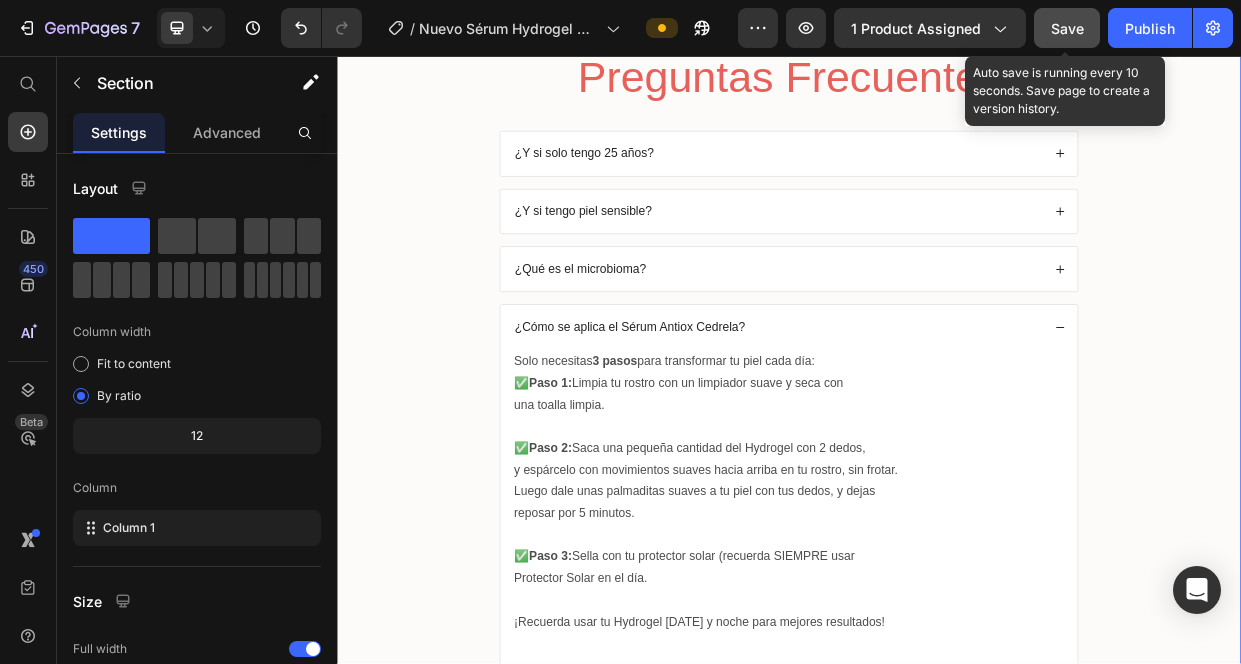 click on "Save" at bounding box center [1067, 28] 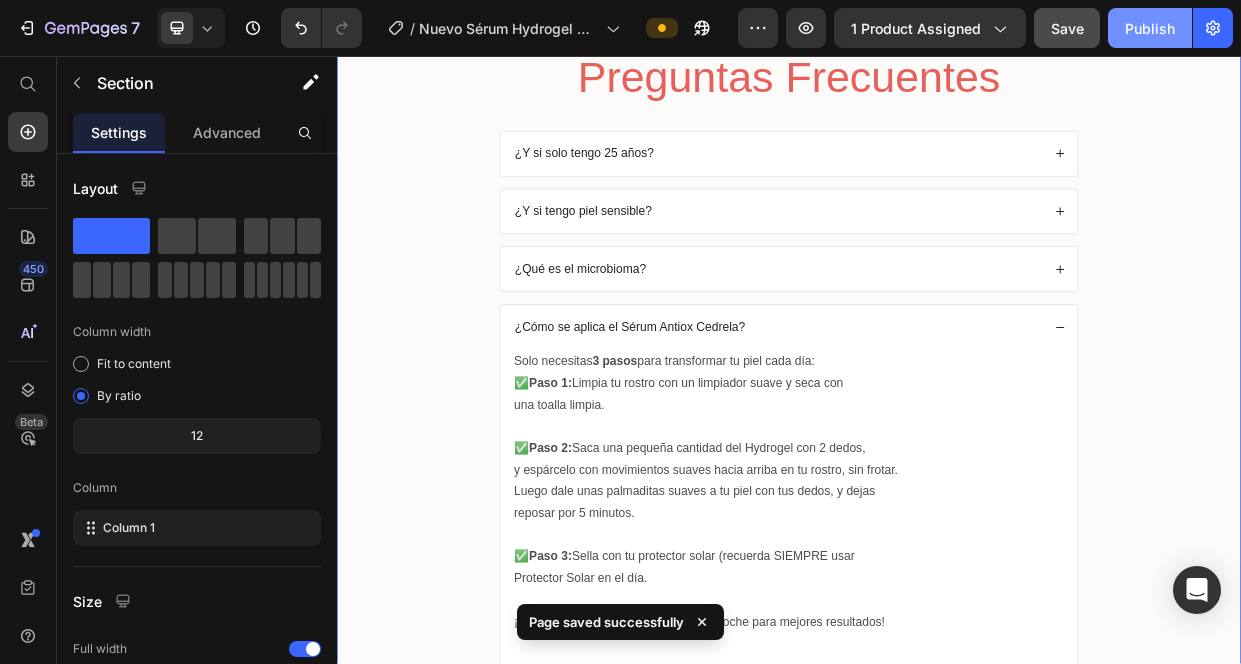 click on "Publish" at bounding box center (1150, 28) 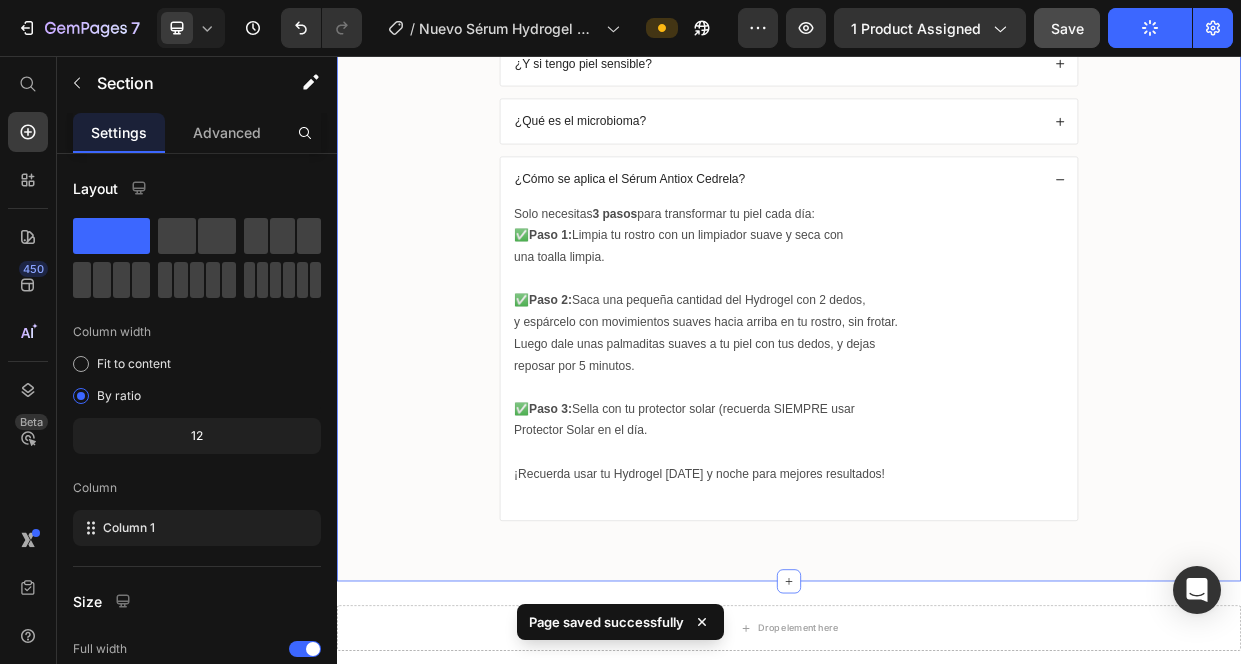 scroll, scrollTop: 6720, scrollLeft: 0, axis: vertical 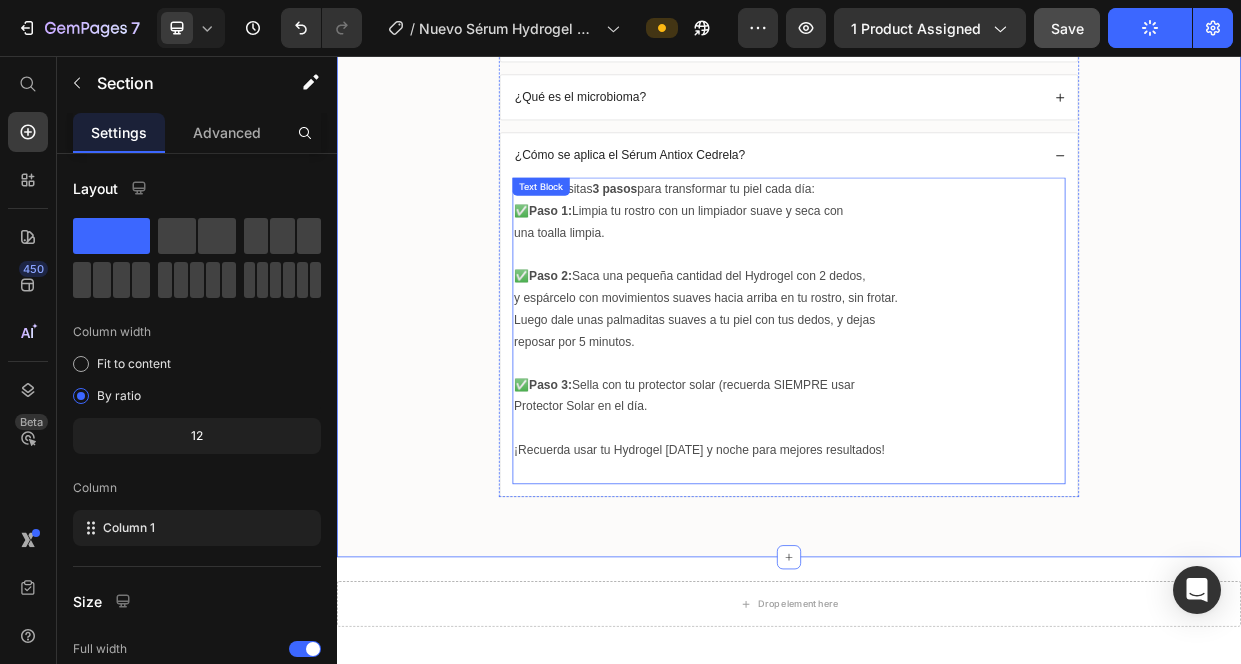 click on "¡Recuerda usar tu Hydrogel mañana y noche para mejores resultados!" at bounding box center (937, 580) 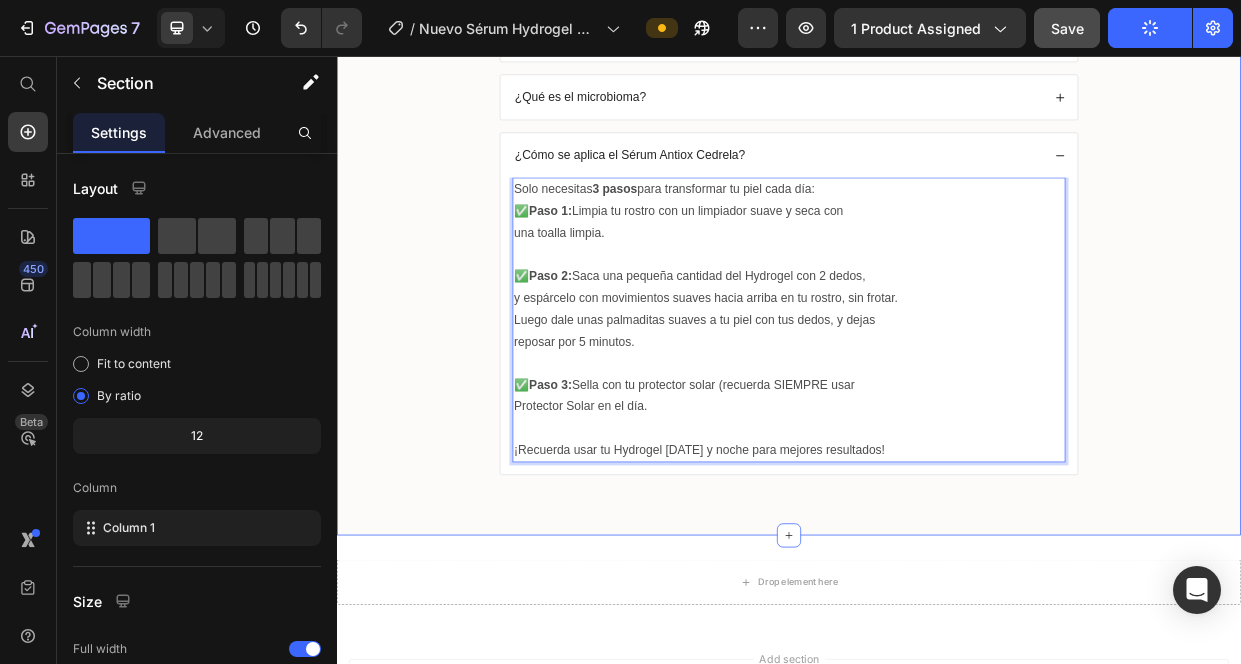 click on "Preguntas Frecuentes Heading
¿Y si solo tengo 25 años?
¿Y si tengo piel sensible?
¿Qué es el microbioma?
¿Cómo se aplica el Sérum Antiox Cedrela? Solo necesitas  3 pasos  para transformar tu piel cada día: ✅  Paso 1:  Limpia tu rostro con un limpiador suave y seca con  una toalla limpia. ✅  Paso 2:  Saca una pequeña cantidad del Hydrogel con 2 dedos, y espárcelo con movimientos suaves hacia arriba en tu rostro, sin frotar. Luego dale unas palmaditas suaves a tu piel con tus dedos, y dejas reposar por 5 minutos. ✅  Paso 3:  Sella con tu protector solar (recuerda SIEMPRE usar Protector Solar en el día. ¡Recuerda usar tu Hydrogel mañana y noche para mejores resultados! Text Block   0 Accordion Row" at bounding box center [937, 232] 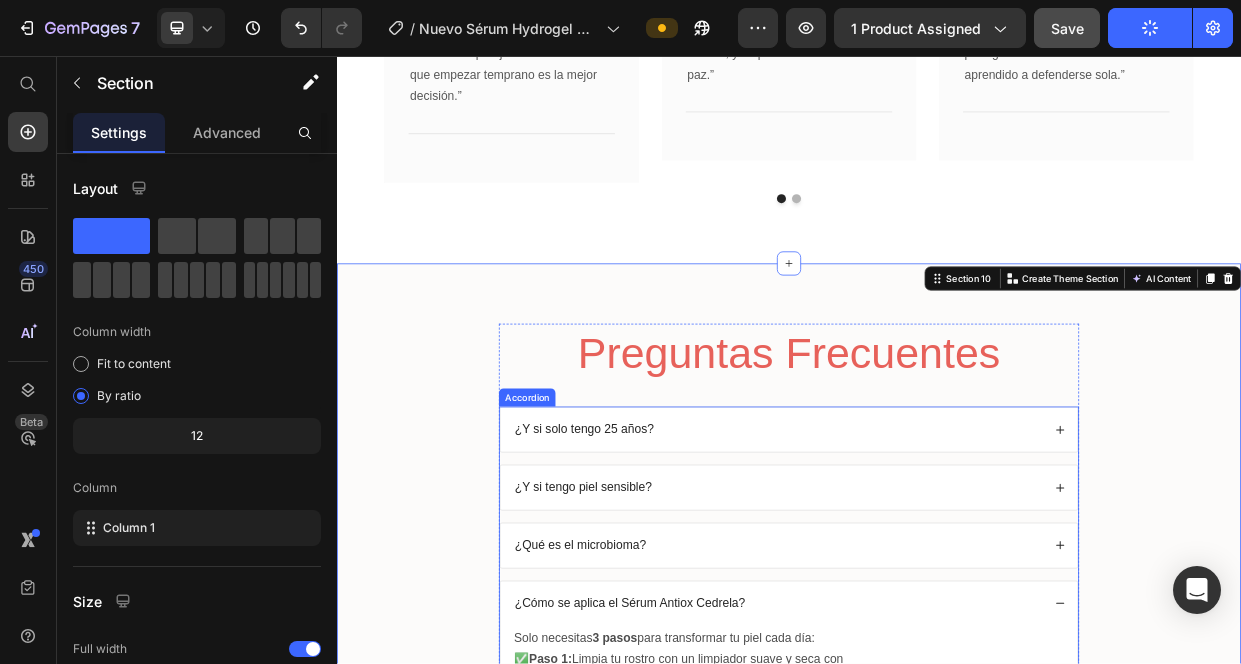scroll, scrollTop: 6059, scrollLeft: 0, axis: vertical 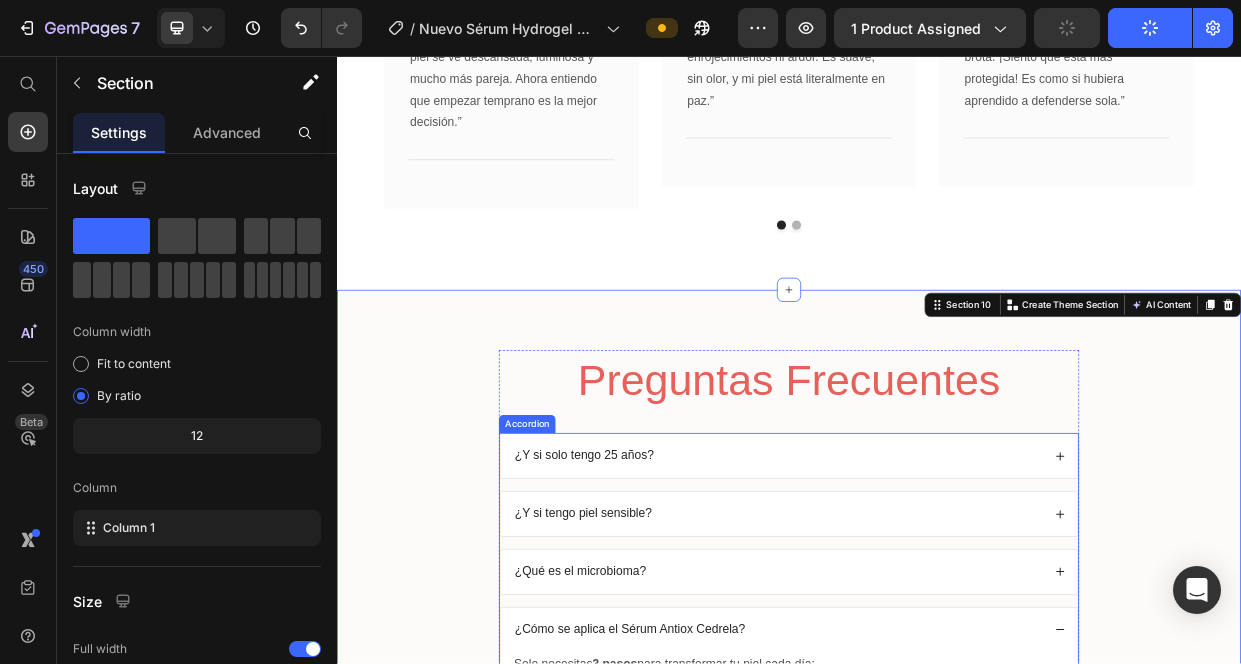 click on "¿Y si solo tengo 25 años?" at bounding box center (665, 587) 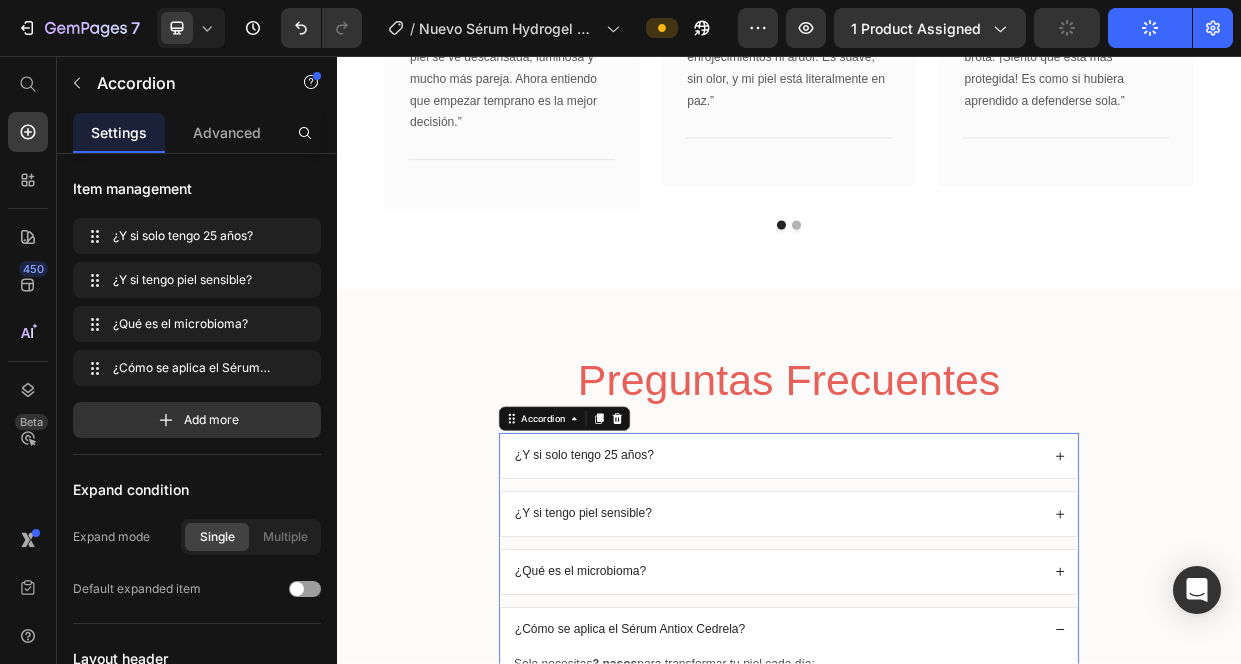 click on "¿Y si solo tengo 25 años?" at bounding box center (665, 587) 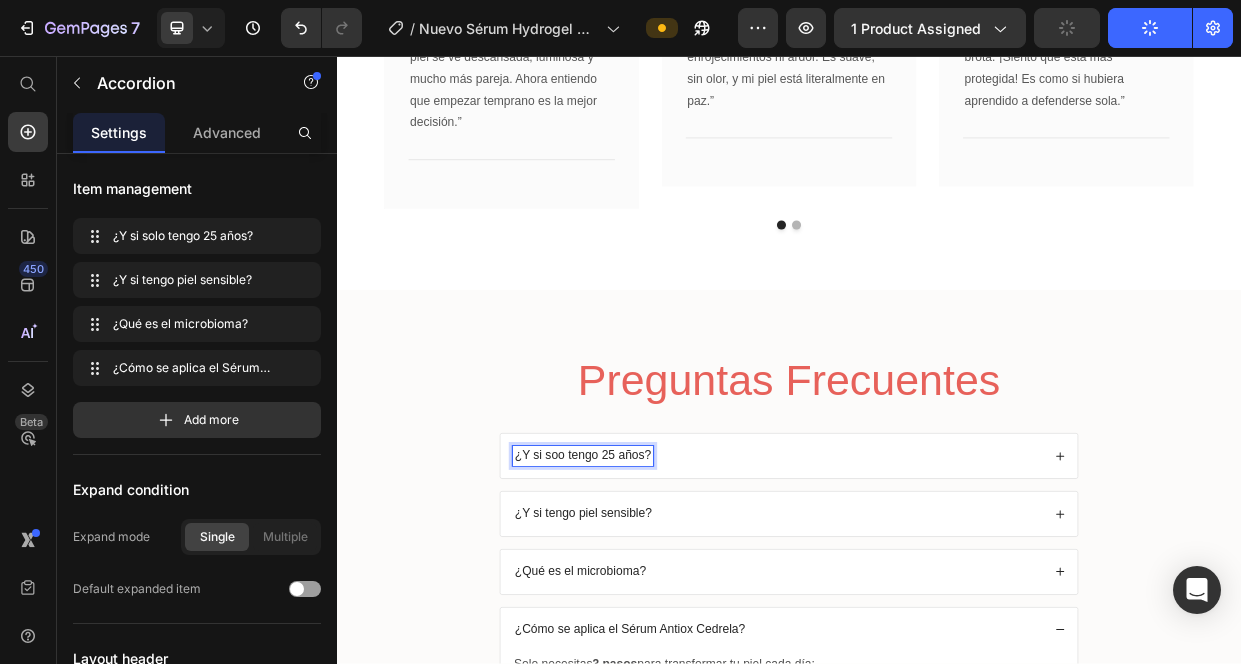type 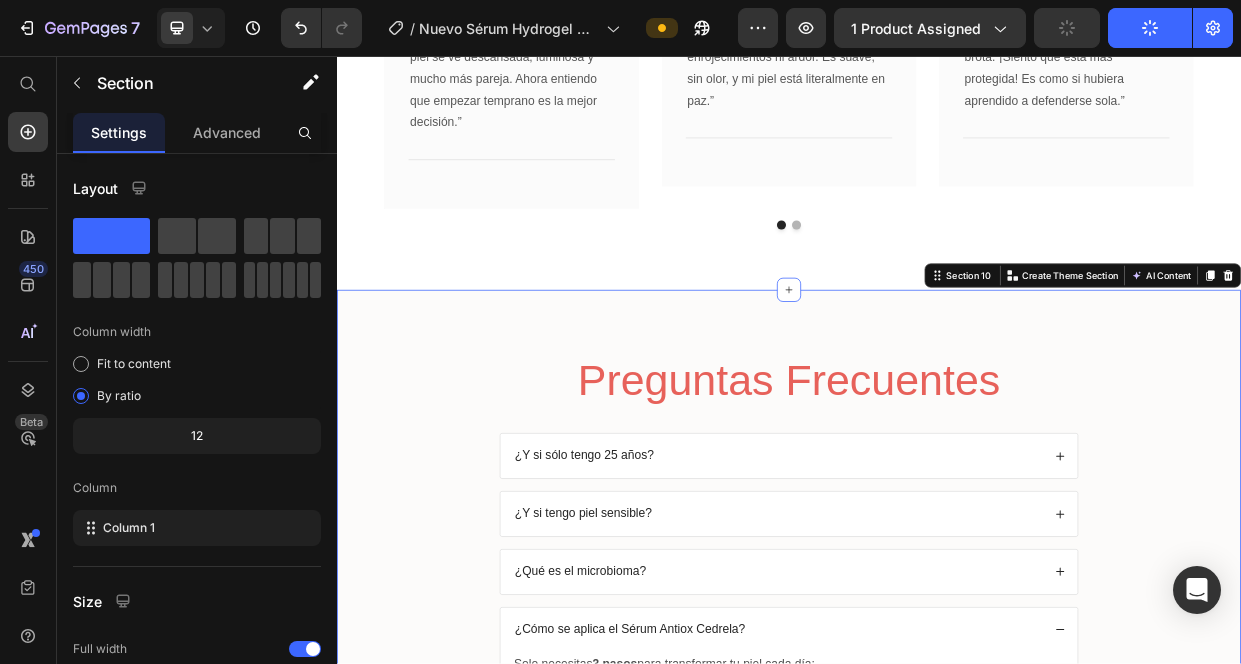 click on "Preguntas Frecuentes Heading
¿Y si sólo tengo 25 años?
¿Y si tengo piel sensible?
¿Qué es el microbioma?
¿Cómo se aplica el Sérum Antiox Cedrela? Solo necesitas  3 pasos  para transformar tu piel cada día: ✅  Paso 1:  Limpia tu rostro con un limpiador suave y seca con  una toalla limpia. ✅  Paso 2:  Saca una pequeña cantidad del Hydrogel con 2 dedos, y espárcelo con movimientos suaves hacia arriba en tu rostro, sin frotar. Luego dale unas palmaditas suaves a tu piel con tus dedos, y dejas reposar por 5 minutos. ✅  Paso 3:  Sella con tu protector solar (recuerda SIEMPRE usar Protector Solar en el día. ¡Recuerda usar tu Hydrogel mañana y noche para mejores resultados! Text Block Accordion Row" at bounding box center [937, 861] 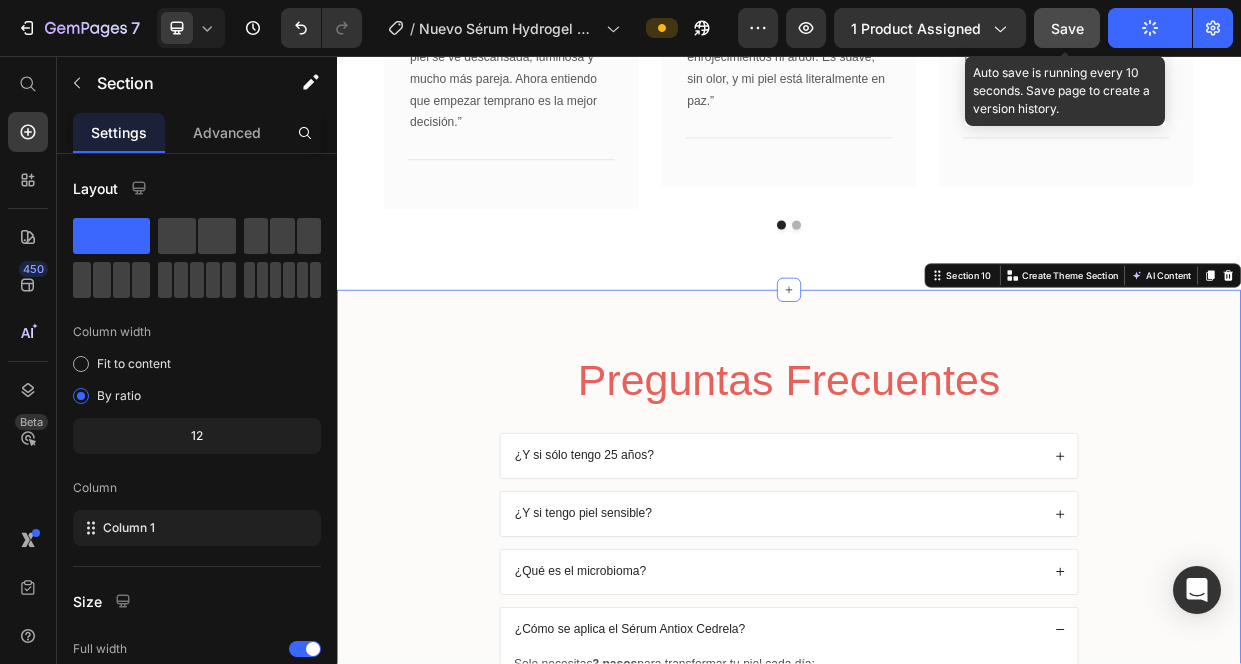click on "Save" at bounding box center [1067, 28] 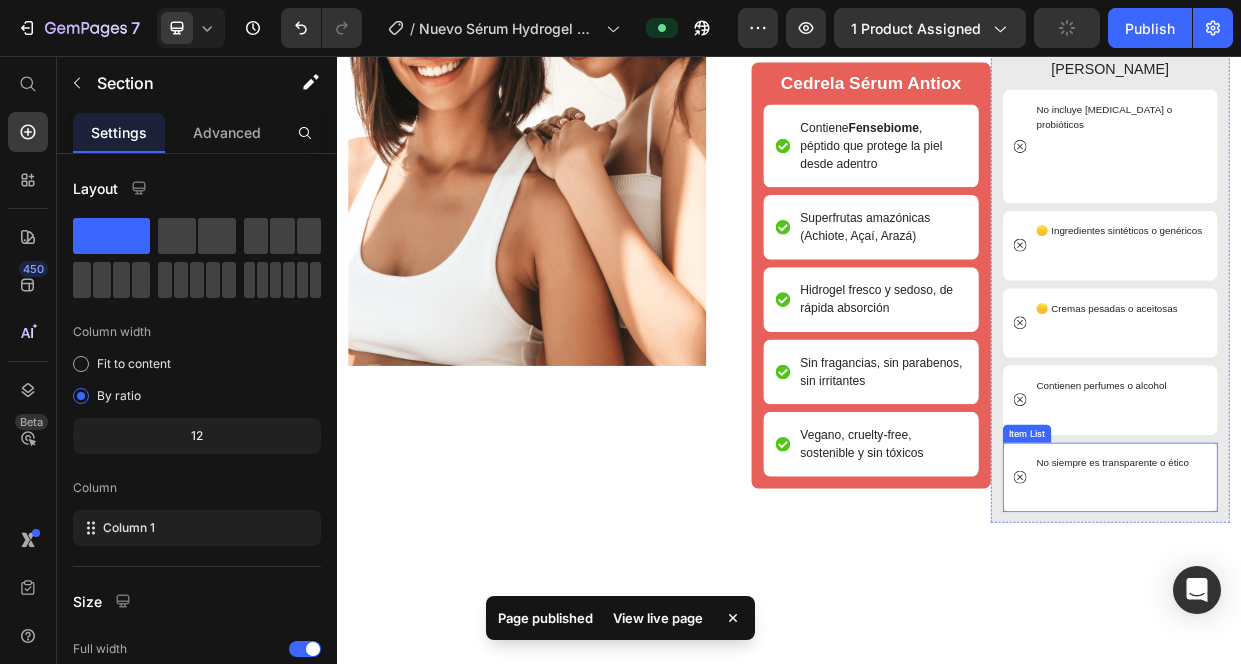 scroll, scrollTop: 4967, scrollLeft: 0, axis: vertical 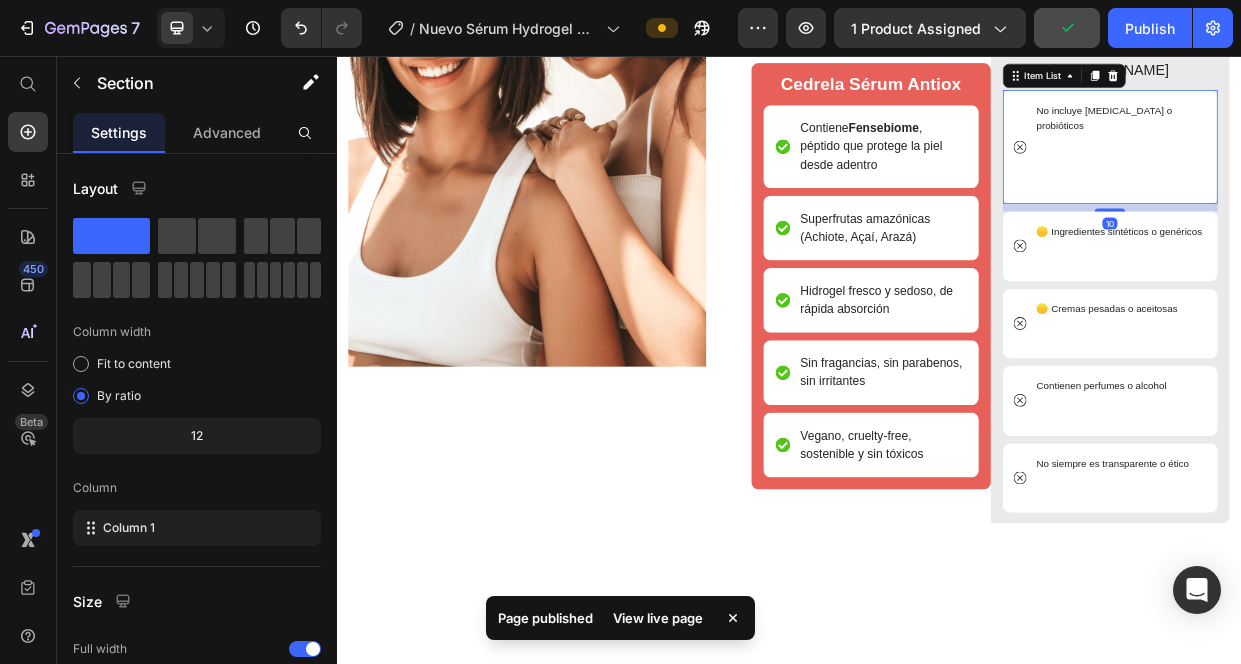 click 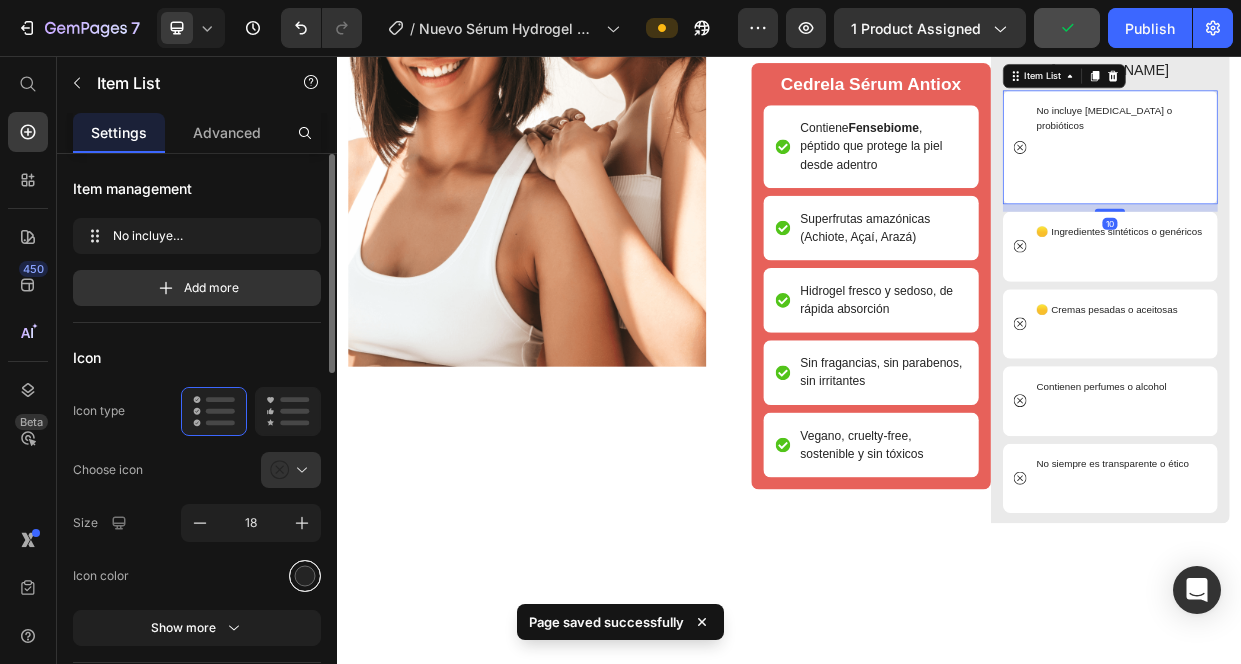 click at bounding box center (305, 575) 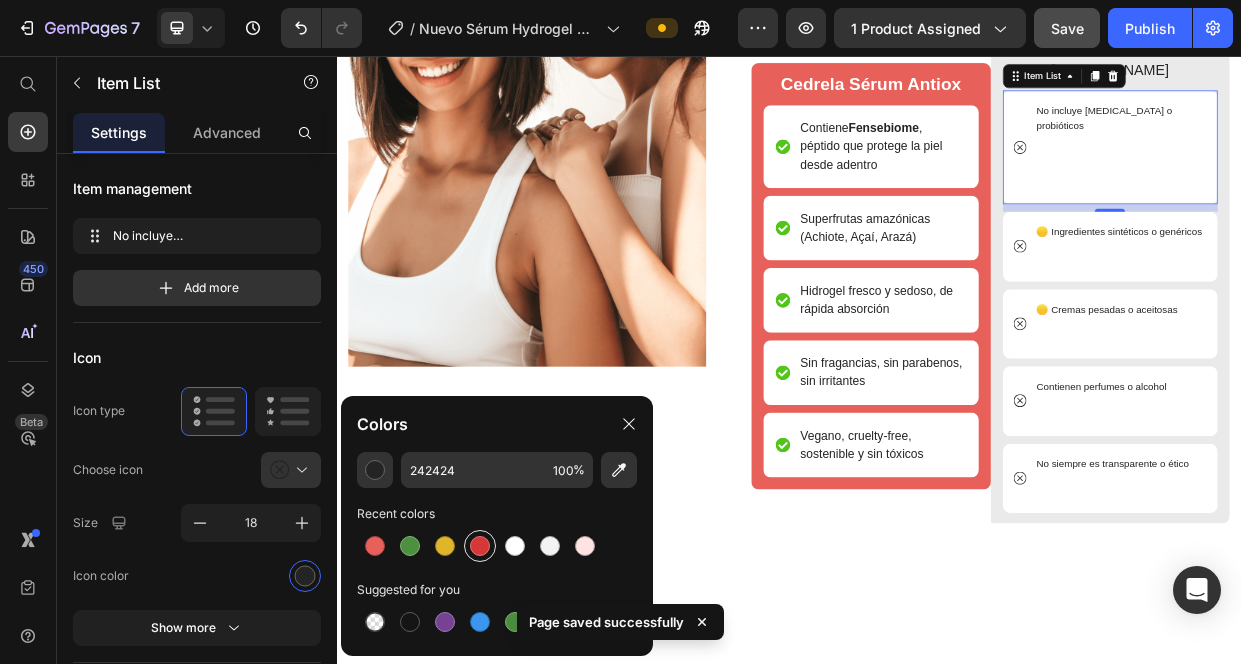 click at bounding box center (480, 546) 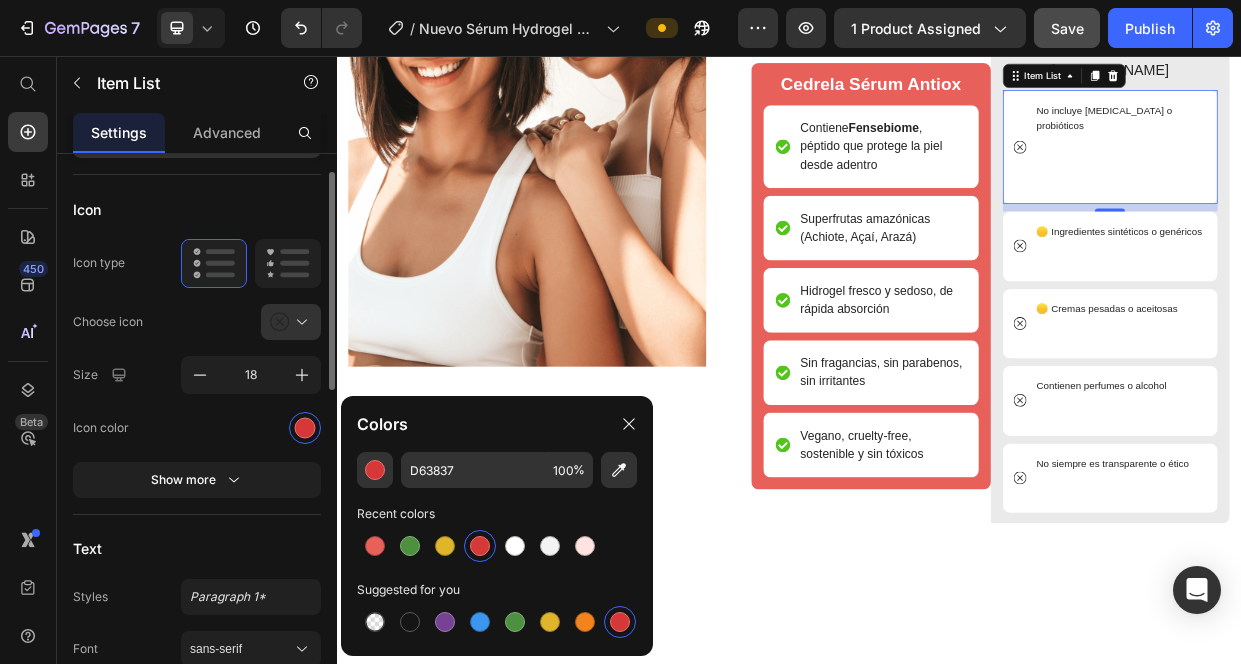 scroll, scrollTop: 112, scrollLeft: 0, axis: vertical 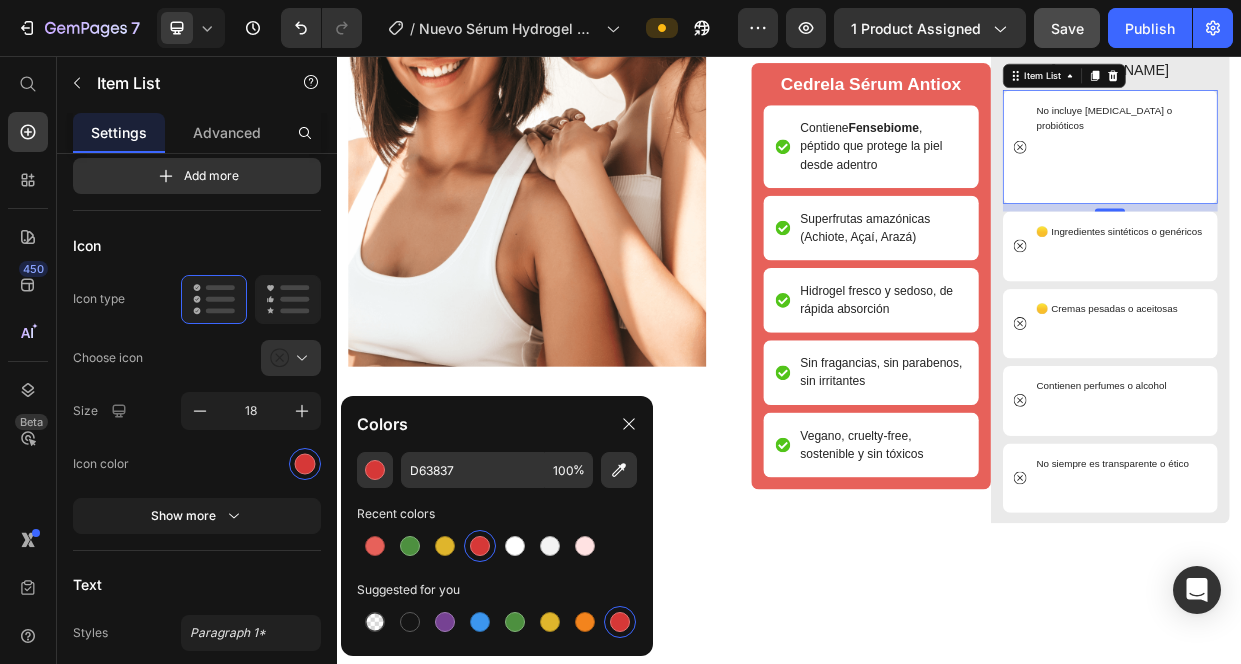 click on "No incluye prebióticos o probióticos" at bounding box center [1364, 177] 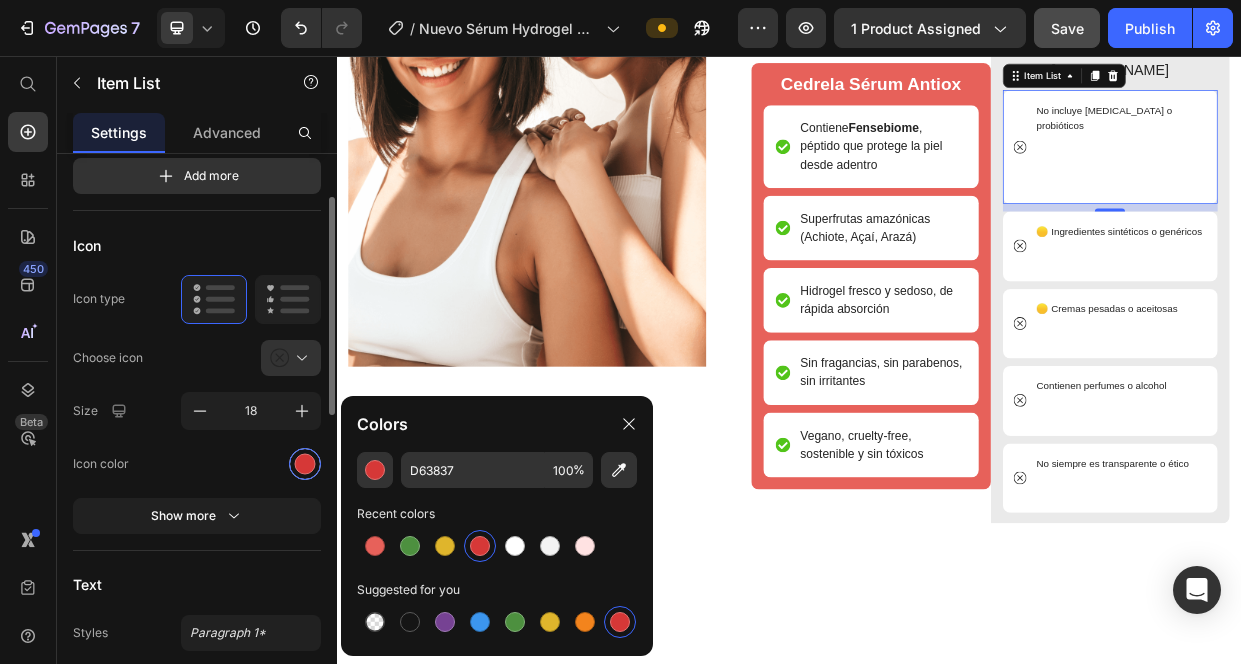 click at bounding box center [305, 463] 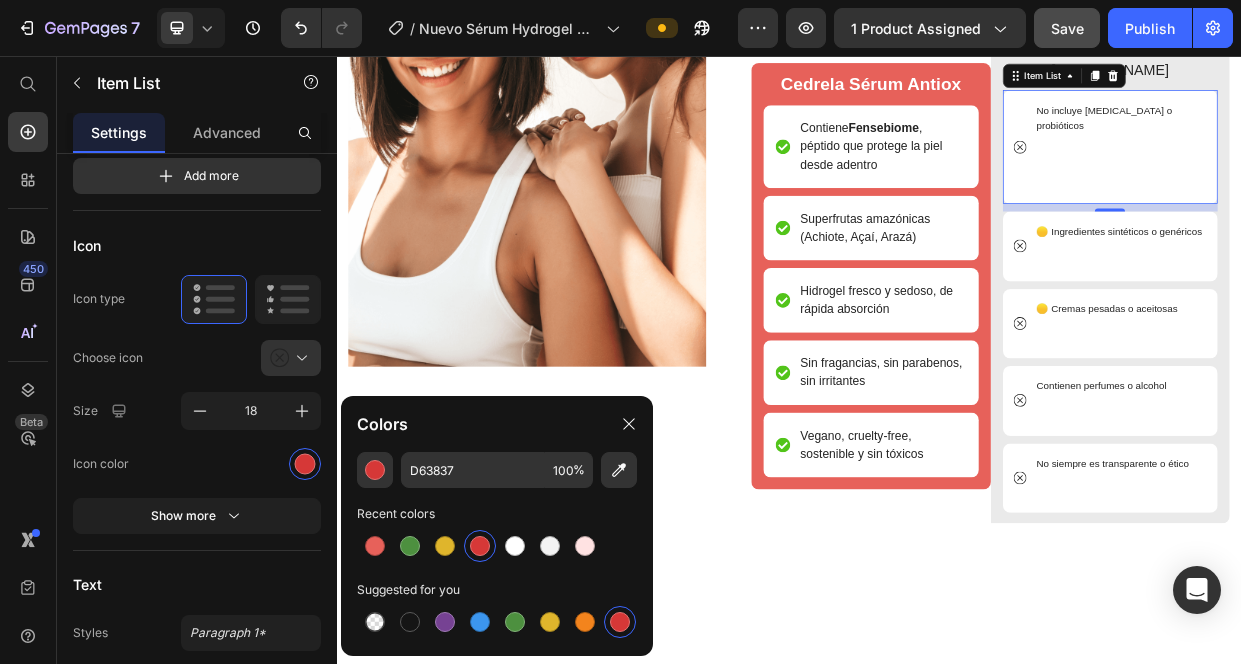 click at bounding box center (480, 546) 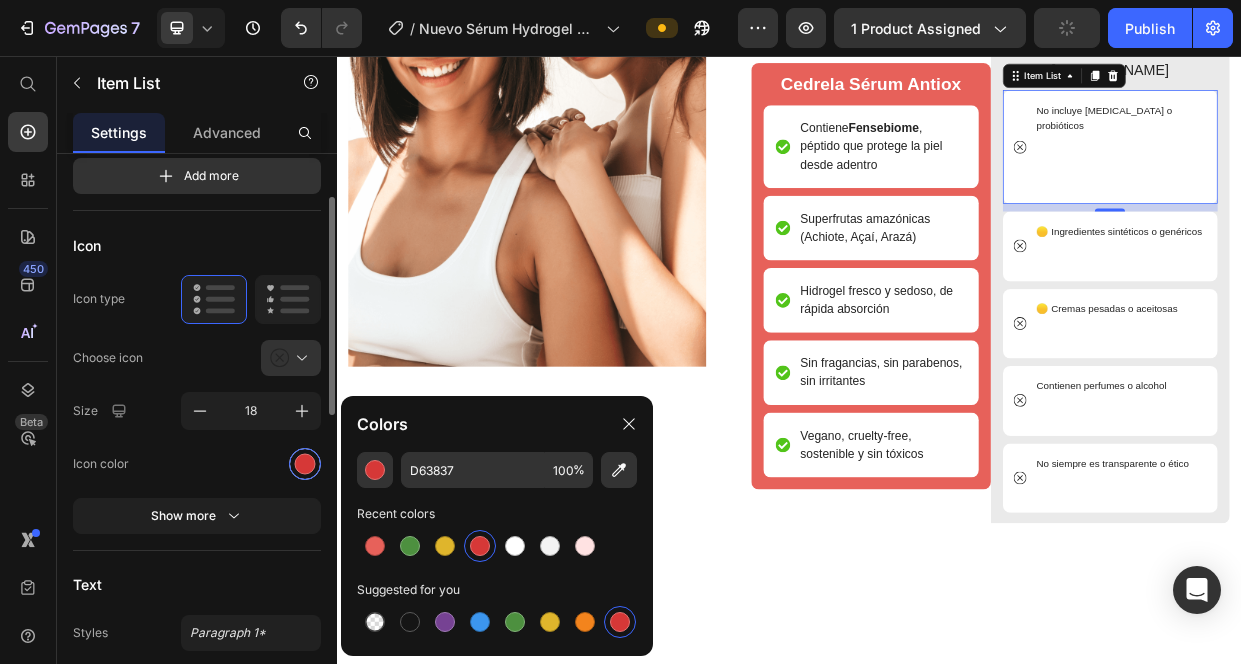 click at bounding box center [305, 463] 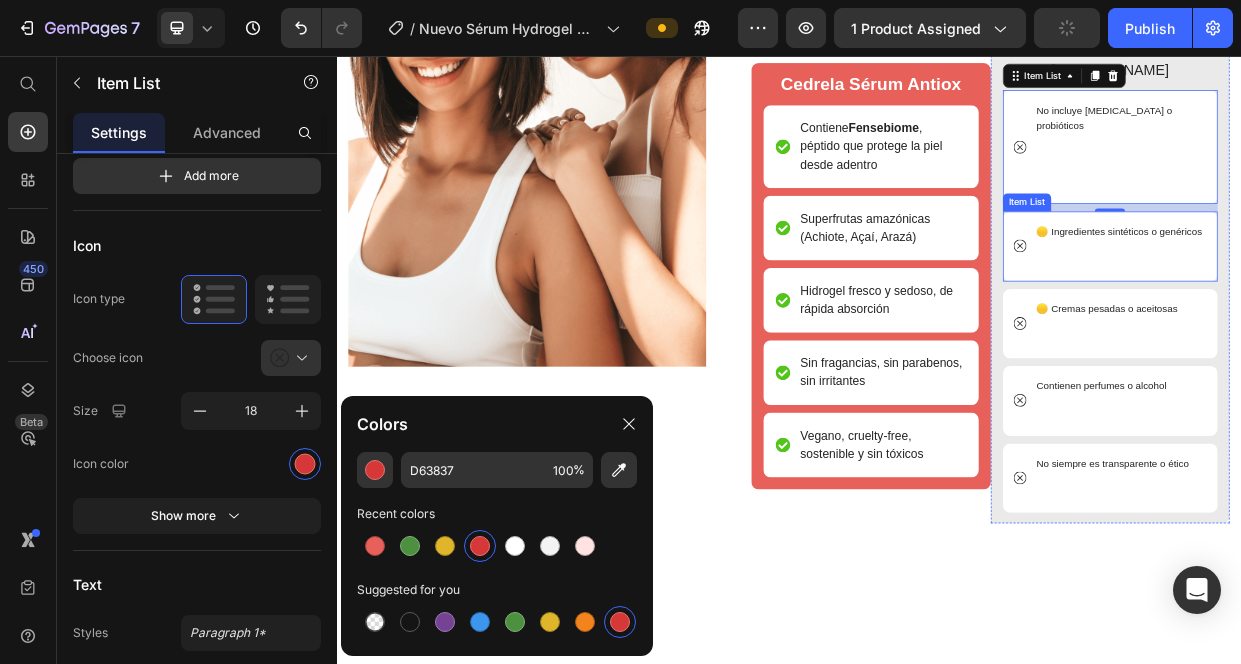 click 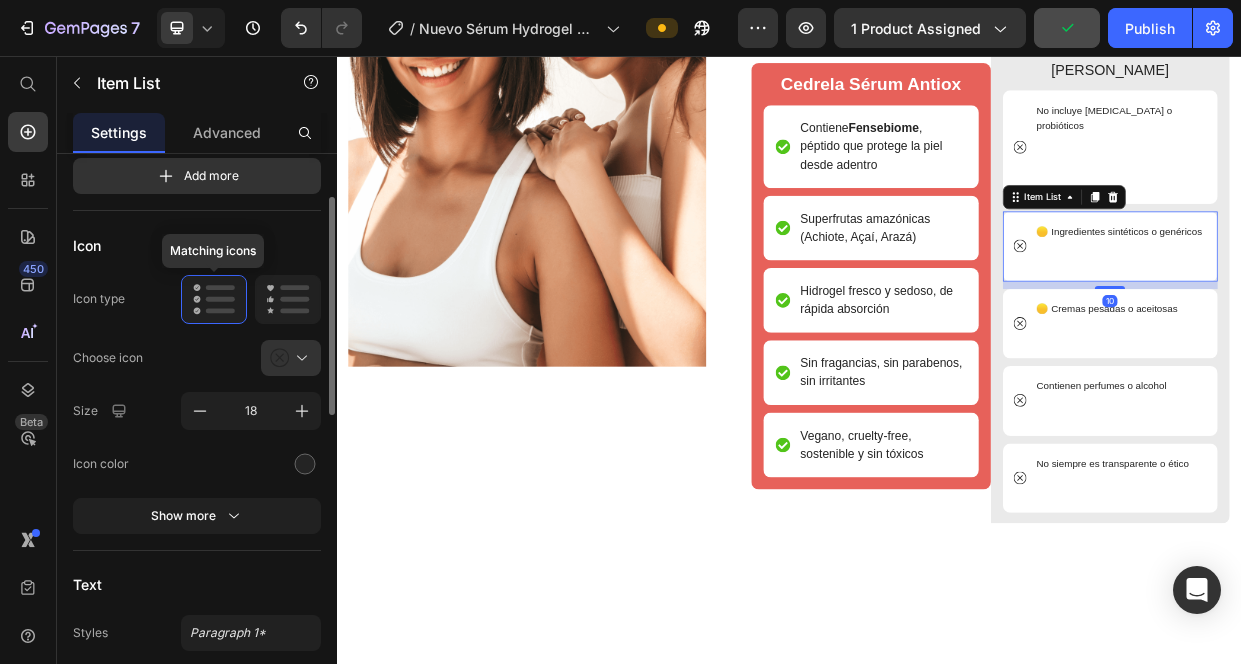 click 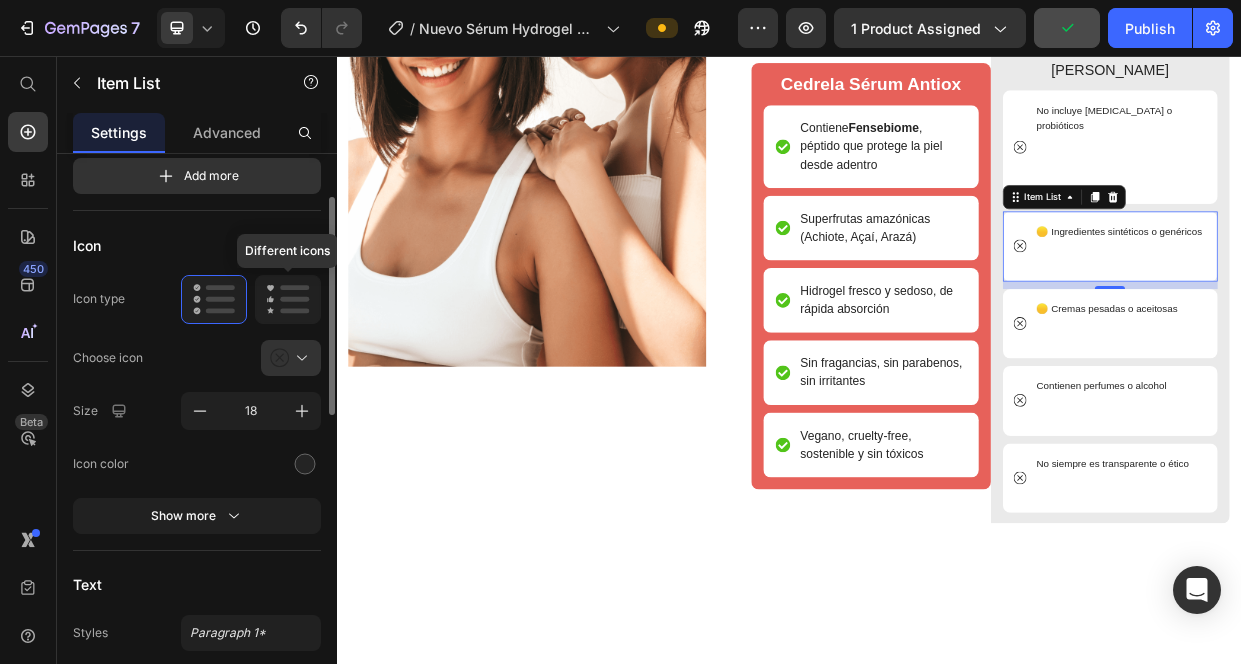click 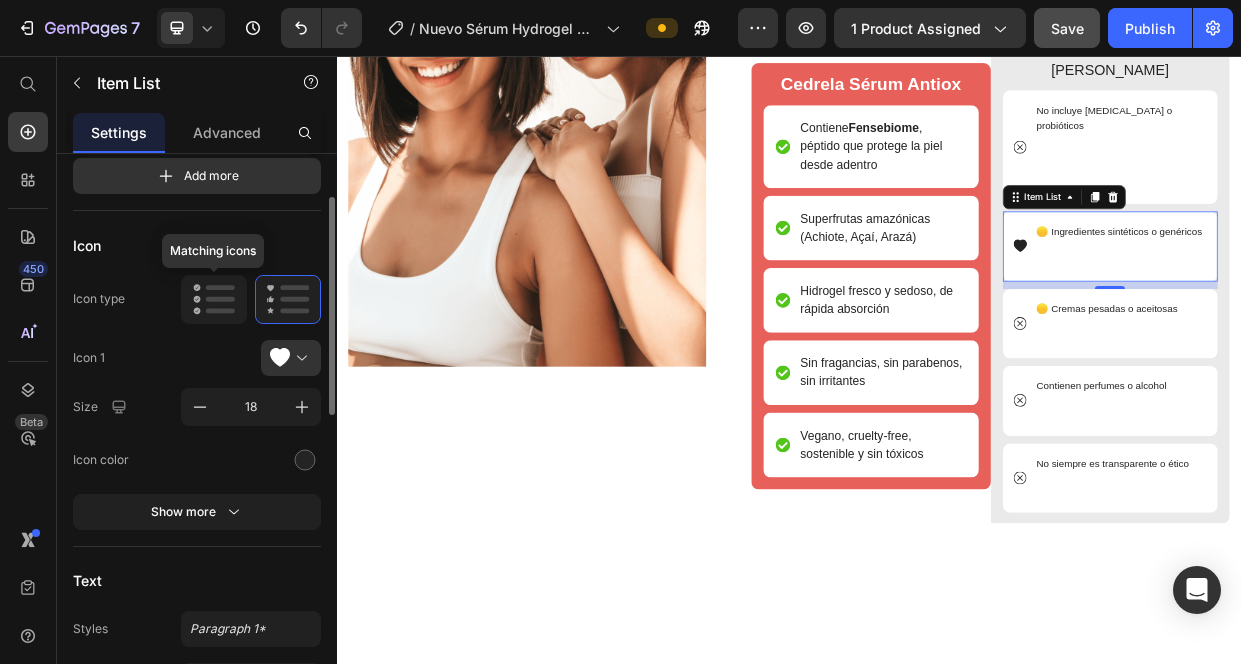 drag, startPoint x: 228, startPoint y: 308, endPoint x: 239, endPoint y: 313, distance: 12.083046 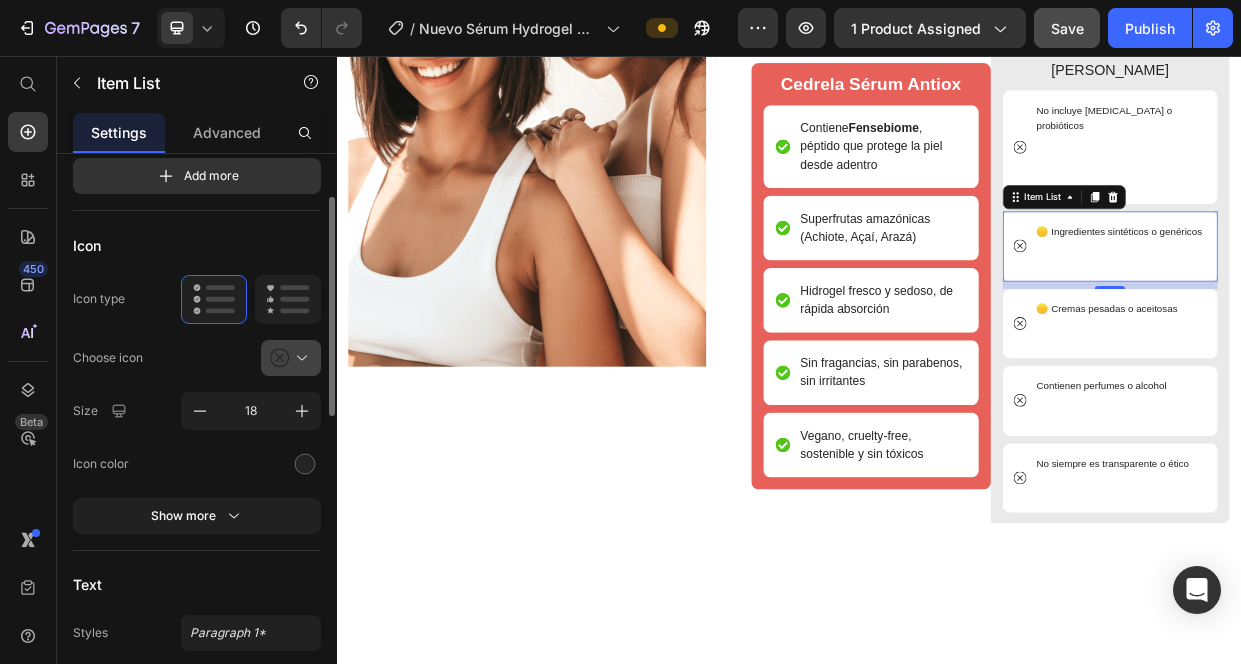 click at bounding box center (299, 358) 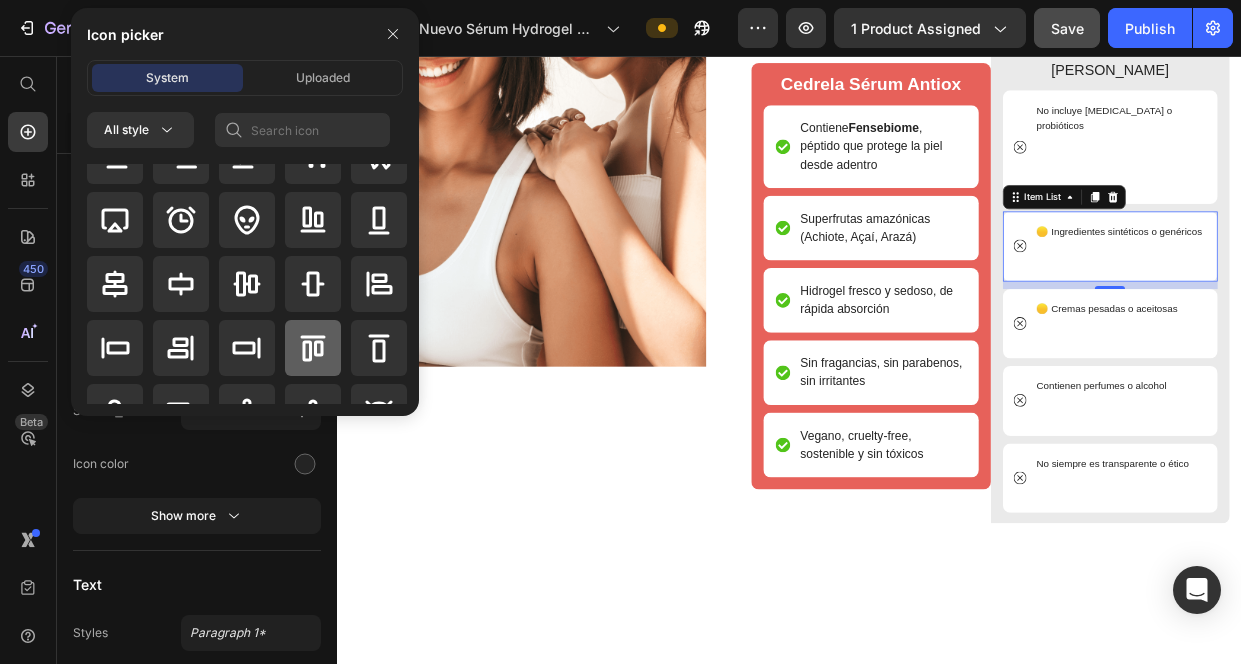 scroll, scrollTop: 0, scrollLeft: 0, axis: both 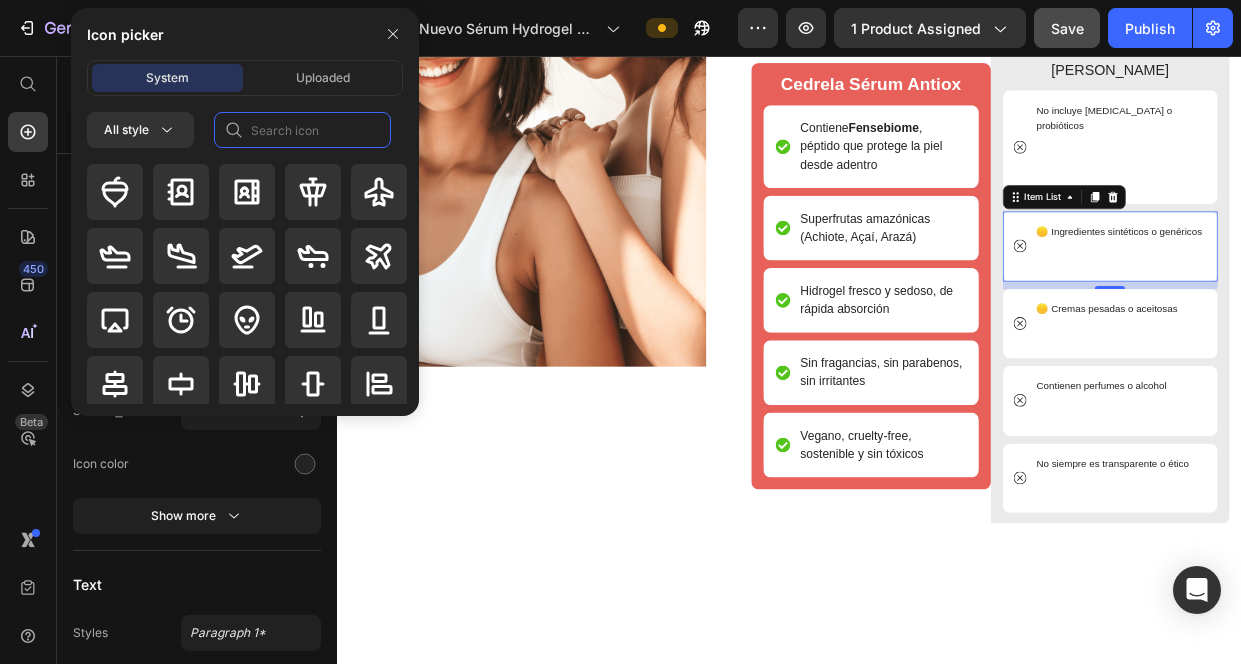 click 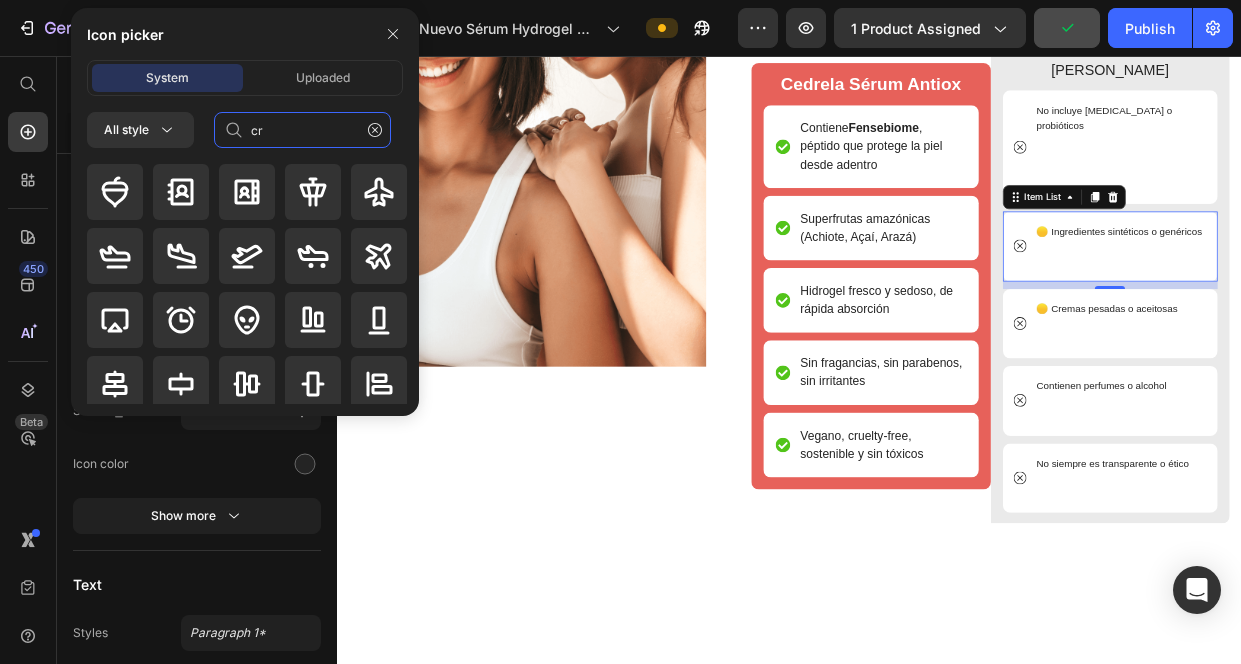 type on "c" 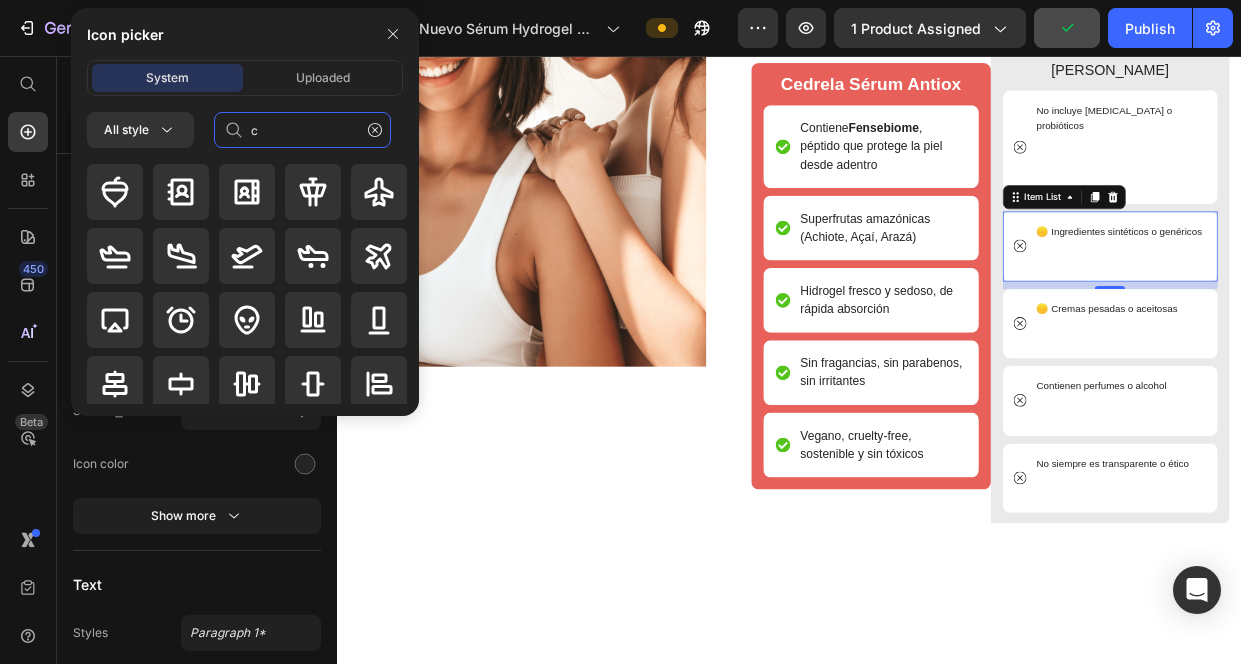 type 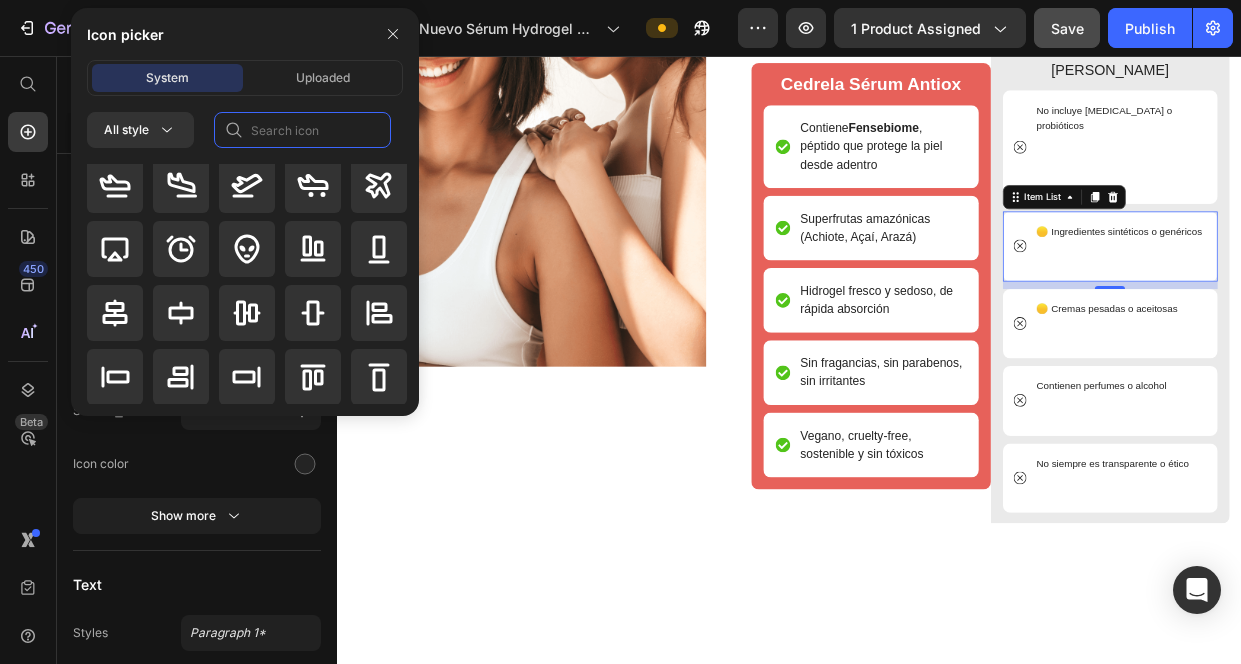 scroll, scrollTop: 54, scrollLeft: 0, axis: vertical 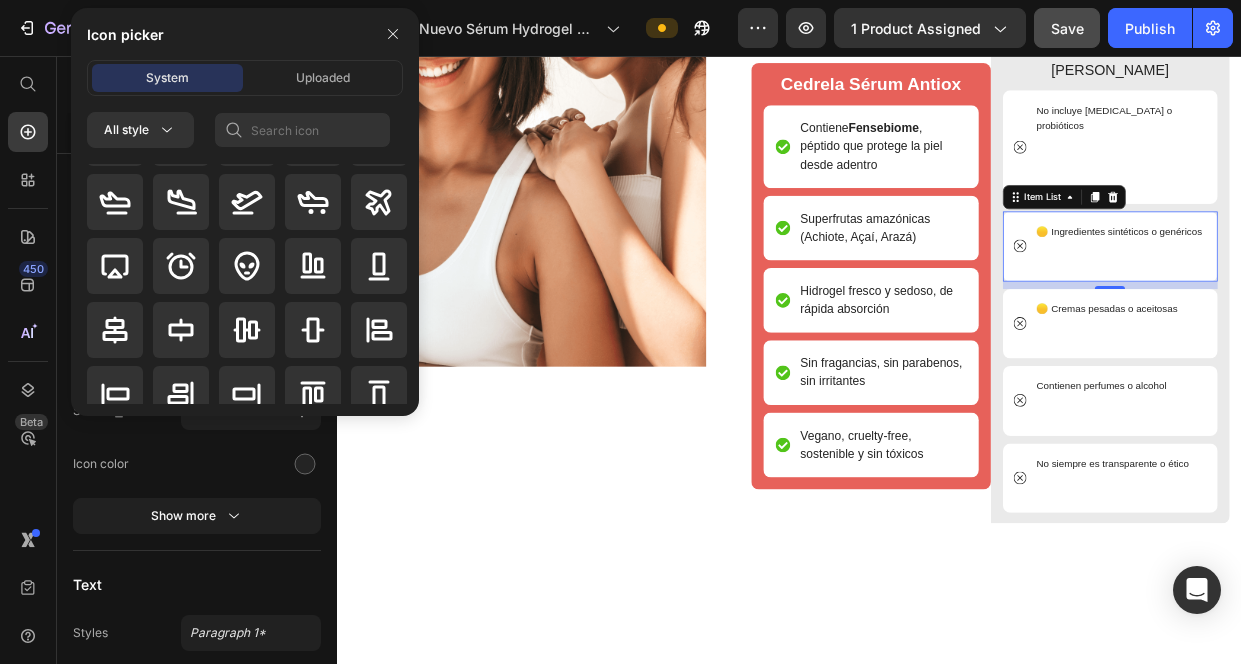 click on "Icon color" 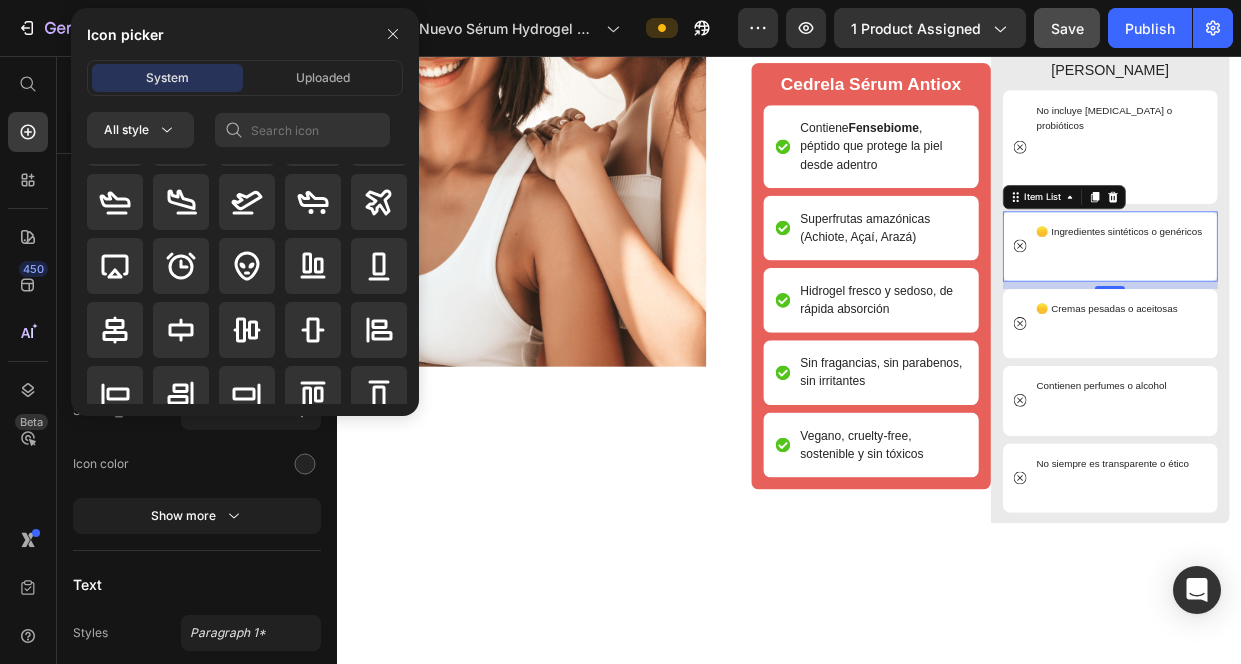 click at bounding box center [302, 130] 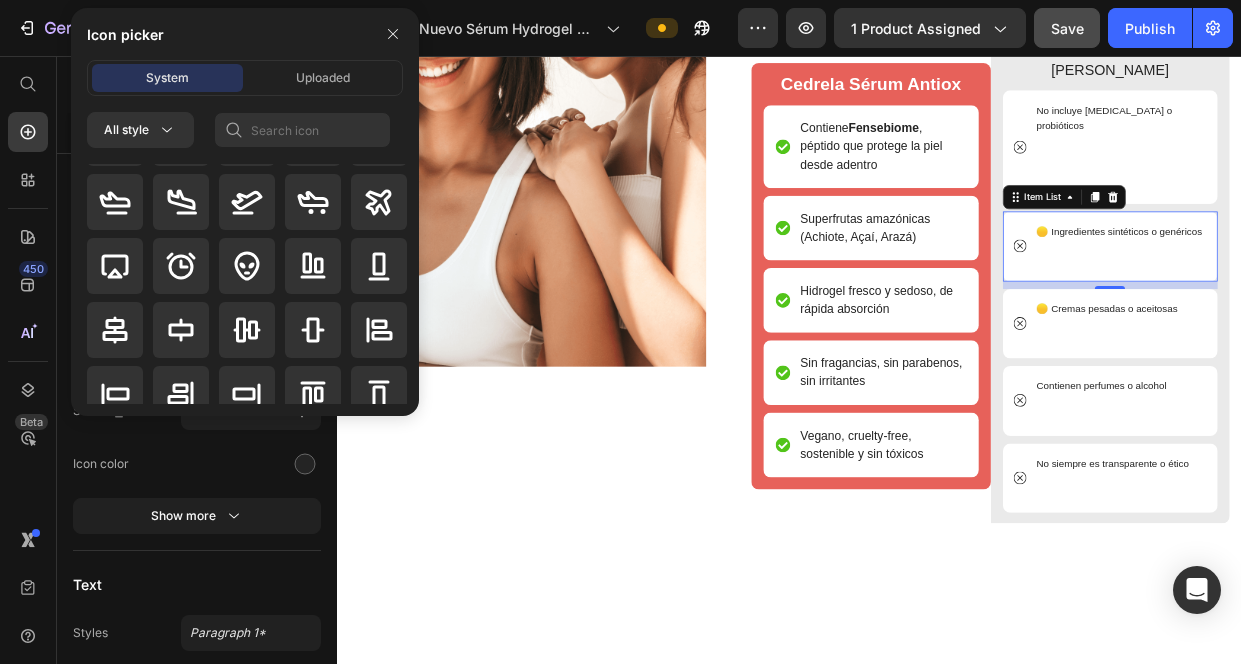 click 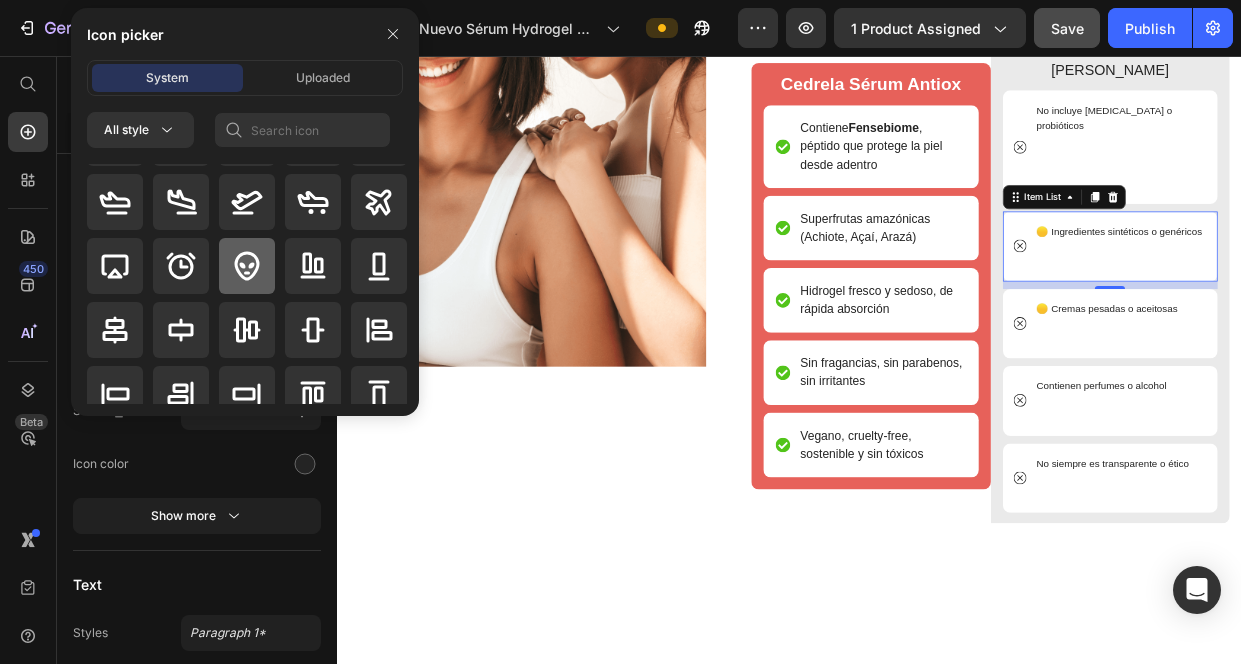 scroll, scrollTop: 0, scrollLeft: 0, axis: both 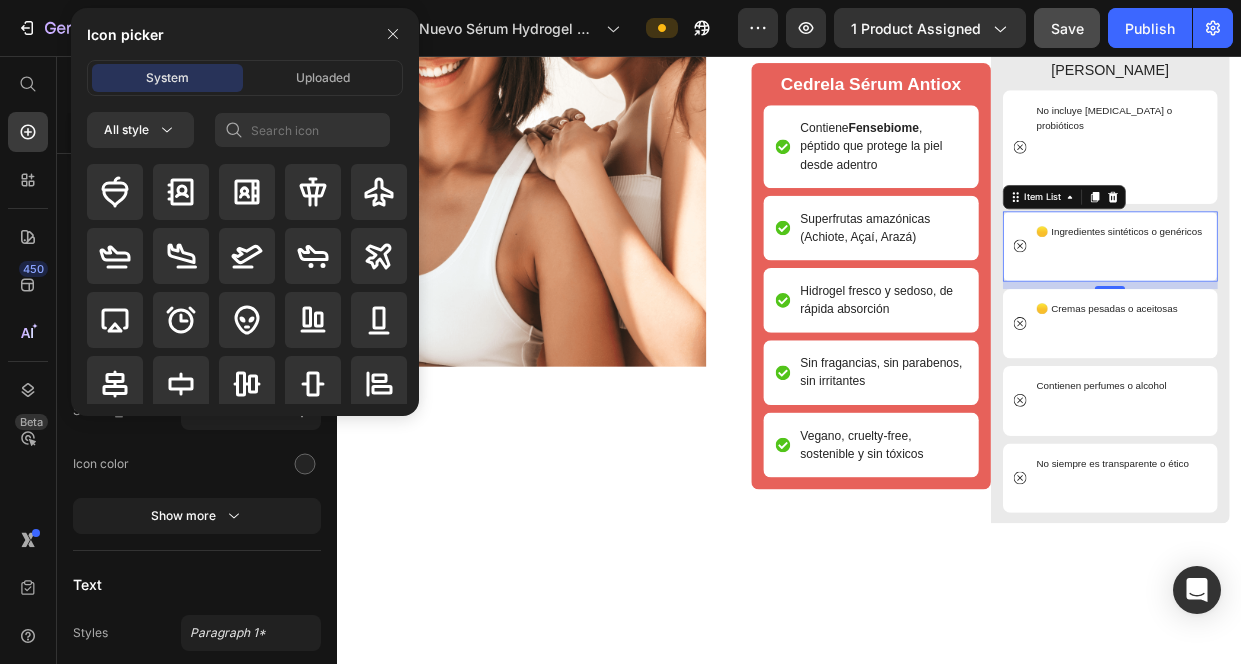 click on "Icon Icon type  Choose icon
Size 18 Icon color Show more" 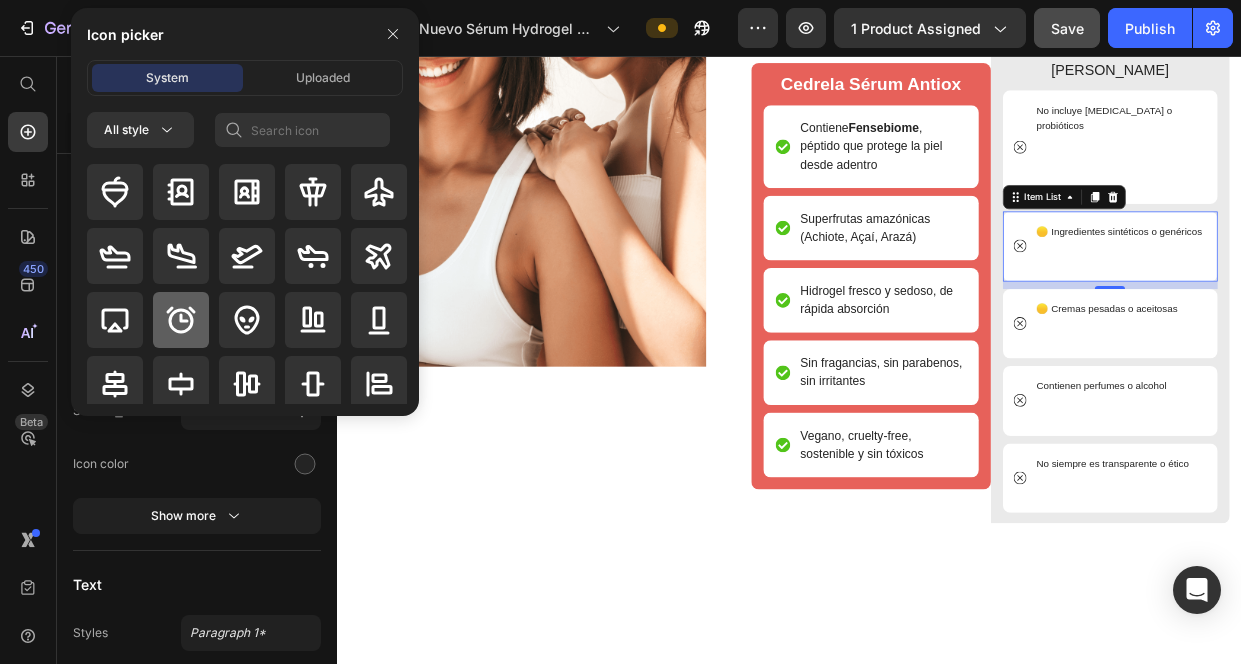 click 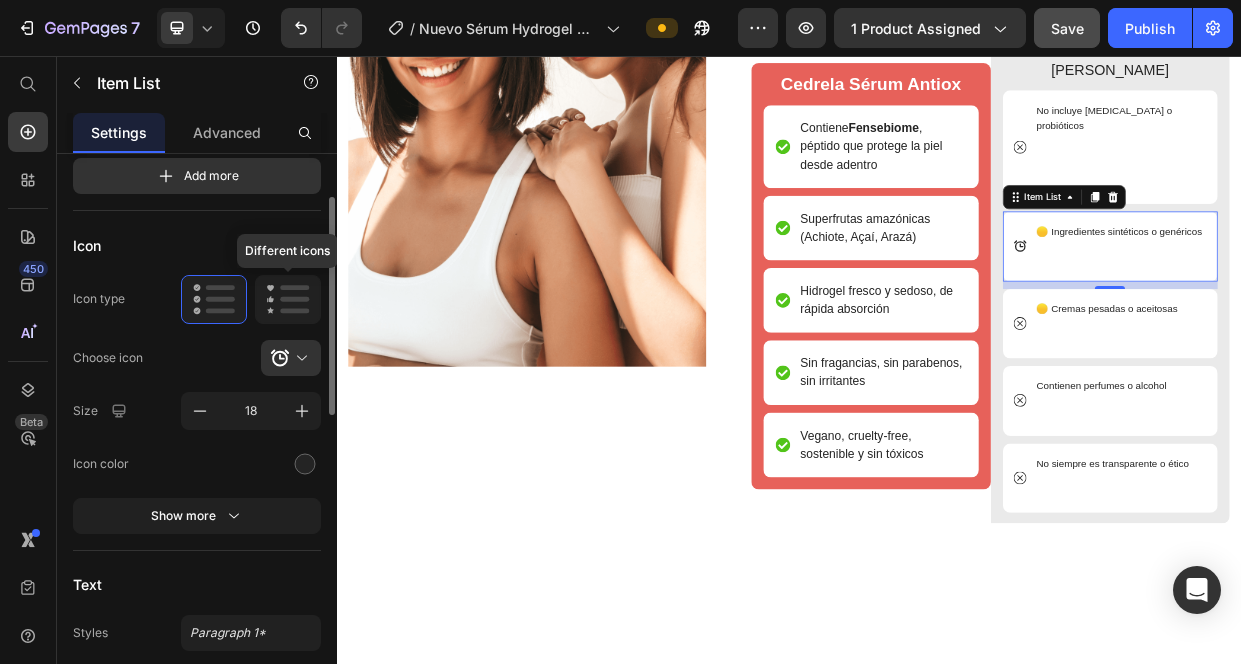 click 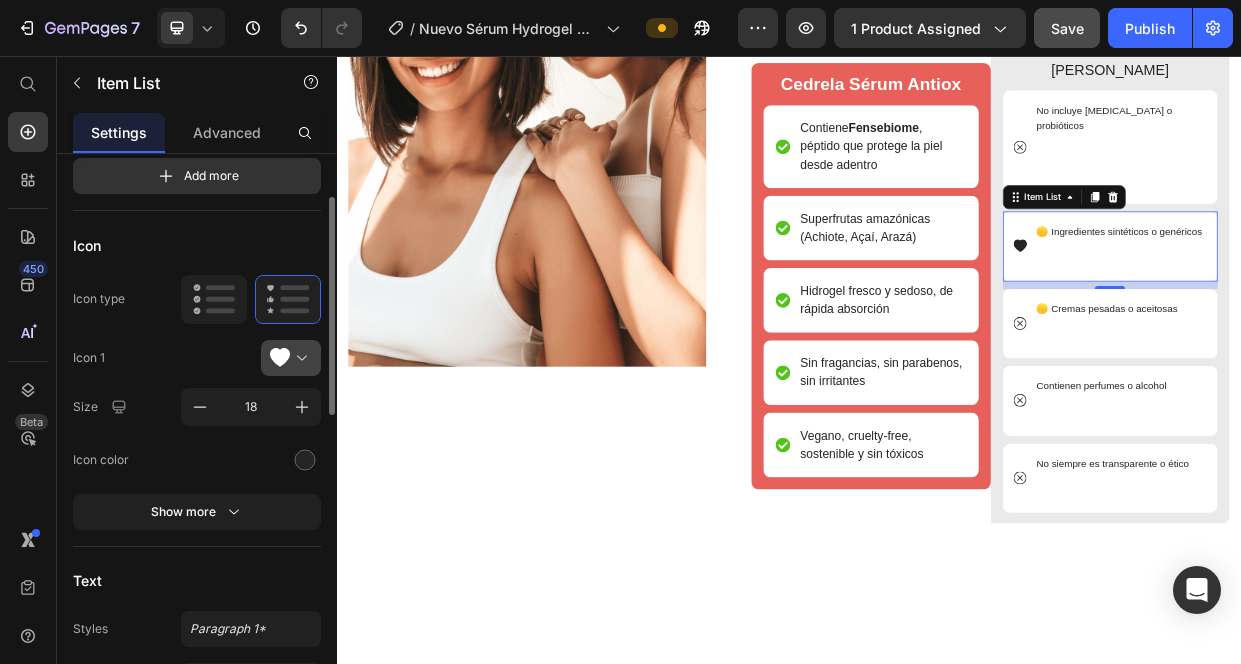 click at bounding box center [299, 358] 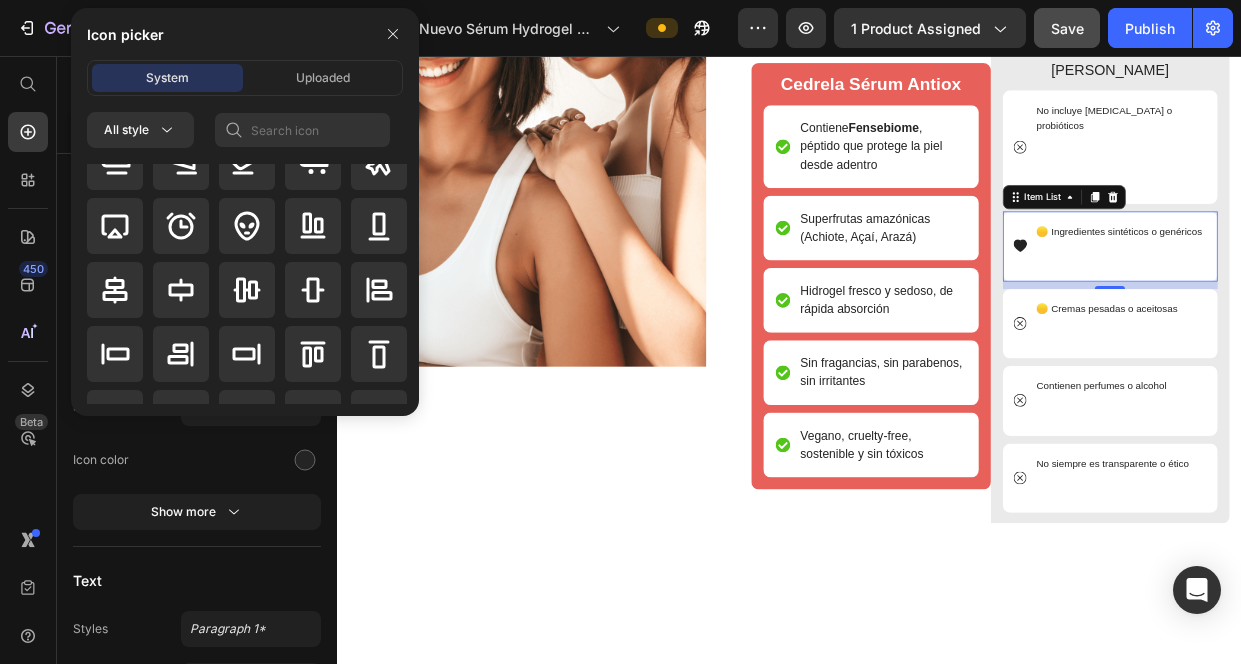scroll, scrollTop: 0, scrollLeft: 0, axis: both 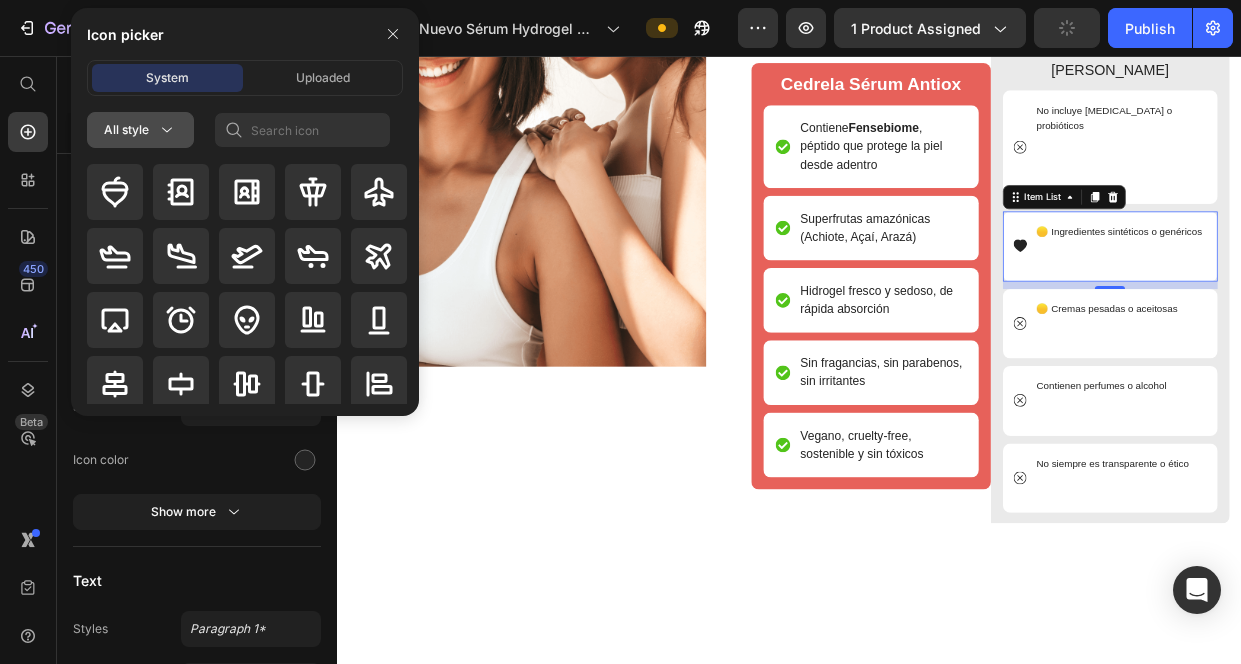 click 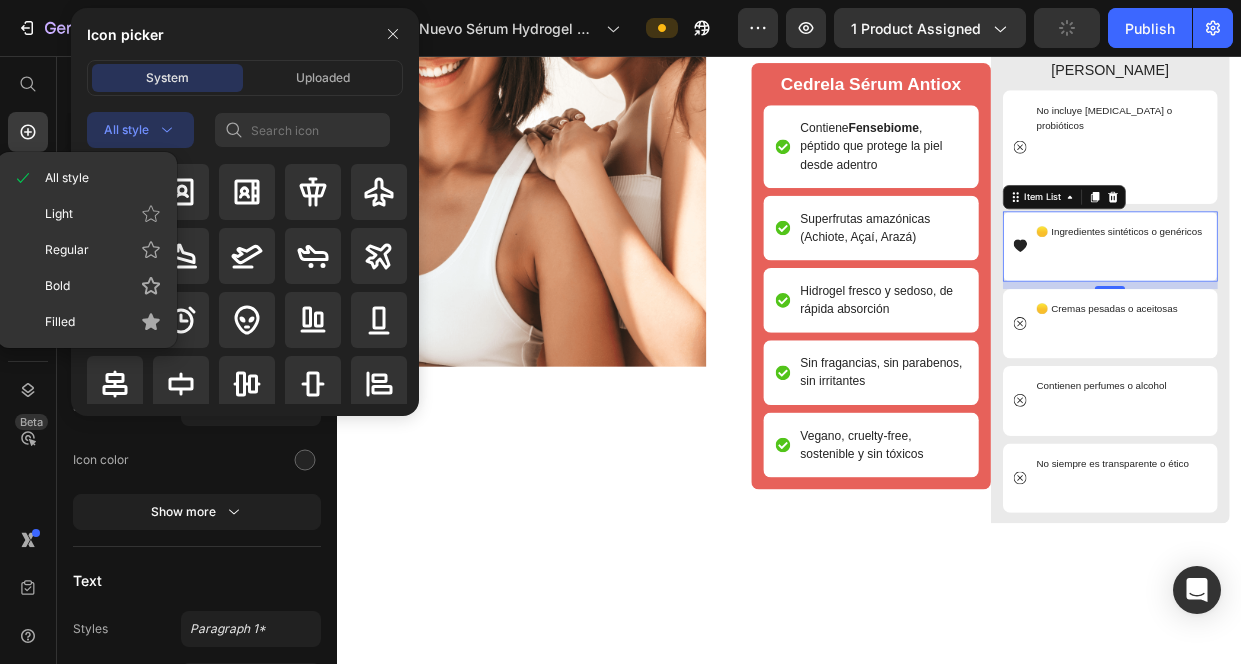 click 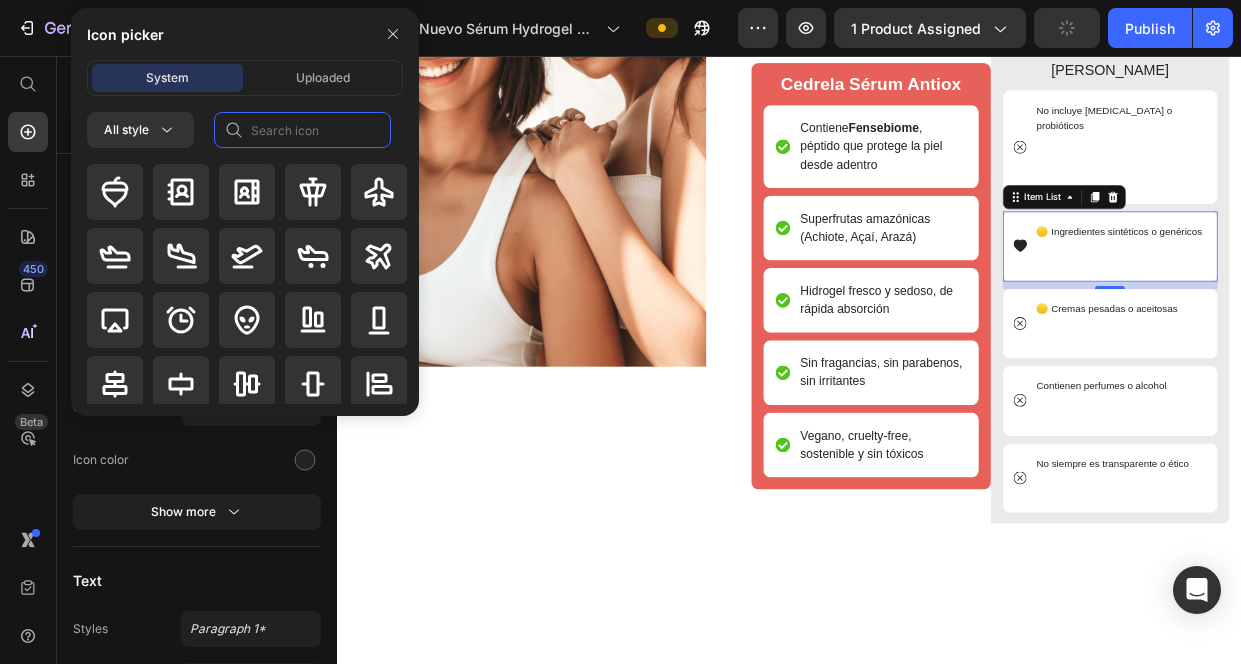 click 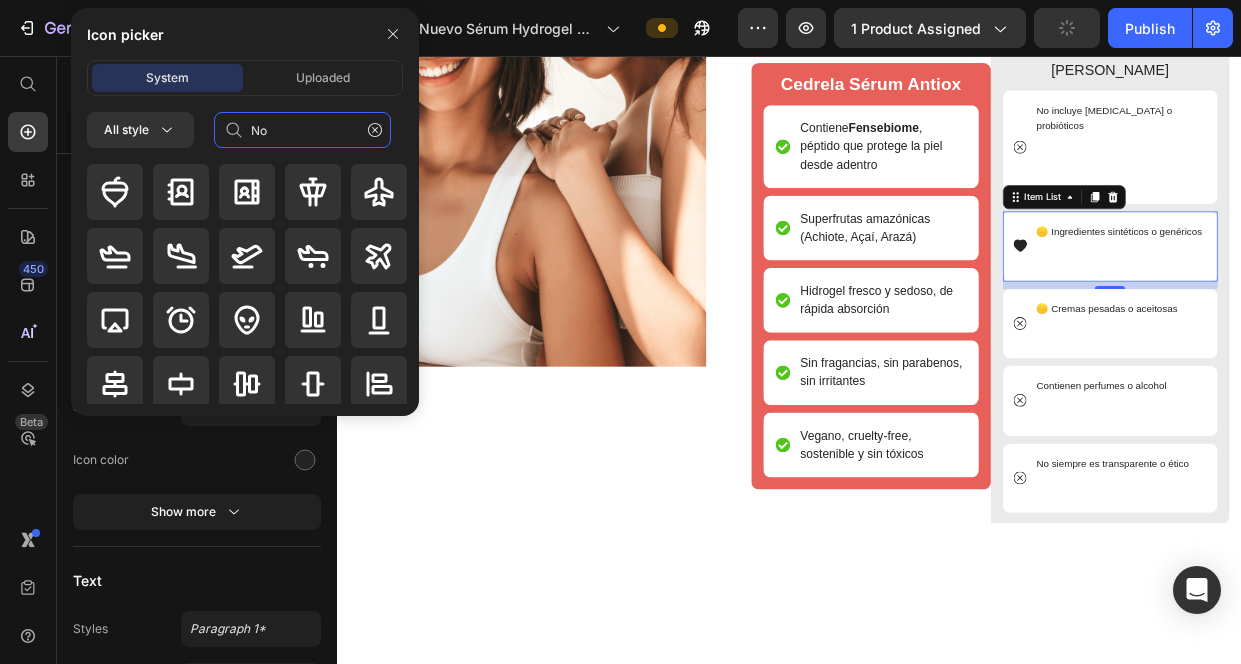 type on "N" 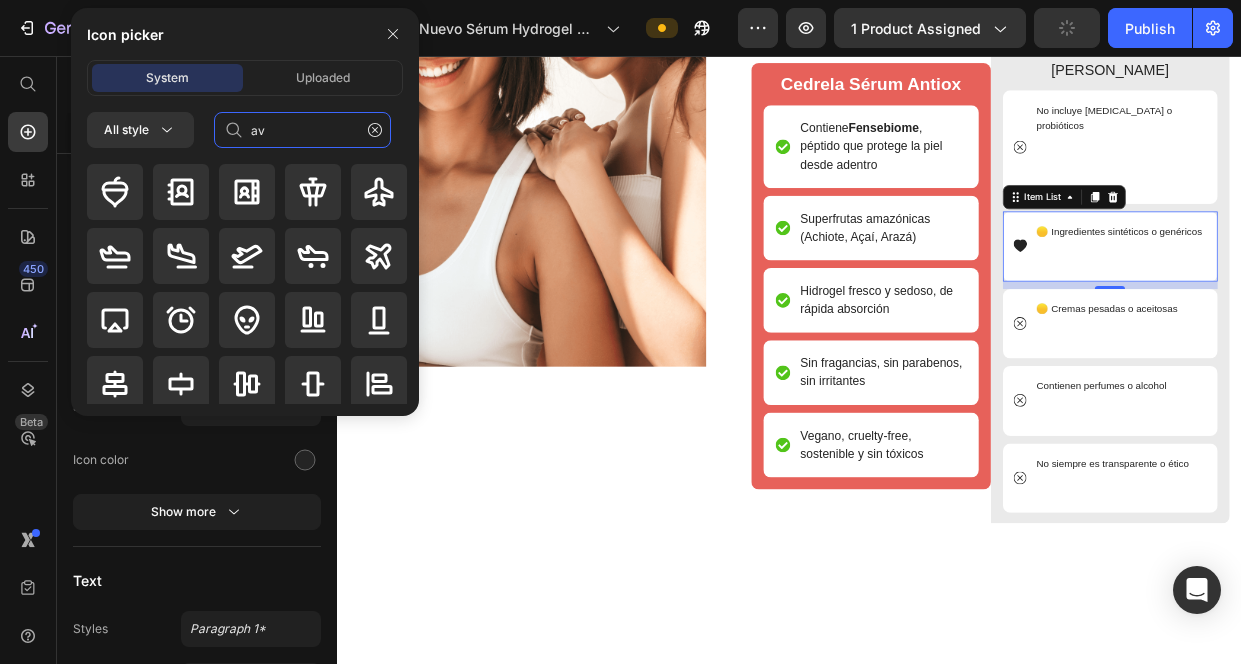 type on "a" 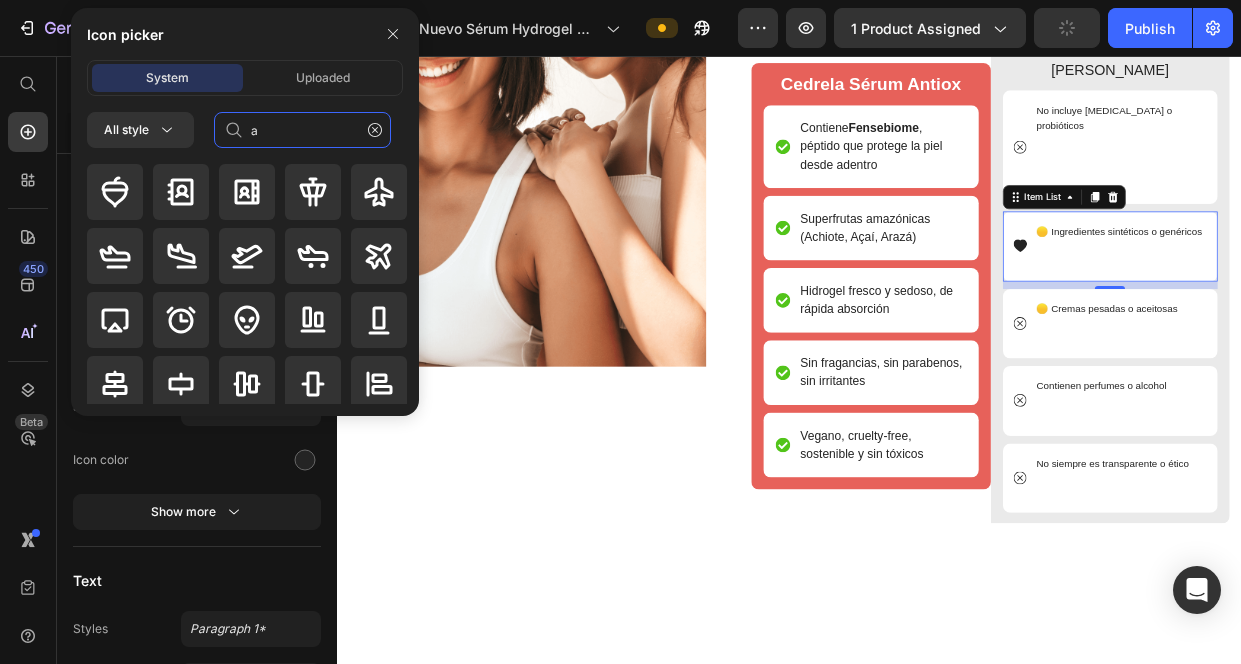 type 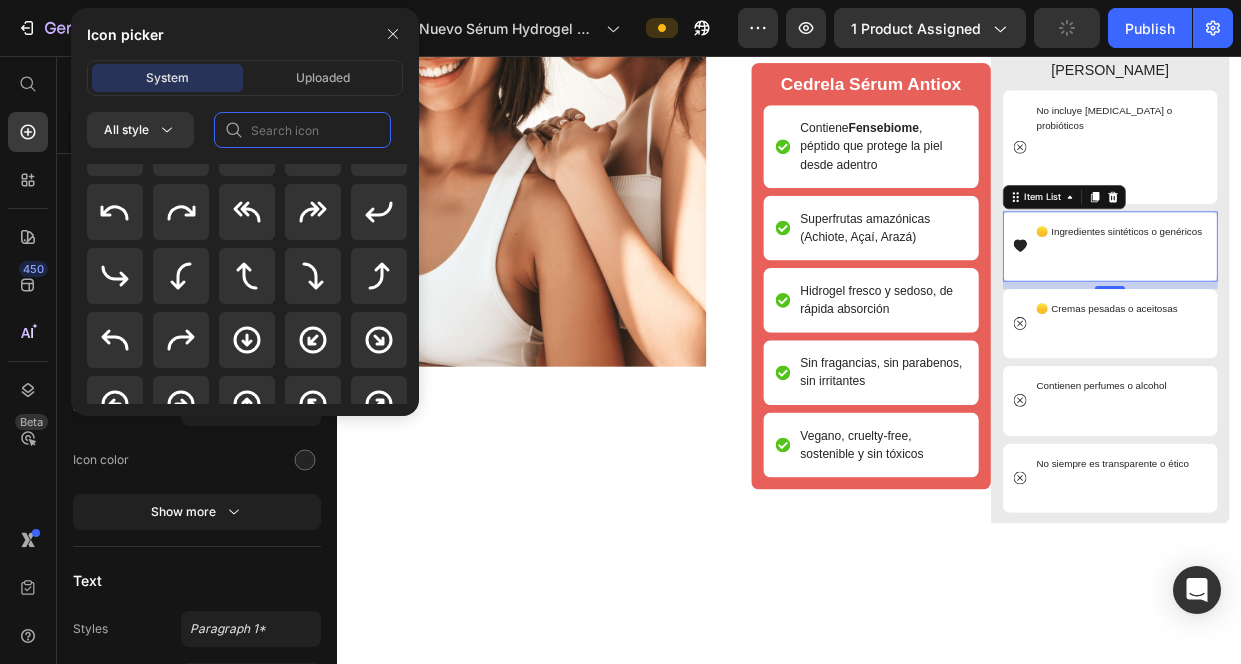 scroll, scrollTop: 481, scrollLeft: 0, axis: vertical 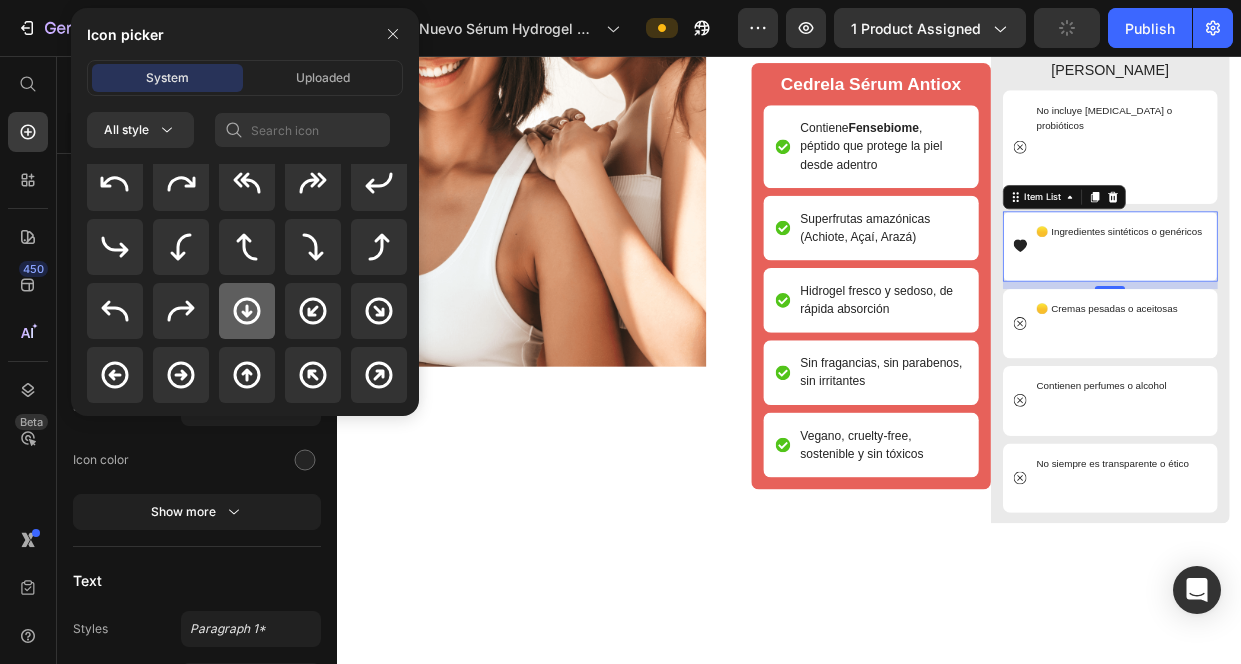 click 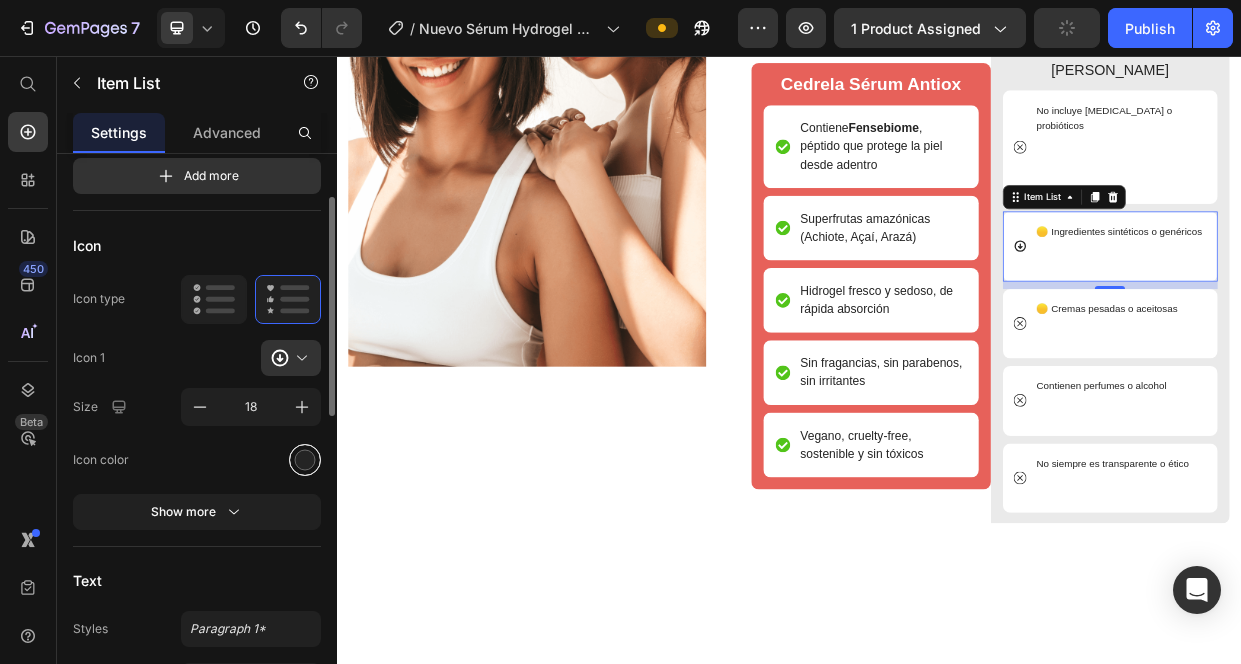 click at bounding box center (305, 459) 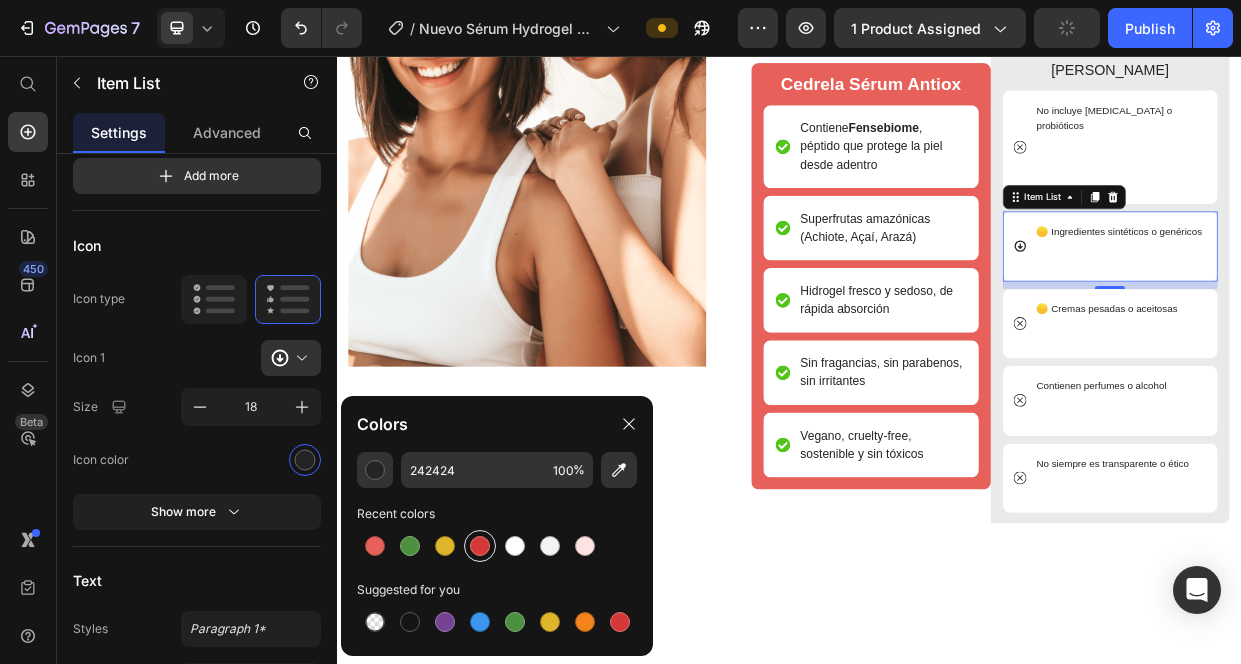 click at bounding box center [480, 546] 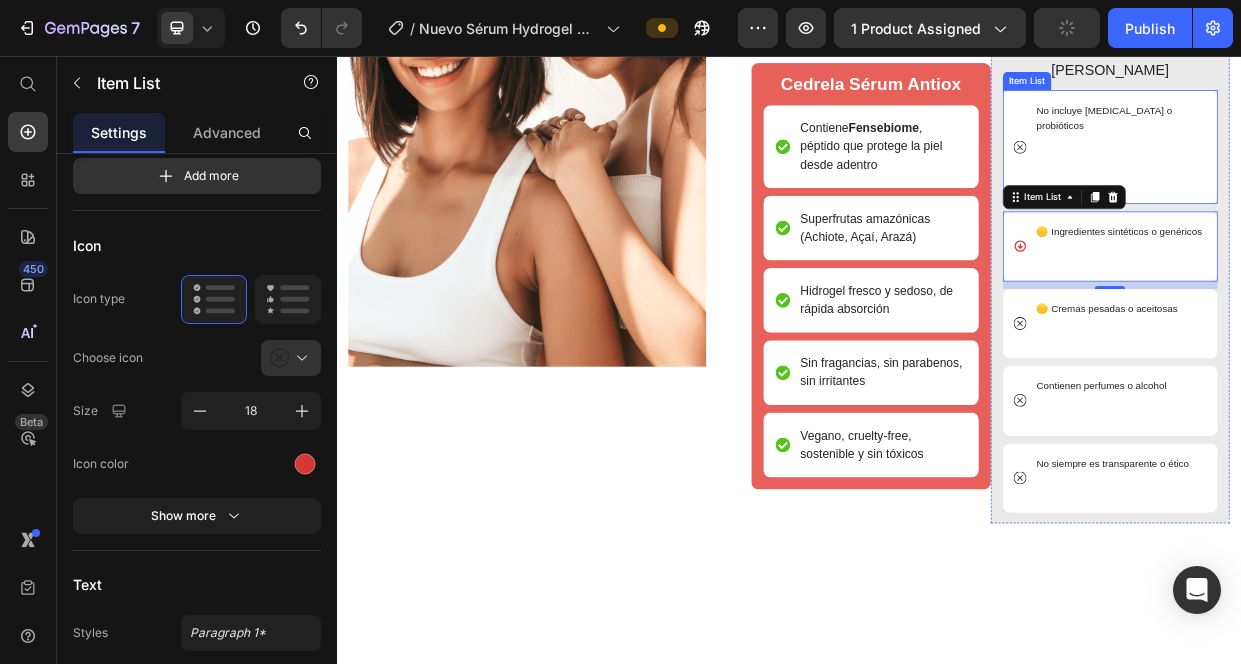 click 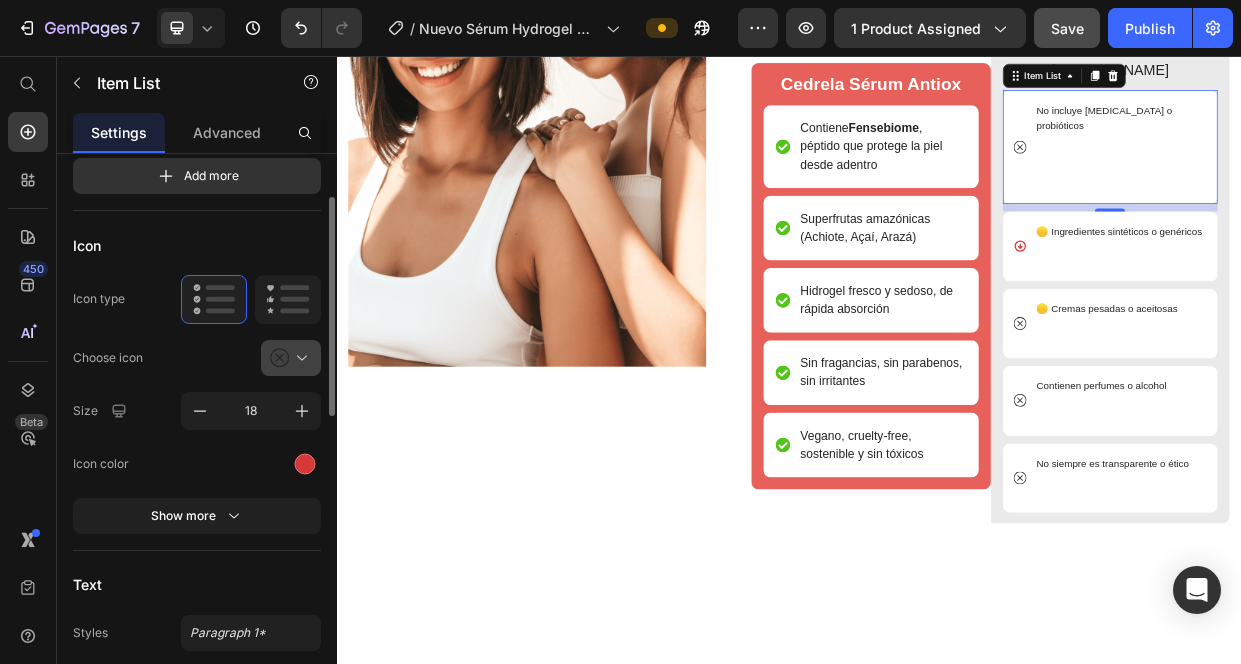 click at bounding box center [299, 358] 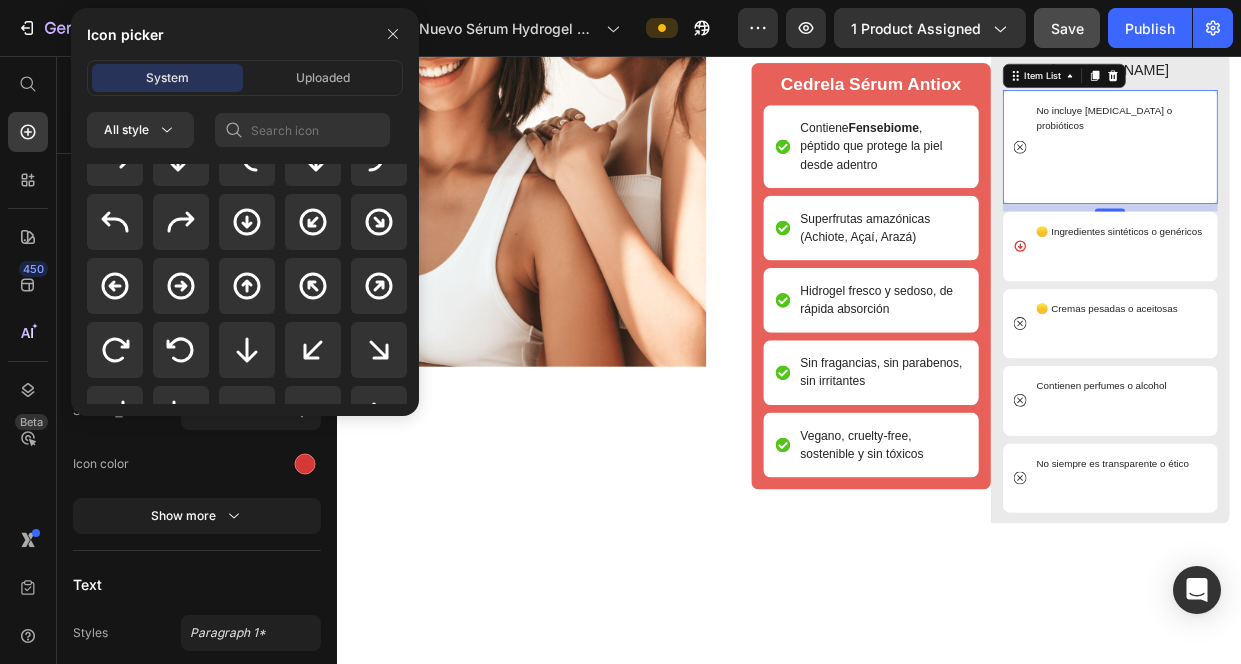 scroll, scrollTop: 558, scrollLeft: 0, axis: vertical 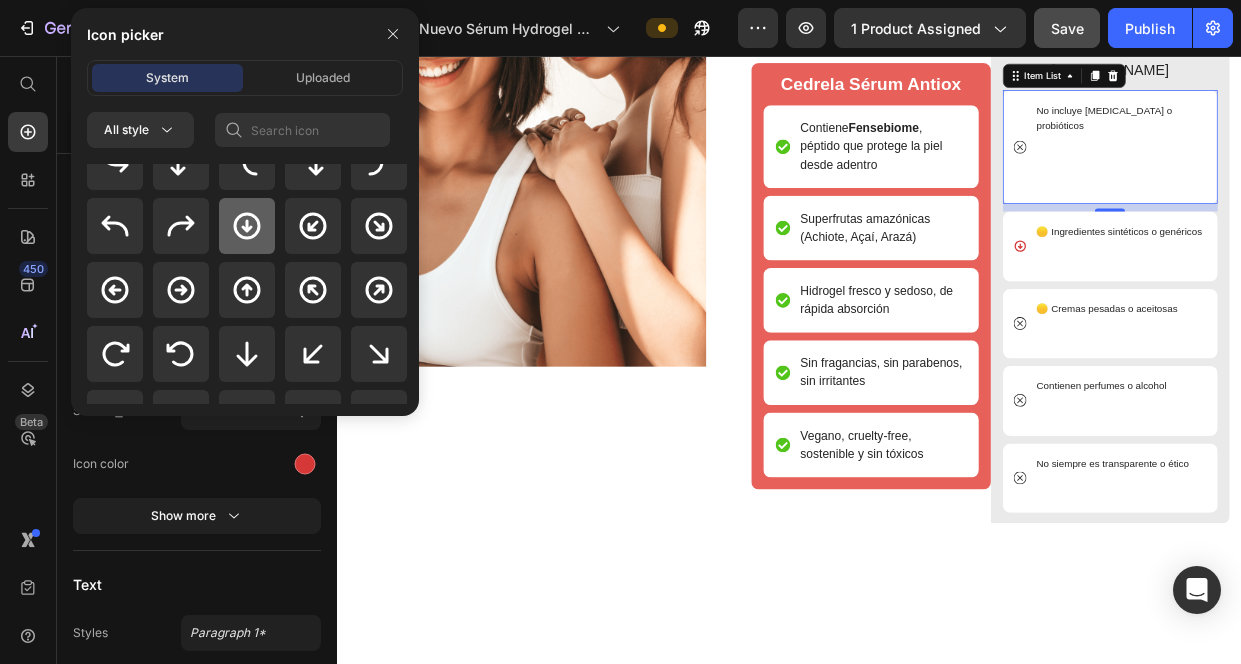 click 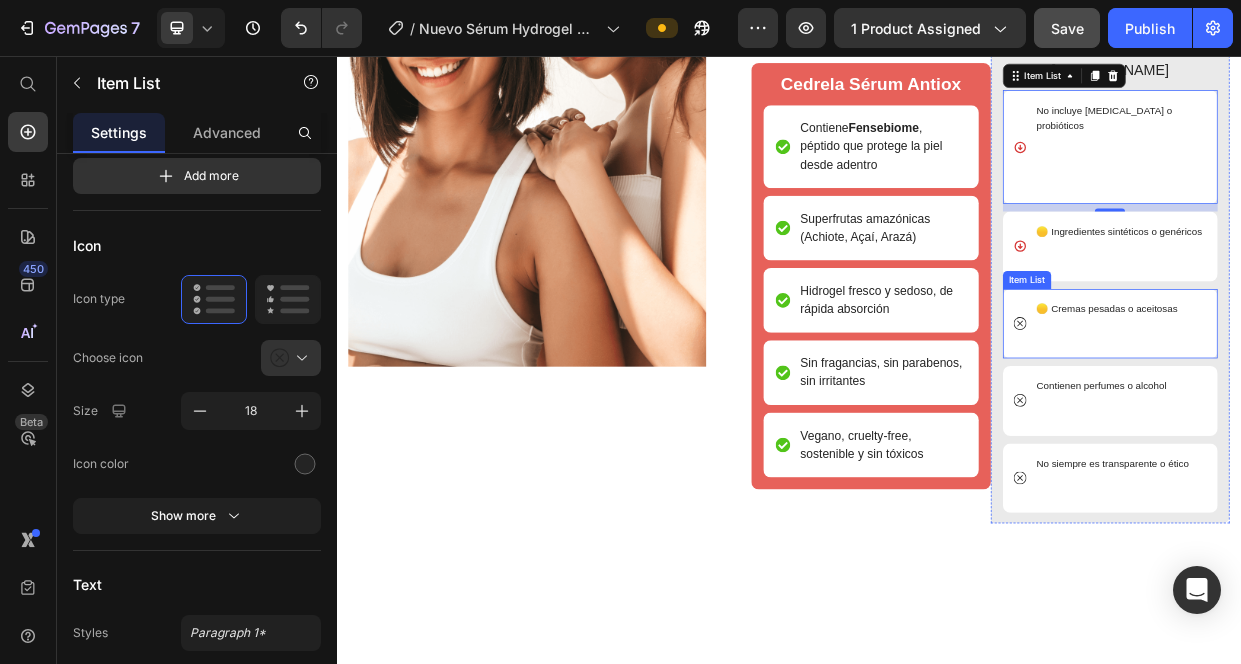 click 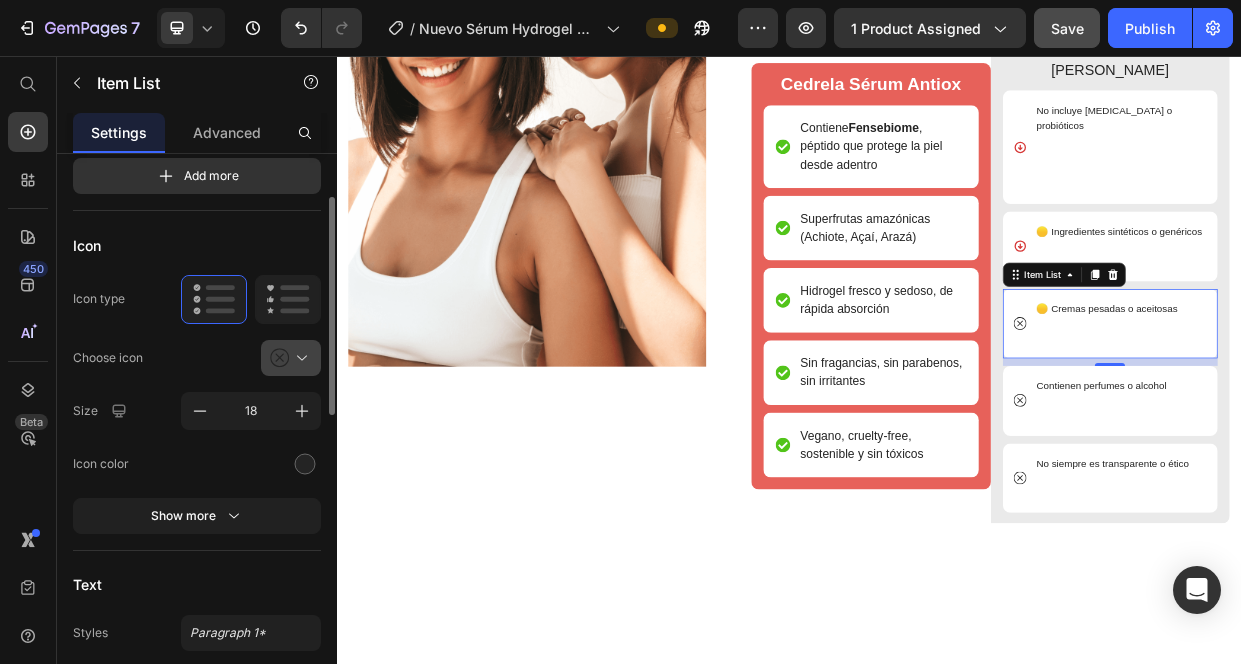 click at bounding box center (299, 358) 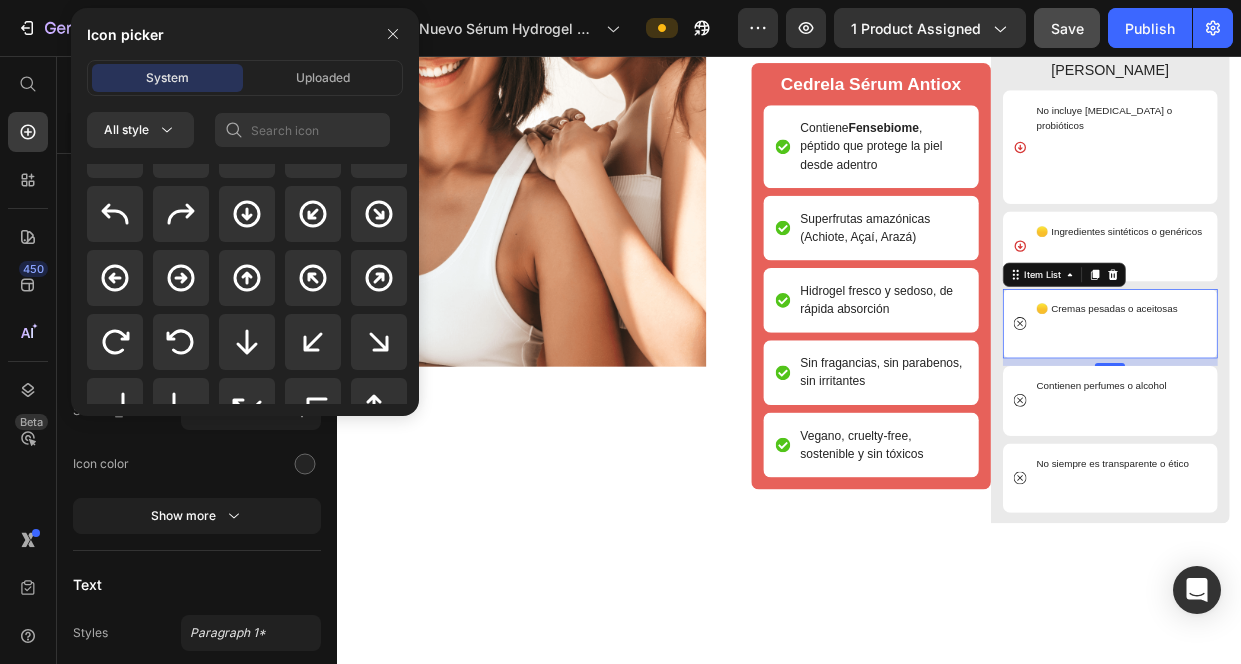 scroll, scrollTop: 561, scrollLeft: 0, axis: vertical 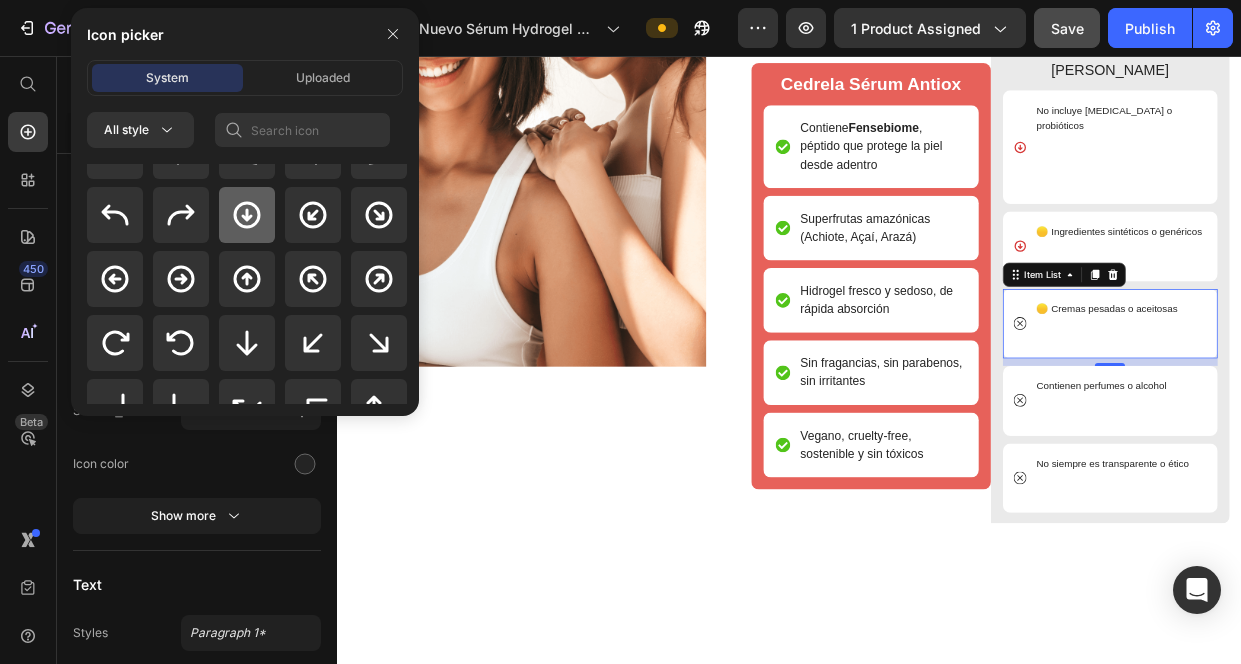 click 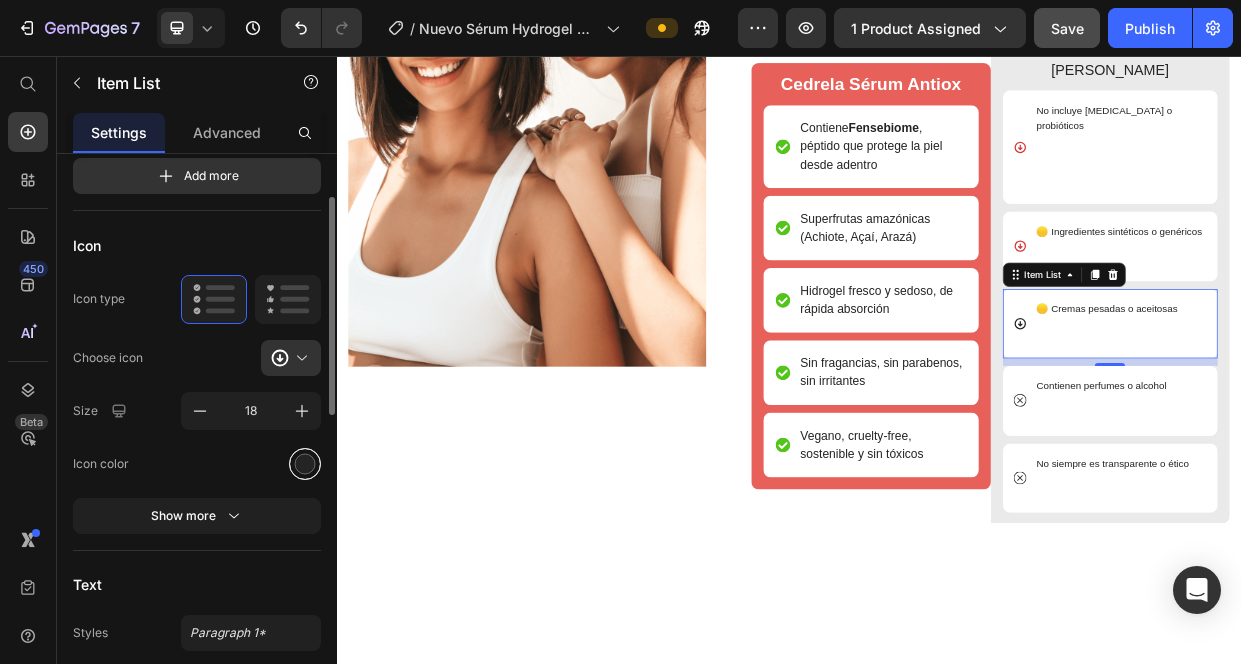 click at bounding box center (305, 463) 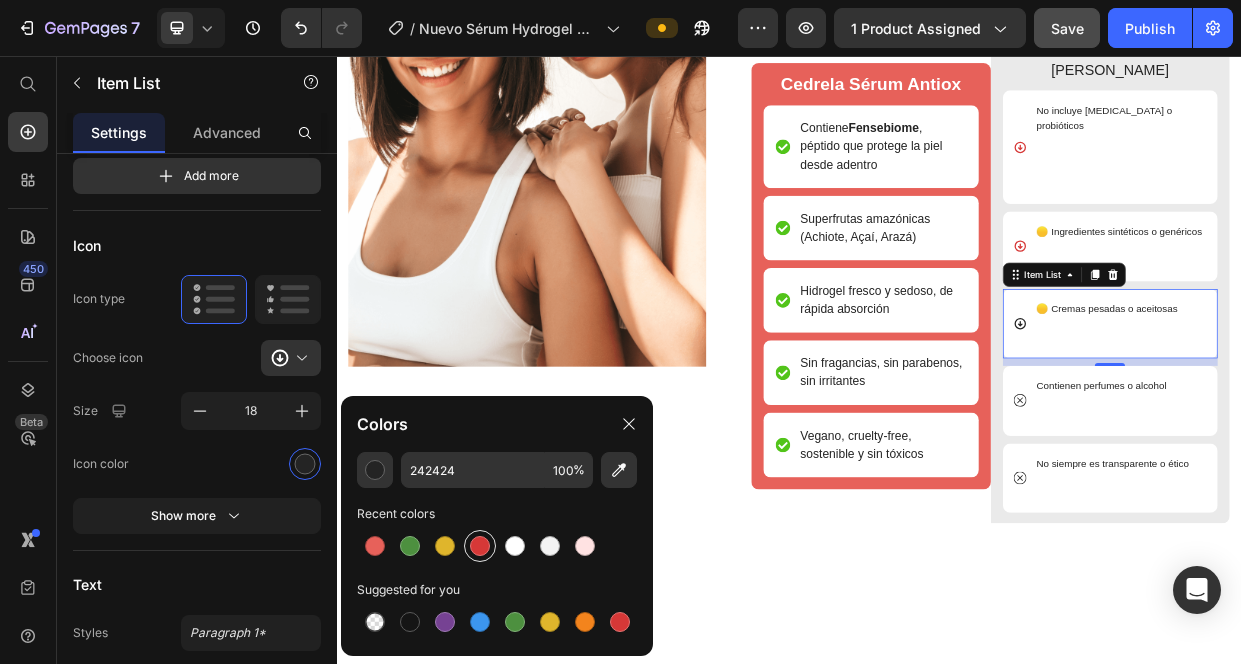 click at bounding box center [480, 546] 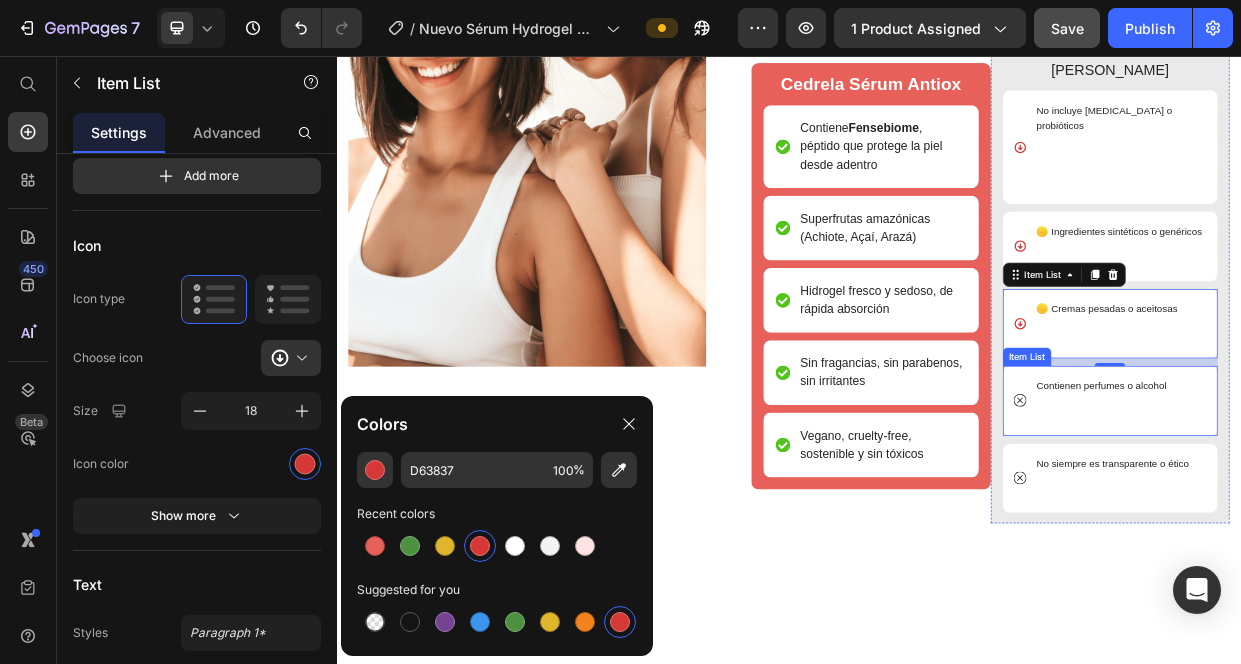 click 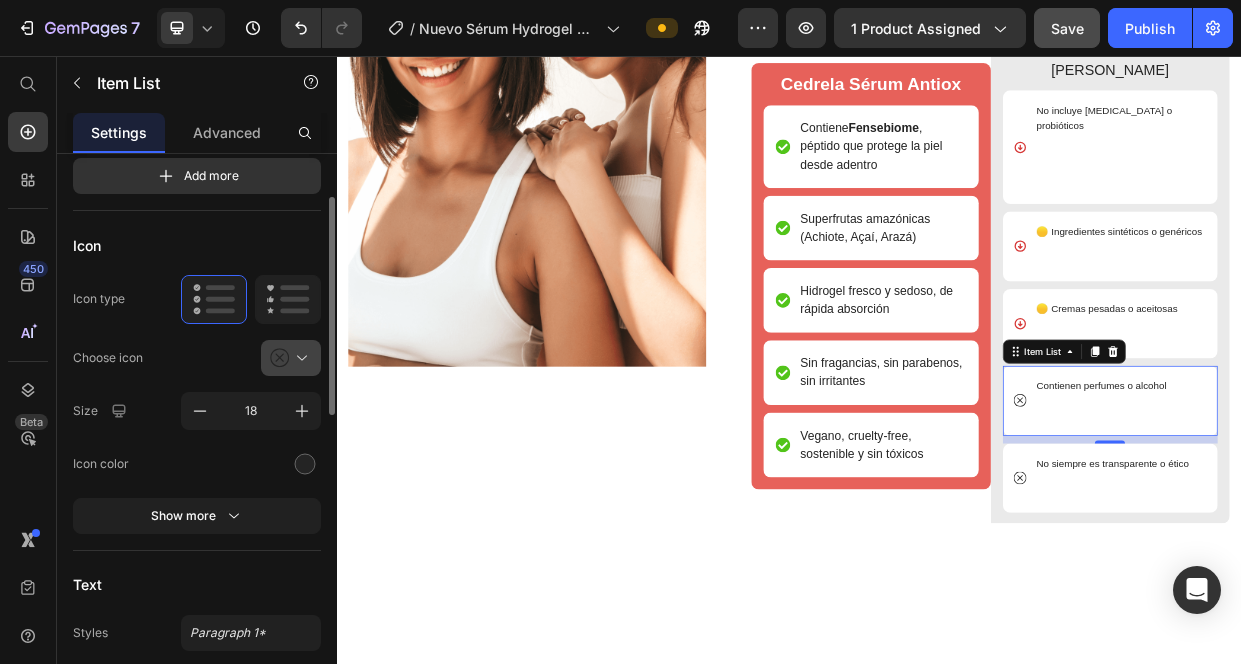 click at bounding box center [299, 358] 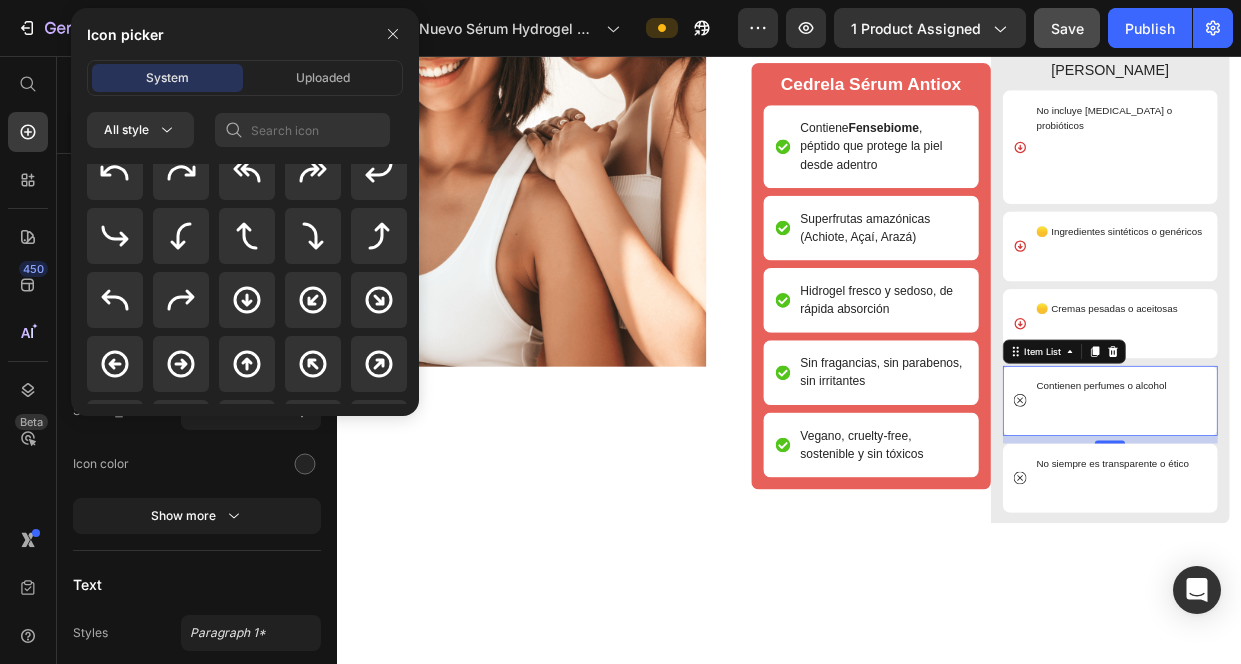 scroll, scrollTop: 523, scrollLeft: 0, axis: vertical 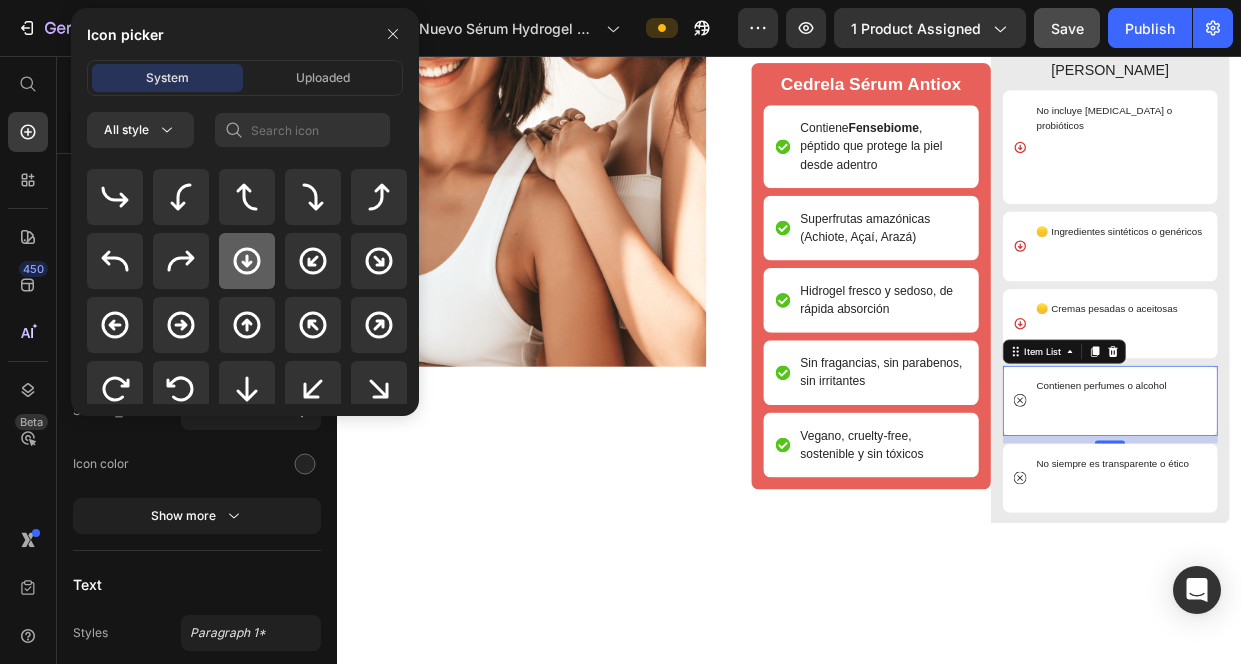 click 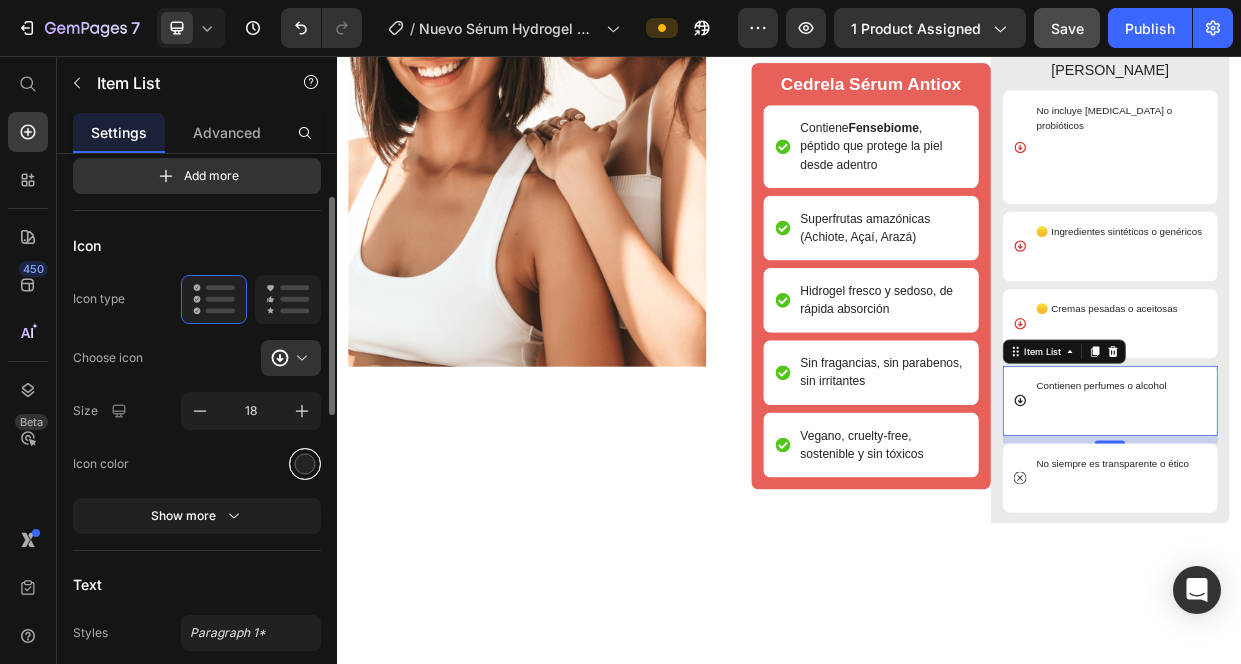 click at bounding box center (305, 463) 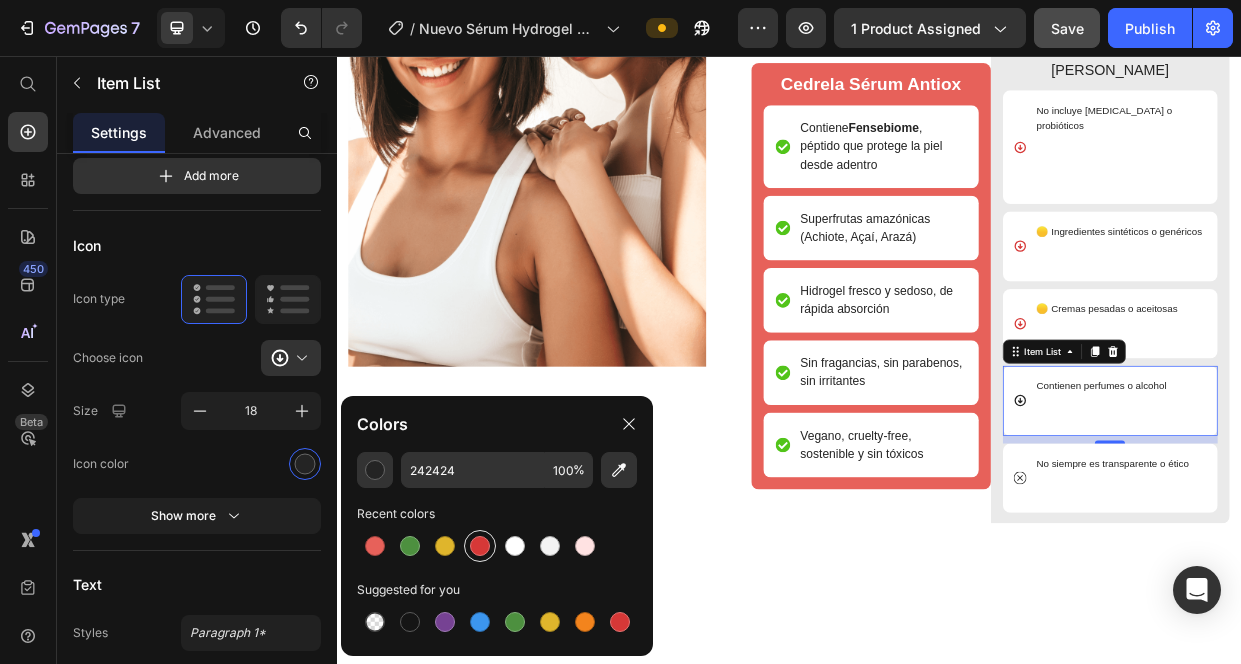 click at bounding box center [480, 546] 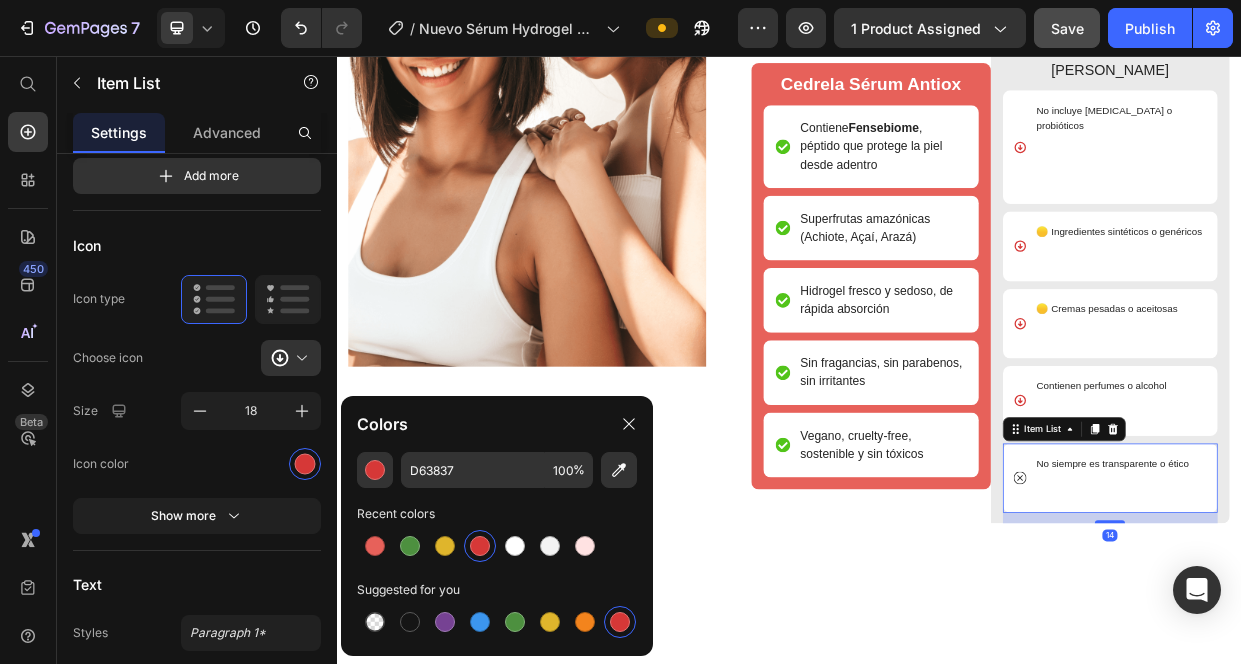 click 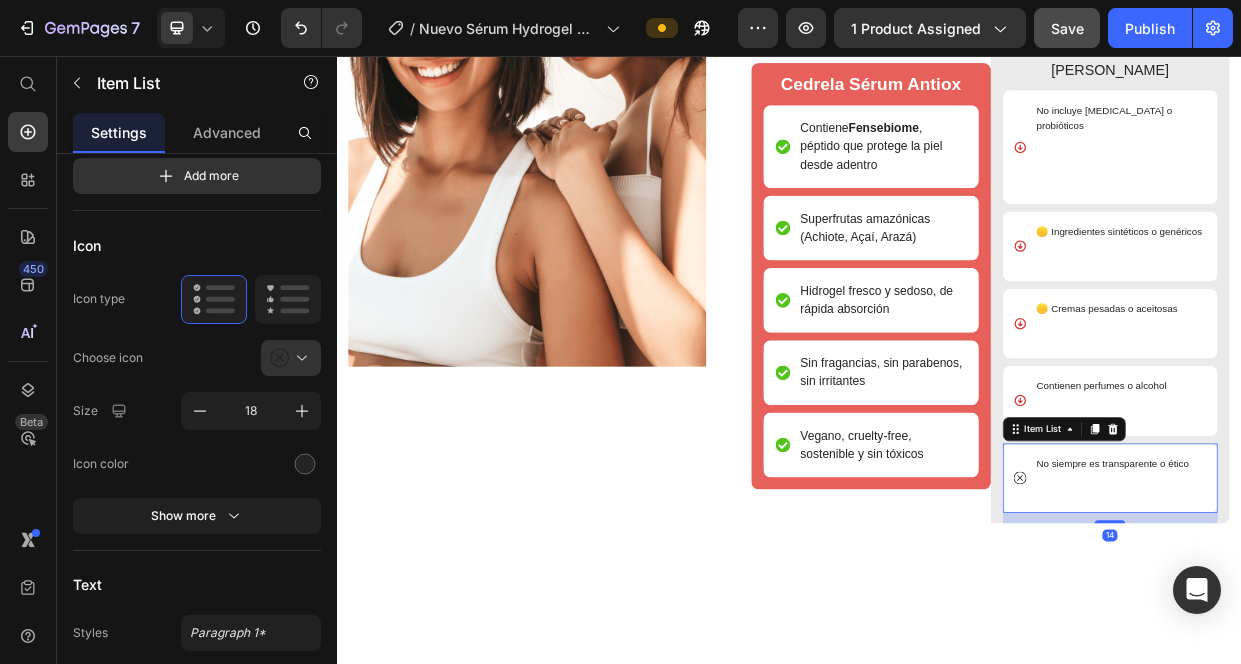 click 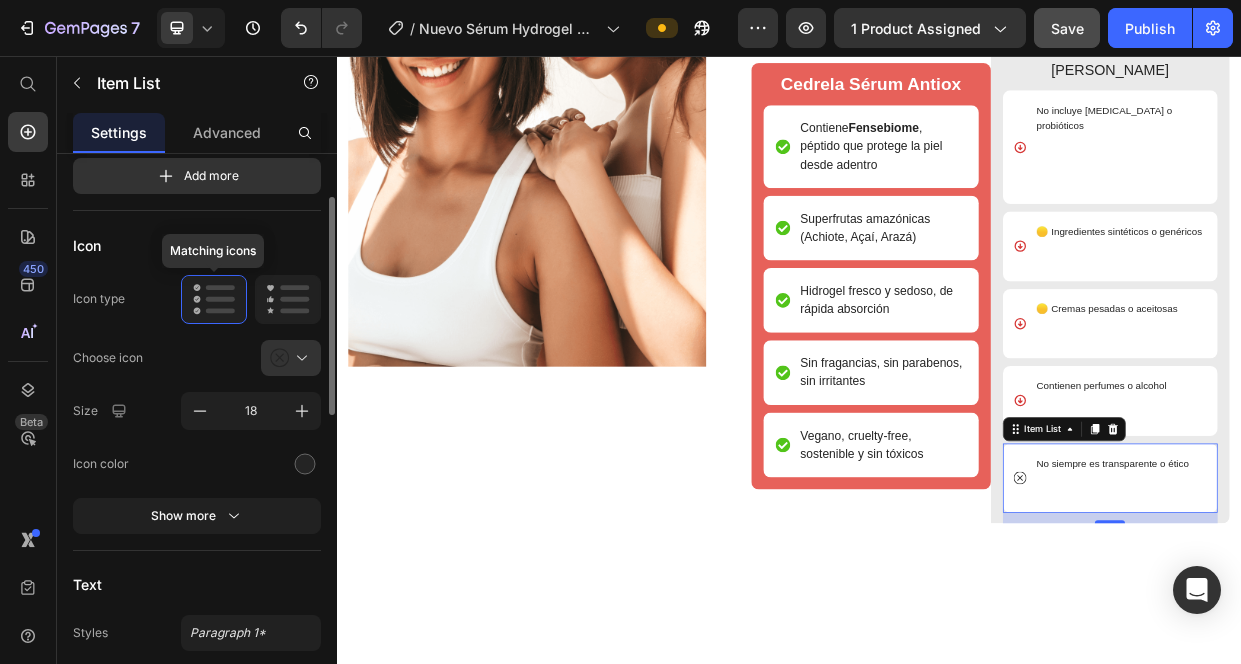 click 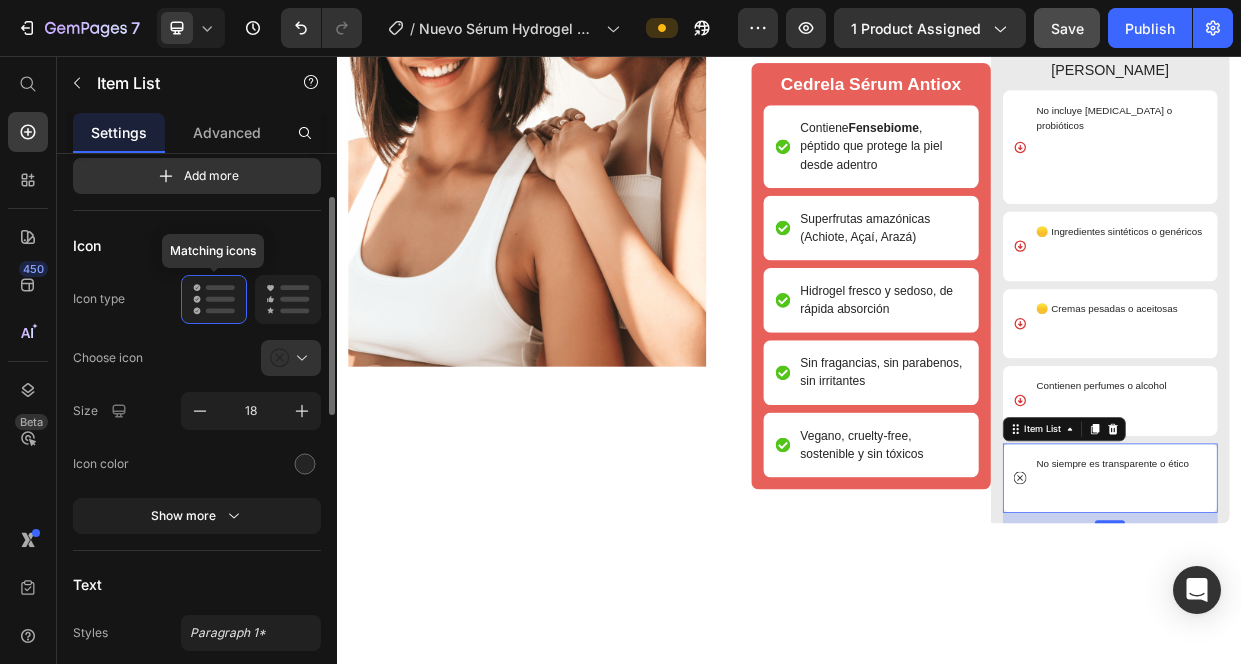 click 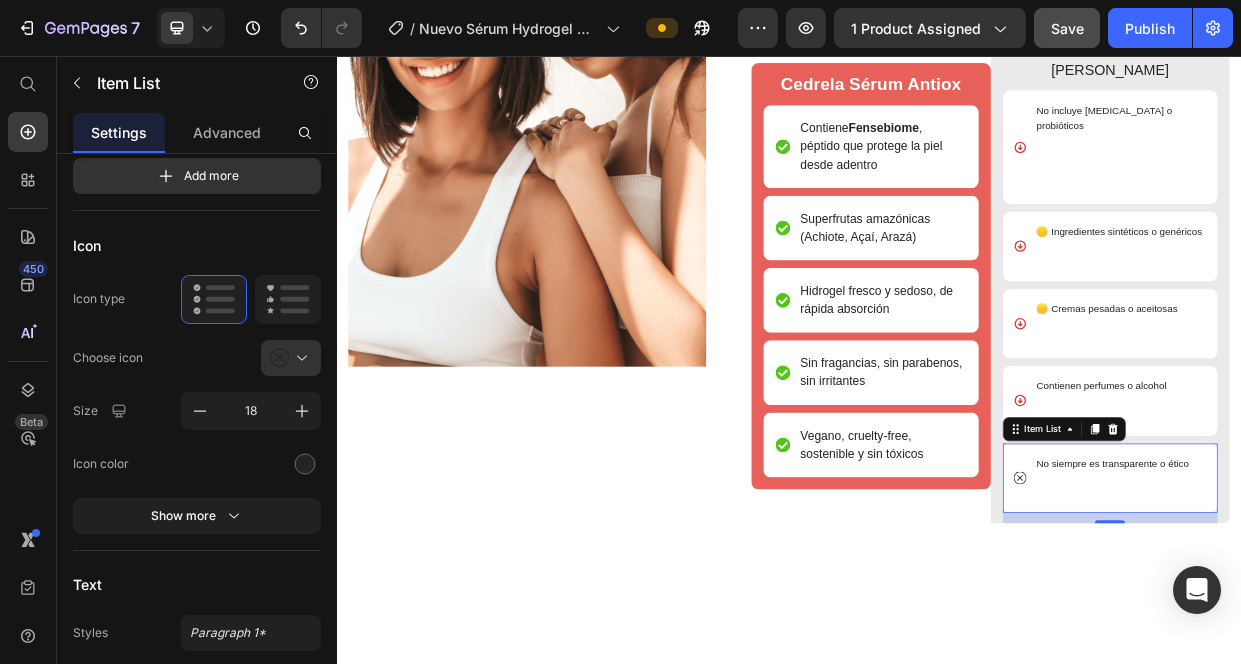 click at bounding box center (299, 358) 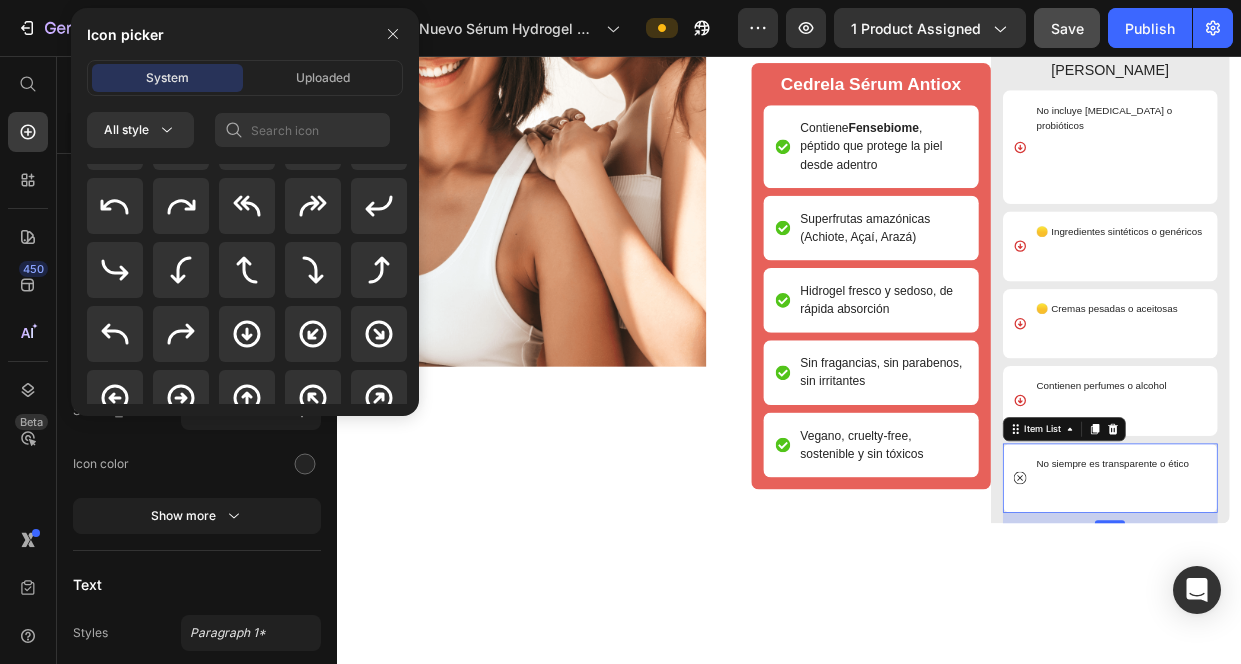 scroll, scrollTop: 465, scrollLeft: 0, axis: vertical 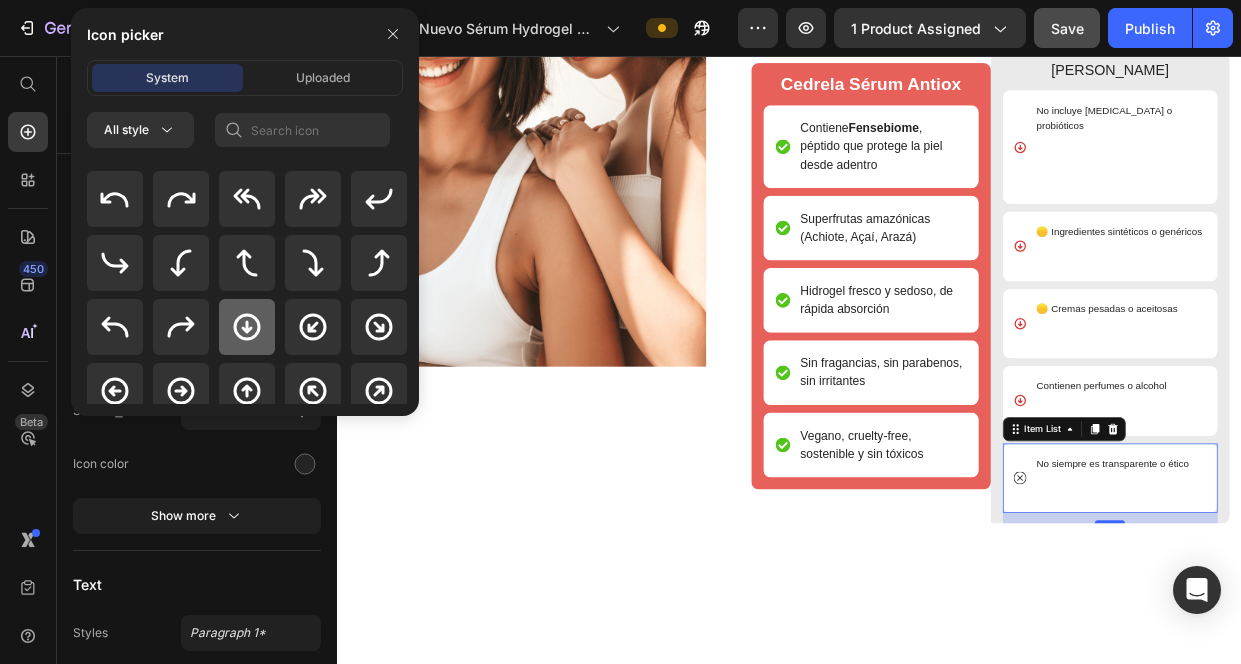 click 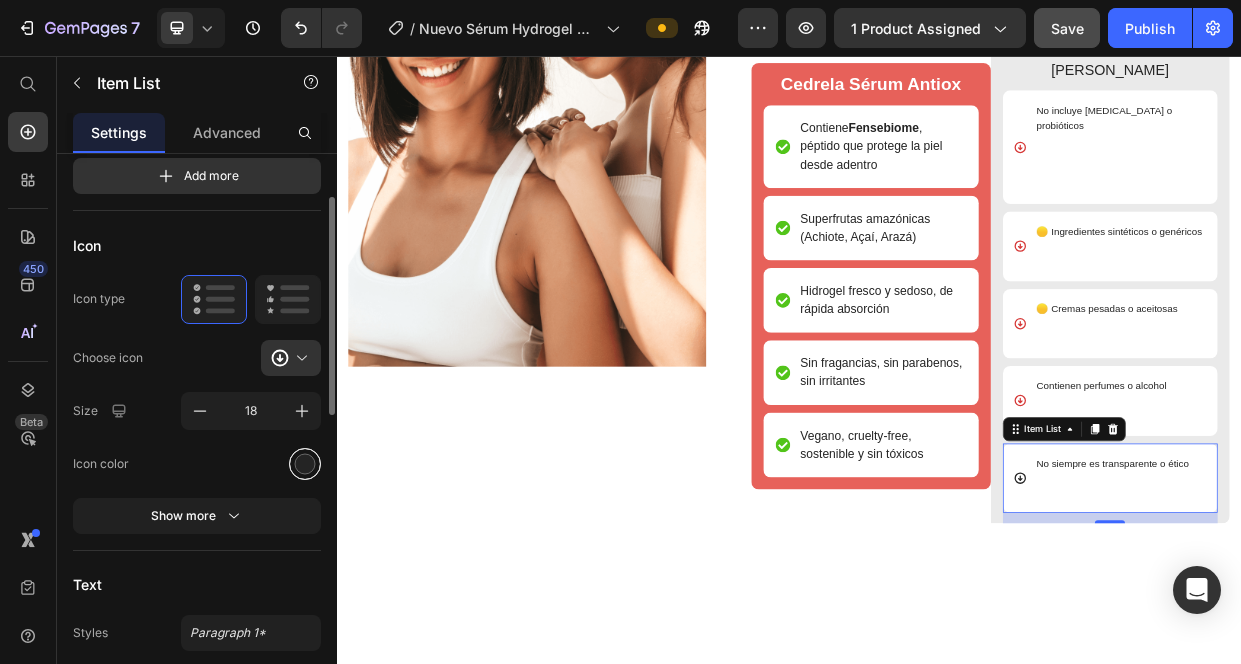 click at bounding box center [305, 463] 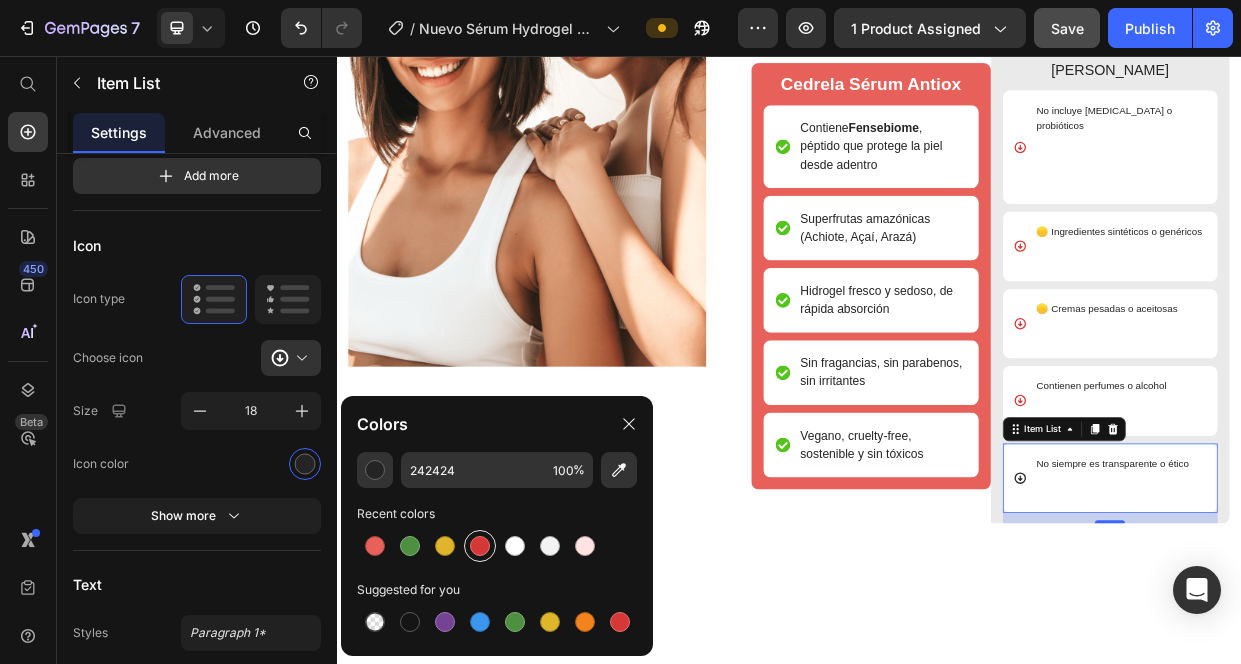 click at bounding box center (480, 546) 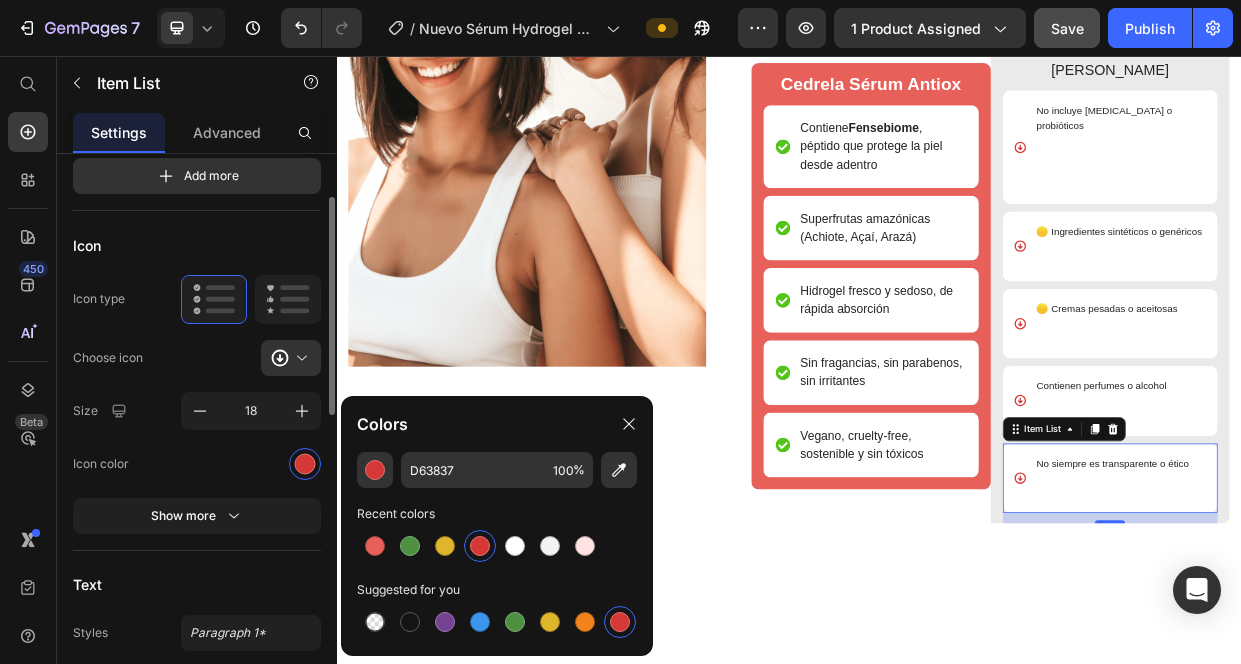 click on "Icon" at bounding box center [197, 245] 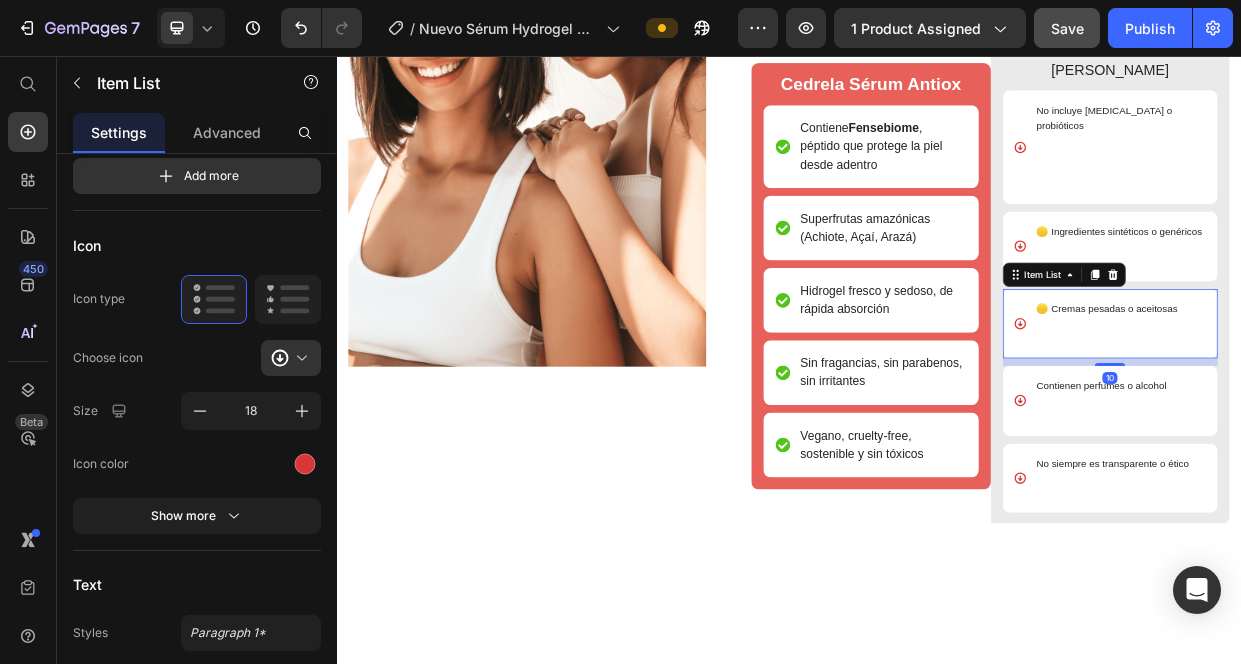 click at bounding box center (1359, 412) 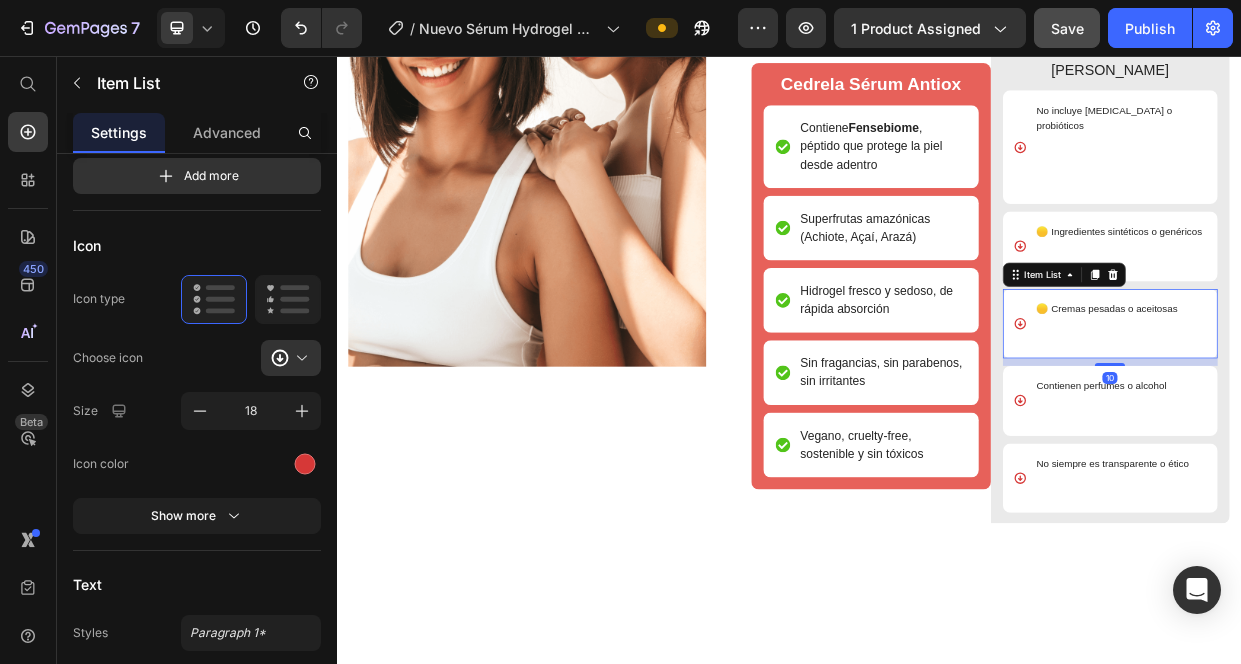 click at bounding box center (1359, 432) 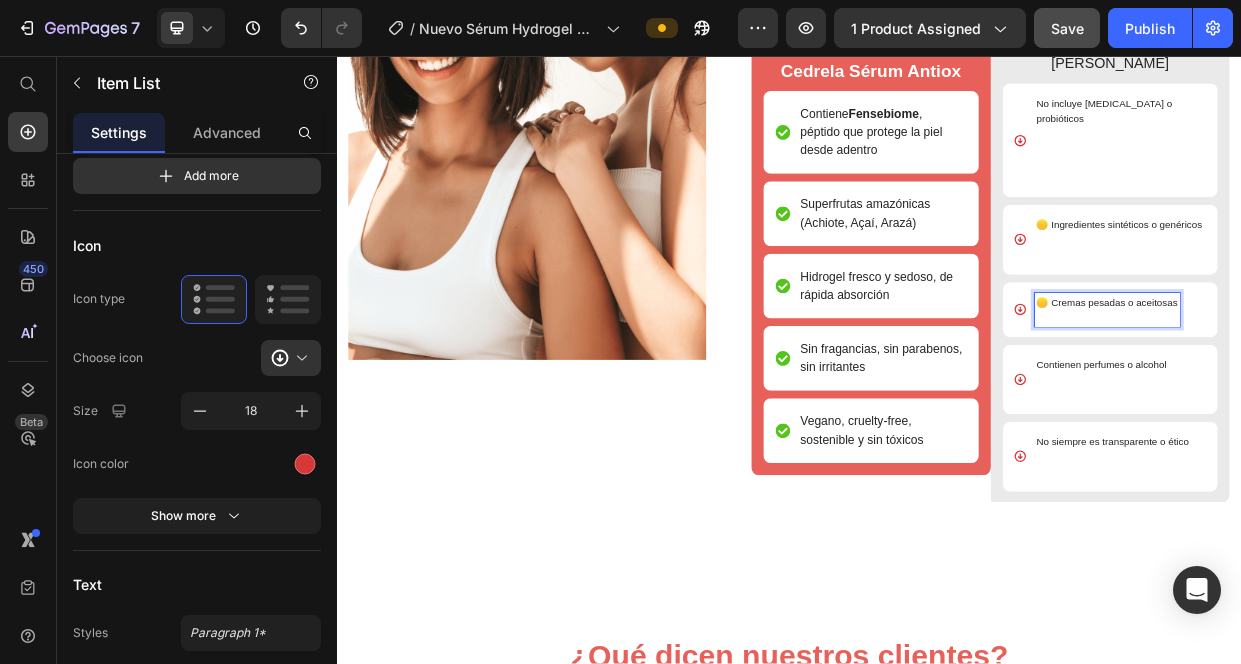 scroll, scrollTop: 4986, scrollLeft: 0, axis: vertical 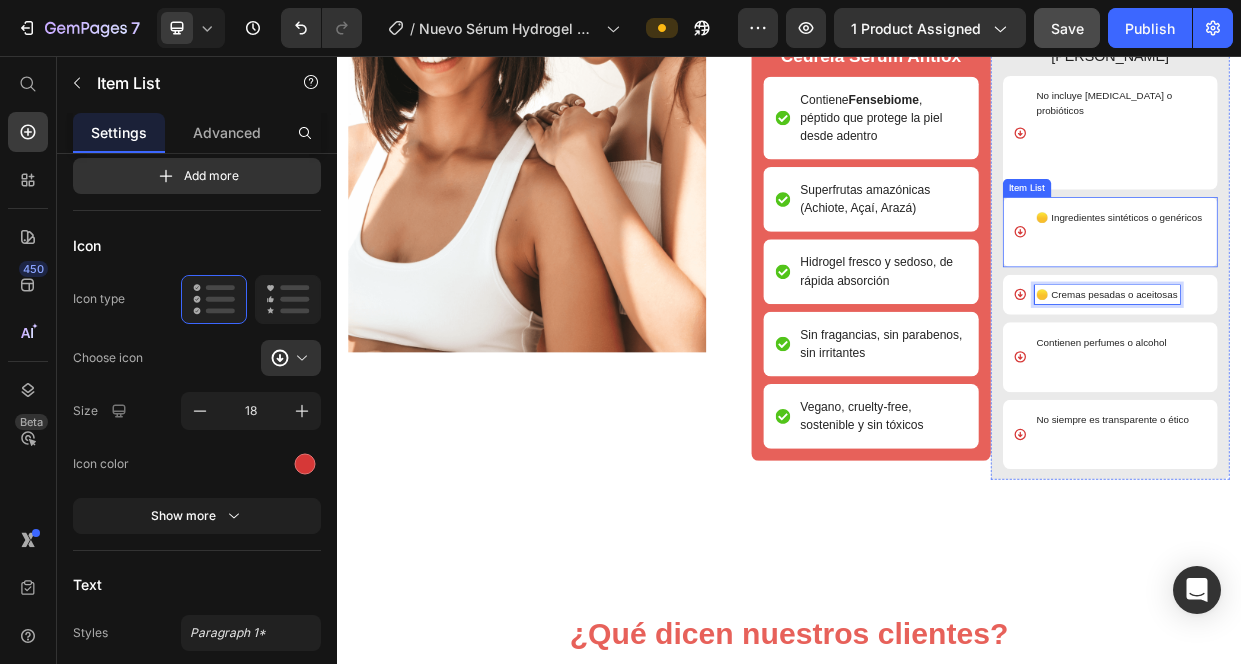 click at bounding box center [1376, 291] 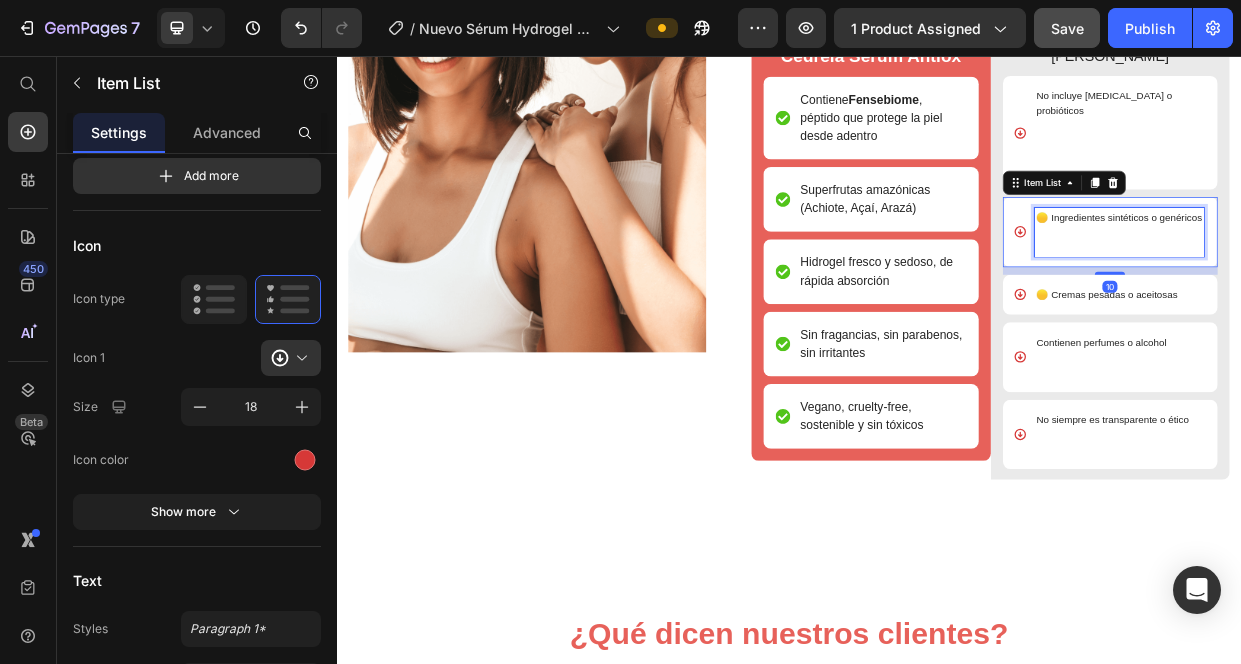 click at bounding box center [1376, 310] 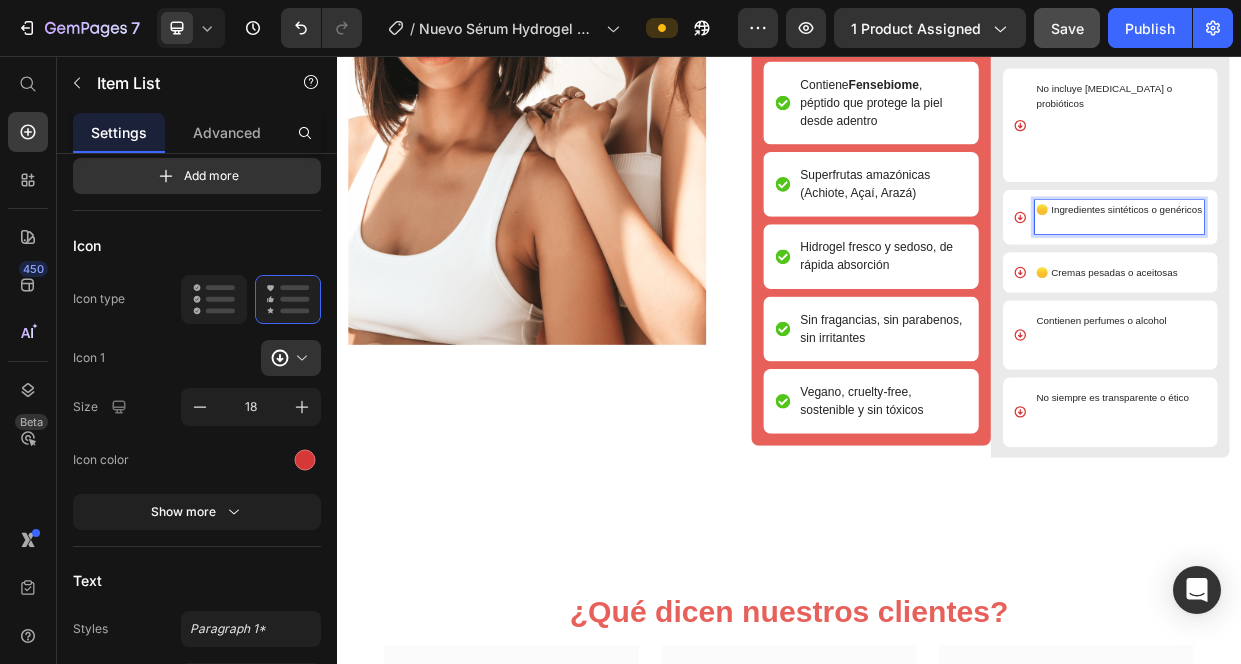 scroll, scrollTop: 5006, scrollLeft: 0, axis: vertical 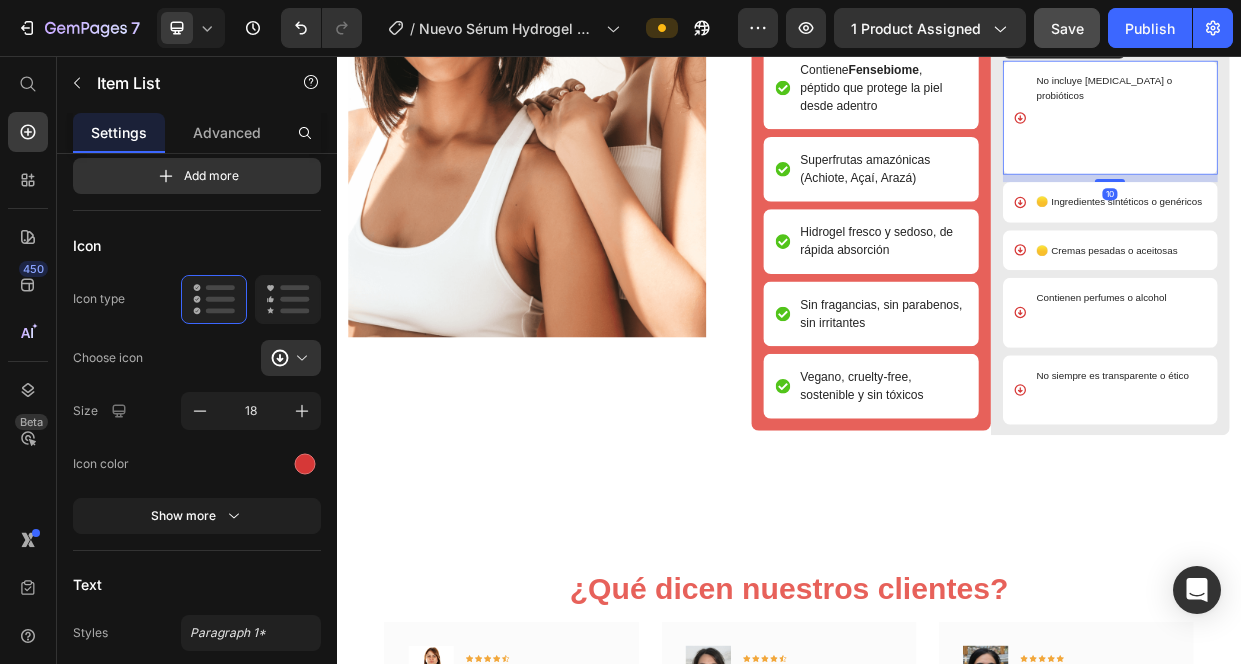 click at bounding box center (1378, 188) 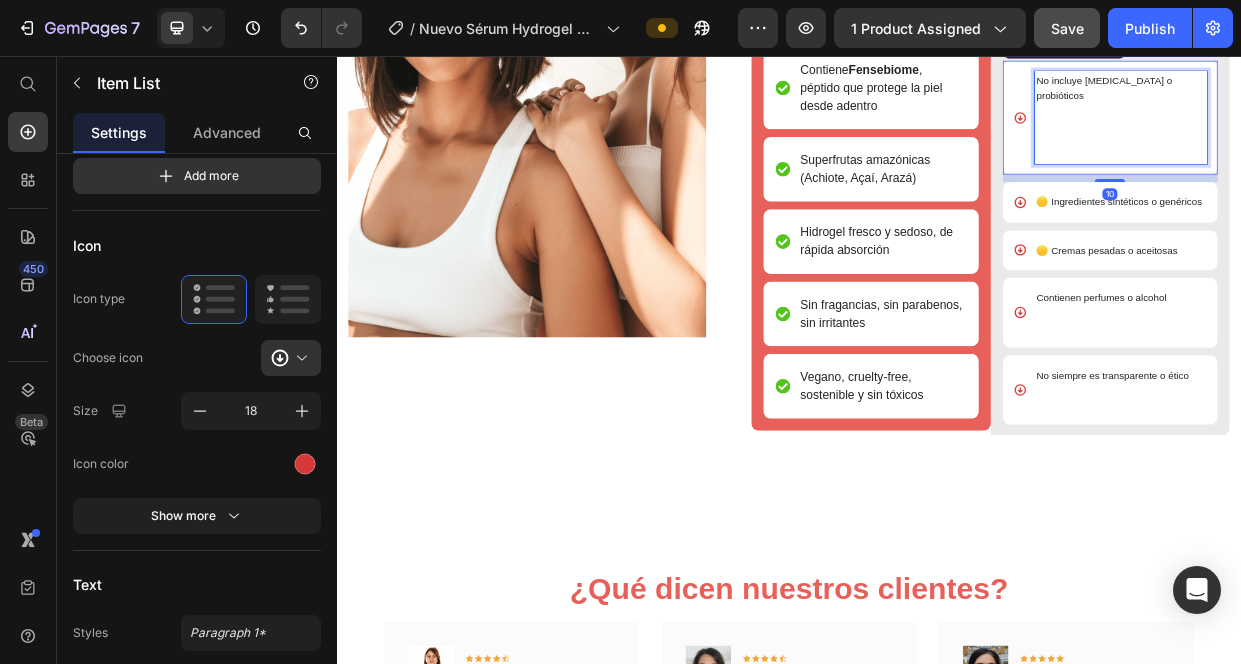 click at bounding box center (1378, 188) 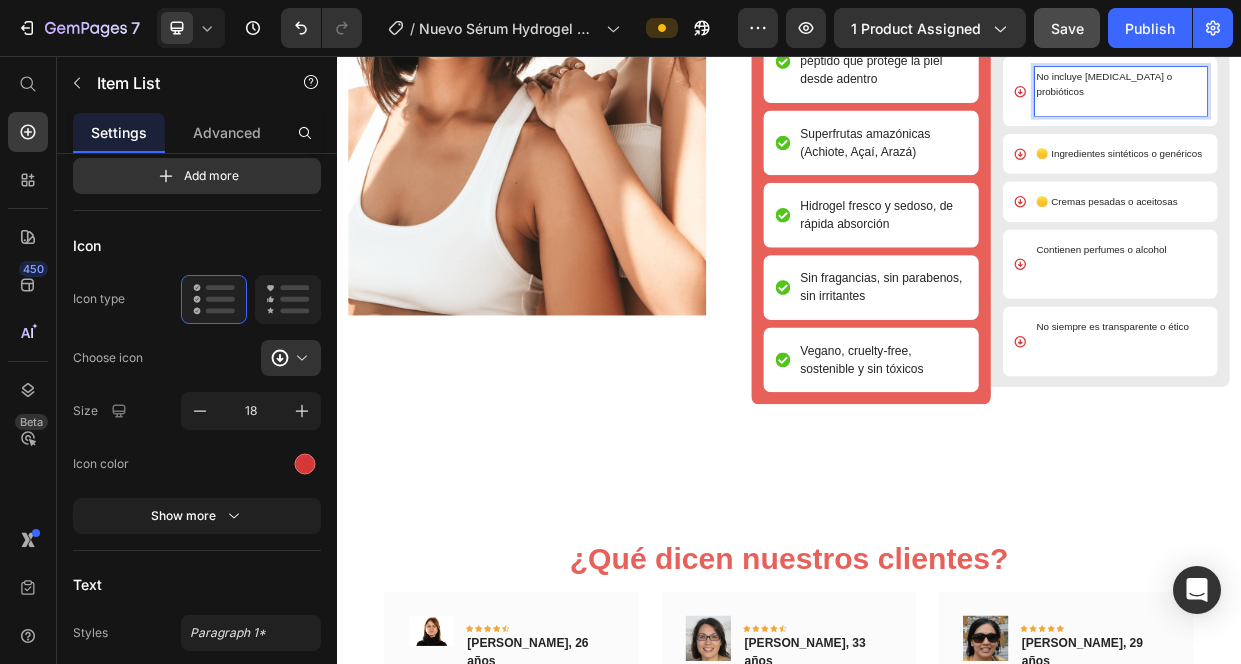 scroll, scrollTop: 5025, scrollLeft: 0, axis: vertical 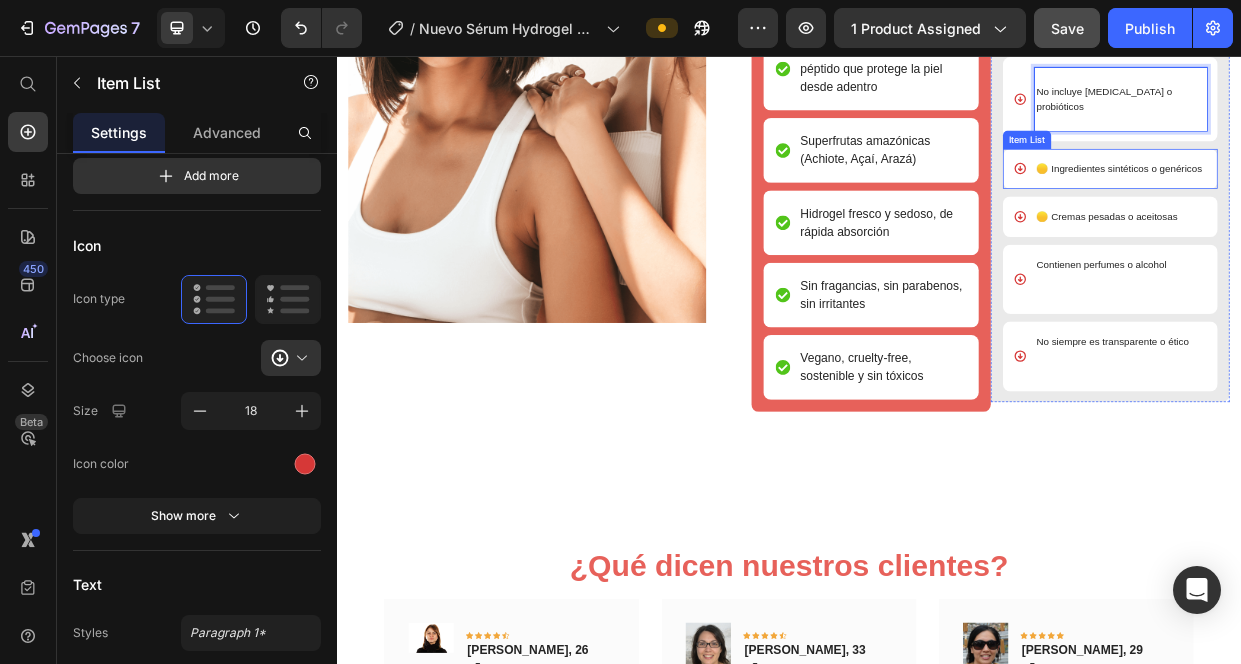 click on "🟡 Ingredientes sintéticos o genéricos" at bounding box center (1376, 207) 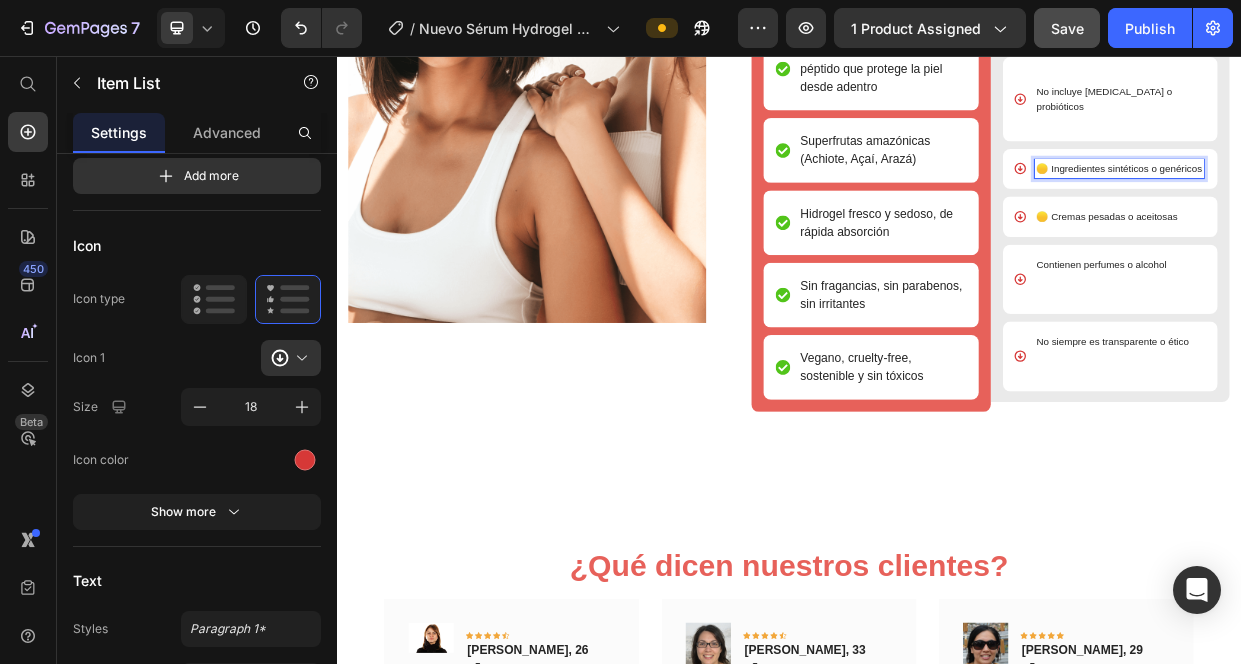 scroll, scrollTop: 5015, scrollLeft: 0, axis: vertical 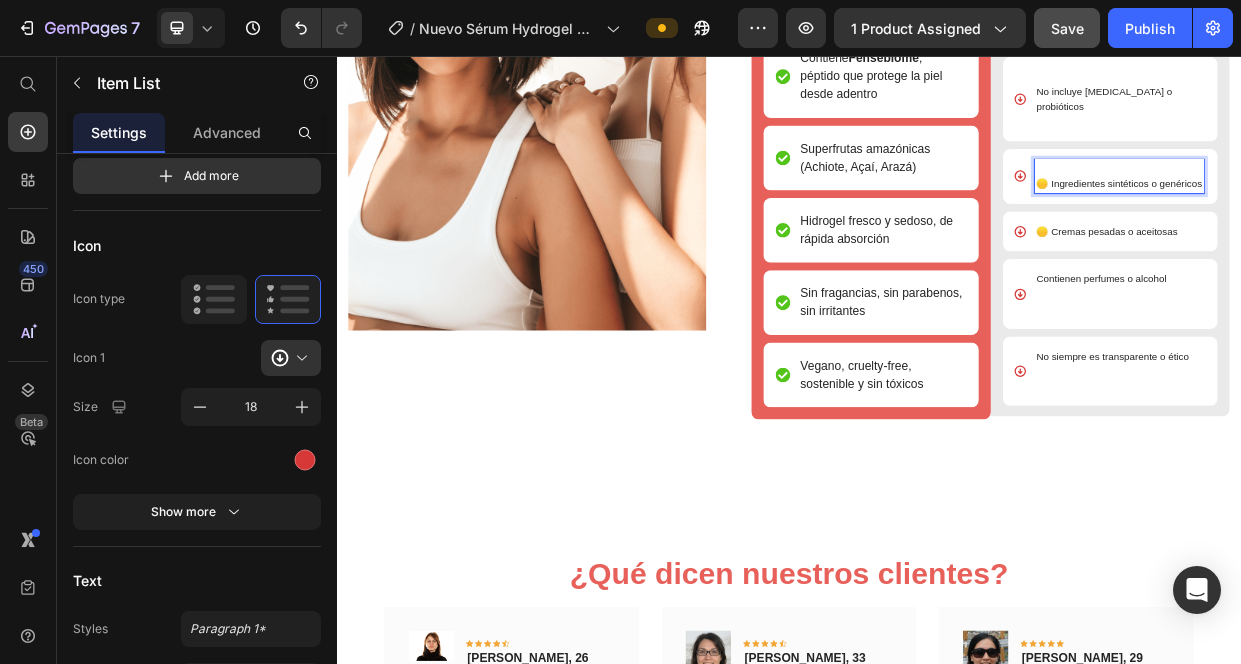 click on "🟡 Ingredientes sintéticos o genéricos" at bounding box center [1376, 226] 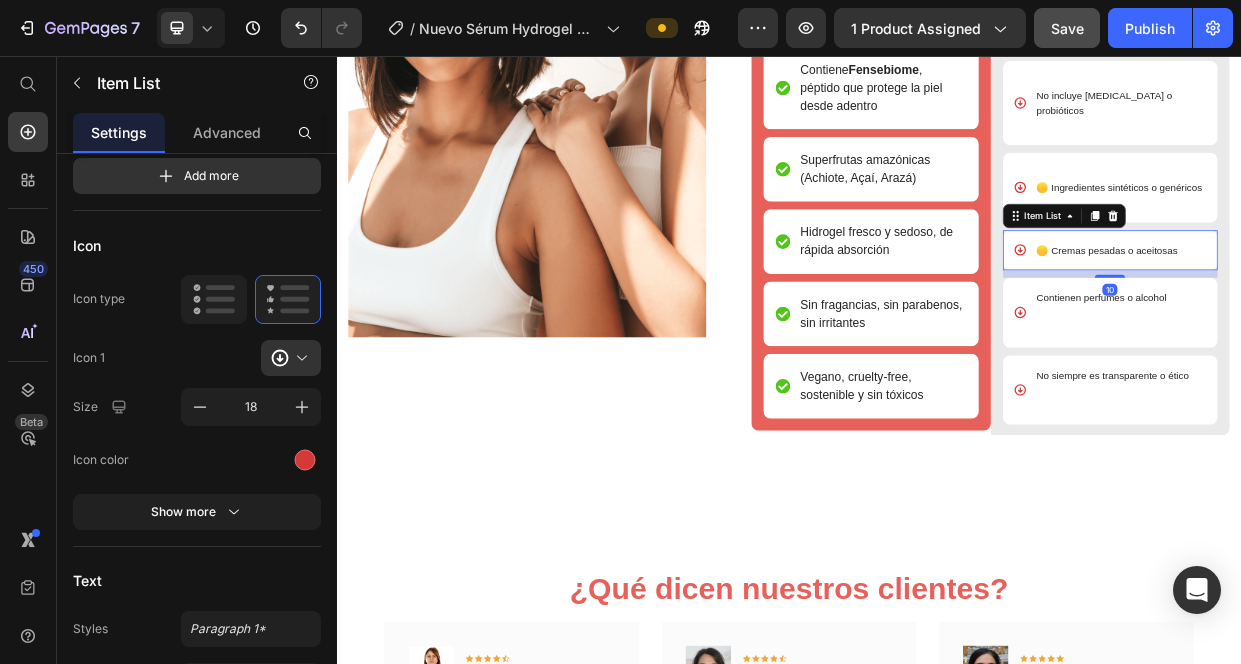 click on "🟡 Cremas pesadas o aceitosas" at bounding box center [1359, 315] 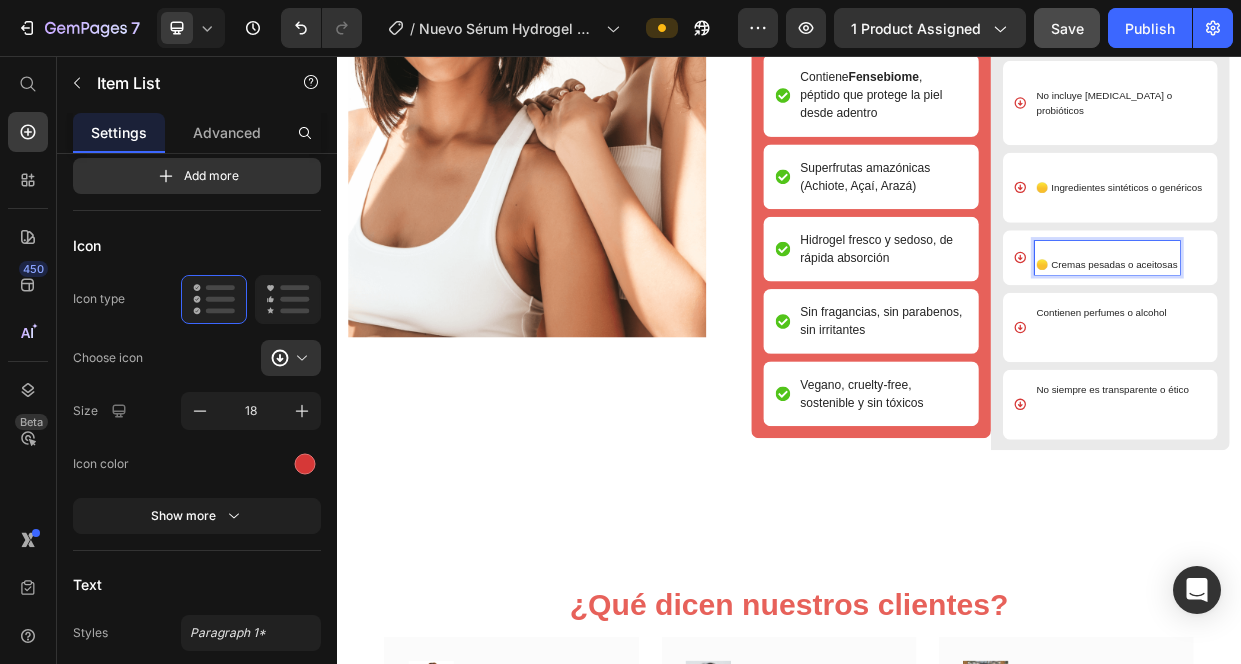 scroll, scrollTop: 4996, scrollLeft: 0, axis: vertical 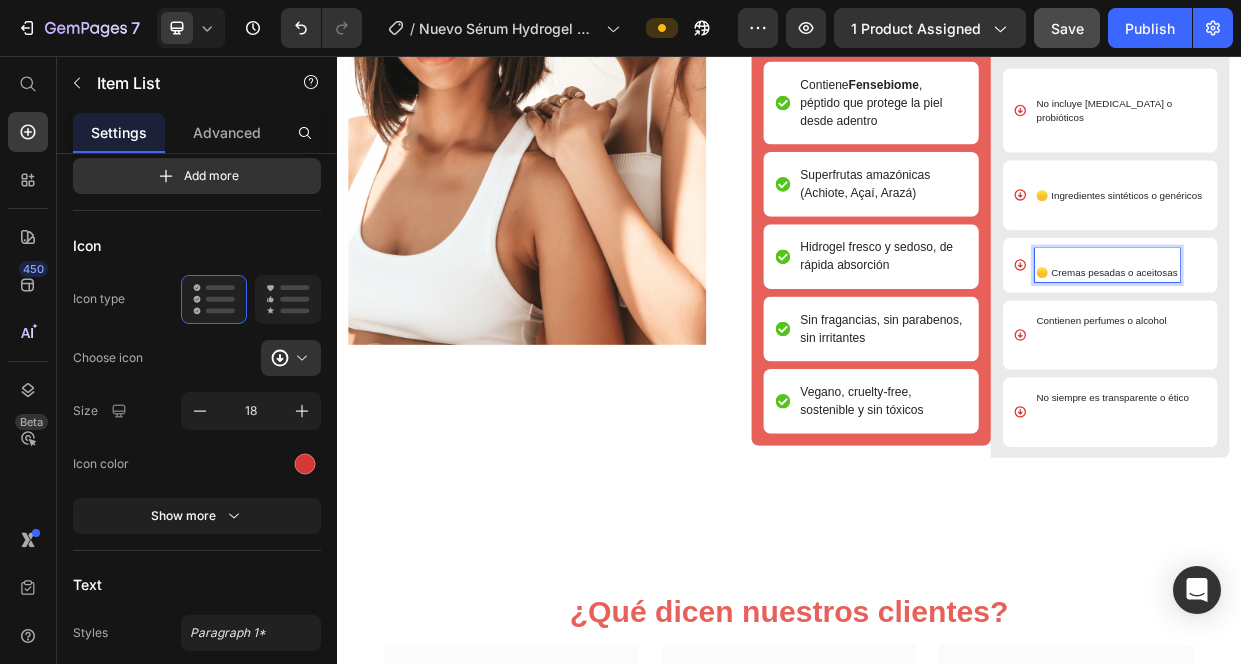 click on "🟡 Cremas pesadas o aceitosas" at bounding box center [1359, 334] 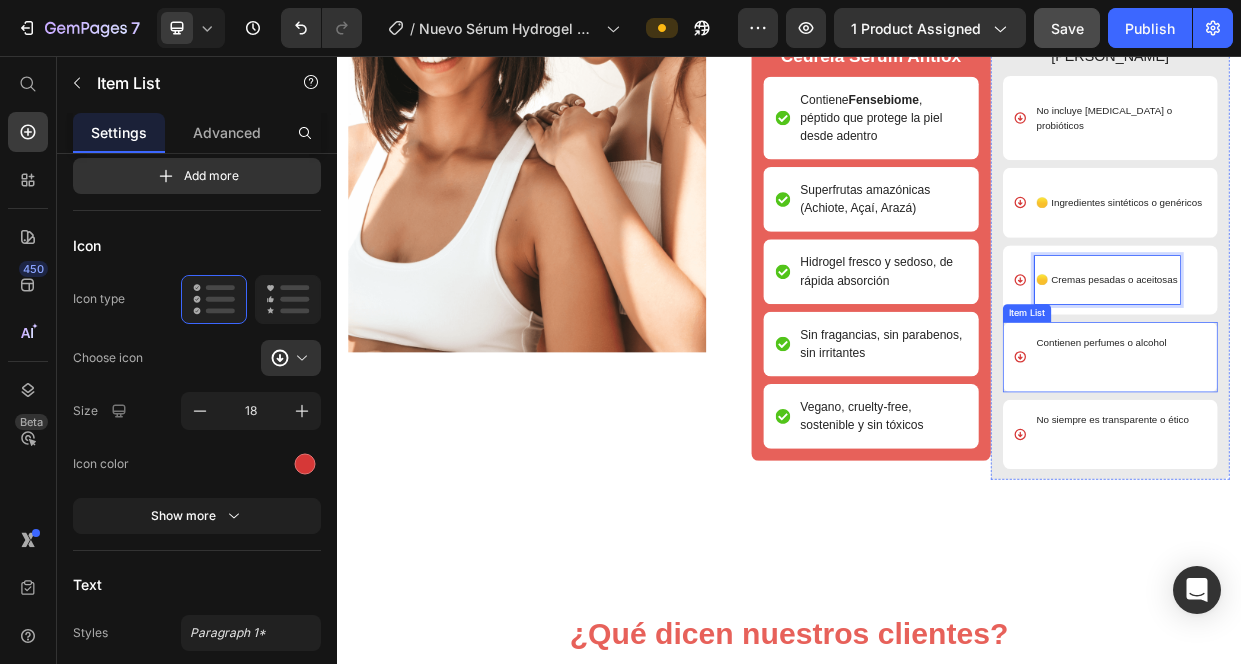 click on "Contienen perfumes o alcohol" at bounding box center (1352, 437) 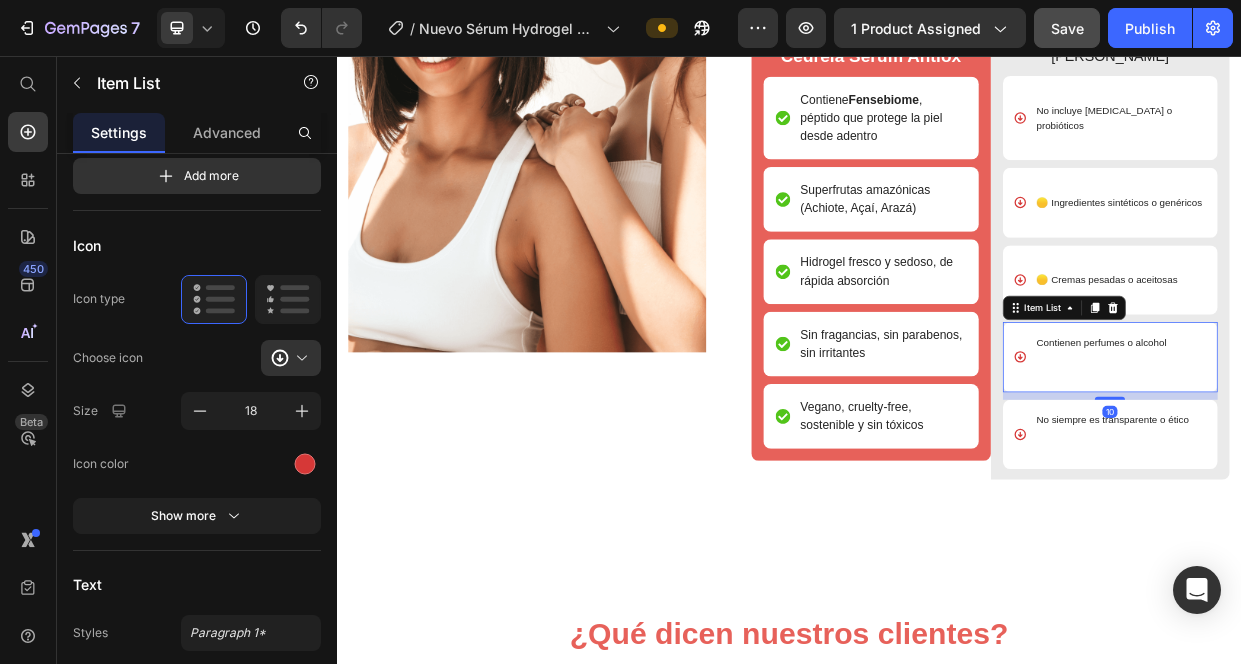 click on "Contienen perfumes o alcohol" at bounding box center [1352, 437] 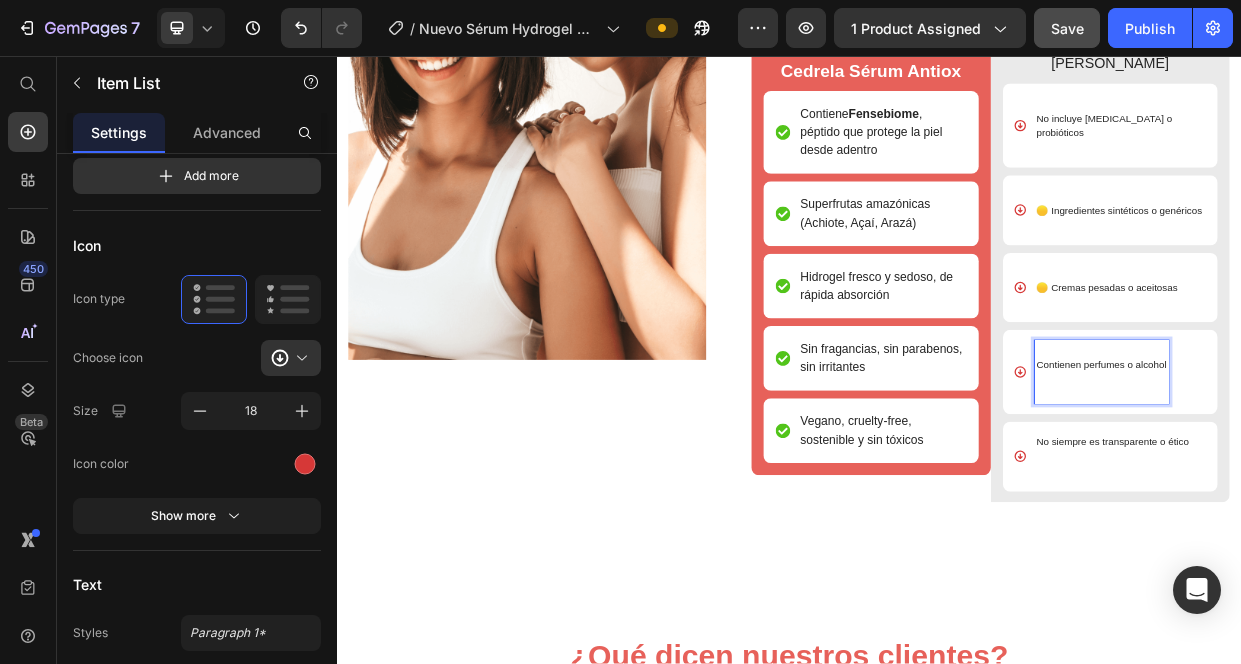 scroll, scrollTop: 4986, scrollLeft: 0, axis: vertical 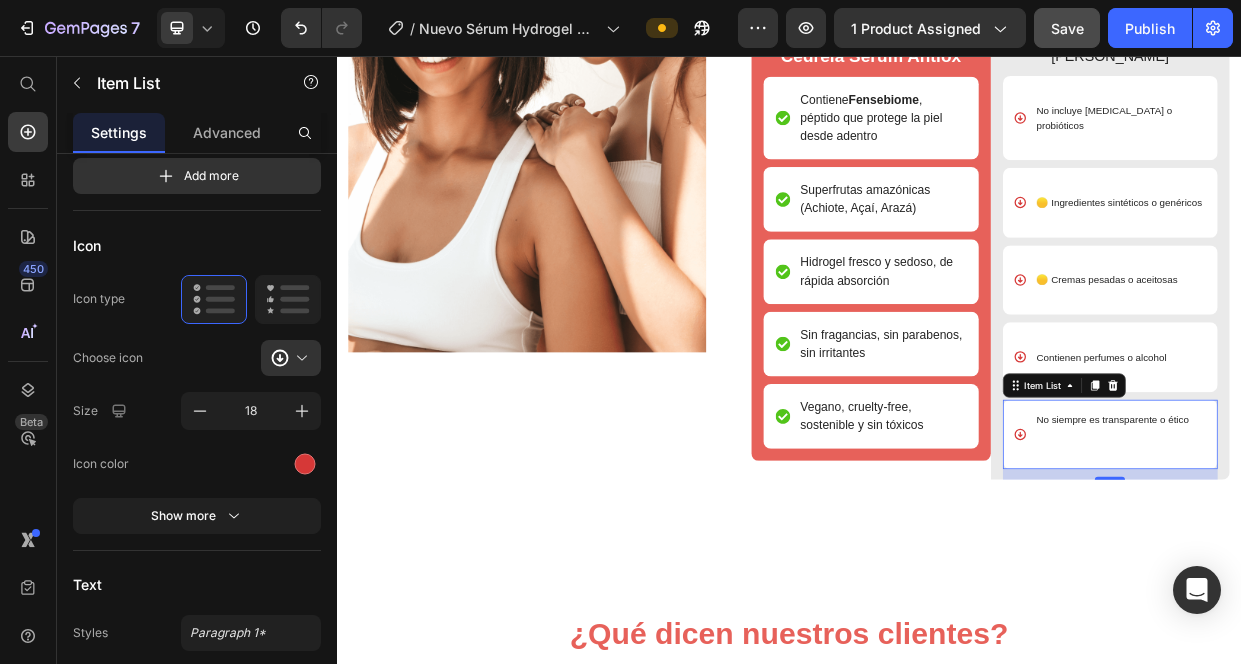 click on "No siempre es transparente o ético" at bounding box center [1367, 540] 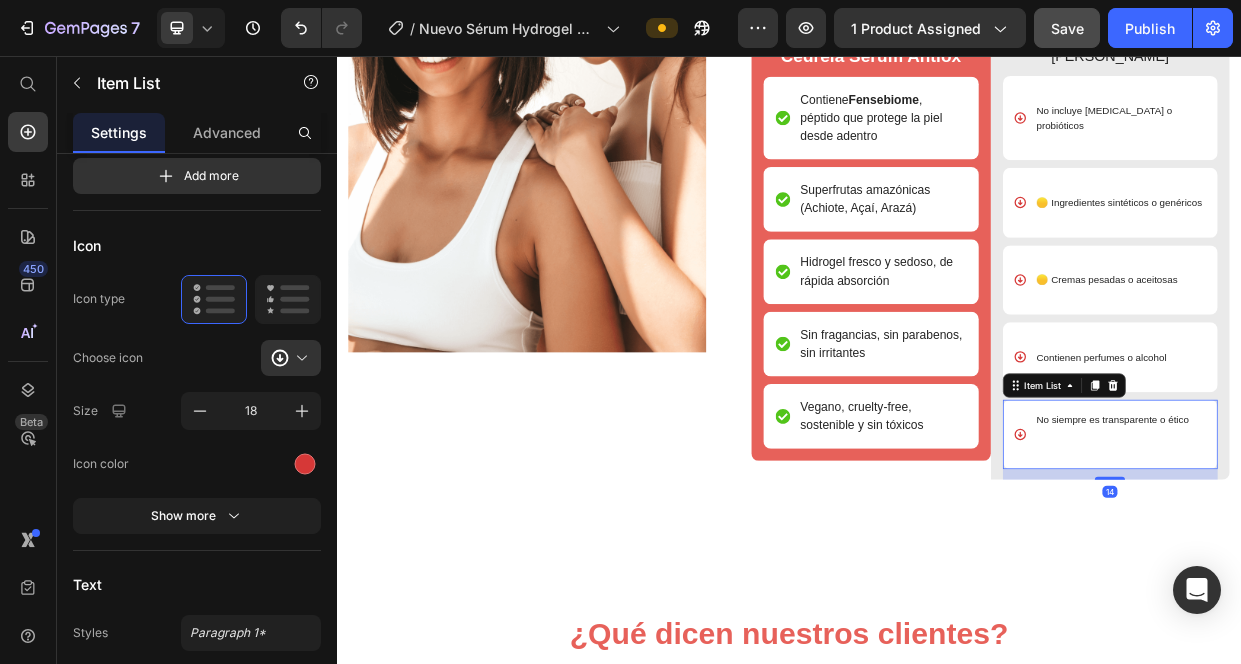 click on "No siempre es transparente o ético" at bounding box center (1367, 540) 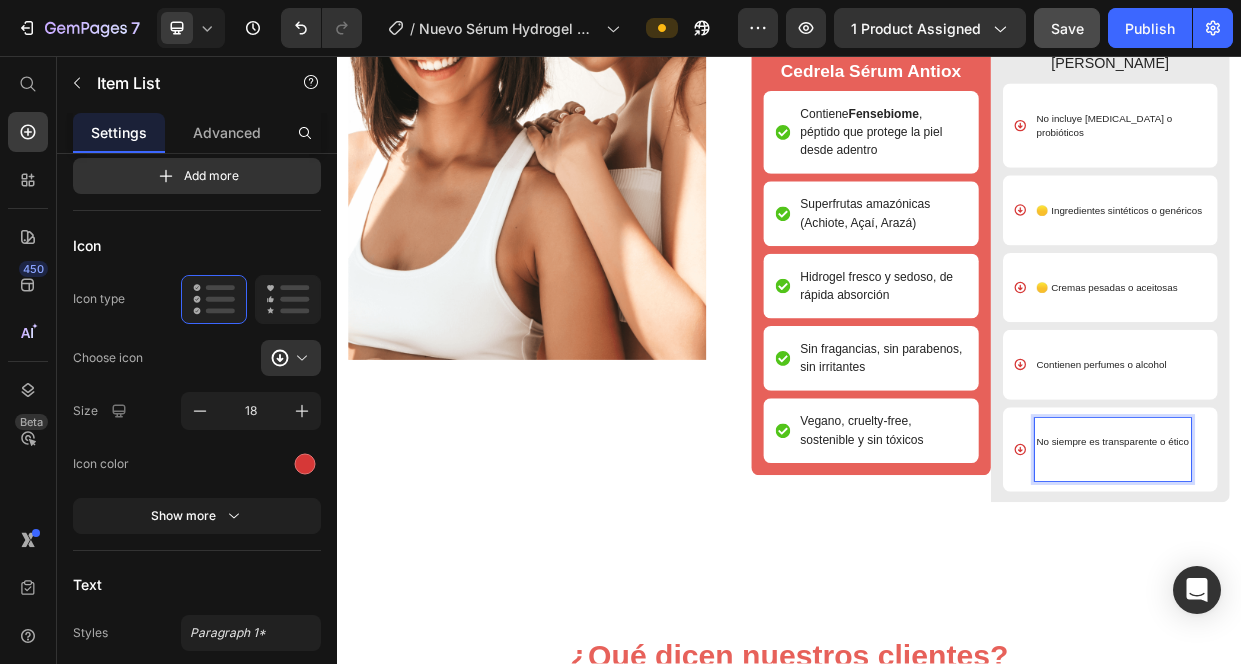 scroll, scrollTop: 4986, scrollLeft: 0, axis: vertical 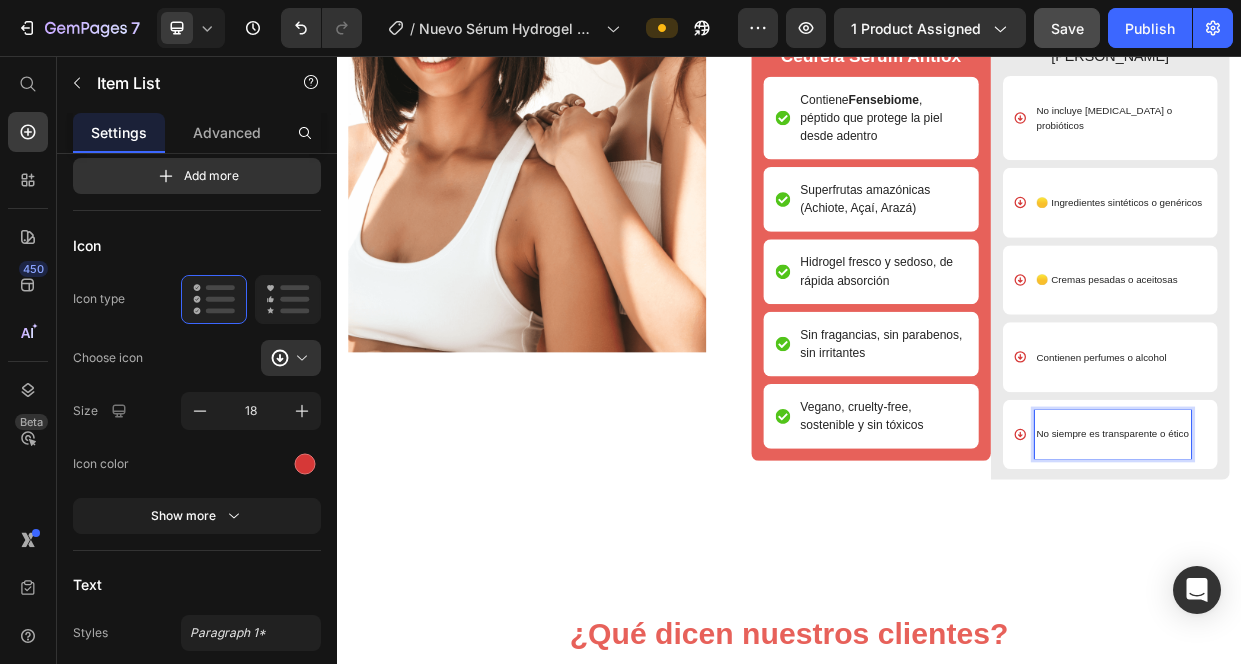 click on "No siempre es transparente o ético" at bounding box center [1367, 559] 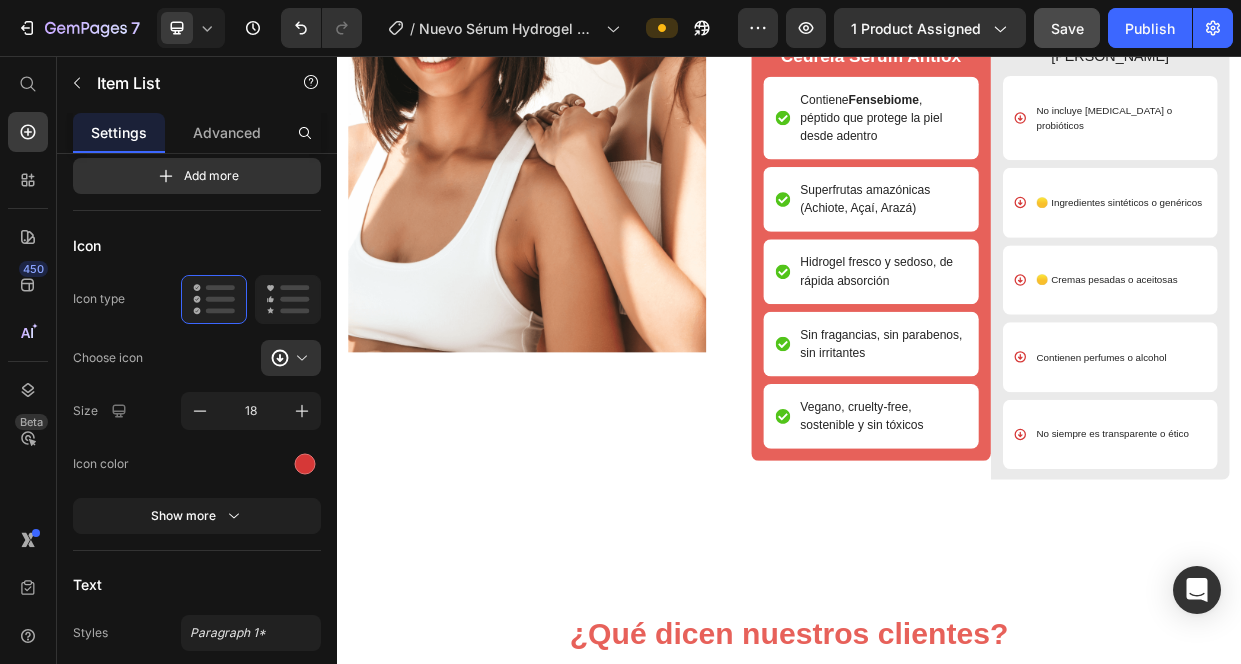 click on "No siempre es transparente o ético" at bounding box center (1364, 559) 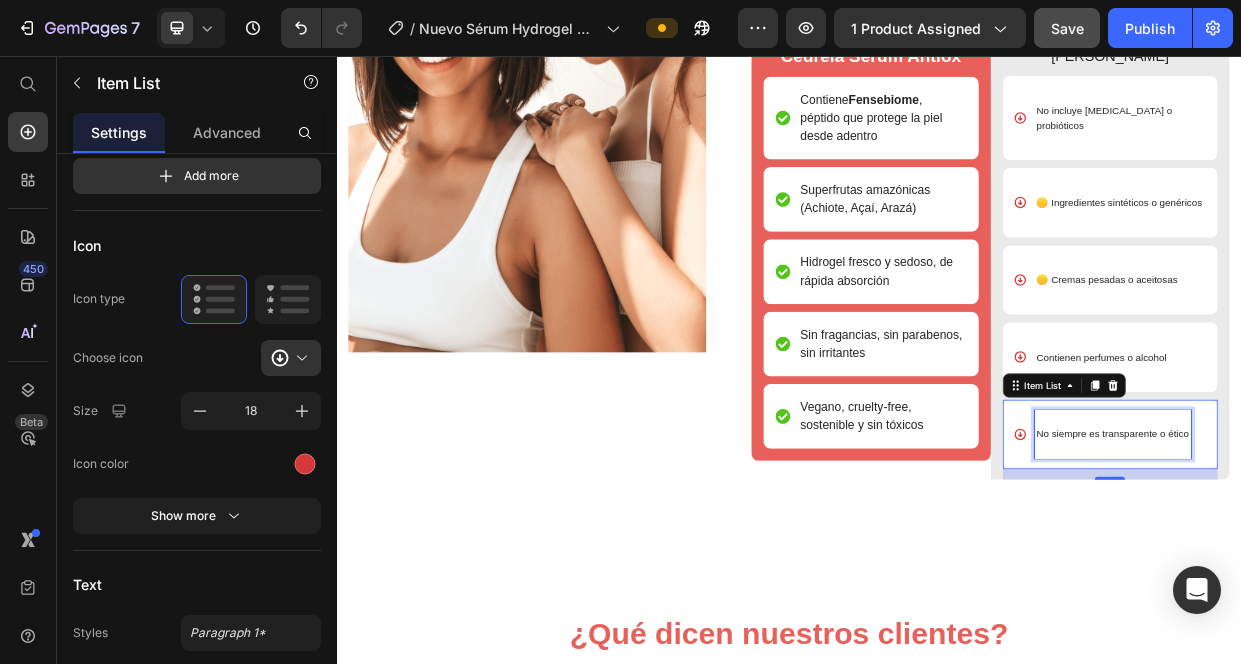 click at bounding box center [1367, 540] 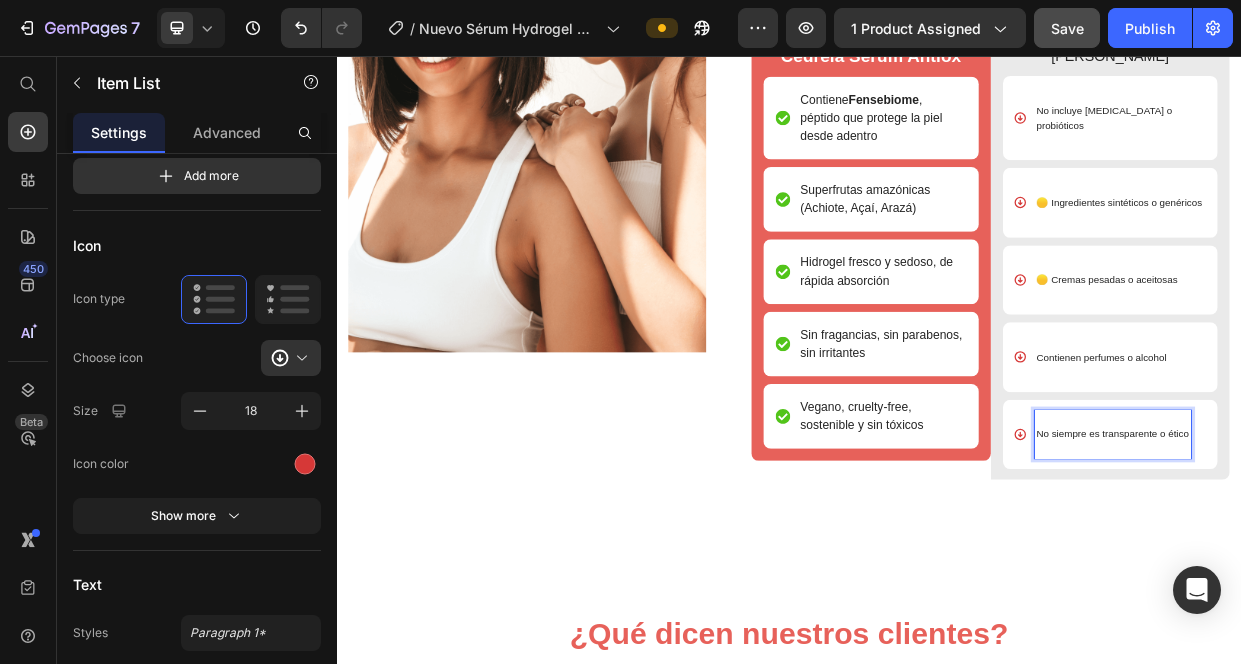 click at bounding box center (1367, 540) 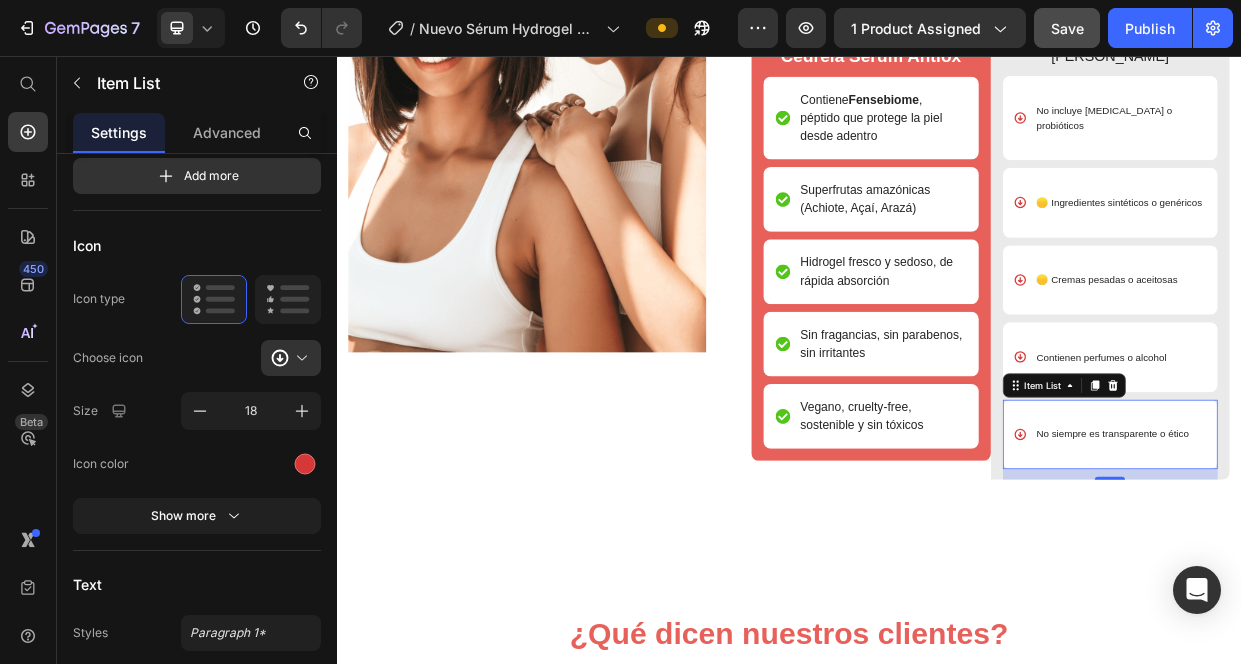 click on "No siempre es transparente o ético" at bounding box center (1364, 559) 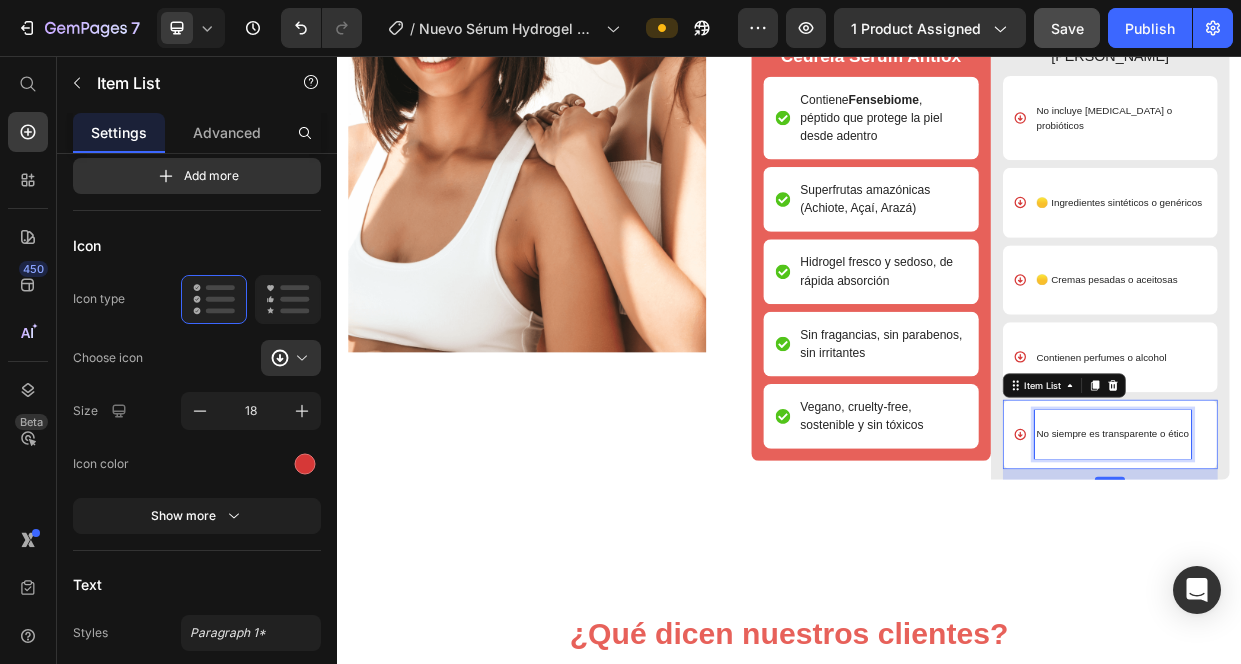 click on "No siempre es transparente o ético" at bounding box center (1367, 559) 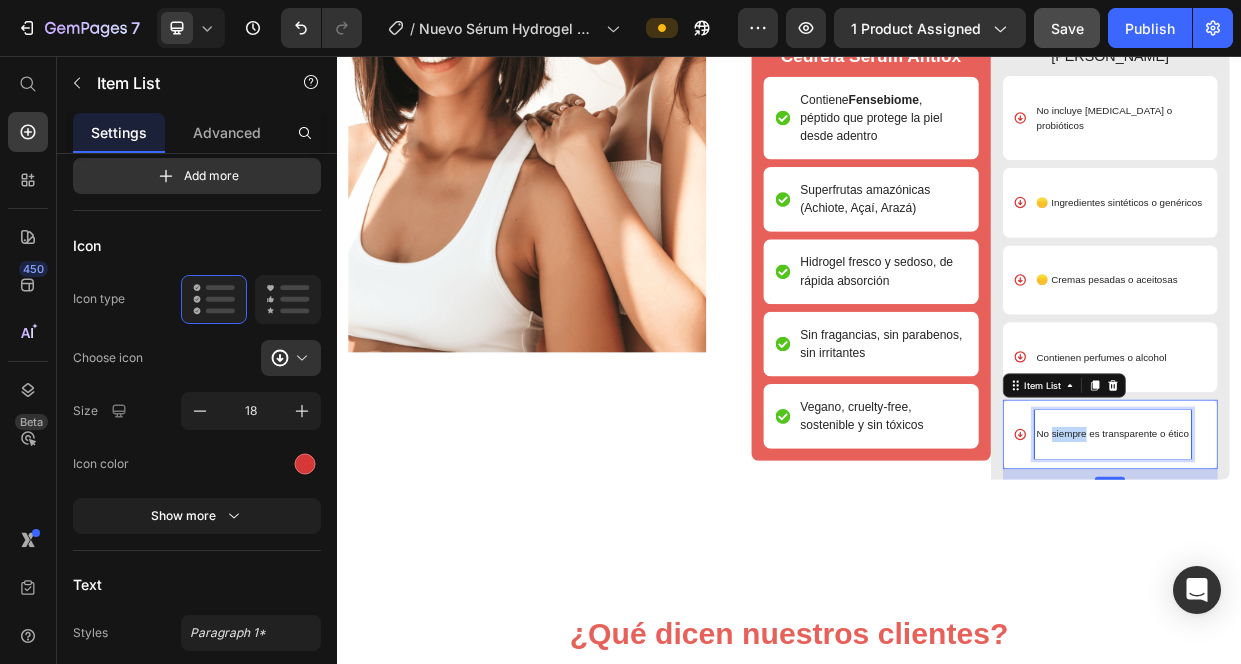 click on "No siempre es transparente o ético" at bounding box center (1367, 559) 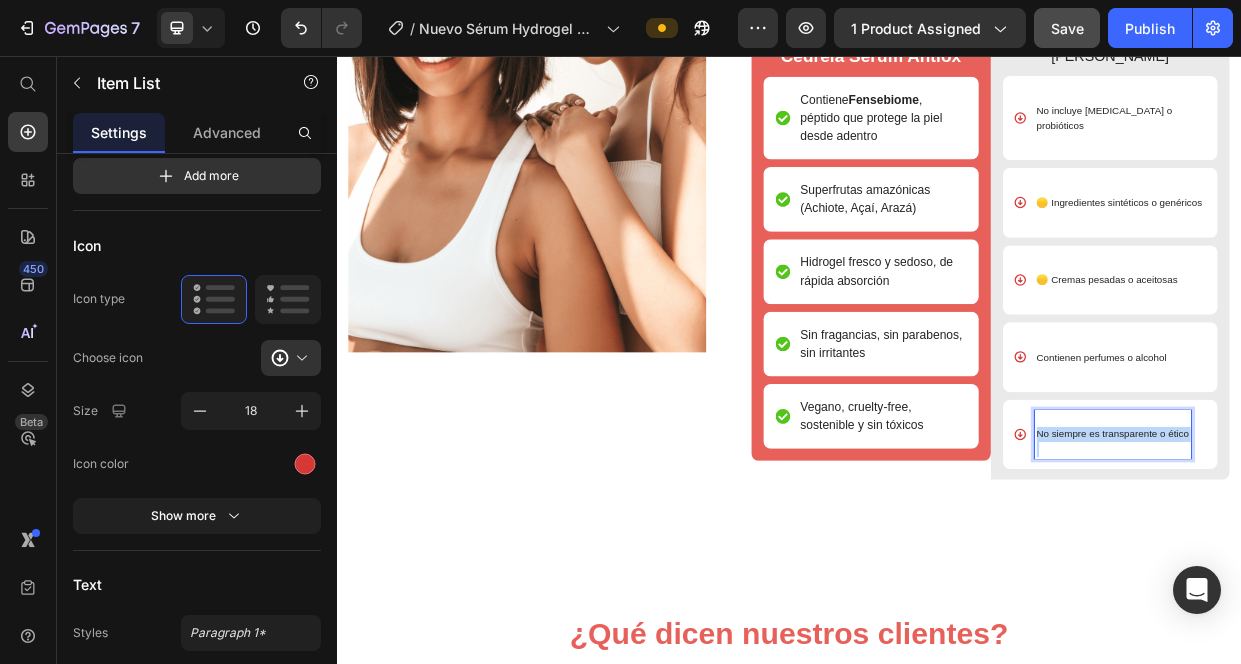 click on "No siempre es transparente o ético" at bounding box center (1367, 559) 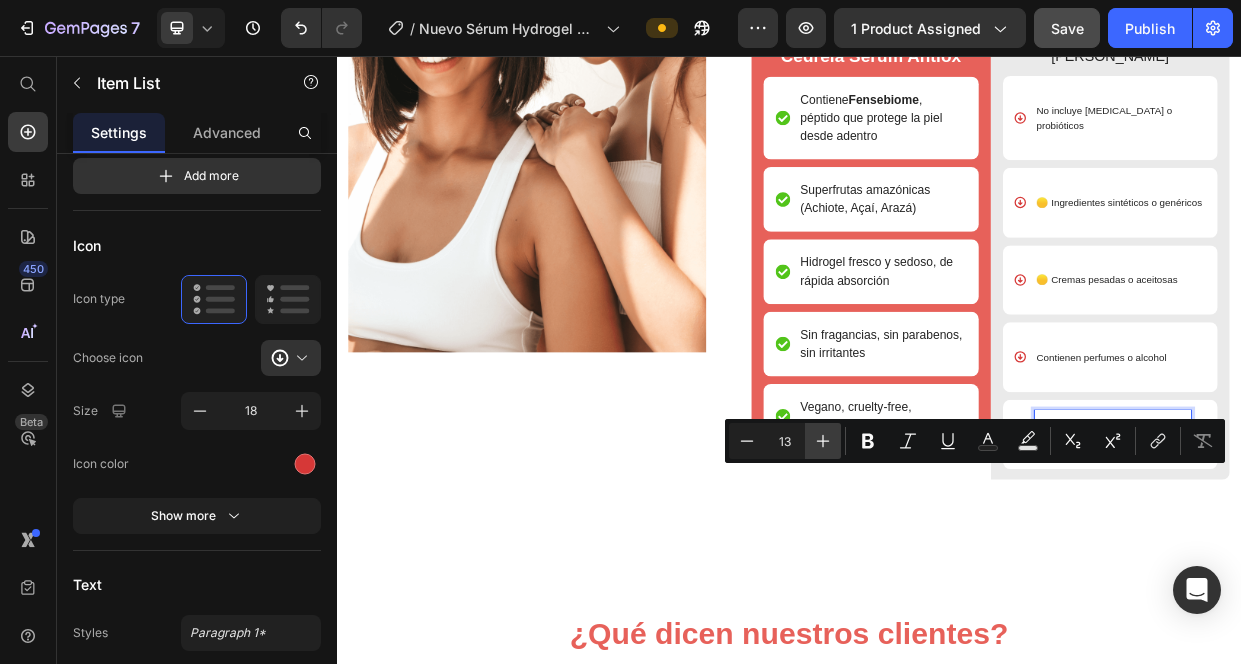 click 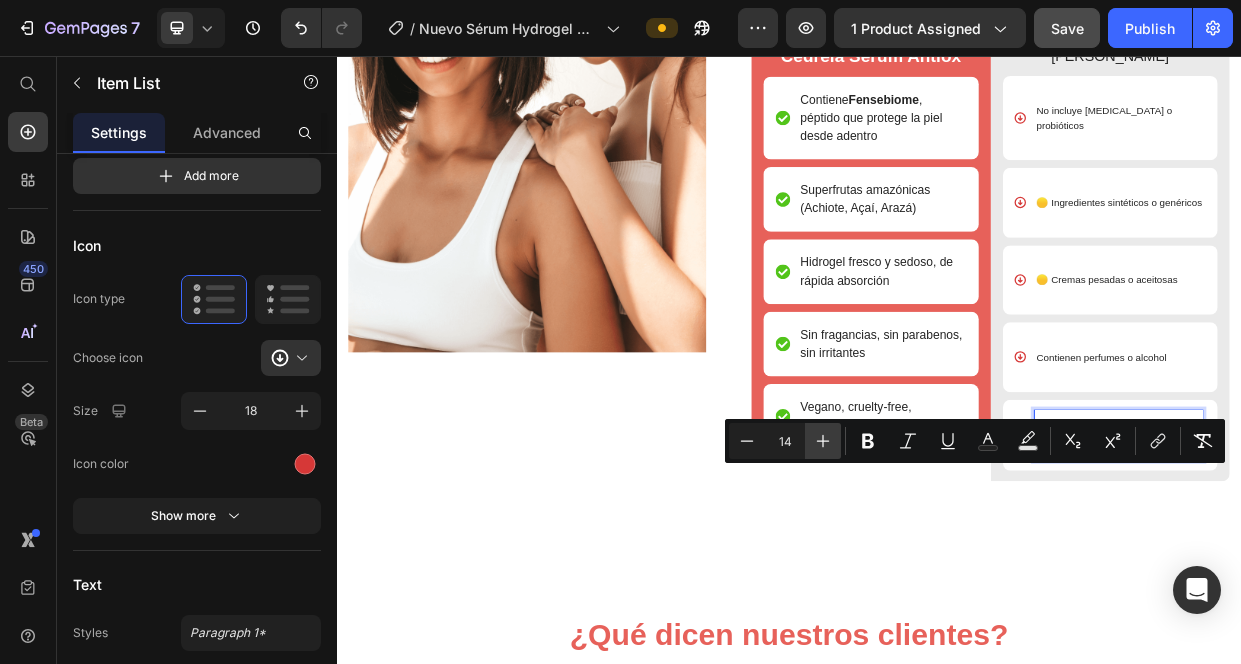 click 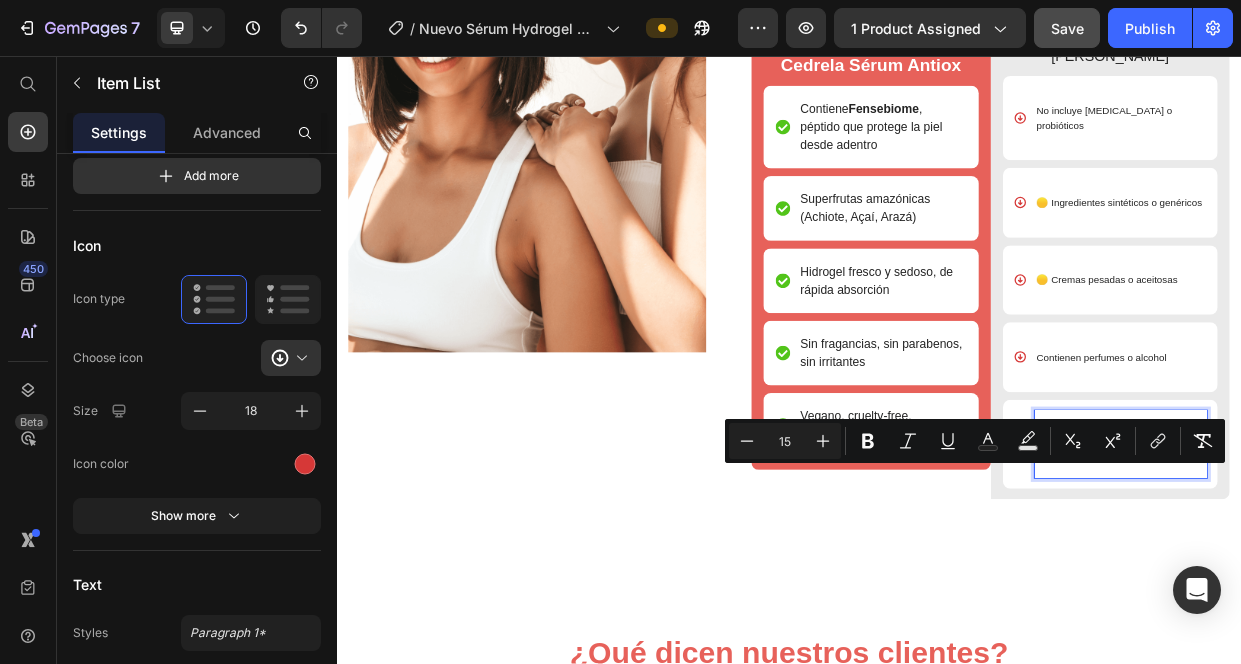 click at bounding box center [1378, 604] 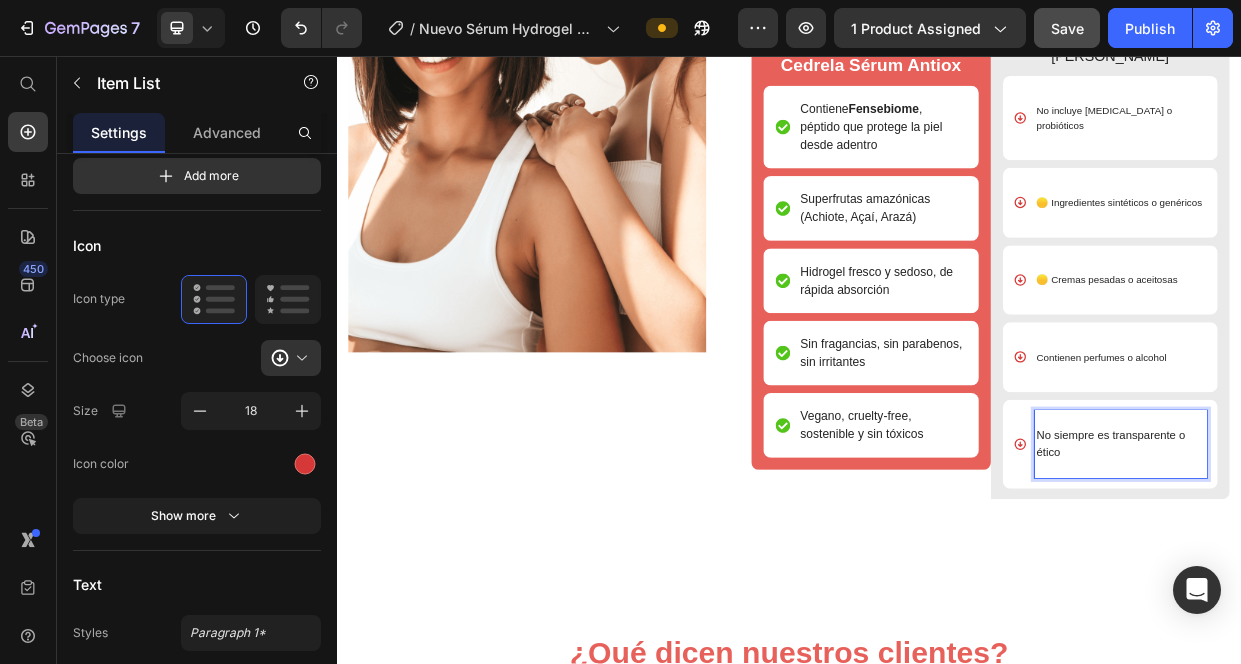 click on "No siempre es transparente o ético" at bounding box center (1378, 571) 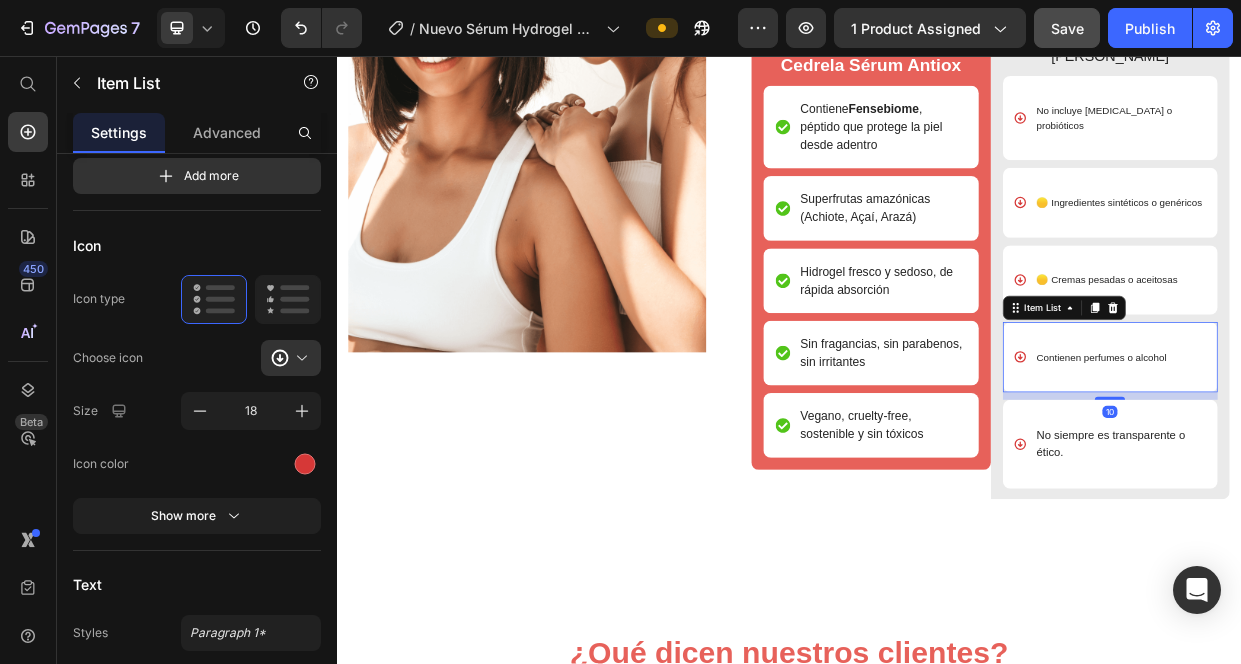 click on "Contienen perfumes o alcohol" at bounding box center [1352, 457] 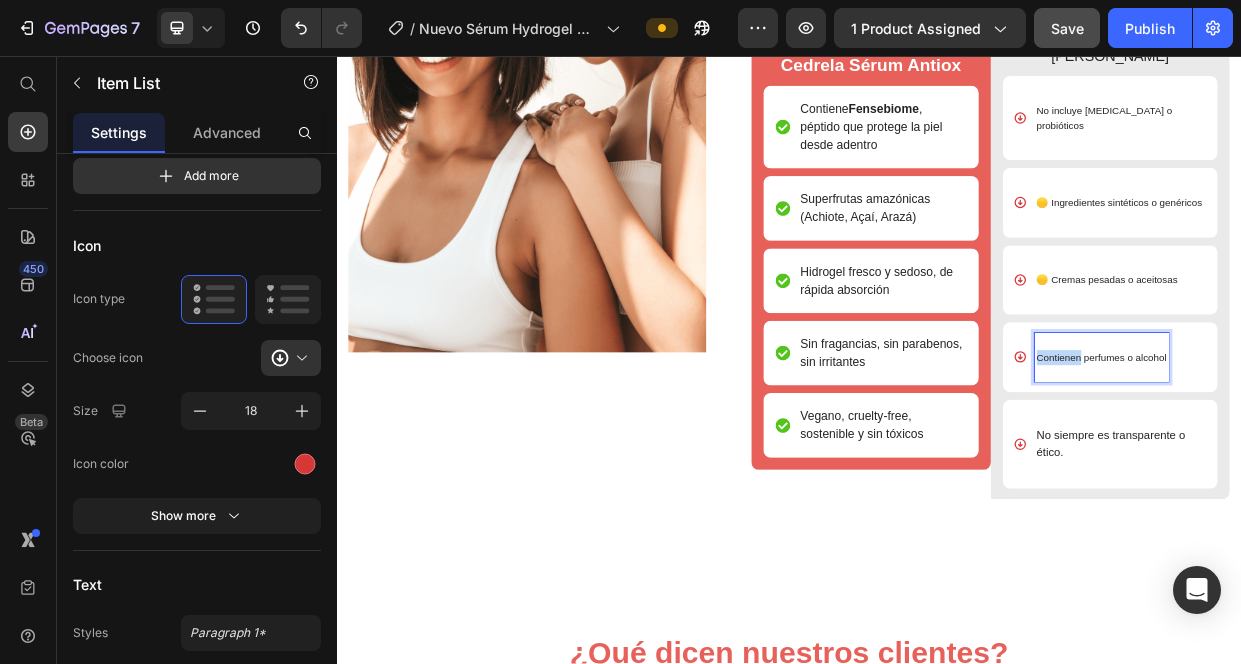 click on "Contienen perfumes o alcohol" at bounding box center [1352, 457] 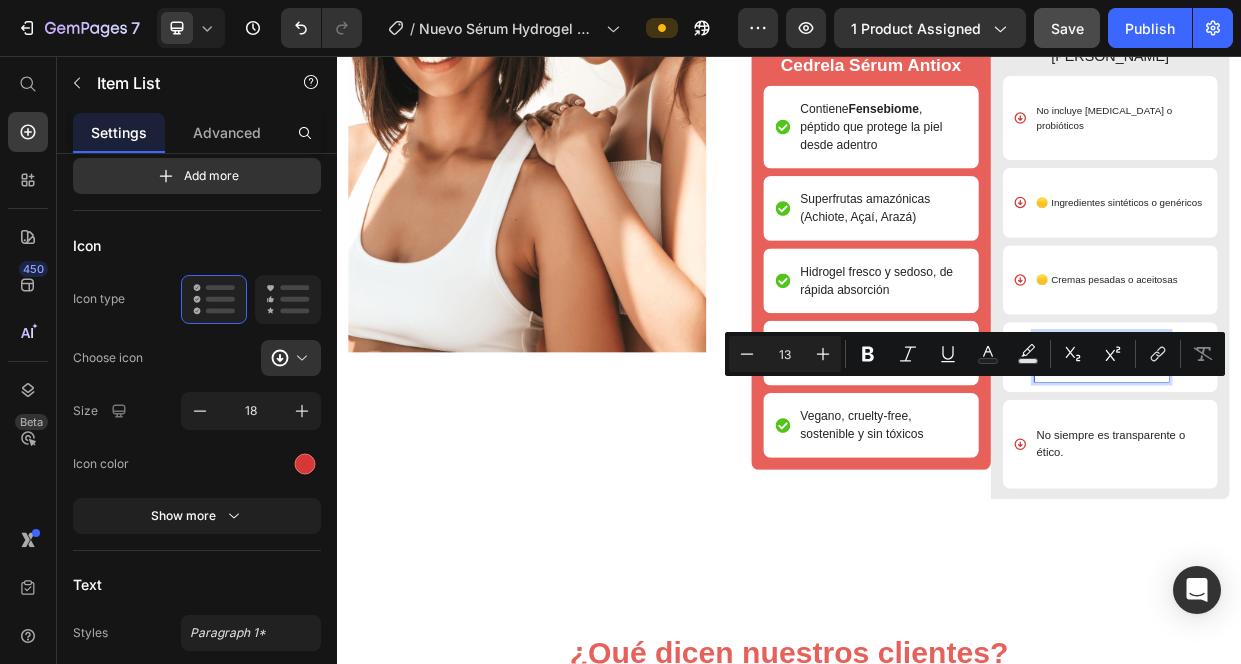 click at bounding box center [1352, 476] 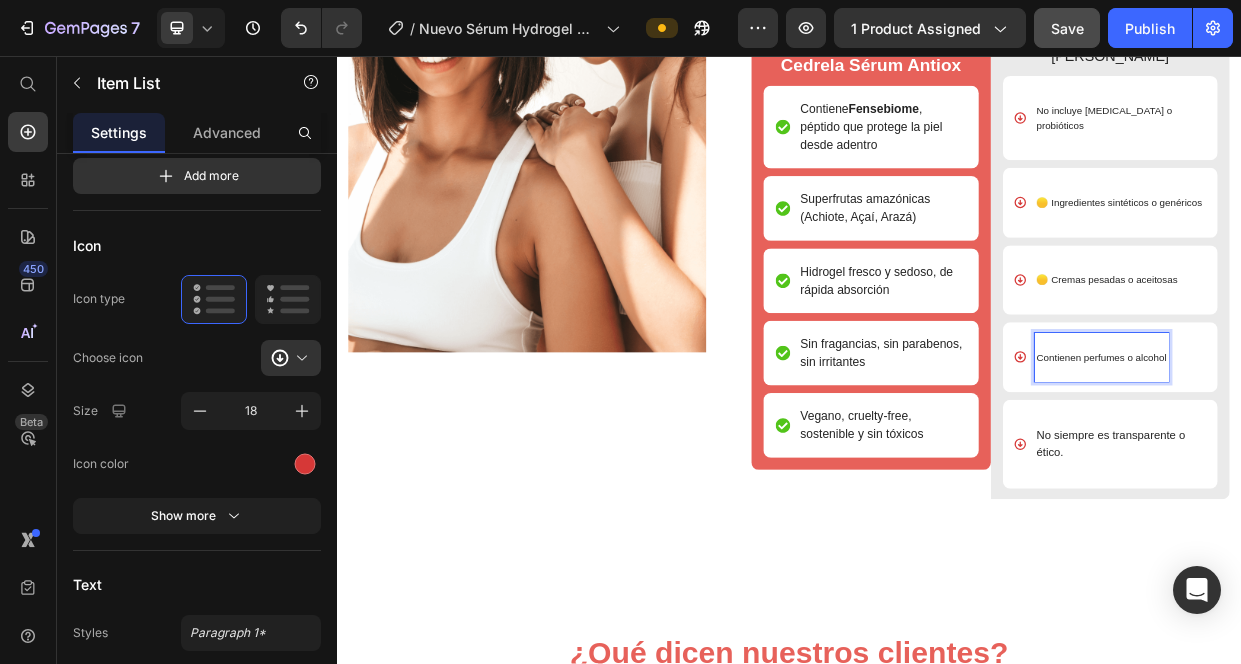click at bounding box center [1352, 476] 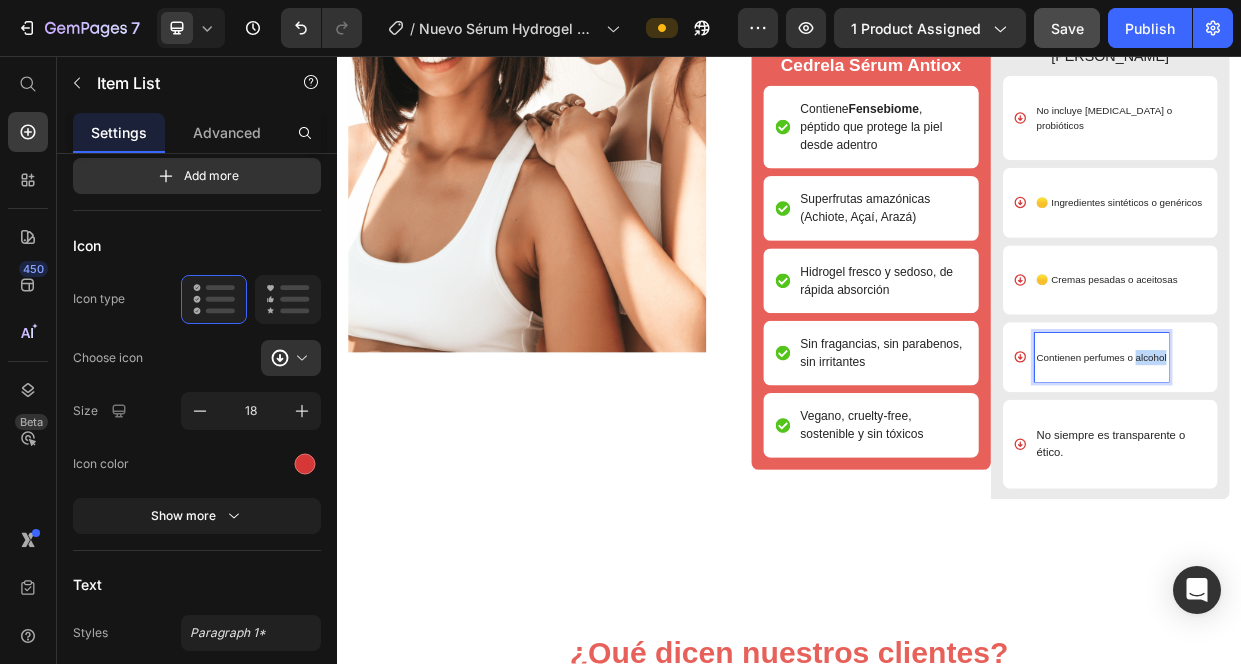 click on "Contienen perfumes o alcohol" at bounding box center [1352, 457] 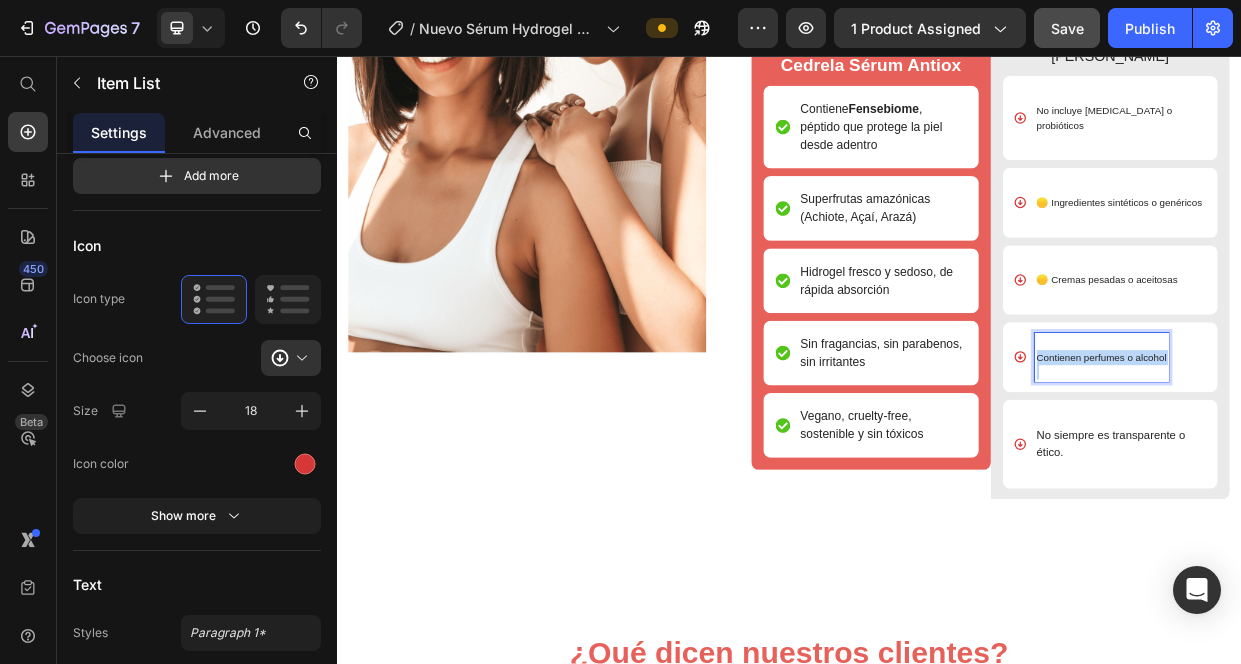 click on "Contienen perfumes o alcohol" at bounding box center [1352, 457] 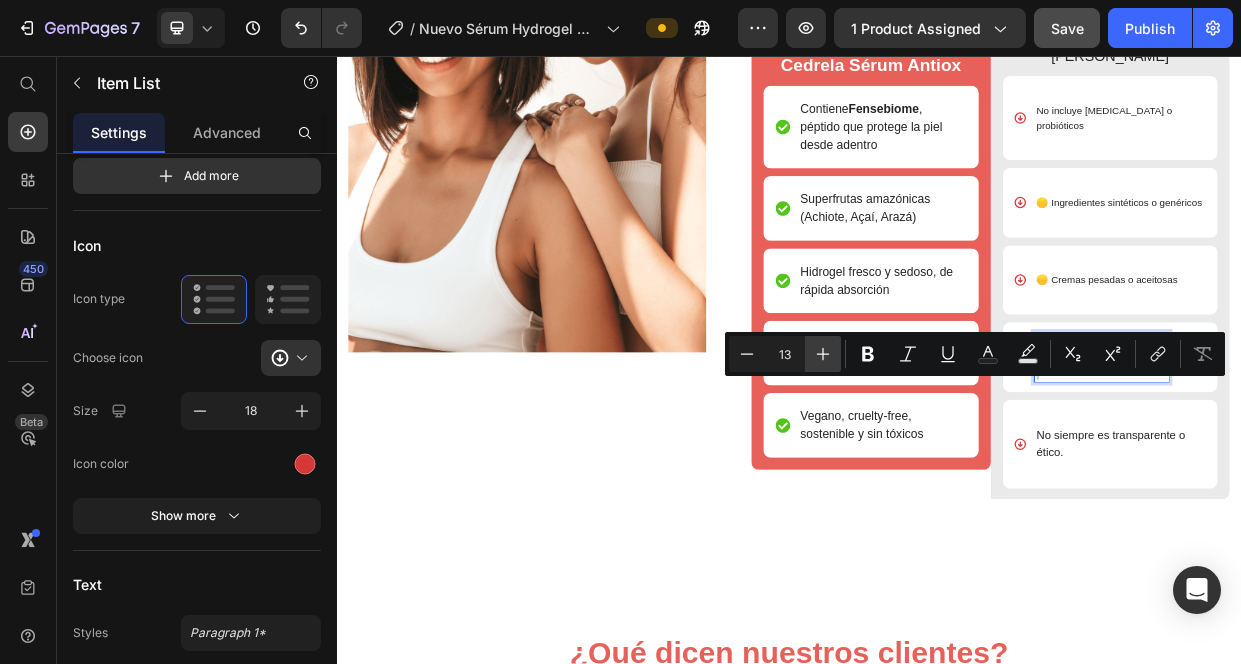 click 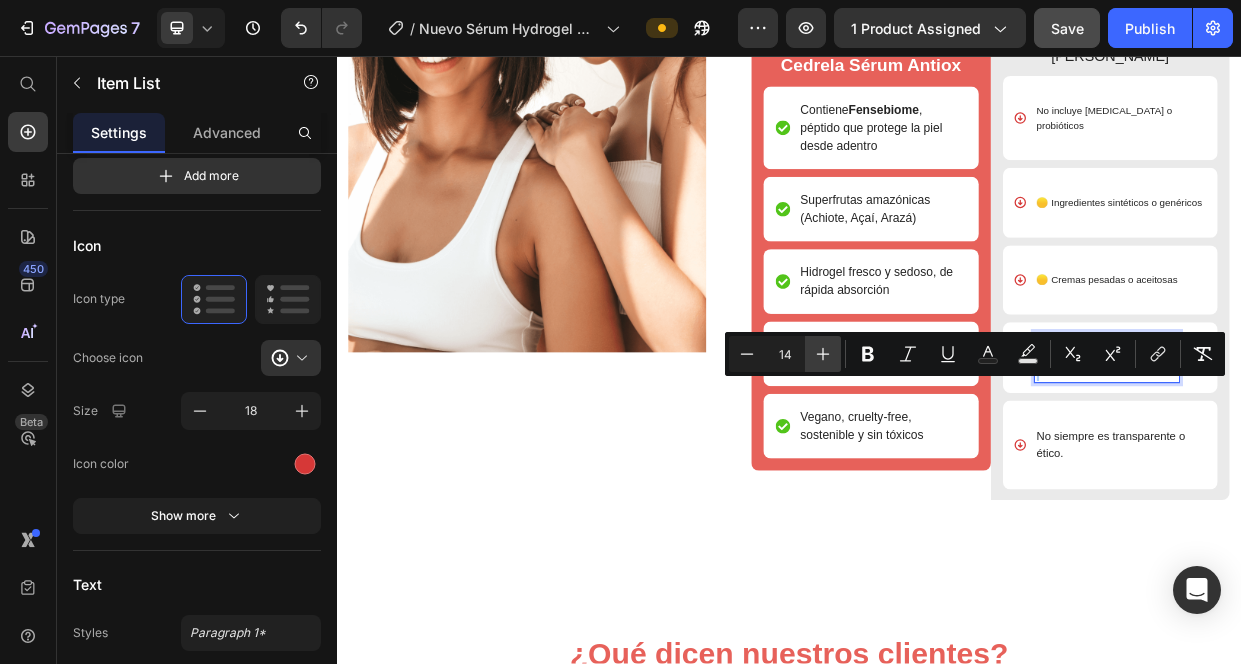 click 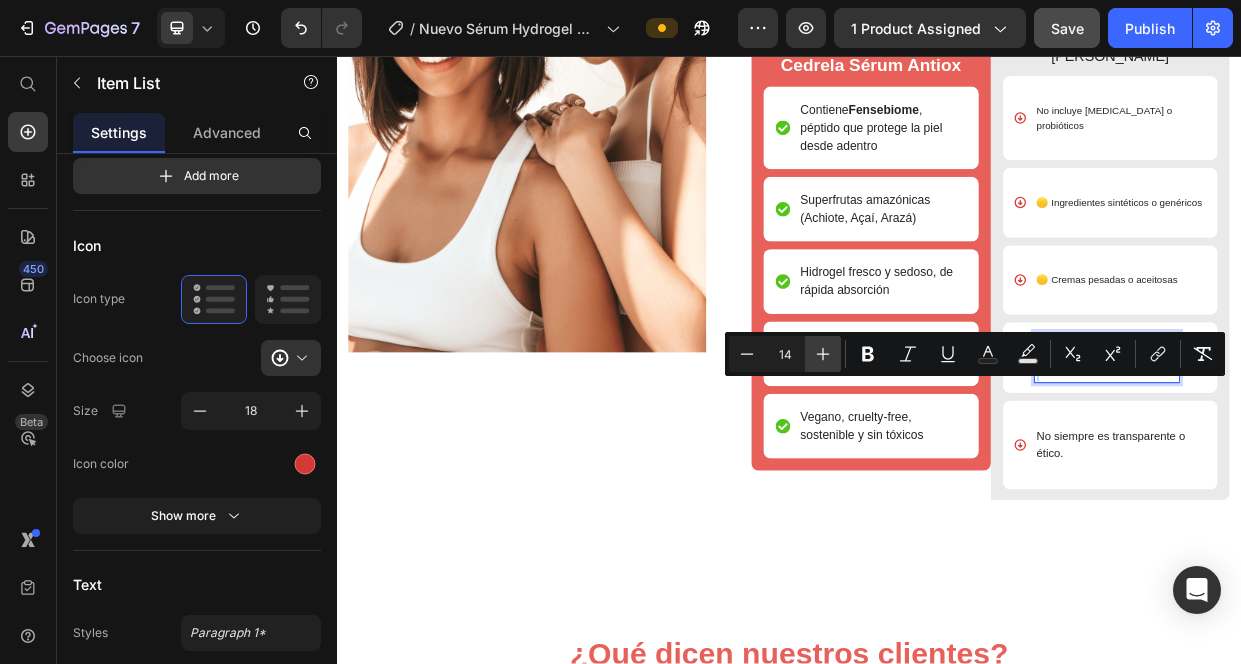 type on "15" 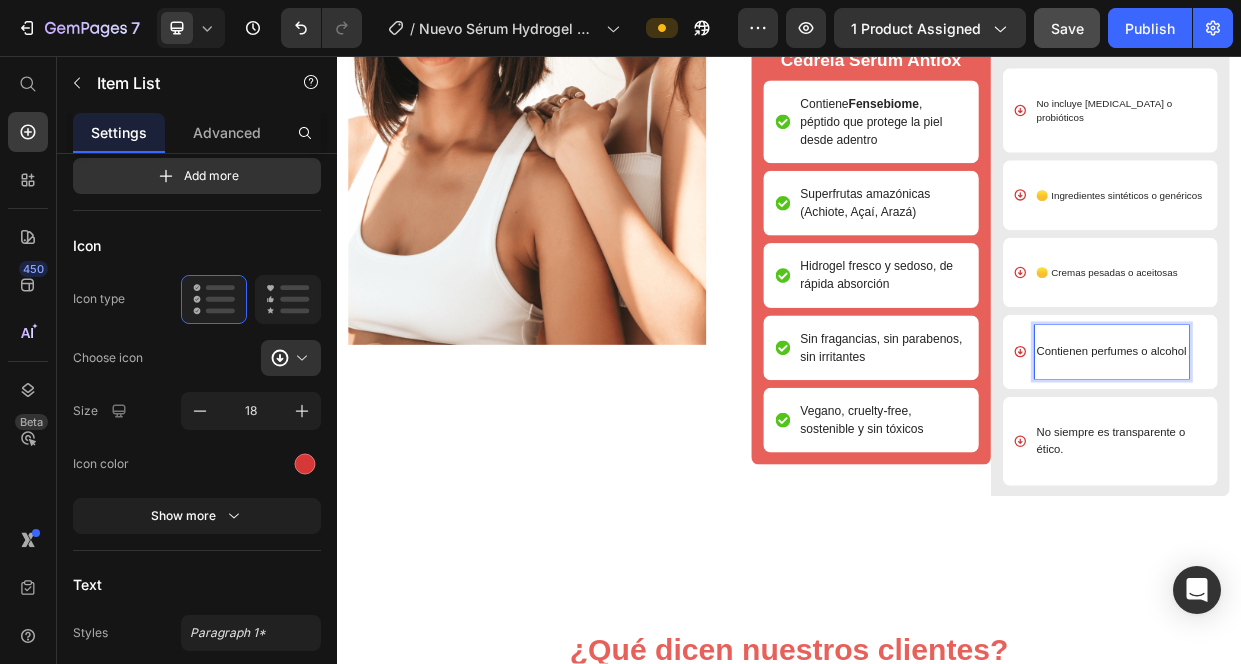 scroll, scrollTop: 4985, scrollLeft: 0, axis: vertical 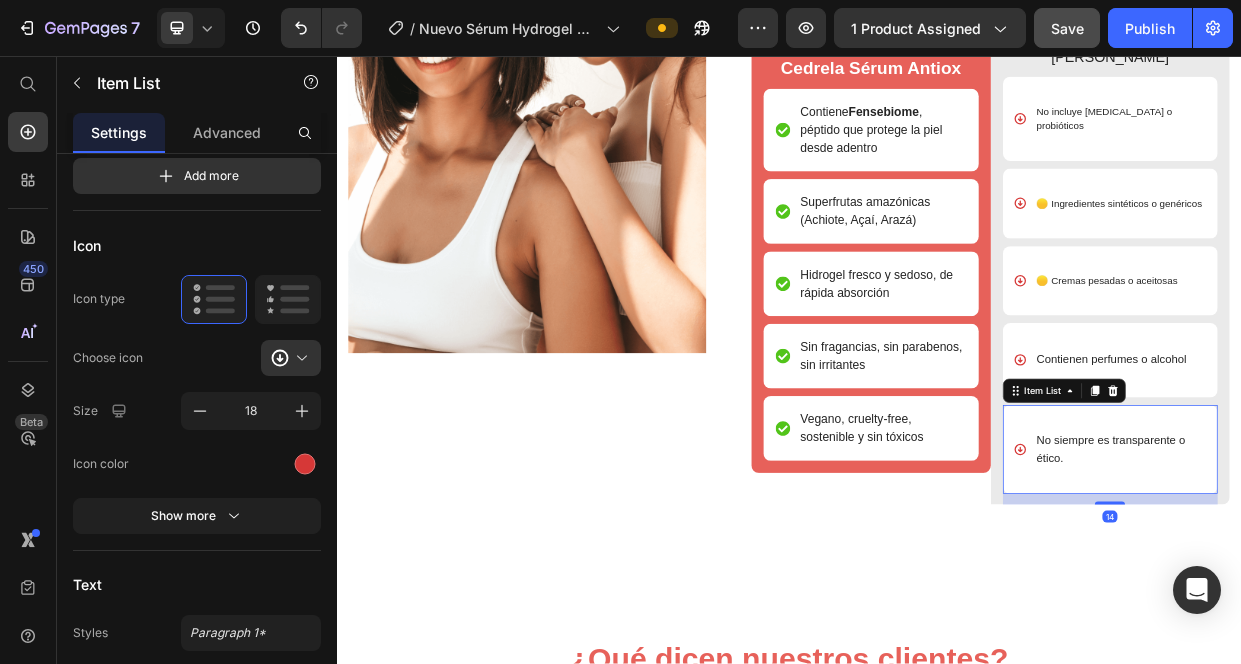 click on "No siempre es transparente o ético." at bounding box center (1378, 578) 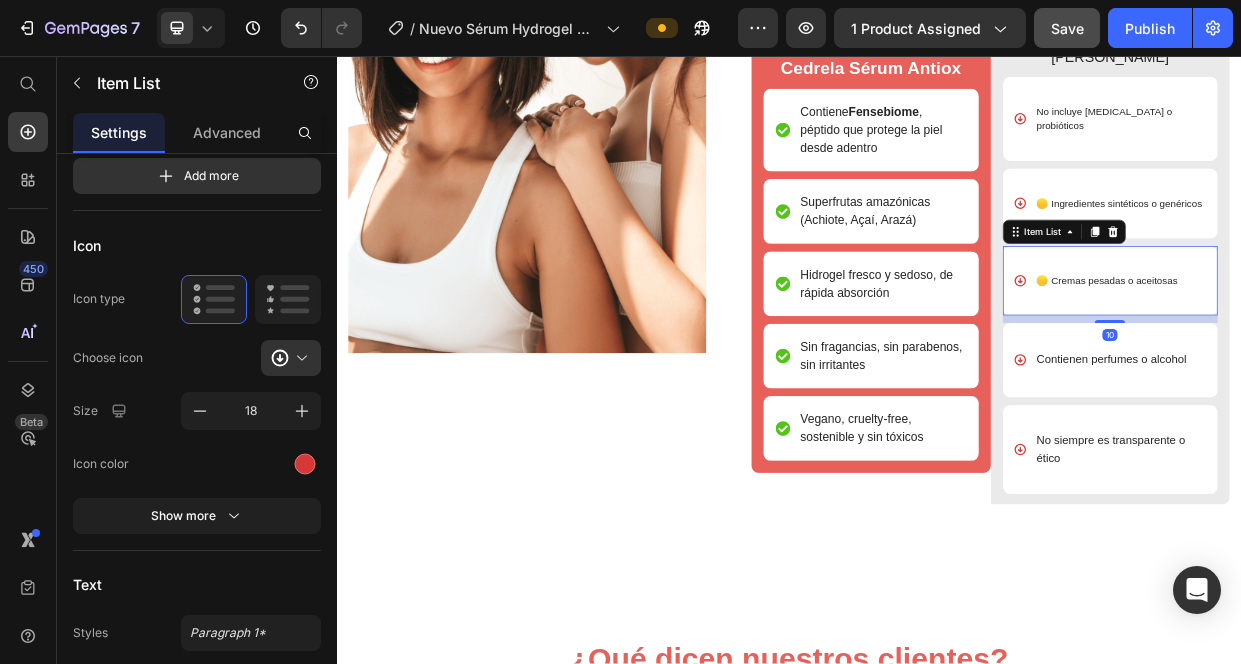 click on "🟡 Cremas pesadas o aceitosas" at bounding box center [1359, 355] 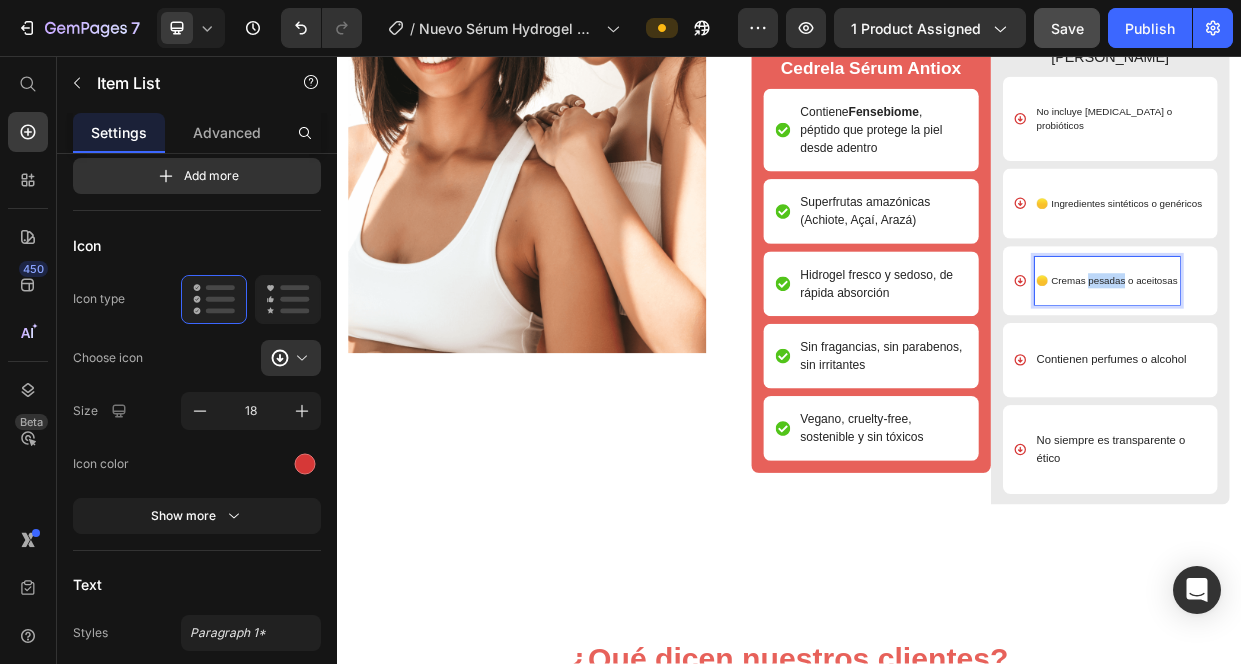 click on "🟡 Cremas pesadas o aceitosas" at bounding box center [1359, 355] 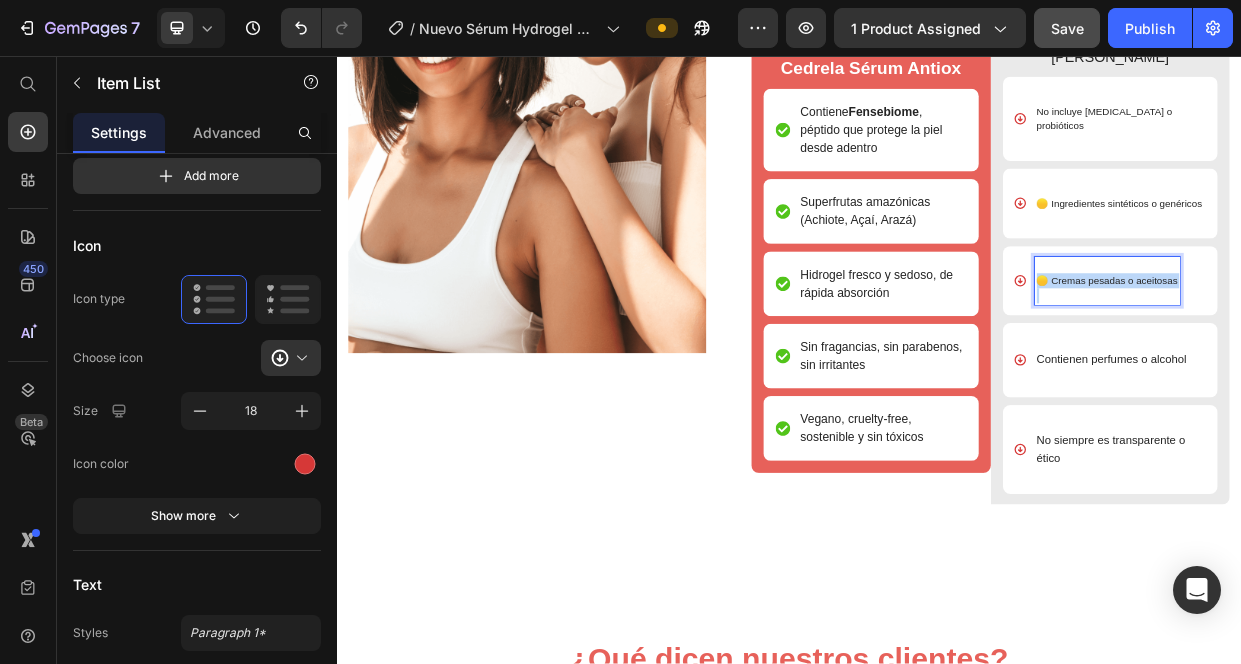 click on "🟡 Cremas pesadas o aceitosas" at bounding box center [1359, 355] 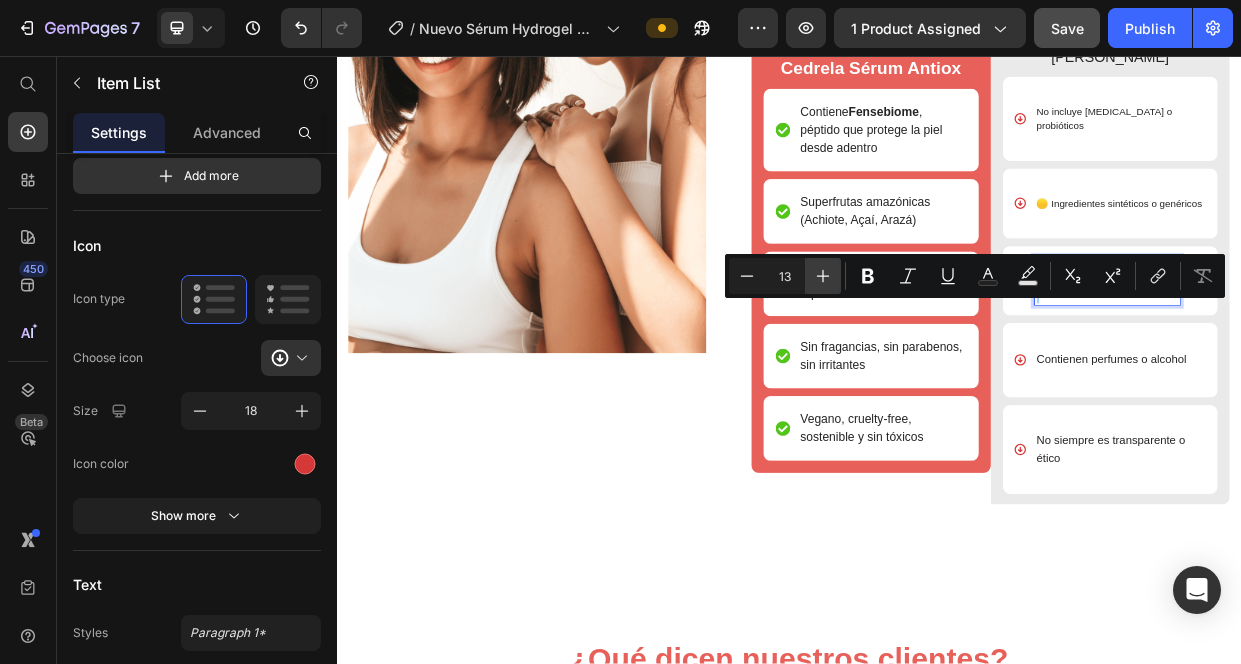 click 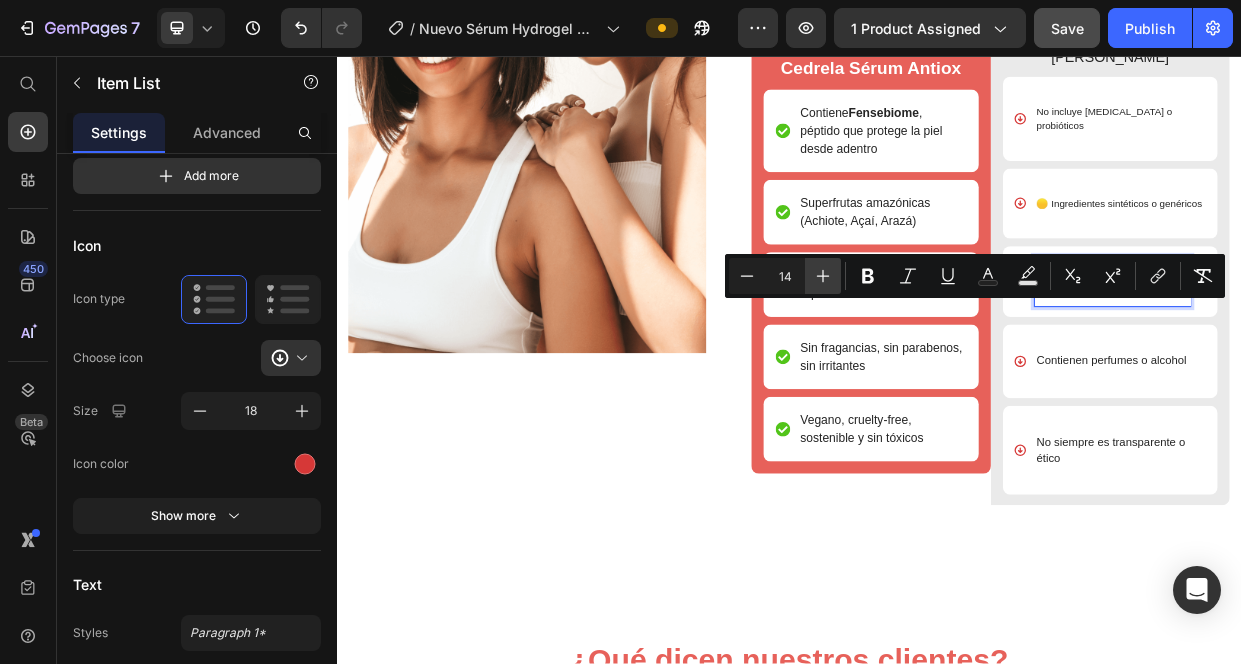 click 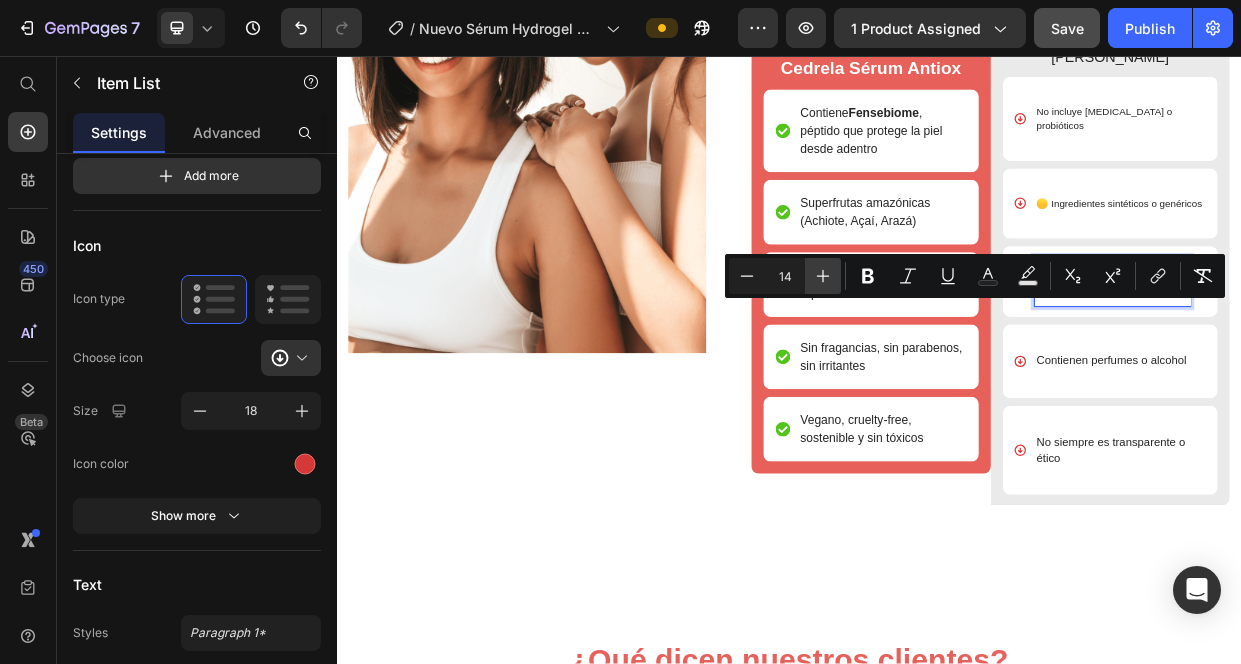type on "15" 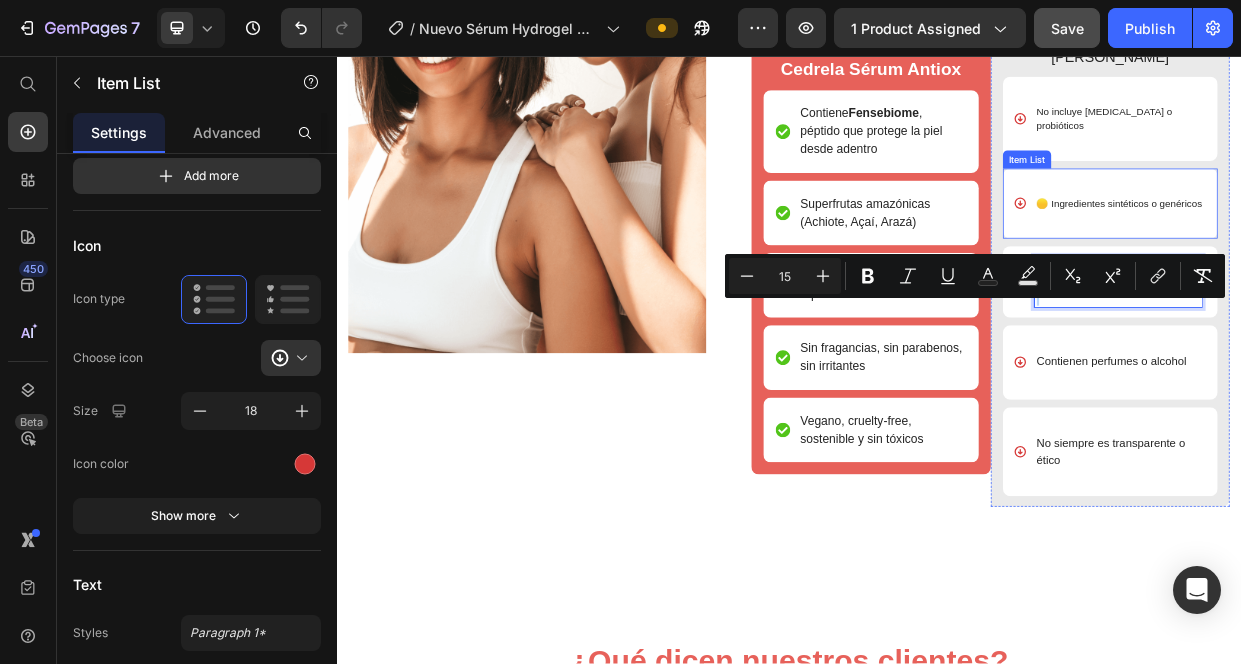 click on "🟡 Ingredientes sintéticos o genéricos" at bounding box center (1376, 253) 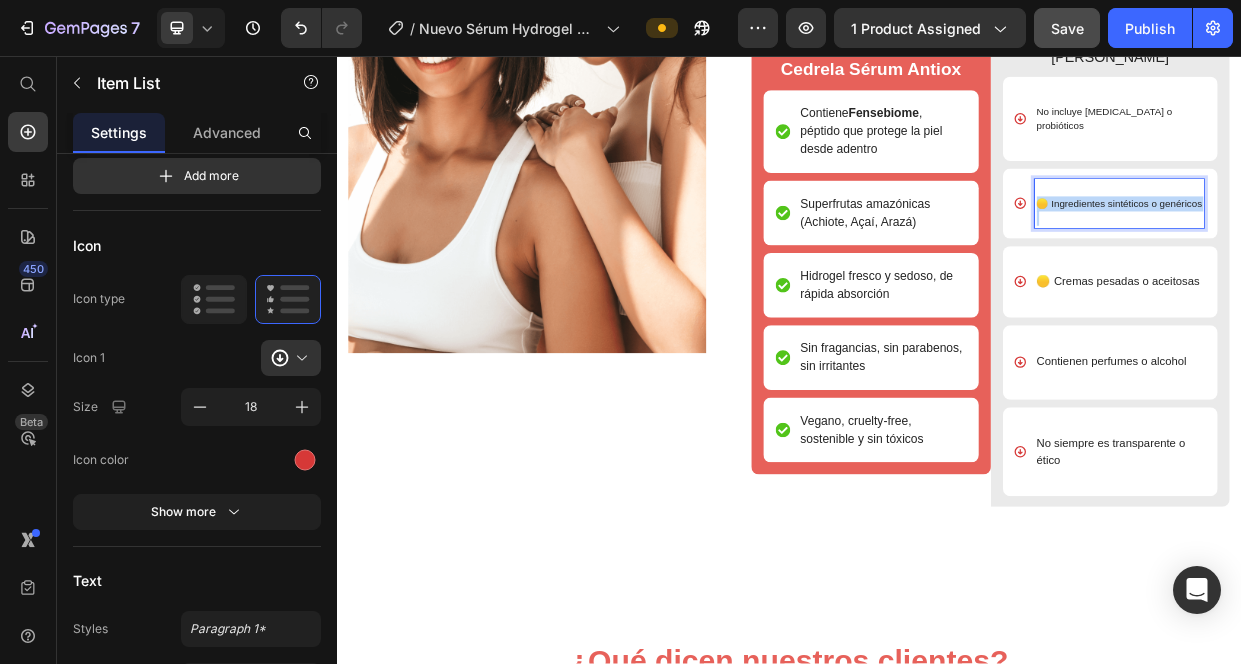click on "🟡 Ingredientes sintéticos o genéricos" at bounding box center [1376, 253] 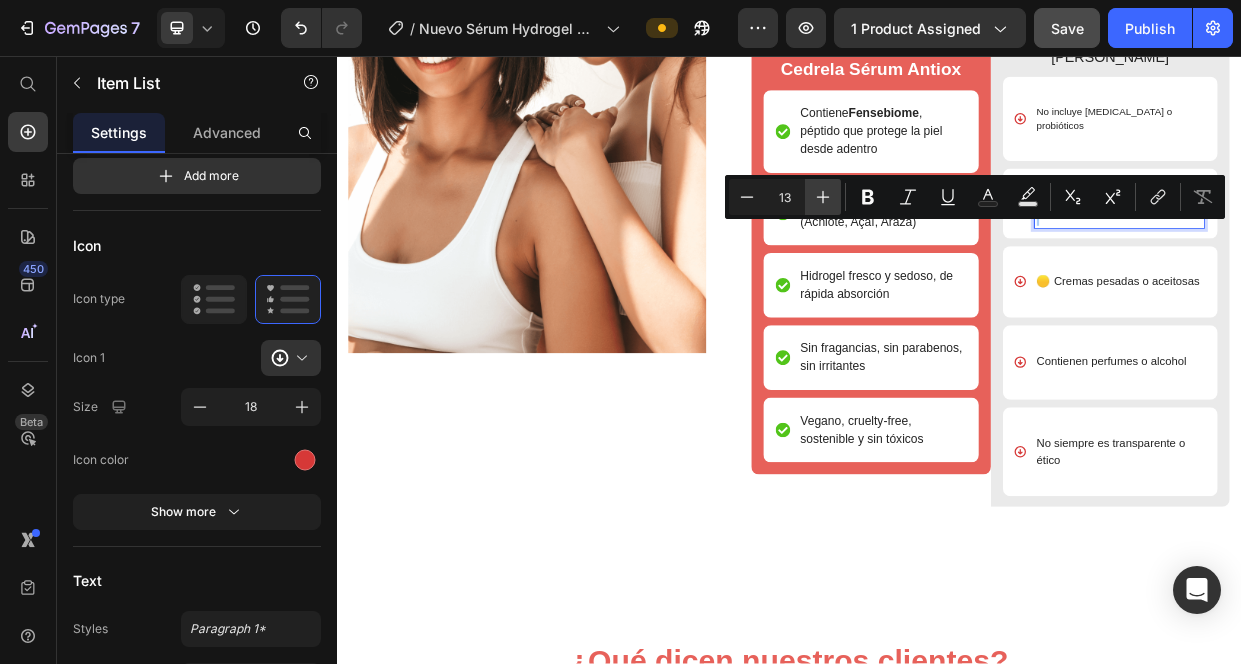 click 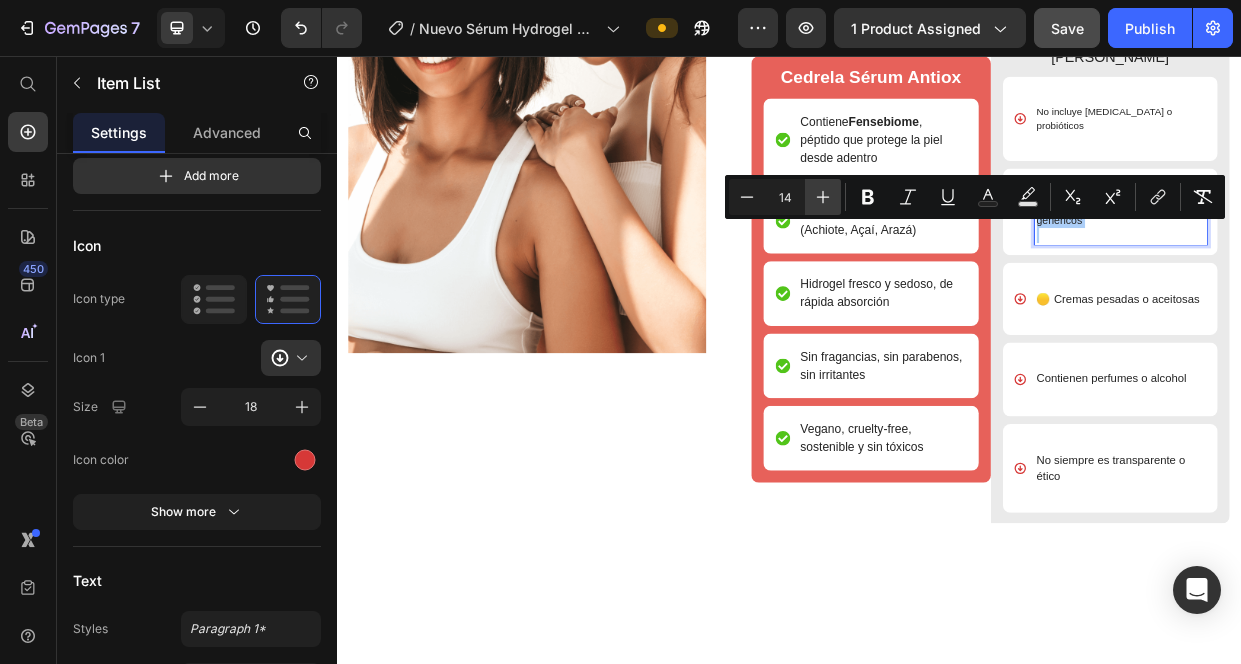 click 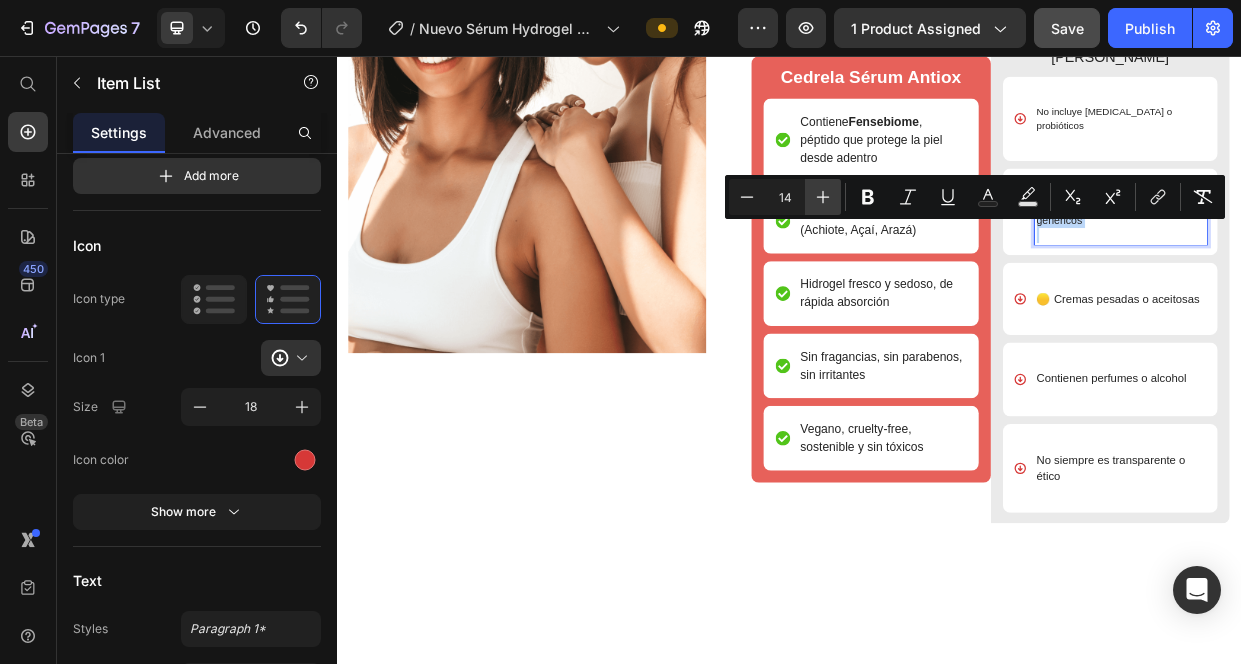 type on "15" 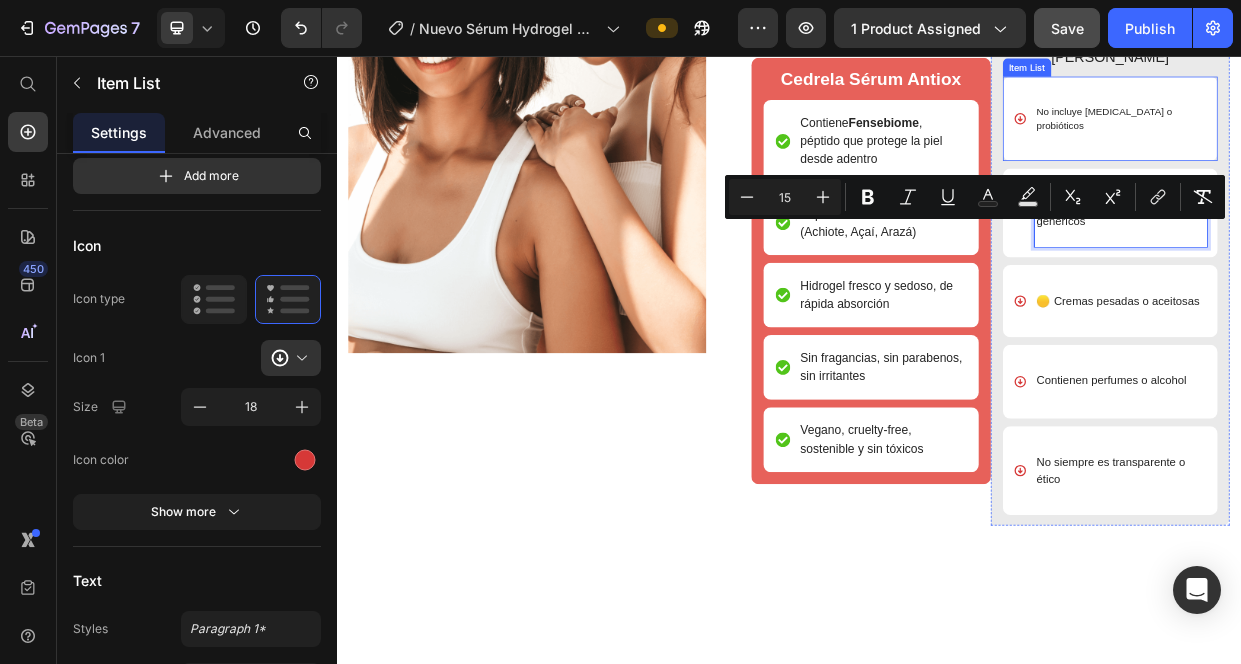 click on "No incluye prebióticos o probióticos" at bounding box center (1378, 140) 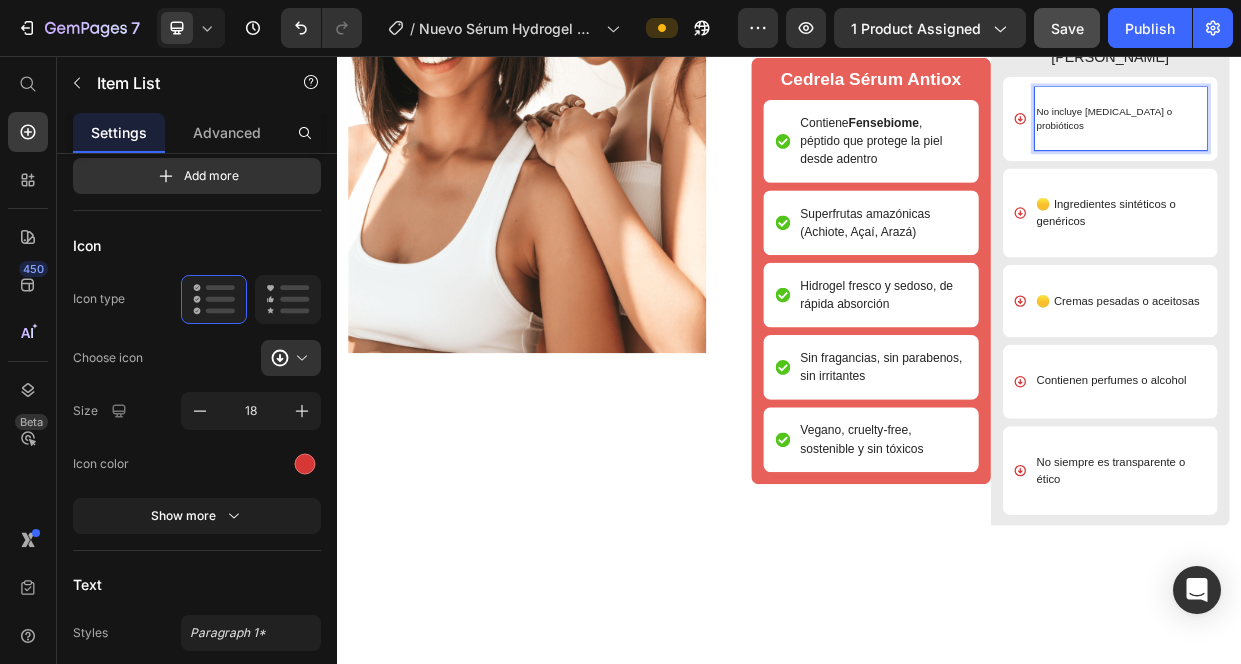 click on "No incluye prebióticos o probióticos" at bounding box center (1378, 140) 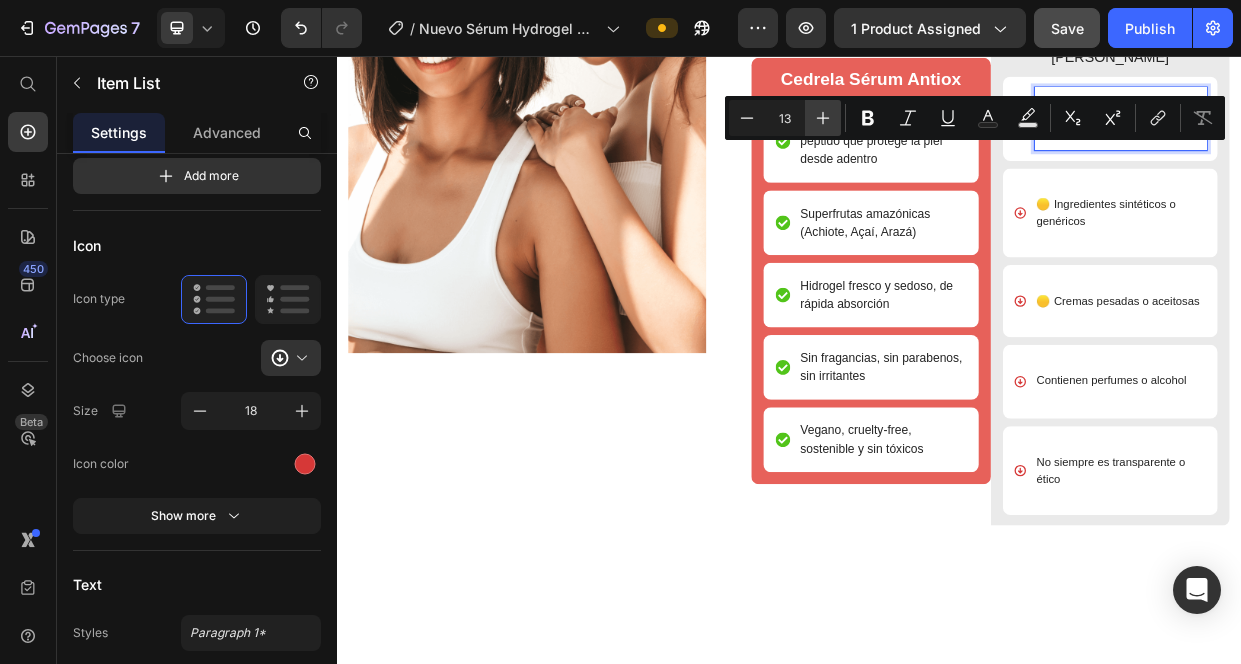 click 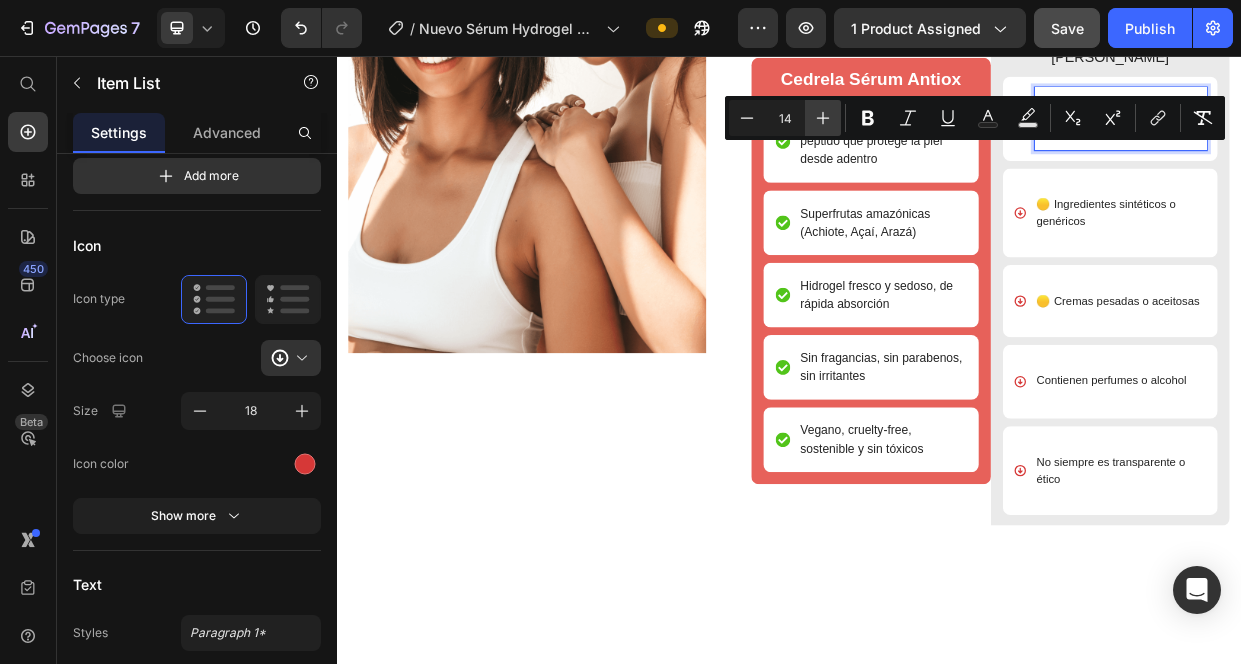 click 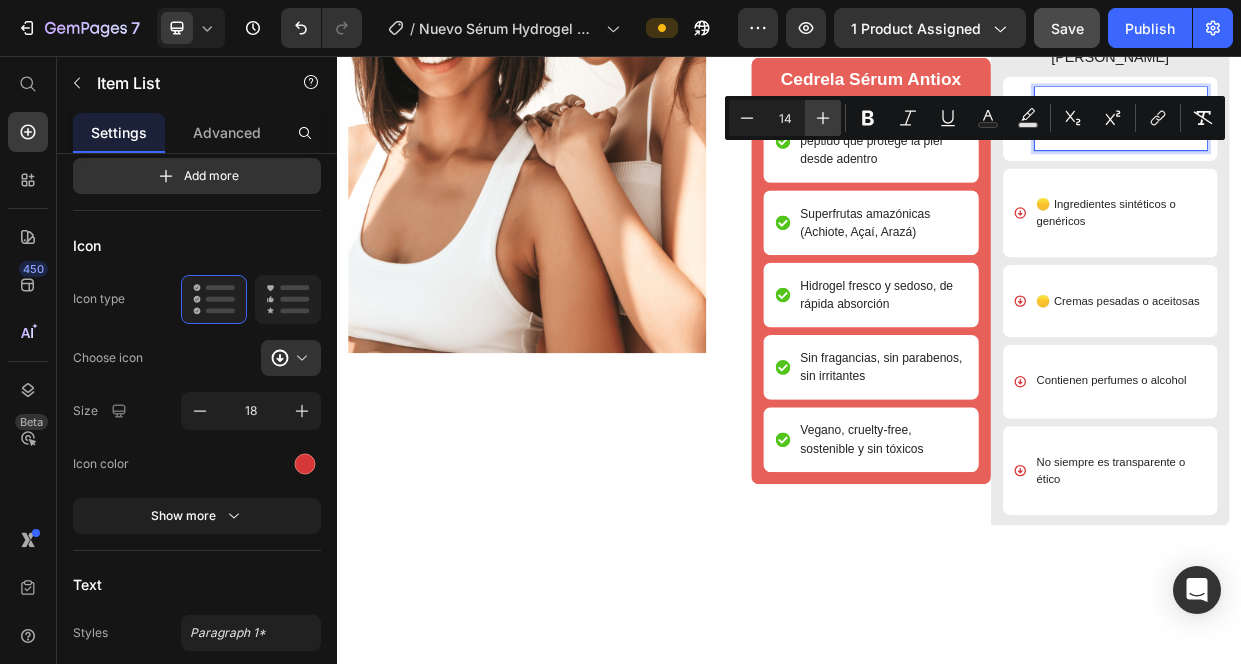 type on "15" 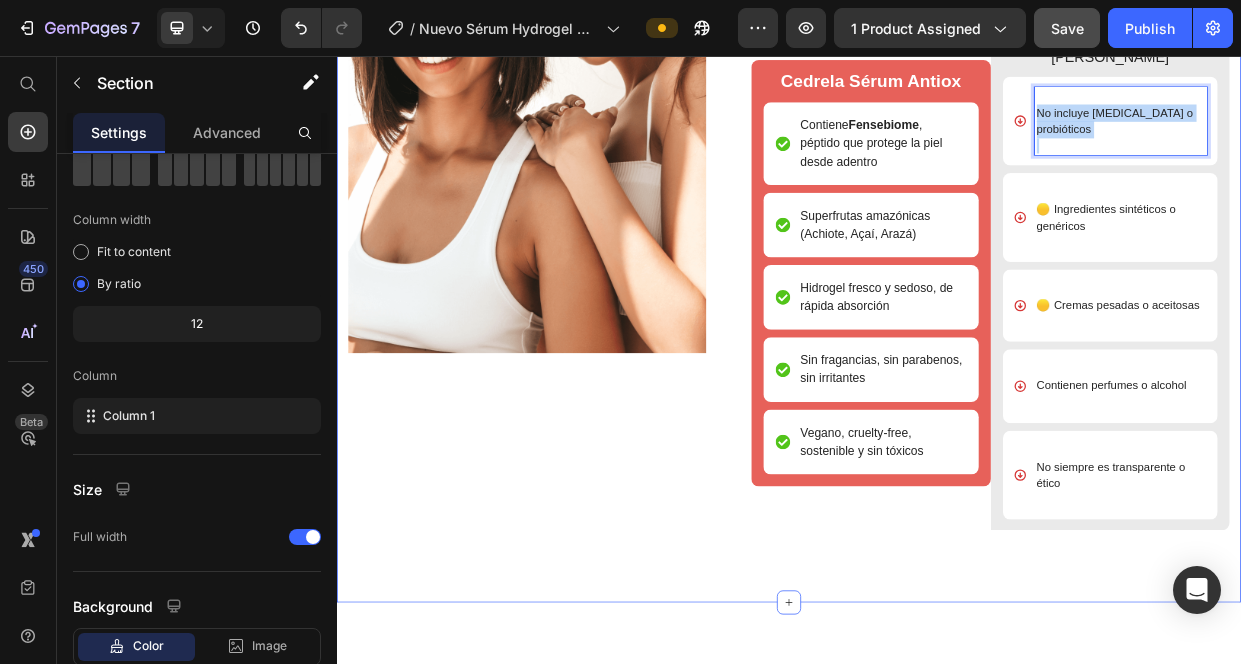 click on "Image Cedrela vs. Sérums comunes: Lo que nadie te dice Heading Image Cedrela Sérum Antiox Text Block Contiene  Fensebiome , péptido que protege la piel desde adentro Item List Superfrutas amazónicas (Achiote, Açaí, Arazá) Item List Hidrogel fresco y sedoso, de rápida absorción Item List Sin fragancias, sin parabenos, sin irritantes Item List Vegano, cruelty-free, sostenible y sin tóxicos Item List Row Image Sérums comunes del mercado Text Block
No incluye prebióticos o probióticos Item List   10
🟡 Ingredientes sintéticos o genéricos Item List
🟡 Cremas pesadas o aceitosas Item List
Contienen perfumes o alcohol Item List
No siempre es transparente o ético Item List Row Row Row" at bounding box center [937, 259] 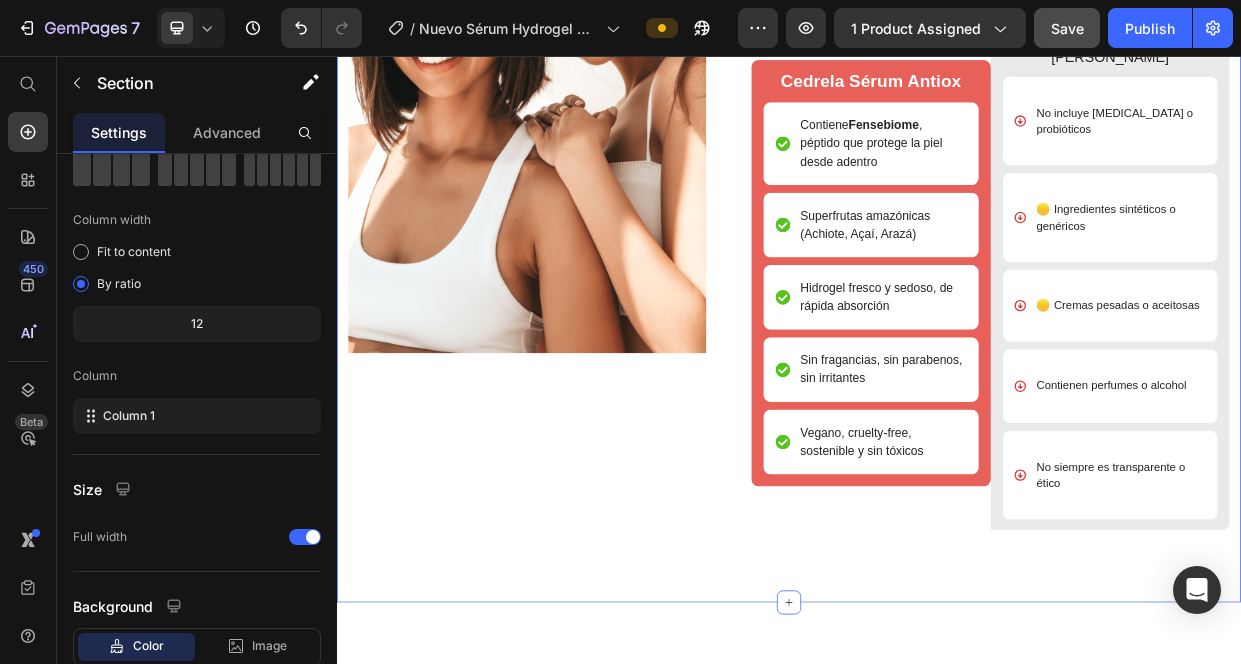 scroll, scrollTop: 0, scrollLeft: 0, axis: both 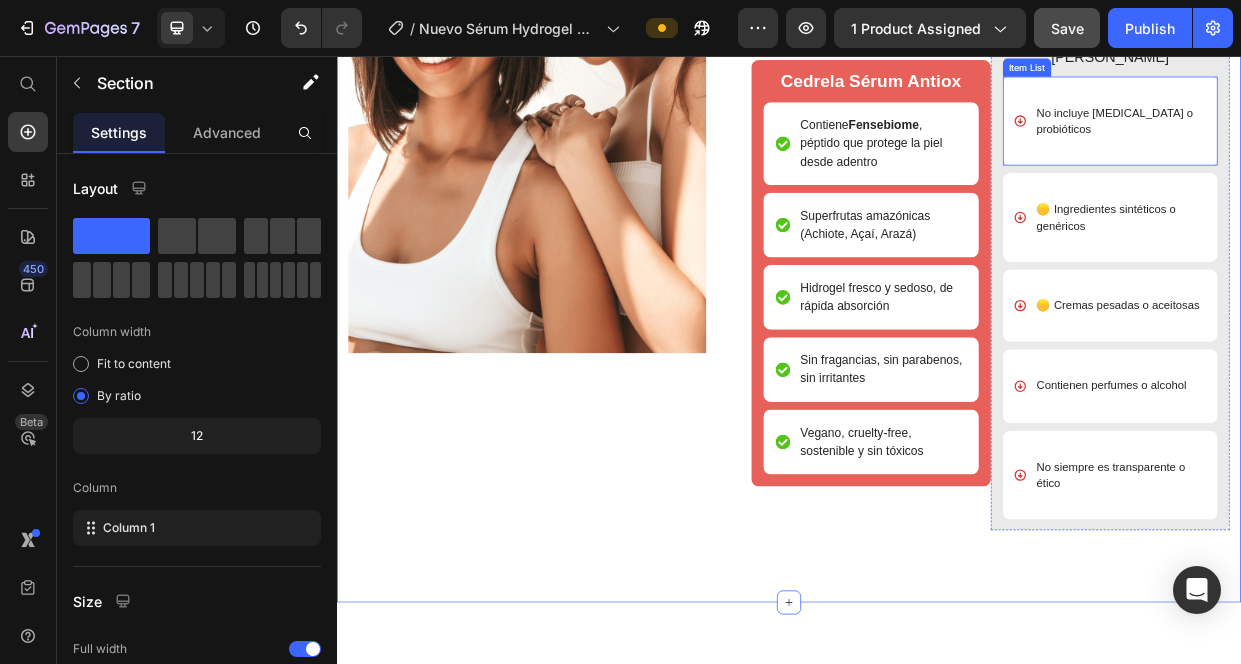 click on "No incluye prebióticos o probióticos" at bounding box center (1370, 143) 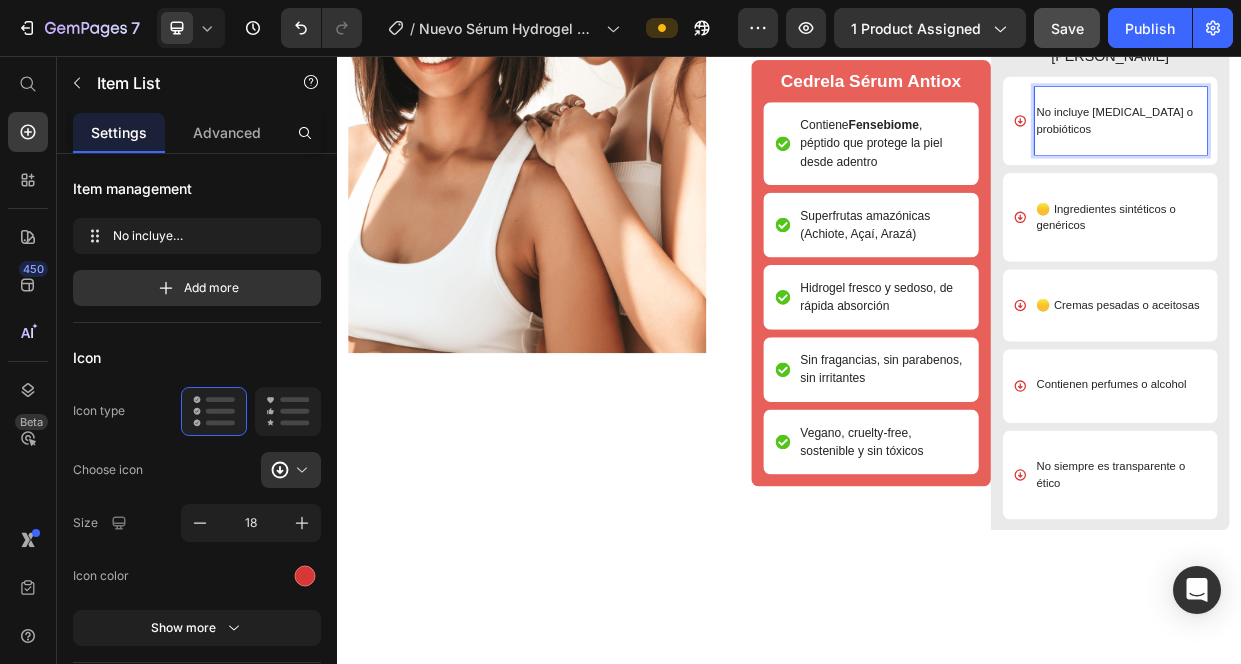 click on "No incluye prebióticos o probióticos" at bounding box center [1370, 143] 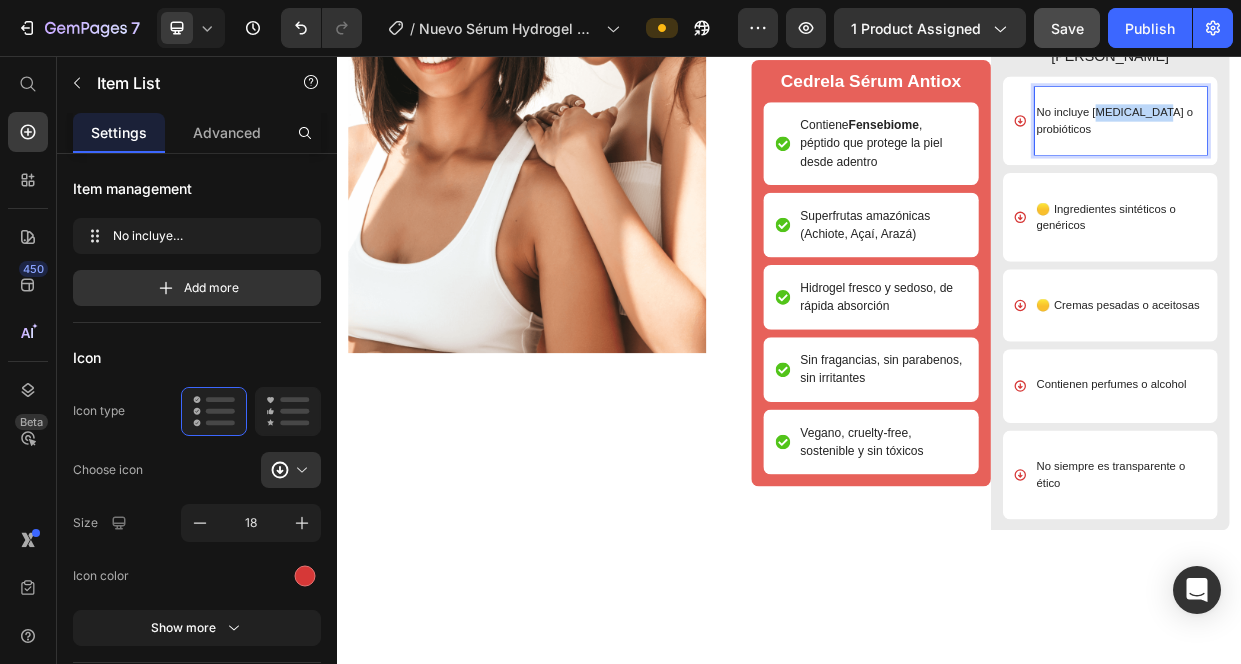 click on "No incluye prebióticos o probióticos" at bounding box center (1370, 143) 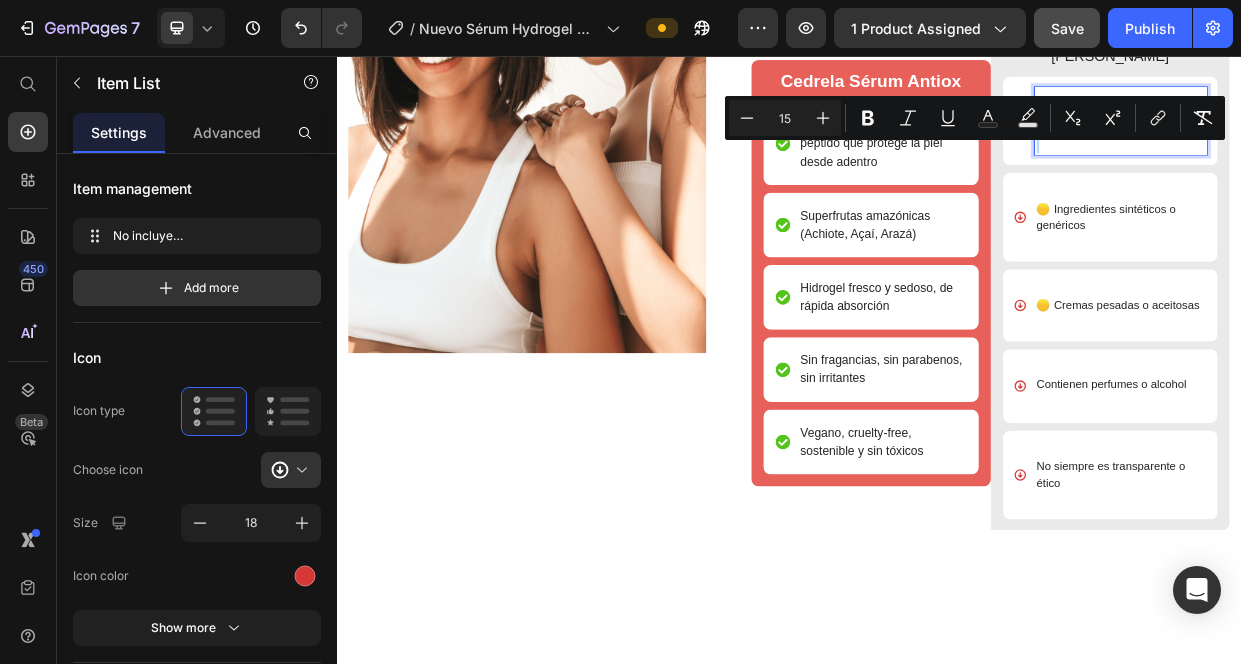 click on "No incluye prebióticos o probióticos" at bounding box center (1370, 143) 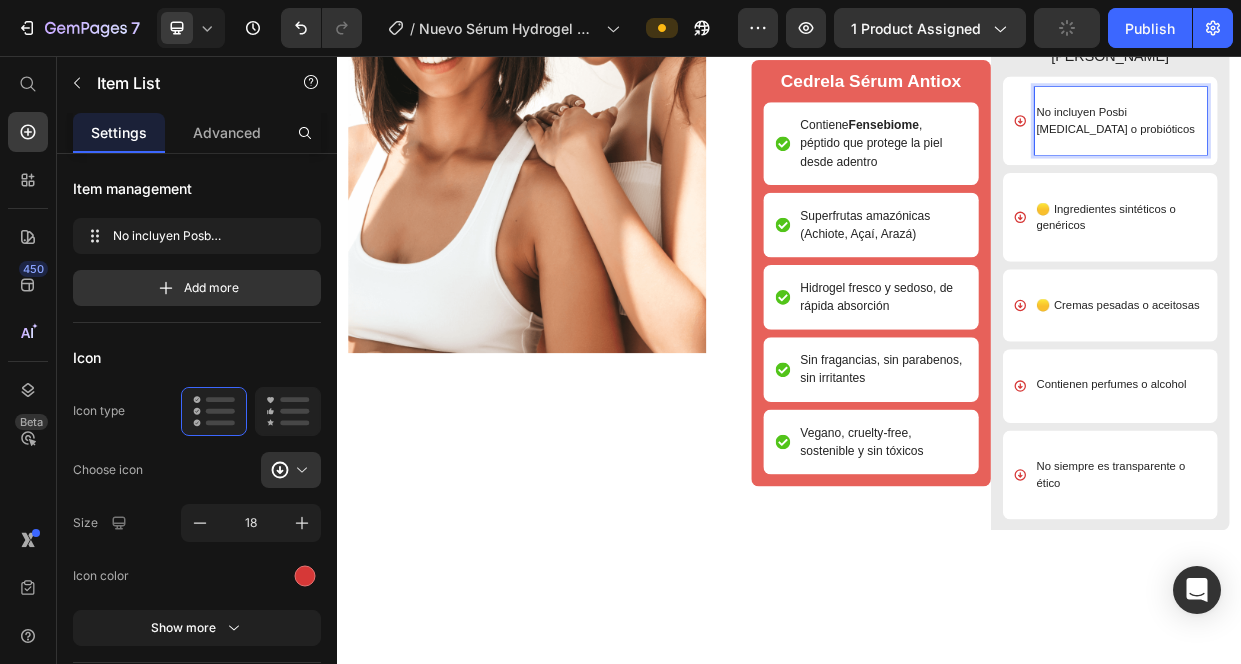 type 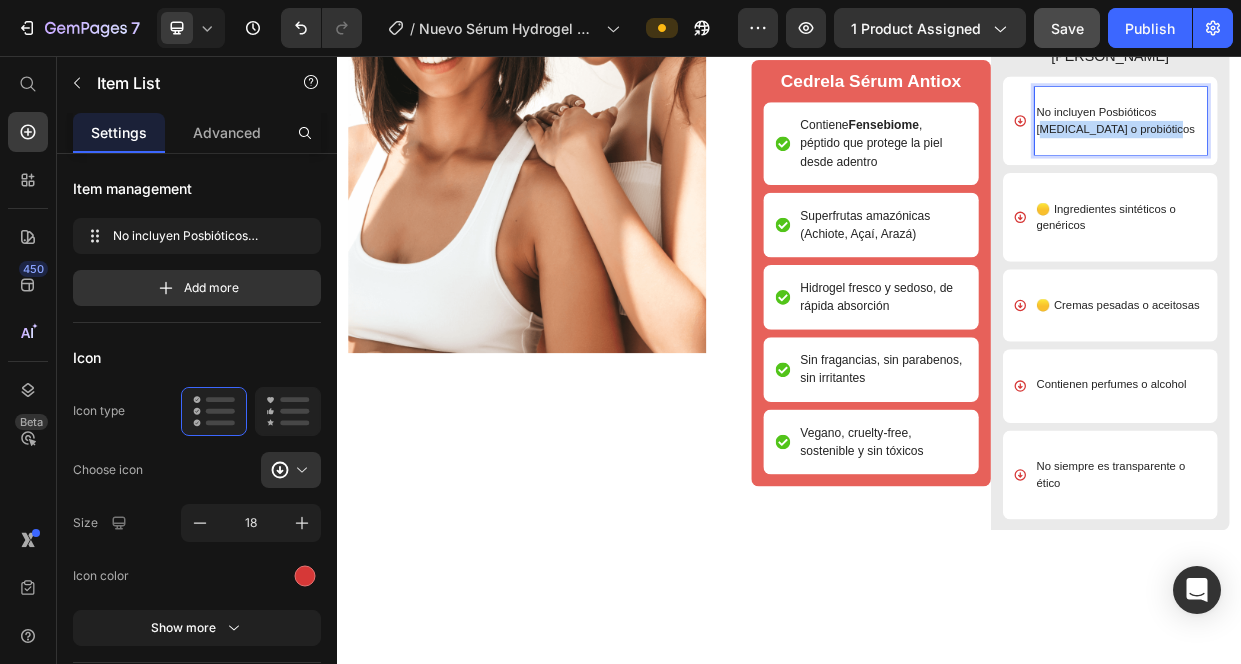 drag, startPoint x: 1431, startPoint y: 202, endPoint x: 1265, endPoint y: 202, distance: 166 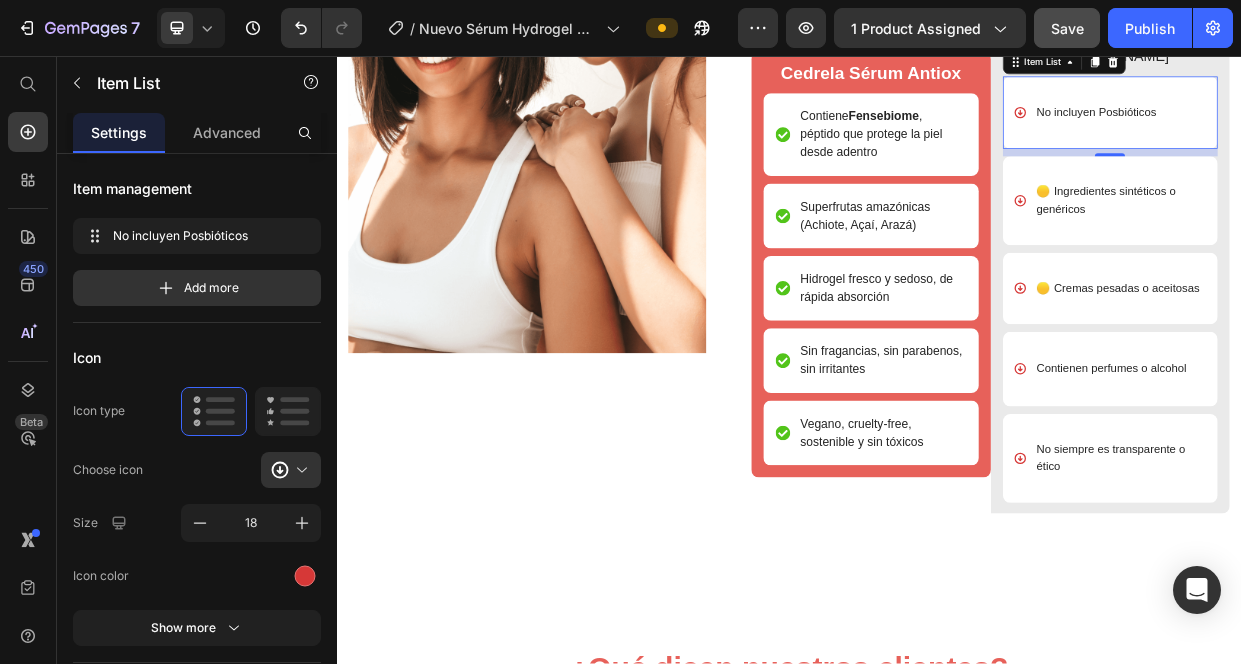 click 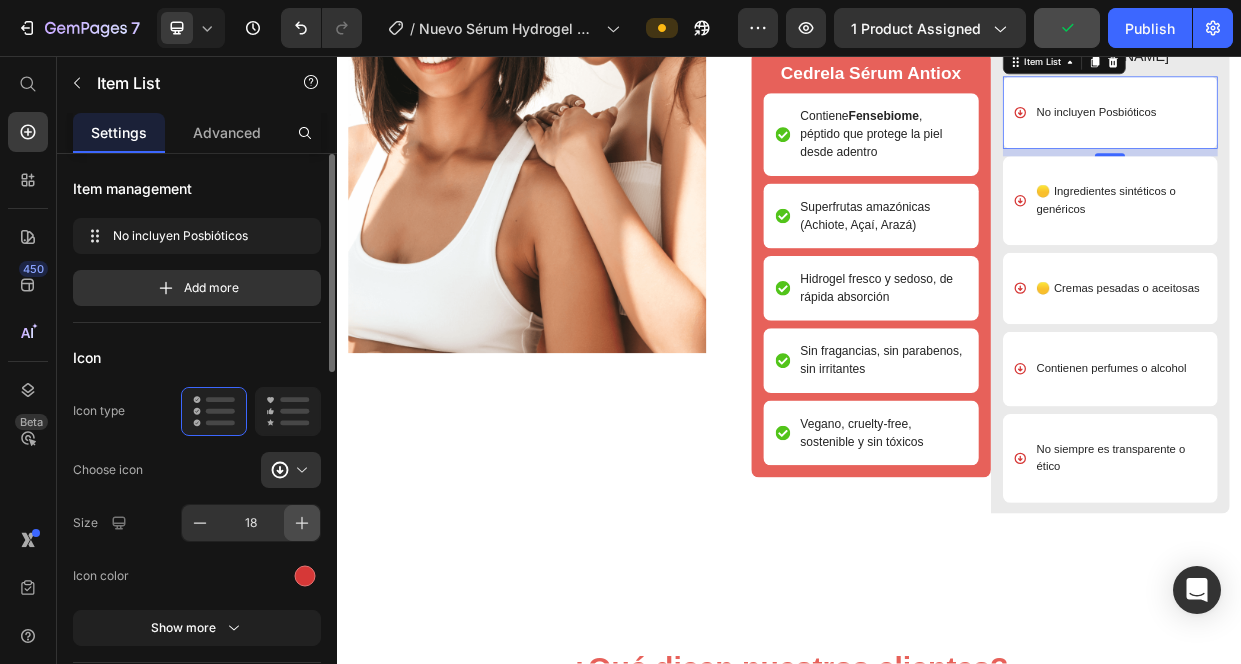 click 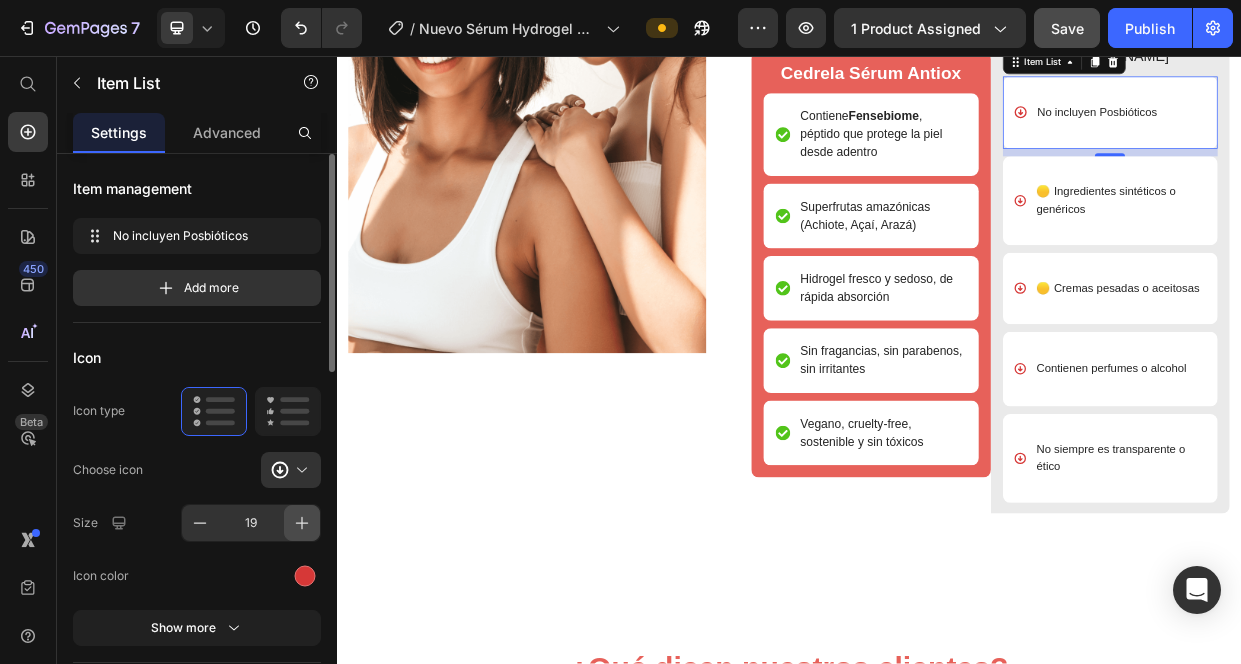 click 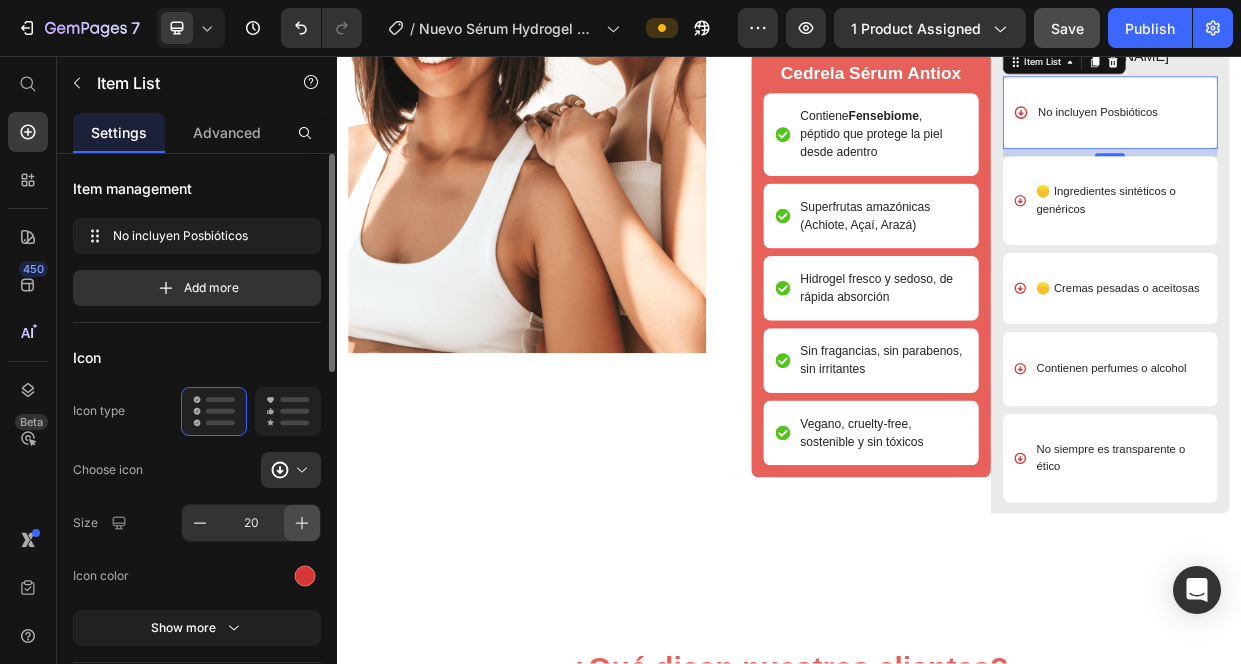 click 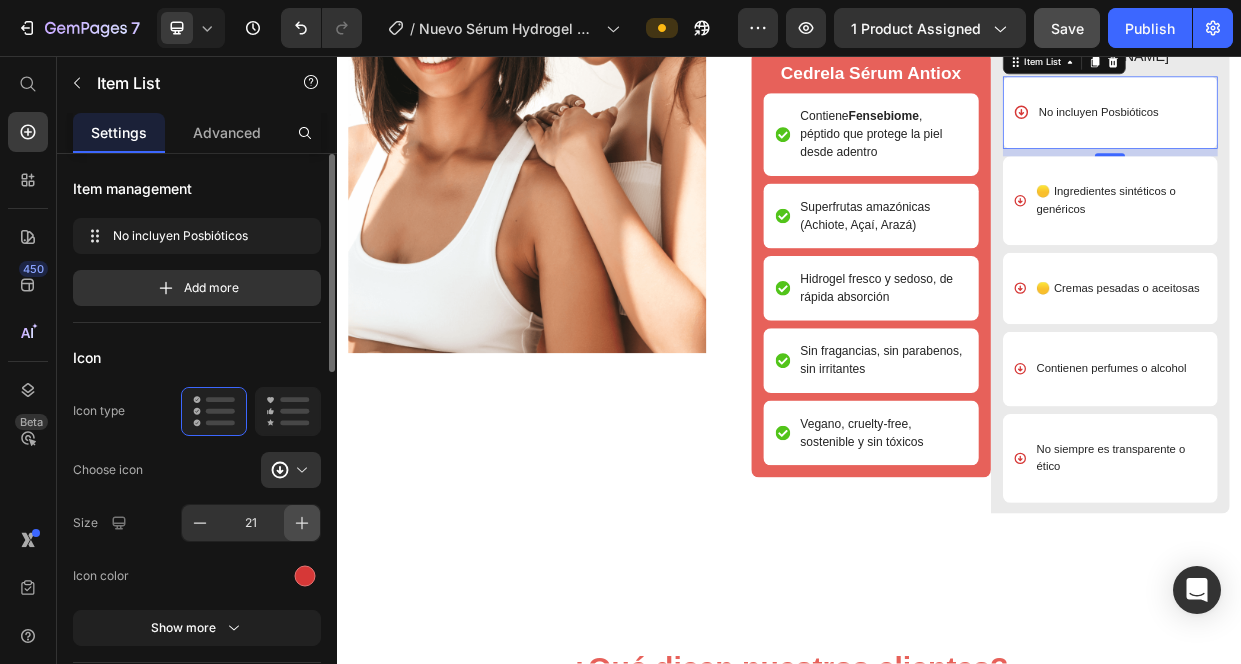 click 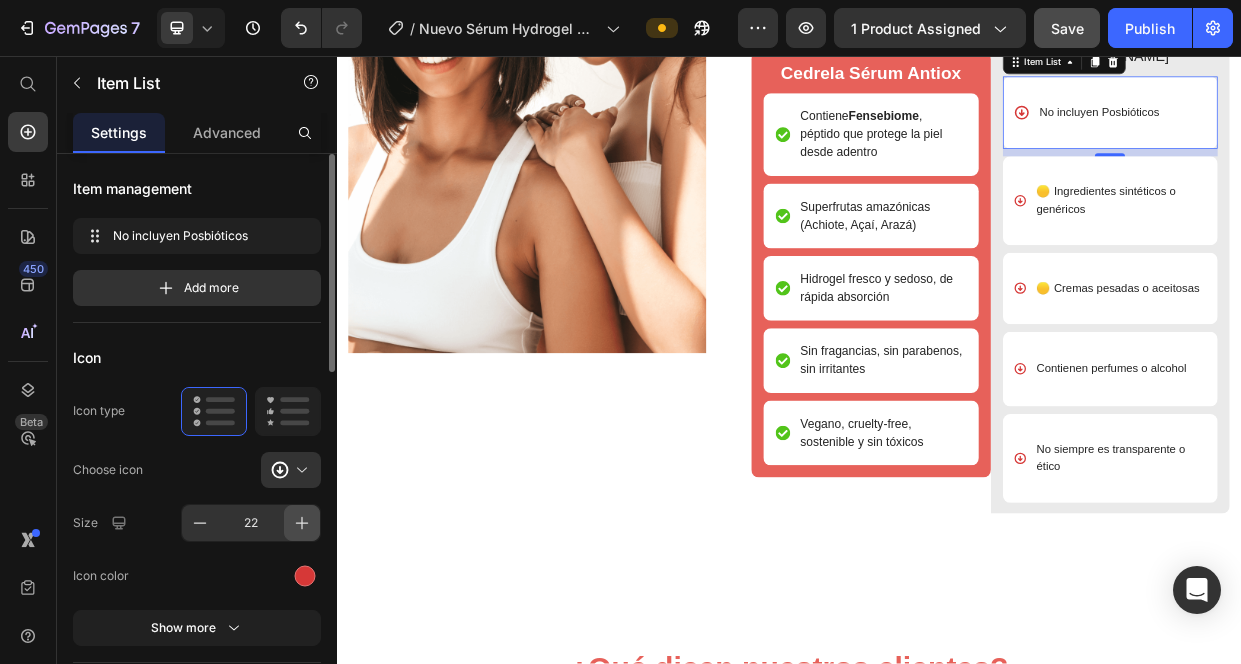 click 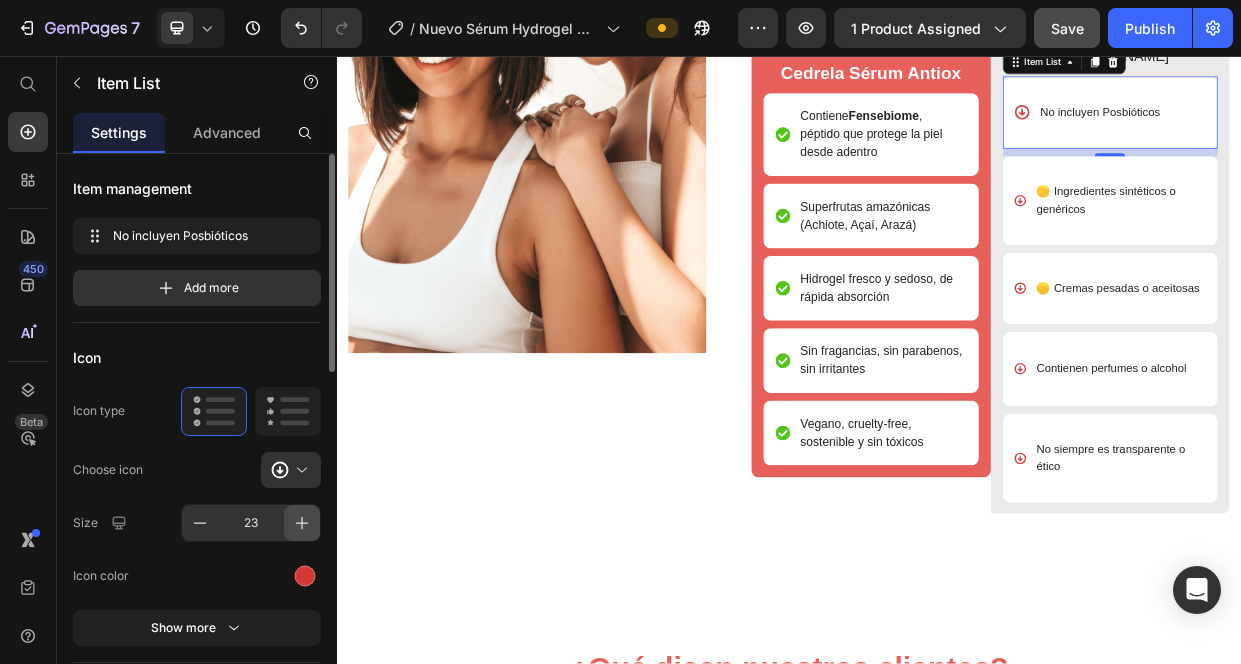 click 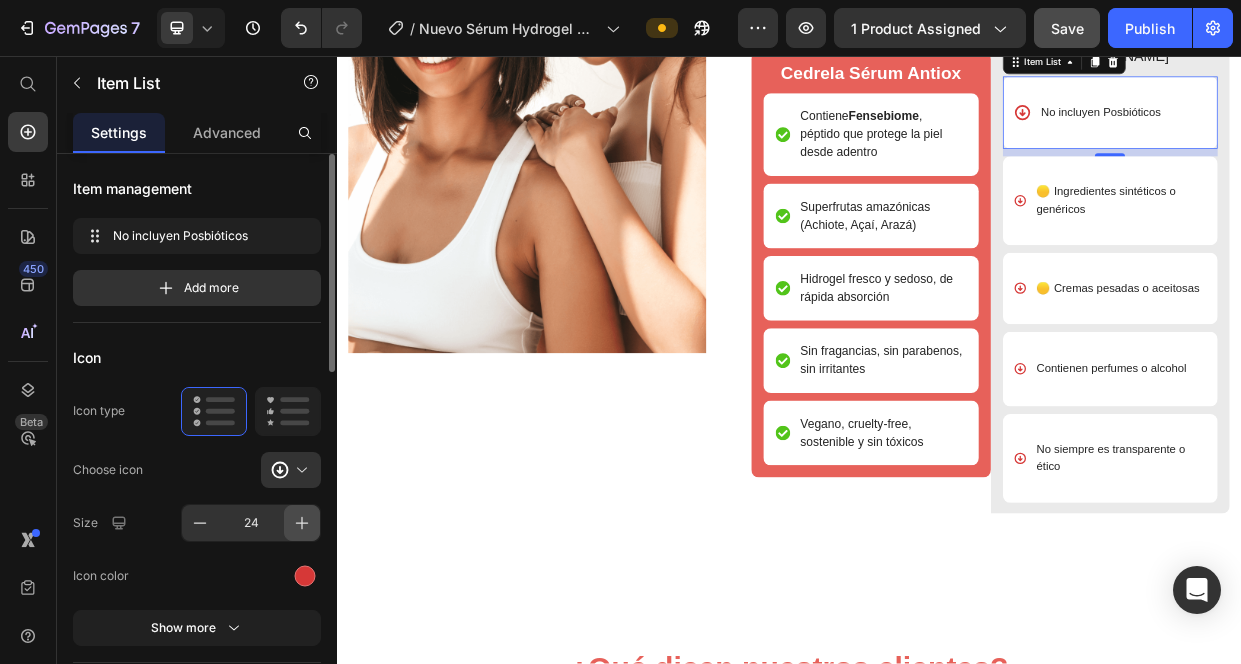 click 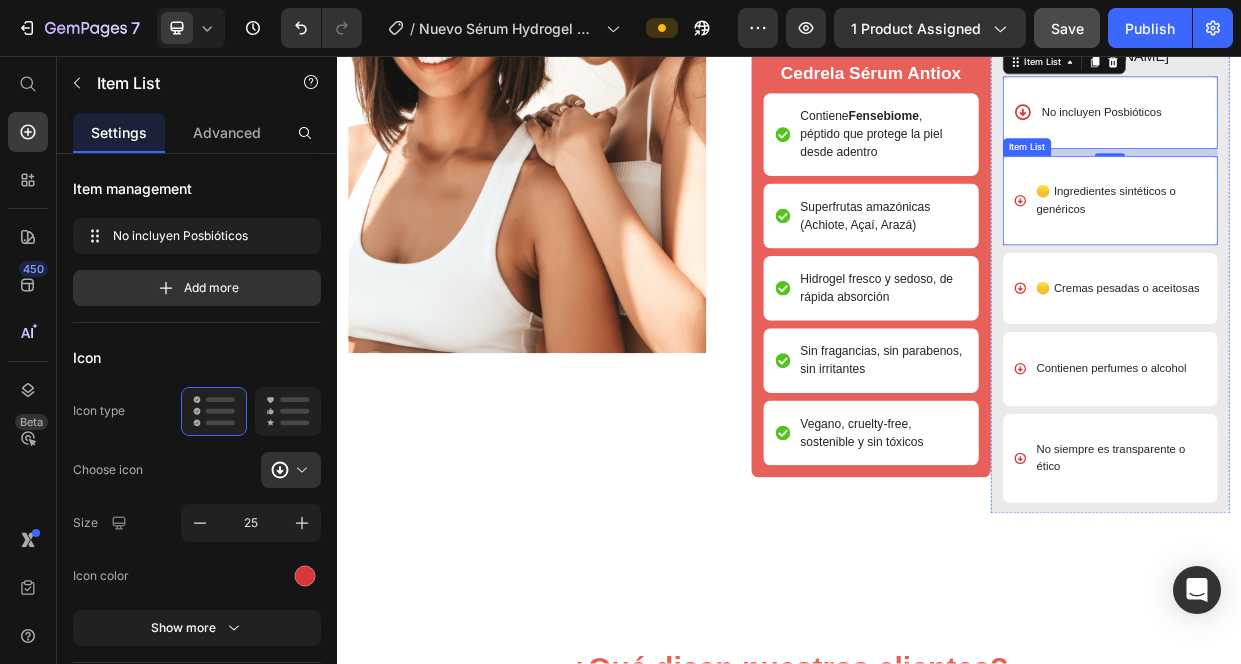 click 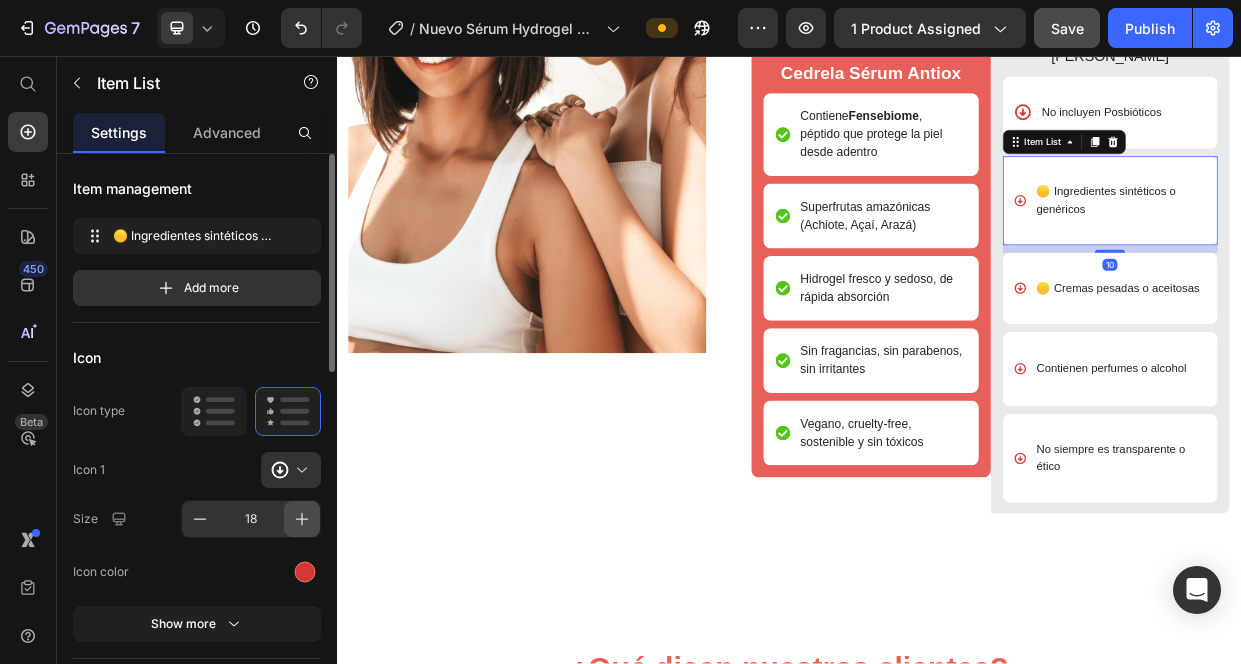 click 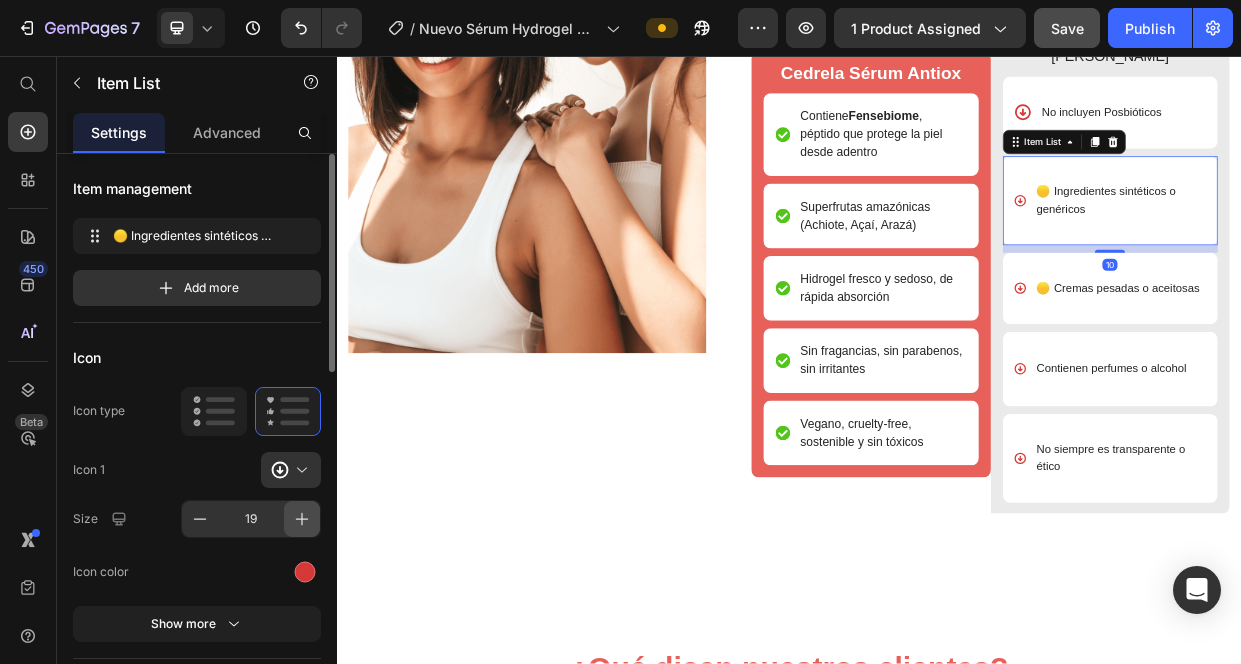 click 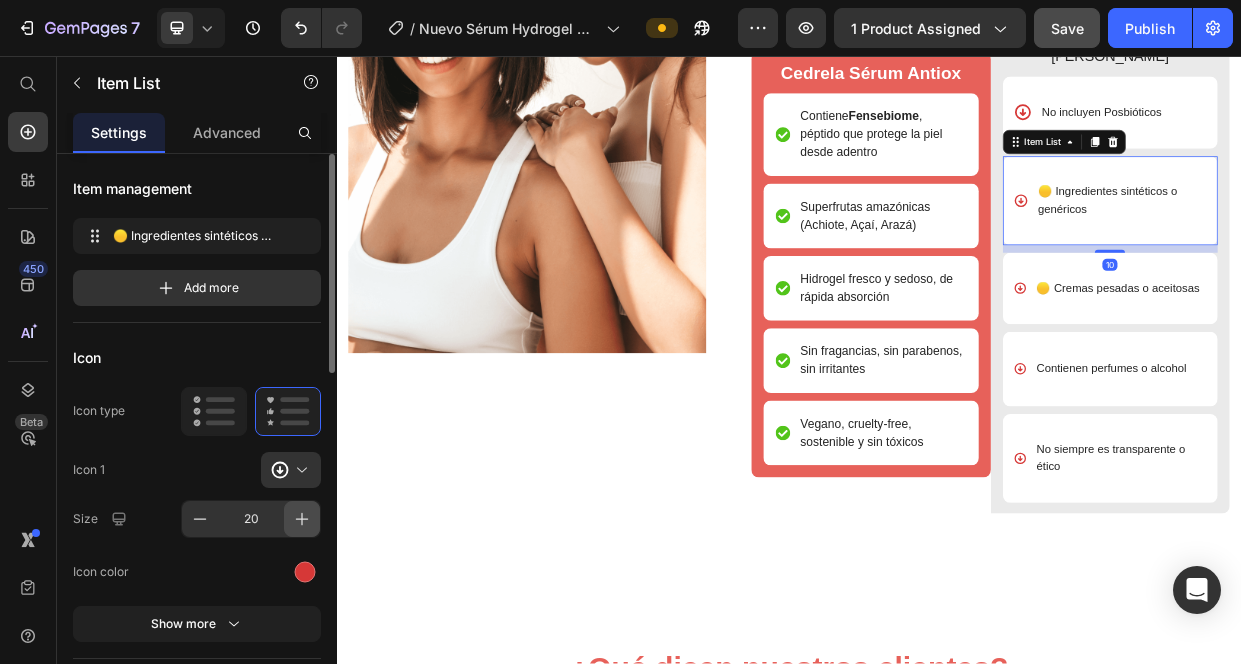 click 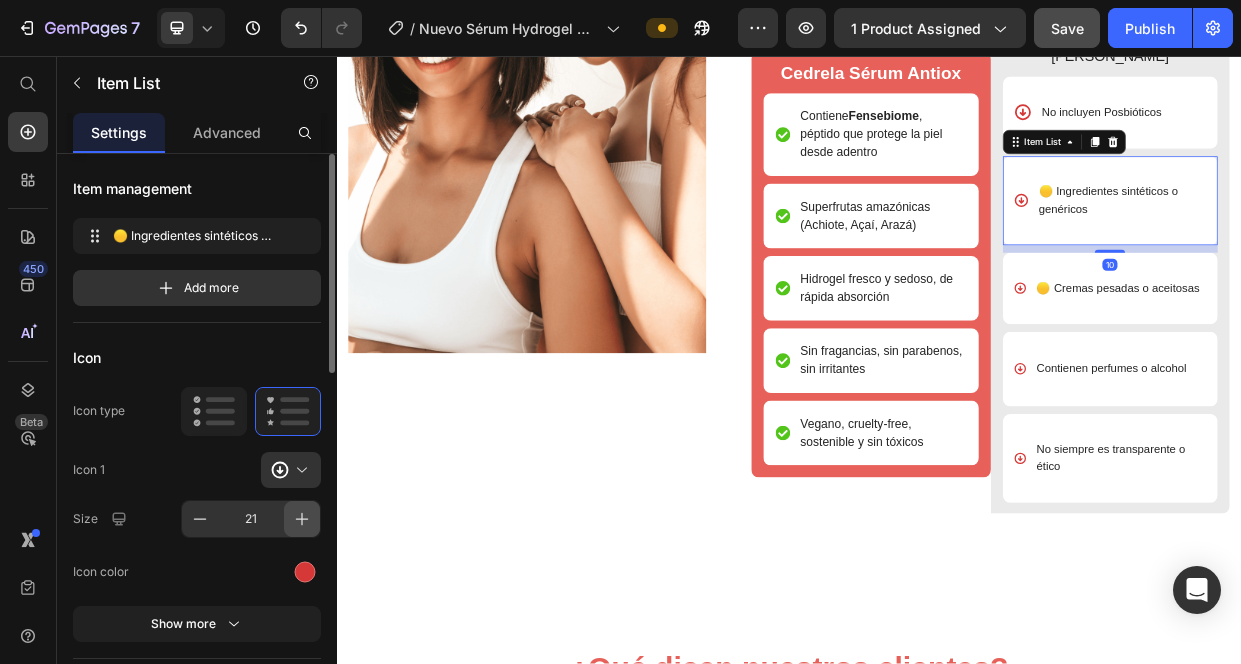 click 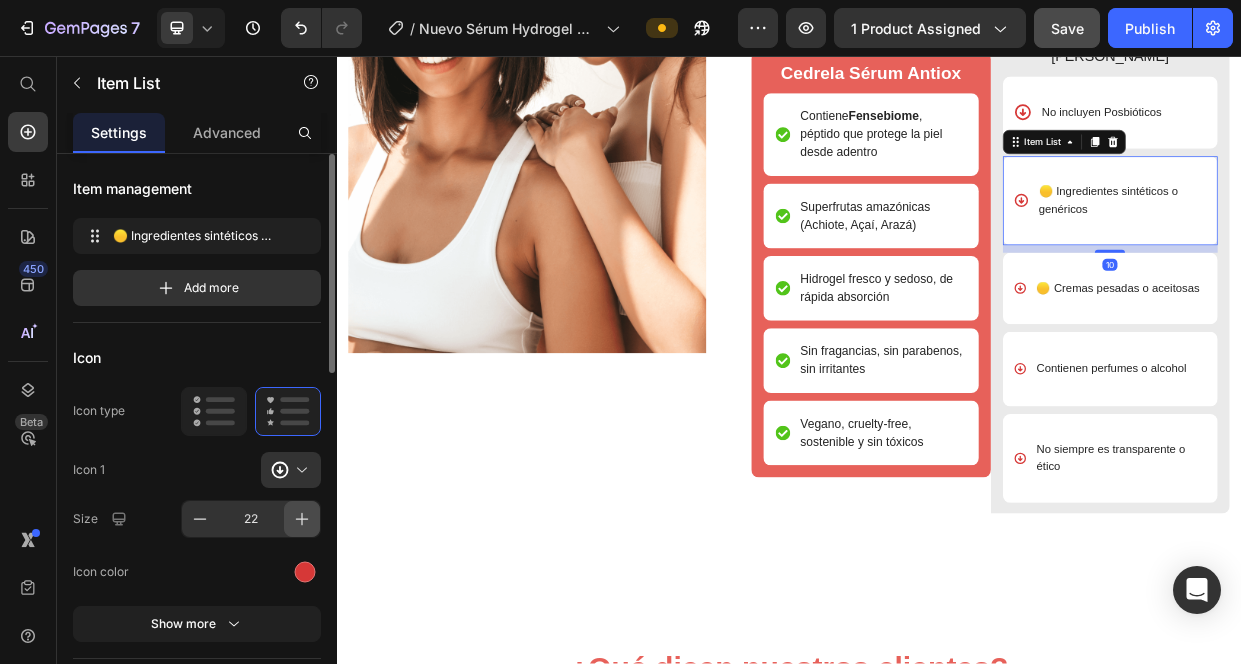 click 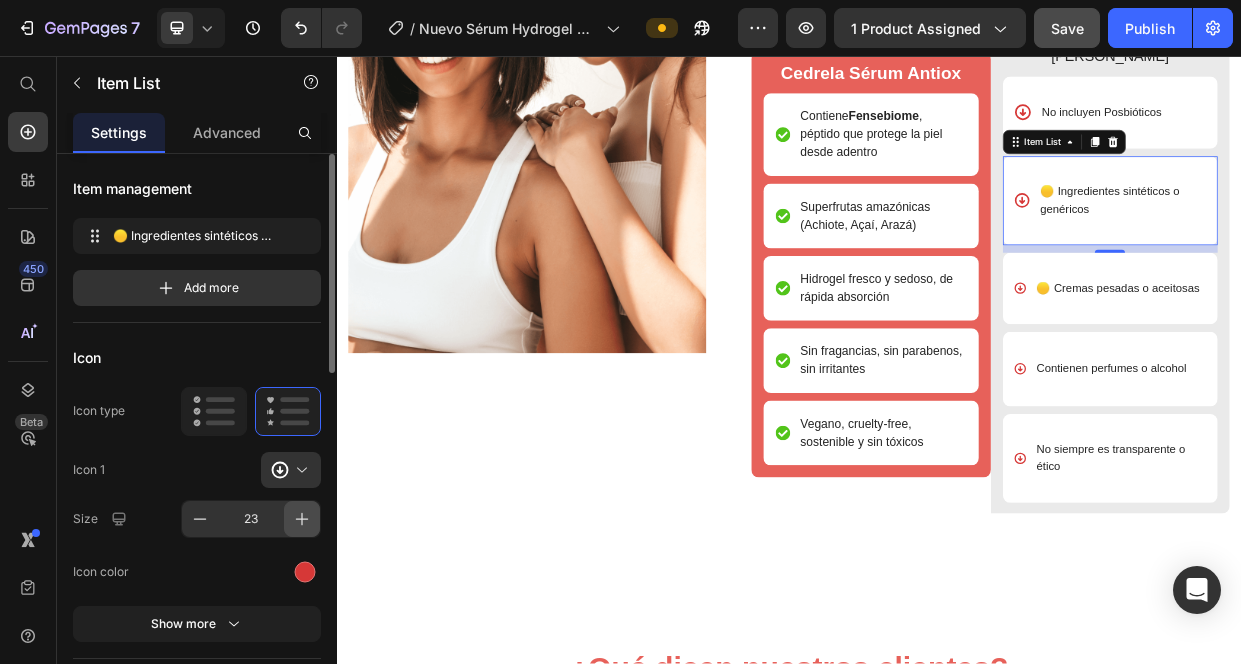 click 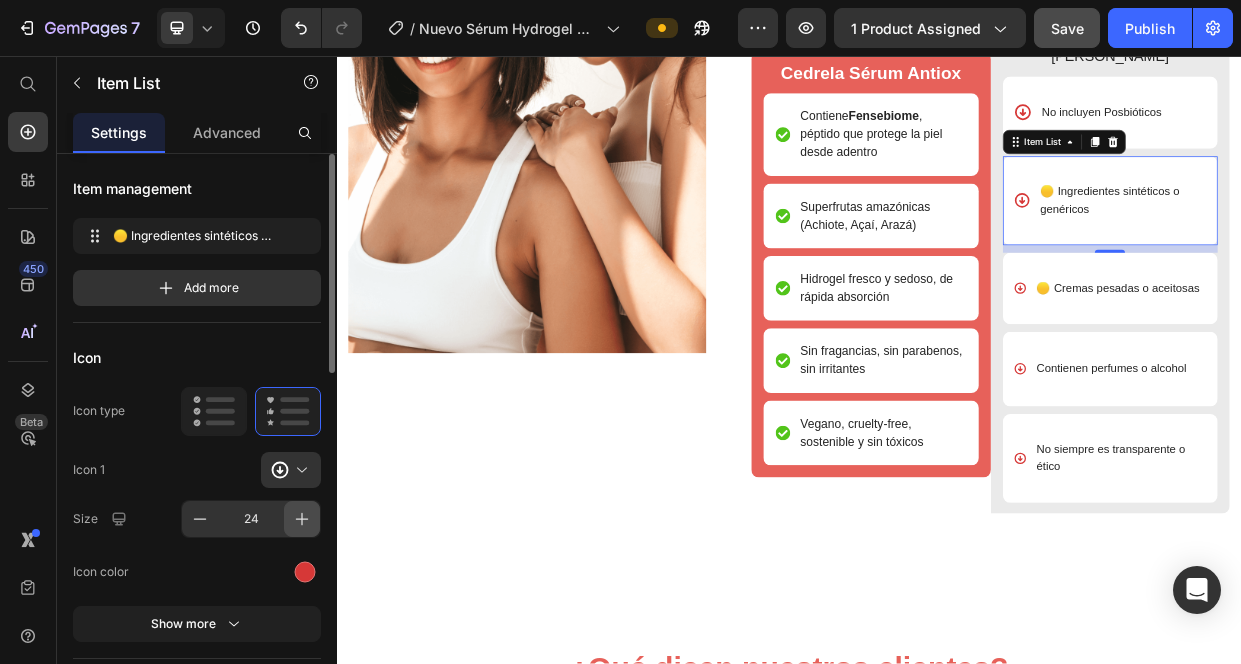 click 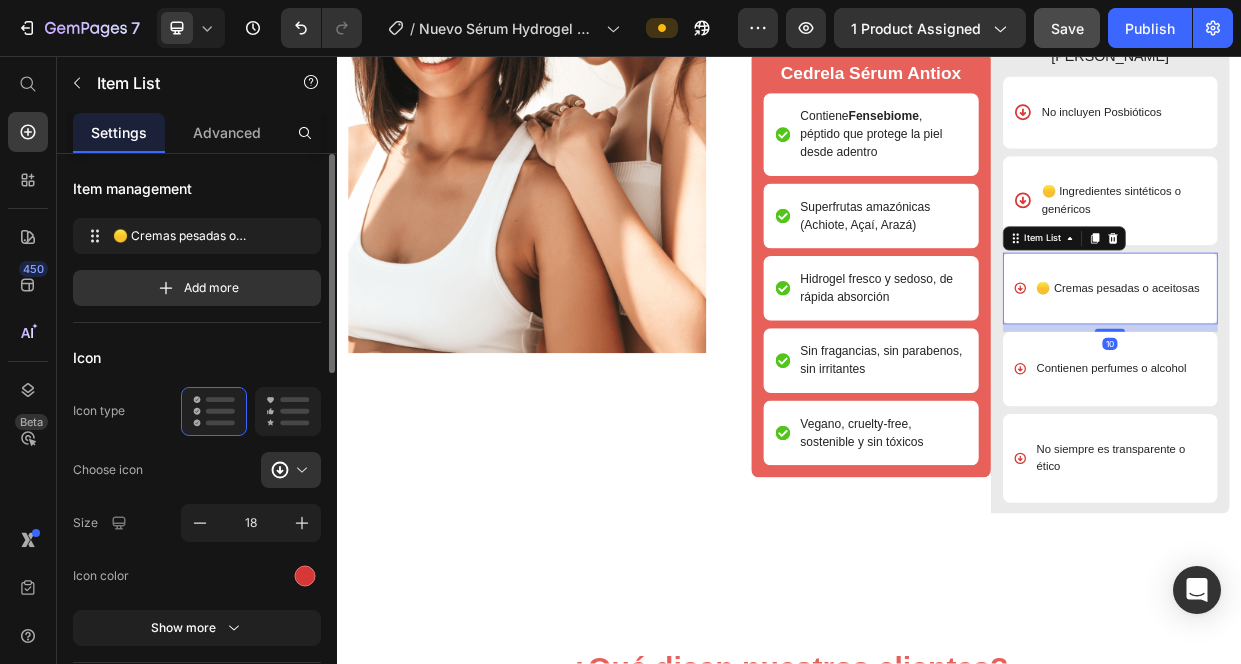 click 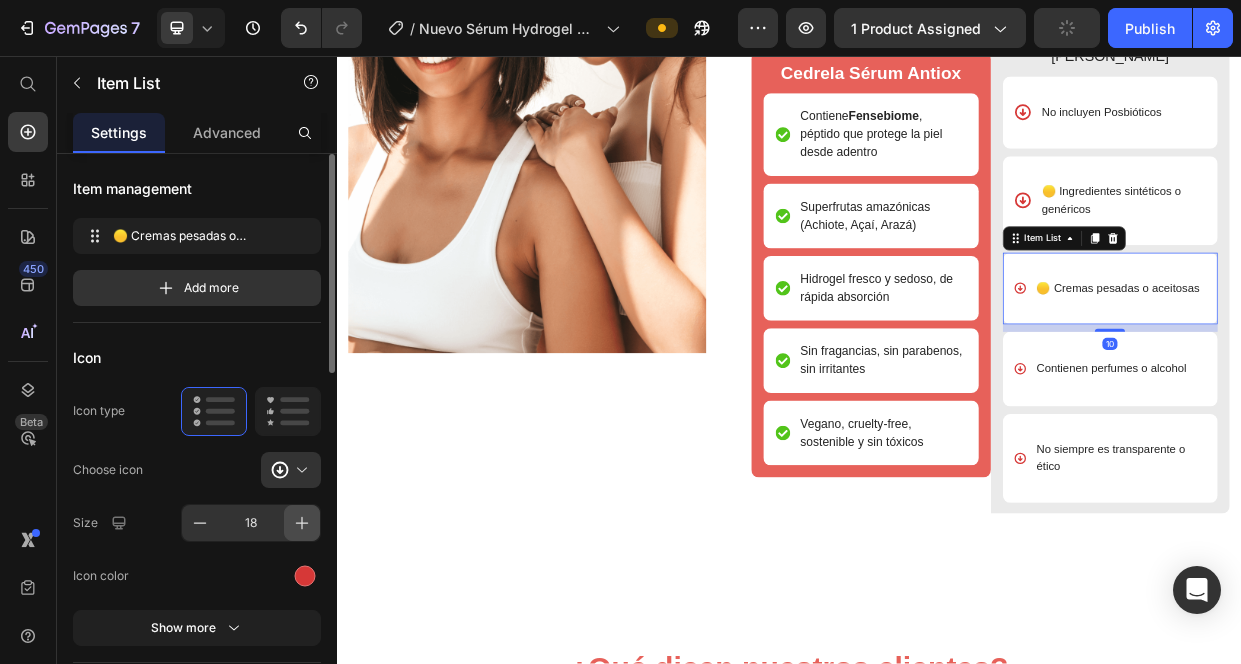 click 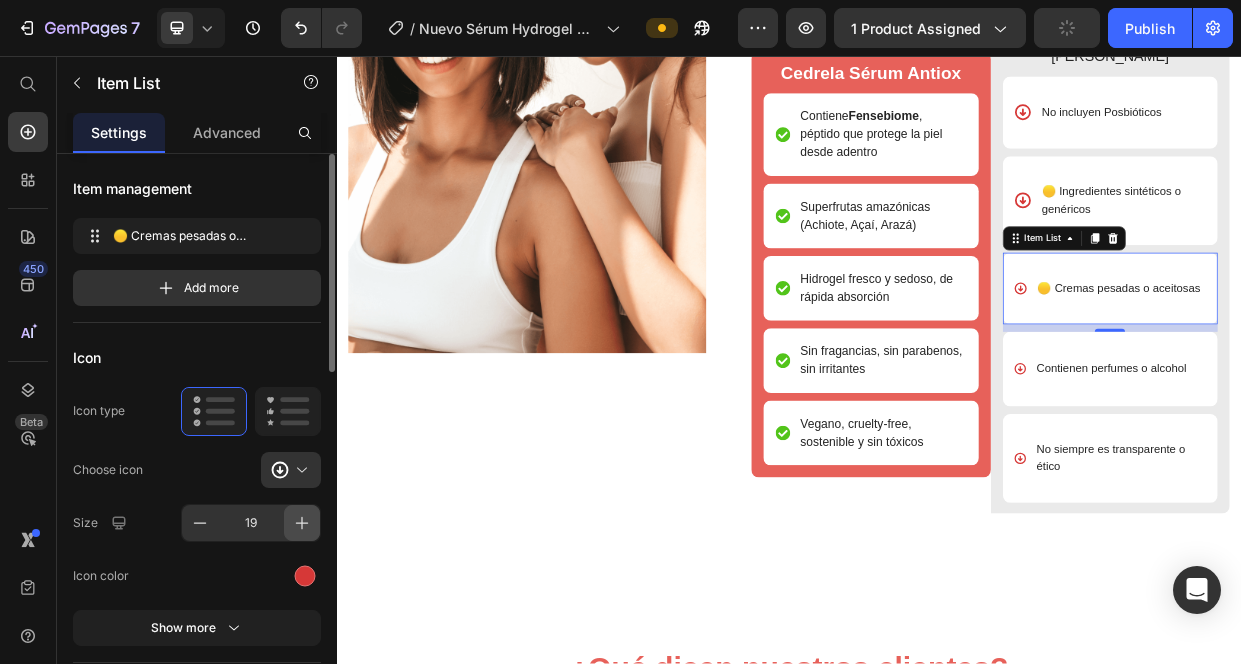 click 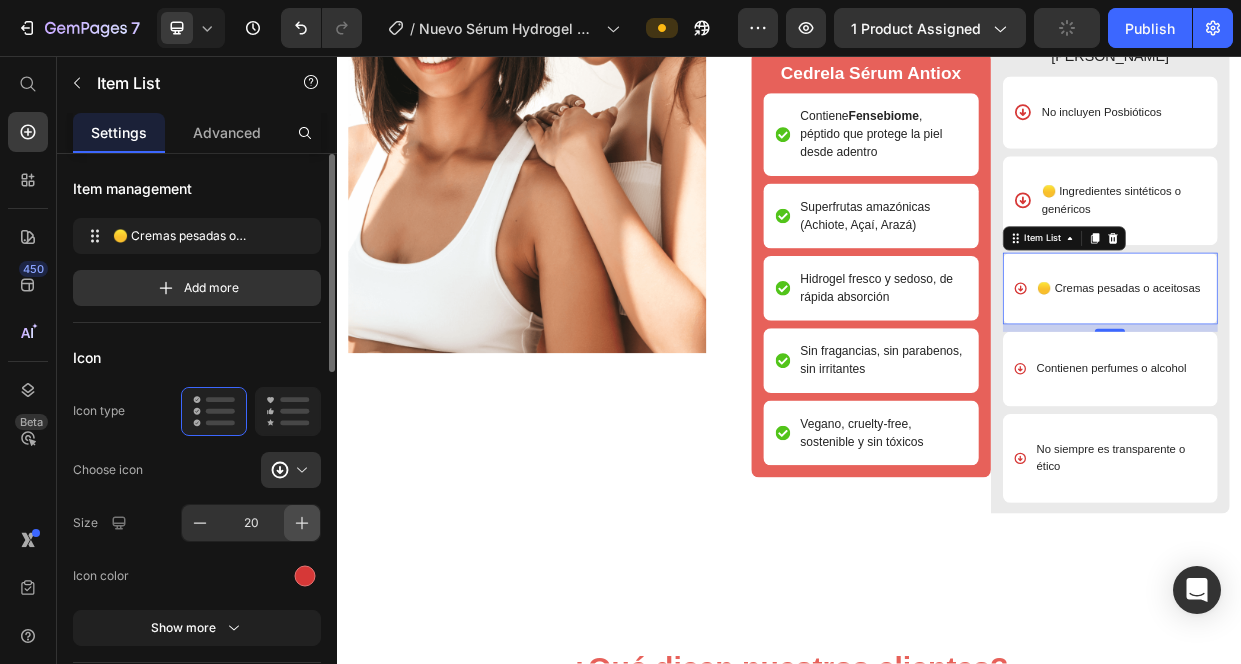 click 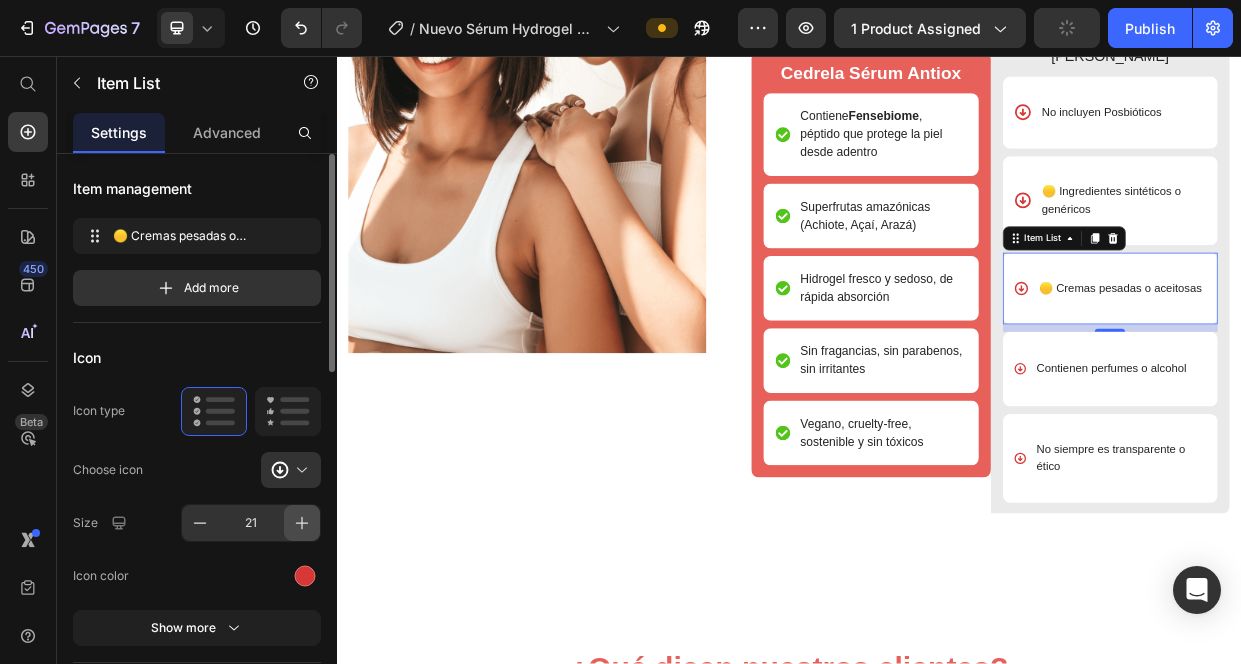 click 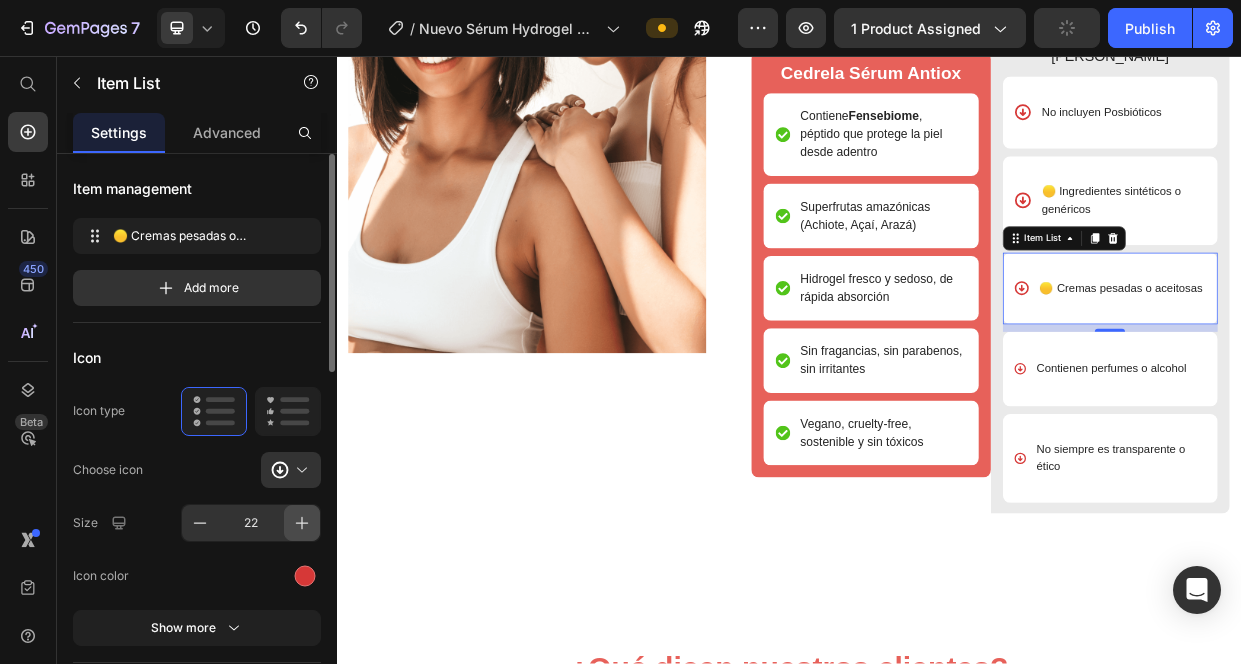 click 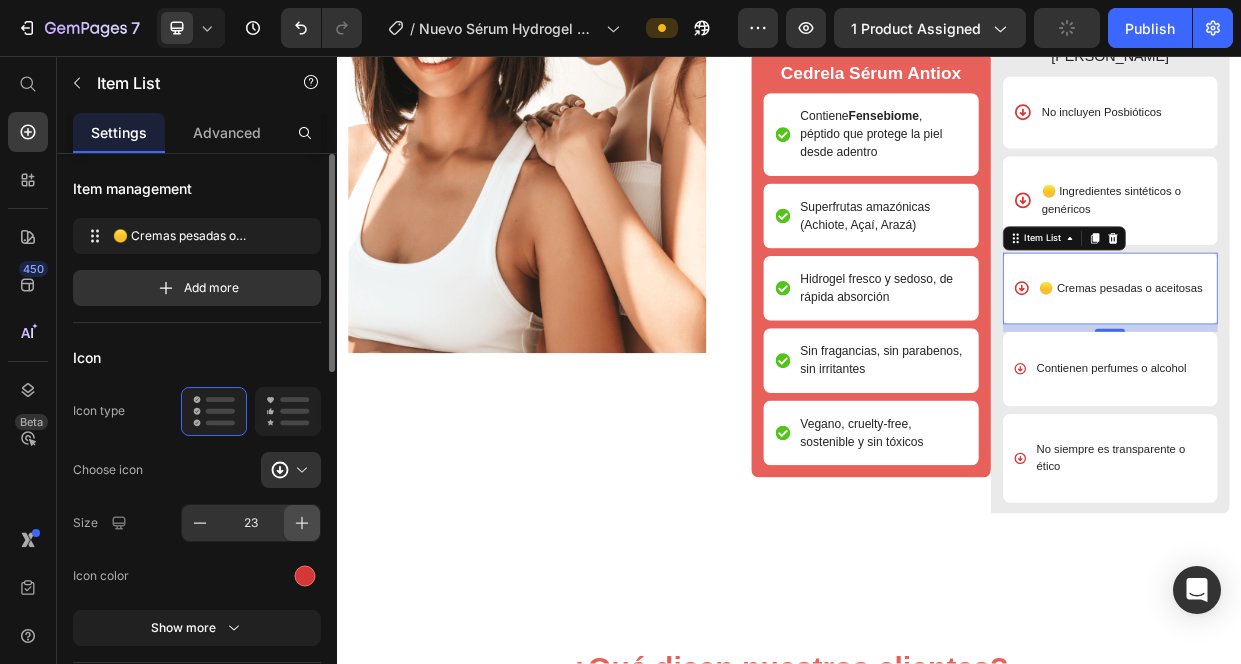 click 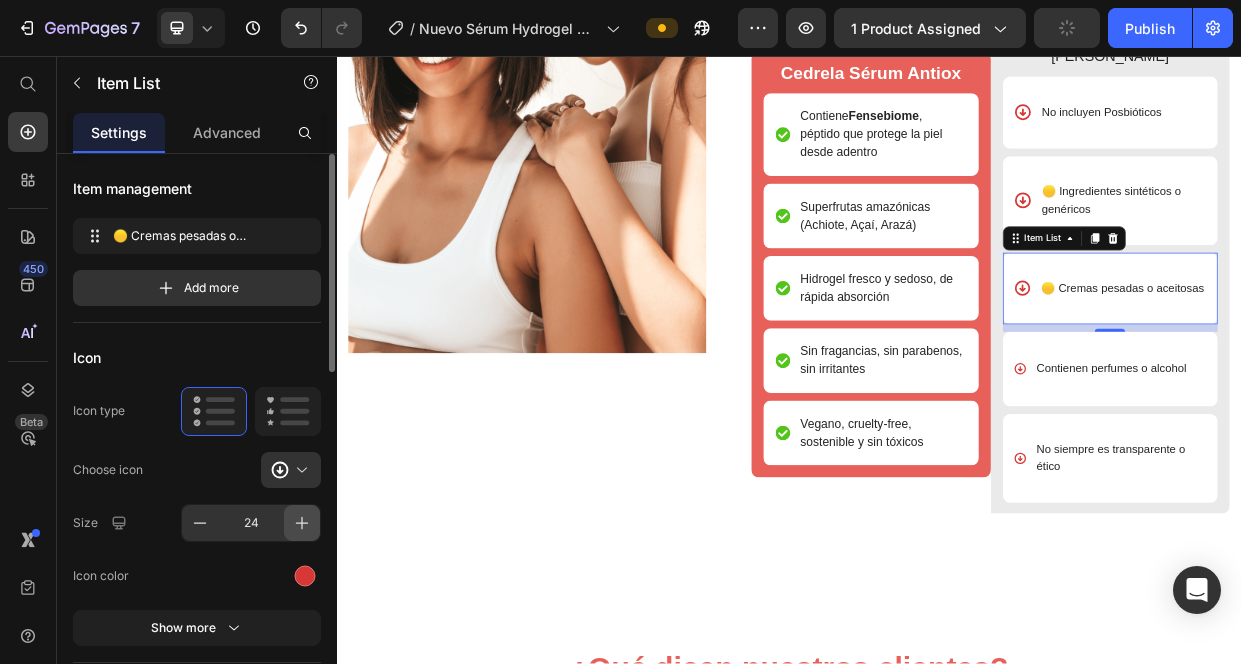 click 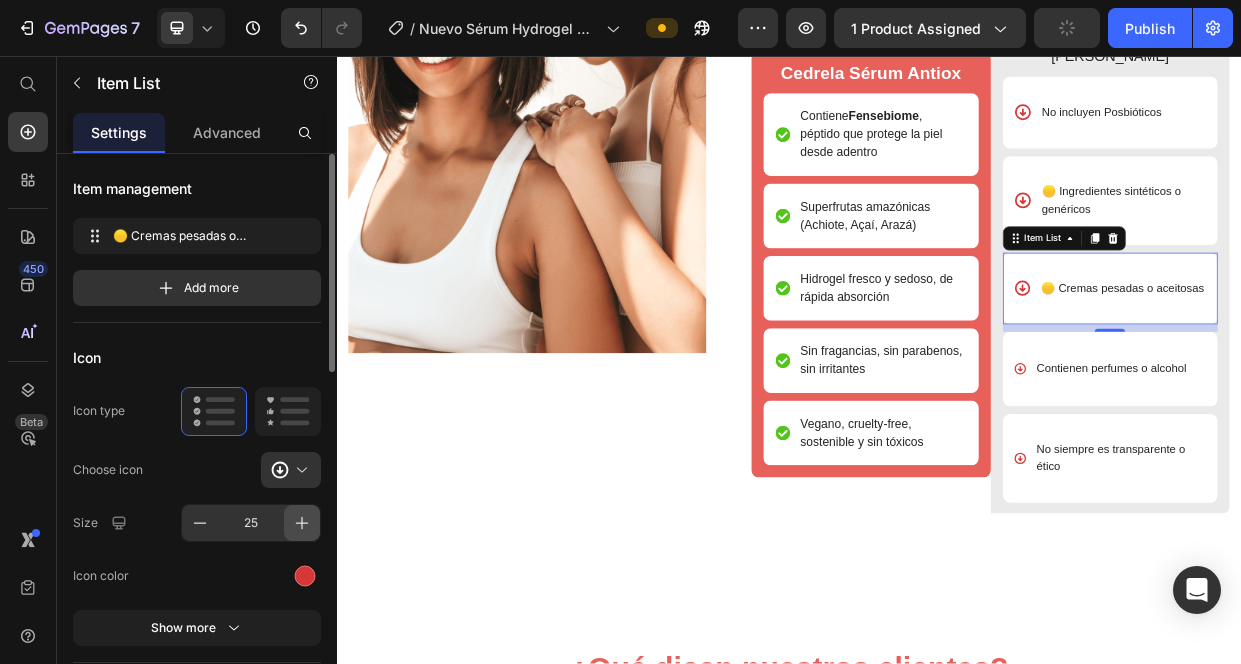click 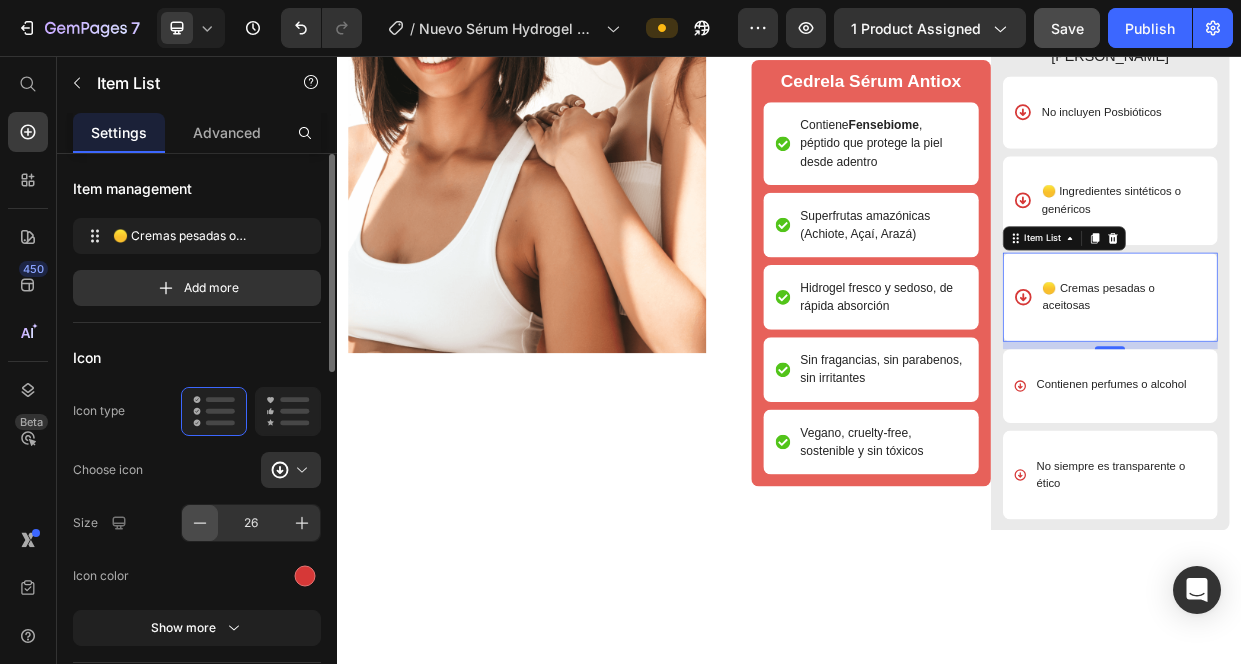 click 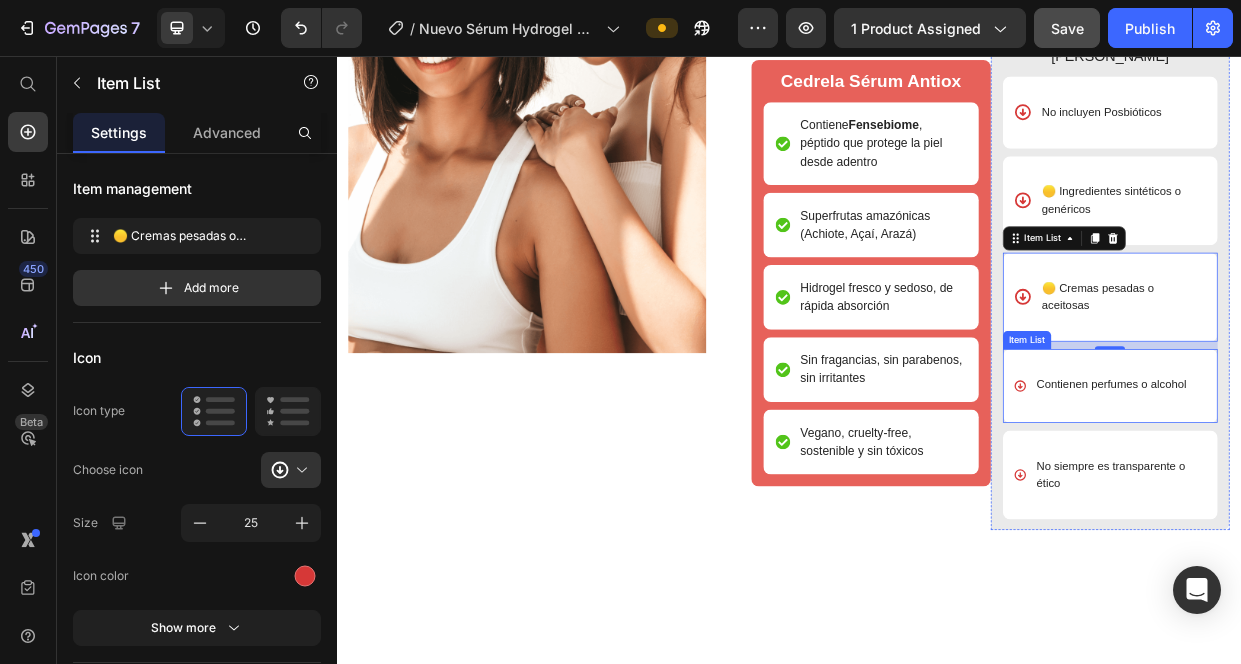 click 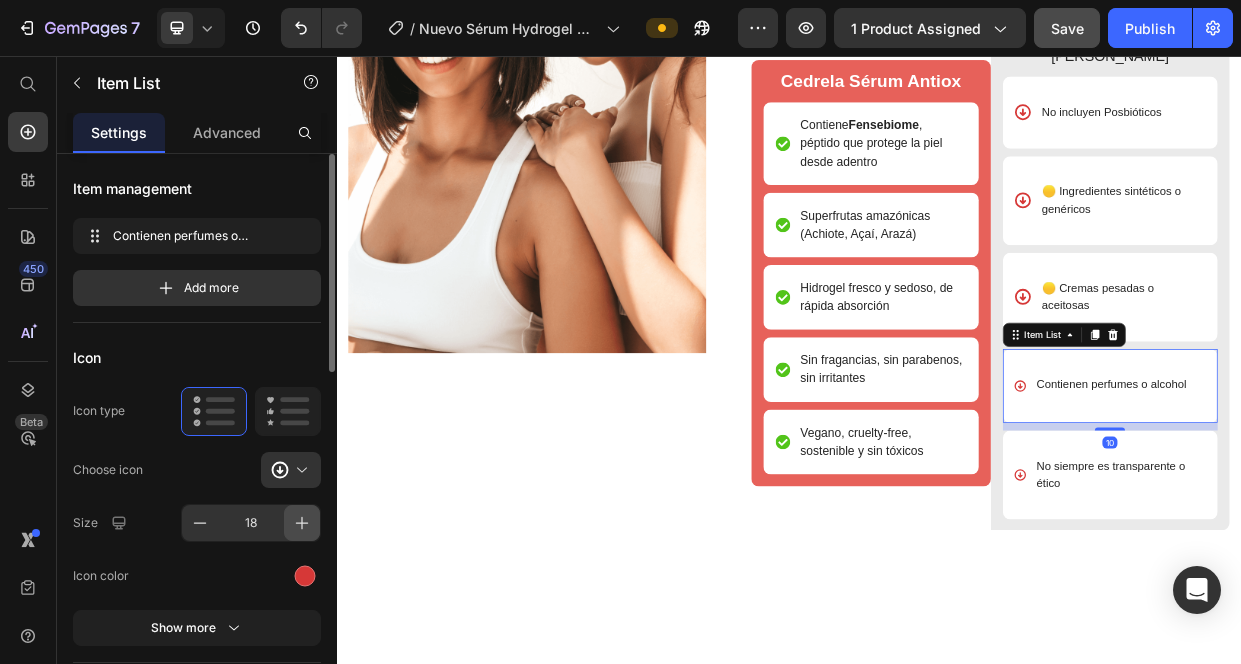 click 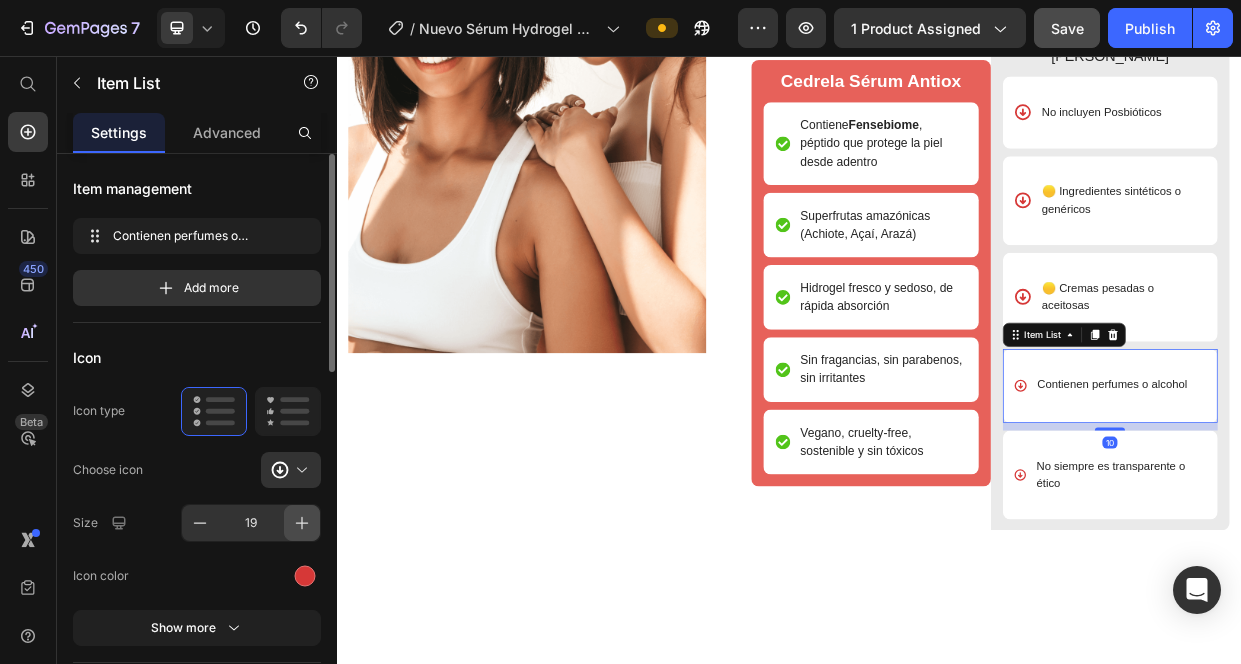 click 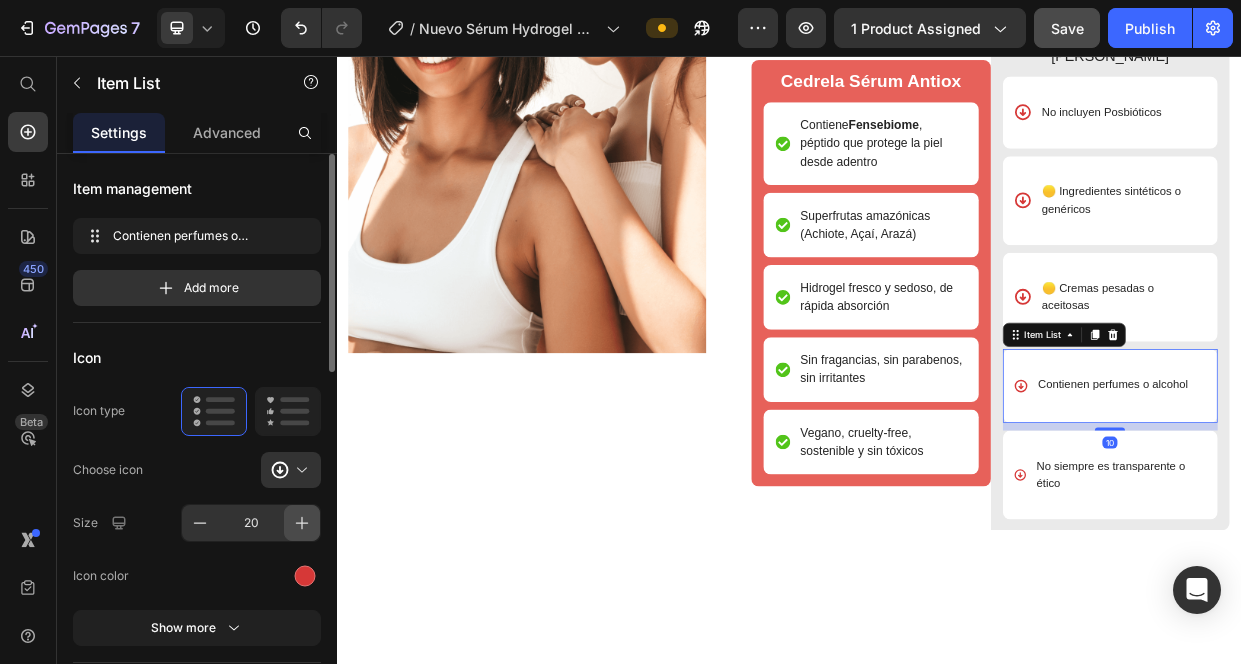 click 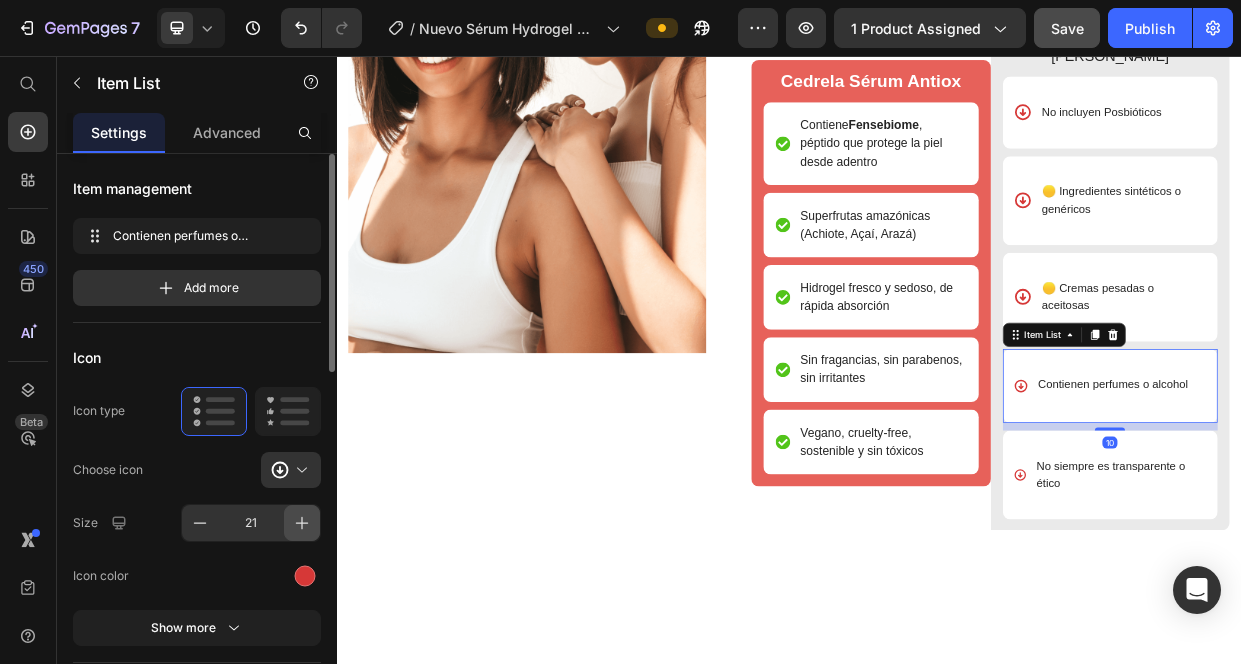 click 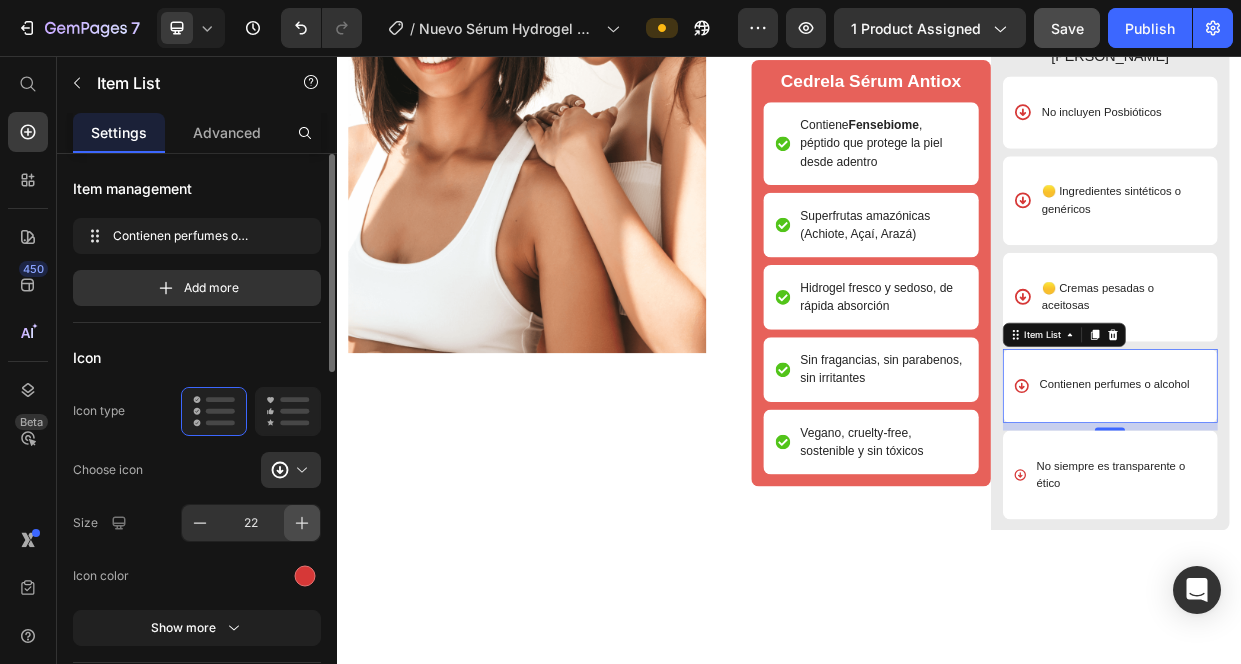 click 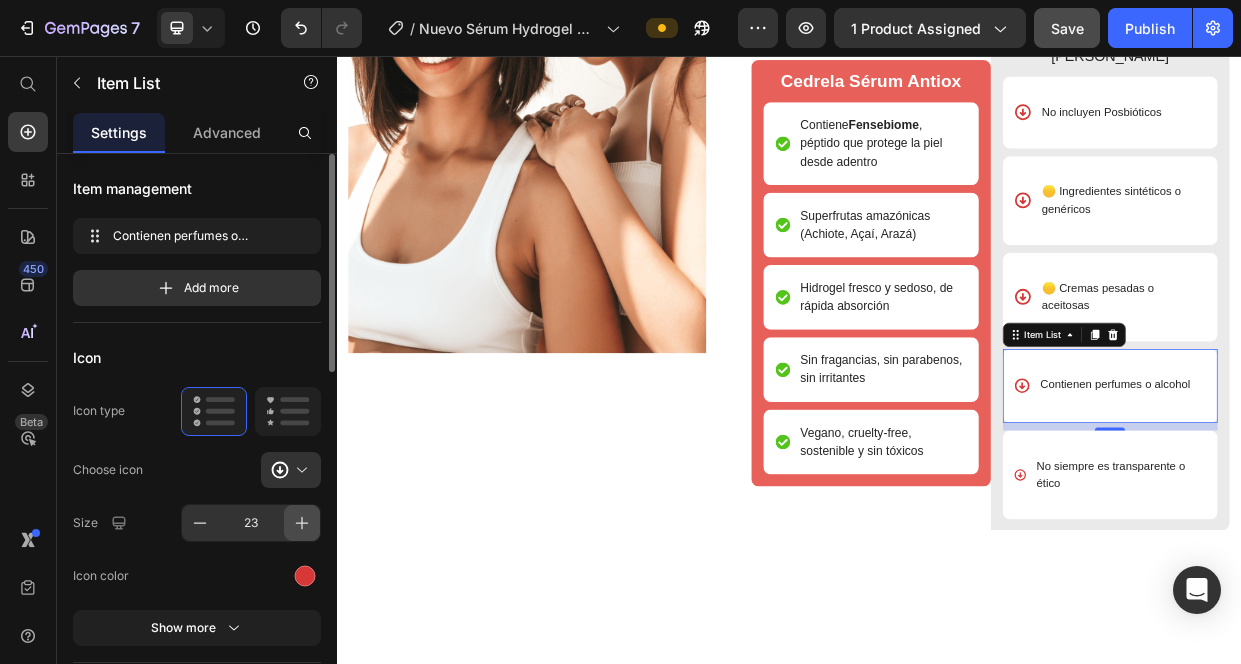 click 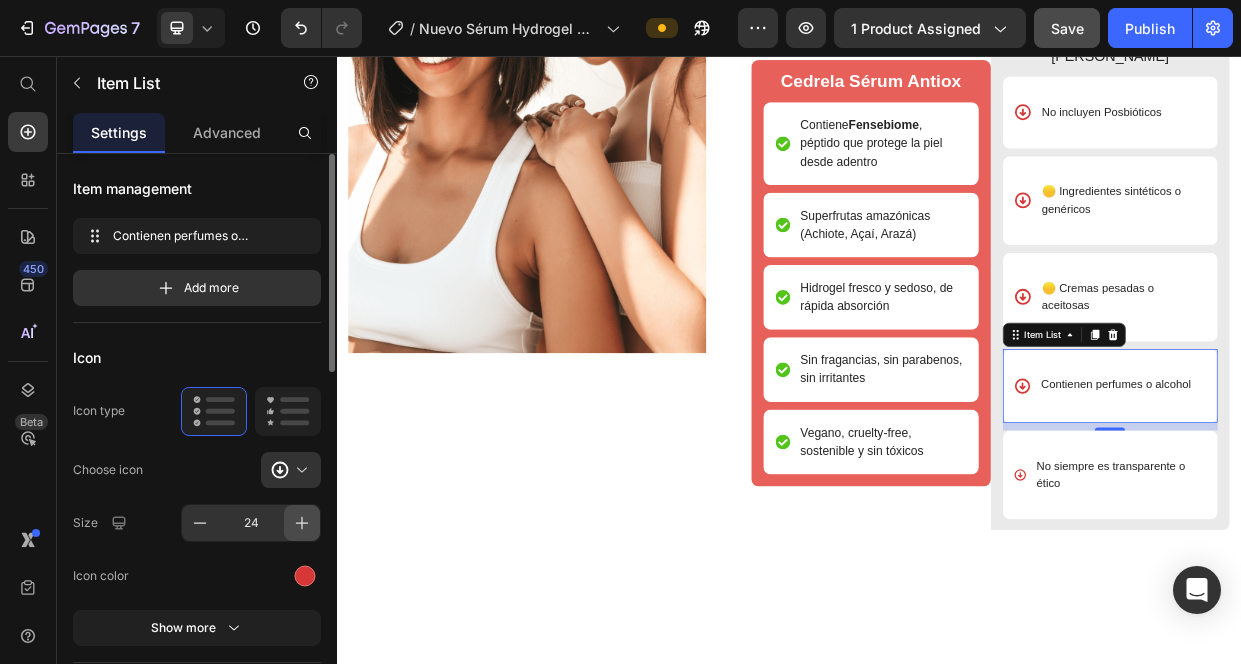 click 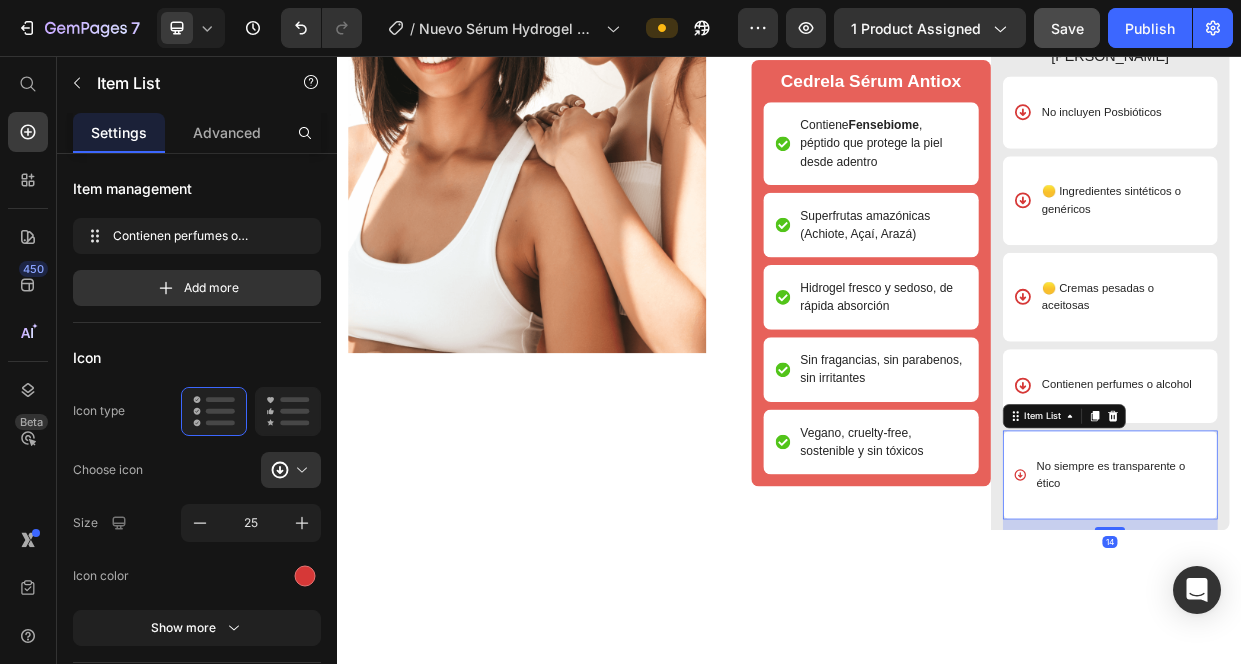 click 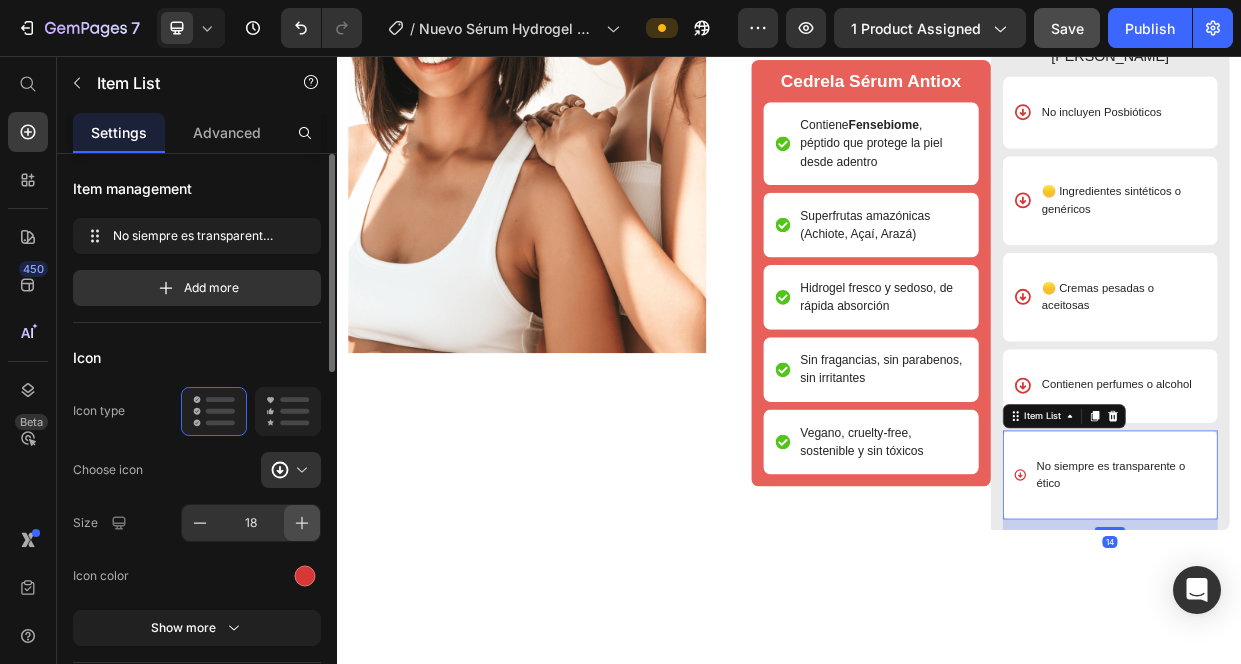 click at bounding box center (302, 523) 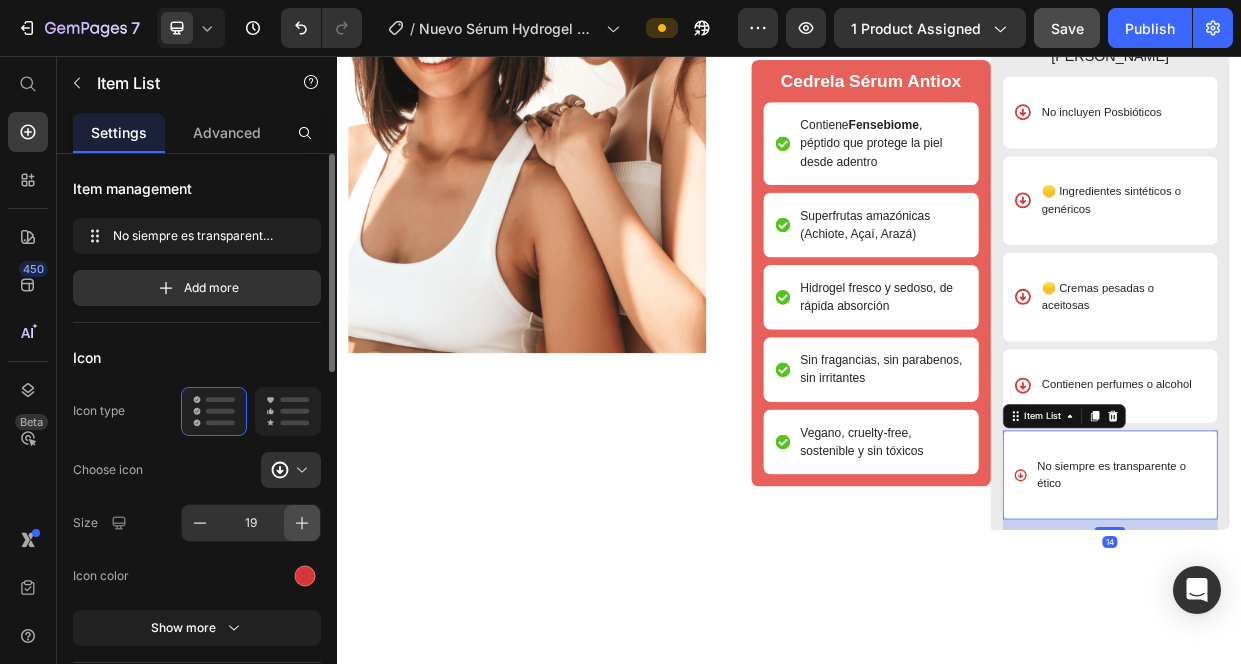 click at bounding box center [302, 523] 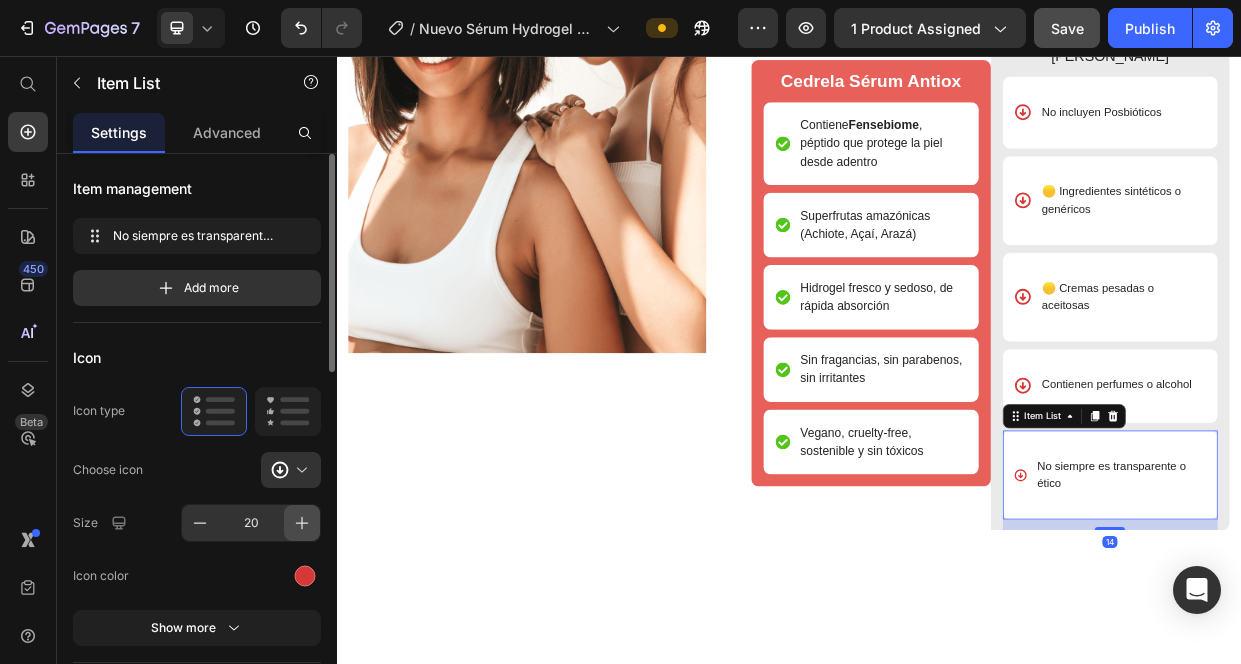 click at bounding box center (302, 523) 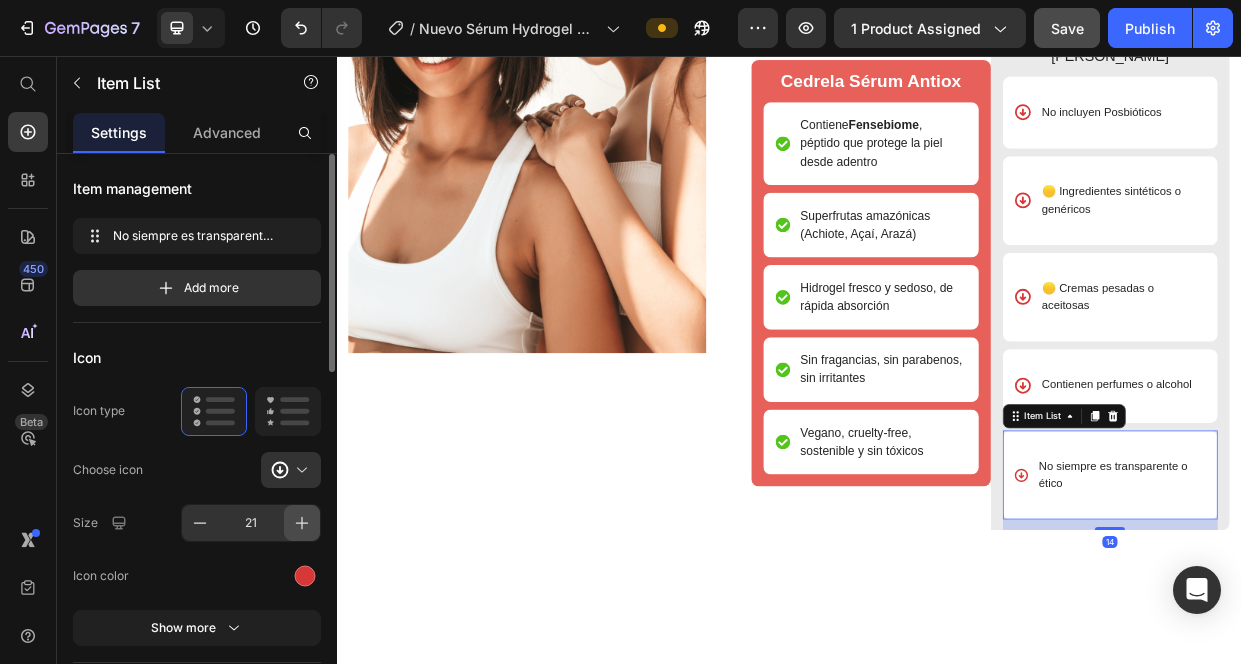 click at bounding box center (302, 523) 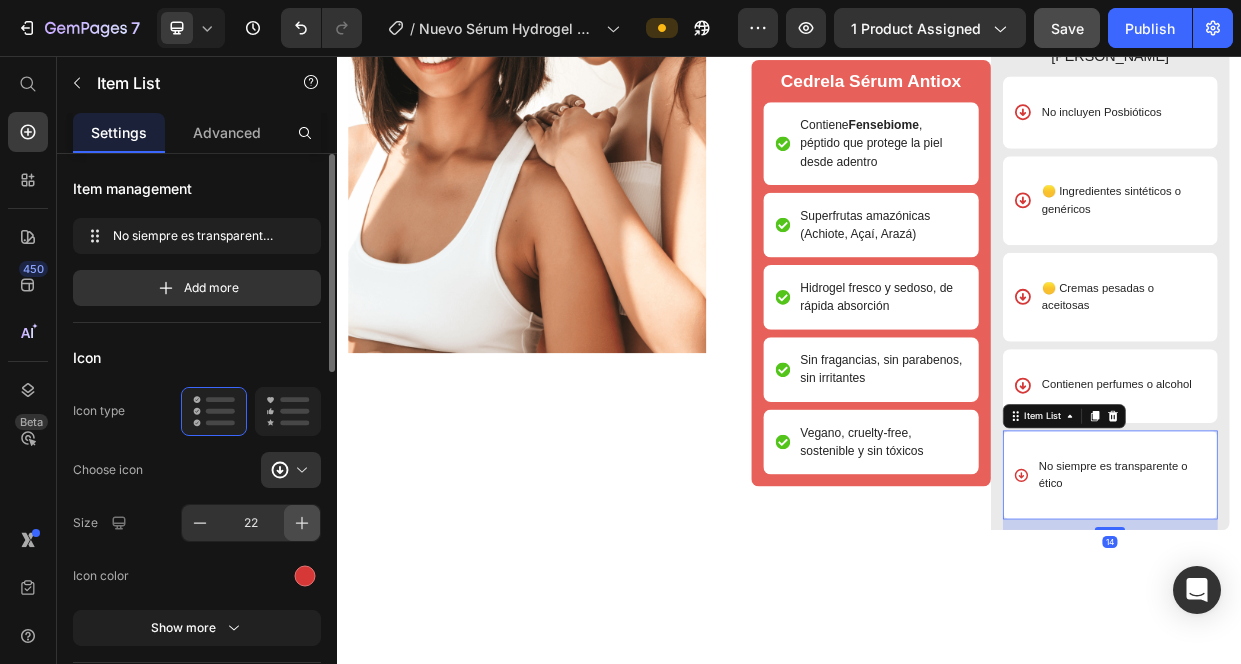 click at bounding box center (302, 523) 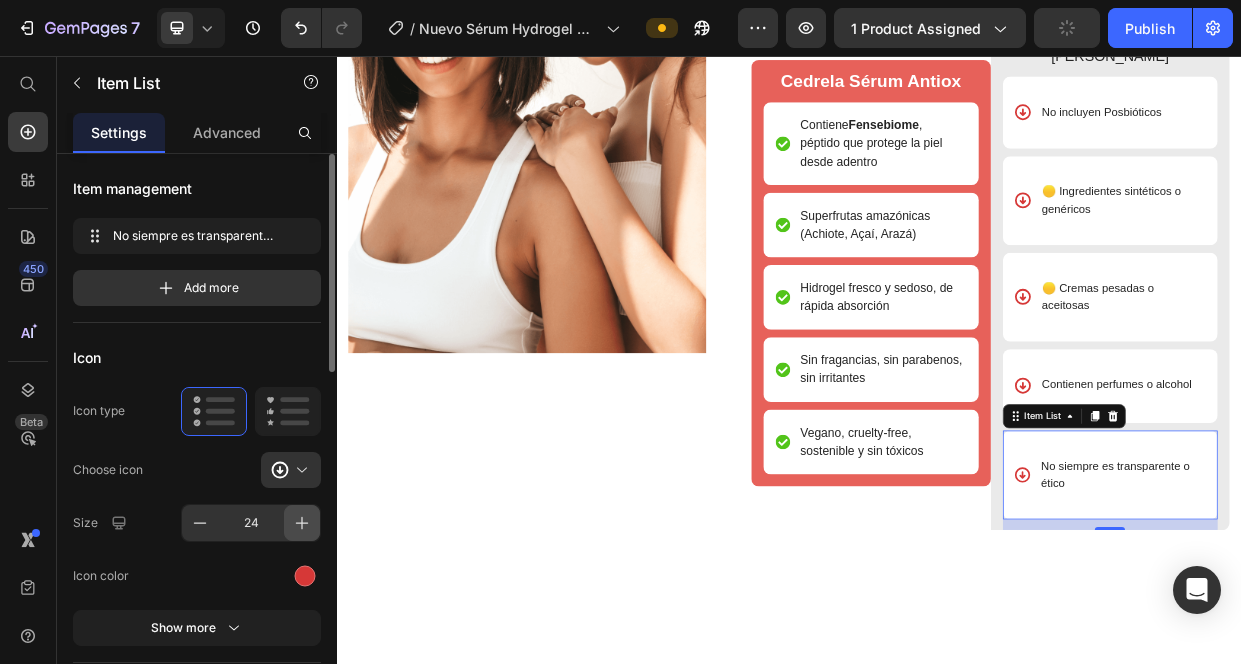 click at bounding box center (302, 523) 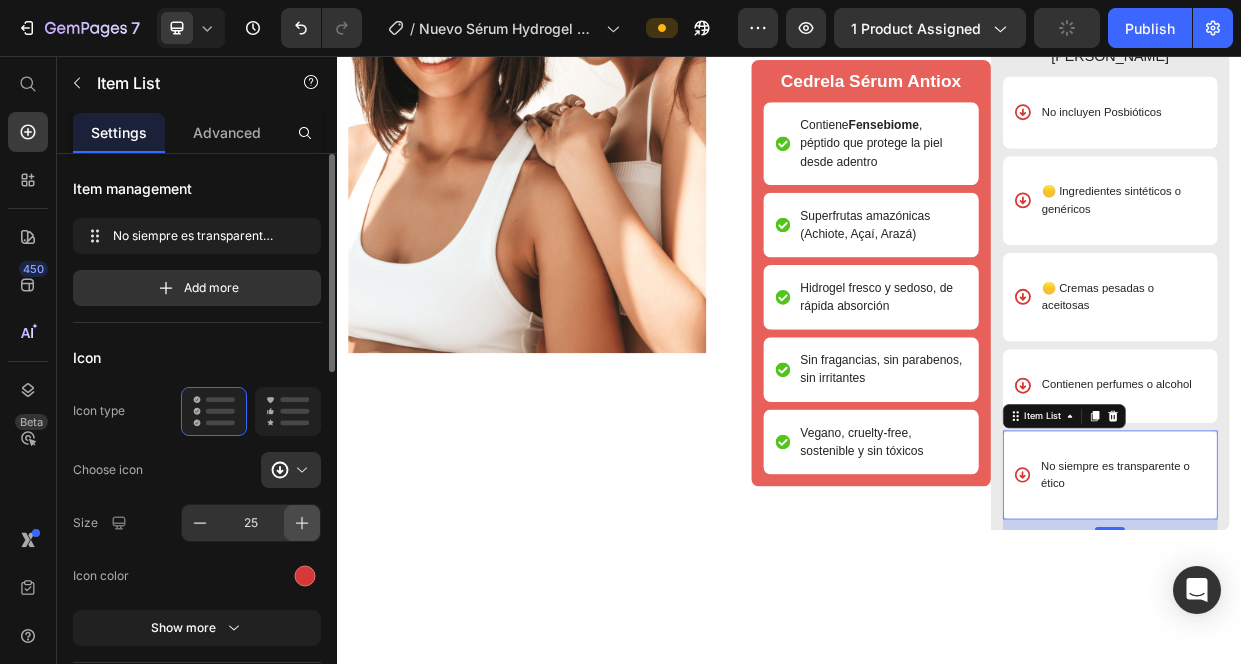 click at bounding box center (302, 523) 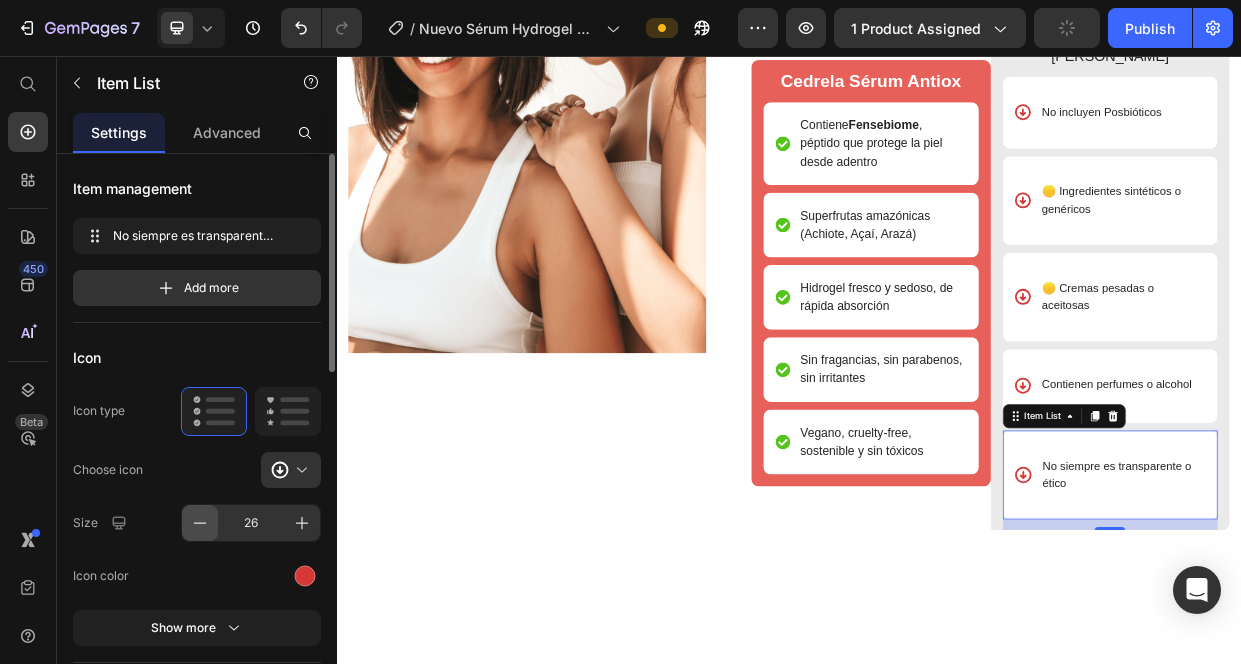 drag, startPoint x: 196, startPoint y: 520, endPoint x: 206, endPoint y: 522, distance: 10.198039 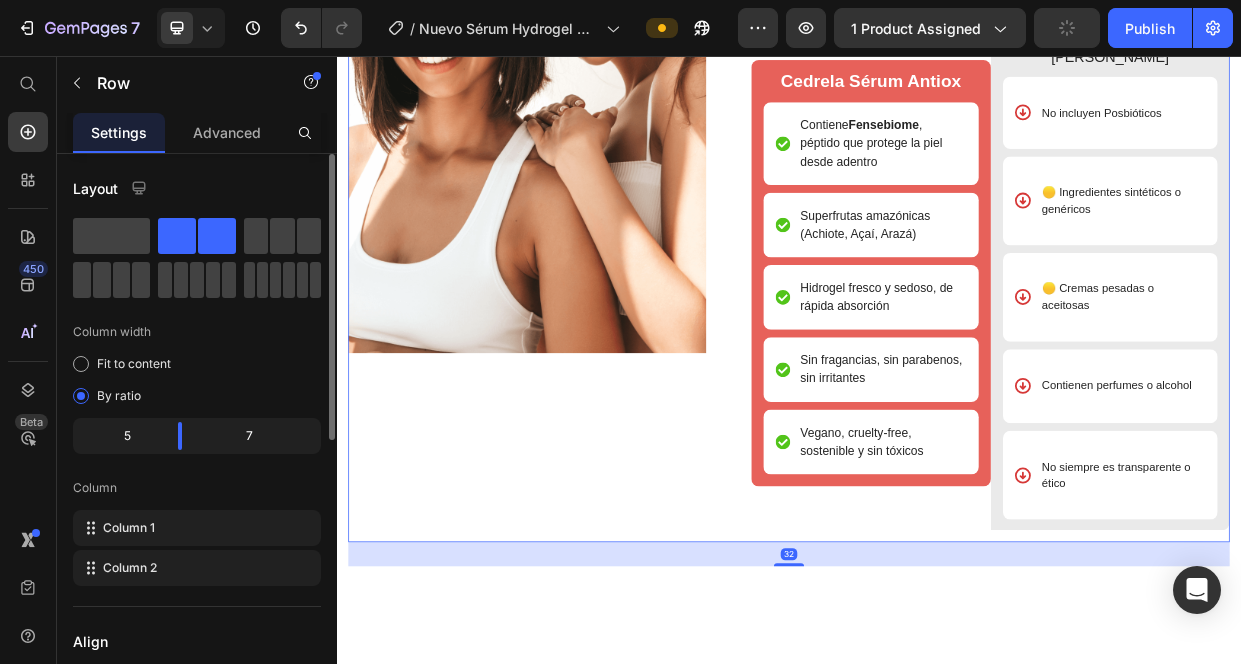 click on "Image" at bounding box center (589, 243) 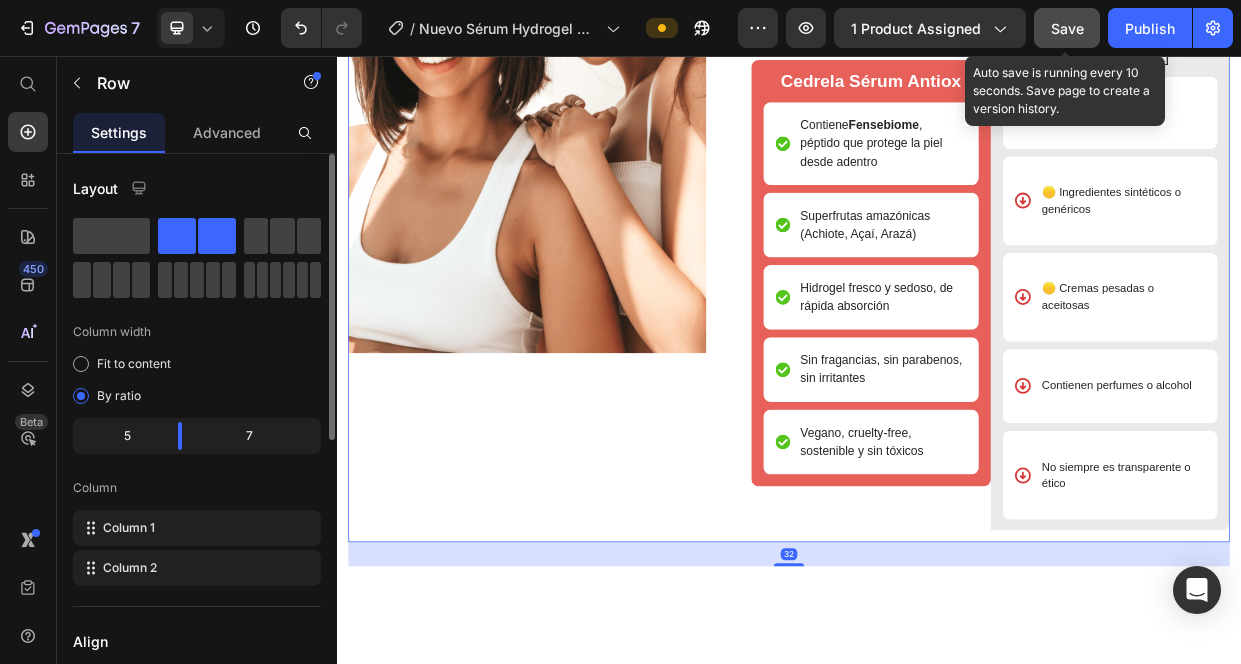 click on "Save" at bounding box center [1067, 28] 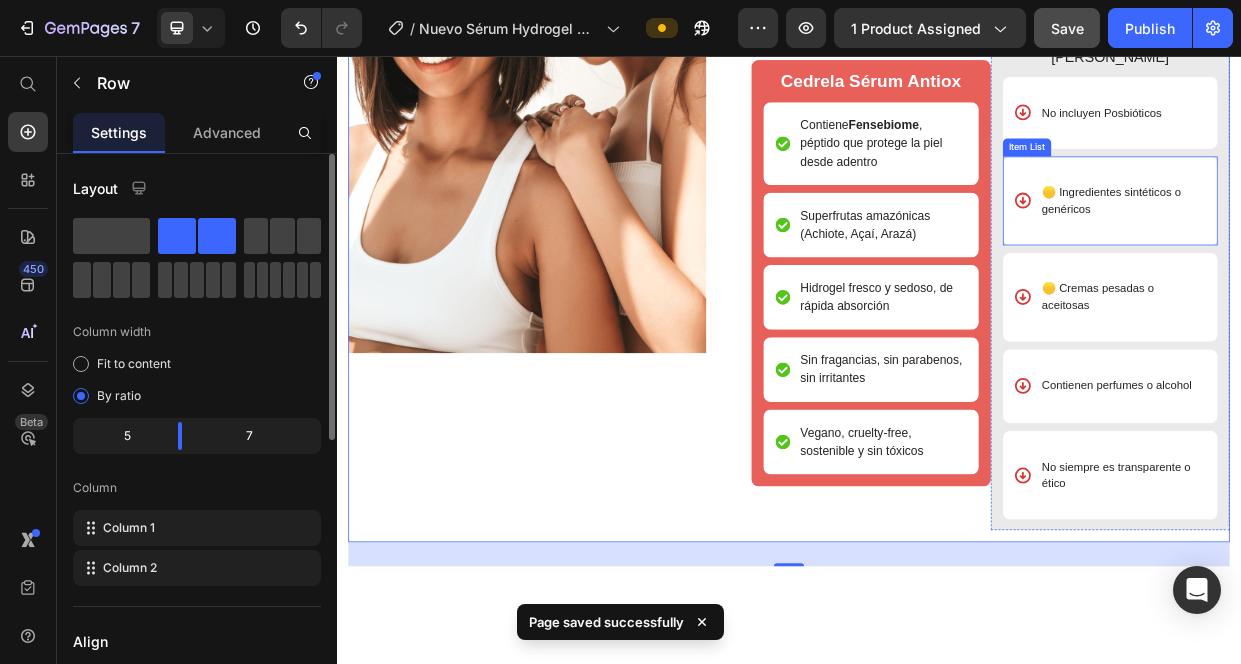 click on "🟡 Ingredientes sintéticos o genéricos" at bounding box center [1365, 248] 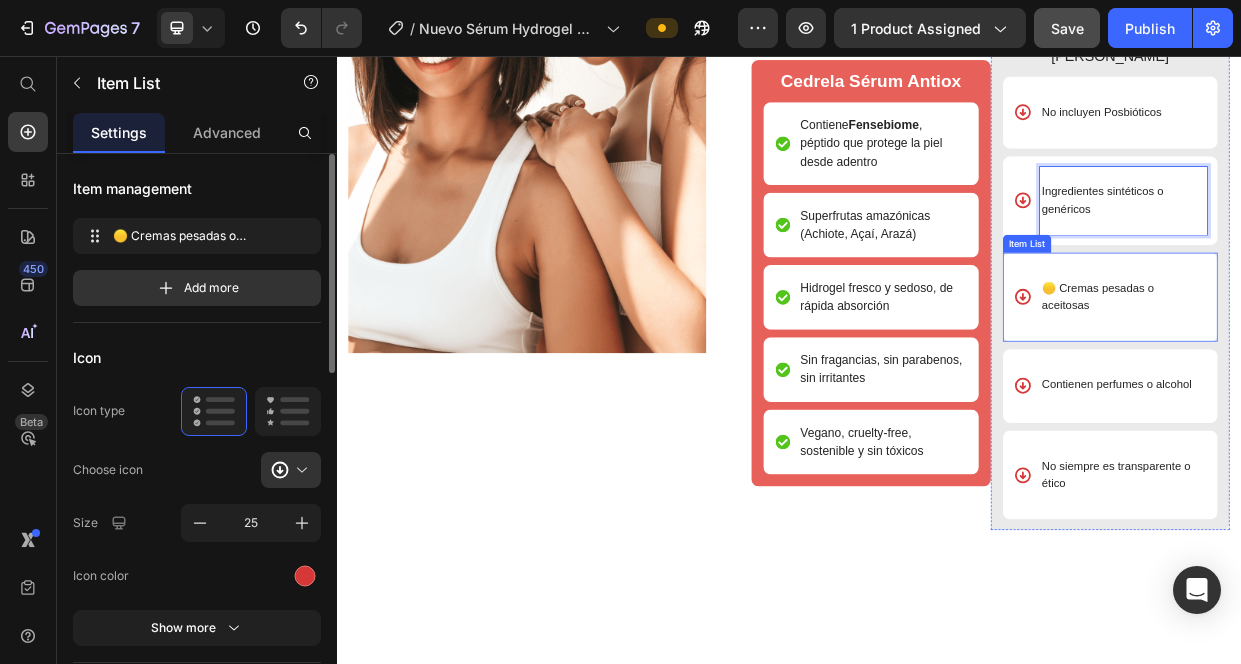 click on "🟡 Cremas pesadas o aceitosas" at bounding box center [1347, 376] 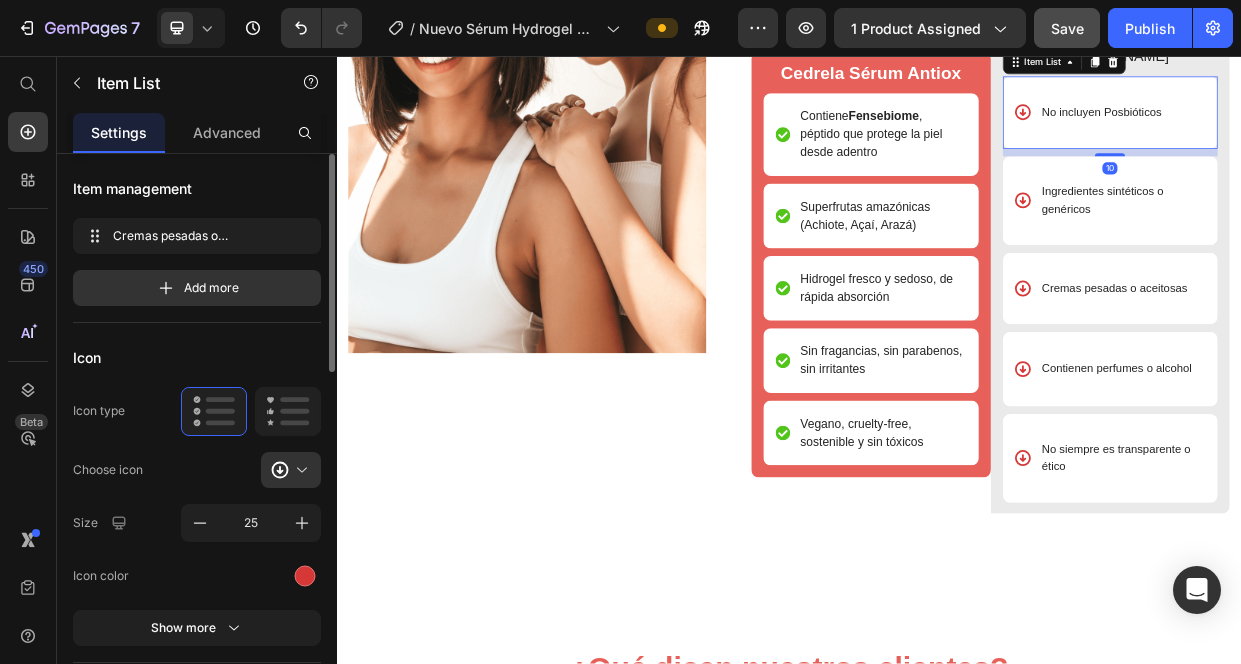 click on "No incluyen Posbióticos" at bounding box center (1352, 131) 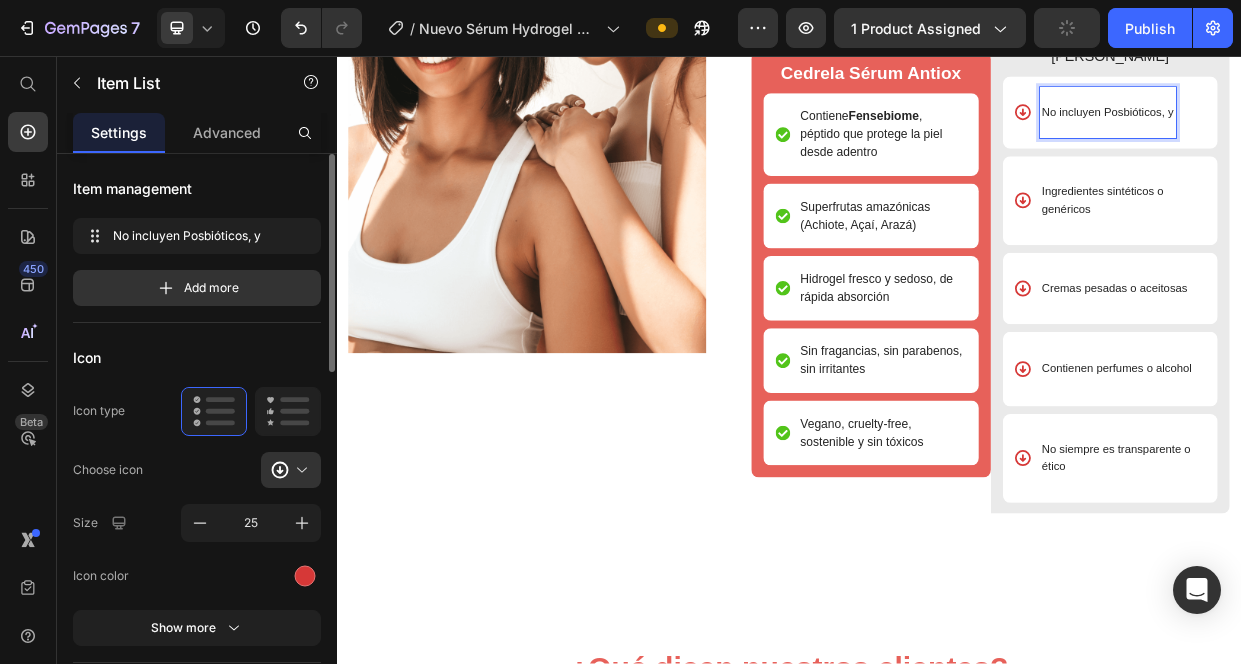 click on "No incluyen Posbióticos, y" at bounding box center (1360, 131) 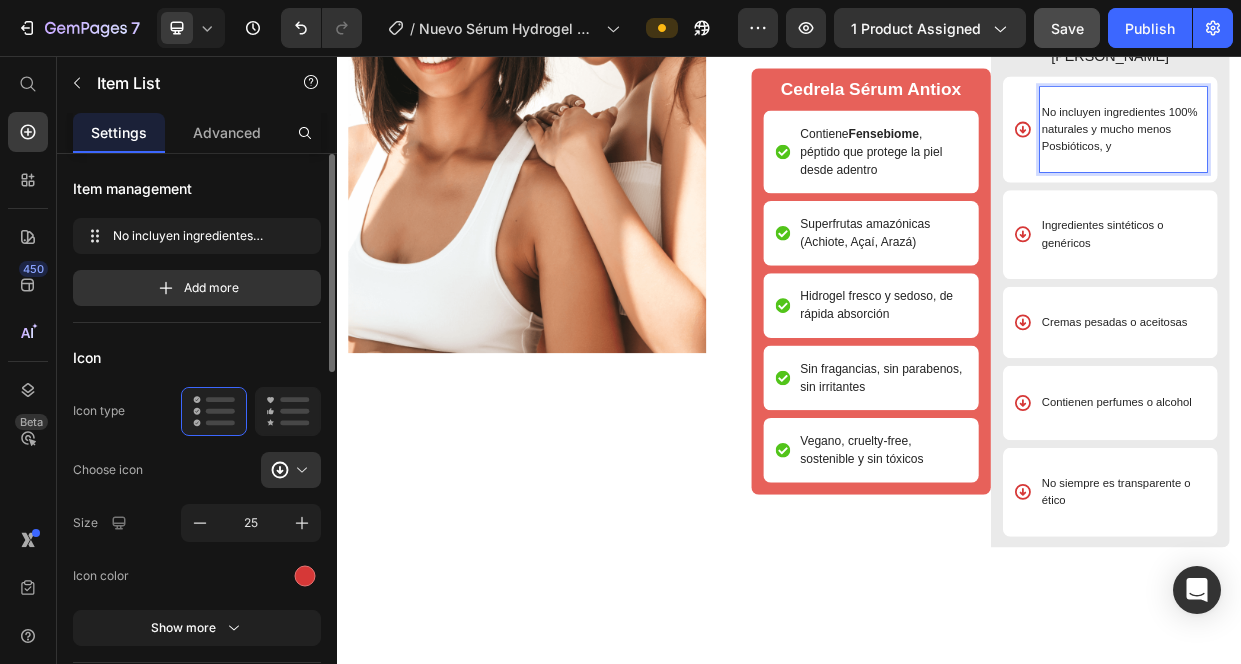 click on "No incluyen ingredientes 100% naturales y mucho menos Posbióticos, y" at bounding box center (1381, 155) 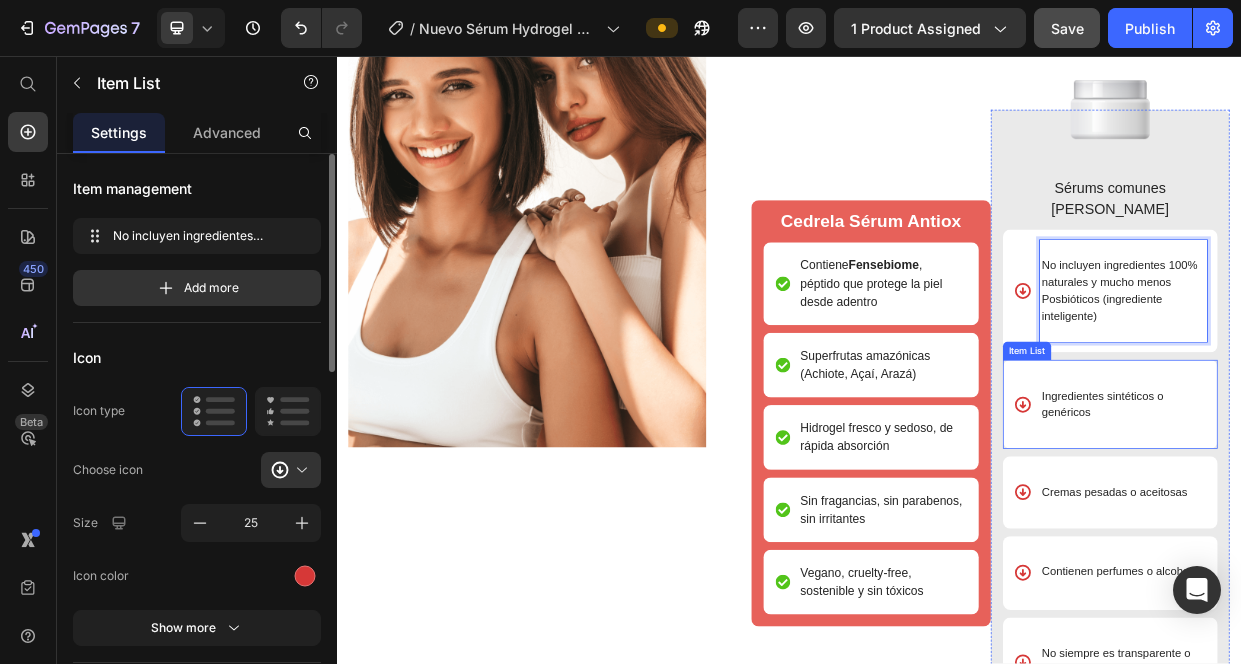 scroll, scrollTop: 4850, scrollLeft: 0, axis: vertical 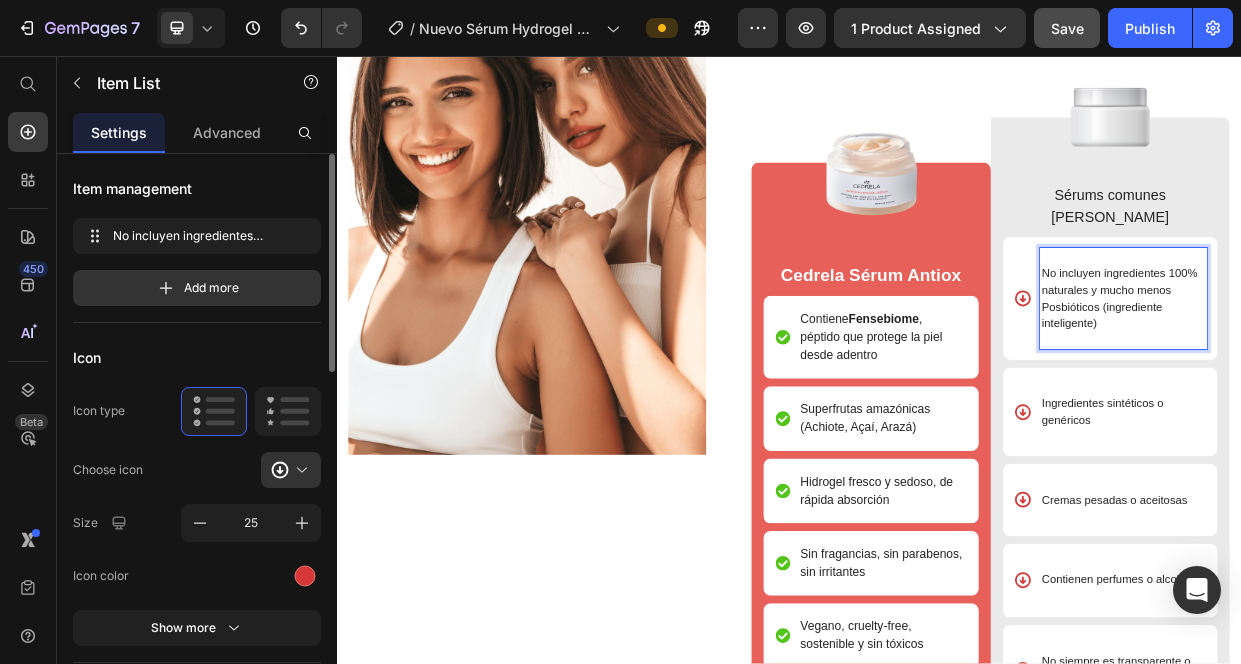 click on "No incluyen ingredientes 100% naturales y mucho menos Posbióticos (ingrediente inteligente)" at bounding box center [1376, 378] 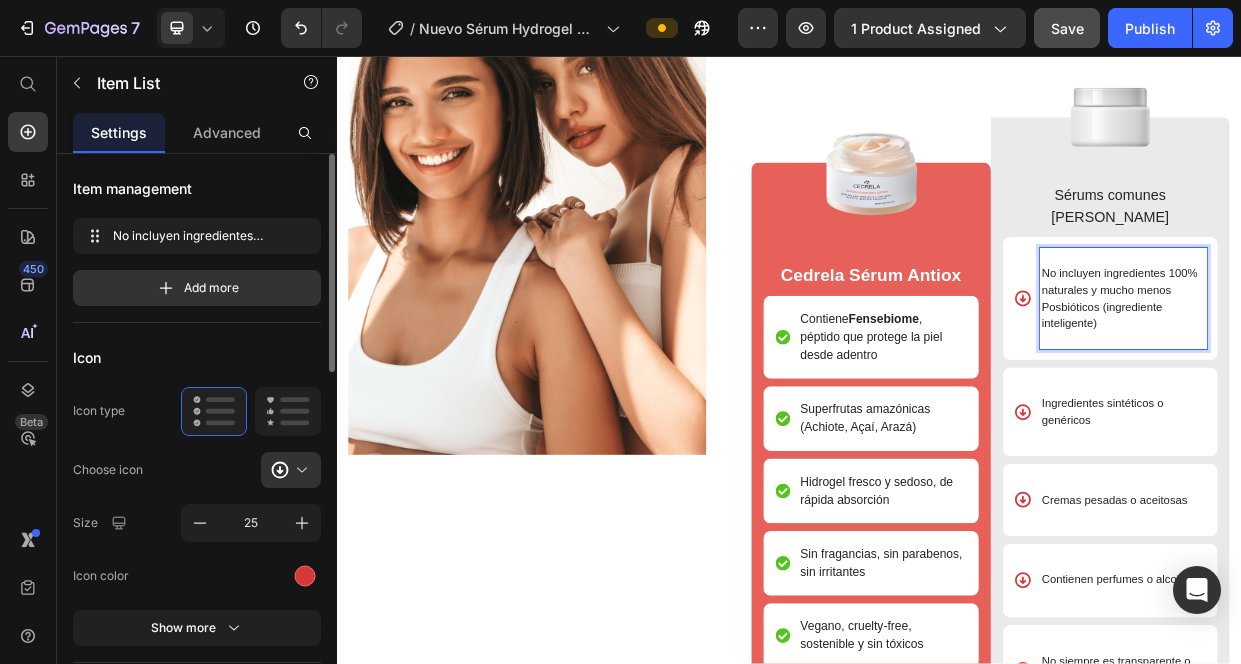 click on "No incluyen ingredientes 100% naturales y mucho menos Posbióticos (ingrediente inteligente)" at bounding box center (1376, 378) 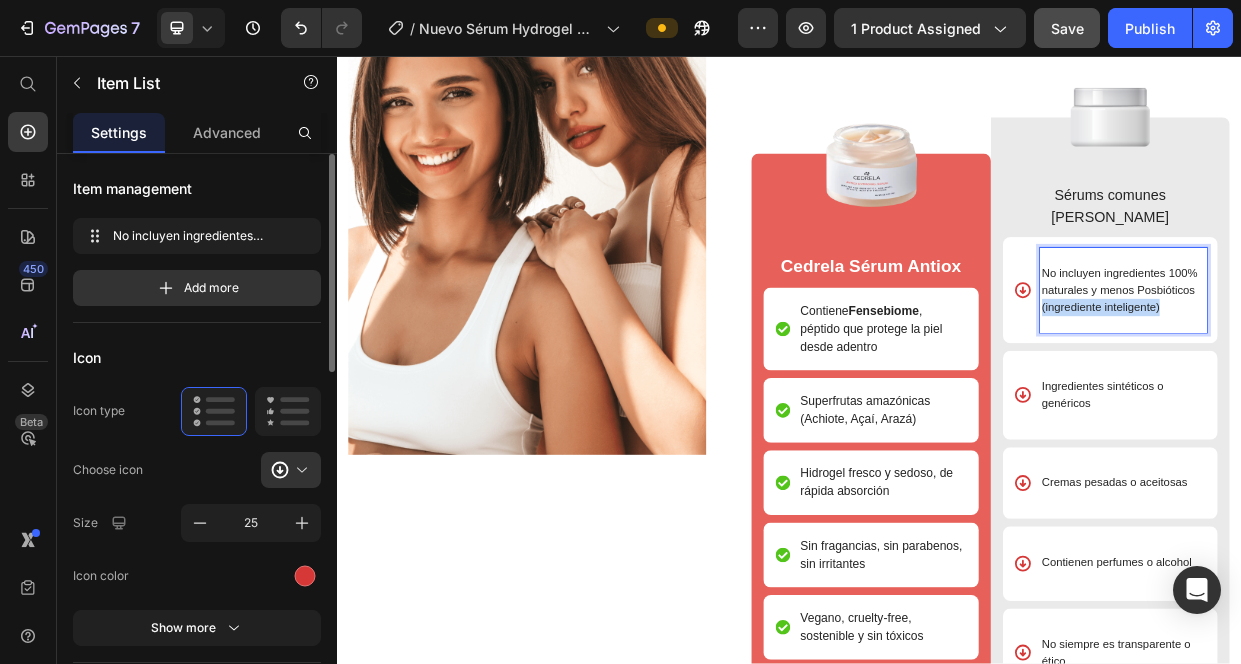 drag, startPoint x: 1444, startPoint y: 357, endPoint x: 1256, endPoint y: 356, distance: 188.00266 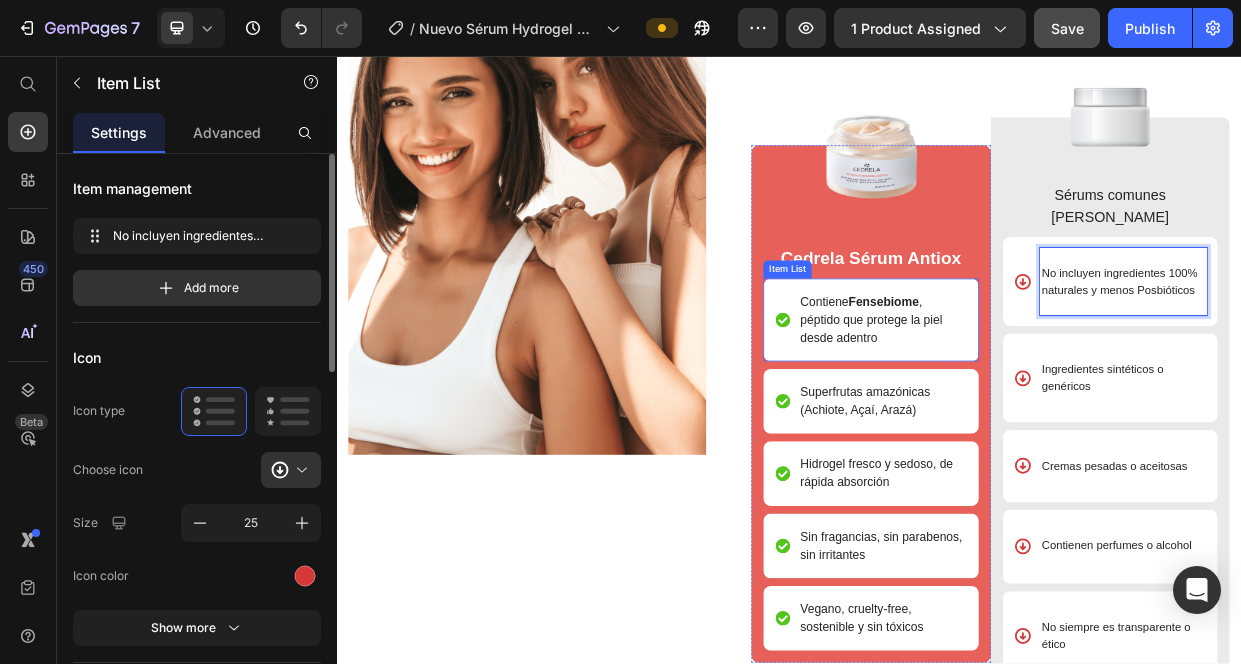 click on "Contiene  Fensebiome , péptido que protege la piel desde adentro" at bounding box center (1061, 407) 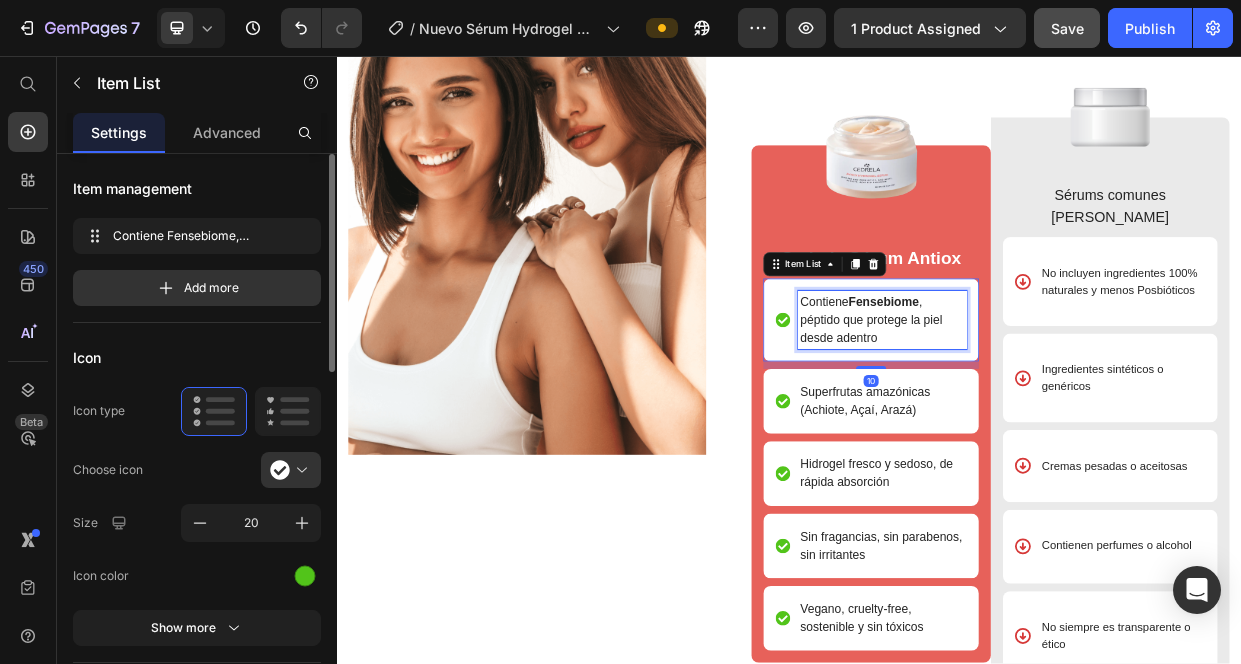 click on "Contiene  Fensebiome , péptido que protege la piel desde adentro" at bounding box center (1061, 407) 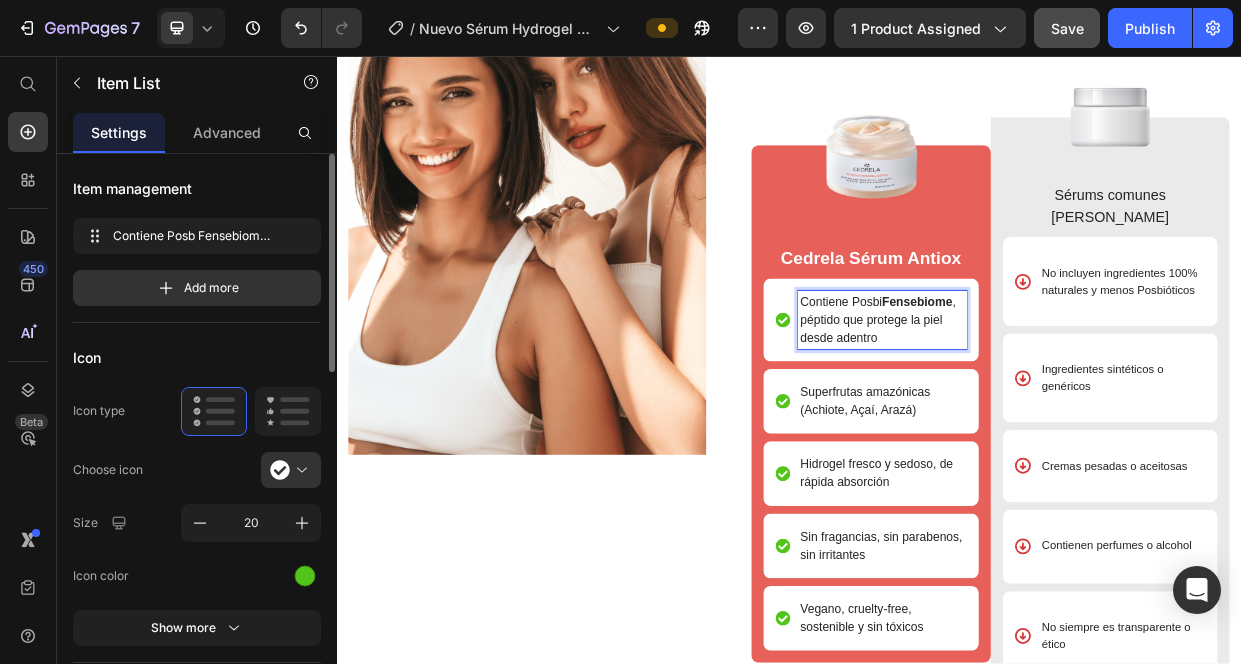 type 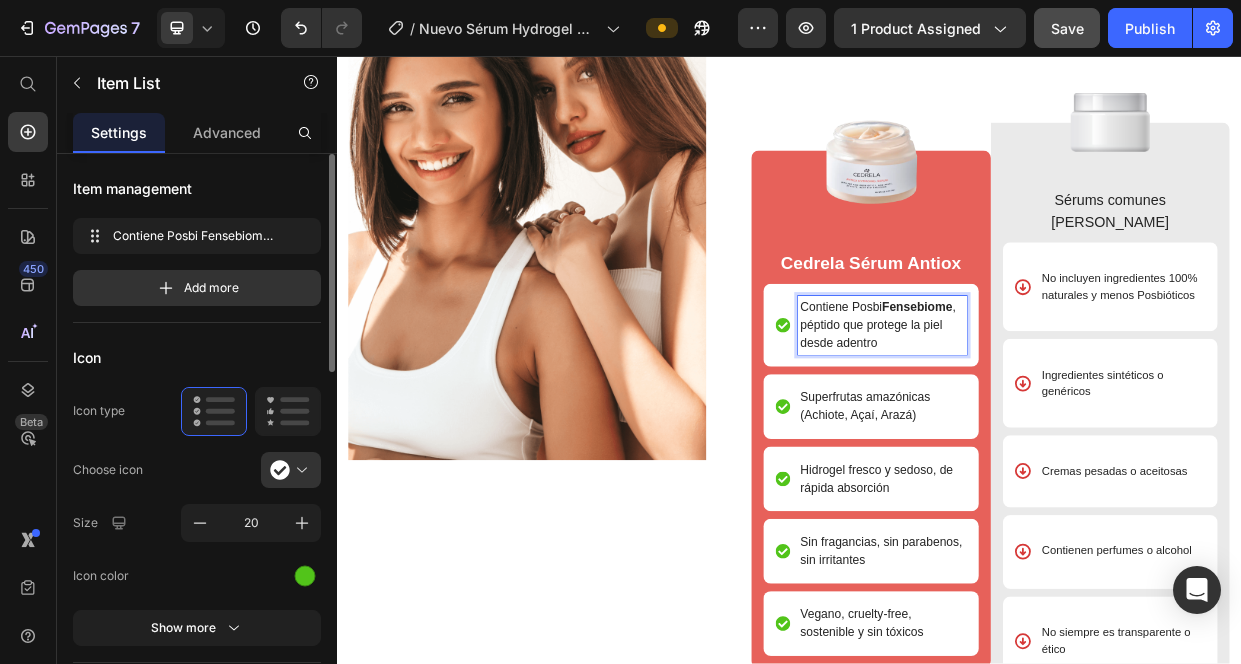 click on "Contiene Posbi  Fensebiome , péptido que protege la piel desde adentro" at bounding box center (1061, 414) 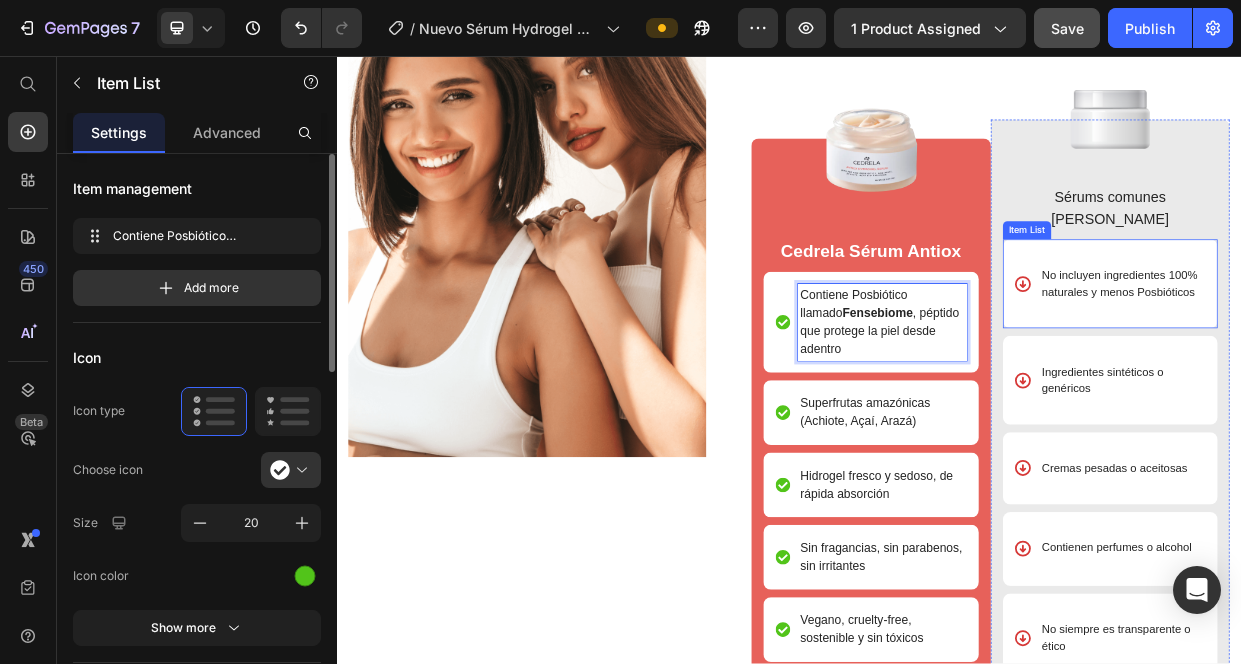 click on "No incluyen ingredientes 100% naturales y menos Posbióticos" at bounding box center [1376, 359] 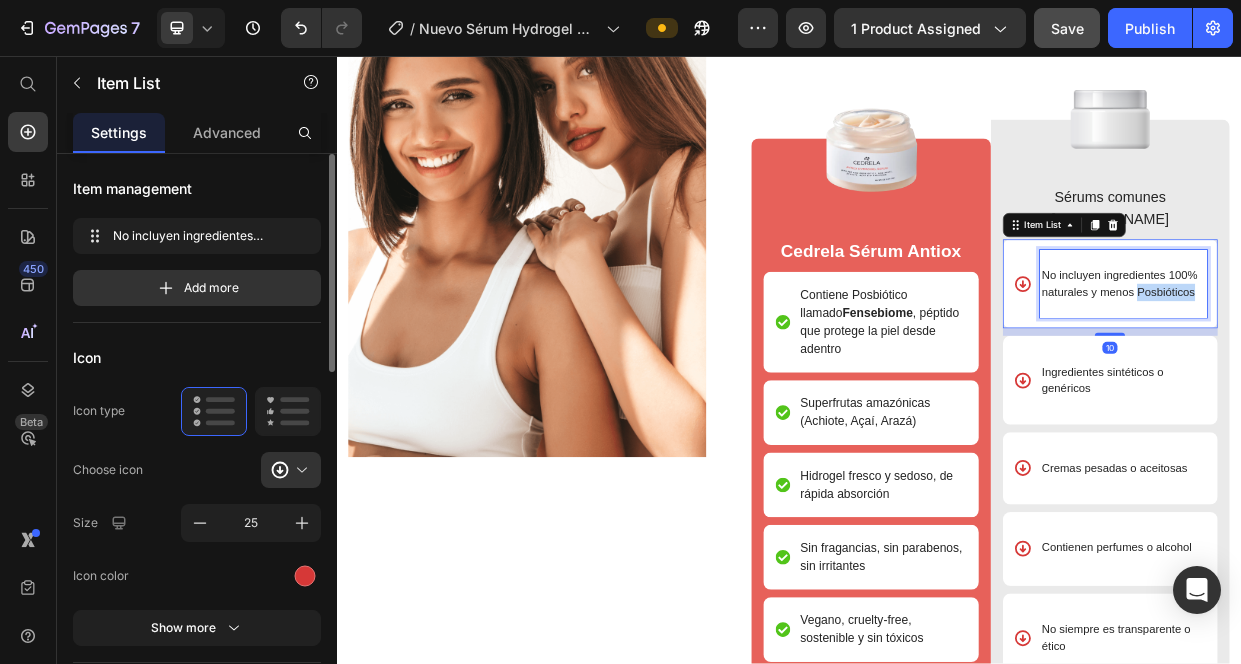 click on "No incluyen ingredientes 100% naturales y menos Posbióticos" at bounding box center (1376, 359) 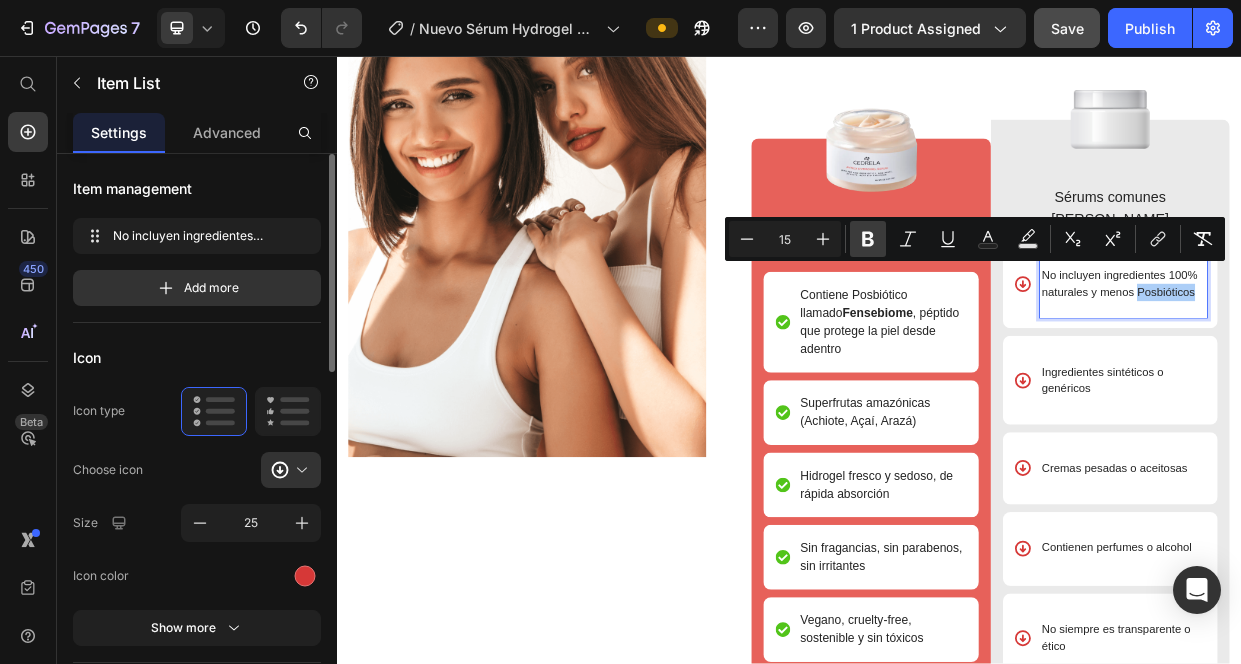 click 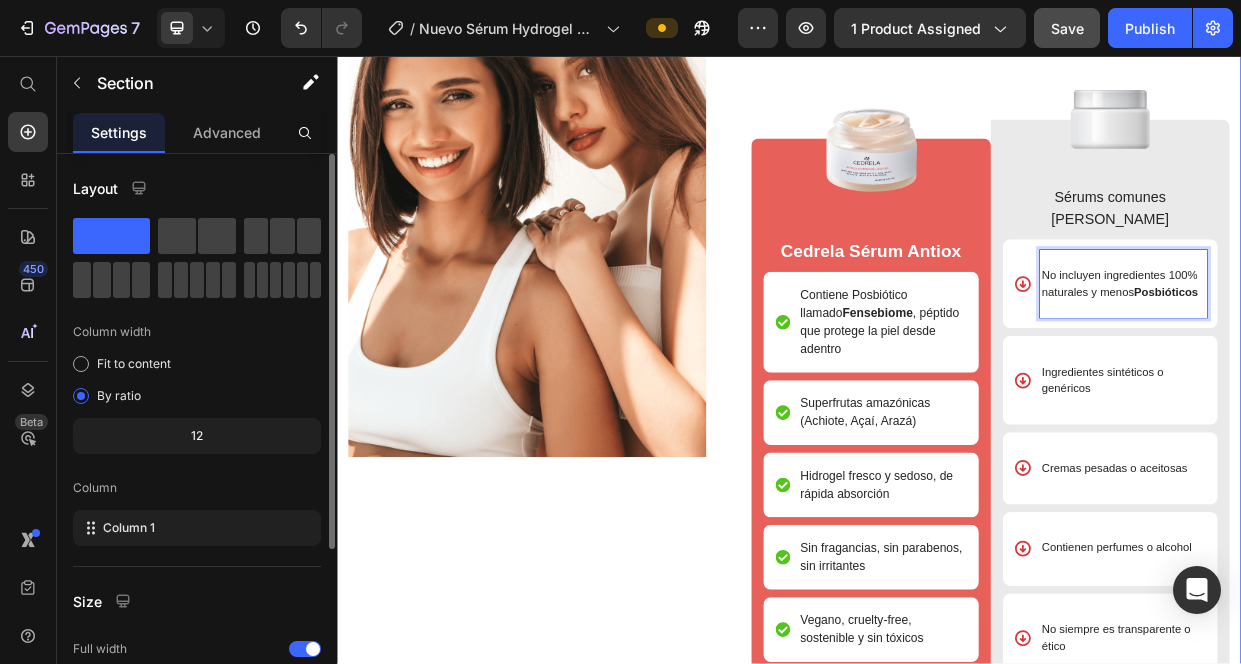 click on "Image Cedrela vs. Sérums comunes: Lo que nadie te dice Heading Image Cedrela Sérum Antiox Text Block Contiene Posbiótico llamado  Fensebiome , péptido que protege la piel desde adentro Item List Superfrutas amazónicas (Achiote, Açaí, Arazá) Item List Hidrogel fresco y sedoso, de rápida absorción Item List Sin fragancias, sin parabenos, sin irritantes Item List Vegano, cruelty-free, sostenible y sin tóxicos Item List Row Image Sérums comunes del mercado Text Block
No incluyen ingredientes 100% naturales y menos  Posbióticos Item List   10
Ingredientes sintéticos o genéricos Item List
Cremas pesadas o aceitosas Item List
Contienen perfumes o alcohol Item List
No siempre es transparente o ético Item List Row Row Row Section 8" at bounding box center [937, 420] 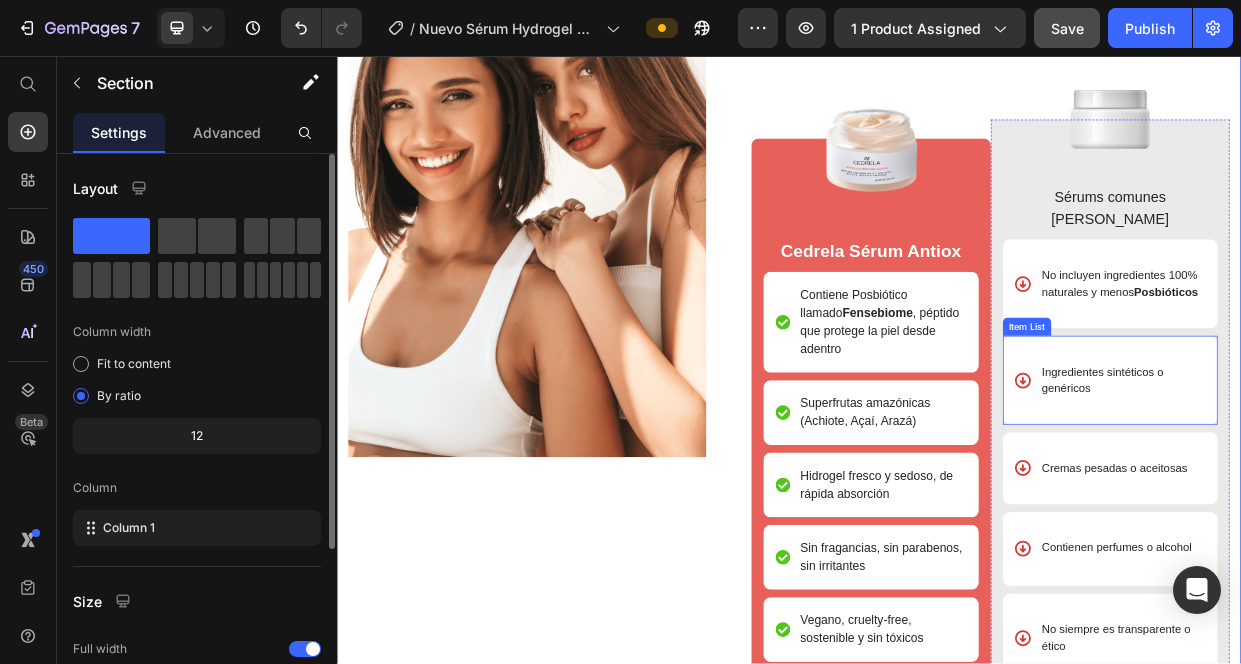 click at bounding box center [1381, 520] 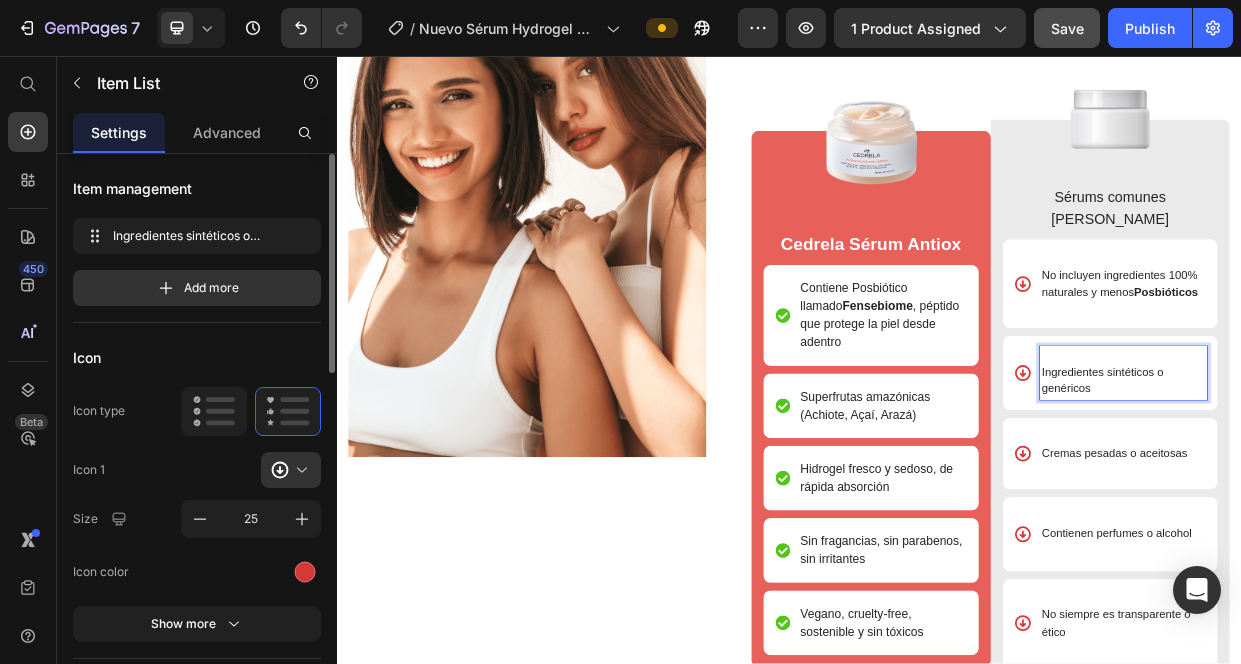 click on "Ingredientes sintéticos o genéricos" at bounding box center (1354, 487) 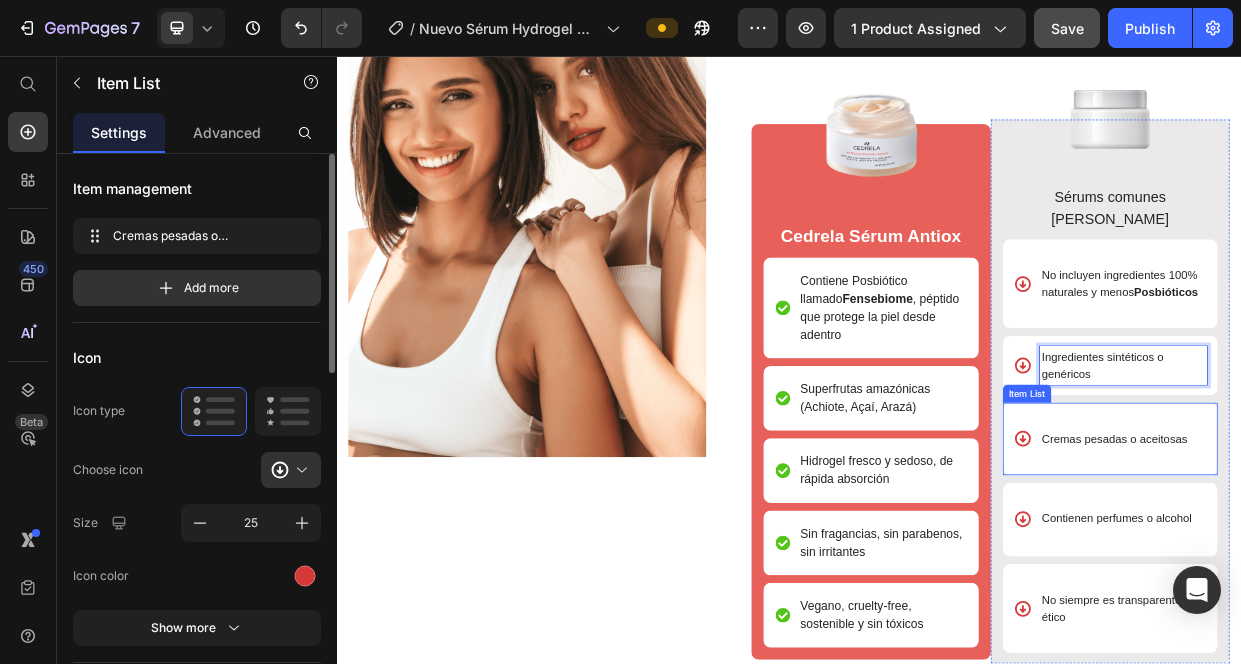 click at bounding box center (1369, 586) 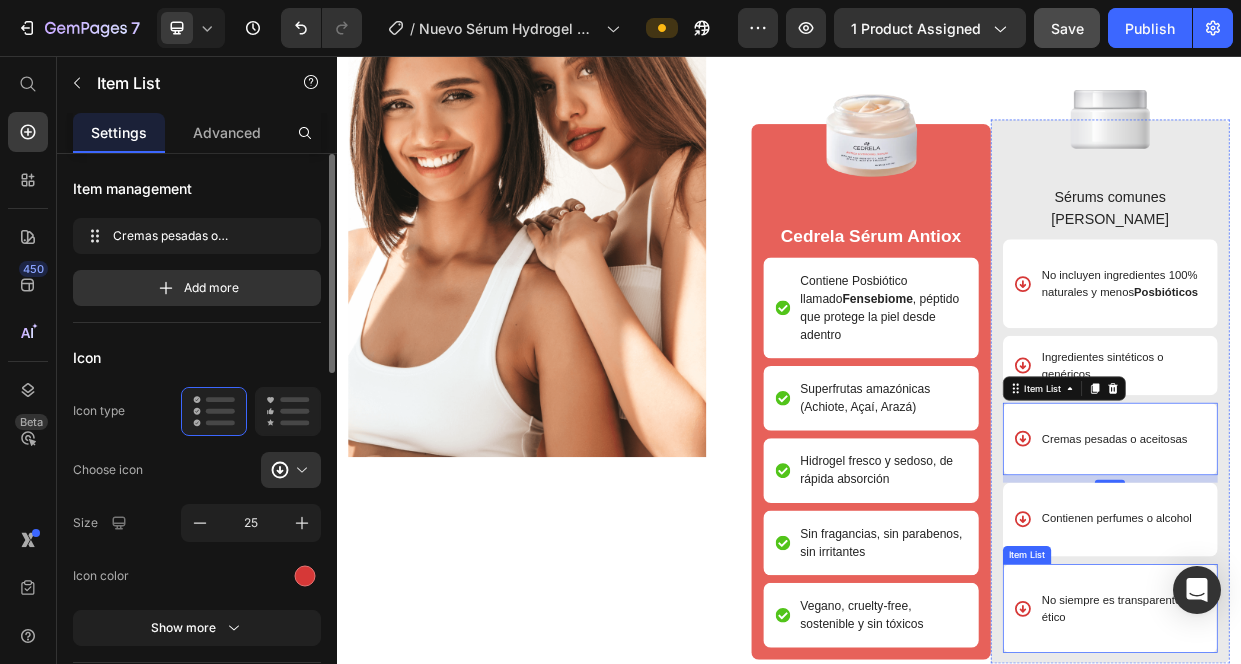 click at bounding box center (1381, 823) 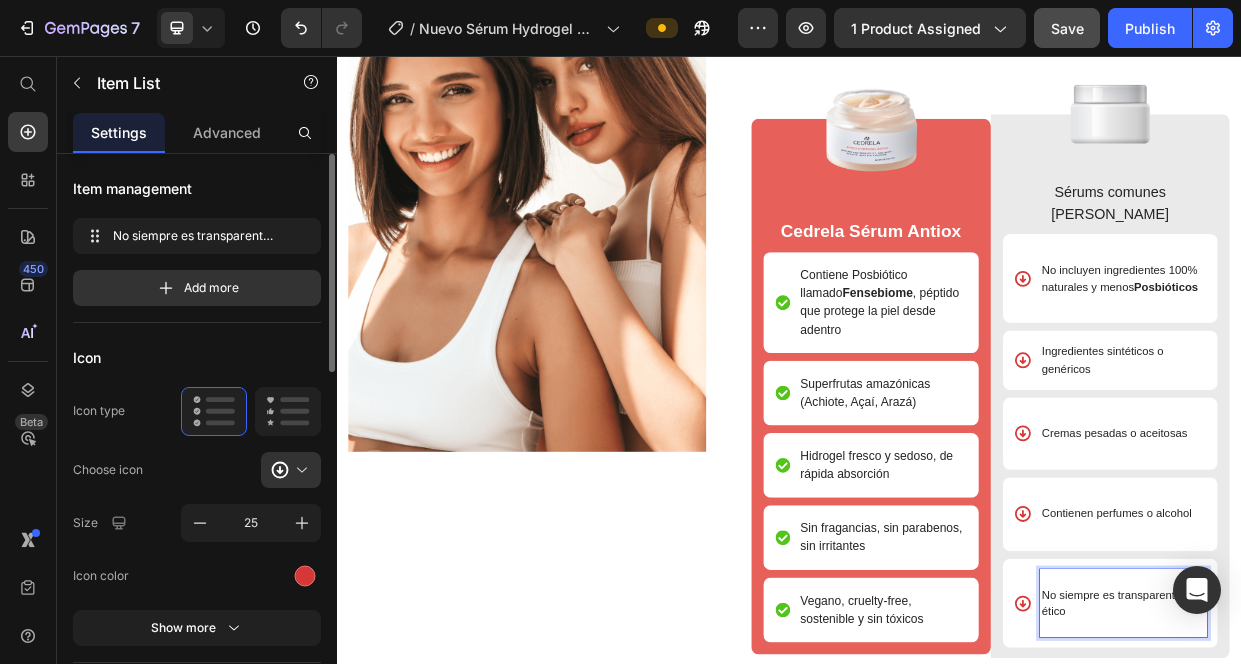 scroll, scrollTop: 110, scrollLeft: 0, axis: vertical 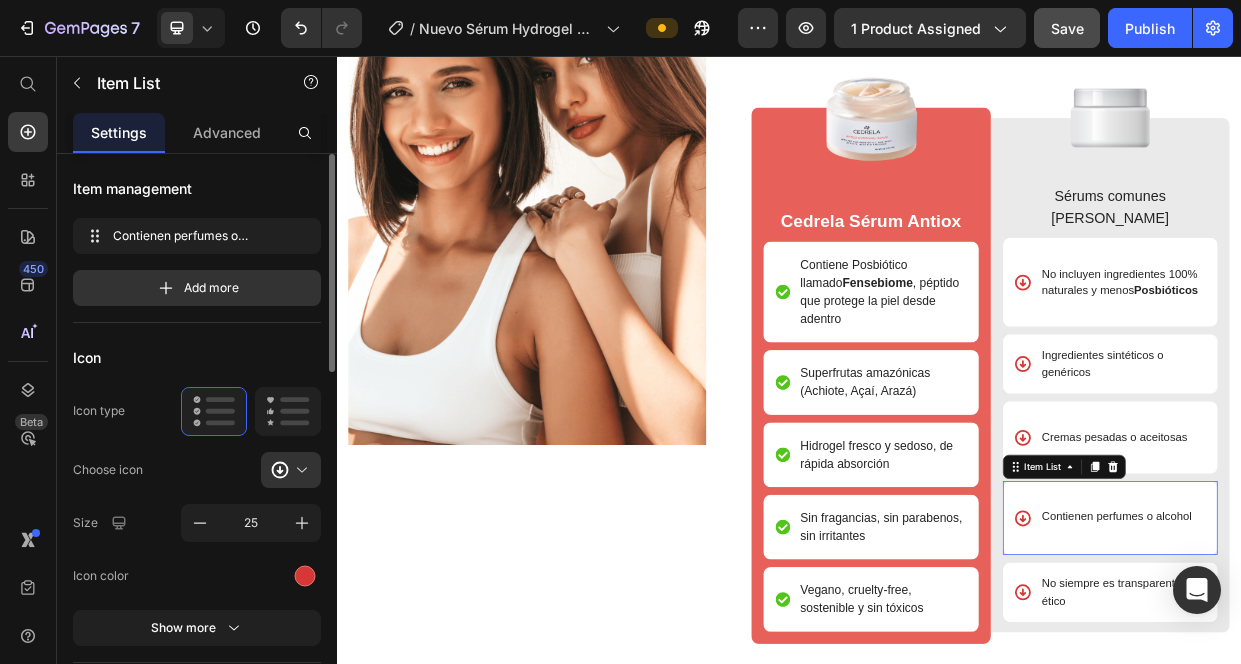 click at bounding box center [1372, 691] 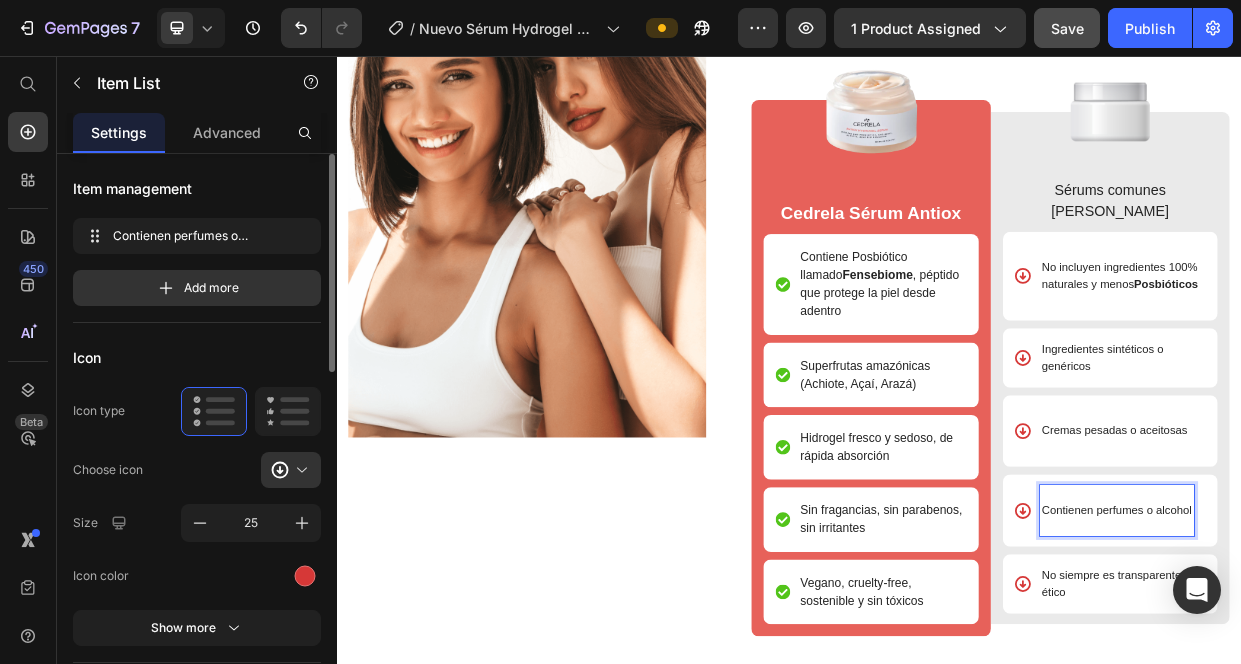 scroll, scrollTop: 4883, scrollLeft: 0, axis: vertical 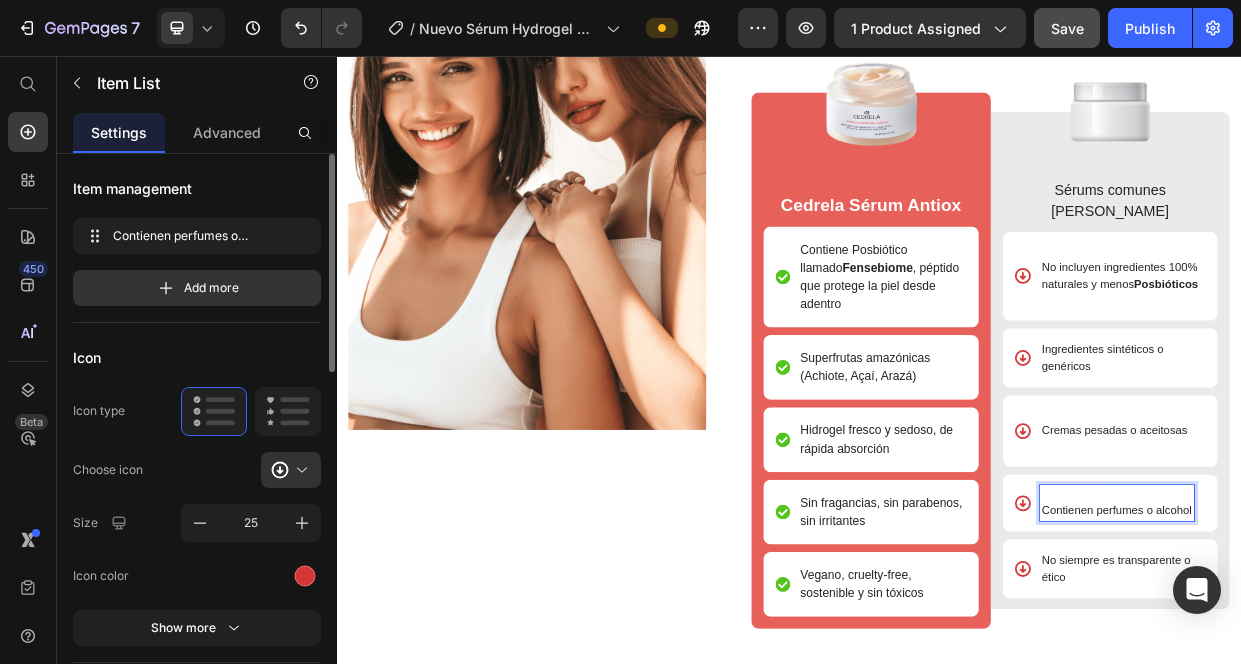 click on "Contienen perfumes o alcohol" 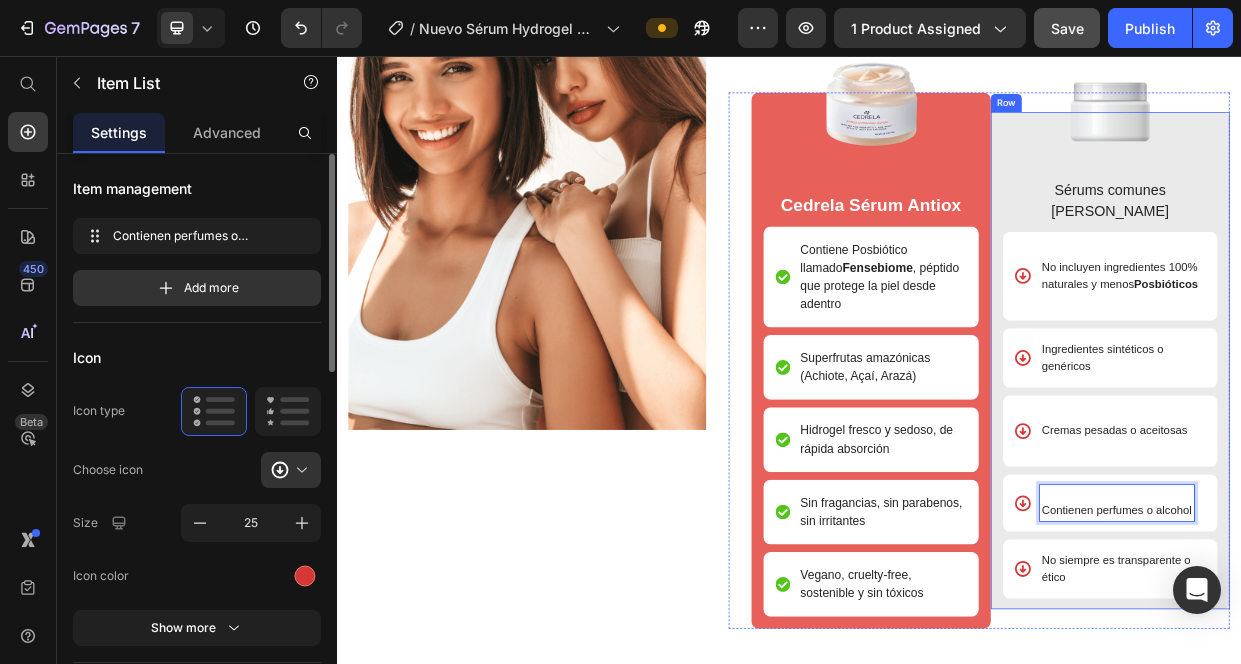 scroll, scrollTop: 4892, scrollLeft: 0, axis: vertical 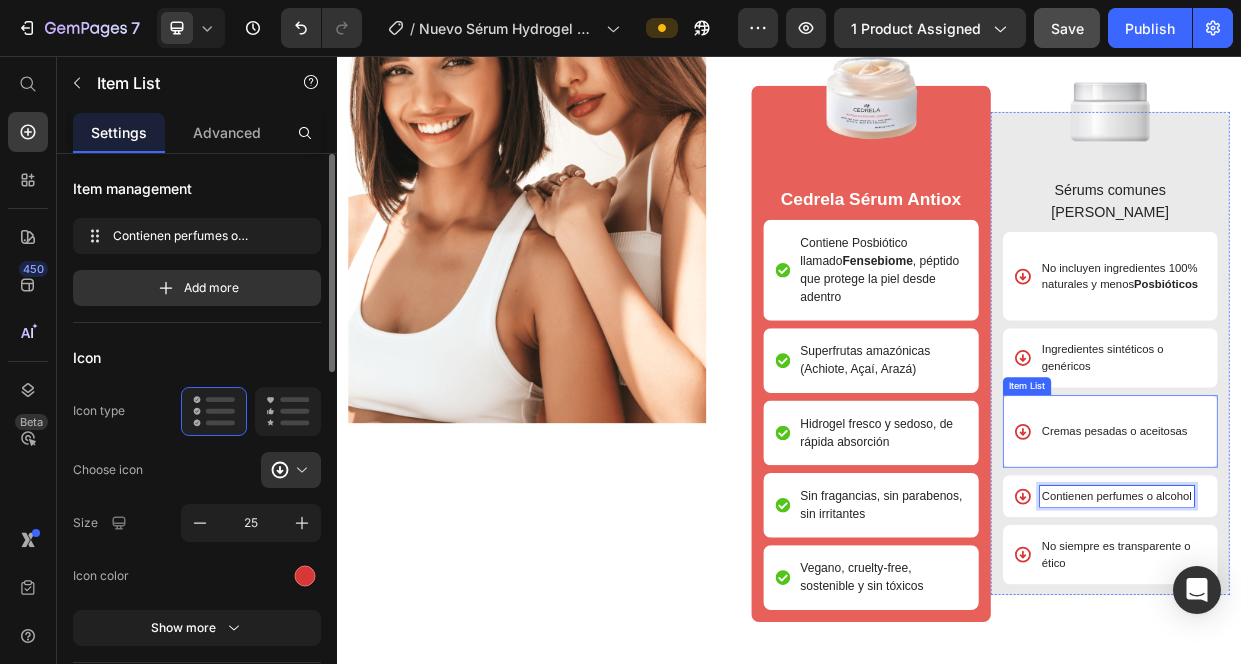 click on "Cremas pesadas o aceitosas" 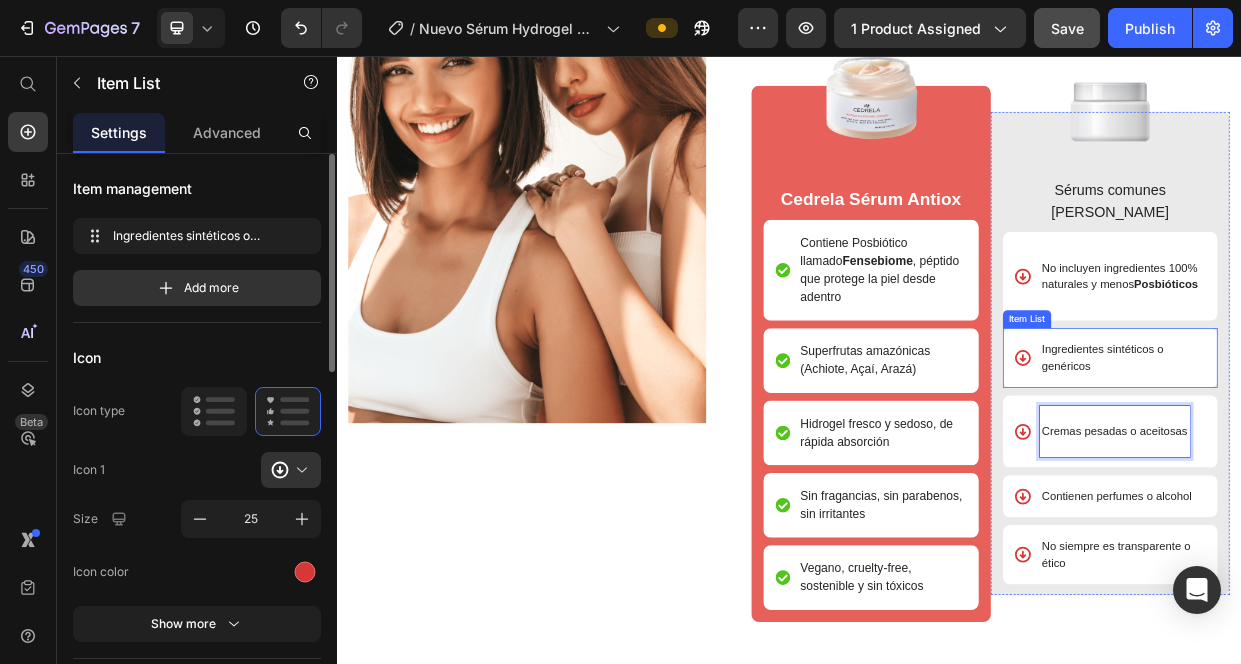 click on "Ingredientes sintéticos o genéricos" 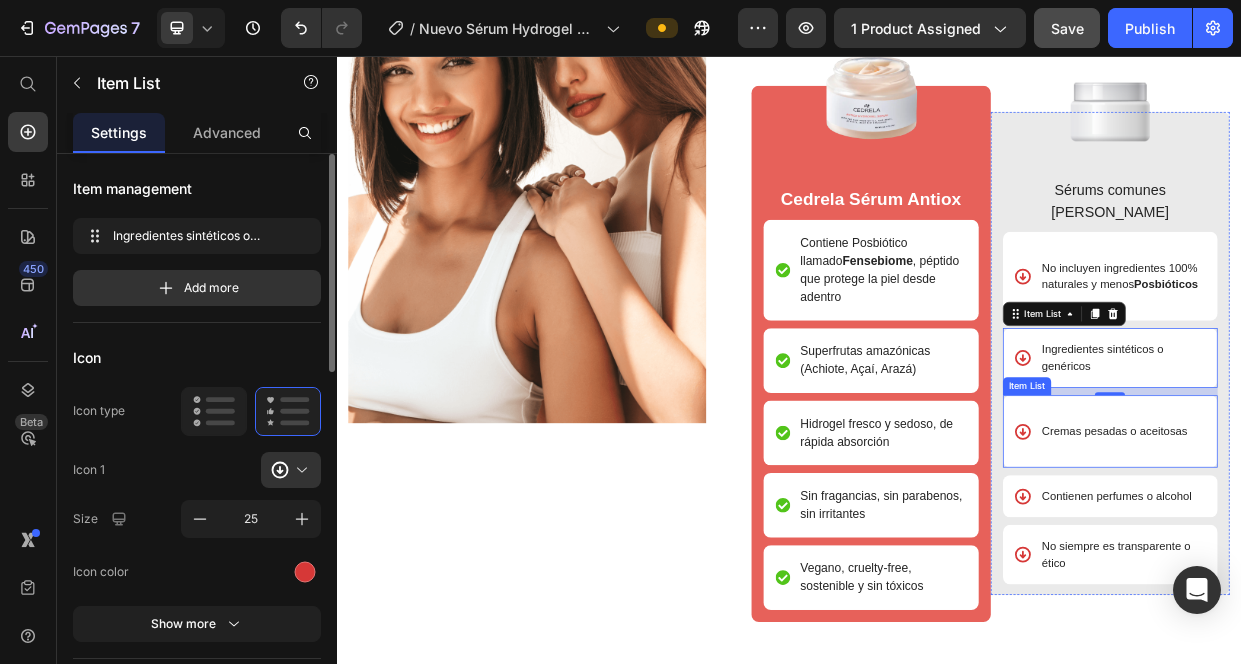click 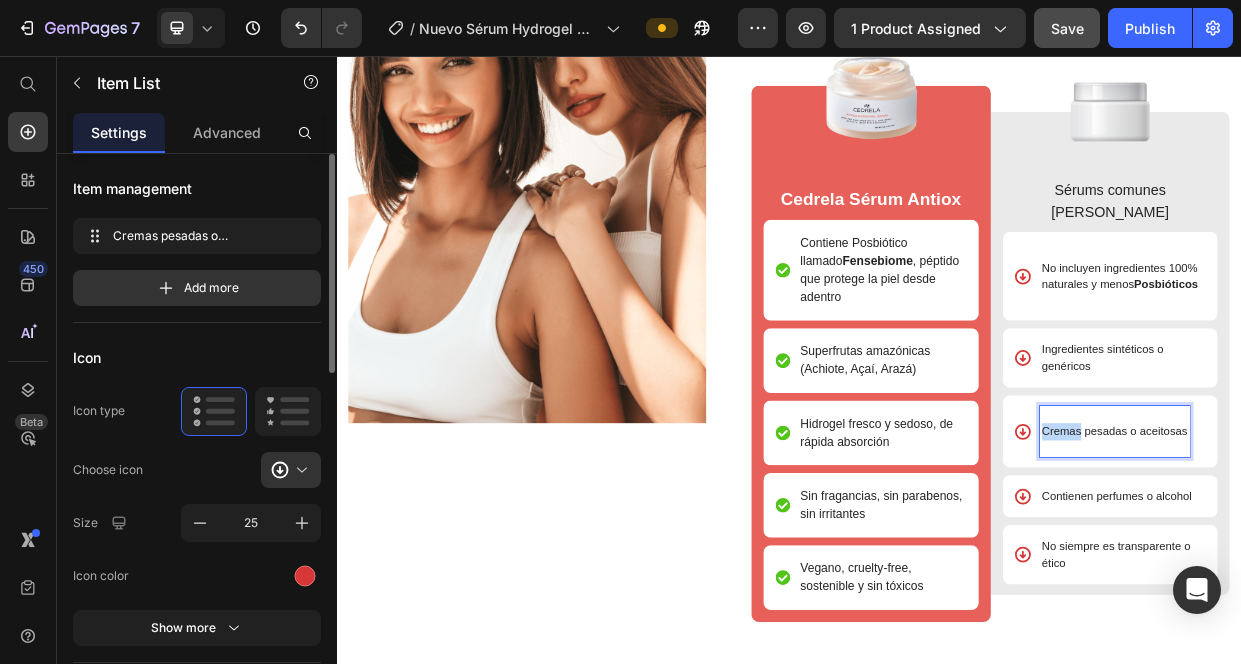 drag, startPoint x: 986, startPoint y: 473, endPoint x: 925, endPoint y: 468, distance: 61.204575 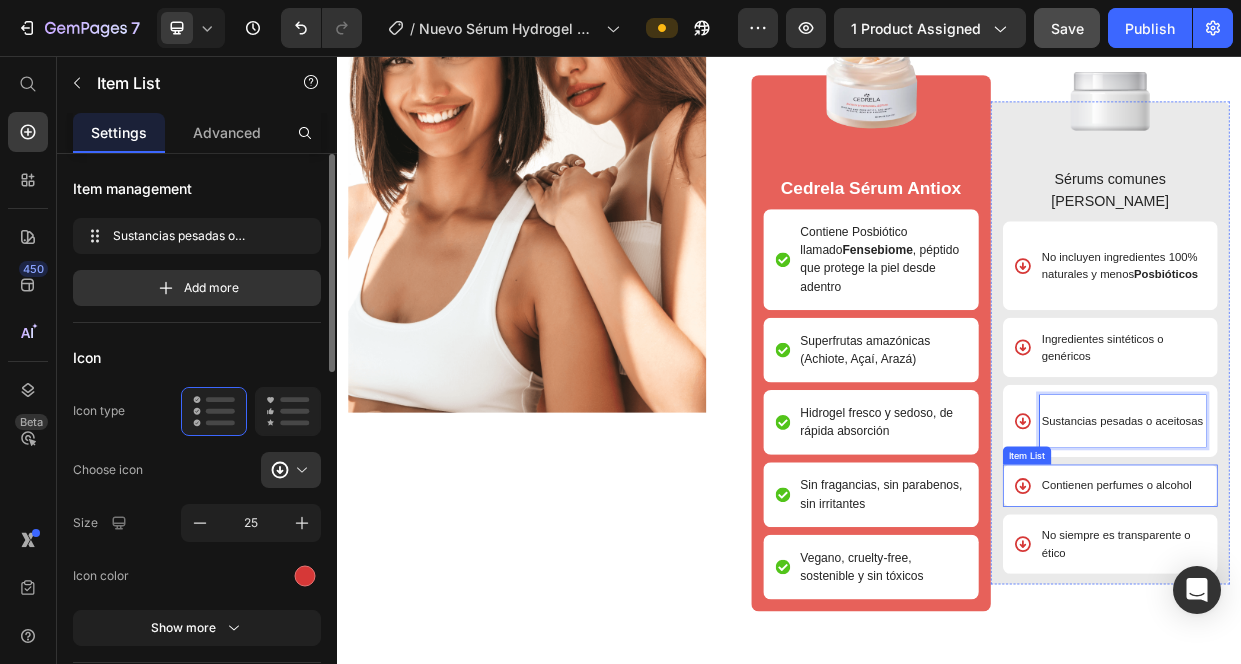scroll, scrollTop: 4909, scrollLeft: 0, axis: vertical 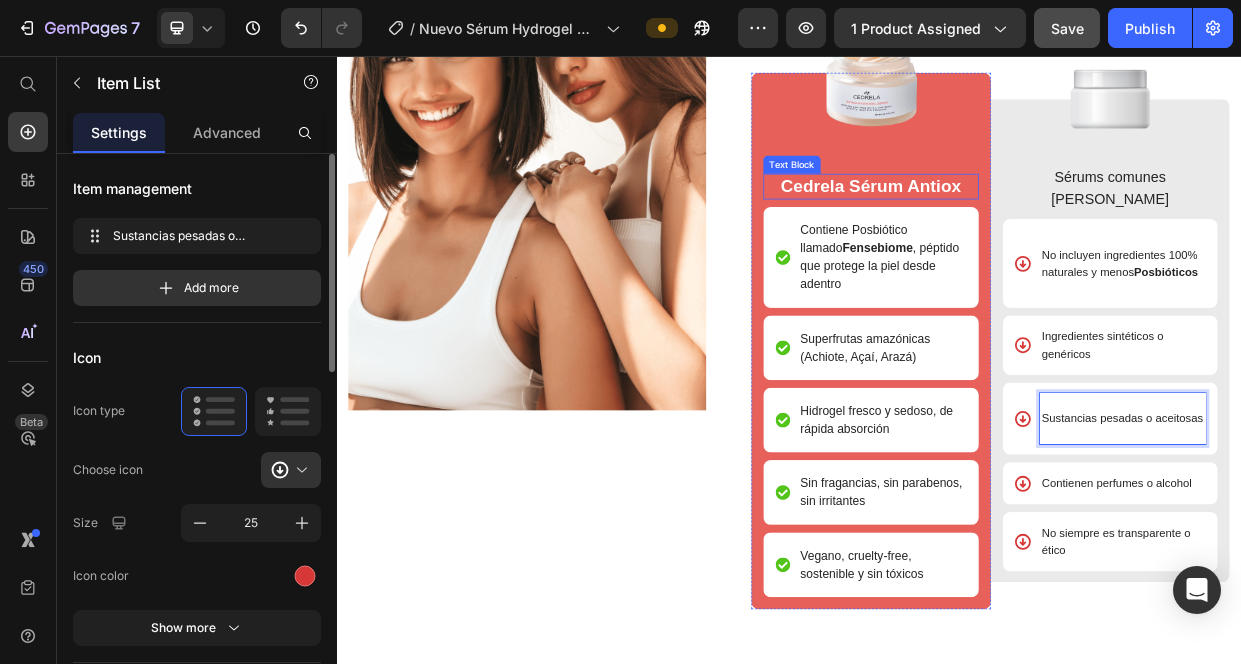 drag, startPoint x: 756, startPoint y: 172, endPoint x: 767, endPoint y: 175, distance: 11.401754 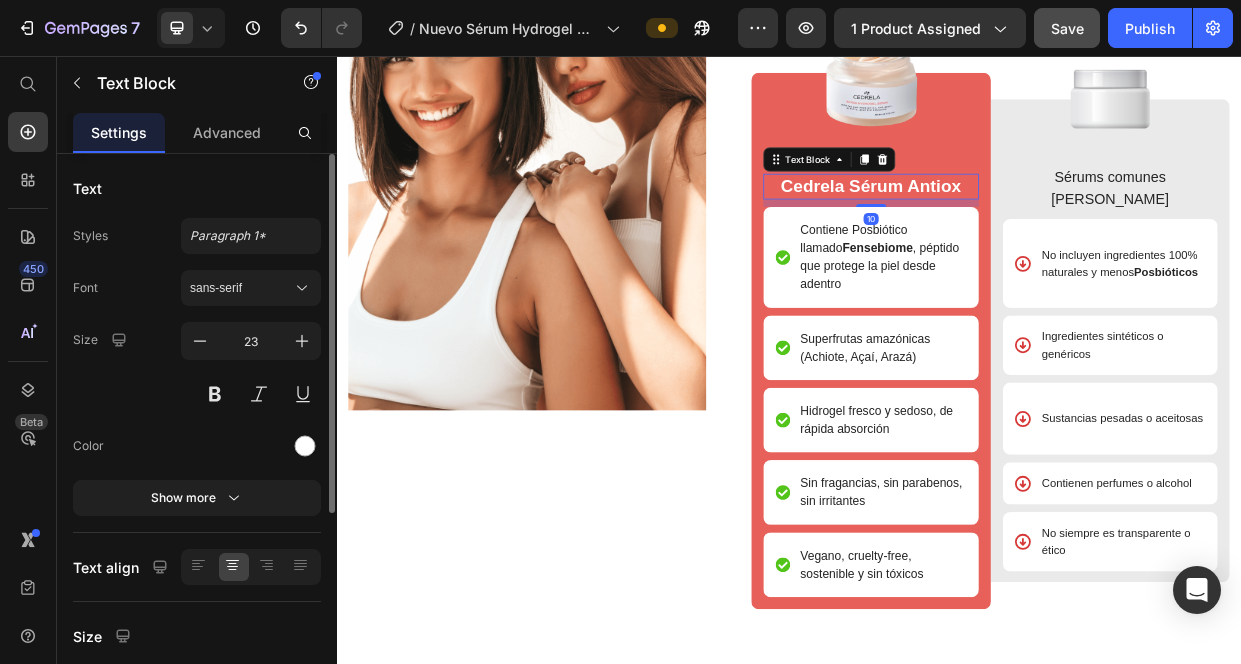 click on "Cedrela Sérum Antiox" 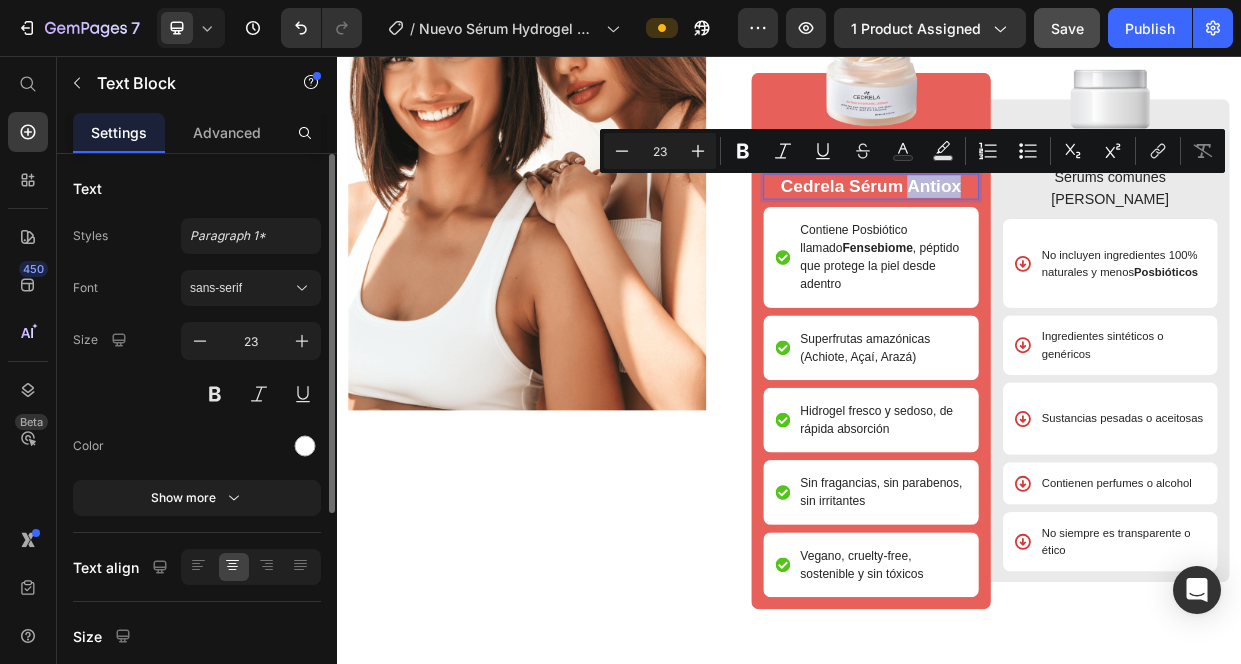 drag, startPoint x: 760, startPoint y: 171, endPoint x: 826, endPoint y: 174, distance: 66.068146 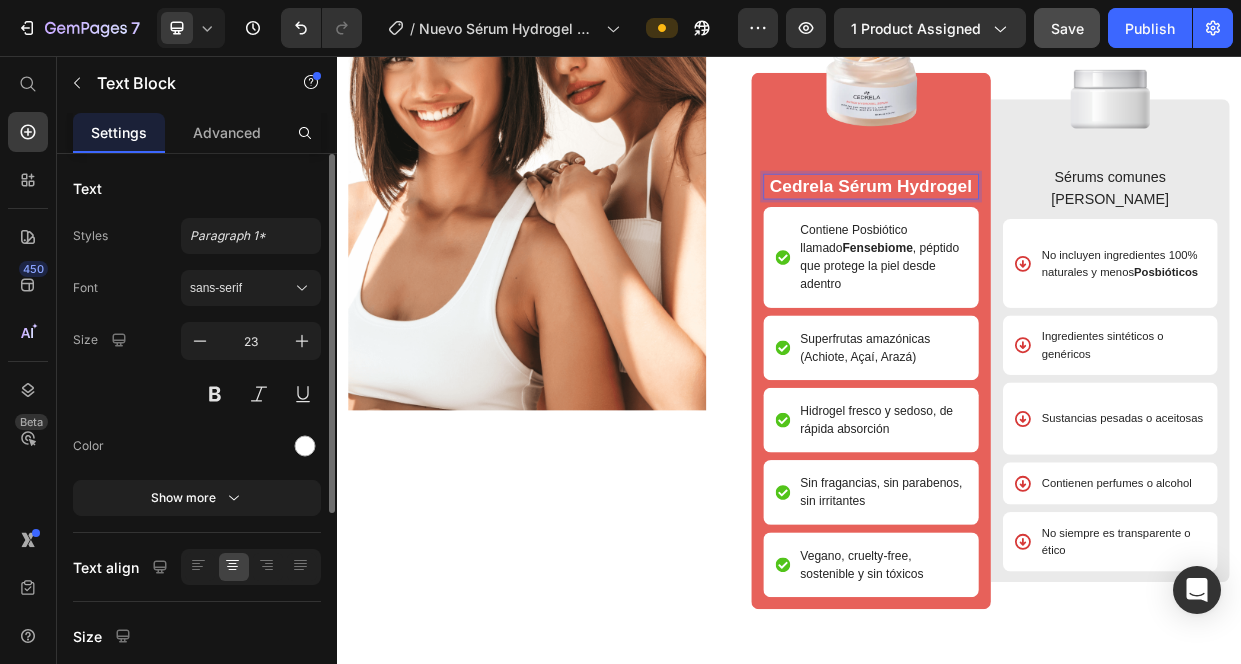 click on "Cedrela Sérum Hydrogel" 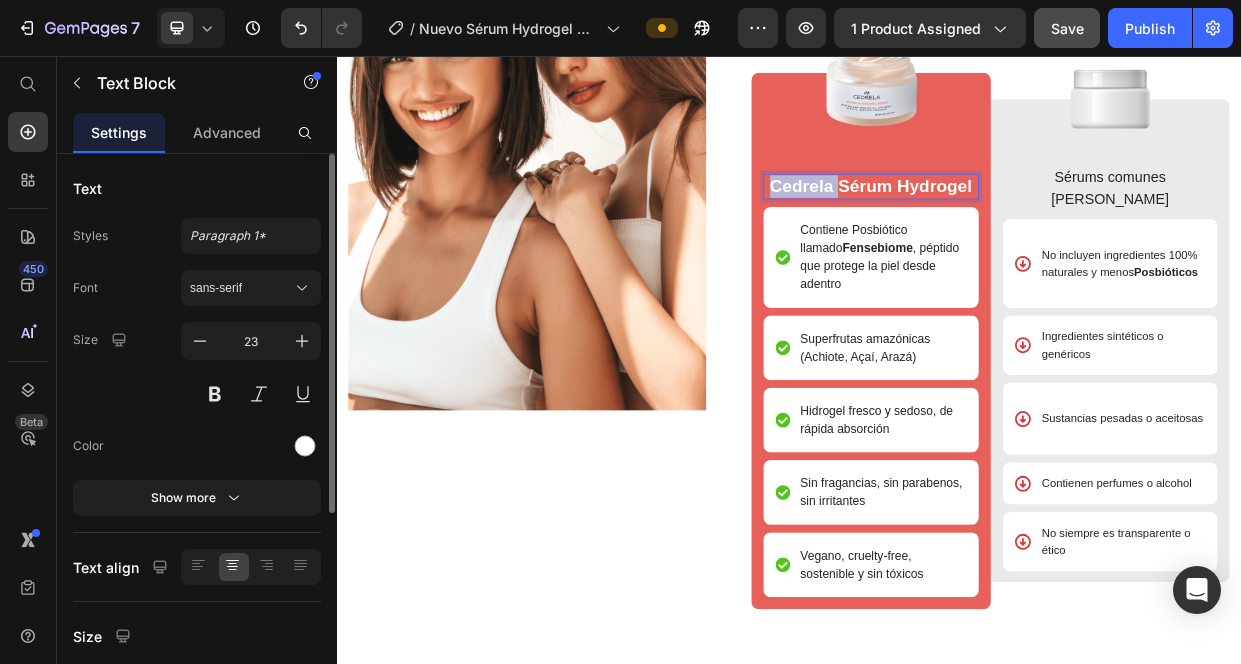 drag, startPoint x: 669, startPoint y: 172, endPoint x: 578, endPoint y: 168, distance: 91.08787 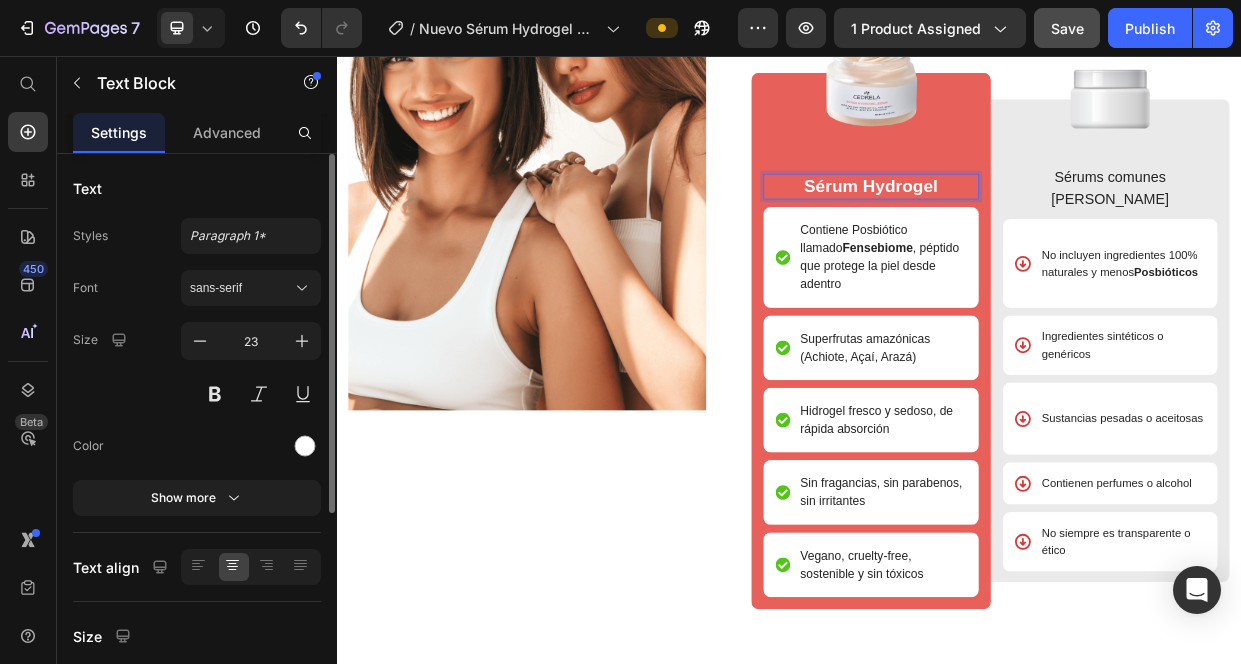 click on "Sérum Hydrogel" 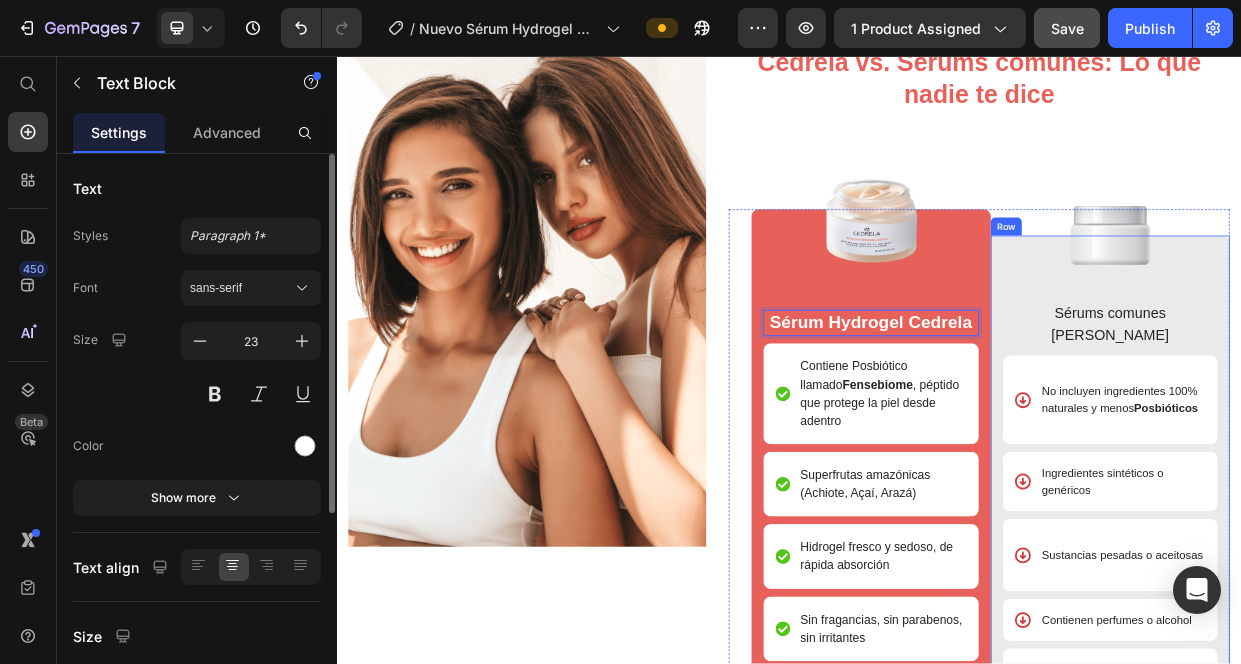 scroll, scrollTop: 4727, scrollLeft: 0, axis: vertical 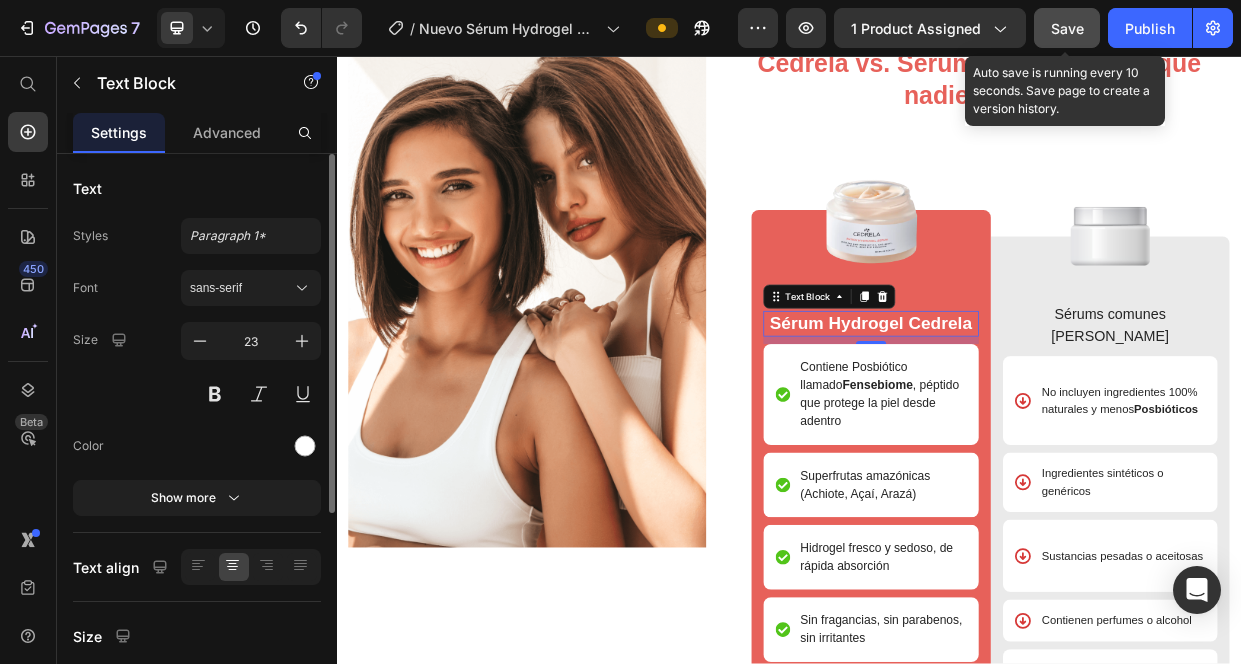 click on "Save" 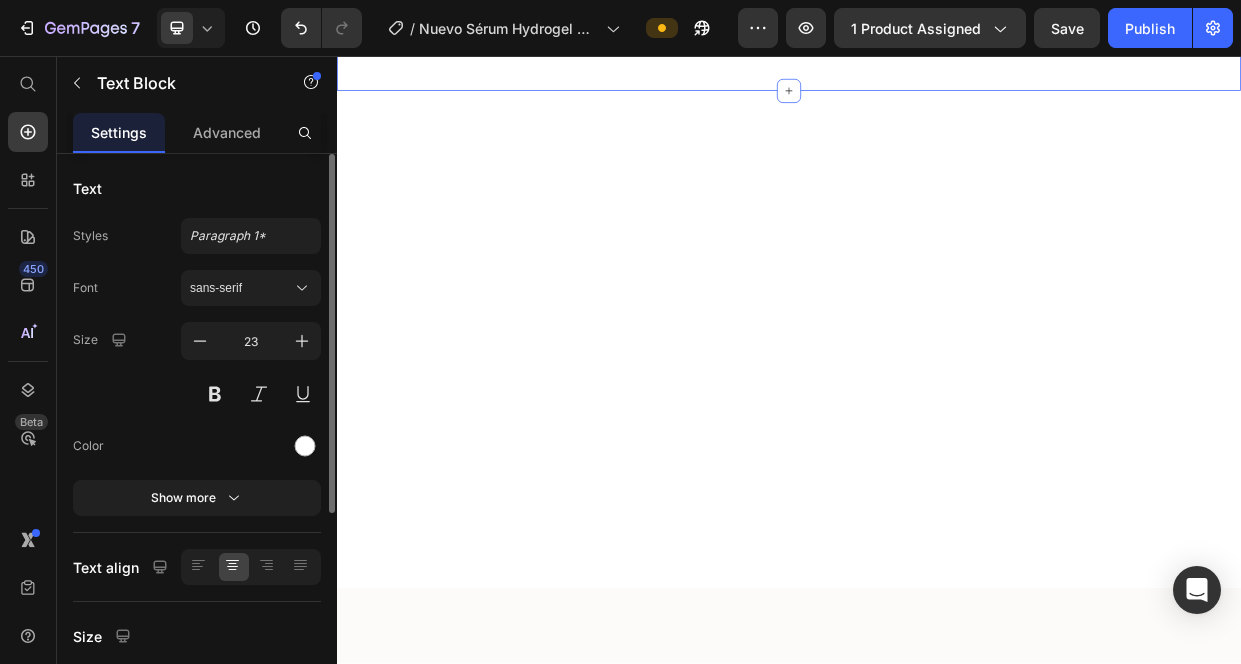 scroll, scrollTop: 2270, scrollLeft: 0, axis: vertical 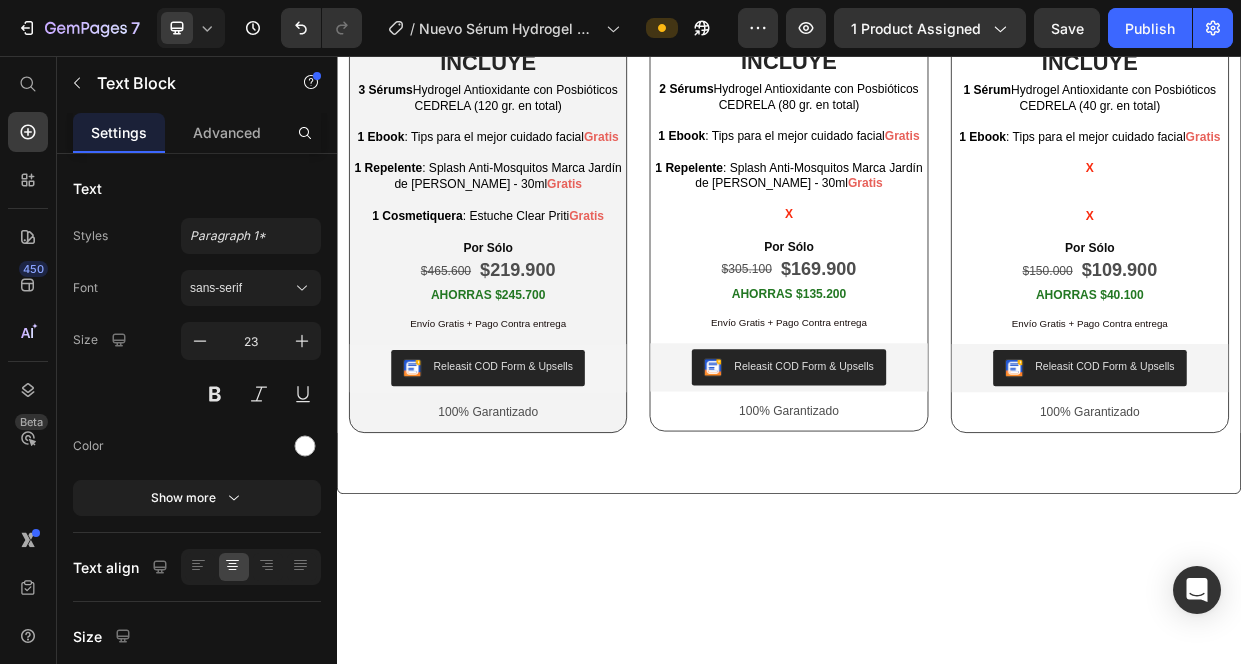 click 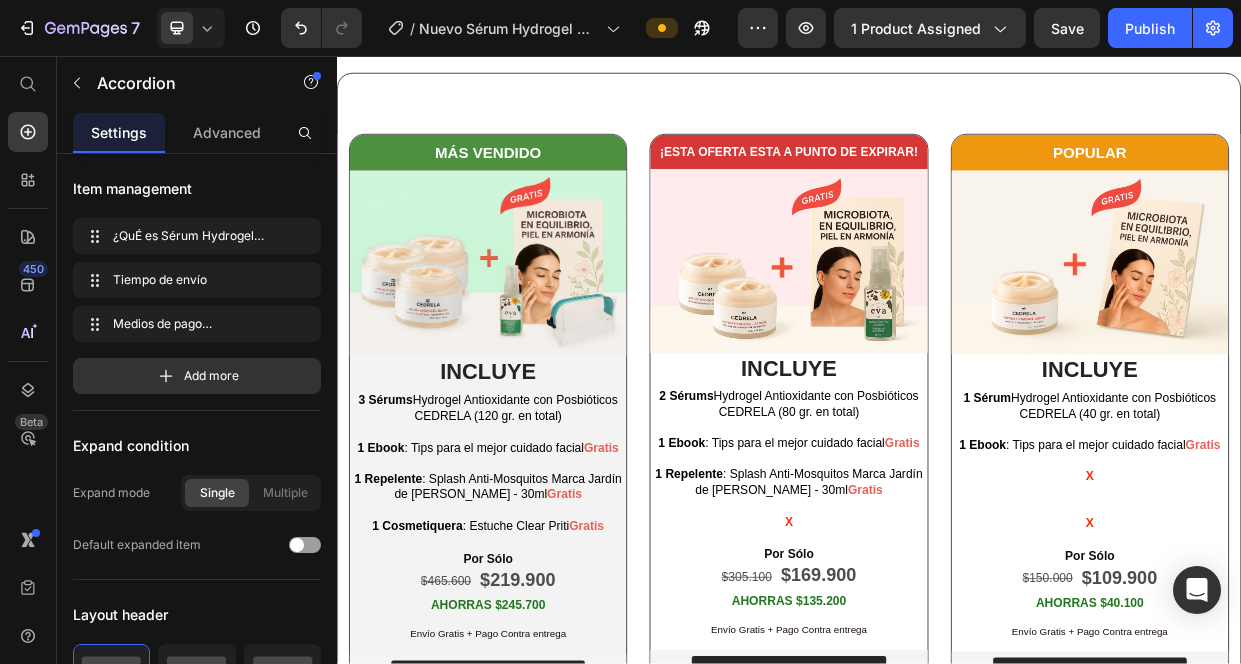 click 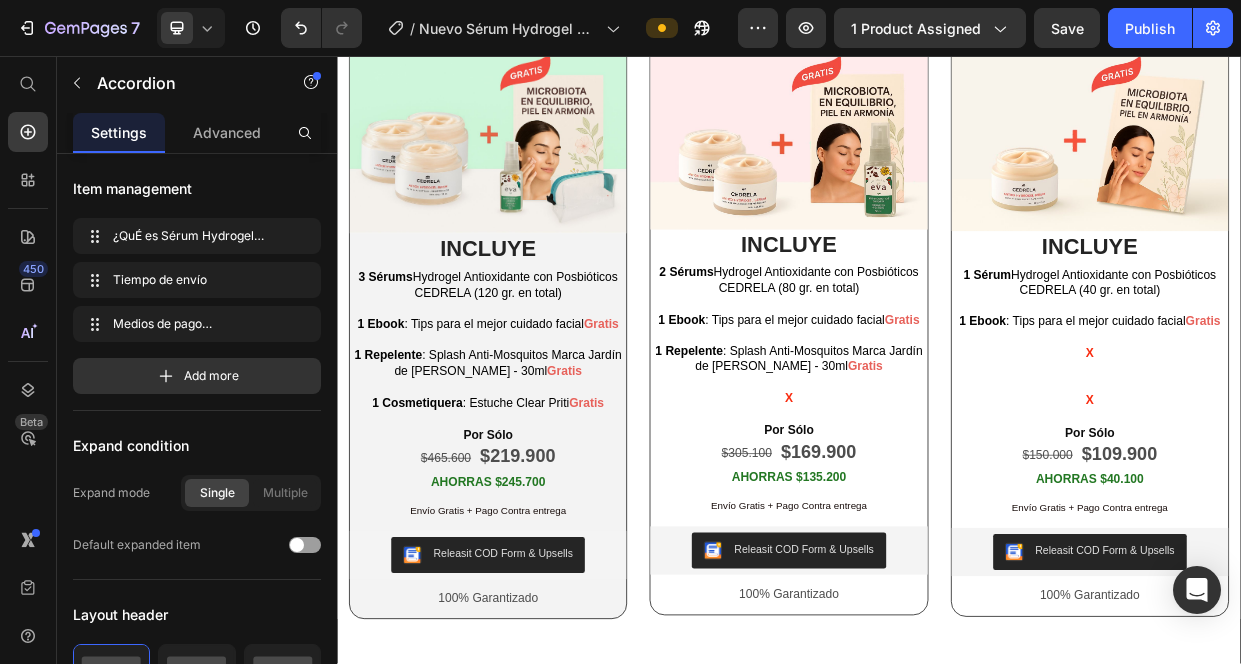 click on "Medios de pago DISPONIBLES" at bounding box center [937, -212] 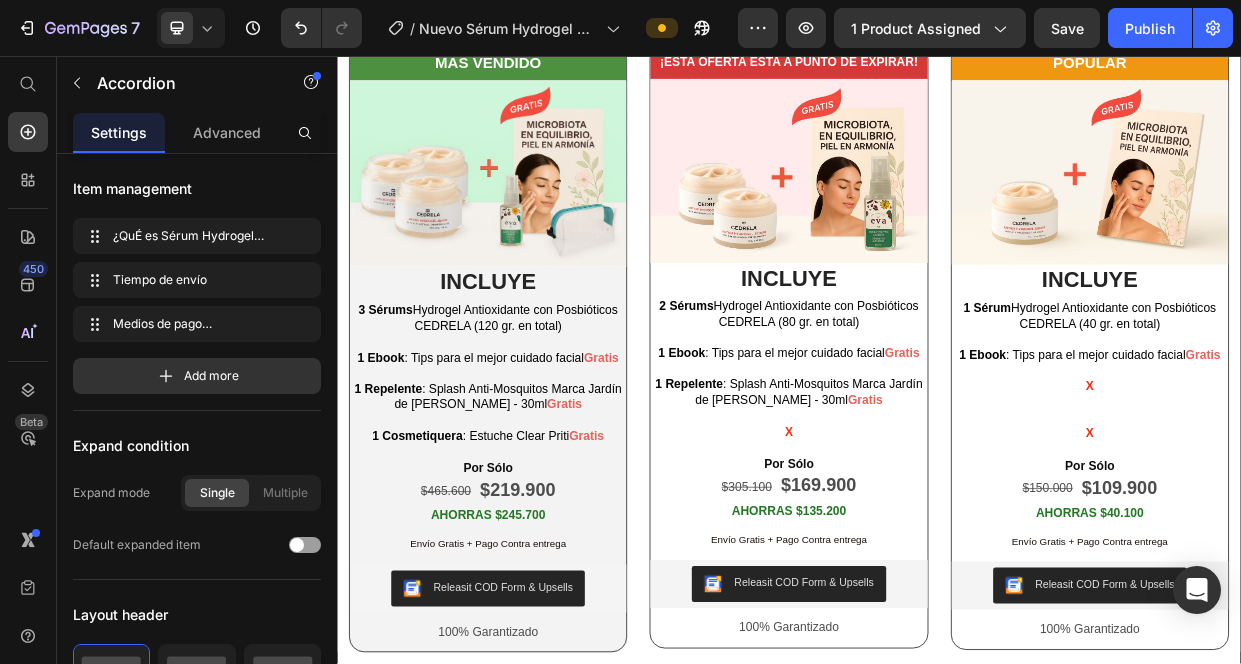 click on "Accordion" at bounding box center [448, -412] 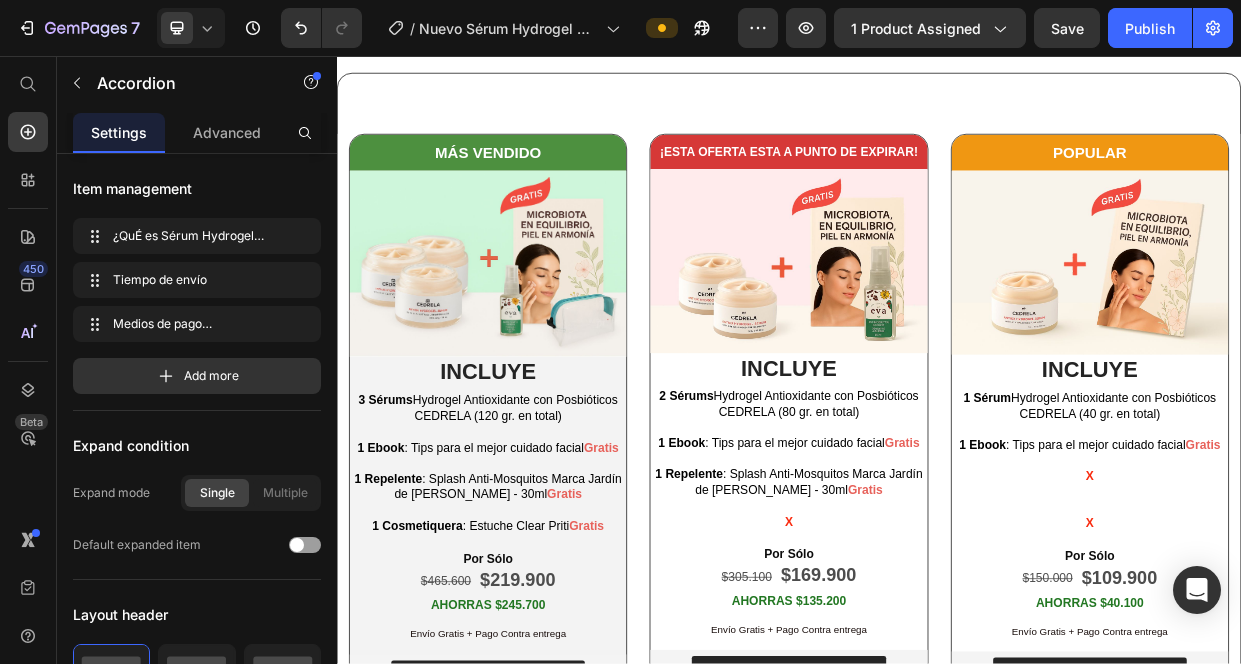 click on "¿QuÉ es Sérum Hydrogel Antioxidante con Posbióticos CEDRELA?" at bounding box center (937, -364) 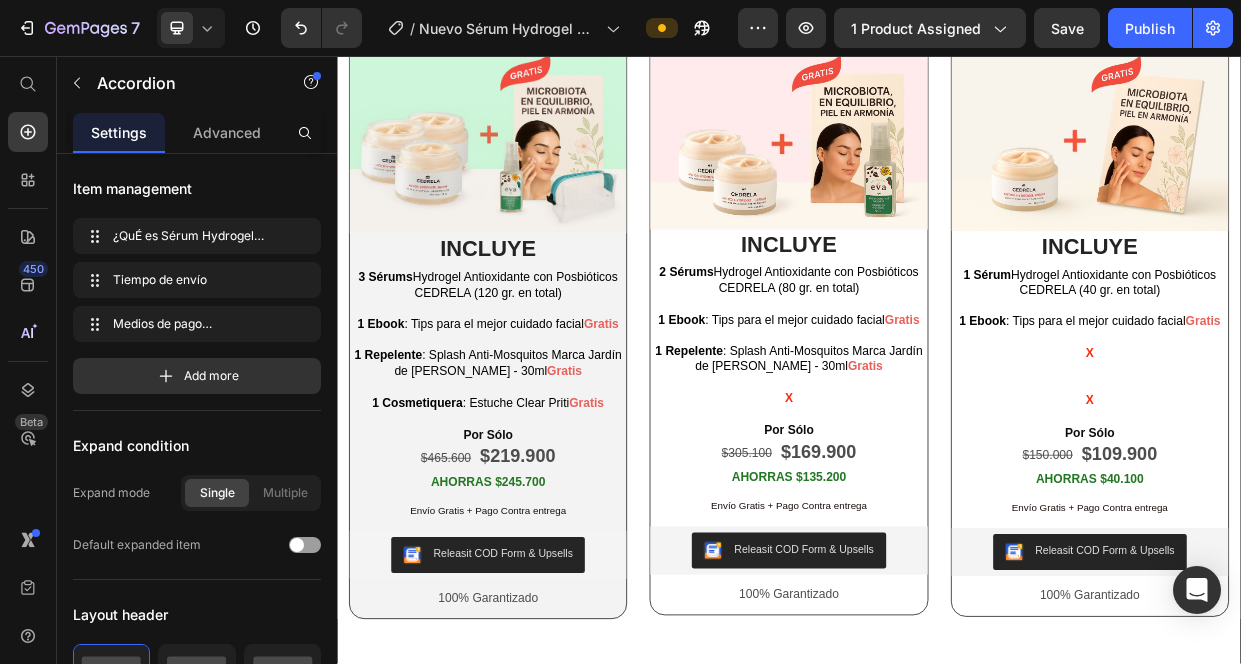 click on "Medios de pago DISPONIBLES" at bounding box center (916, -212) 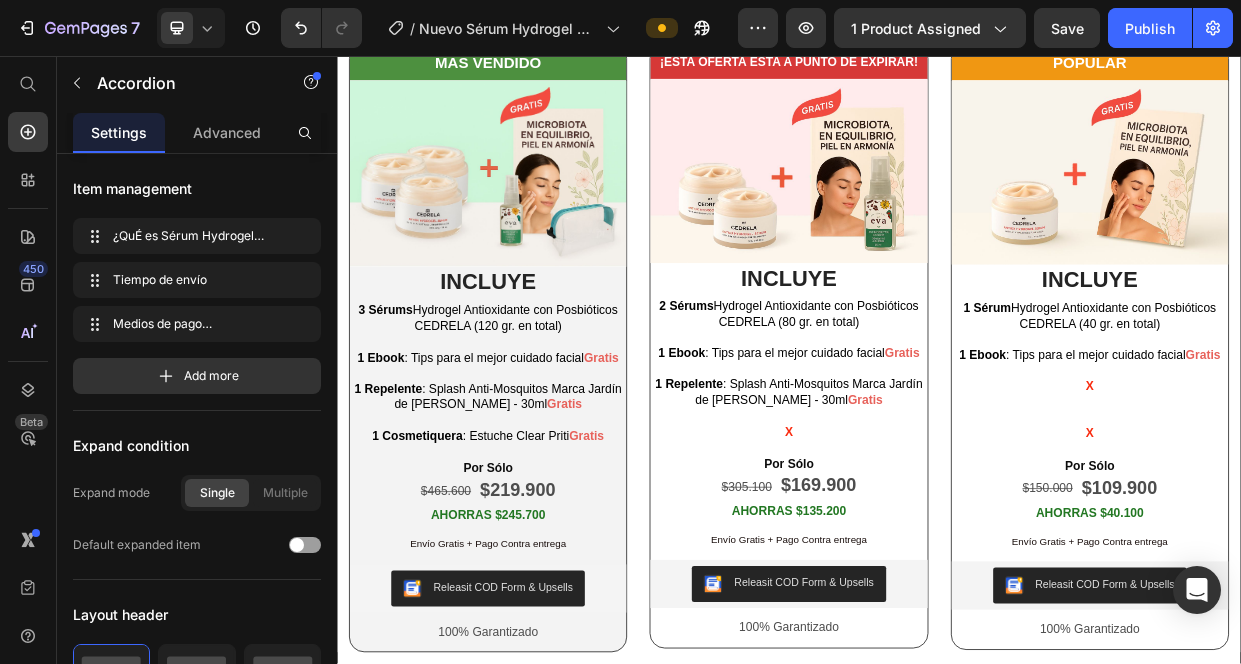 click 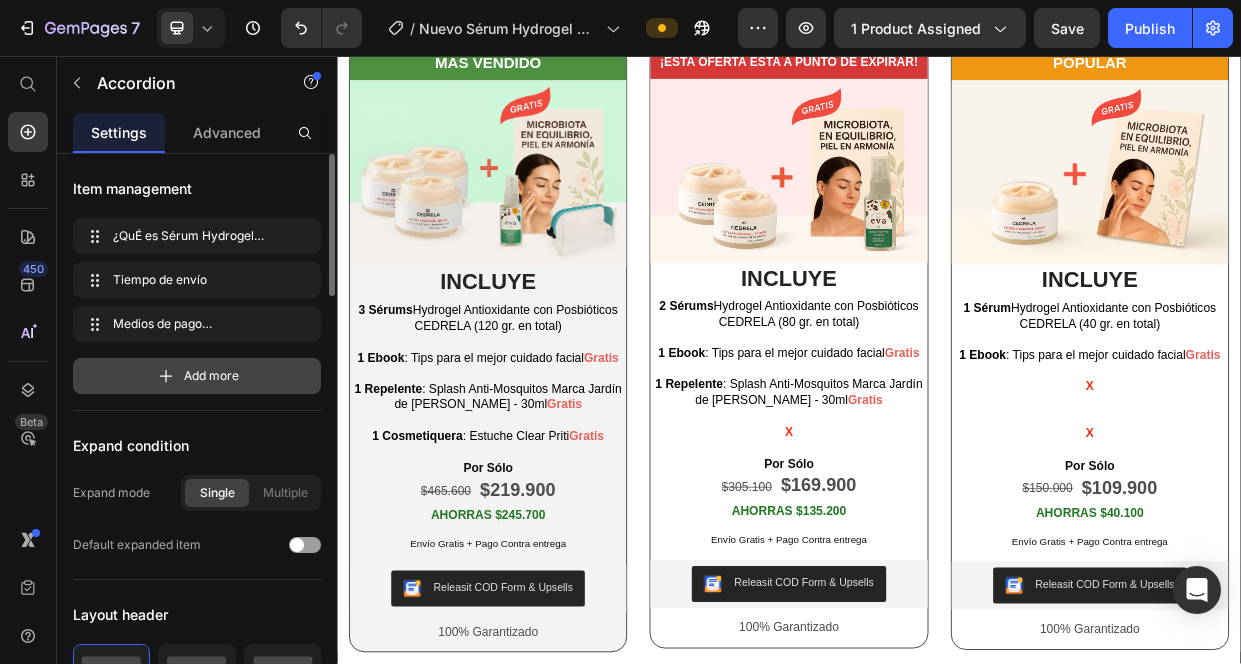 click on "Add more" at bounding box center (211, 376) 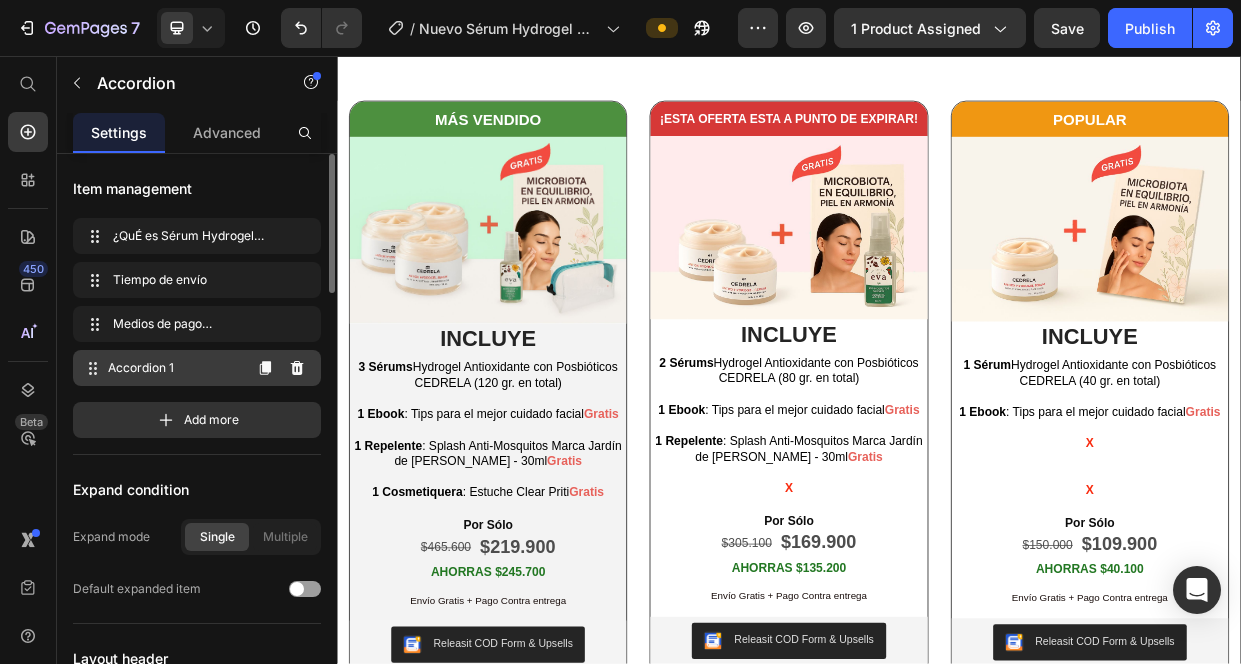 click on "Accordion 1" at bounding box center [174, 368] 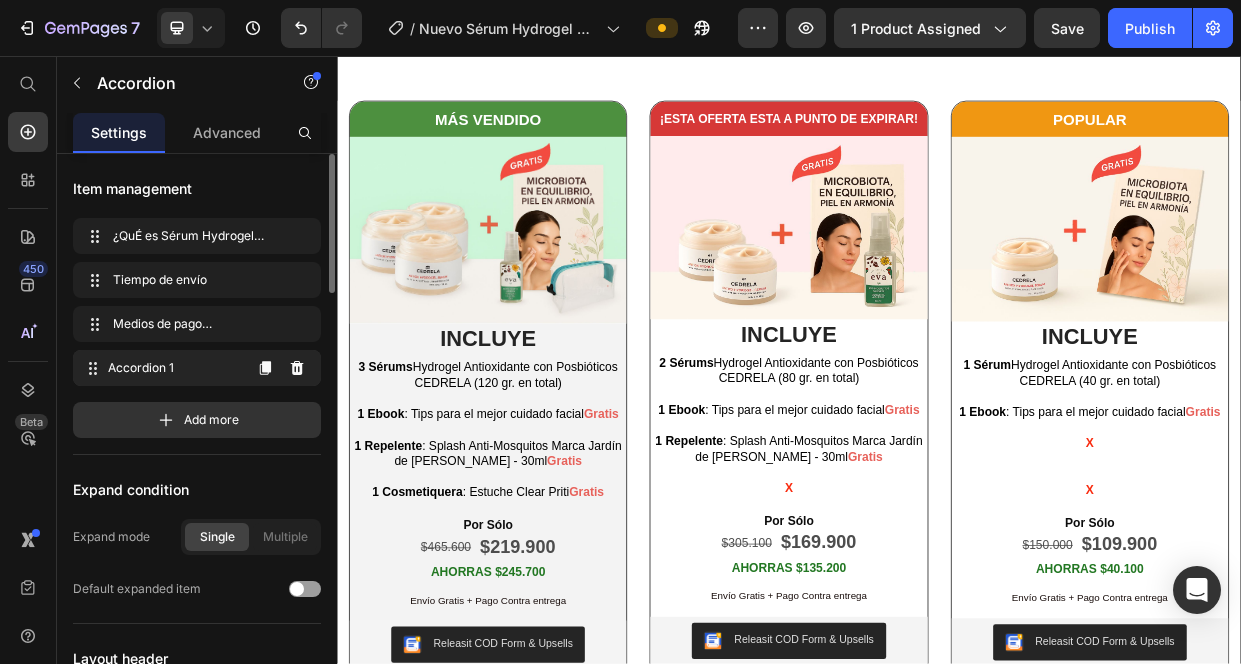 click on "Accordion 1" at bounding box center (174, 368) 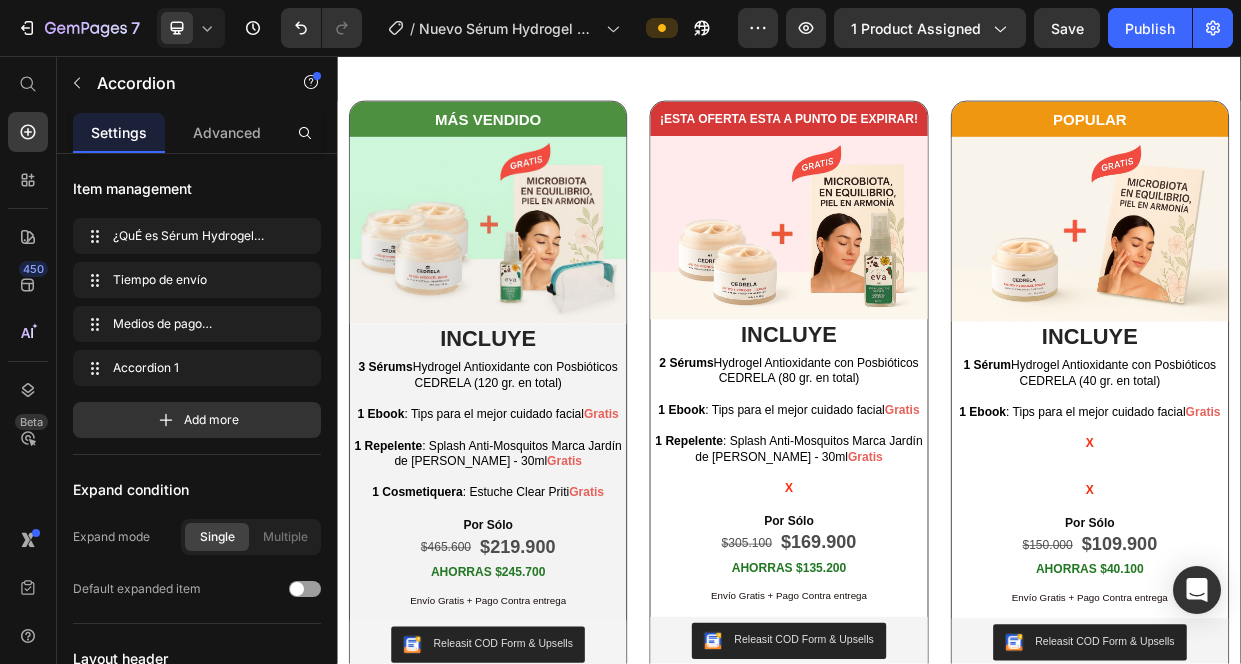 click on "Accordion 1" at bounding box center (916, -93) 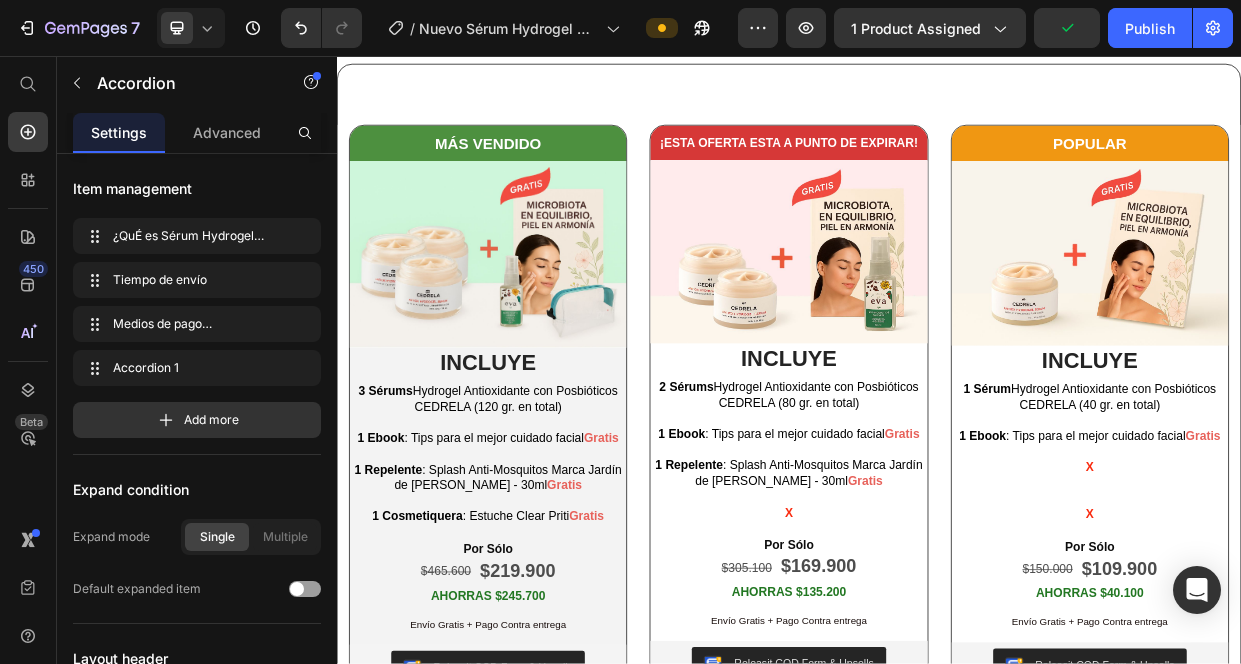 click on "Accordion 1" at bounding box center [450, -137] 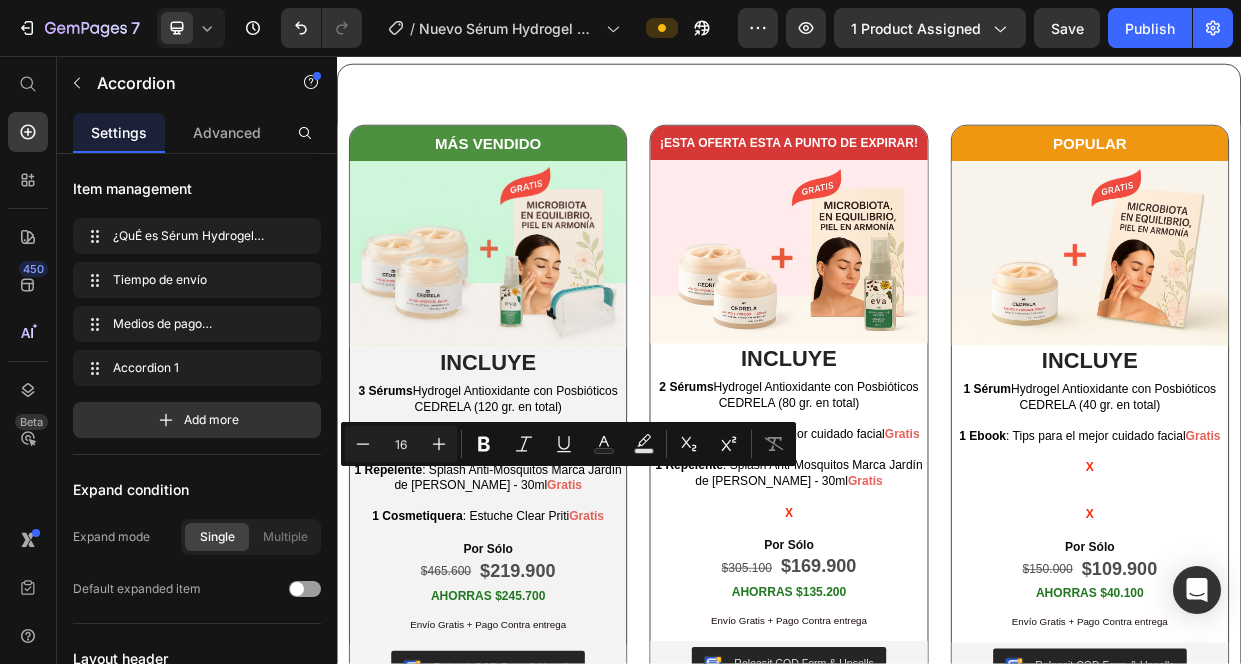 drag, startPoint x: 503, startPoint y: 610, endPoint x: 392, endPoint y: 607, distance: 111.040535 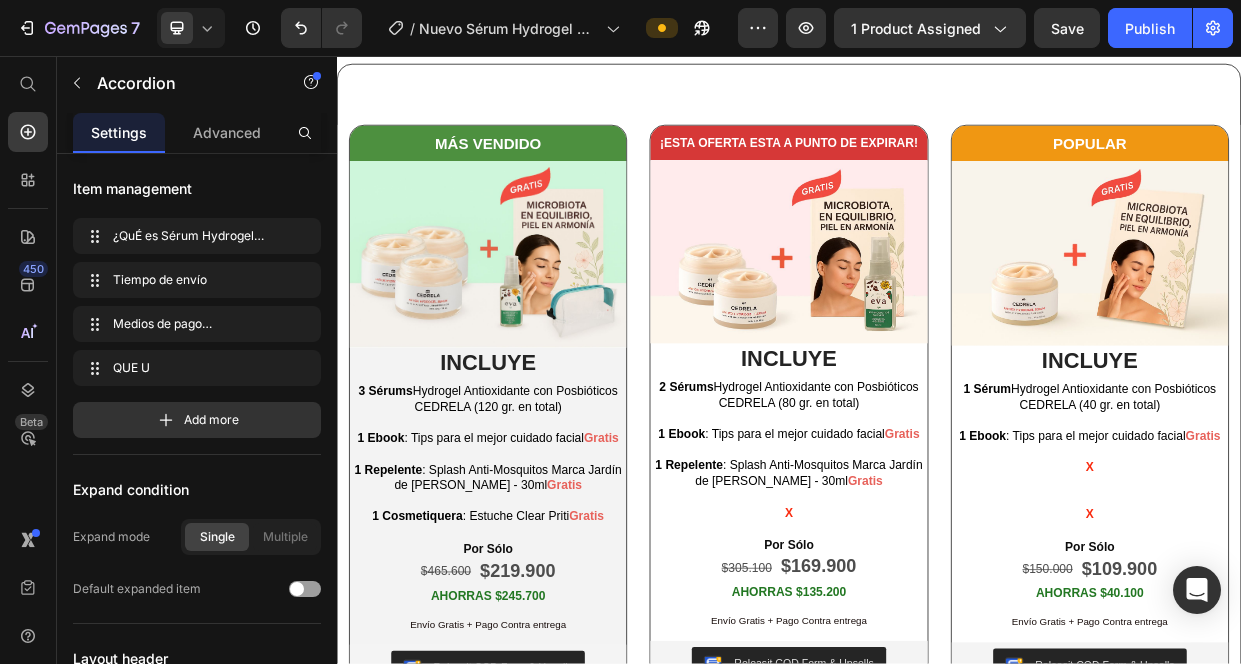 type 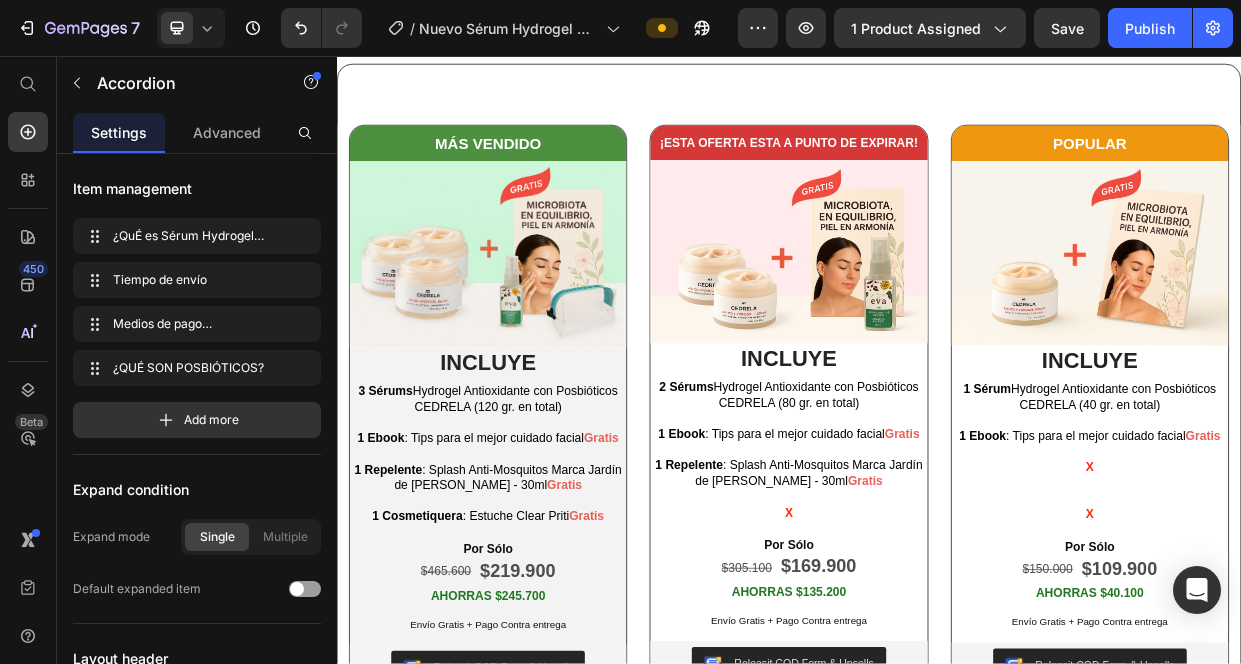 click on "¿QUÉ SON POSBIÓTICOS?" at bounding box center [498, -137] 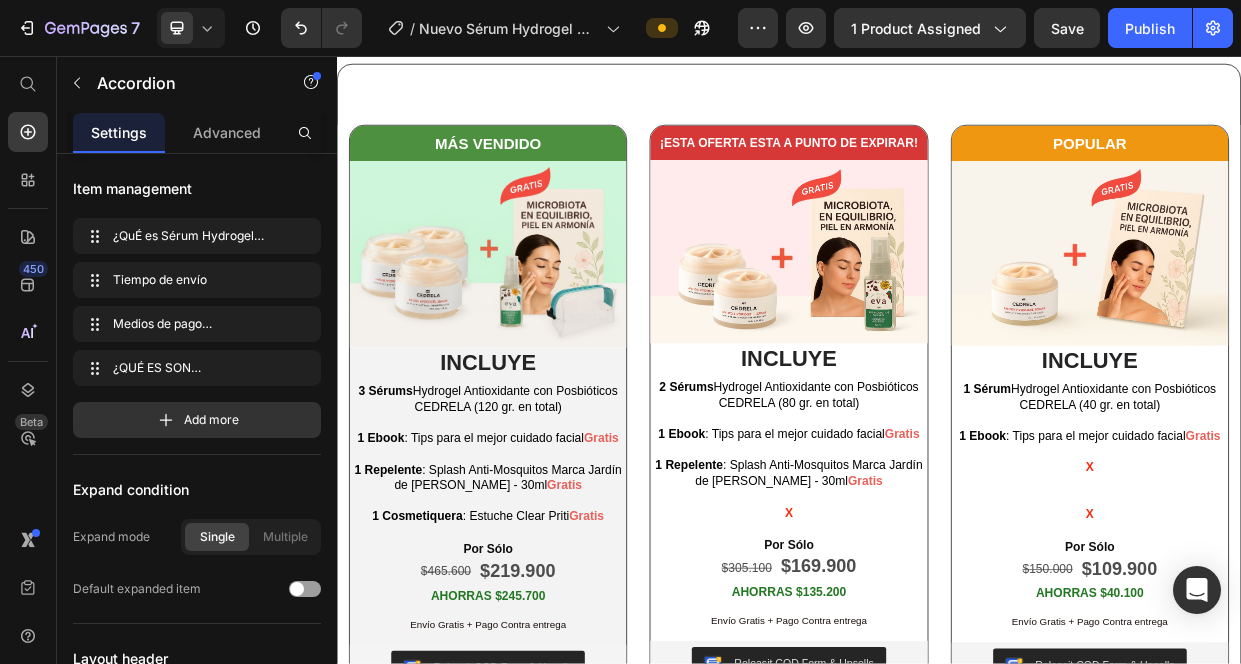 click on "Drop element here" at bounding box center (937, -77) 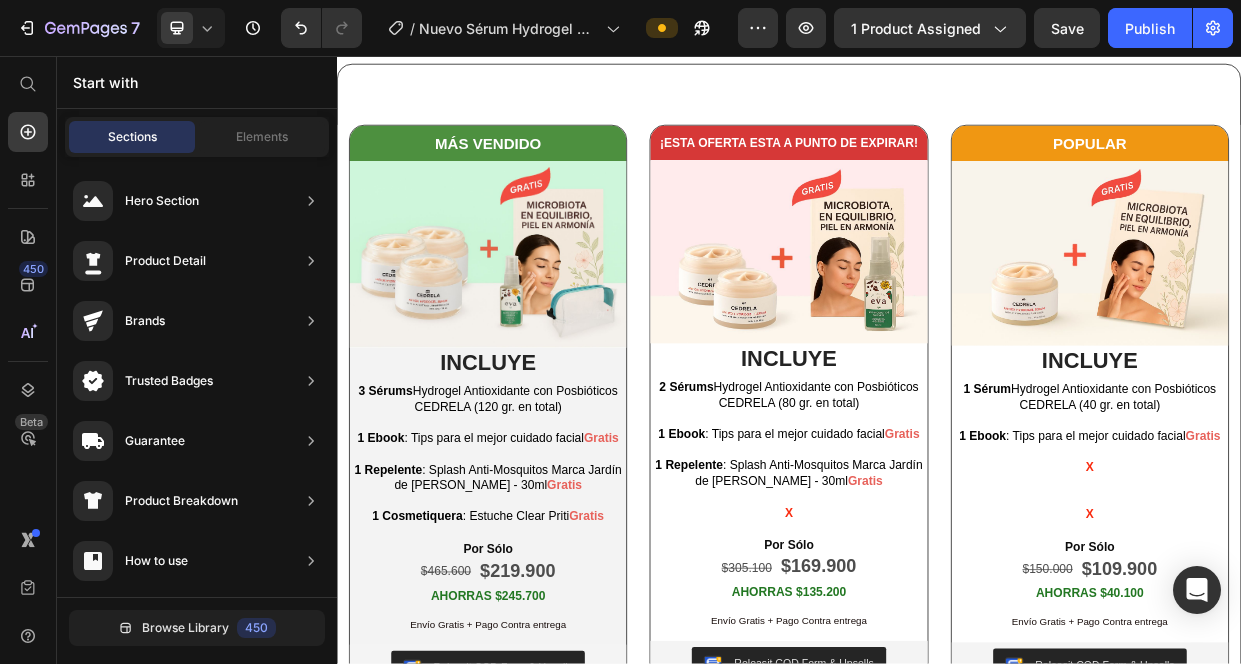 click on "Drop element here" at bounding box center [949, -77] 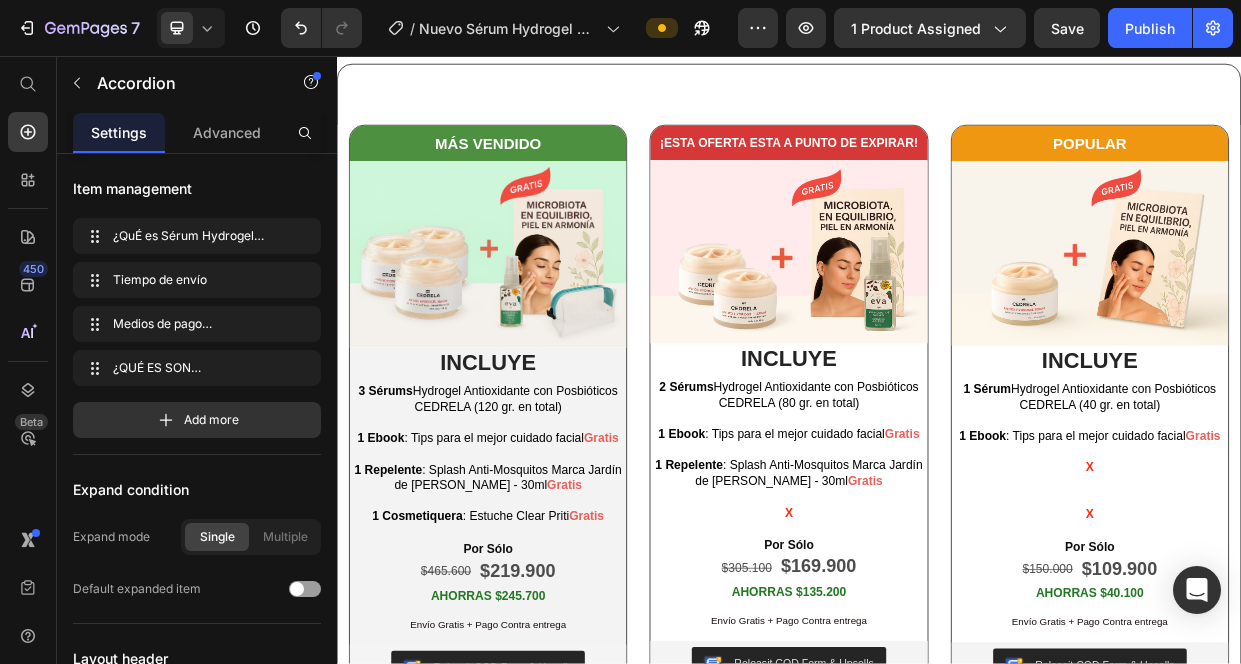 click on "Drop element here" at bounding box center [937, -77] 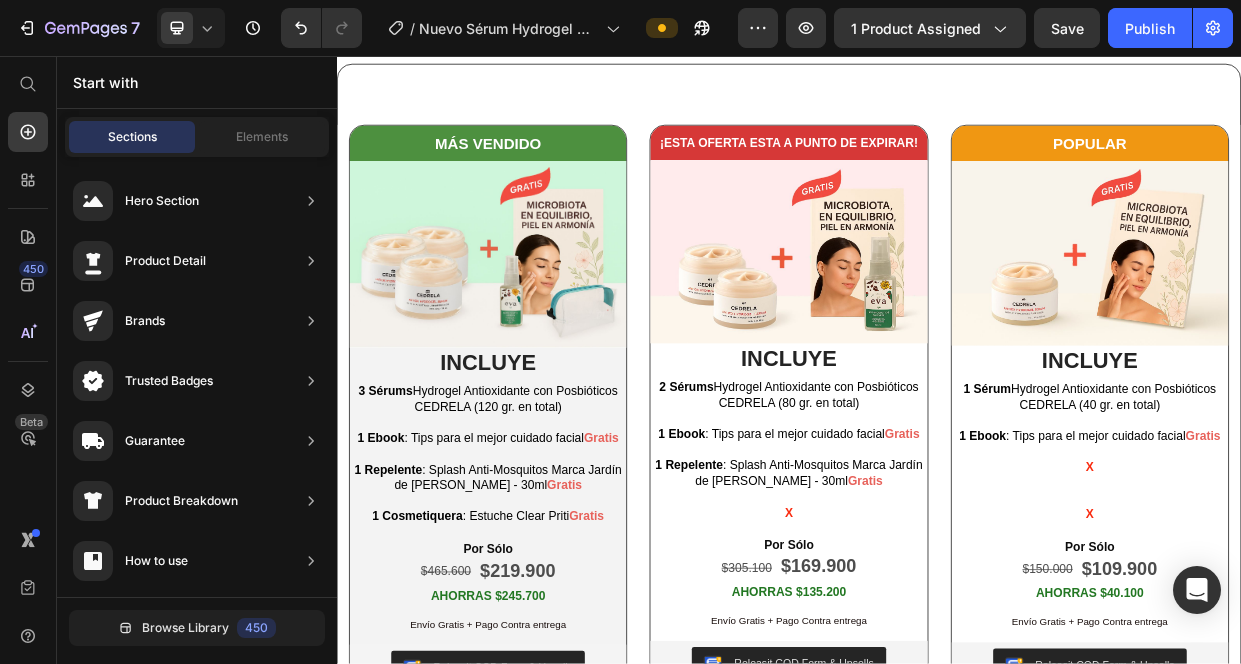 click on "Drop element here" at bounding box center (949, -77) 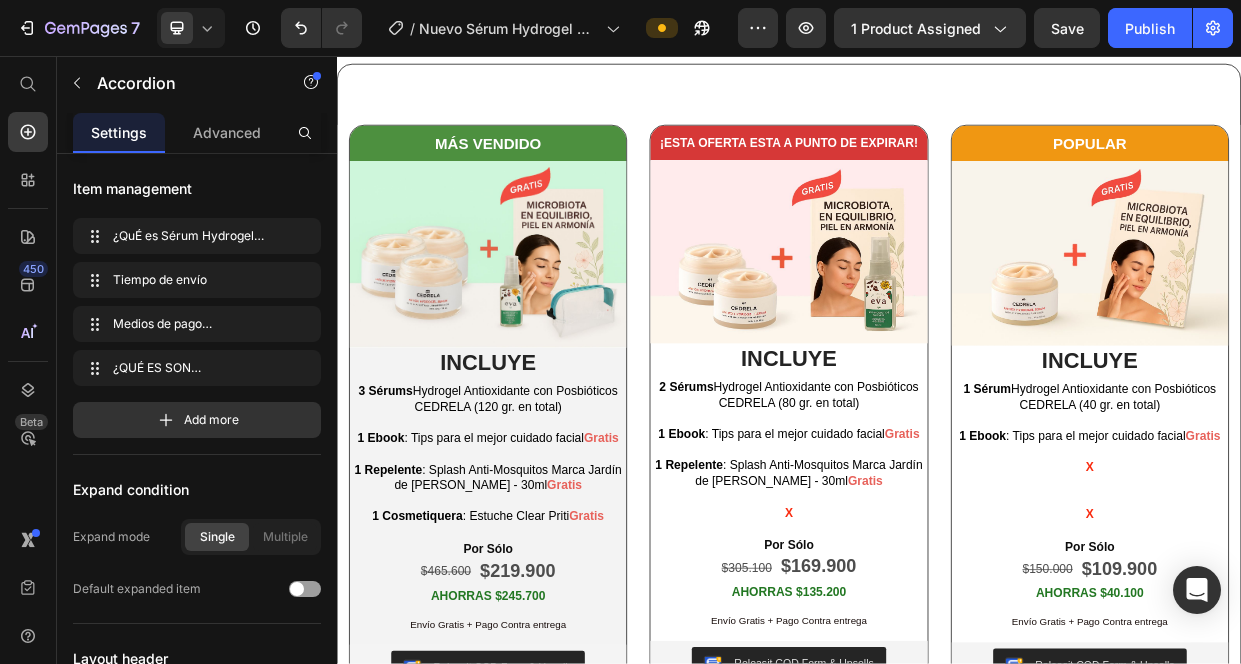 click on "Medios de pago DISPONIBLES" at bounding box center (916, -212) 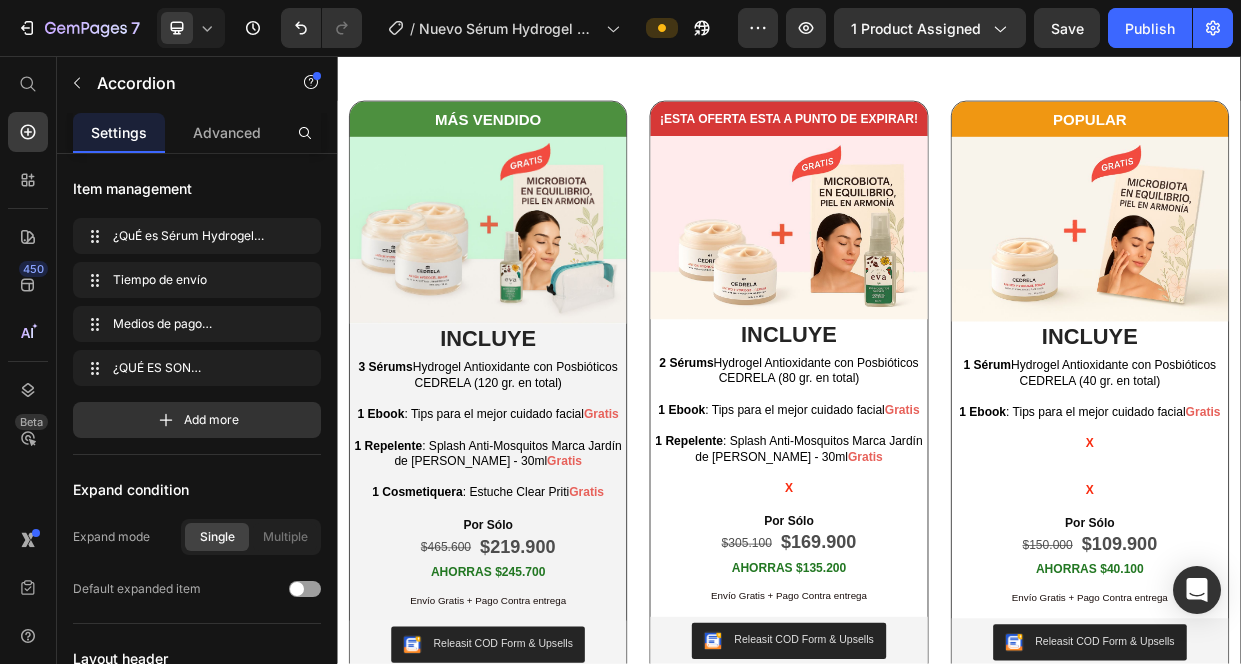 click on "Puedes pagar ahora mismo con cualquier tarjeta crédito o débito o PSE, o puedes pagar en efectivo al recibir. Tú eliges!" at bounding box center (937, -169) 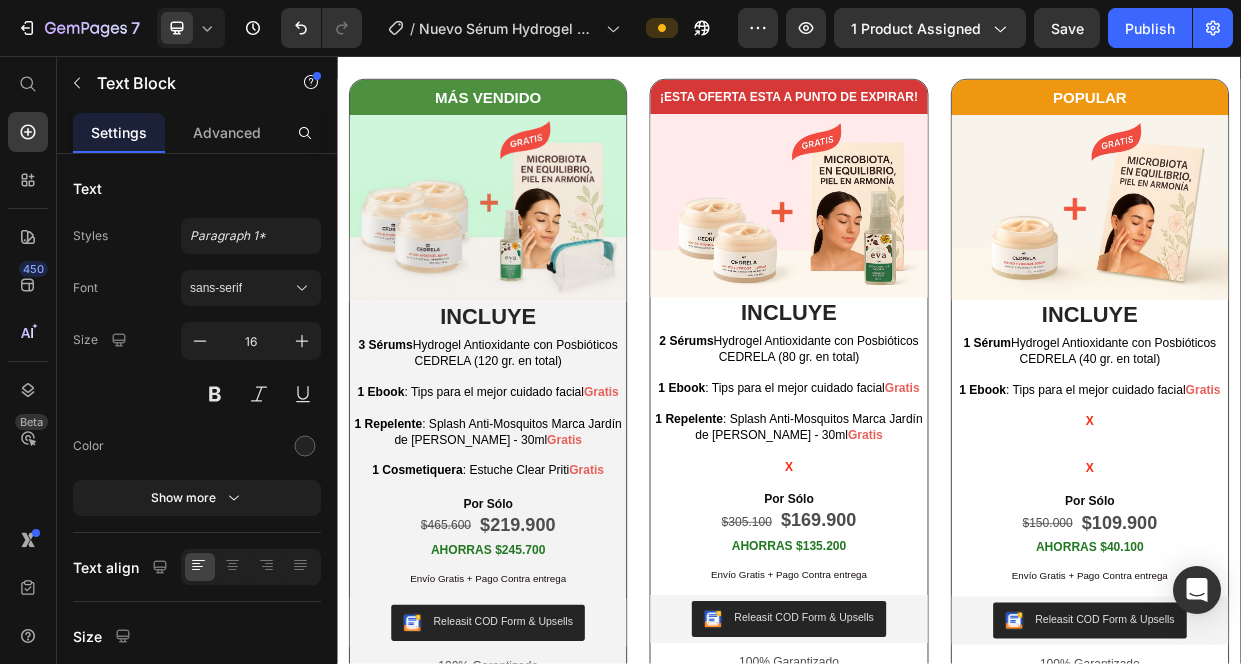 scroll, scrollTop: 1726, scrollLeft: 0, axis: vertical 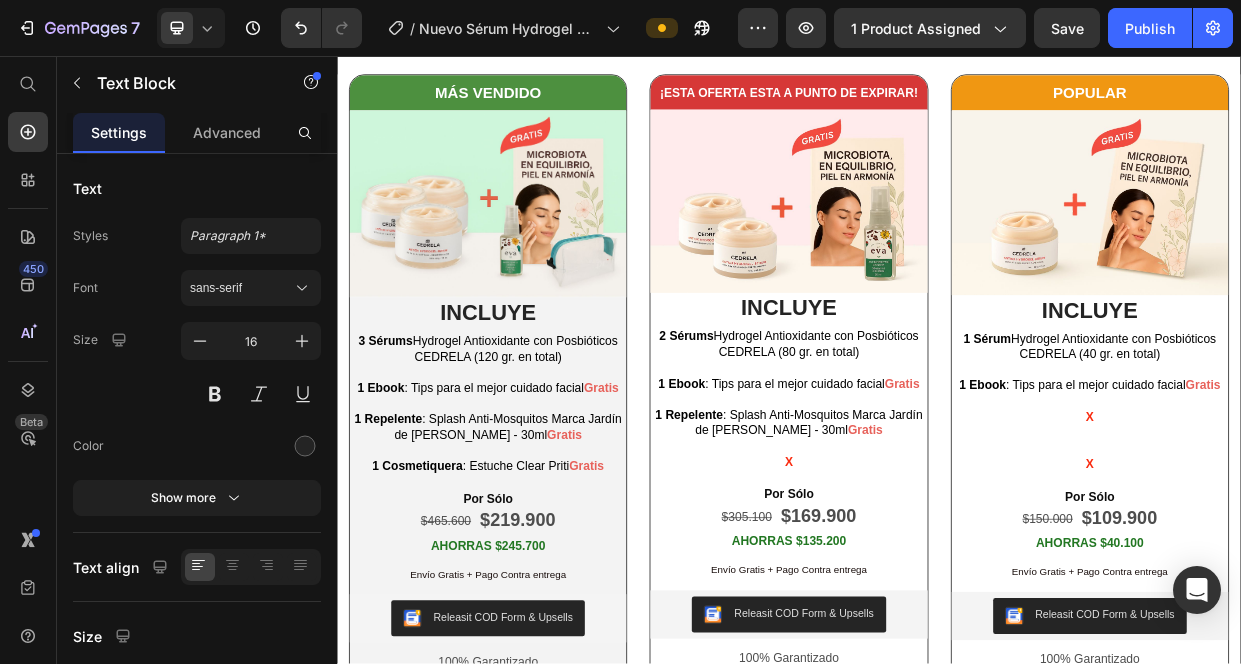 click on "¿QUÉ ES SON POSBIÓTICOS?" at bounding box center (511, -128) 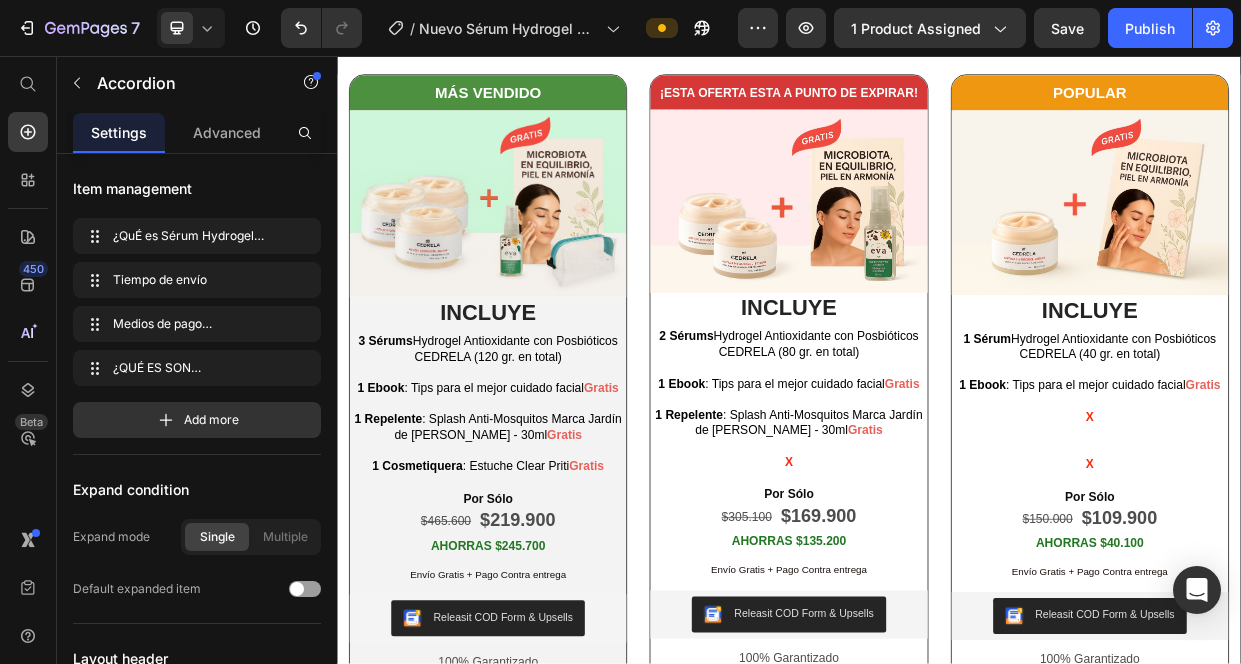 click on "¿QUÉ ES SON POSBIÓTICOS?" at bounding box center [916, -128] 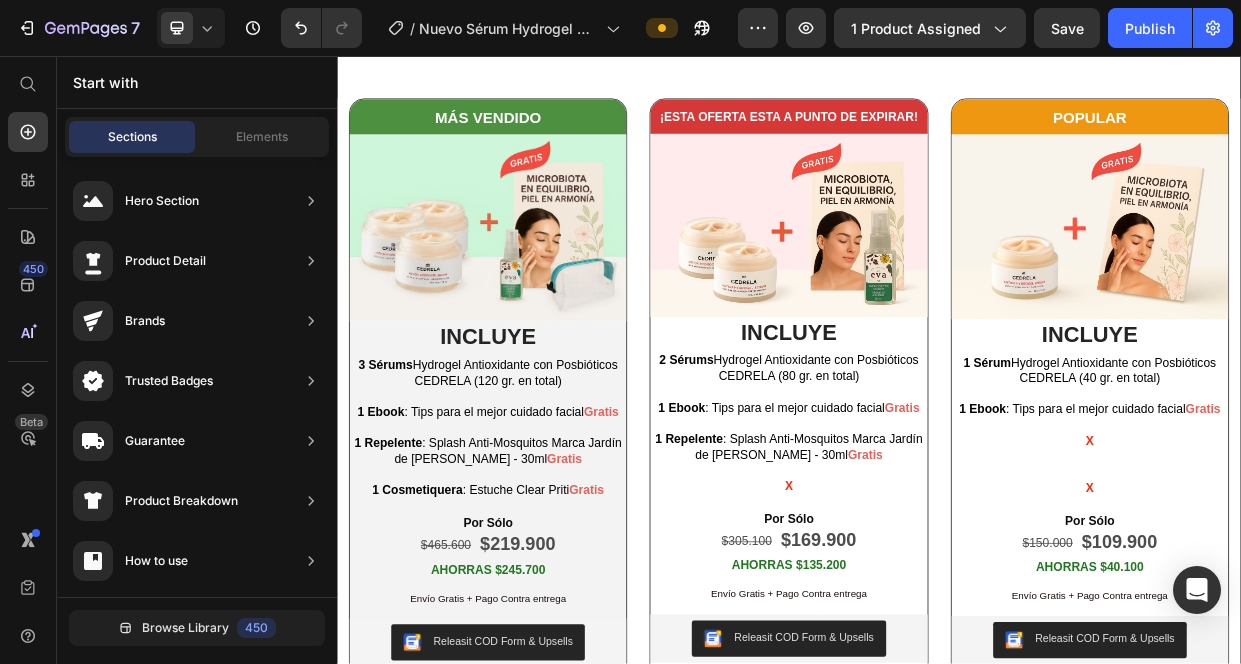 click on "Drop element here" at bounding box center [937, -112] 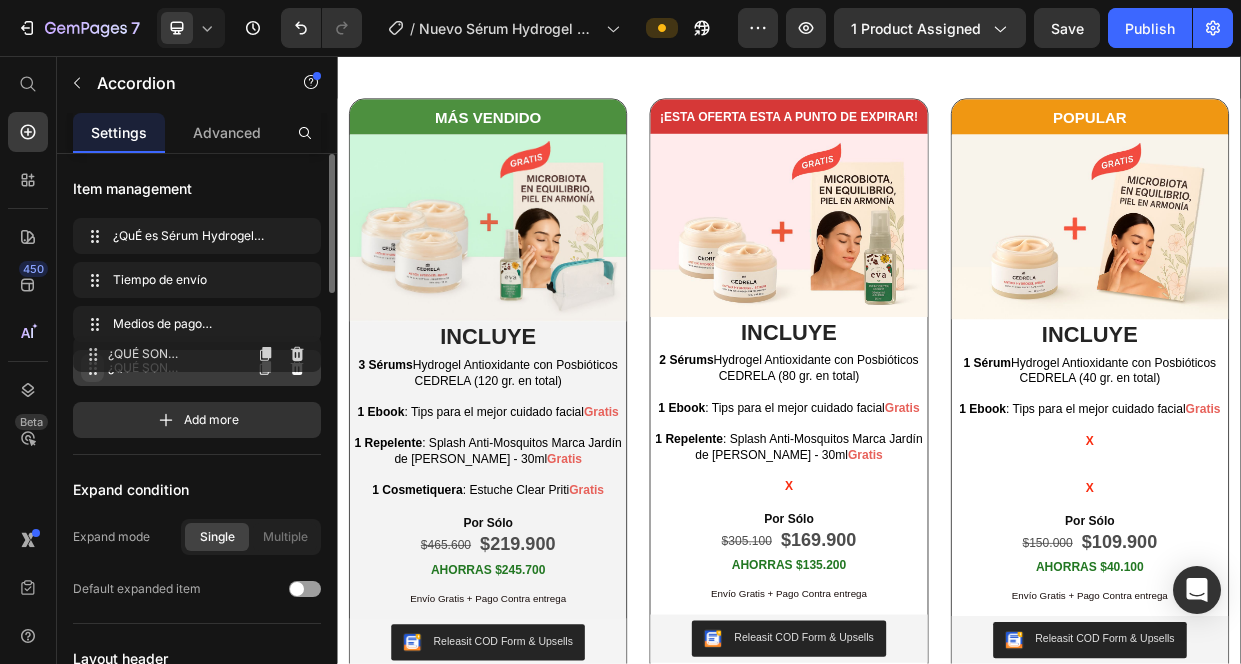 type 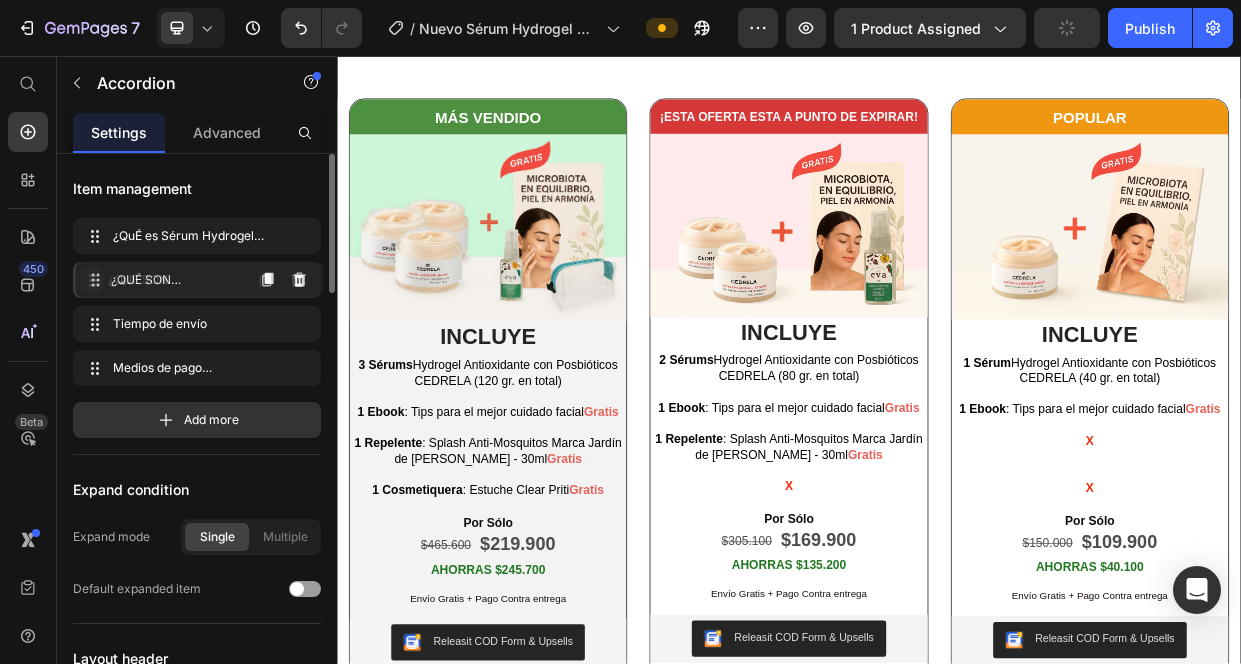 drag, startPoint x: 93, startPoint y: 370, endPoint x: 96, endPoint y: 281, distance: 89.050545 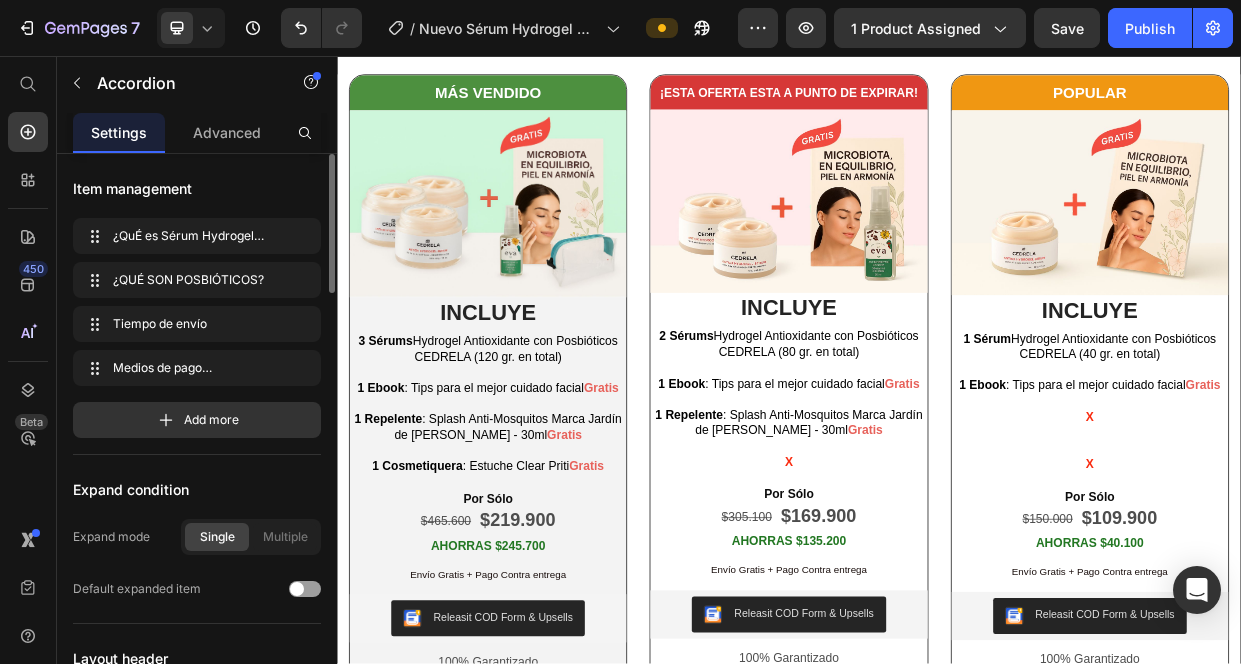 click on "¿QUÉ SON POSBIÓTICOS?" at bounding box center [916, -323] 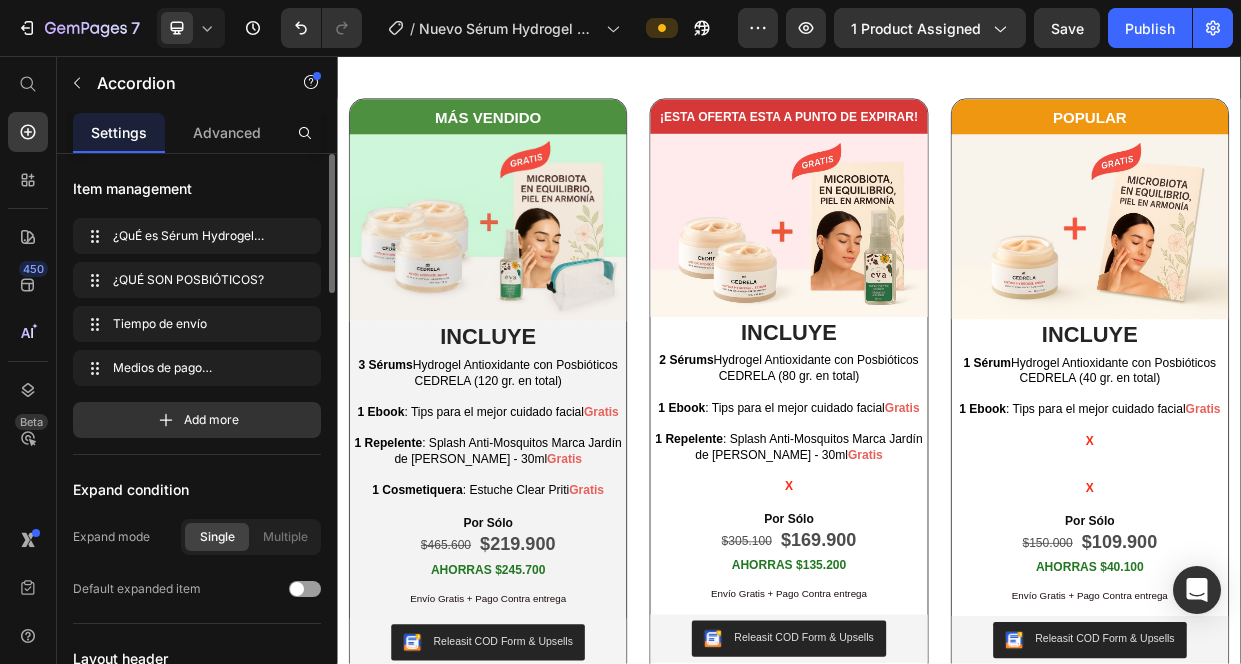 click on "Drop element here" at bounding box center [937, -263] 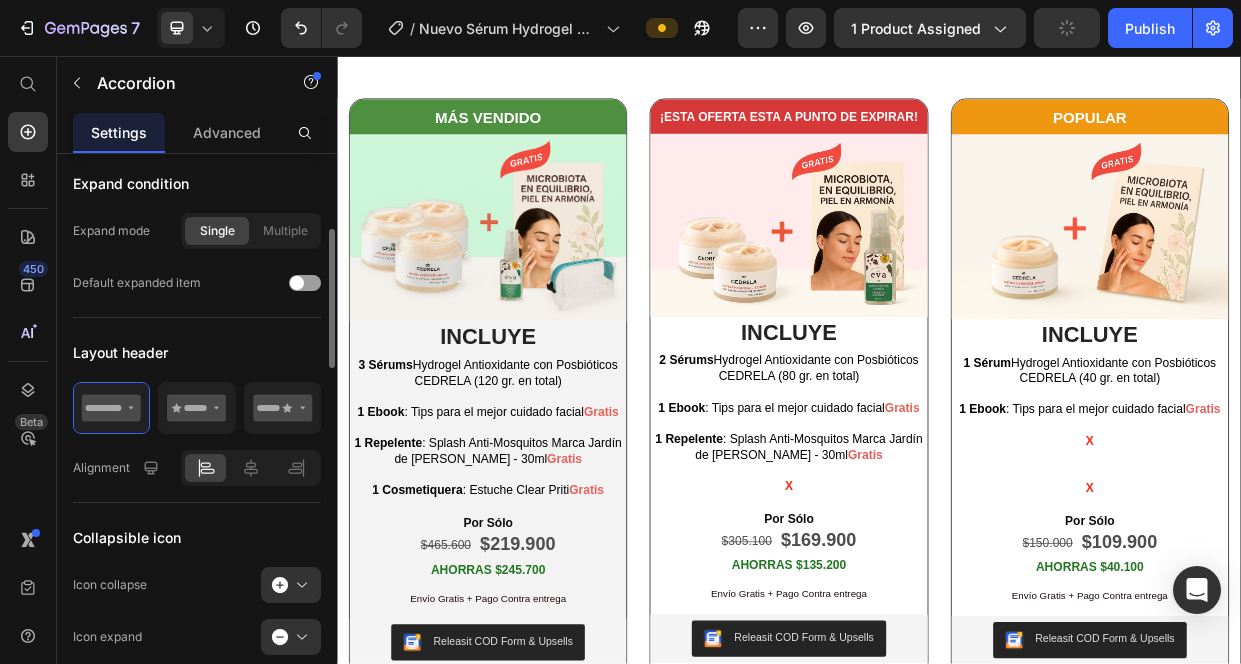 scroll, scrollTop: 312, scrollLeft: 0, axis: vertical 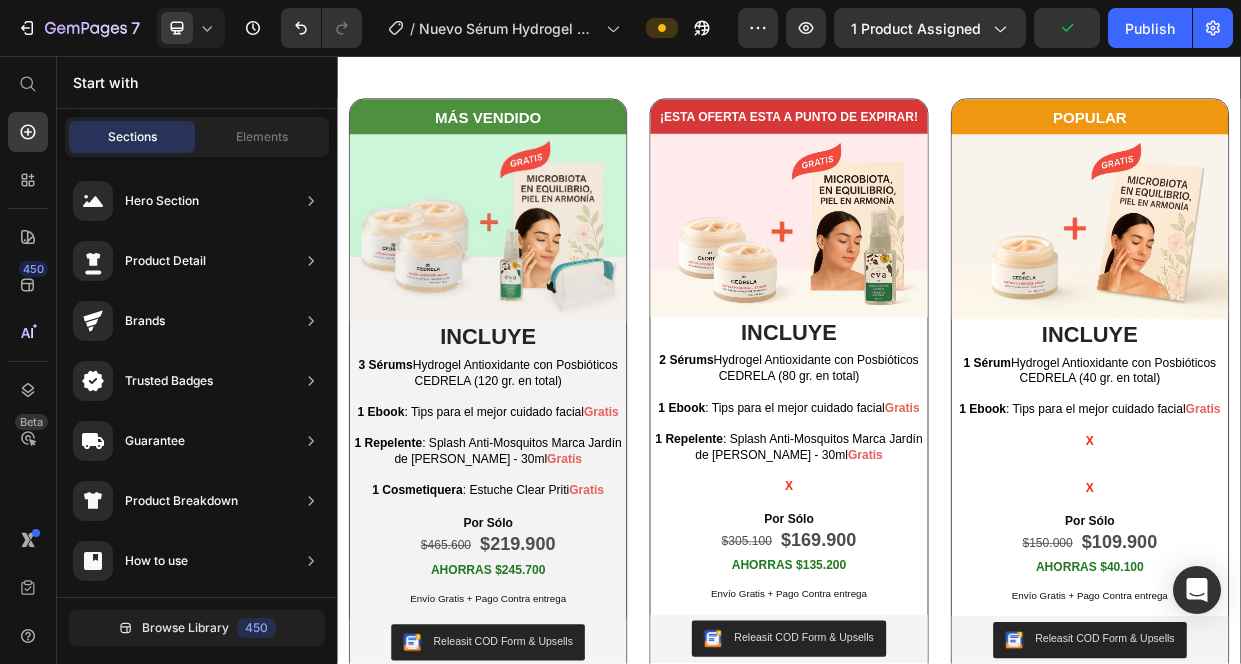 click on "Drop element here" at bounding box center [949, -263] 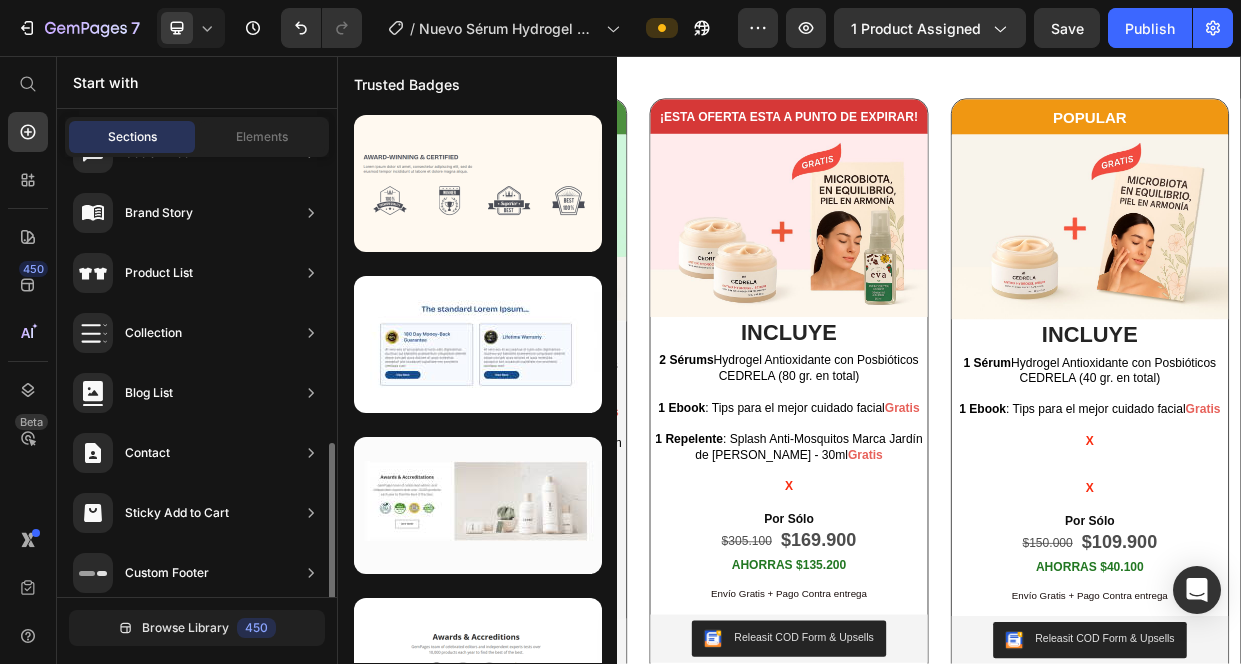 scroll, scrollTop: 720, scrollLeft: 0, axis: vertical 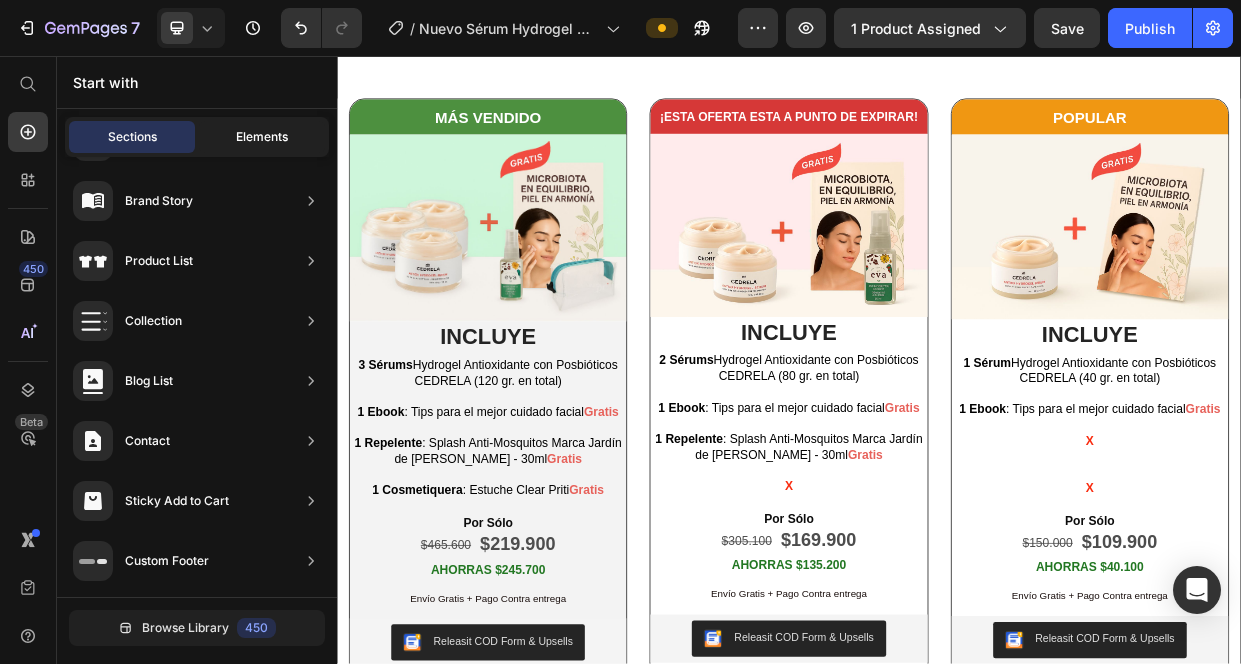 click on "Elements" at bounding box center (262, 137) 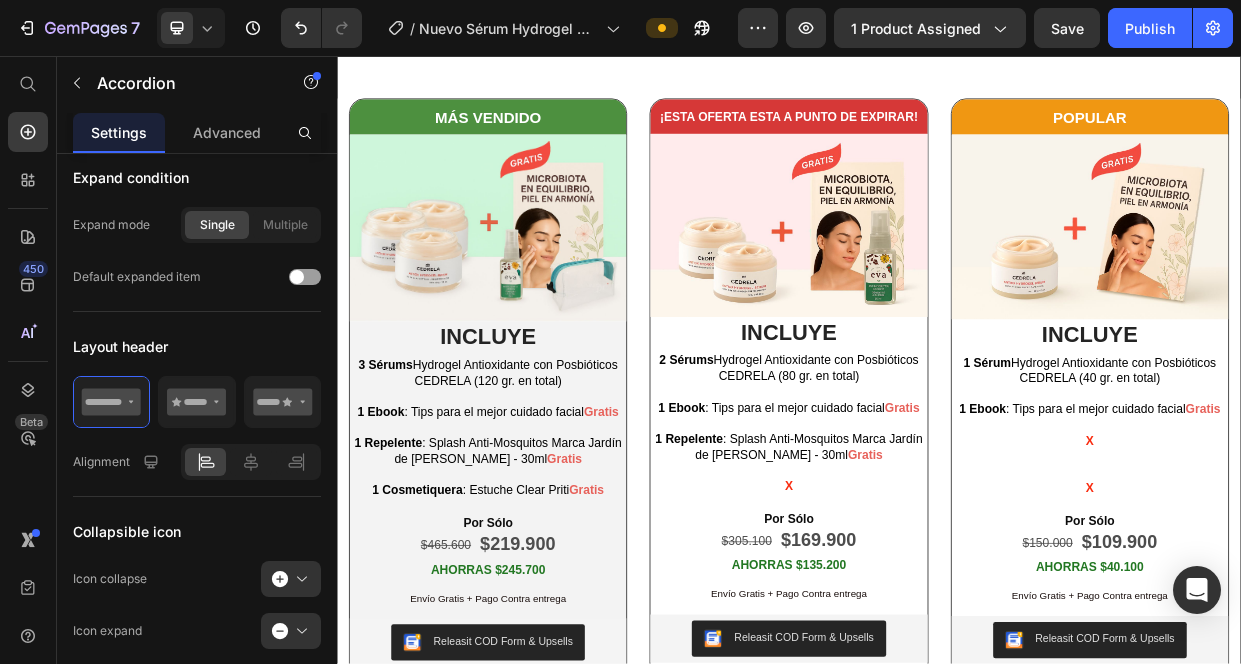 click on "Tiempo de envío" at bounding box center (916, -171) 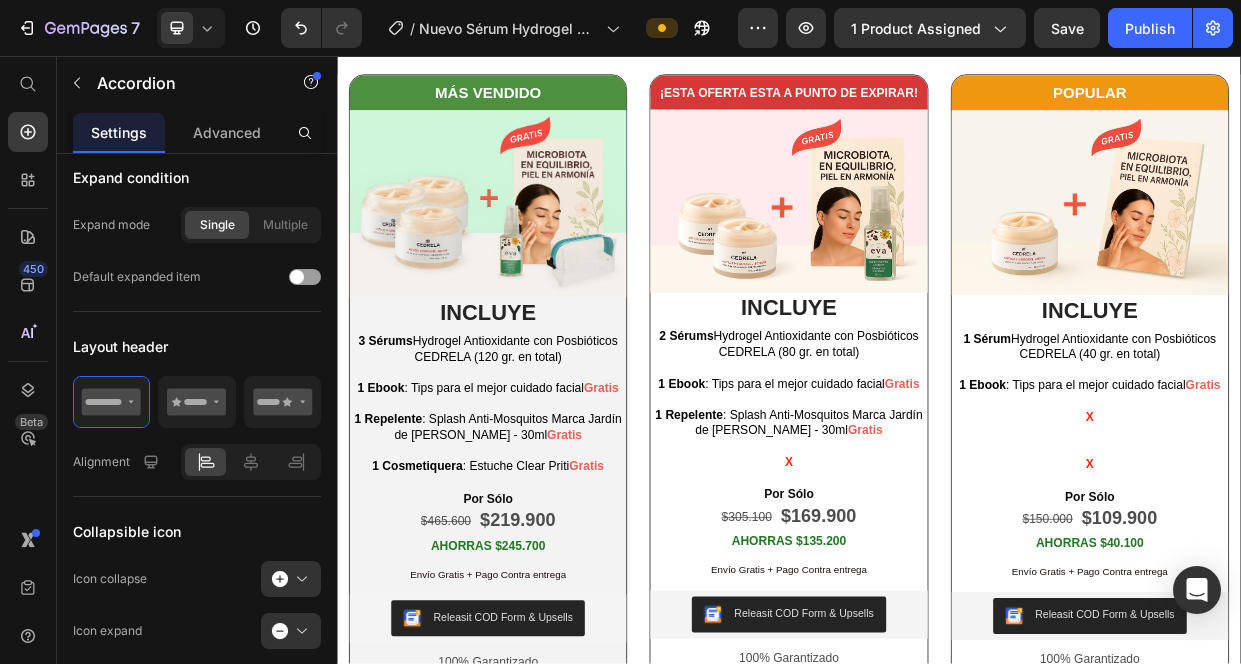 click on "Entrega estimada: De 2 a 5 días hábiles, dependiendo donde vayas a recibir el pedido (normalmente nos demoramos 2 días 😉)" at bounding box center (937, -204) 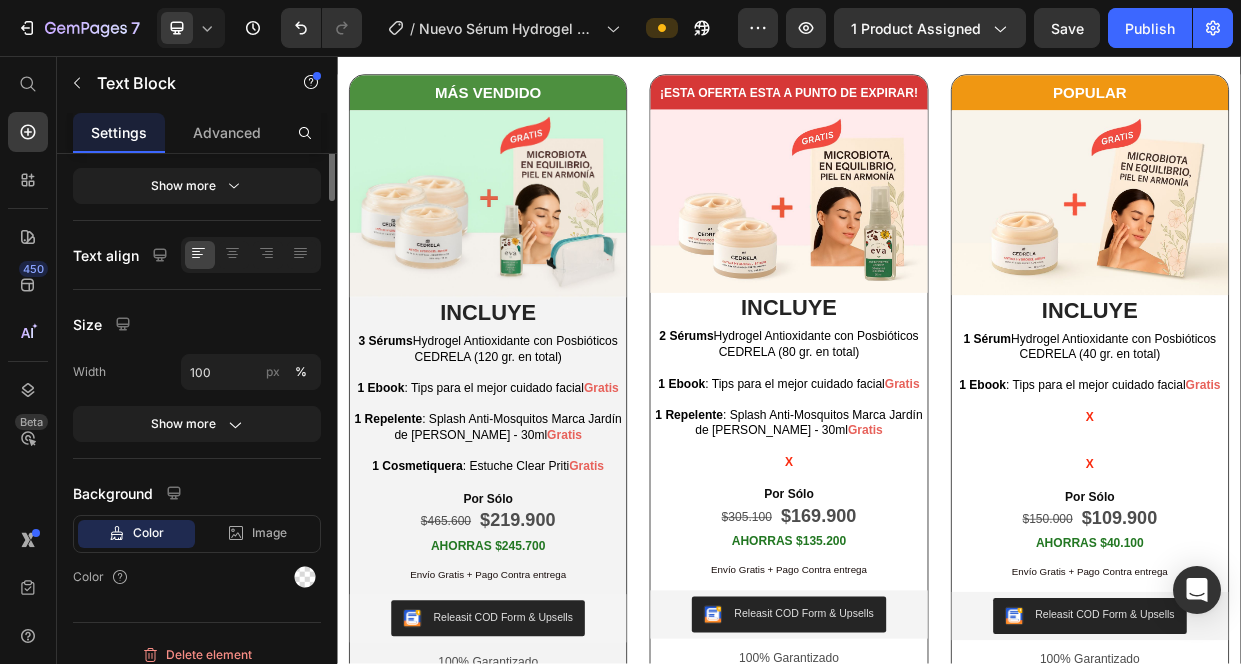 scroll, scrollTop: 0, scrollLeft: 0, axis: both 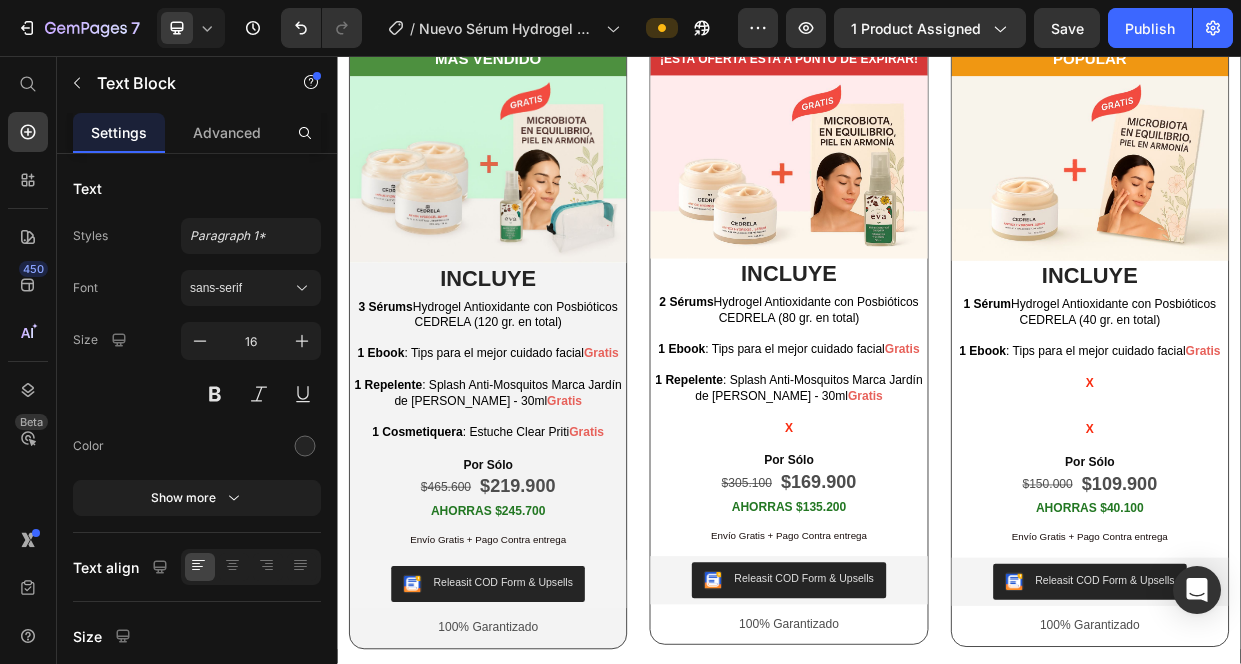 click 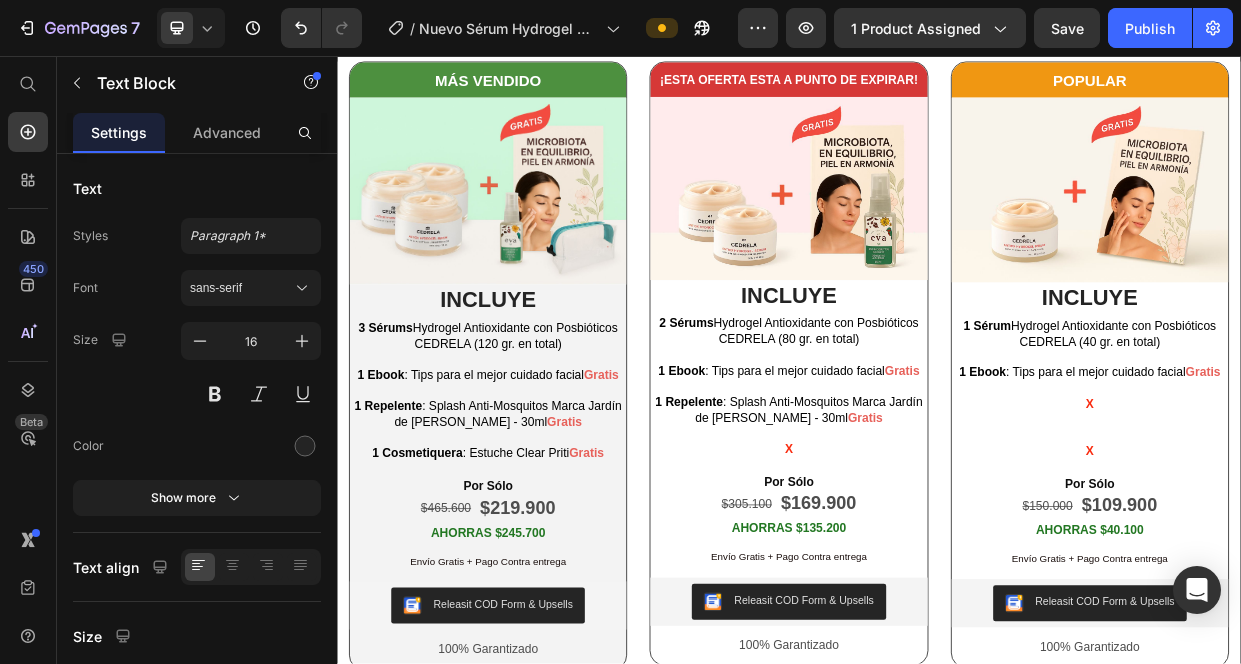 drag, startPoint x: 665, startPoint y: 528, endPoint x: 620, endPoint y: 525, distance: 45.099888 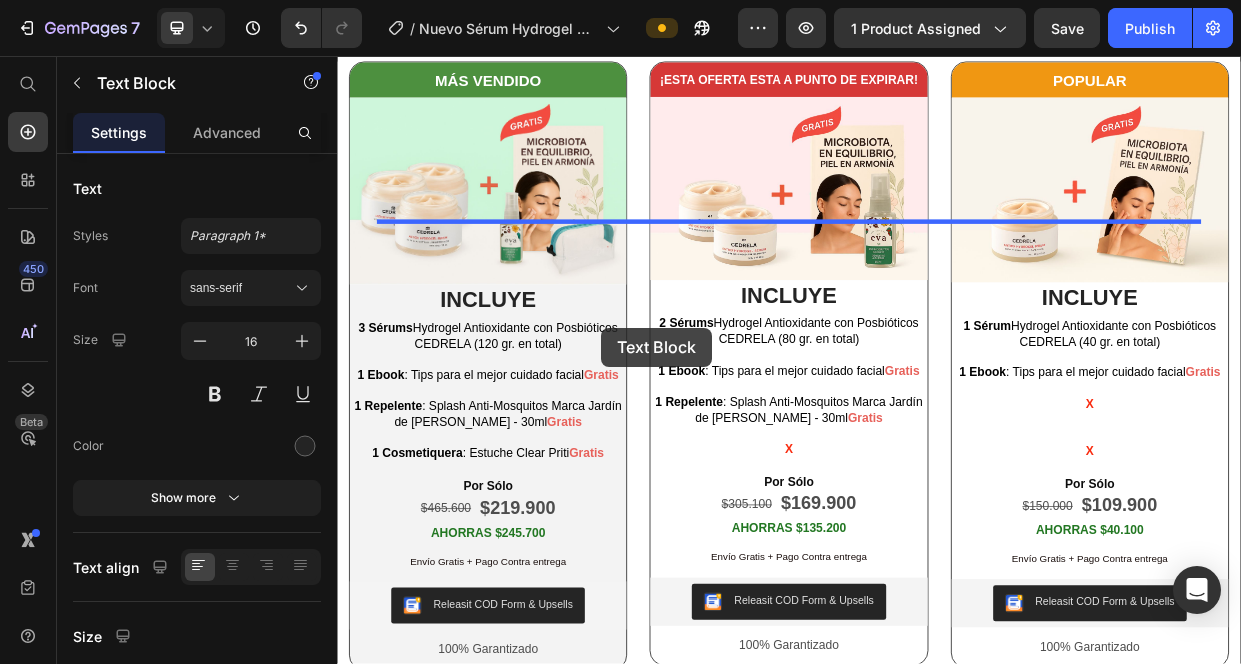 drag, startPoint x: 433, startPoint y: 524, endPoint x: 687, endPoint y: 418, distance: 275.2308 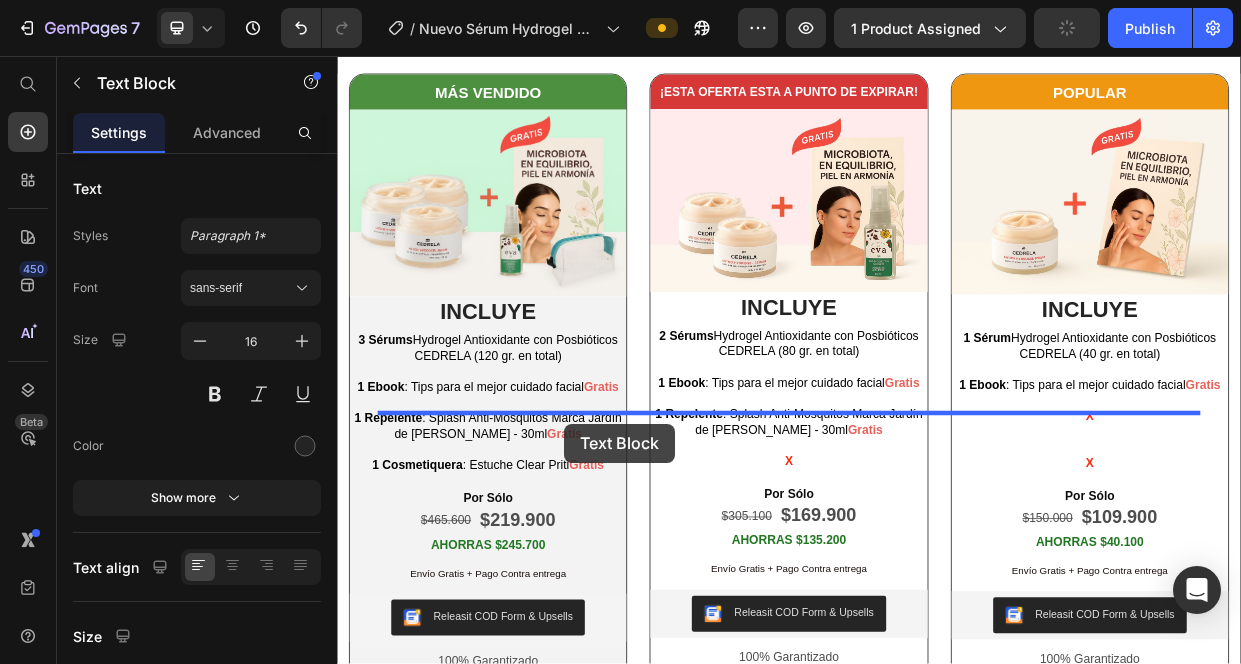 drag, startPoint x: 411, startPoint y: 257, endPoint x: 637, endPoint y: 544, distance: 365.30124 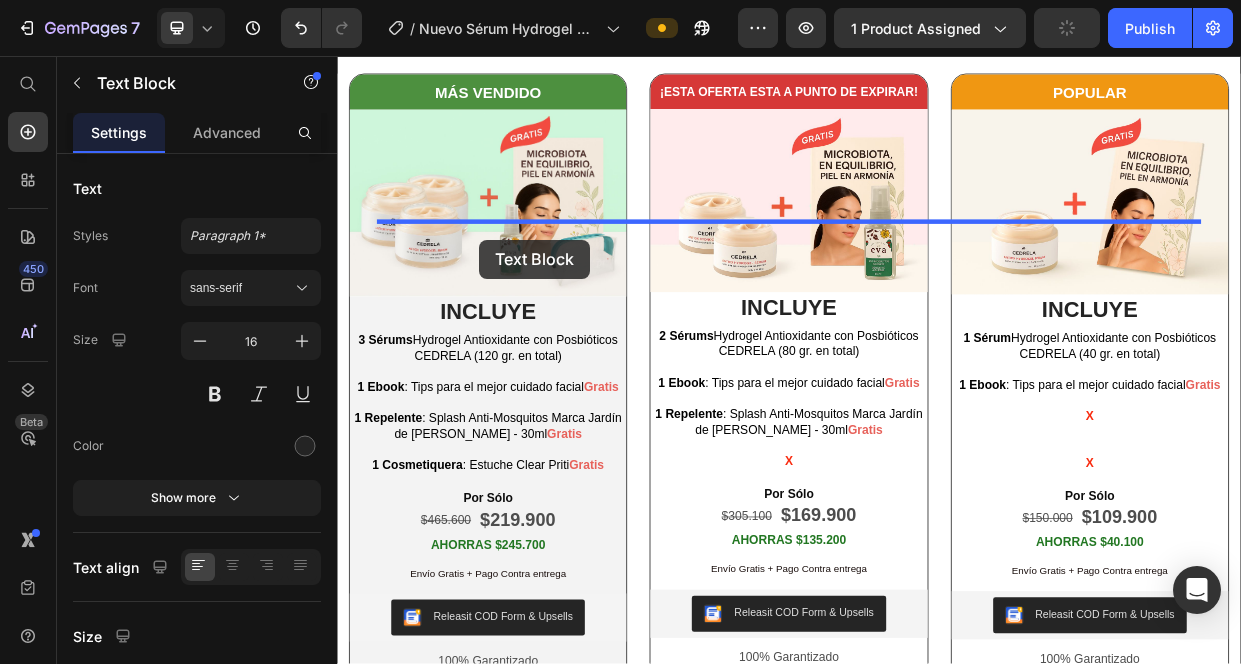 drag, startPoint x: 408, startPoint y: 535, endPoint x: 526, endPoint y: 299, distance: 263.85602 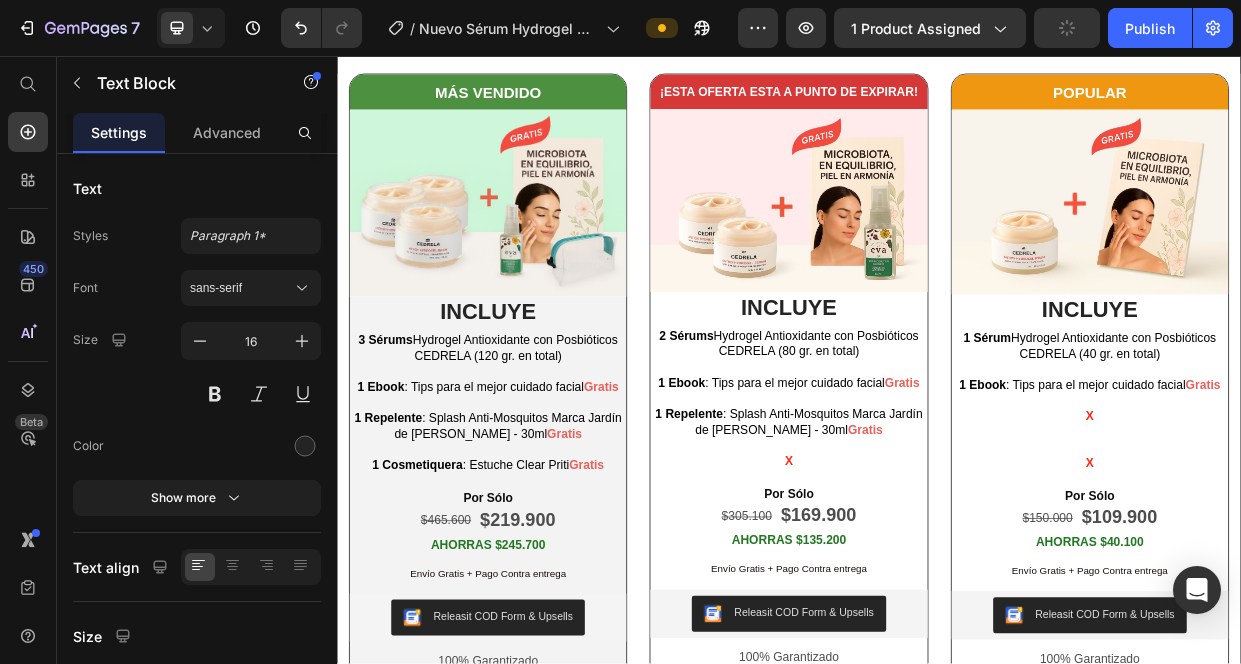 click on "¿QUÉ SON POSBIÓTICOS?" at bounding box center [916, -324] 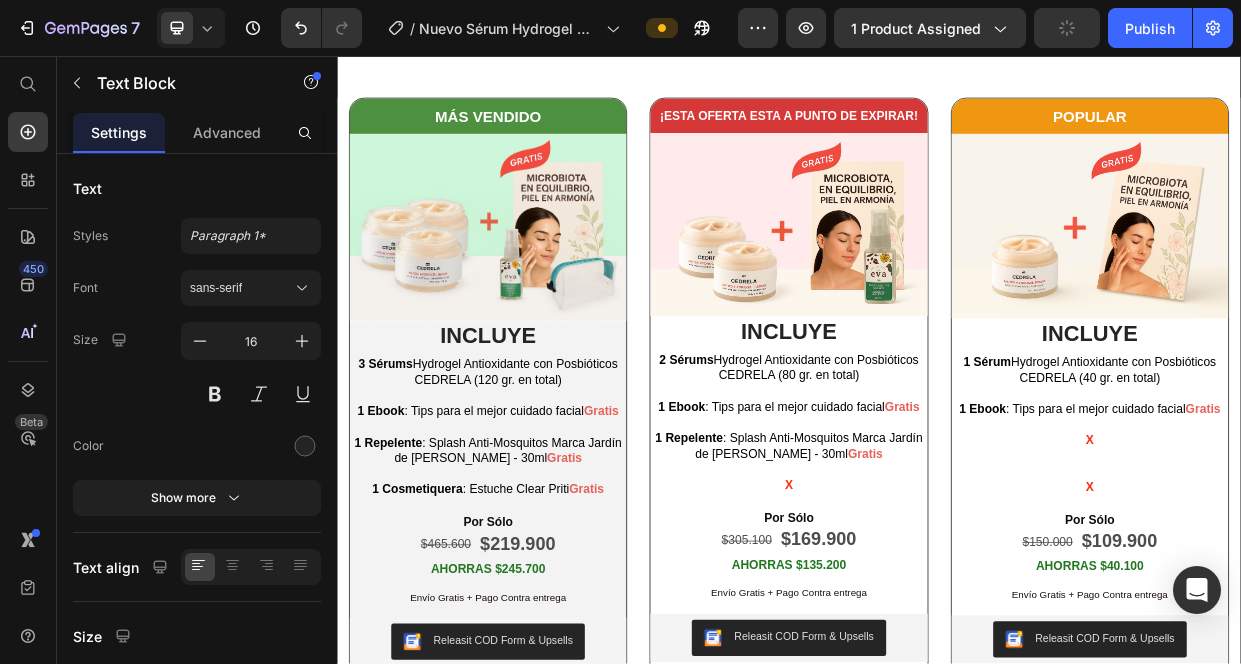 click on "Entrega estimada: De 2 a 5 días hábiles, dependiendo donde vayas a recibir el pedido (normalmente nos demoramos 2 días 😉)" at bounding box center (937, -459) 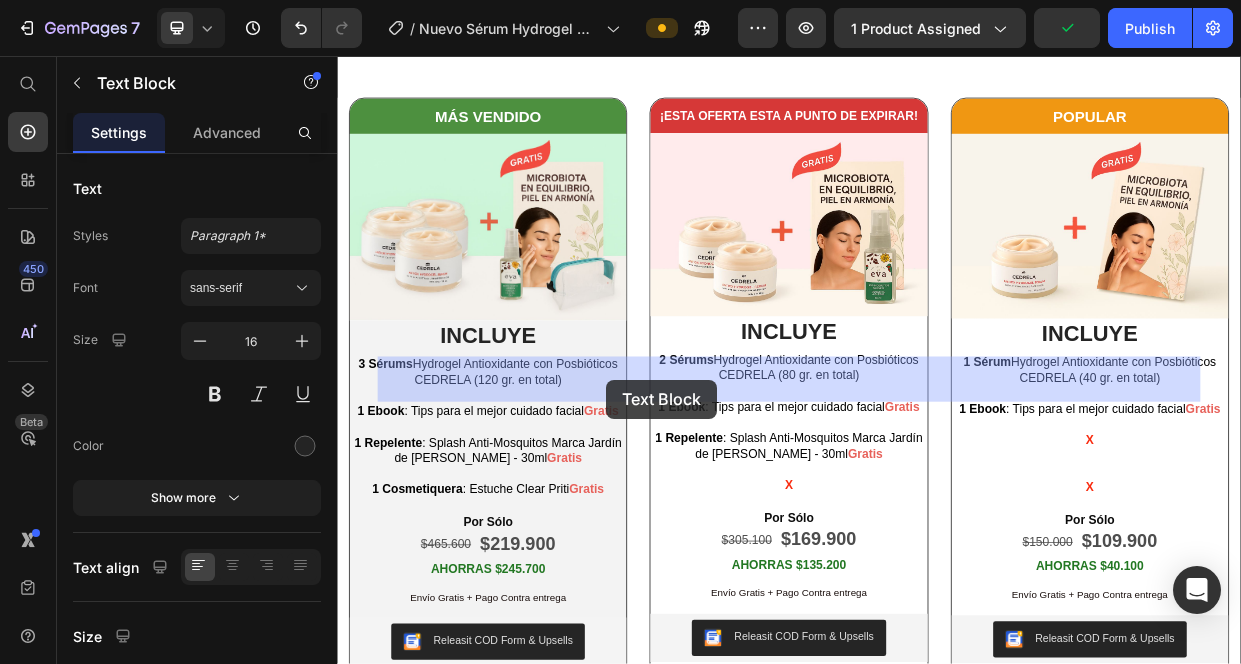 drag, startPoint x: 406, startPoint y: 256, endPoint x: 694, endPoint y: 485, distance: 367.94702 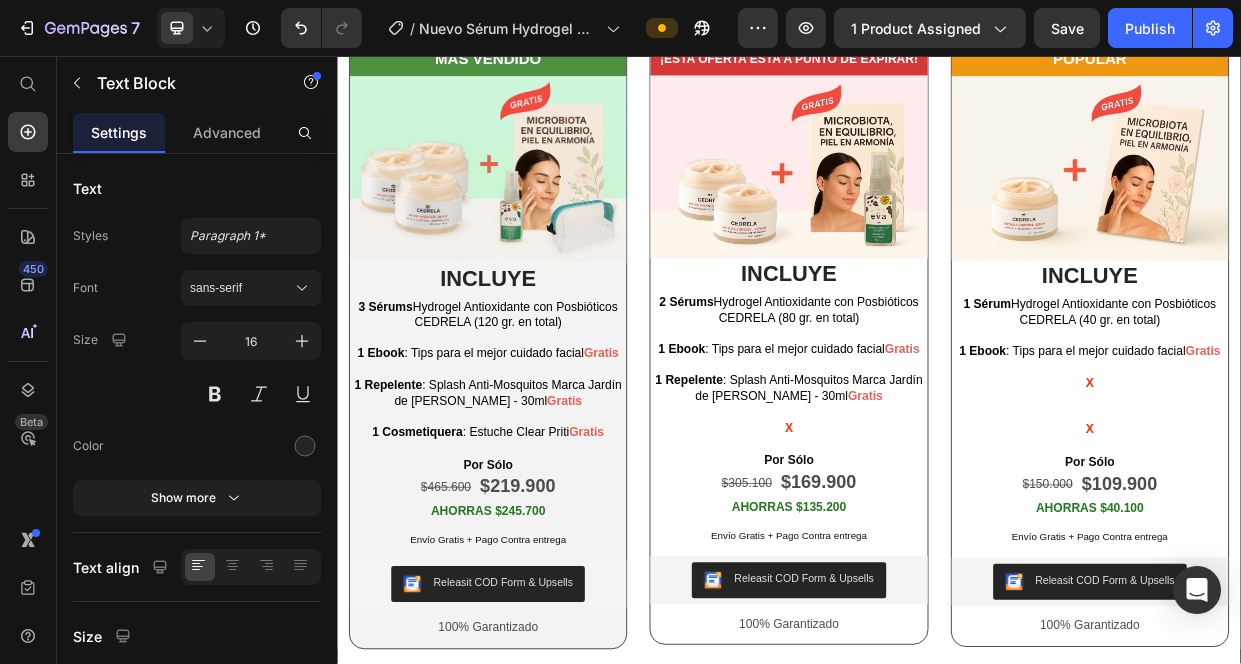 click on "Entrega estimada: De 2 a 5 días hábiles, dependiendo donde vayas a recibir el pedido (normalmente nos demoramos 2 días 😉)" at bounding box center (937, -324) 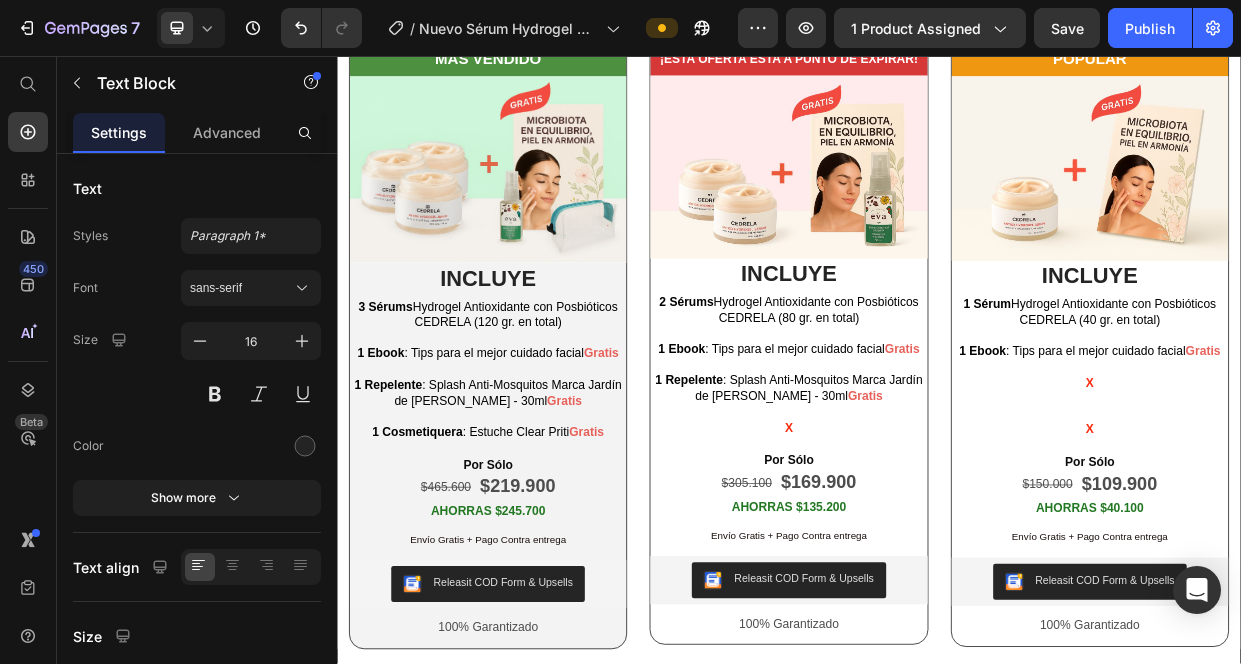 click on "Entrega estimada: De 2 a 5 días hábiles, dependiendo donde vayas a recibir el pedido (normalmente nos demoramos 2 días 😉)" at bounding box center [937, -324] 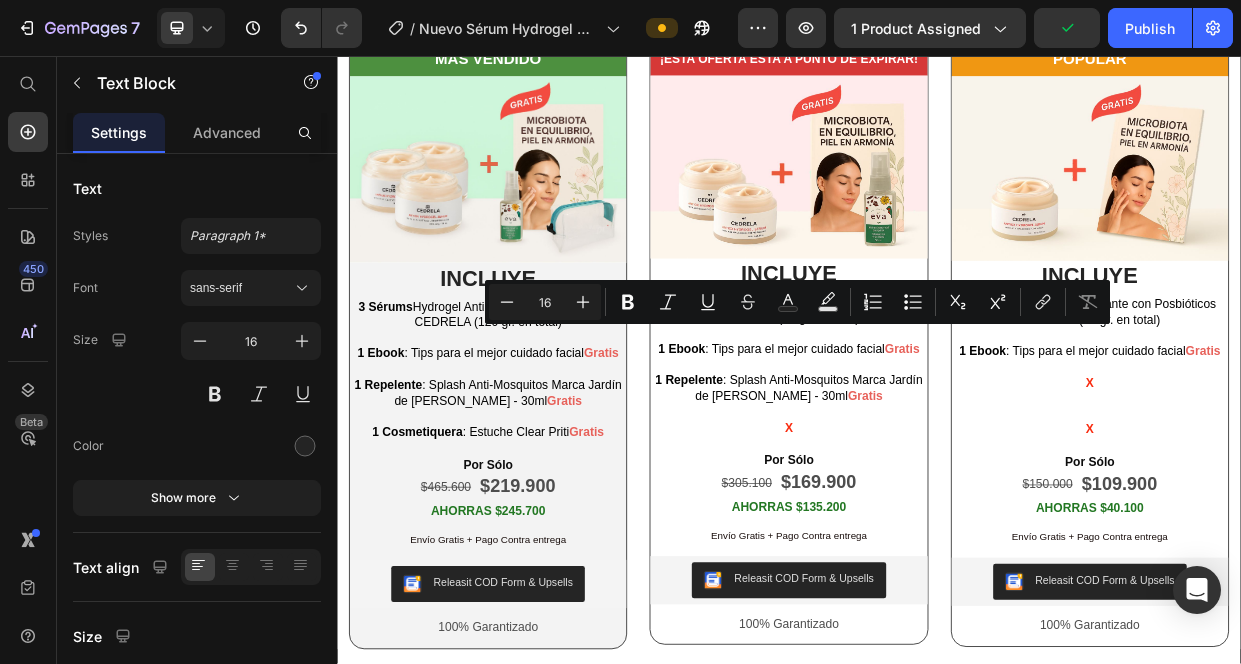 drag, startPoint x: 1308, startPoint y: 421, endPoint x: 373, endPoint y: 422, distance: 935.00055 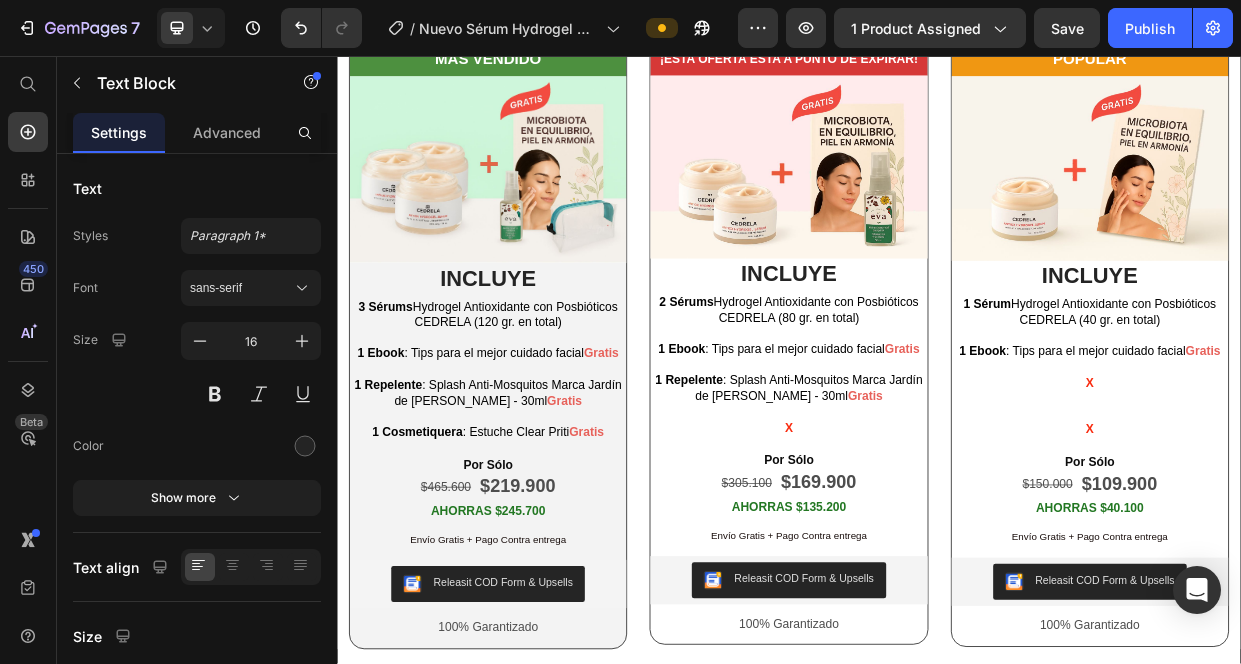 click on "productos resultantes del metabolismo bacteriano o células bacterianas inactivadas que generan beneficios para la salud." at bounding box center (937, -324) 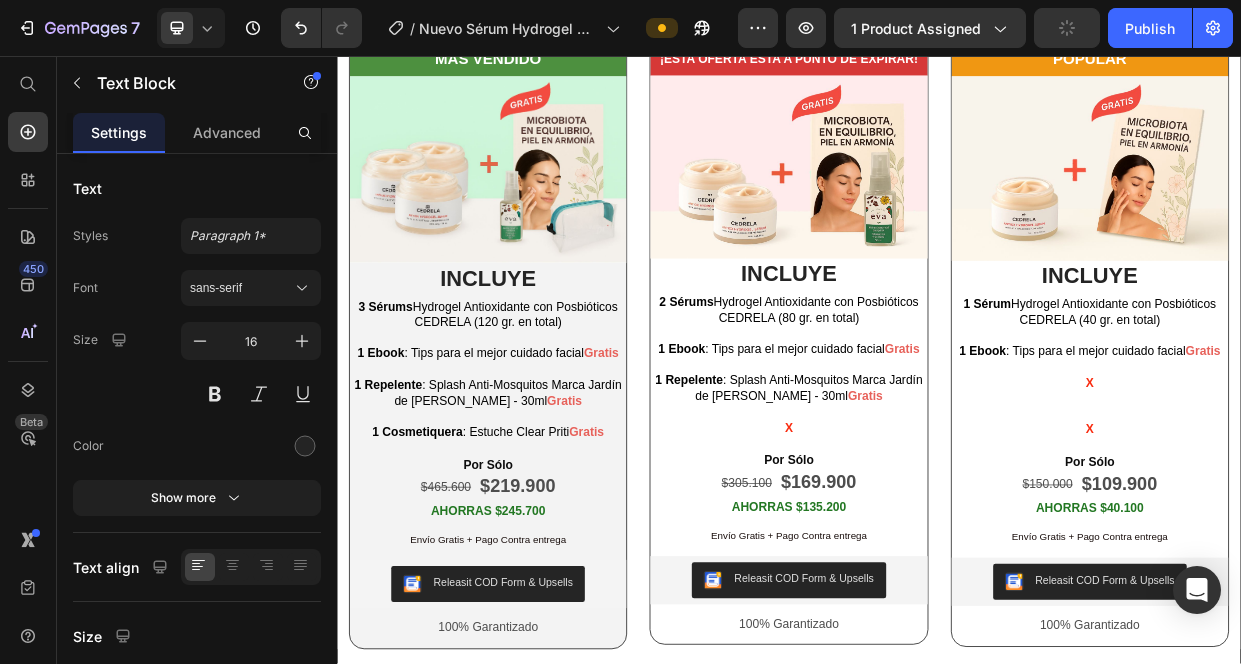 click on "Son productos resultantes del metabolismo bacteriano o células bacterianas inactivadas que generan beneficios para la salud." at bounding box center (937, -324) 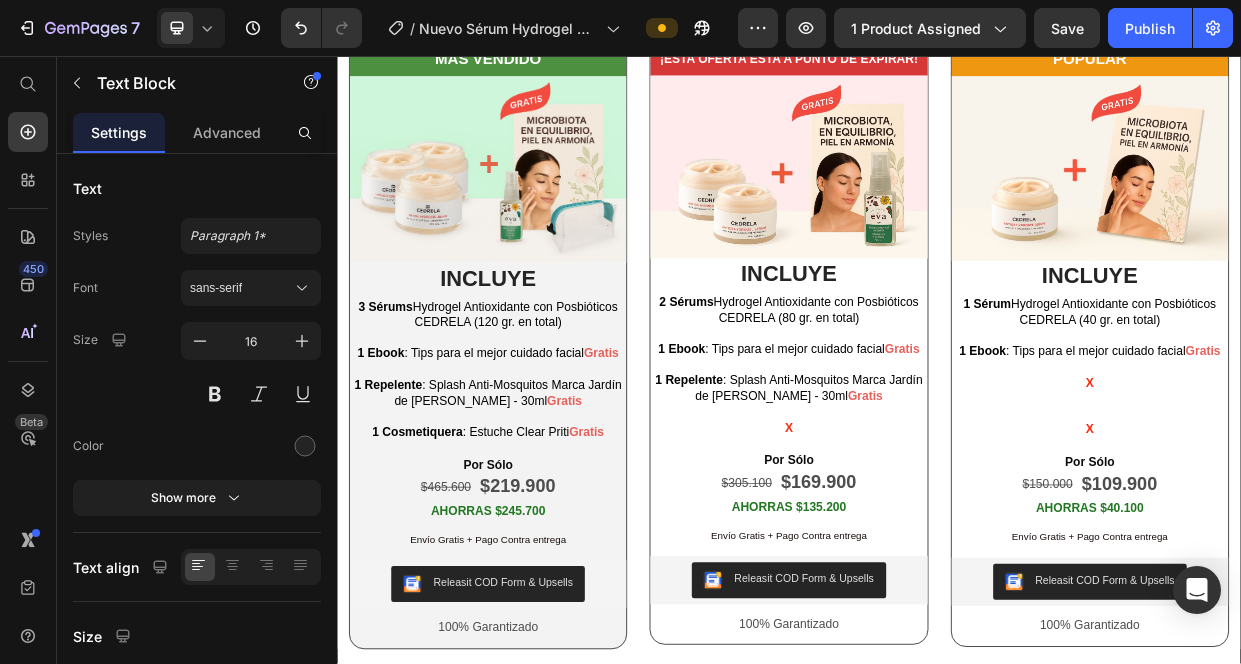 click on "Son productos resultantes del metabolismo bacteriano o células bacterianas inactivadas por calor que generan beneficios para la salud." at bounding box center (937, -324) 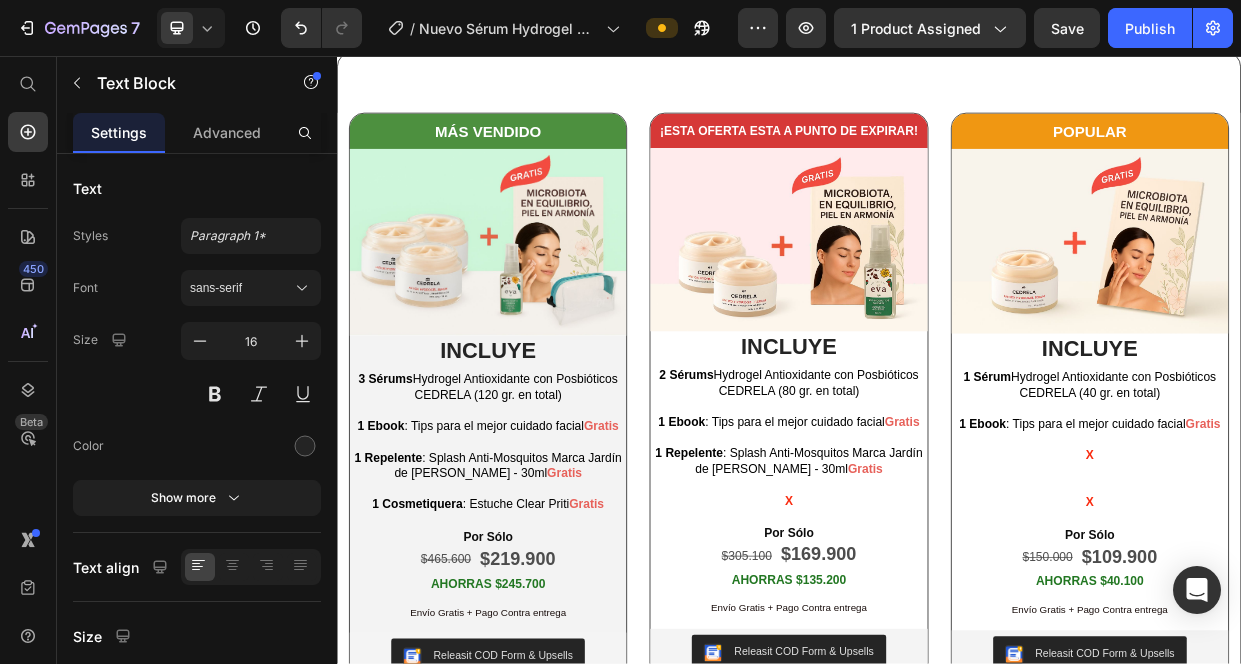 click on "Fragmentos de bacterias (inactivadas)." at bounding box center [937, -300] 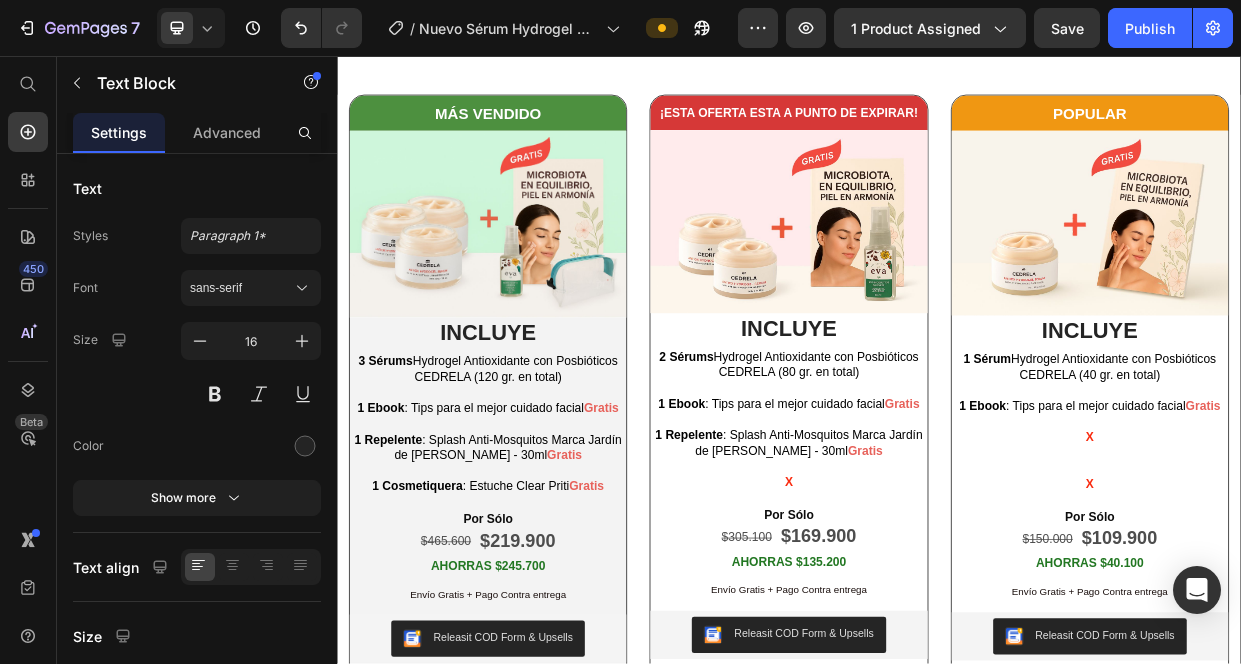 click on "Son componentes no vivos, como Fragmentos de bacterias (inactivadas)." at bounding box center (937, -324) 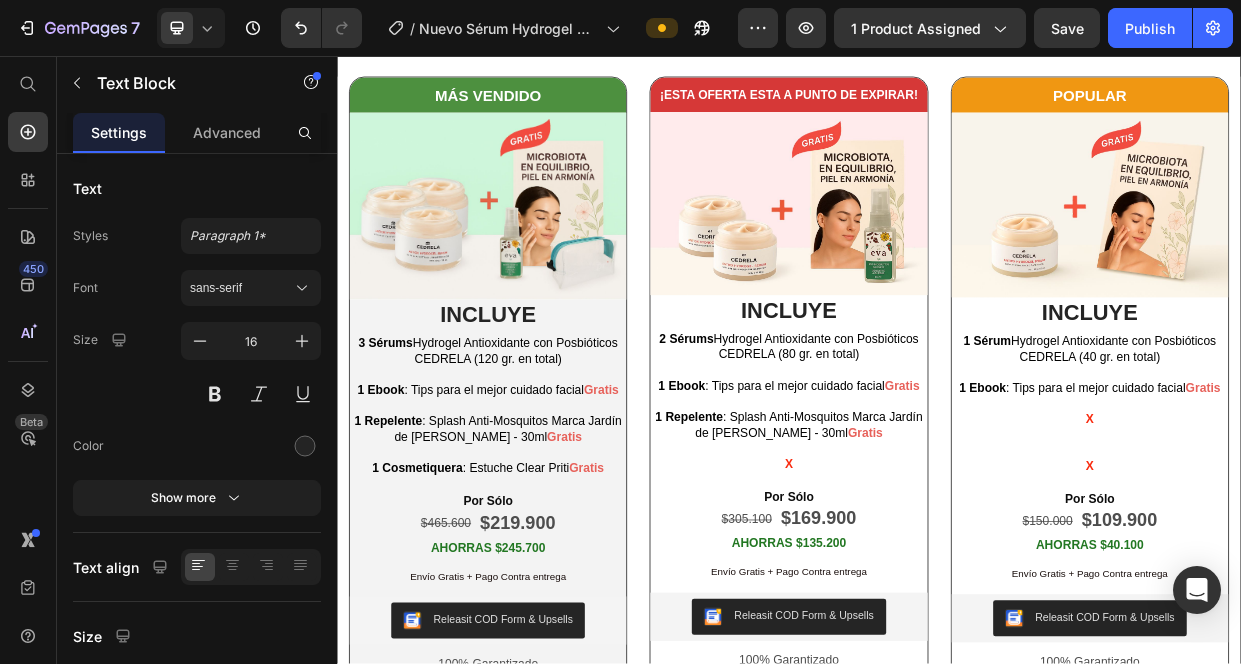 click on "Son componentes no vivos, como Fragmentos de bacterias (inactivadas), metabolitos o sustancias producidas por bacterias beneficiosas." at bounding box center (937, -324) 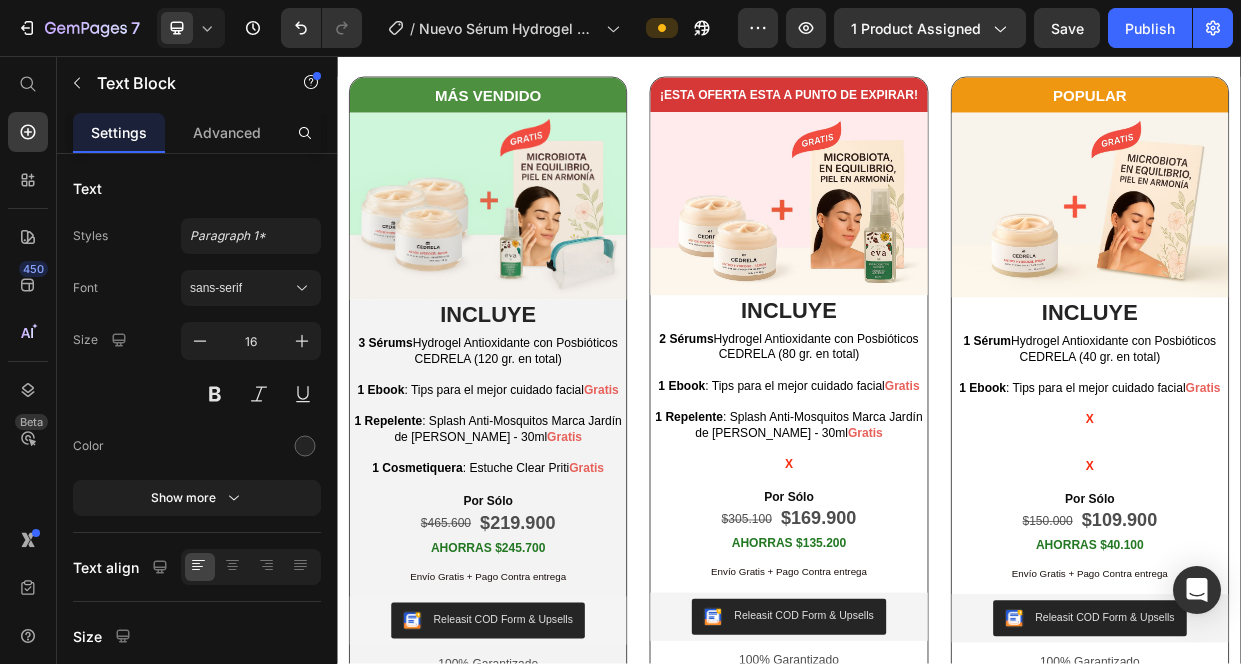 click on "Son componentes no vivos, como fragmentos de bacterias (inactivadas), metabolitos o sustancias producidas por bacterias beneficiosas, ácidos grasos, enzimas, péptidos, etc.Son productos resultantes del metabolismo bacteriano o células bacterianas inactivadas por calor que generan beneficios para la salud." at bounding box center (937, -300) 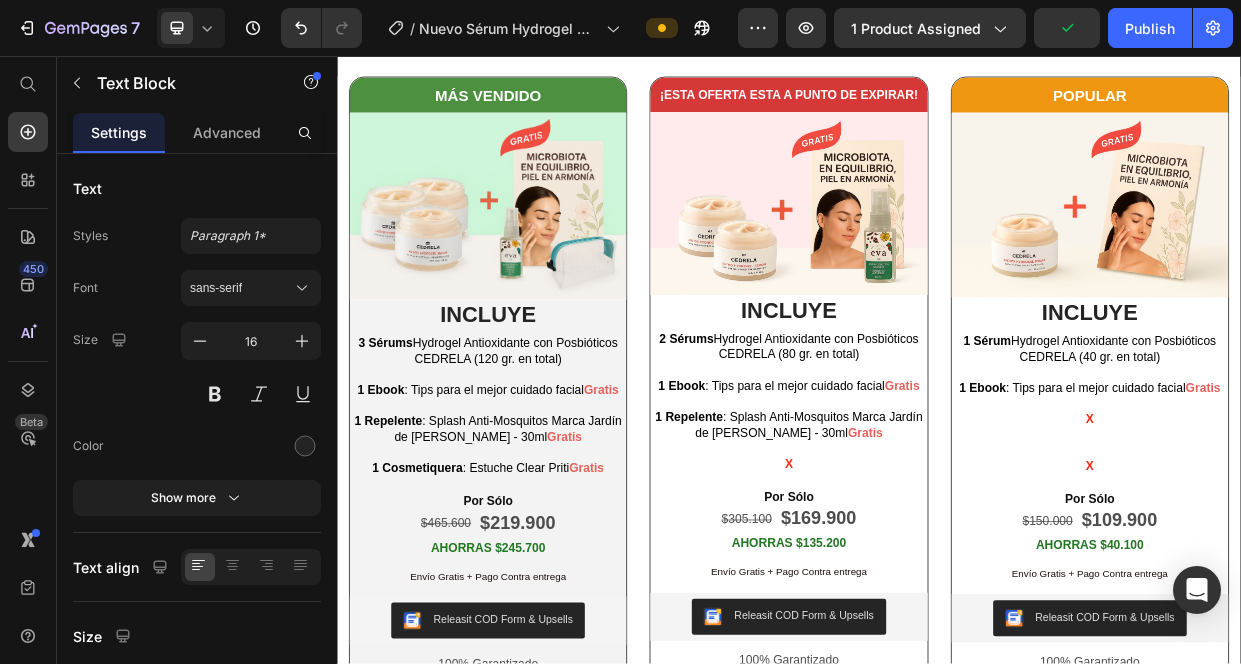 click on "Son componentes no vivos, como fragmentos de bacterias (inactivadas), metabolitos o sustancias producidas por bacterias beneficiosas, ácidos grasos, enzimas, péptidos, etc. que ayudan a equilibrar la microbiota cutánea y mejorar la función barrera de la piel. Son productos resultantes del metabolismo bacteriano o células bacterianas inactivadas por calor que generan beneficios para la salud." at bounding box center [937, -300] 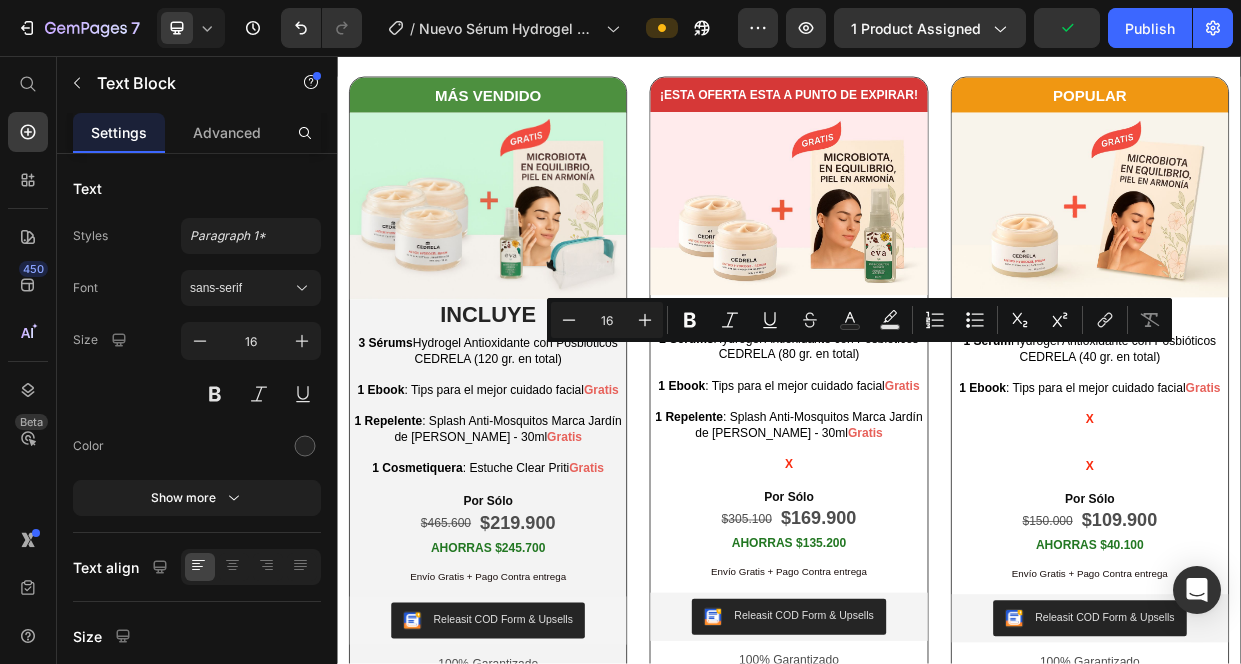 drag, startPoint x: 944, startPoint y: 448, endPoint x: 907, endPoint y: 451, distance: 37.12142 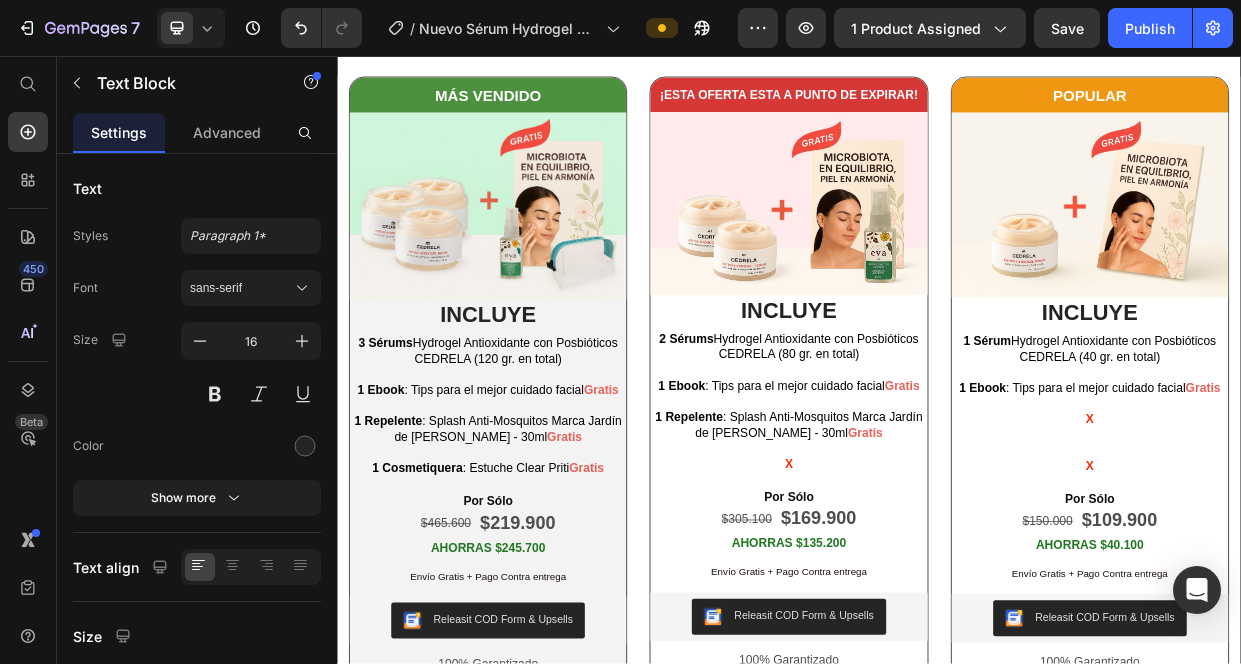click on "Son componentes no vivos, como fragmentos de bacterias (inactivadas), metabolitos o sustancias producidas por bacterias beneficiosas, ácidos grasos, enzimas, péptidos, etc. que ayudan a equilibrar la microbiota cutánea y fortalecer la función barrera de la piel. Son productos resultantes del metabolismo bacteriano o células bacterianas inactivadas por calor que generan beneficios para la salud." at bounding box center (937, -300) 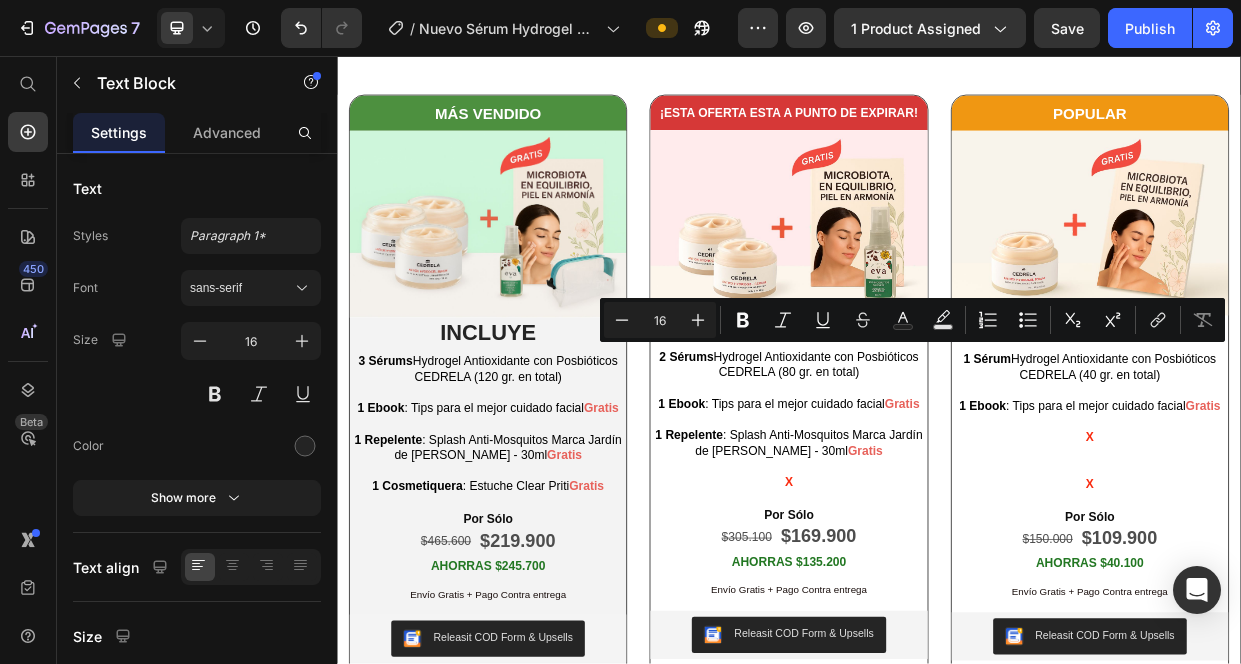 drag, startPoint x: 1409, startPoint y: 449, endPoint x: 1386, endPoint y: 438, distance: 25.495098 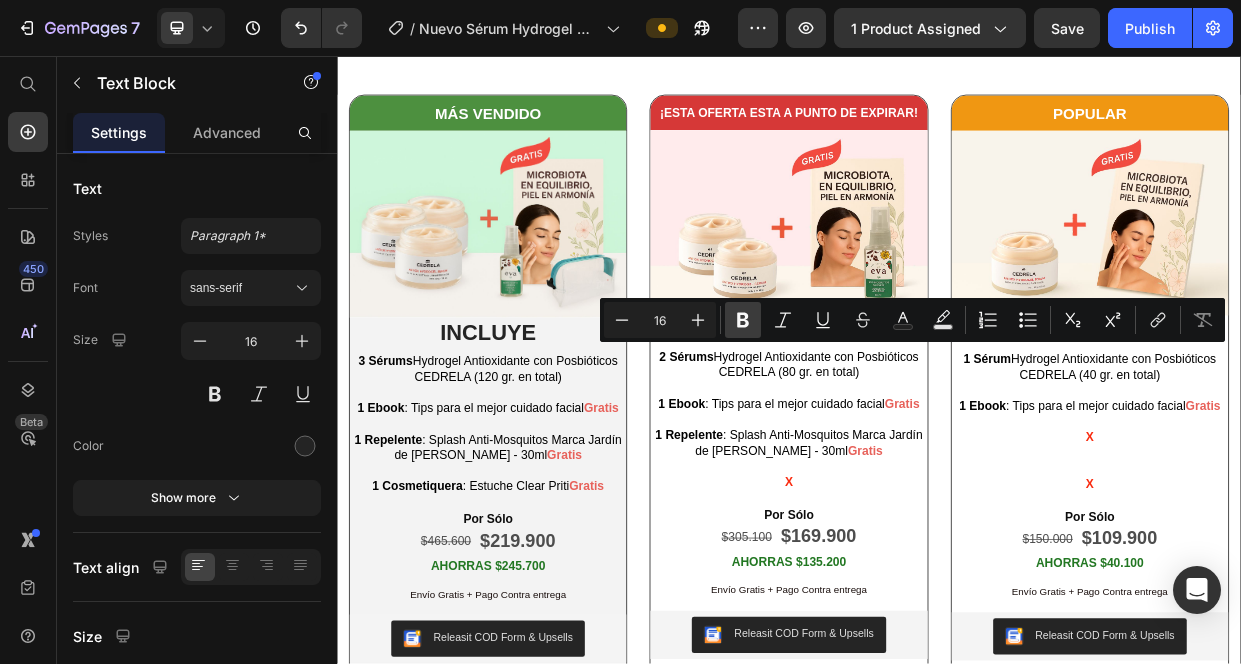 click 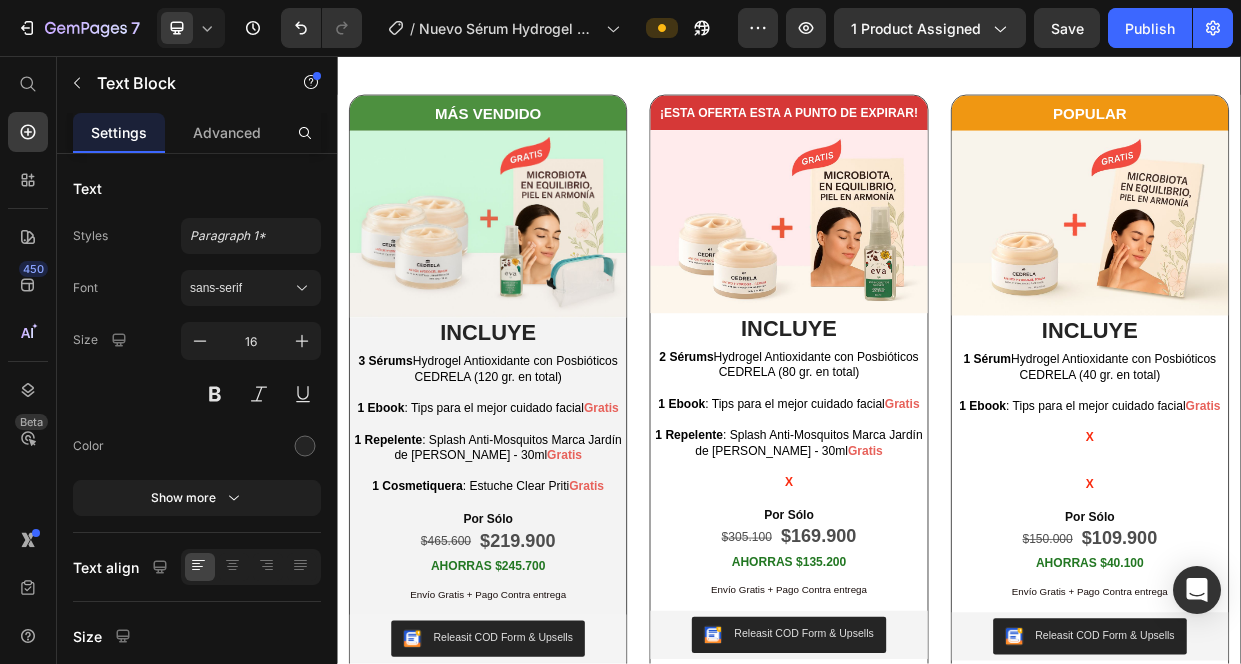 click on "fermentos lácticos inactivados" at bounding box center [602, -277] 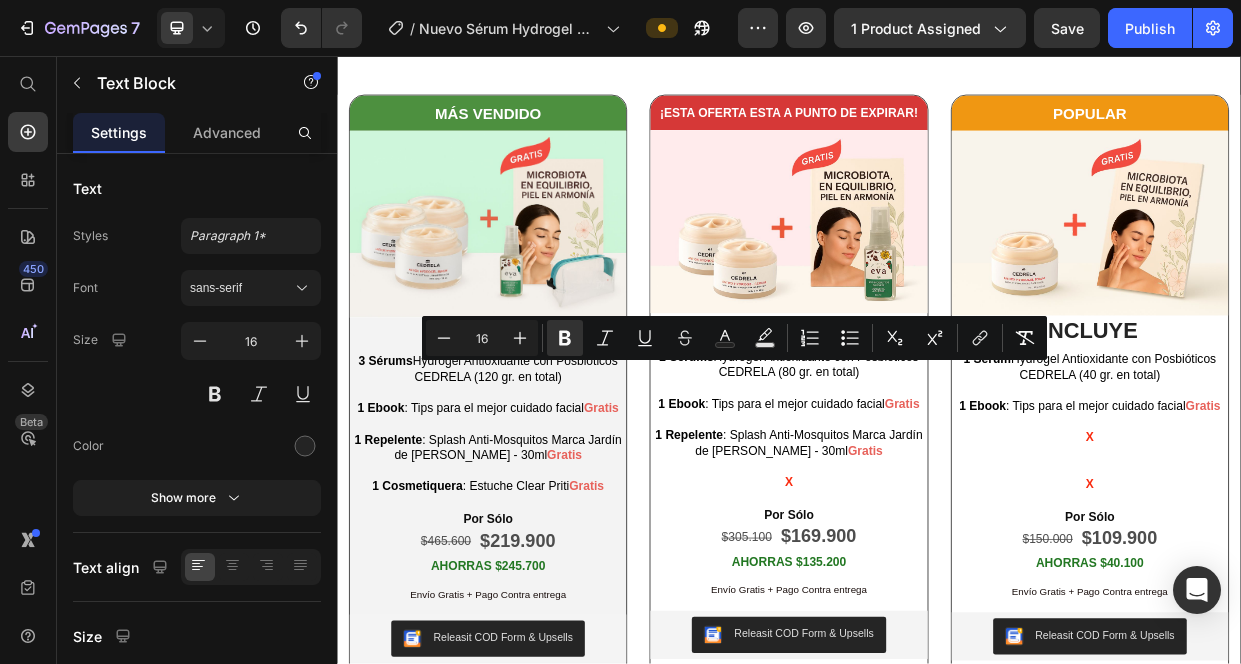 drag, startPoint x: 808, startPoint y: 470, endPoint x: 795, endPoint y: 473, distance: 13.341664 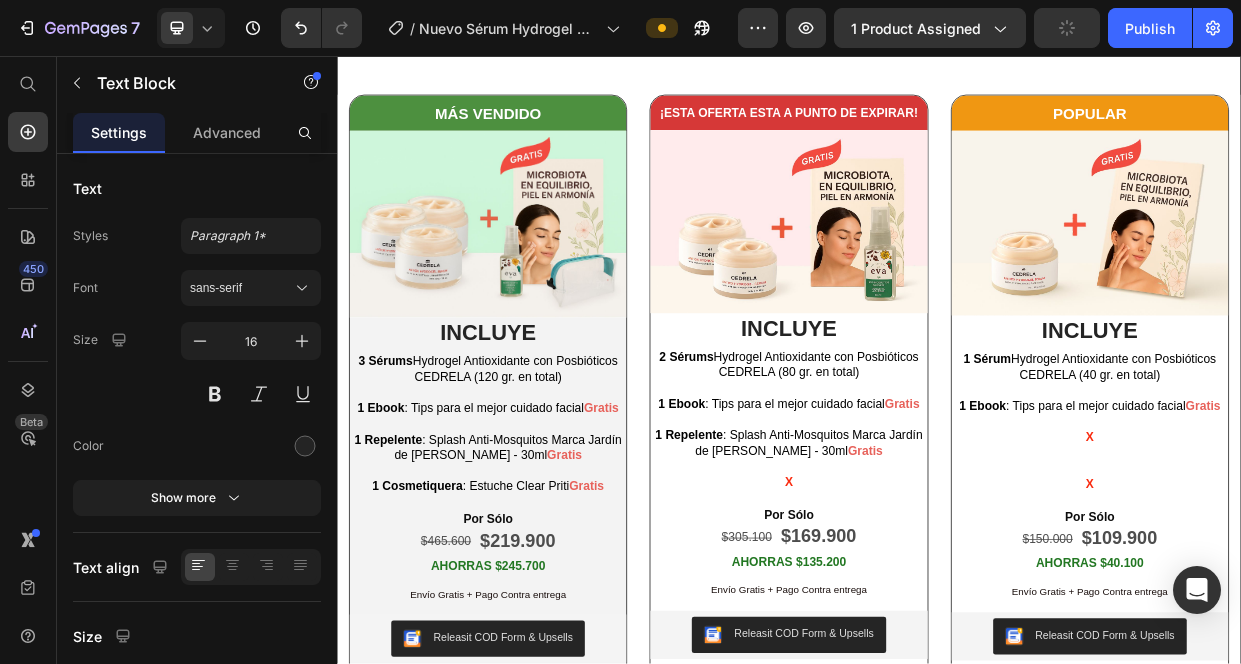 click on "Son componentes no vivos, como fragmentos de bacterias (inactivadas), metabolitos o sustancias producidas por bacterias beneficiosas, ácidos grasos, enzimas, péptidos, etc. que ayudan a equilibrar la microbiota cutánea y fortalecer la función barrera de la piel. El Hydrogel de Cedrela contiene  Fesbion e, que contiene  fermentos lácticos inactivados  (inactivados por calor)Son productos resultantes del metabolismo bacteriano o células bacterianas inactivadas por calor que generan beneficios para la salud." at bounding box center [937, -288] 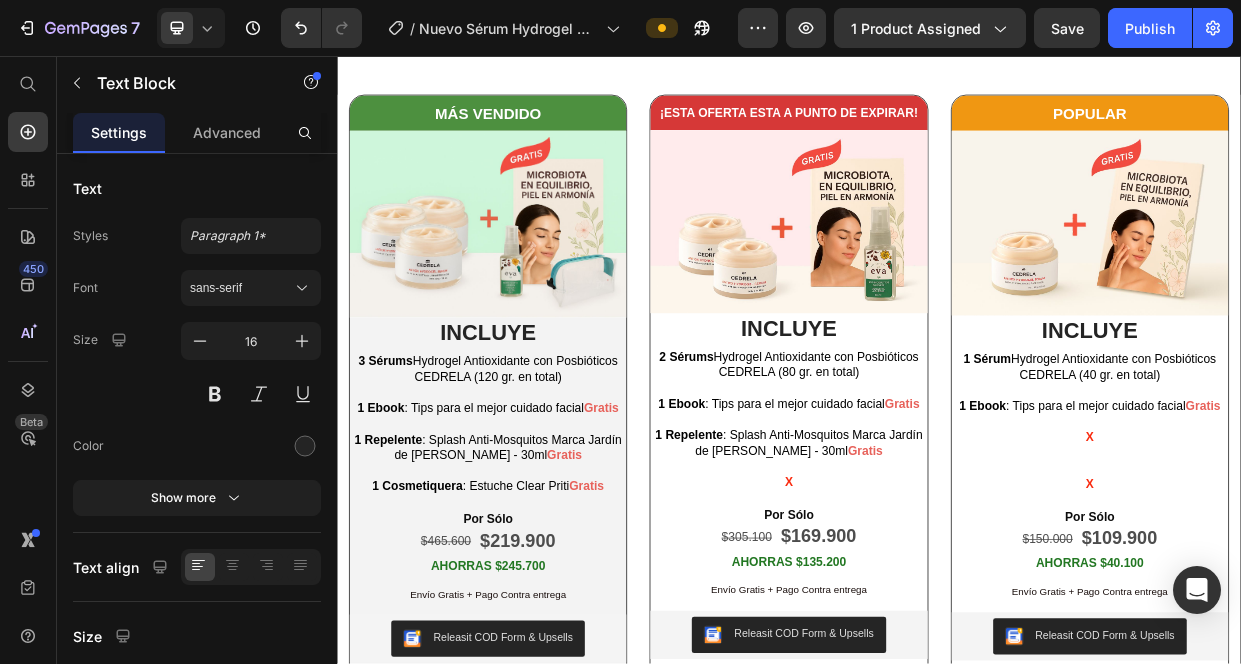 click on "Son componentes no vivos, como fragmentos de bacterias (inactivadas), metabolitos o sustancias producidas por bacterias beneficiosas, ácidos grasos, enzimas, péptidos, etc. que ayudan a equilibrar la microbiota cutánea y fortalecer la función barrera de la piel. El Hydrogel de Cedrela contiene  Fesbion e, que contiene  fermentos lácticos inactivados  por calor)Son productos resultantes del metabolismo bacteriano o células bacterianas inactivadas por calor que generan beneficios para la salud." at bounding box center (937, -288) 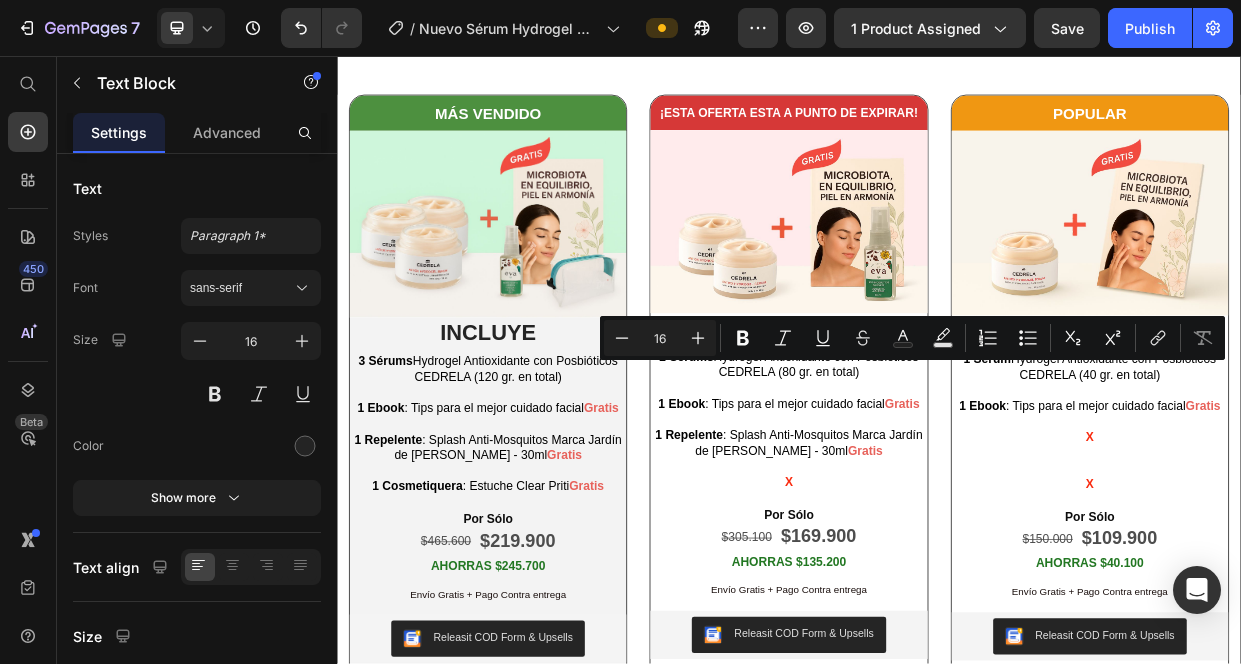 drag, startPoint x: 1075, startPoint y: 469, endPoint x: 1003, endPoint y: 476, distance: 72.33948 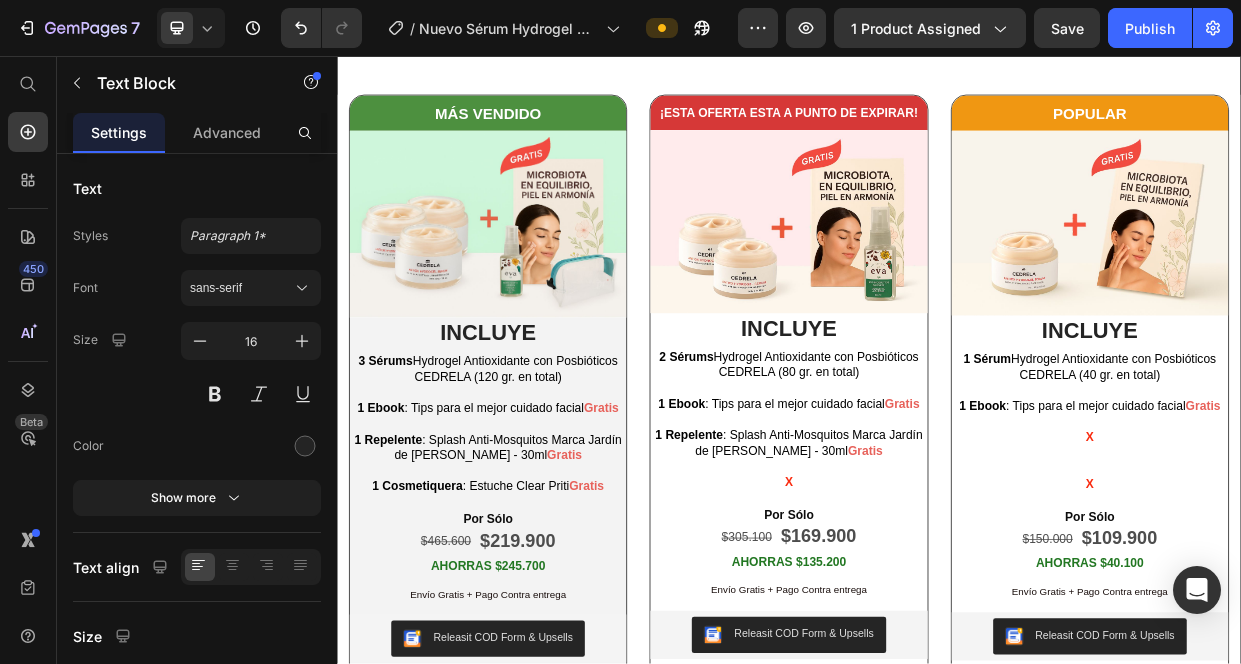 click on "Son componentes no vivos, como fragmentos de bacterias (inactivadas), metabolitos o sustancias producidas por bacterias beneficiosas, ácidos grasos, enzimas, péptidos, etc. que ayudan a equilibrar la microbiota cutánea y fortalecer la función barrera de la piel. El Hydrogel de Cedrela contiene  Fesbion e, que contiene  fermentos lácticos inactivados  por calor, es decir, que son resultantes del metabolismo bacteriano o células bacterianas inactivadas por calor que generan beneficios para la salud." at bounding box center [937, -288] 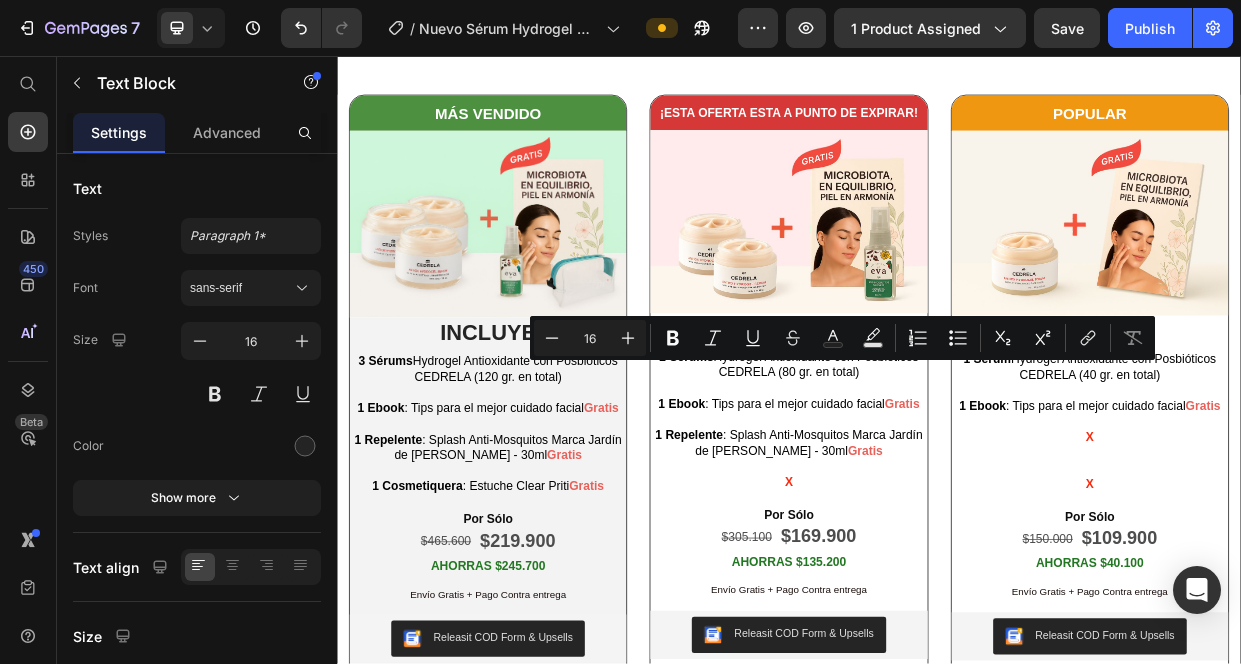drag, startPoint x: 1359, startPoint y: 472, endPoint x: 634, endPoint y: 503, distance: 725.6625 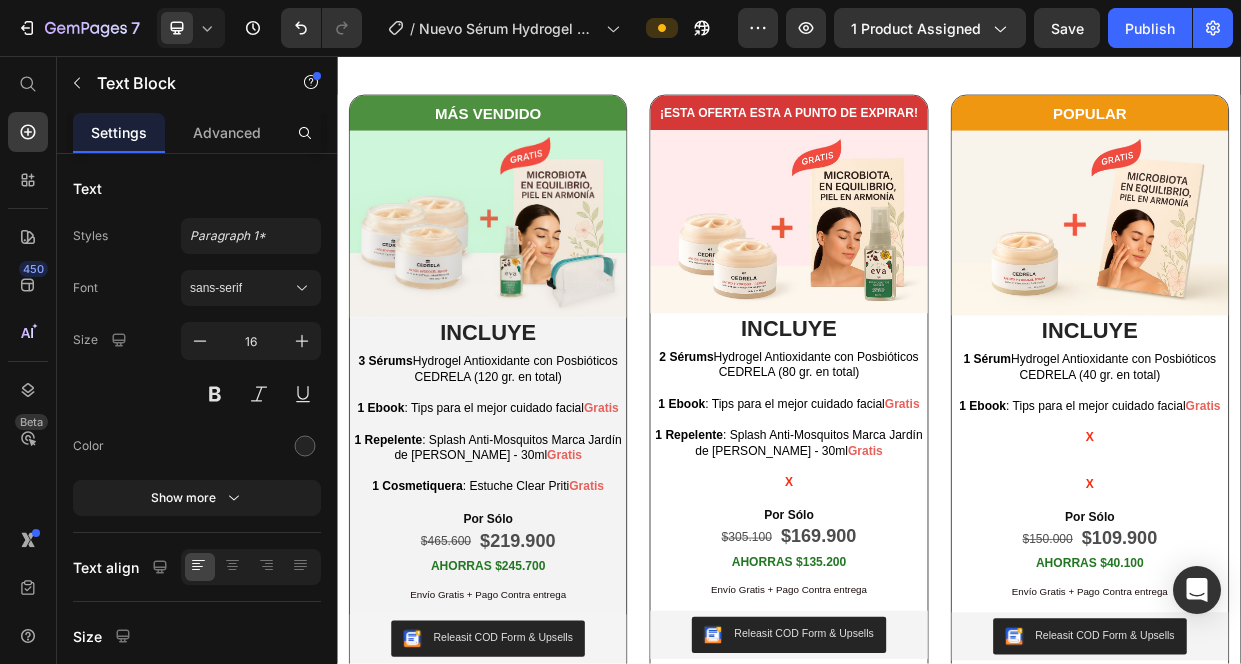 click on "Son componentes no vivos, como fragmentos de bacterias (inactivadas), metabolitos o sustancias producidas por bacterias beneficiosas, ácidos grasos, enzimas, péptidos, etc. que ayudan a equilibrar la microbiota cutánea y fortalecer la función barrera de la piel. El Hydrogel de Cedrela contiene  Fesbion e, que contiene  fermentos lácticos inactivados  por calor, es decir, que es un producto resultante del metabolismo bacteriano que generan beneficios para la salud." at bounding box center (937, -288) 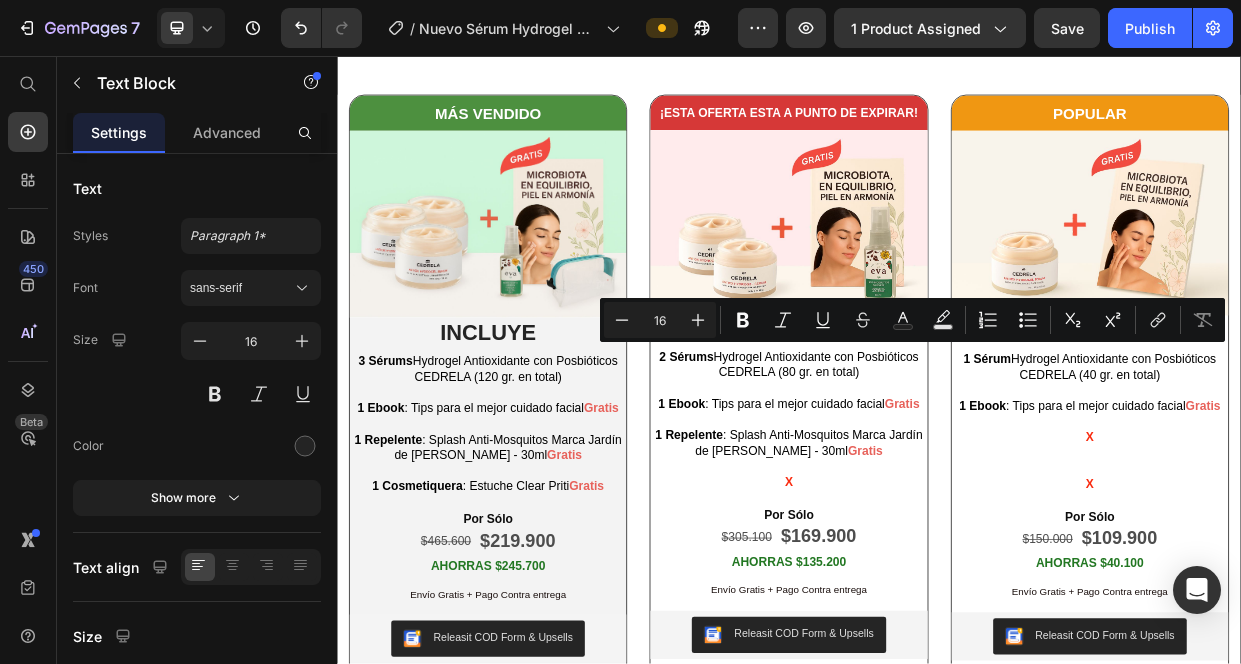 drag, startPoint x: 1340, startPoint y: 452, endPoint x: 1196, endPoint y: 454, distance: 144.01389 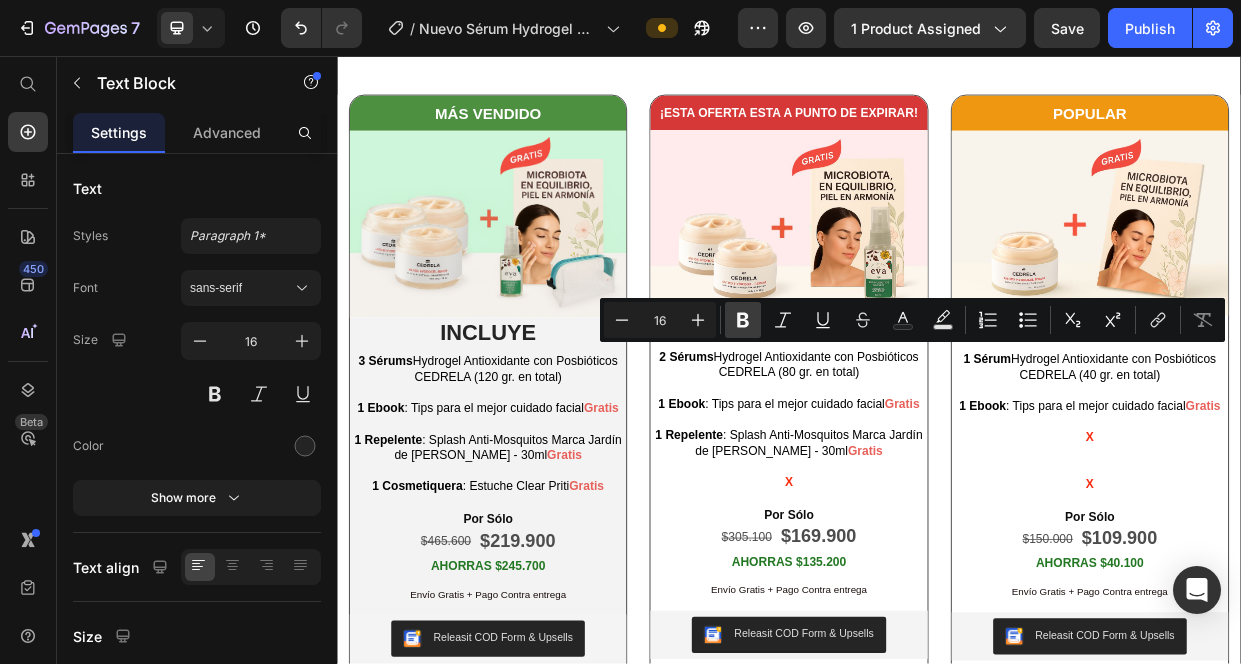 click 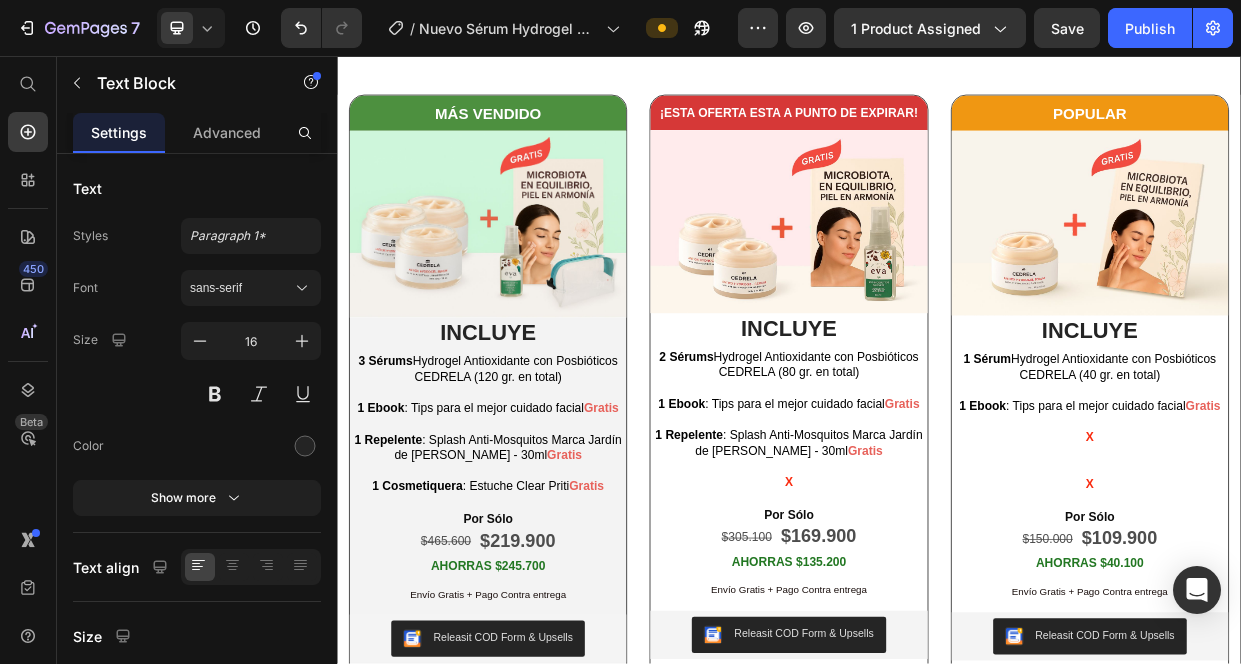 click on "Son componentes no vivos, como fragmentos de bacterias (inactivadas), metabolitos o sustancias producidas por bacterias beneficiosas, ácidos grasos, enzimas, péptidos, etc. que ayudan a equilibrar la microbiota cutánea y fortalecer la función barrera de la piel. El  Hydrogel de Cedrela  contiene  Fesbion e, que contiene  fermentos lácticos inactivados  por calor, es decir, que es un producto resultante del metabolismo bacteriano que generan beneficios para tu piel, promoviendo la generación de bacterias buenas y frenando la producción de las malas, equilibrando tu piel." at bounding box center (937, -288) 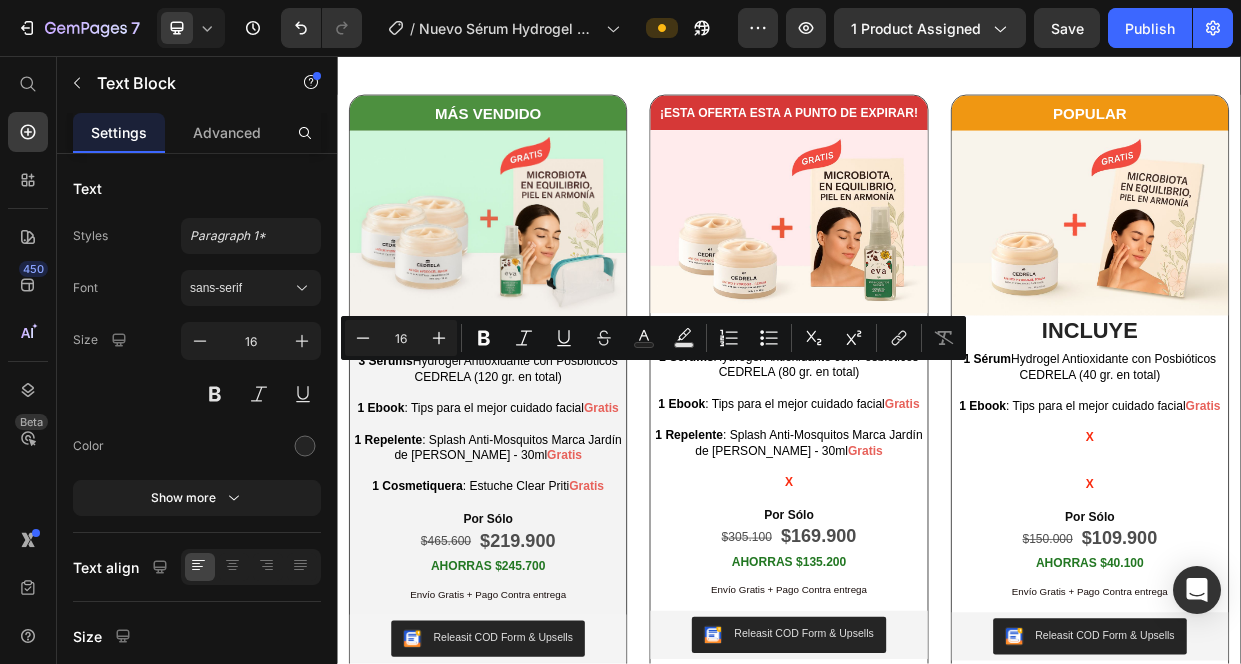 click on "Son componentes no vivos, como fragmentos de bacterias (inactivadas), metabolitos o sustancias producidas por bacterias beneficiosas, ácidos grasos, enzimas, péptidos, etc. que ayudan a equilibrar la microbiota cutánea y fortalecer la función barrera de la piel. El  Hydrogel de Cedrela  contiene  Fesbion e, que contiene  fermentos lácticos inactivados  por calor, es decir, que es un producto resultante del metabolismo bacteriano que generan beneficios para tu piel, promoviendo la generación de bacterias buenas y frenando la producción de las malas, equilibrando tu piel." at bounding box center (937, -288) 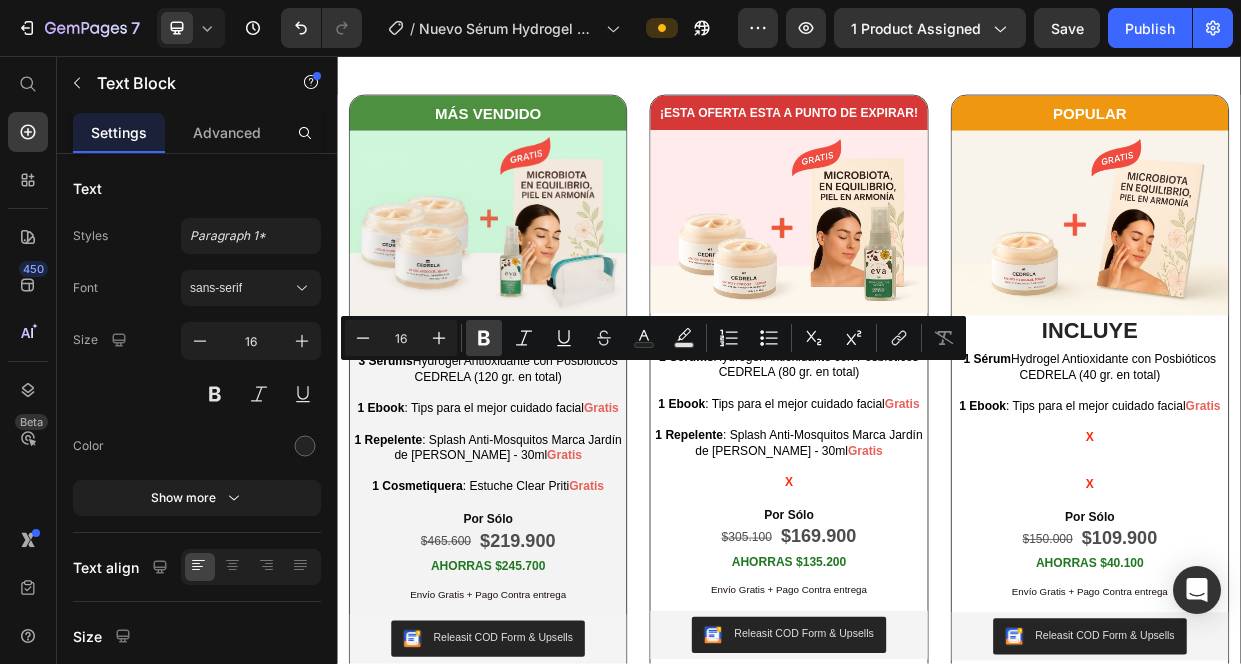 click 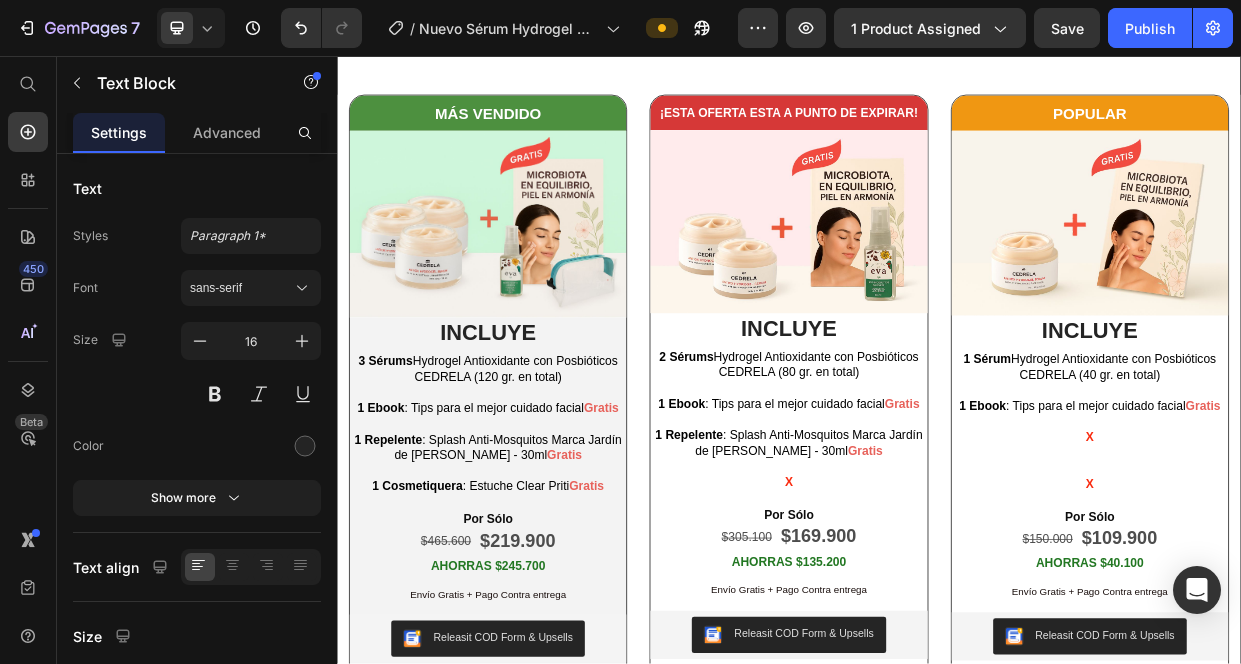 click on "Son componentes no vivos, como fragmentos de bacterias (inactivadas), metabolitos o sustancias producidas por bacterias beneficiosas, ácidos grasos, enzimas, péptidos, etc. que ayudan a equilibrar la microbiota cutánea y fortalecer la función barrera de la piel. El  Hydrogel de Cedrela  contiene  Fesbione , que contiene  fermentos lácticos inactivados  por calor, es decir, que es un producto resultante del metabolismo bacteriano que generan beneficios para tu piel, promoviendo la generación de bacterias buenas y frenando la producción de las malas, equilibrando tu piel." at bounding box center (937, -288) 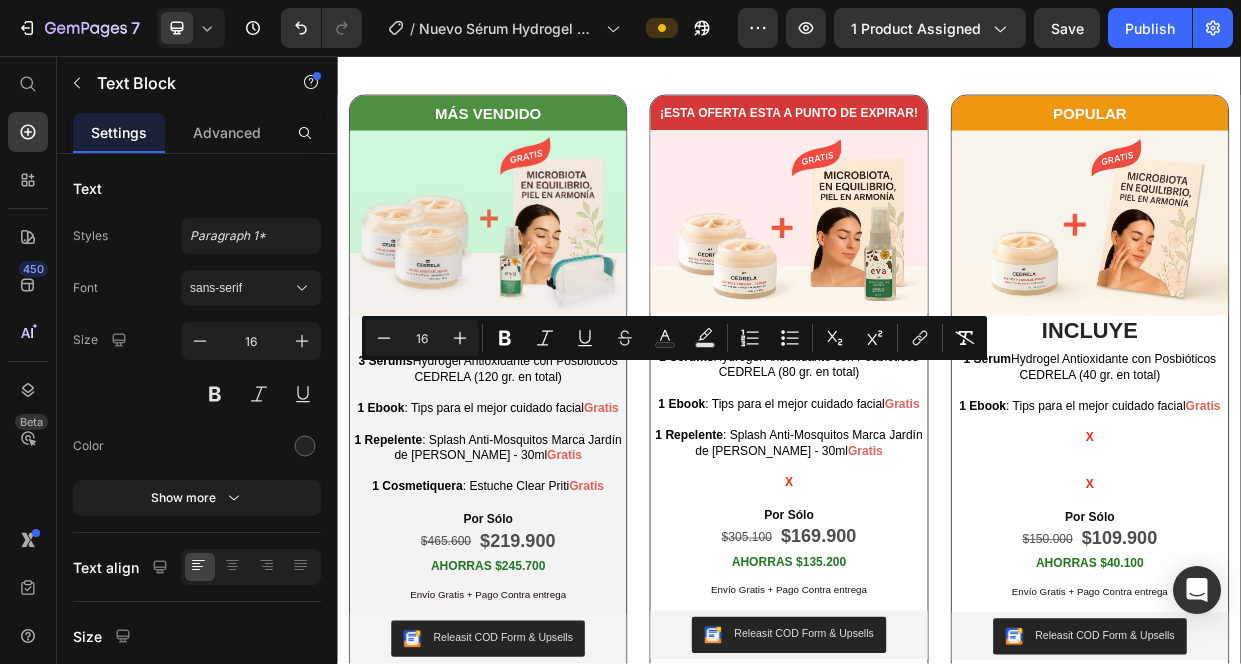 drag, startPoint x: 766, startPoint y: 476, endPoint x: 563, endPoint y: 473, distance: 203.02217 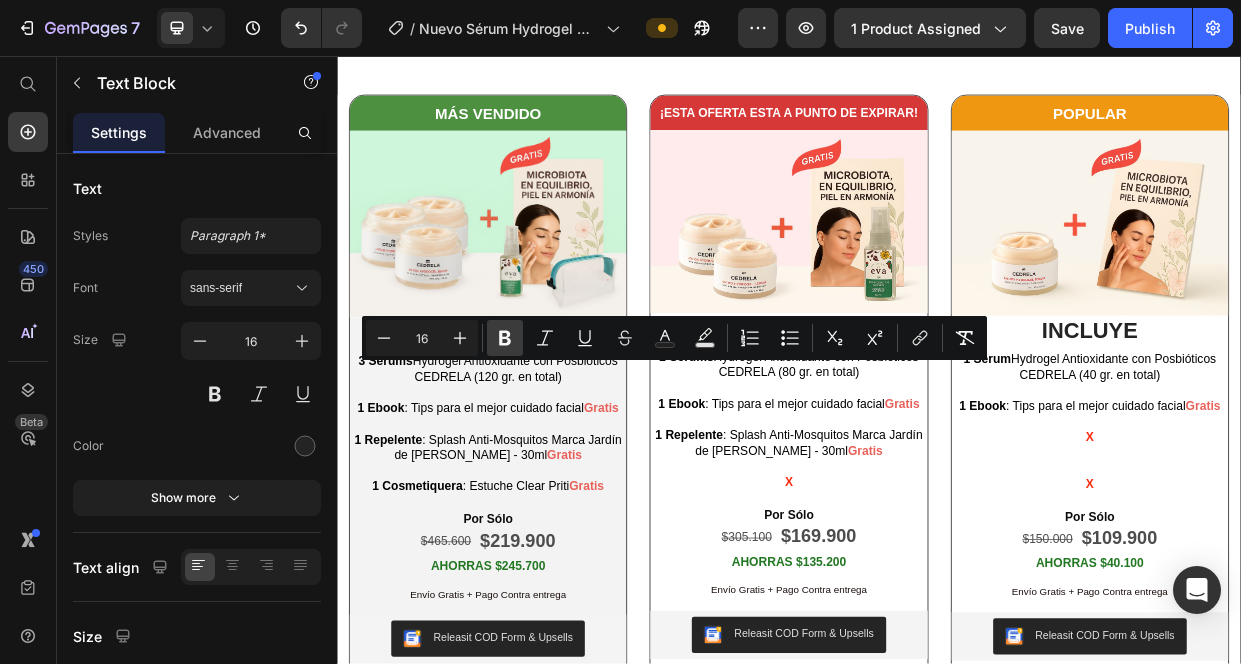 click on "Bold" at bounding box center (505, 338) 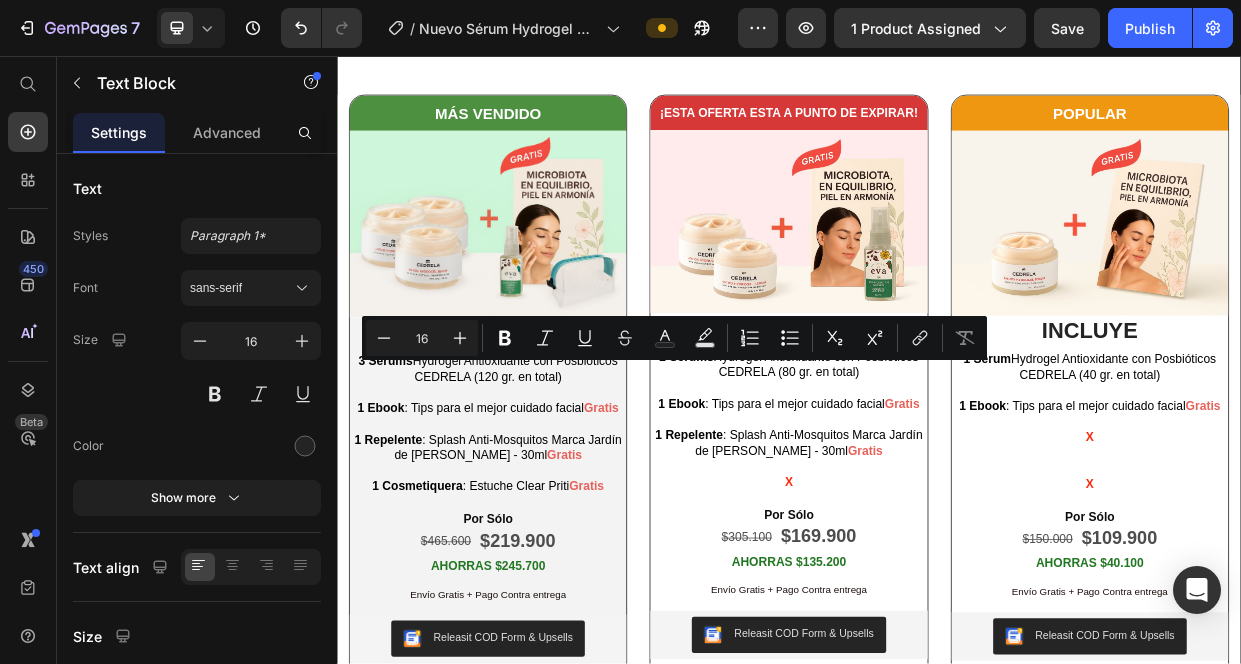 click on "Son componentes no vivos, como fragmentos de bacterias (inactivadas), metabolitos o sustancias producidas por bacterias beneficiosas, ácidos grasos, enzimas, péptidos, etc. que ayudan a equilibrar la microbiota cutánea y fortalecer la función barrera de la piel. El  Hydrogel de Cedrela  contiene  Fesbione , que contiene fermentos lácticos inactivados por calor, es decir, que es un producto resultante del metabolismo bacteriano que generan beneficios para tu piel, promoviendo la generación de bacterias buenas y frenando la producción de las malas, equilibrando tu piel." at bounding box center [937, -288] 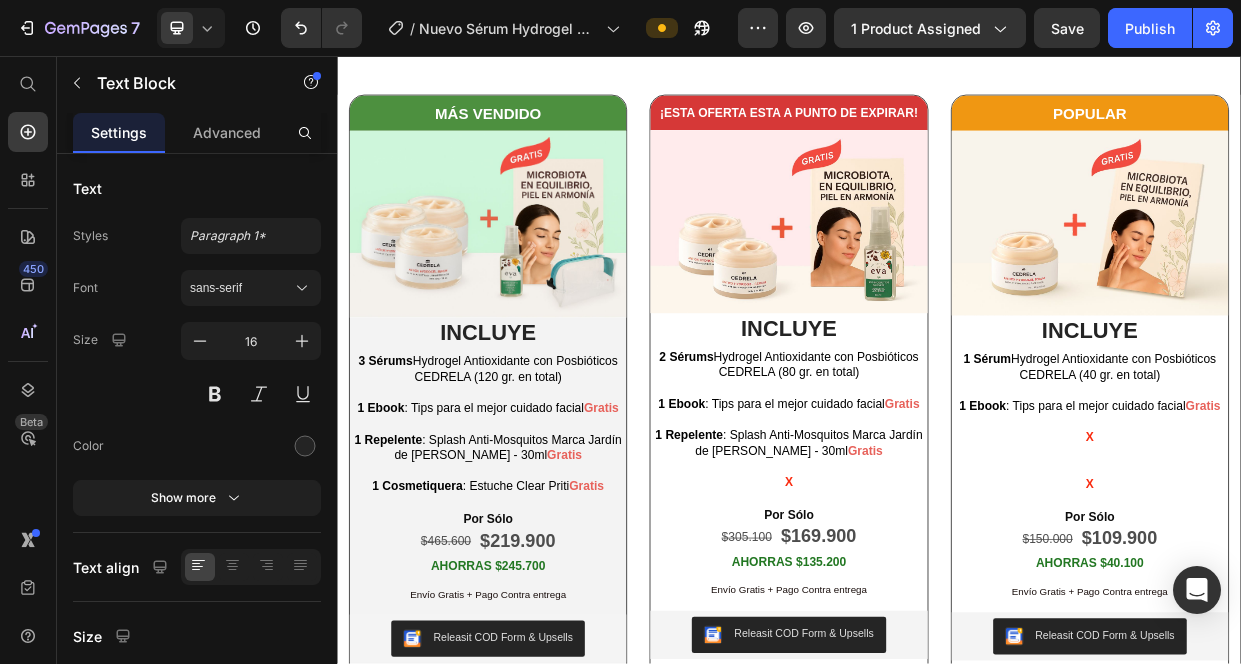 click on "Son componentes no vivos, como fragmentos de bacterias (inactivadas), metabolitos o sustancias producidas por bacterias beneficiosas, ácidos grasos, enzimas, péptidos, etc. que ayudan a equilibrar la microbiota cutánea y fortalecer la función barrera de la piel. El  Hydrogel de Cedrela  contiene  Fesbione , que contiene fermentos lácticos inactivados por calor, es decir, que es un producto resultante del metabolismo bacteriano que generan beneficios para tu piel, promoviendo la generación de bacterias buenas y frenando la producción de las malas, equilibrando tu piel." at bounding box center (937, -288) 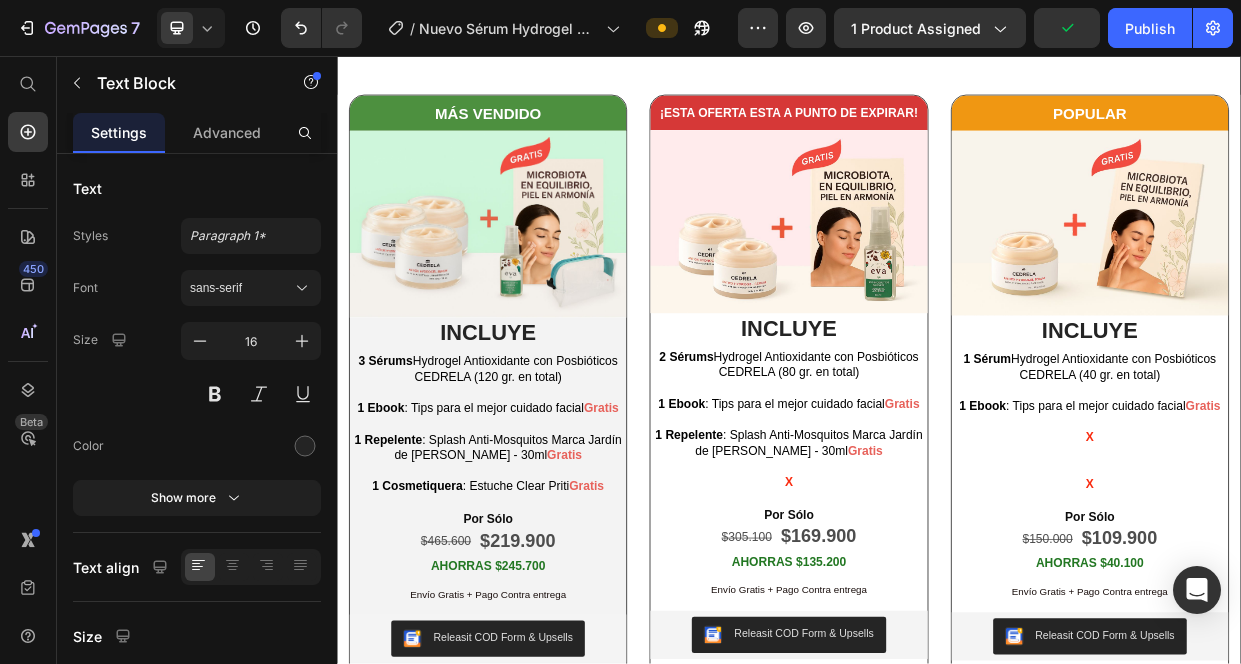 drag, startPoint x: 530, startPoint y: 447, endPoint x: 665, endPoint y: 515, distance: 151.15886 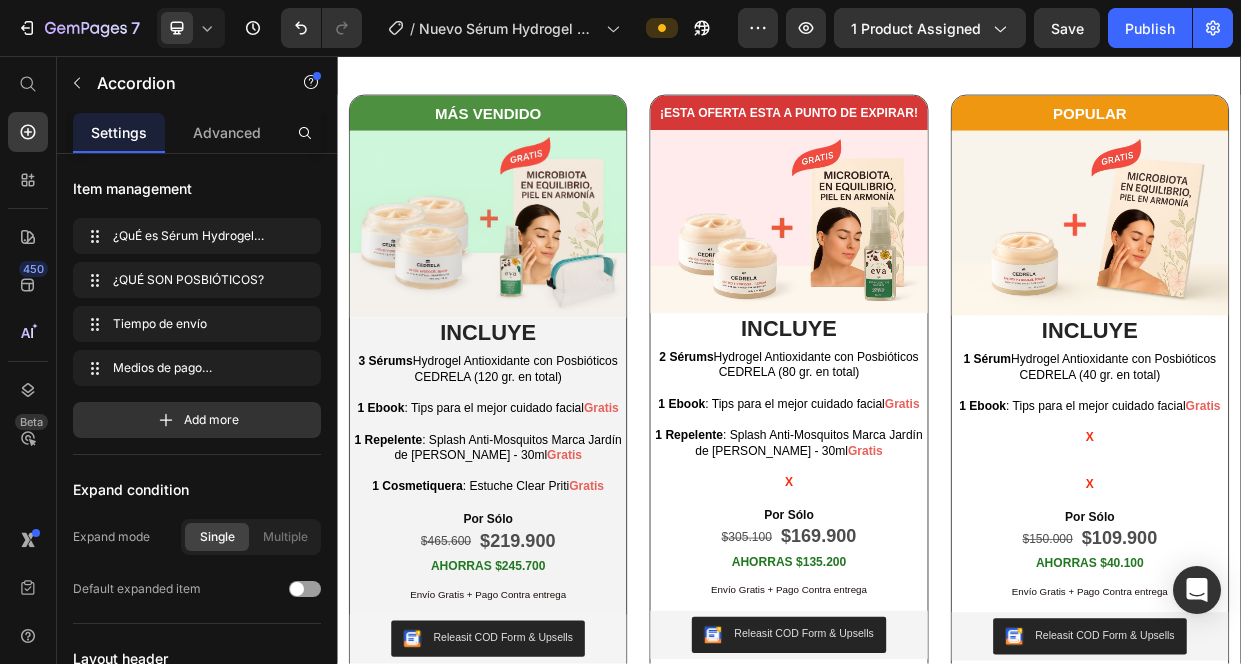 click 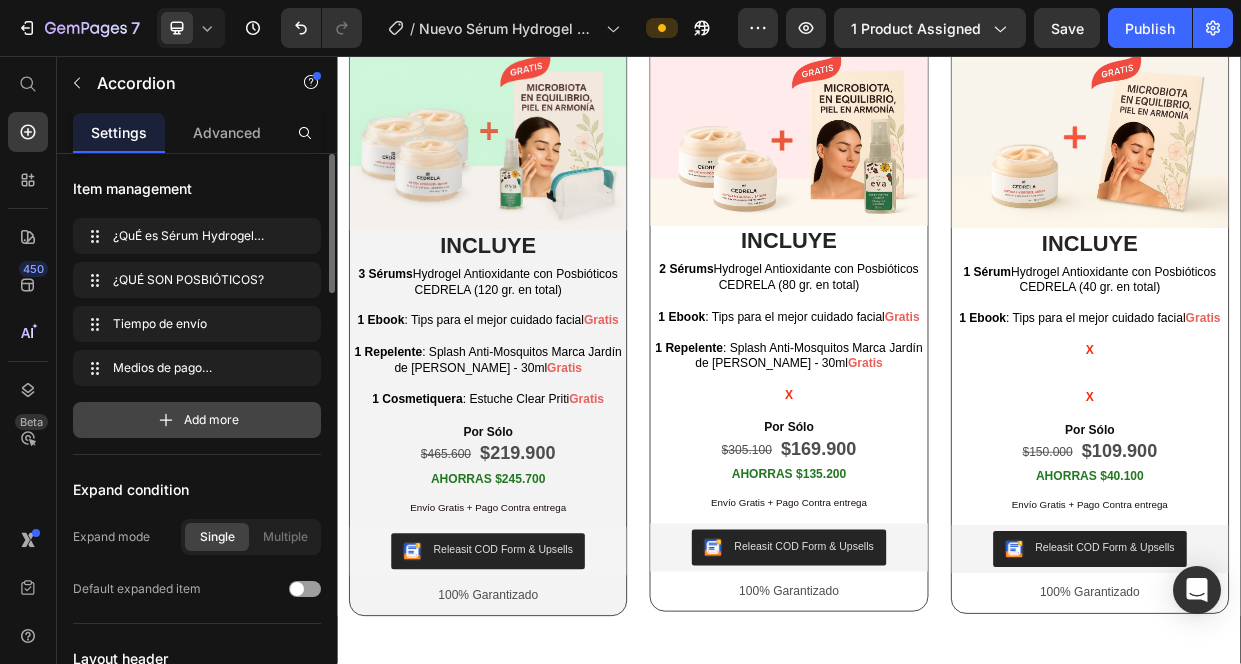 click on "Add more" at bounding box center (197, 420) 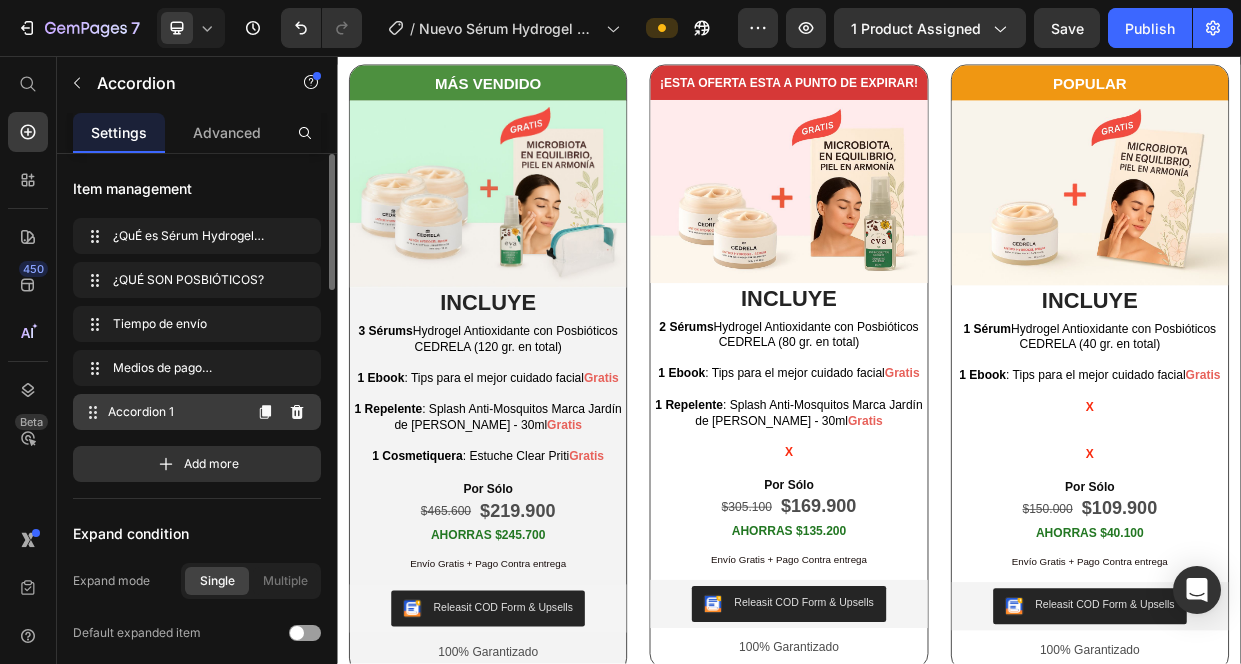 click on "Accordion 1" at bounding box center (174, 412) 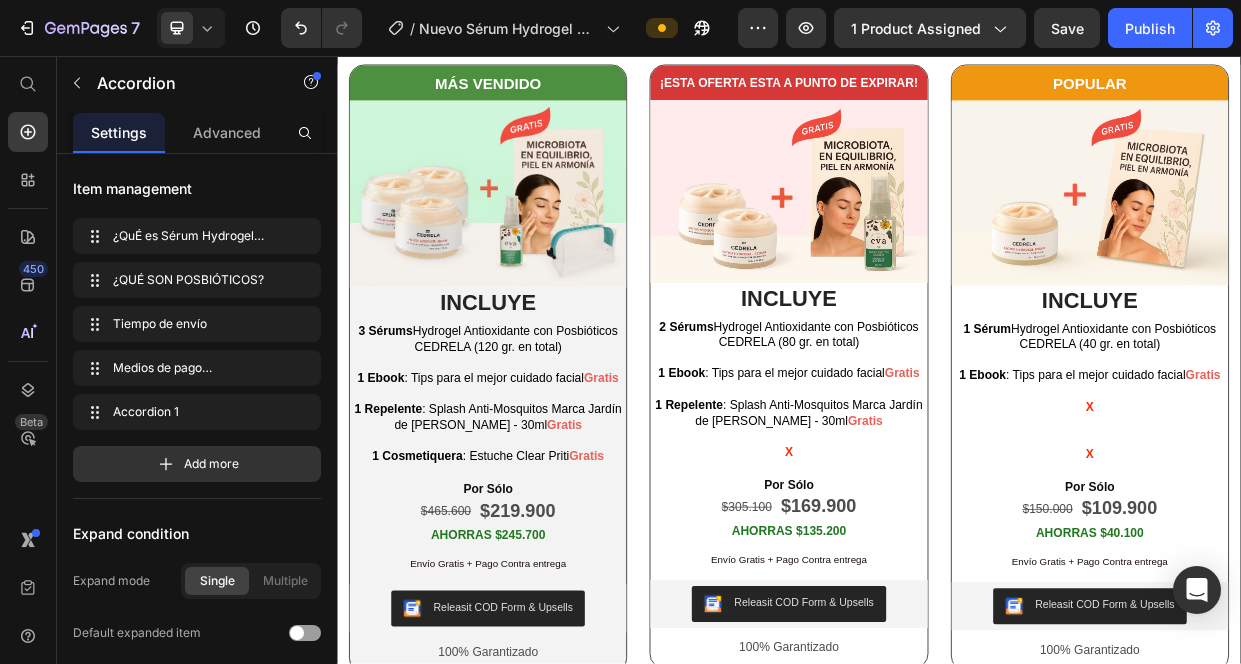 click on "Accordion 1" at bounding box center (450, -141) 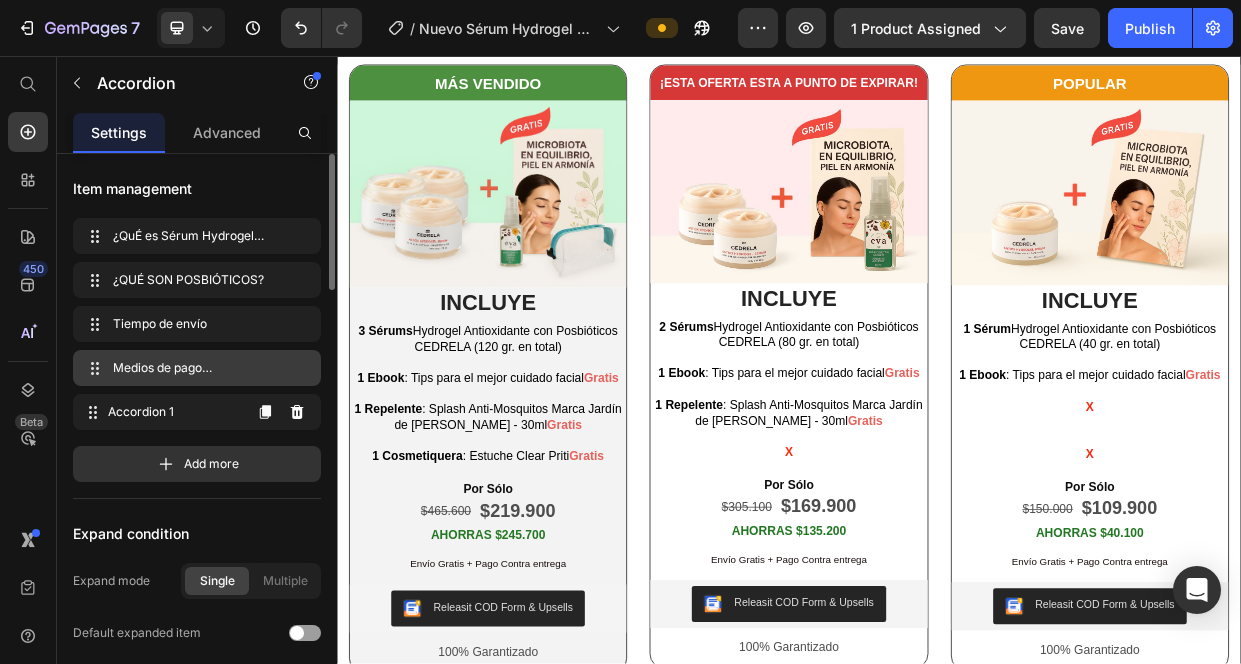 type 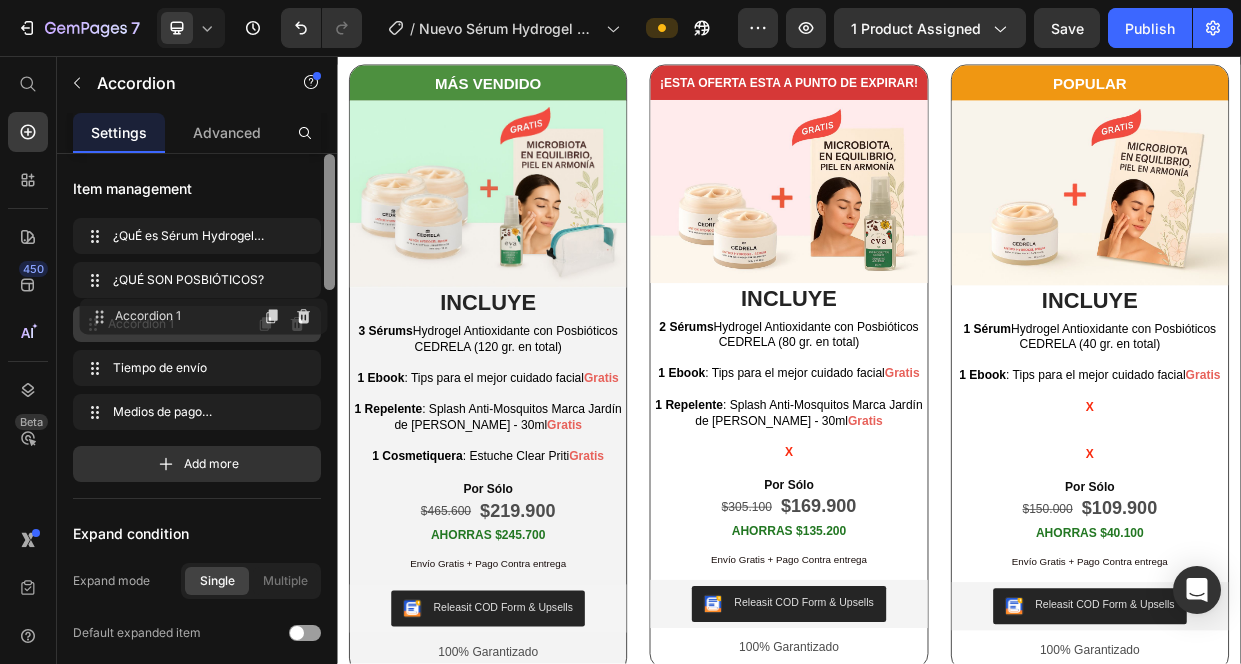 drag, startPoint x: 93, startPoint y: 408, endPoint x: 329, endPoint y: 430, distance: 237.02321 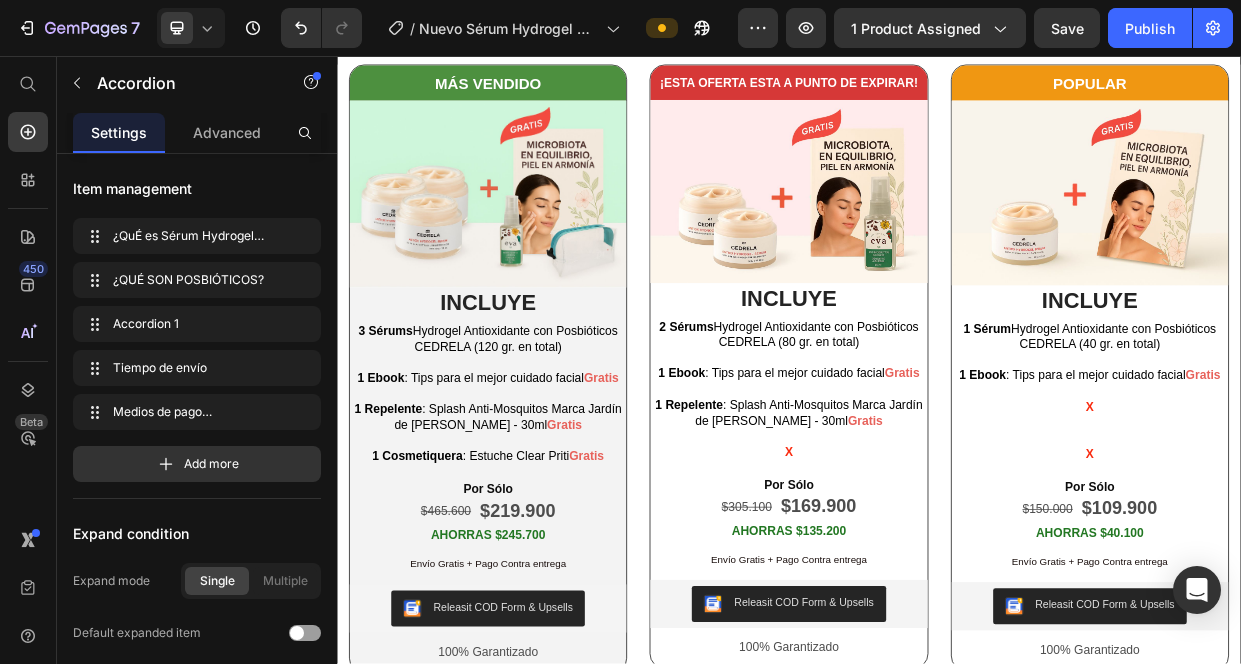 click on "Medios de pago DISPONIBLES" at bounding box center [520, -141] 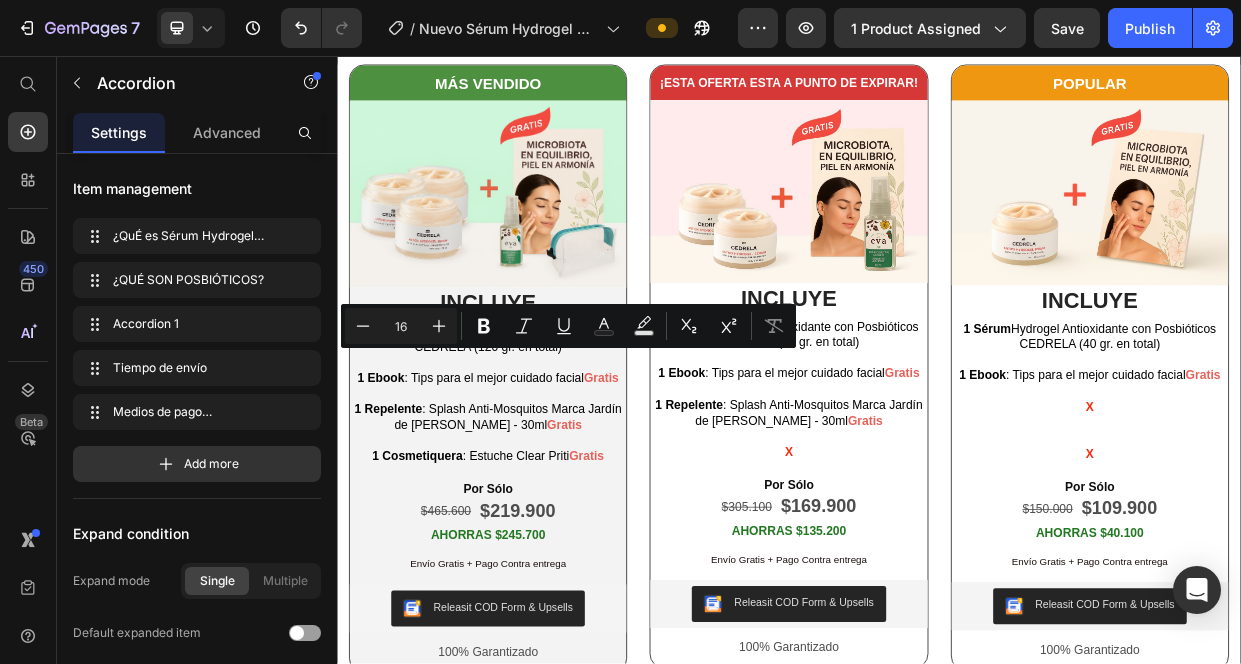 click on "Accordion 1" at bounding box center (450, -292) 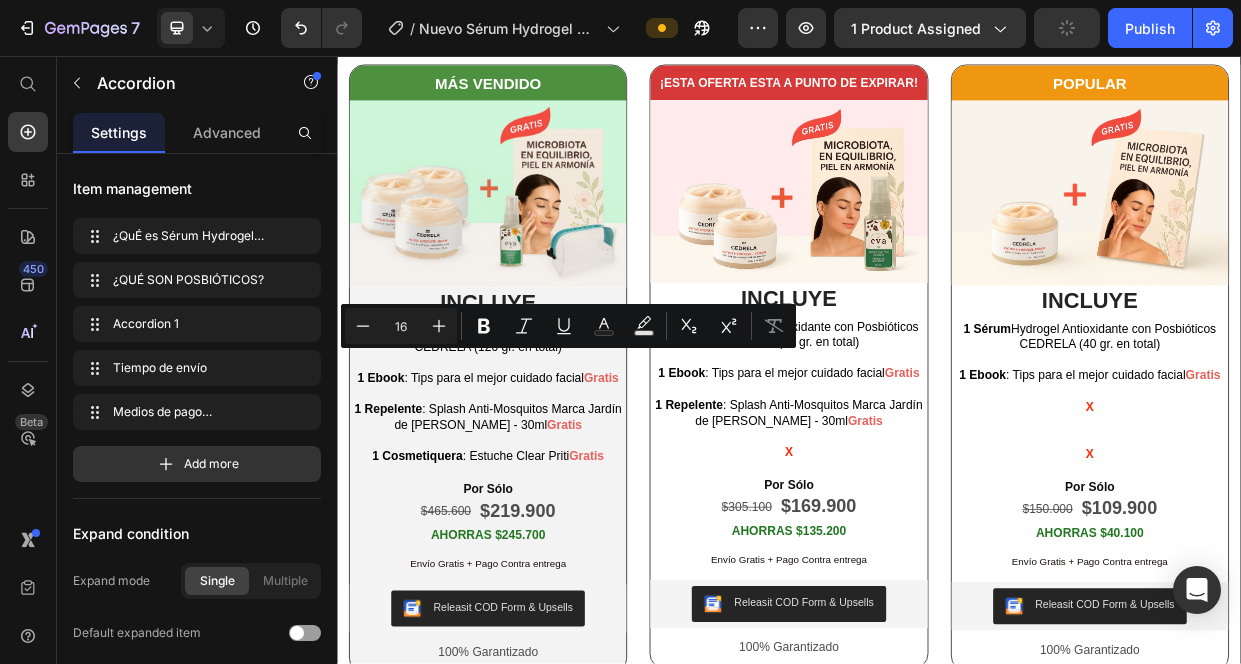 click on "Accordion 1" at bounding box center (450, -292) 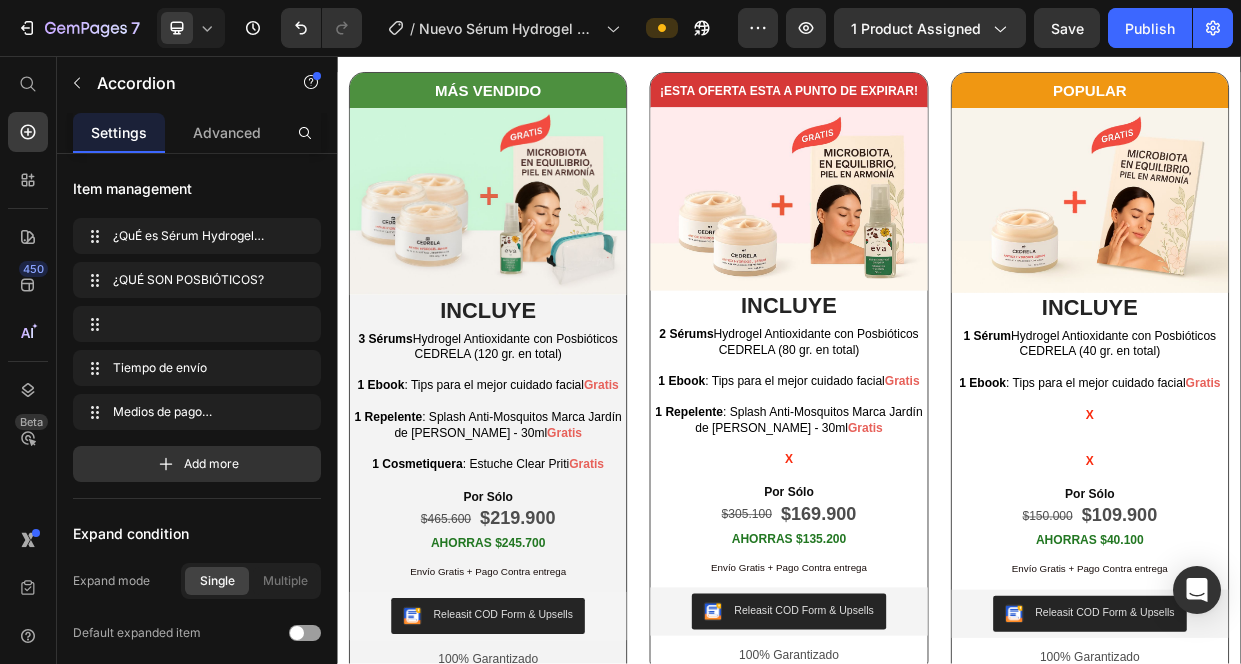 scroll, scrollTop: 1751, scrollLeft: 0, axis: vertical 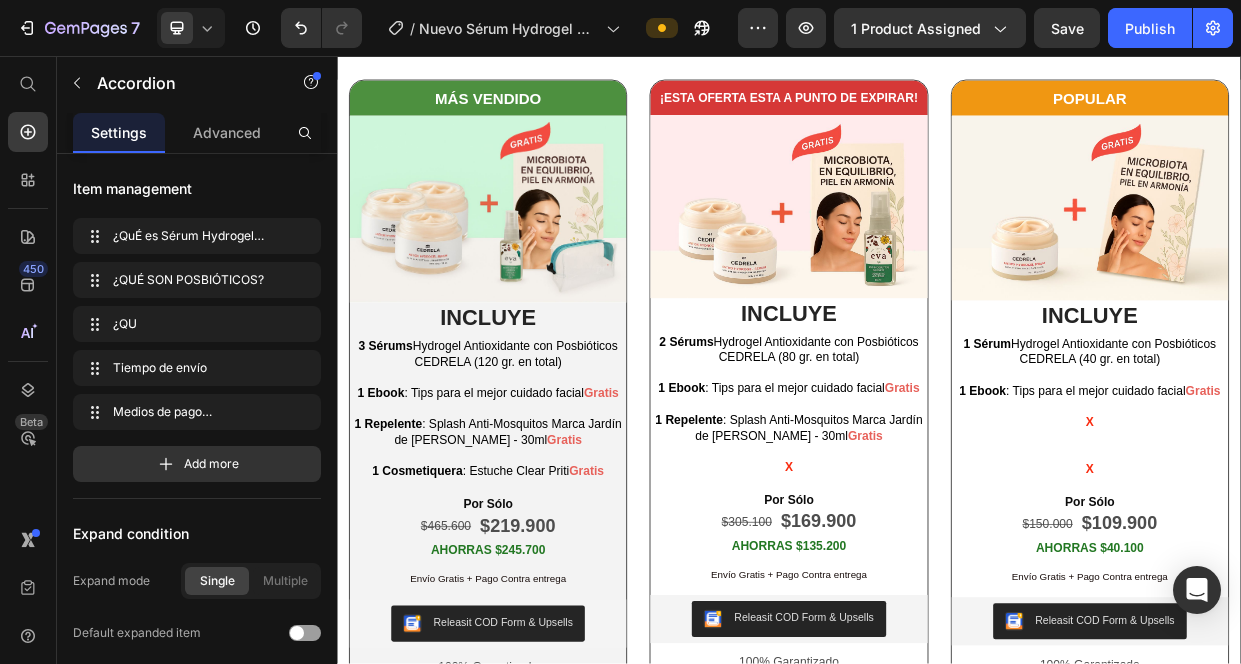 type 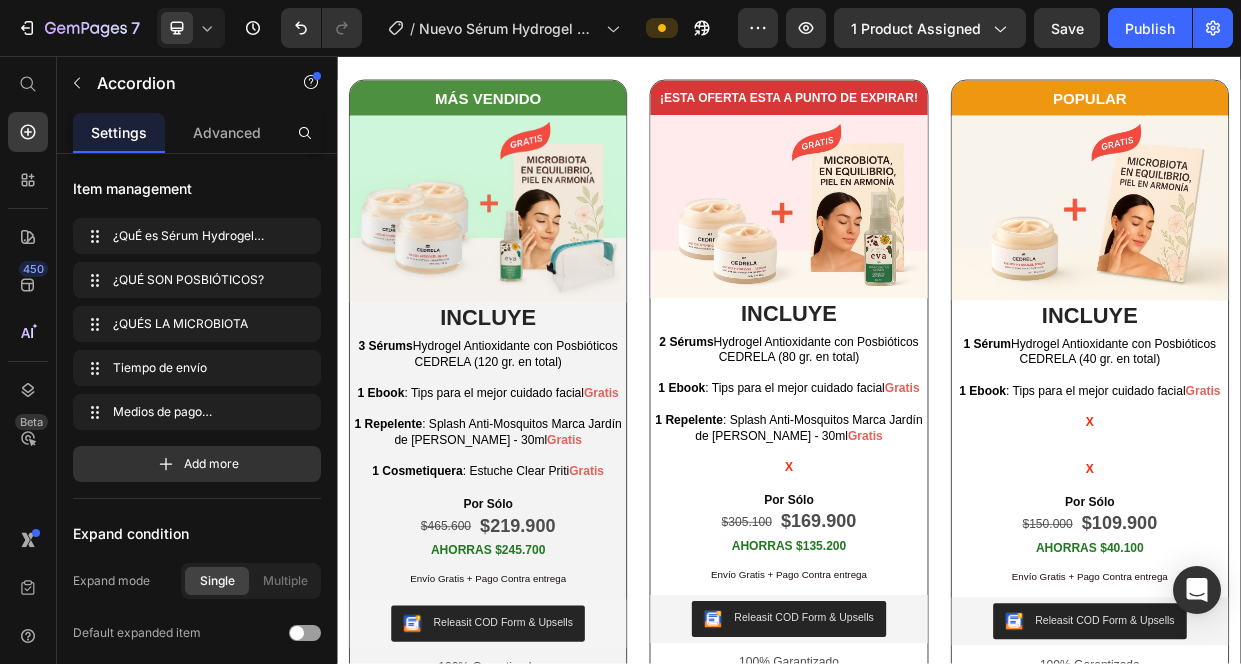 click on "¿QUÉS LA MICROBIOTA" at bounding box center [487, -272] 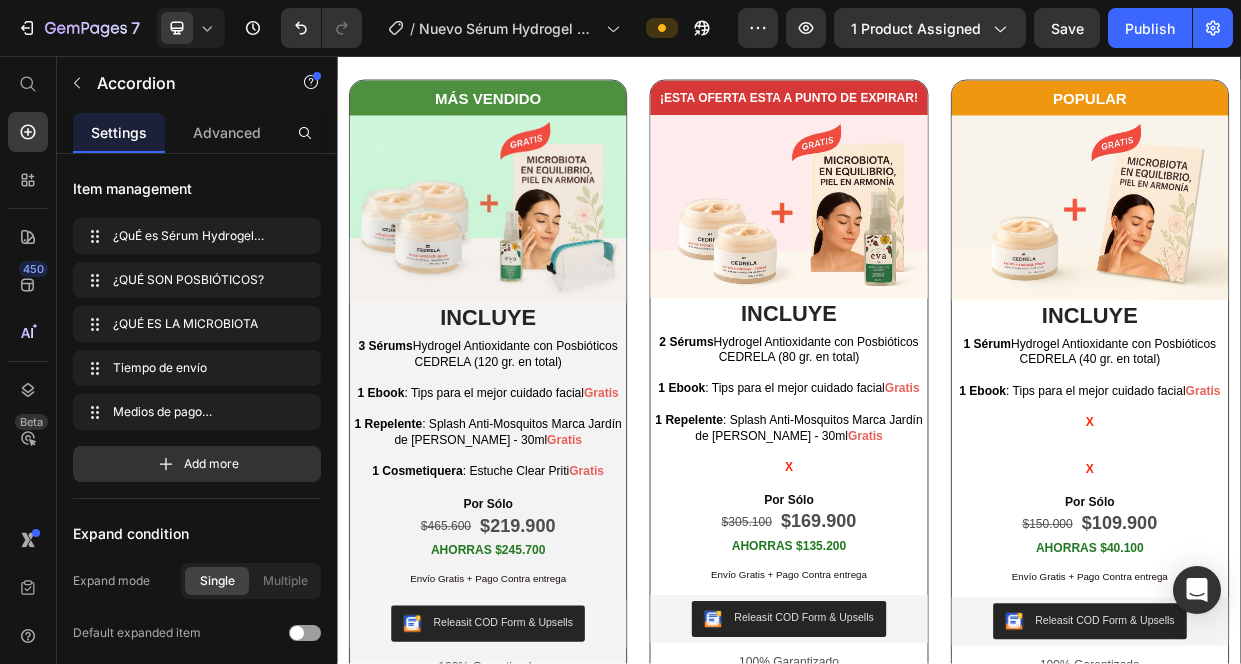 click on "¿QUÉ ES LA MICROBIOTA" at bounding box center (495, -272) 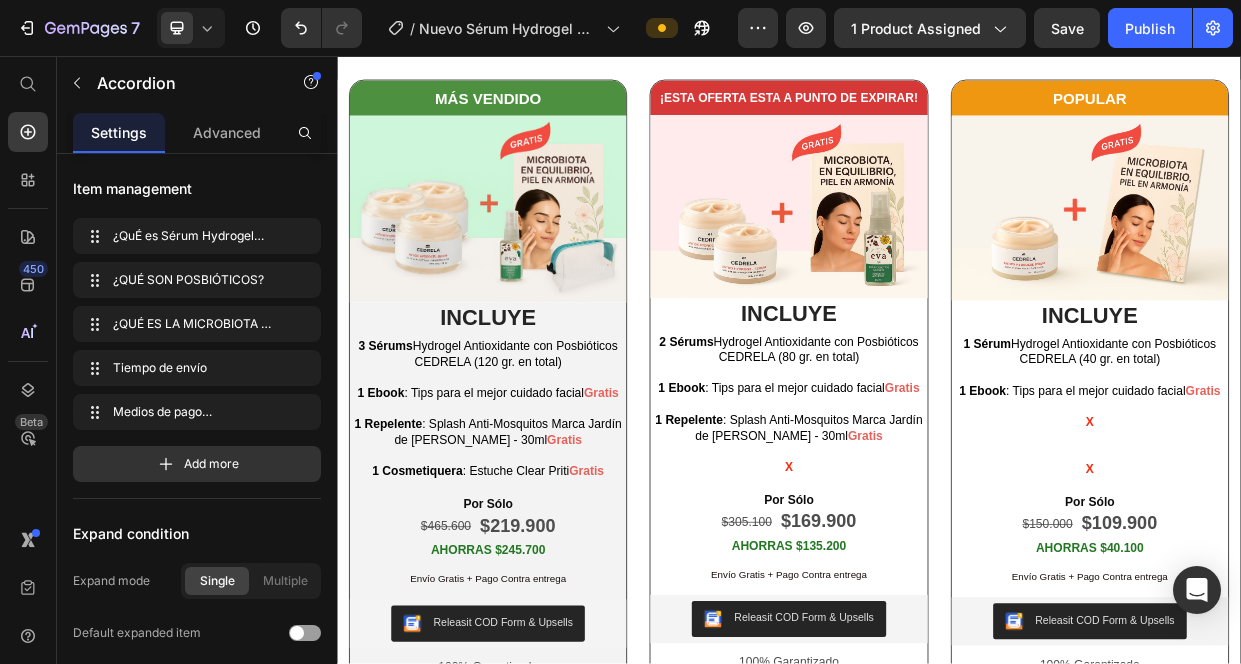 click on "¿QUÉ ES LA MICROBIOTA Y EL MICROBIOMA CUT" at bounding box center (588, -272) 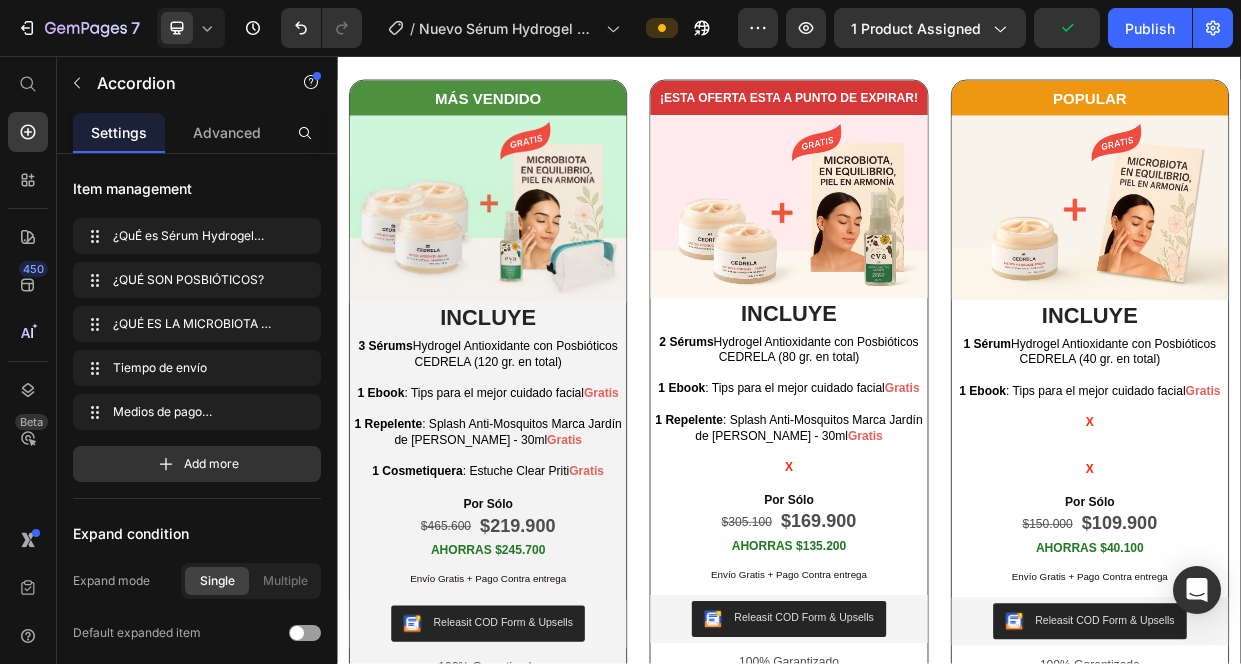 click on "¿QUÉ ES LA MICROBIOTA Y EL MICROBIOMA CUTÁNEO Y POR QU" at bounding box center (652, -272) 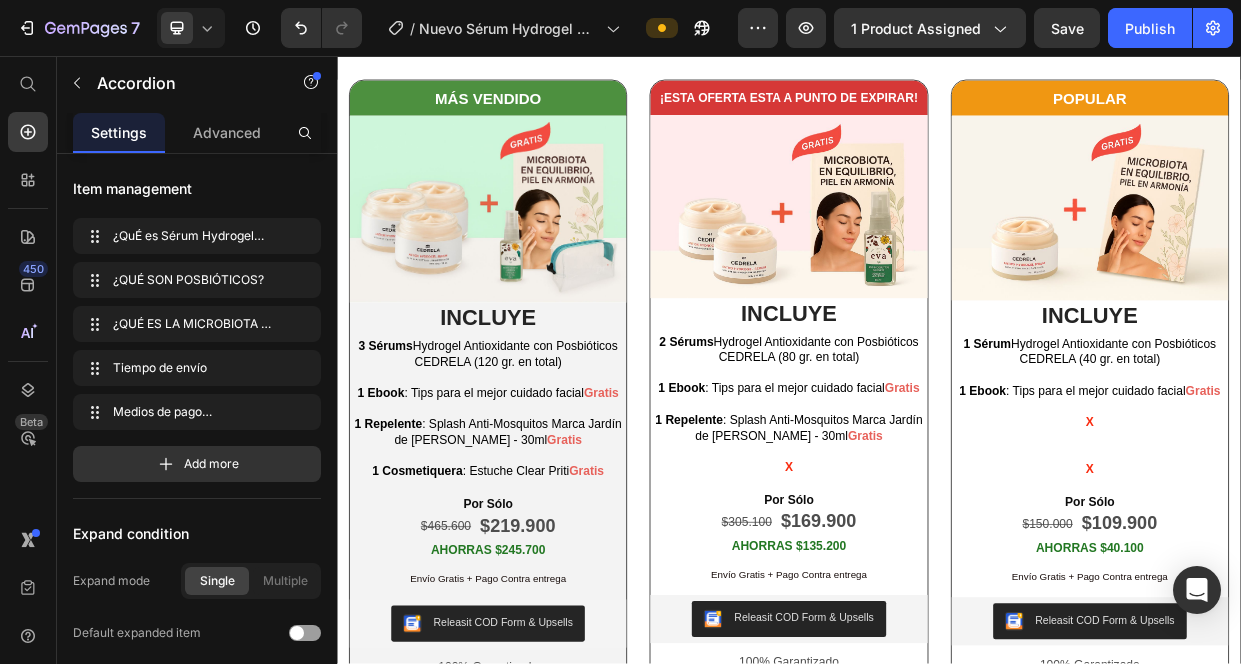 click on "¿QUÉ ES LA MICROBIOTA Y EL MICROBIOMA CUTÁNEO Y POR QUÉ SON TAN IMPORTANTE CUIDARLOS?" at bounding box center (804, -272) 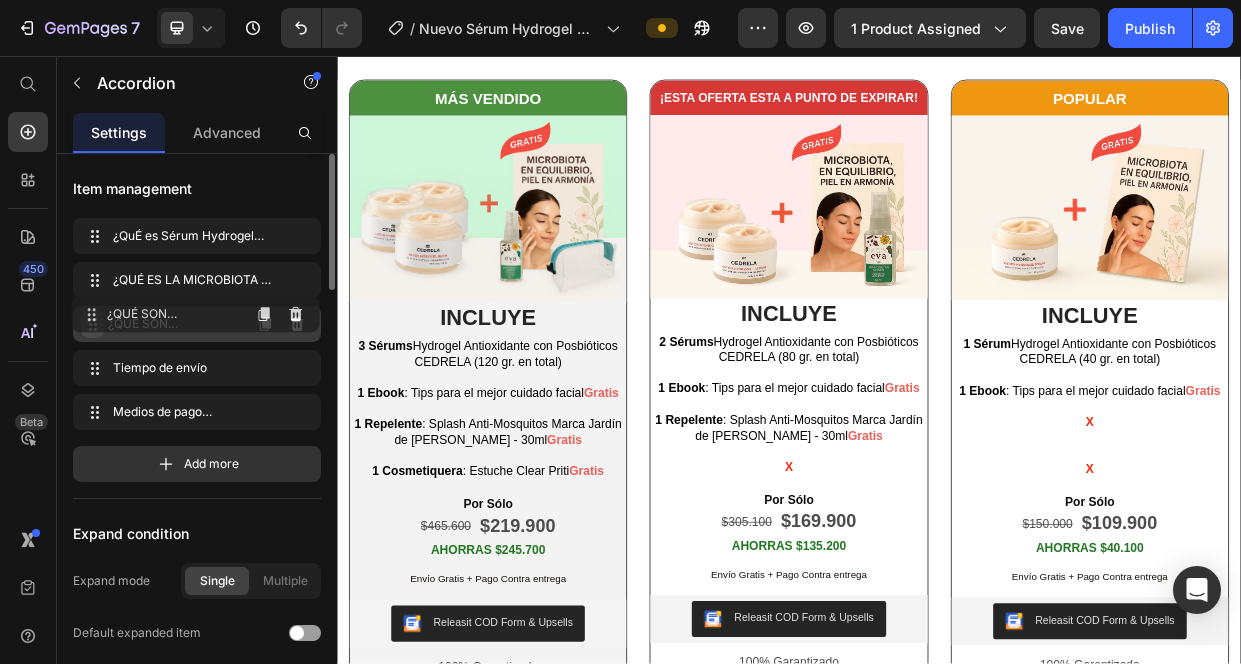 drag, startPoint x: 92, startPoint y: 280, endPoint x: 90, endPoint y: 314, distance: 34.058773 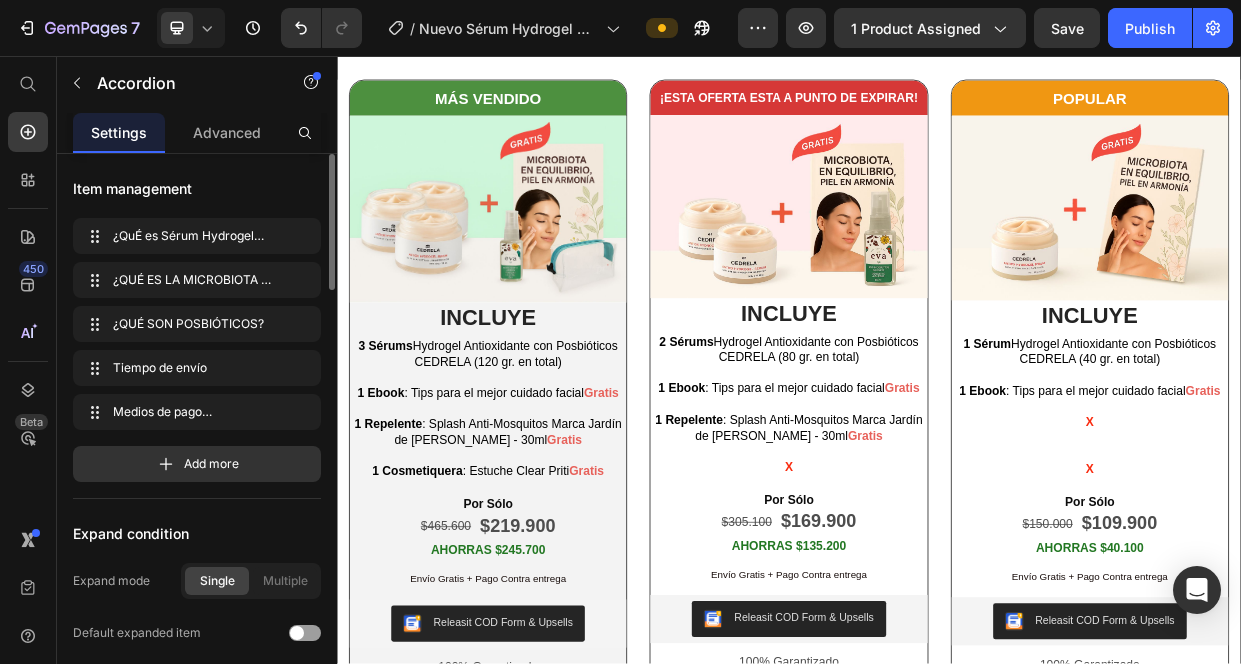 click on "¿QUÉ ES LA MICROBIOTA Y EL MICROBIOMA CUTÁNEO Y POR QUÉ ES TAN IMPORTANTE CUIDARLOS?" at bounding box center (797, -348) 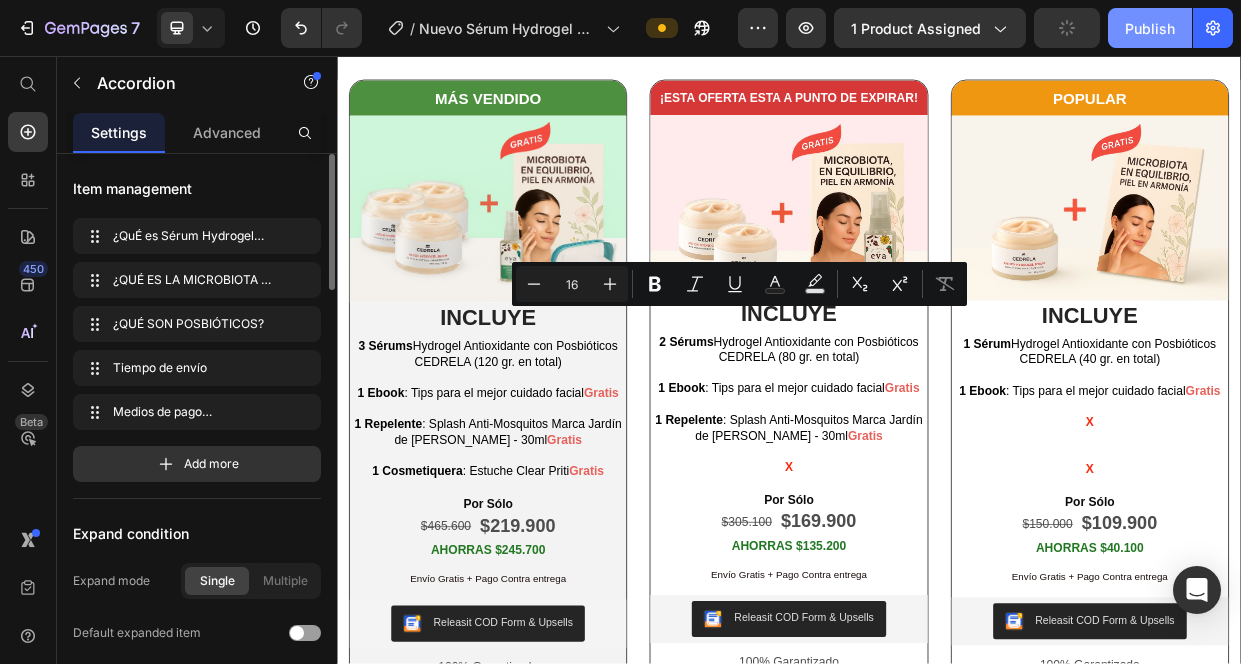 copy on "¿QUÉ ES LA MICROBIOTA Y EL MICROBIOMA CUTÁNEO Y POR QUÉ ES TAN IMPORTANTE CUIDARLOS?" 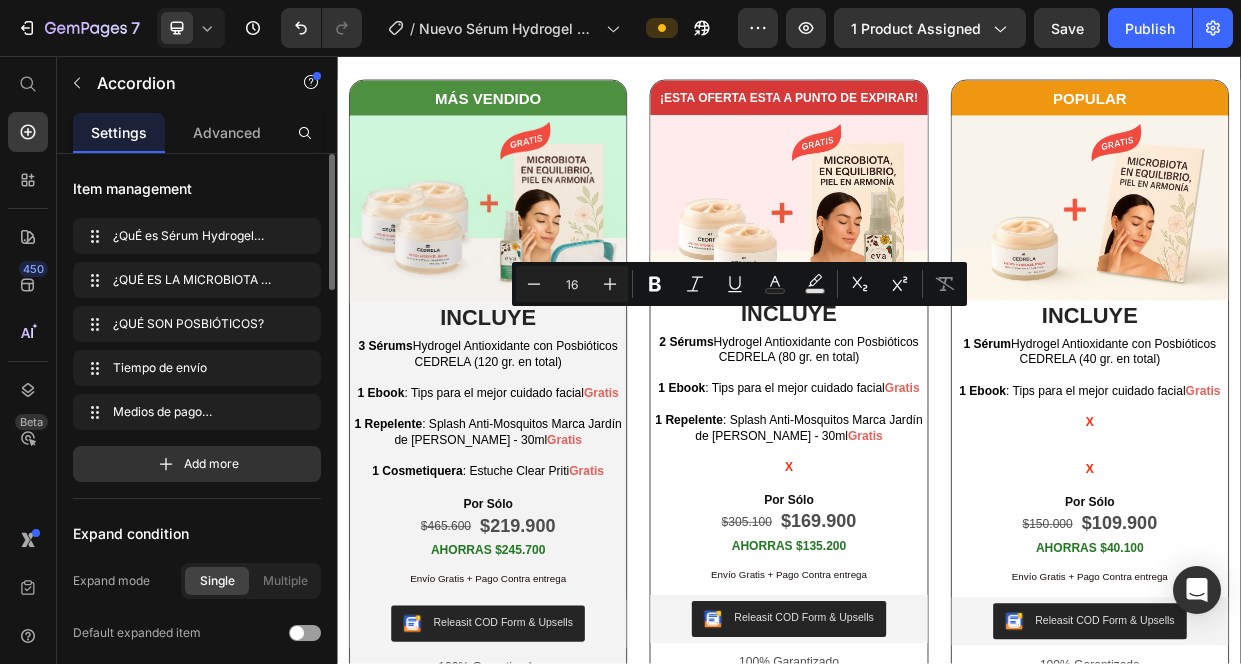click on "¿QUÉ ES LA MICROBIOTA Y EL MICROBIOMA CUTÁNEO Y POR QUÉ ES TAN IMPORTANTE CUIDARLOS?" at bounding box center (916, -348) 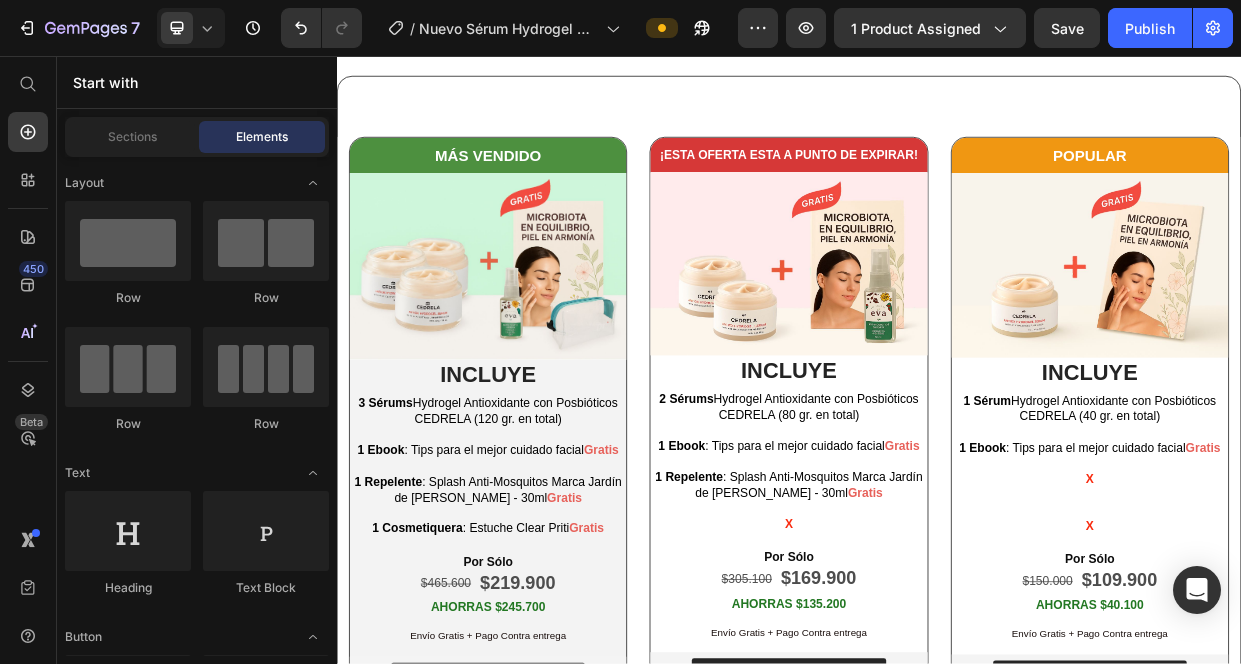 click on "Drop element here" at bounding box center (949, -288) 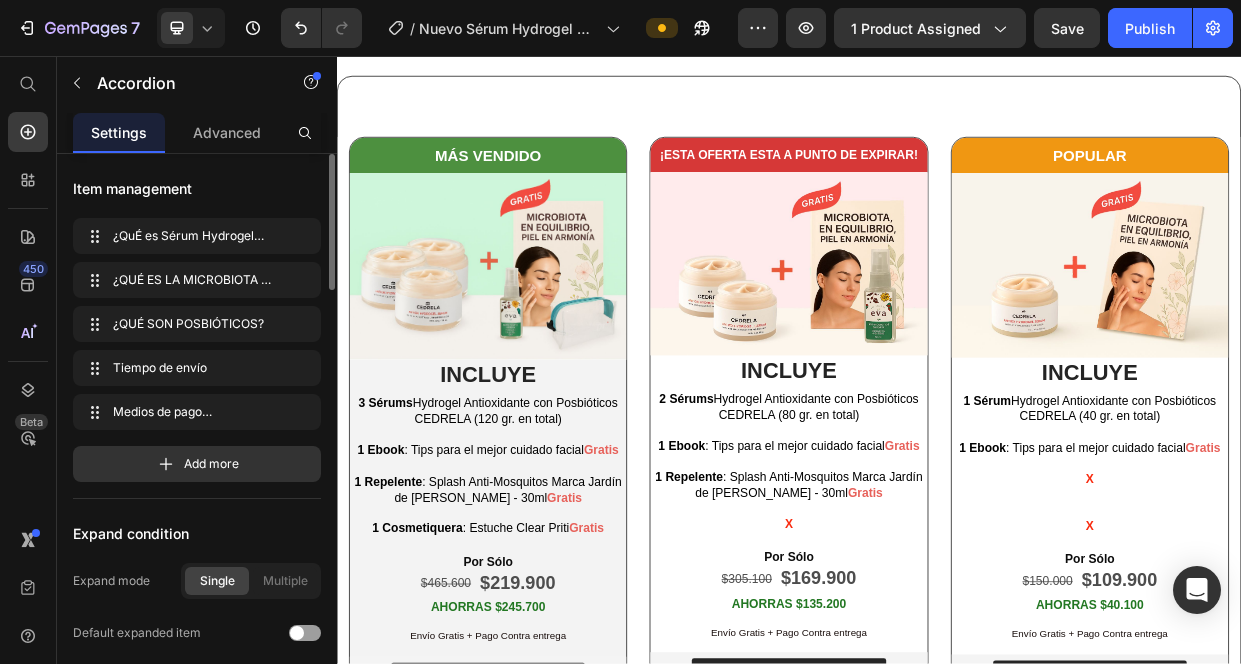 click on "¿QuÉ es Sérum Hydrogel Antioxidante con Posbióticos CEDRELA?" at bounding box center [693, -424] 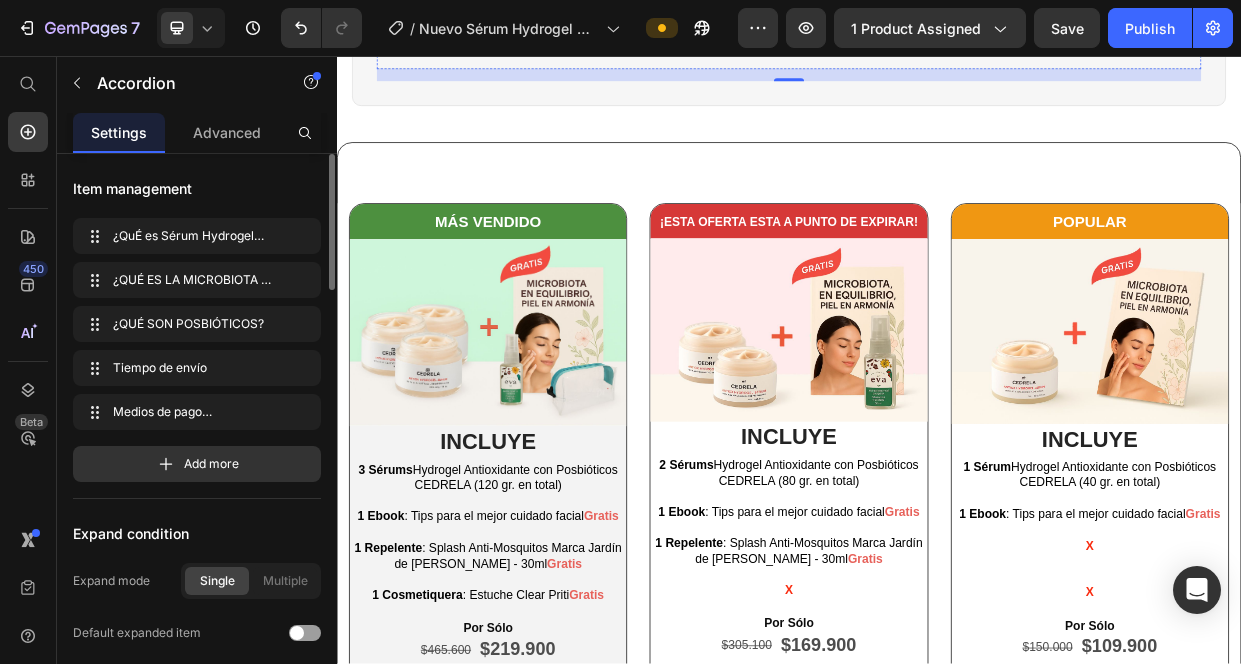 click on "Si tienes una [MEDICAL_DATA], la va a hidratar y a ayudar a retener la humectación para que igualmente brille, pero no por estar tensa y seca." at bounding box center [937, -308] 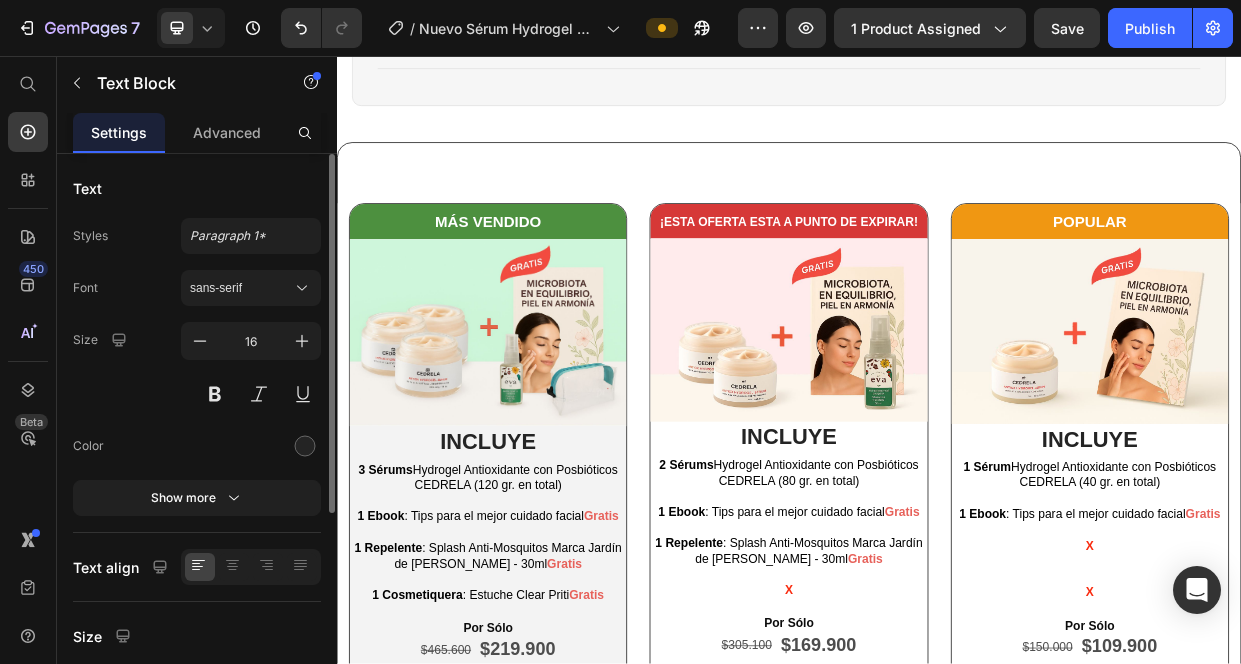 click 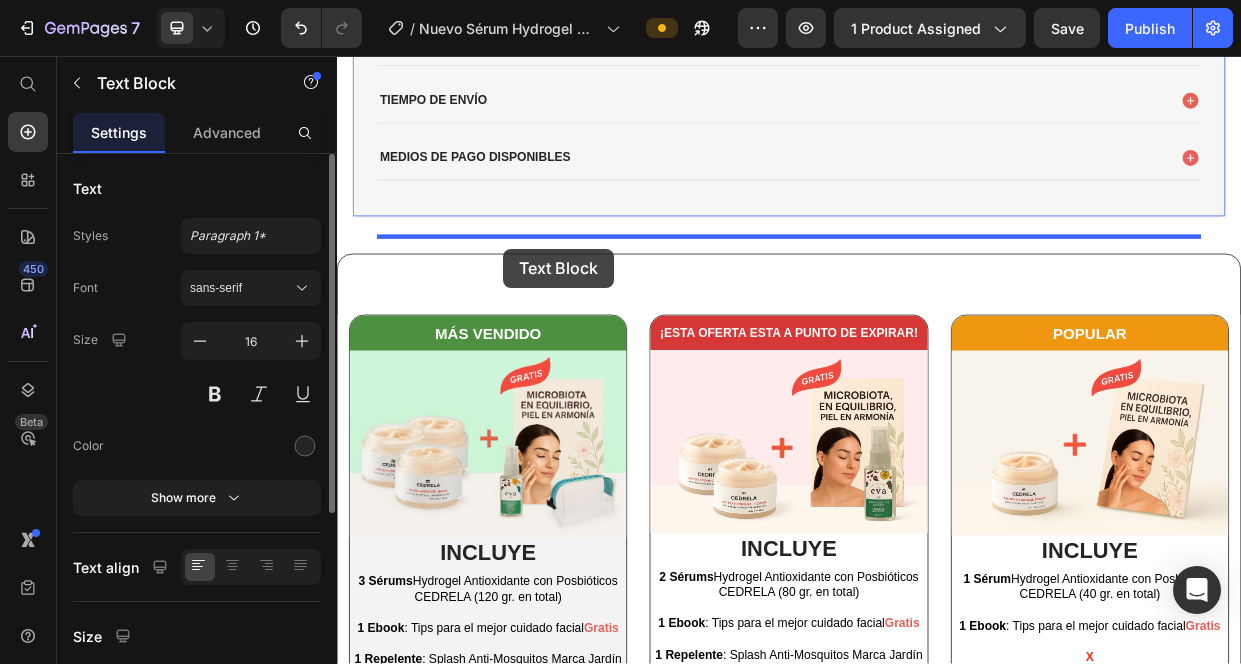 drag, startPoint x: 434, startPoint y: 370, endPoint x: 558, endPoint y: 311, distance: 137.32079 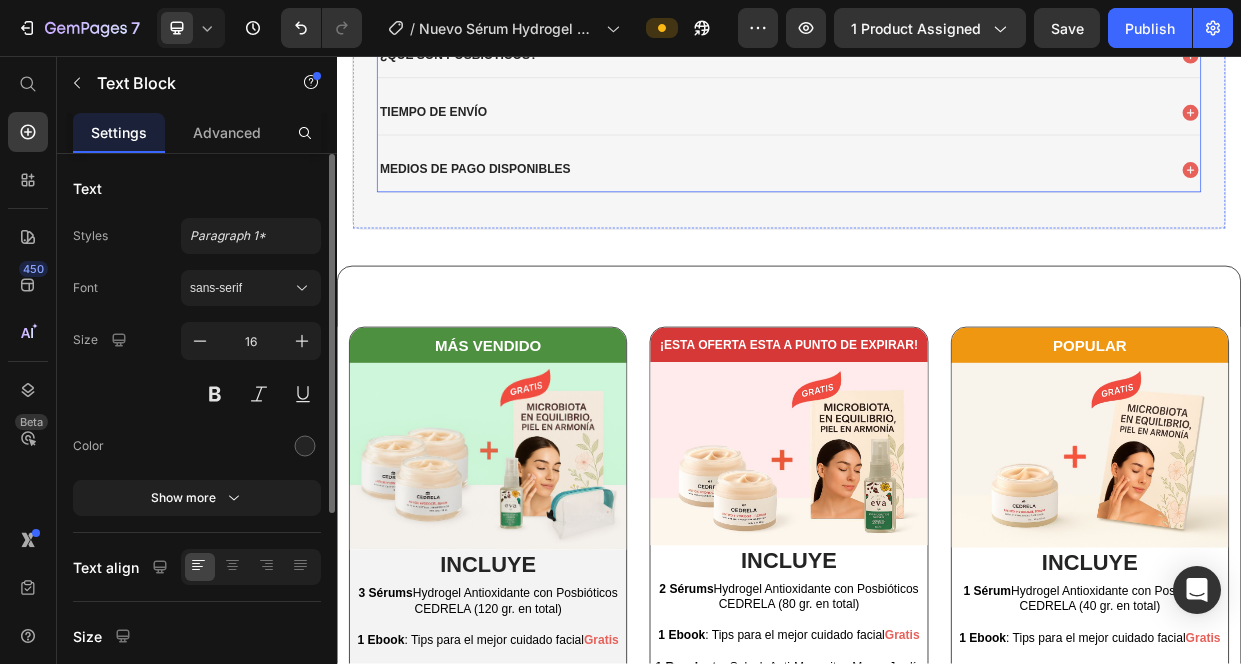 click on "¿QuÉ es Sérum Hydrogel Antioxidante con Posbióticos CEDRELA?" at bounding box center [916, -260] 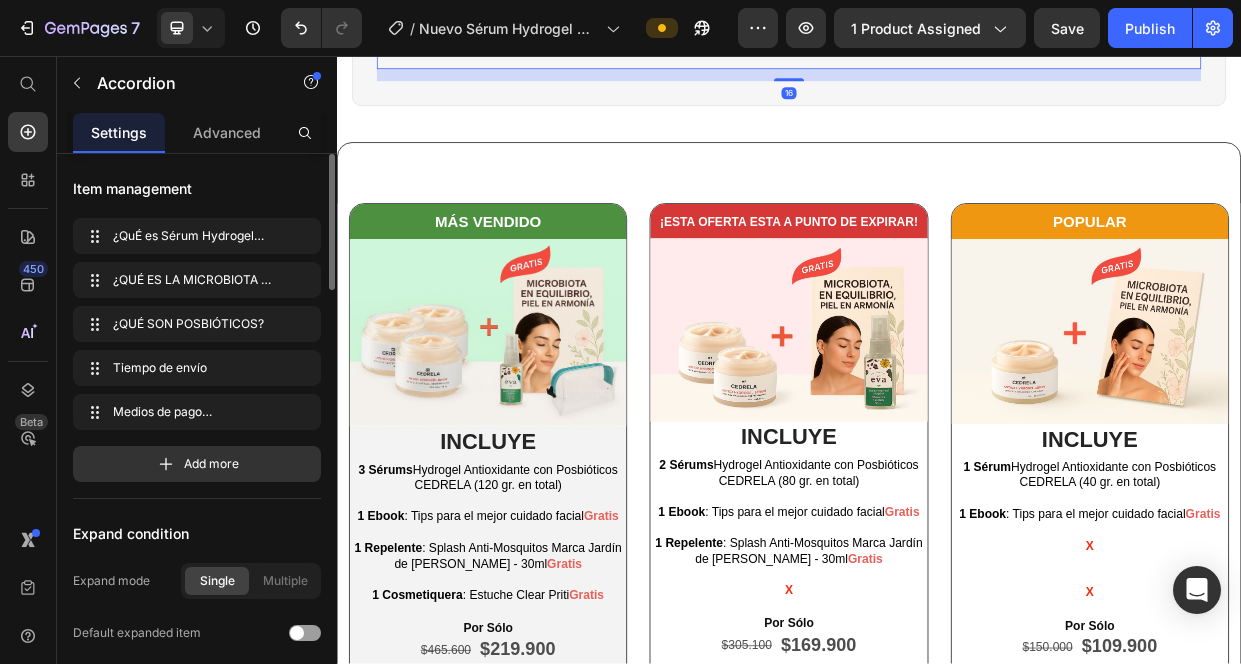 click on "¿QUÉ ES LA MICROBIOTA Y EL MICROBIOMA CUTÁNEO Y POR QUÉ ES TAN IMPORTANTE CUIDARLOS?" at bounding box center [916, -184] 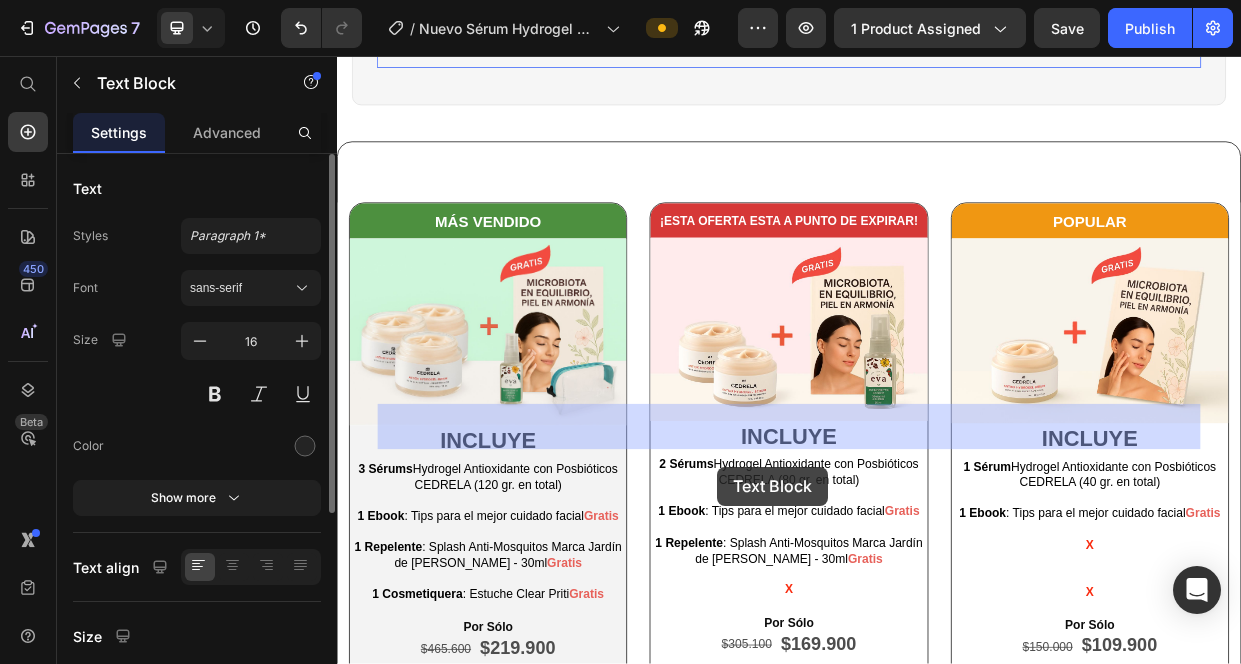 scroll, scrollTop: 1872, scrollLeft: 0, axis: vertical 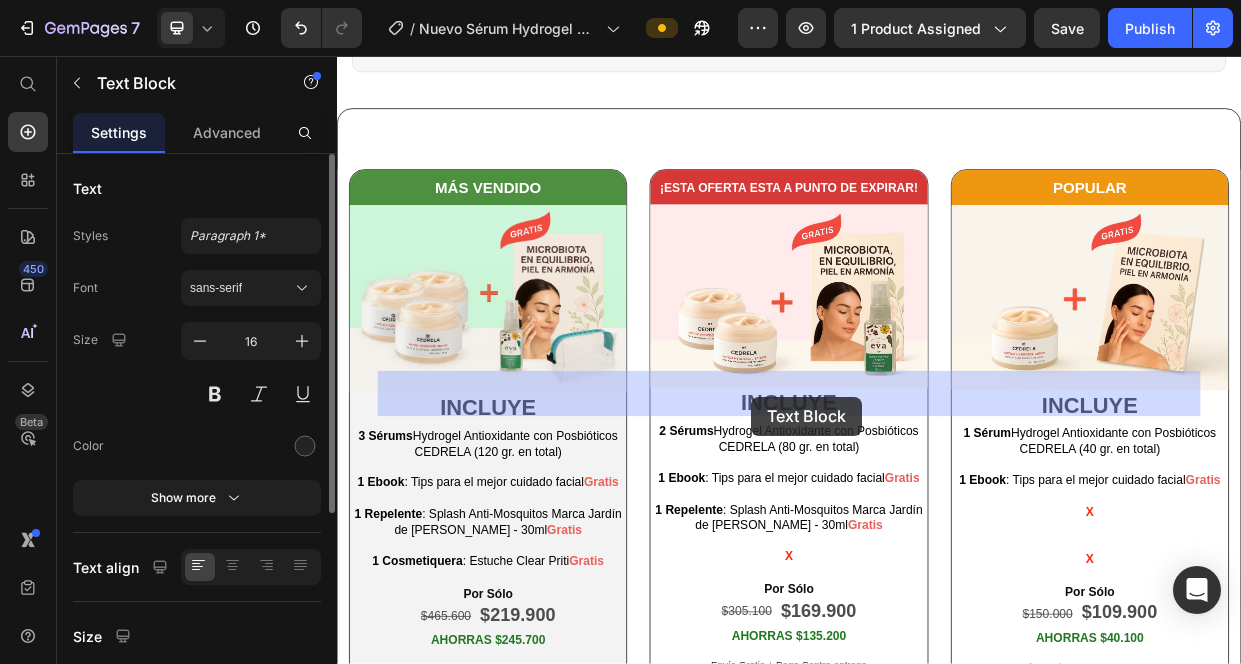 drag, startPoint x: 415, startPoint y: 295, endPoint x: 886, endPoint y: 508, distance: 516.9236 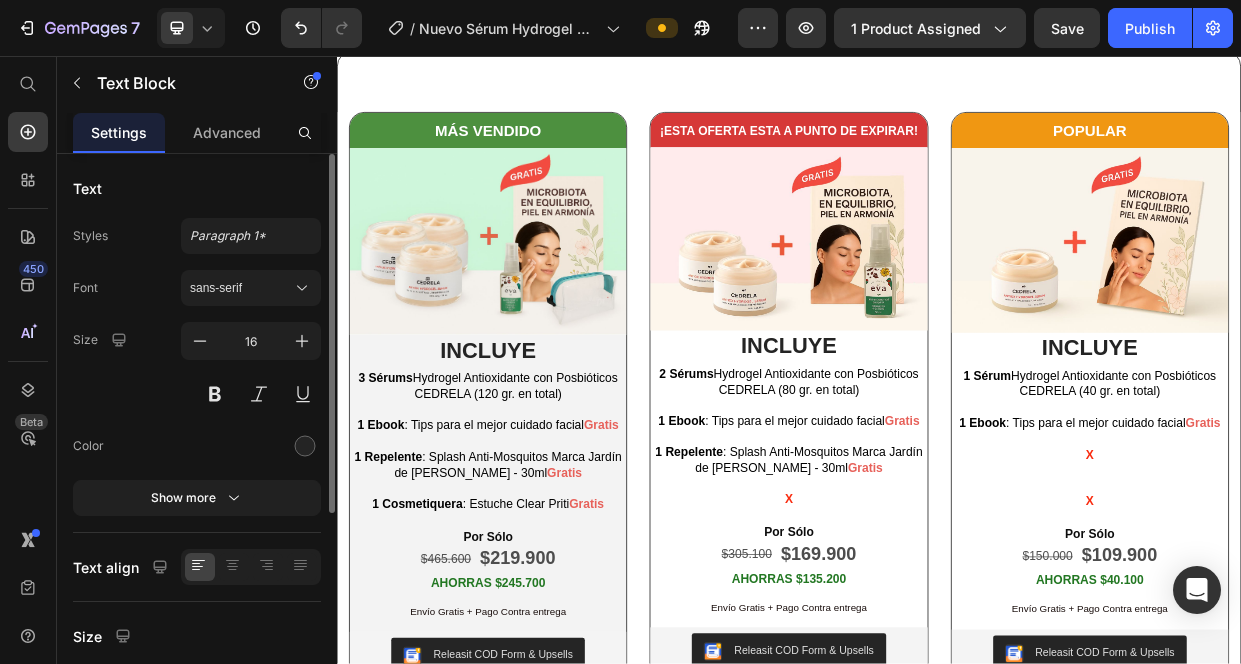 click on "Si tienes una [MEDICAL_DATA], la va a hidratar y a ayudar a retener la humectación para que igualmente brille, pero no por estar tensa y seca." at bounding box center (937, -353) 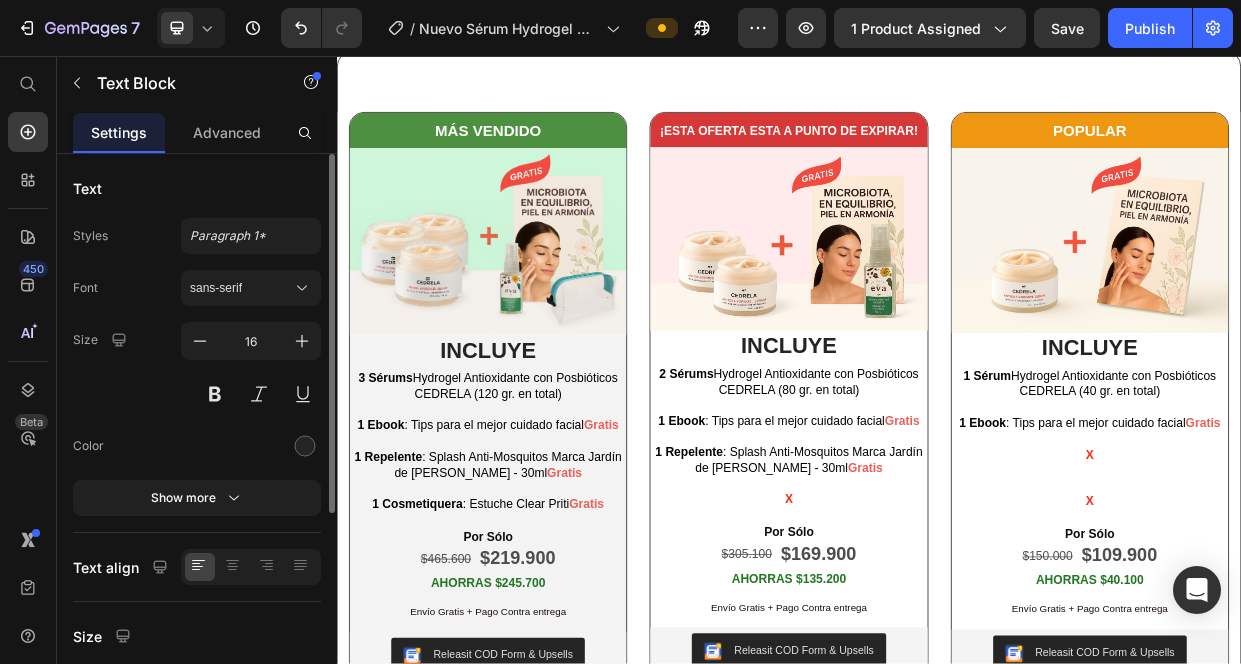 click on "Se trata de una fórmula única y honesta que ayuda a descubrir el poder que tiene tu piel, contiene ingredientes de nuestra biodiversidad colombiana que ayudan a que la piel recupere su fuerza, belleza y brillo natural. Reconecta tu piel con la naturaleza, restaura su pureza y salud. 💚🌱🍃" at bounding box center [937, -317] 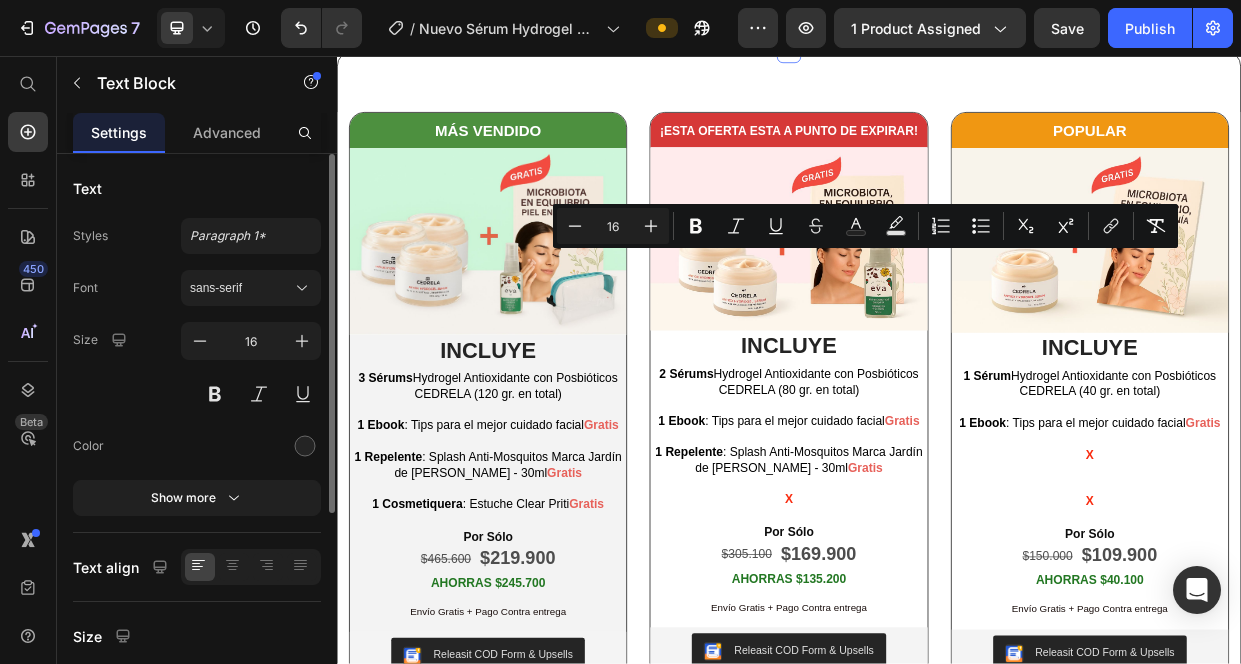 drag, startPoint x: 1360, startPoint y: 442, endPoint x: 348, endPoint y: 323, distance: 1018.97253 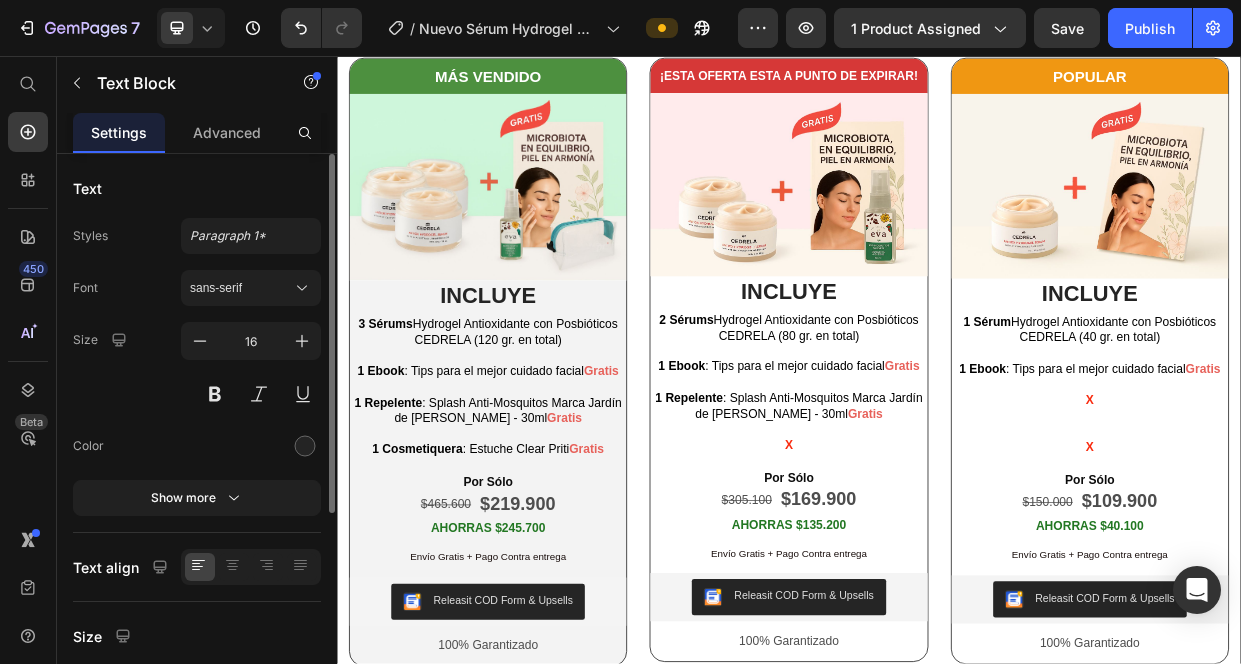 click on "¿QUÉ ES LA MICROBIOTA Y EL MICROBIOMA CUTÁNEO Y POR QUÉ ES TAN IMPORTANTE CUIDARLOS?" at bounding box center (937, -469) 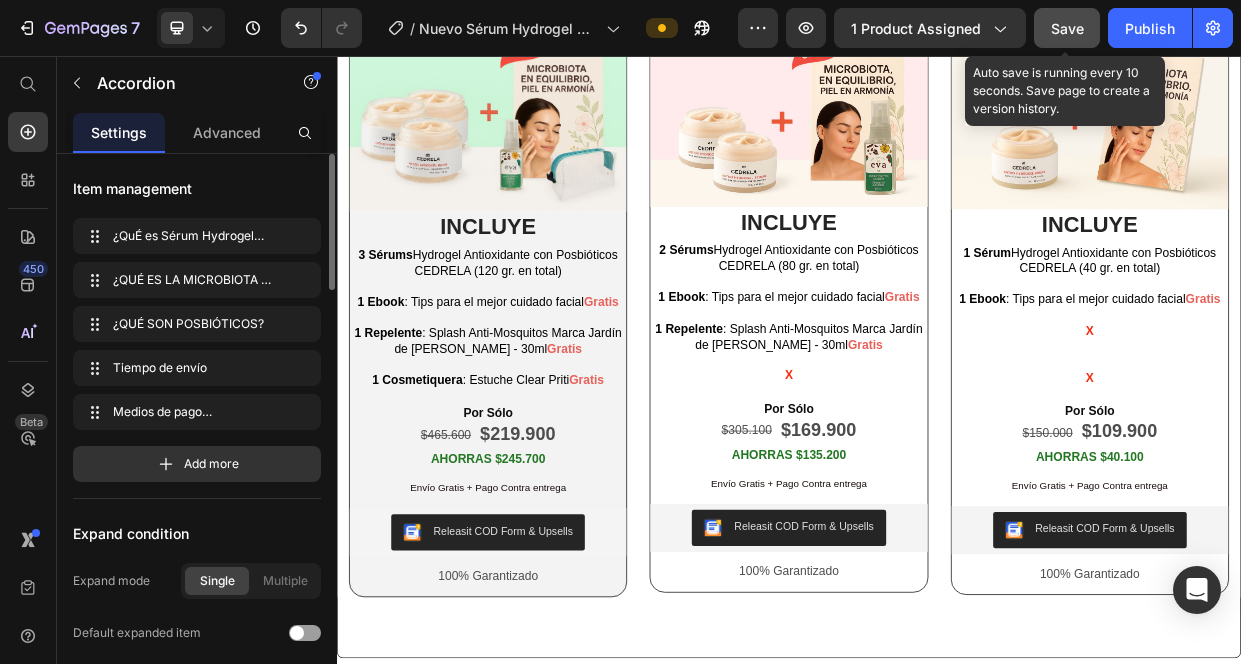 click on "Save" at bounding box center [1067, 28] 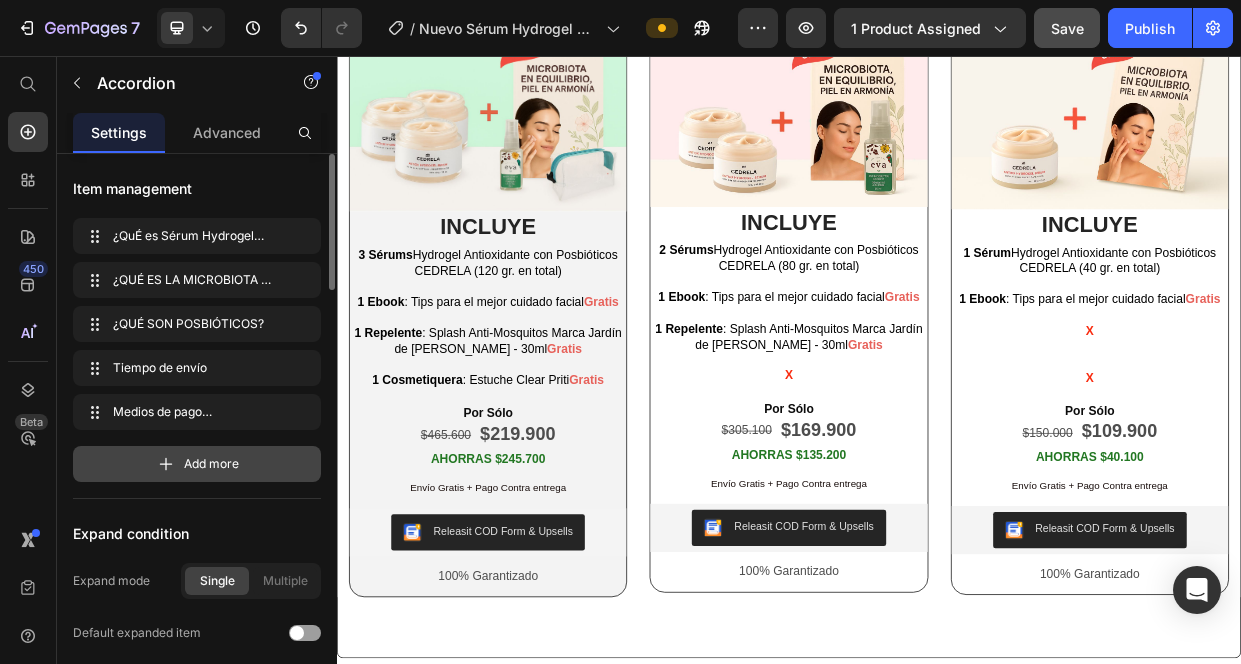click on "Add more" at bounding box center (211, 464) 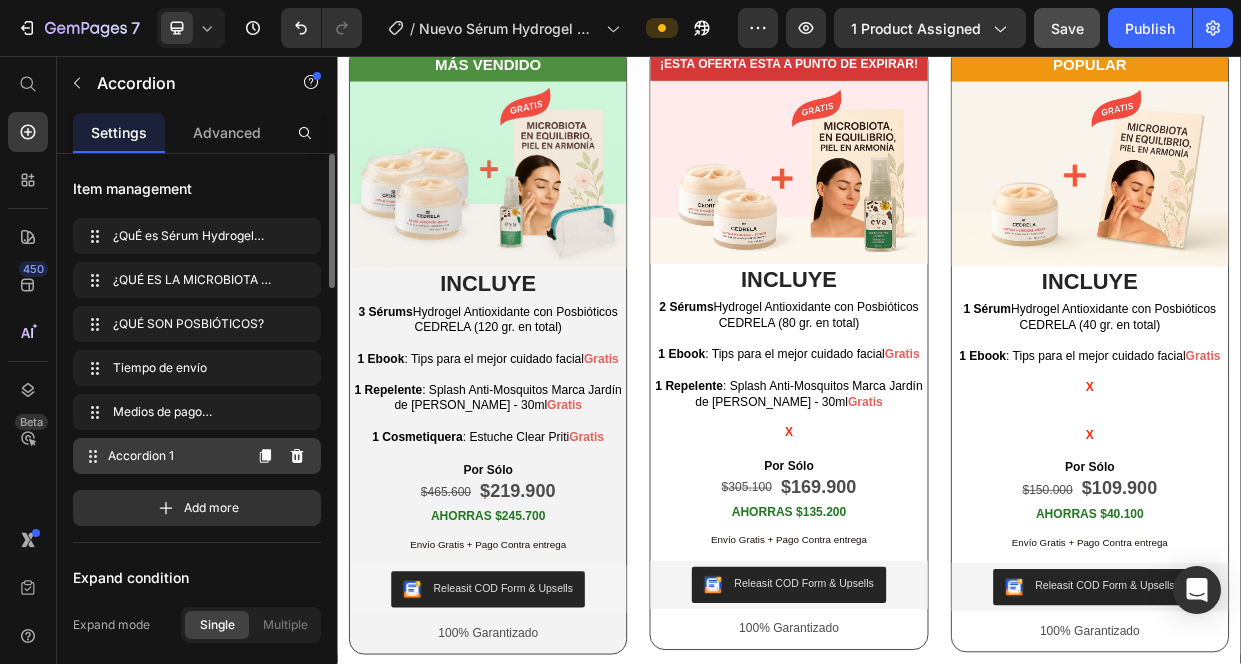 click on "Accordion 1" at bounding box center (174, 456) 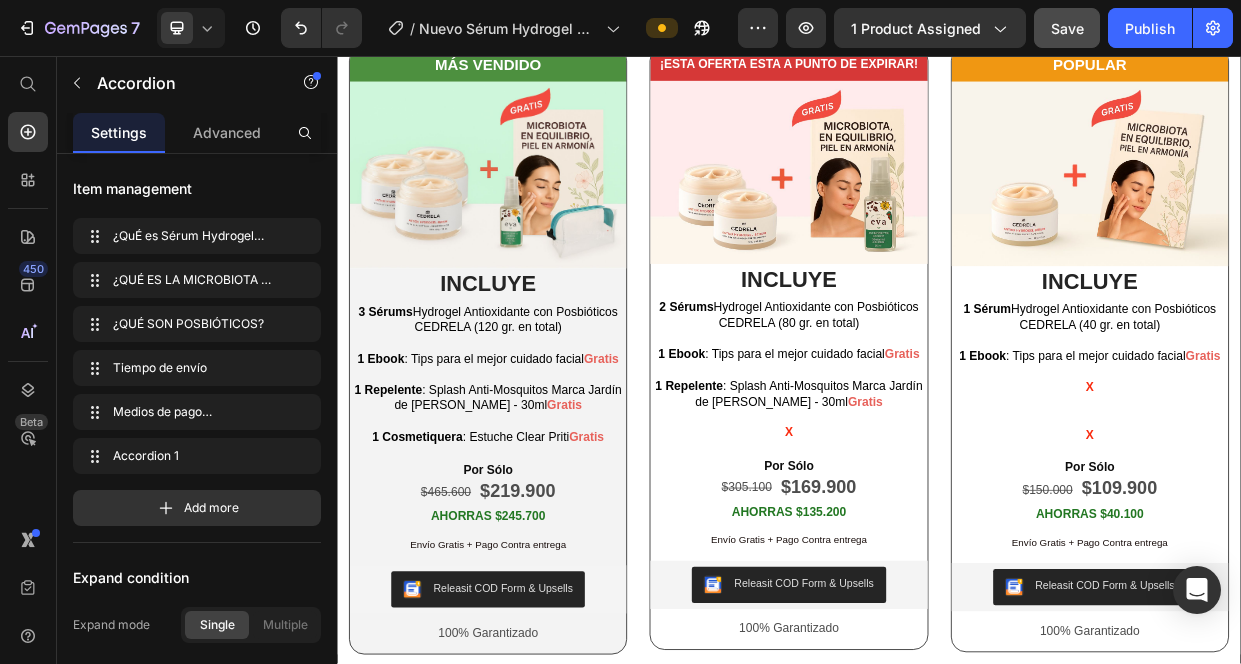click on "Accordion 1" at bounding box center (937, -166) 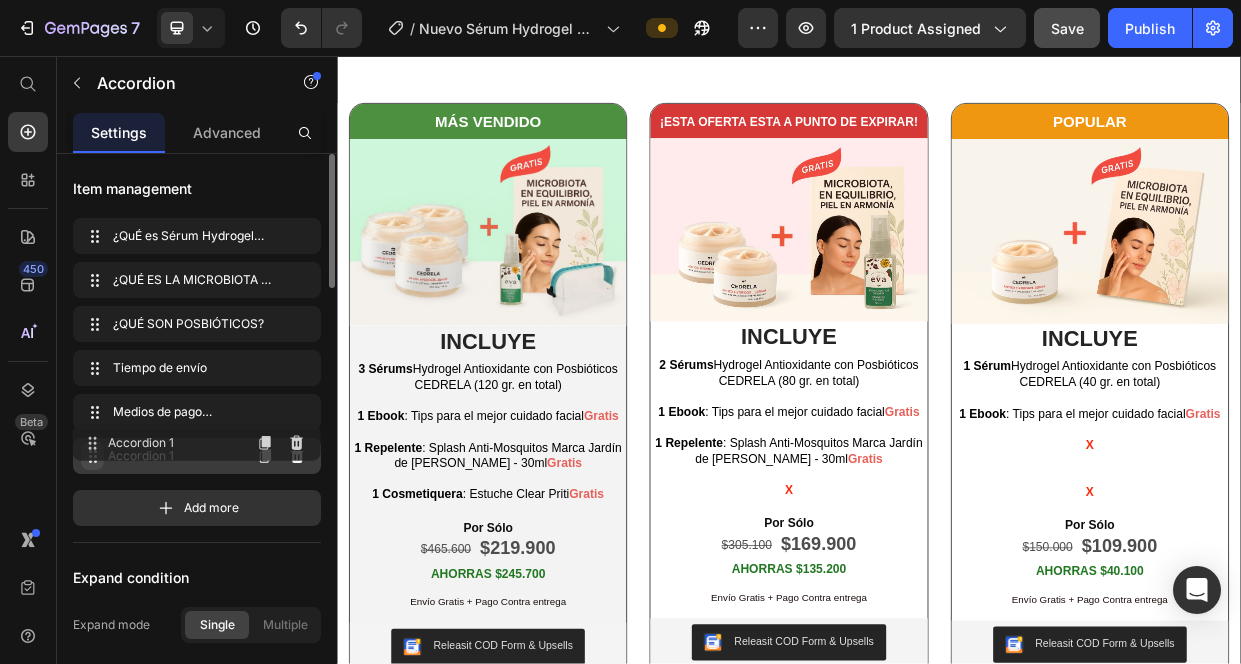 type 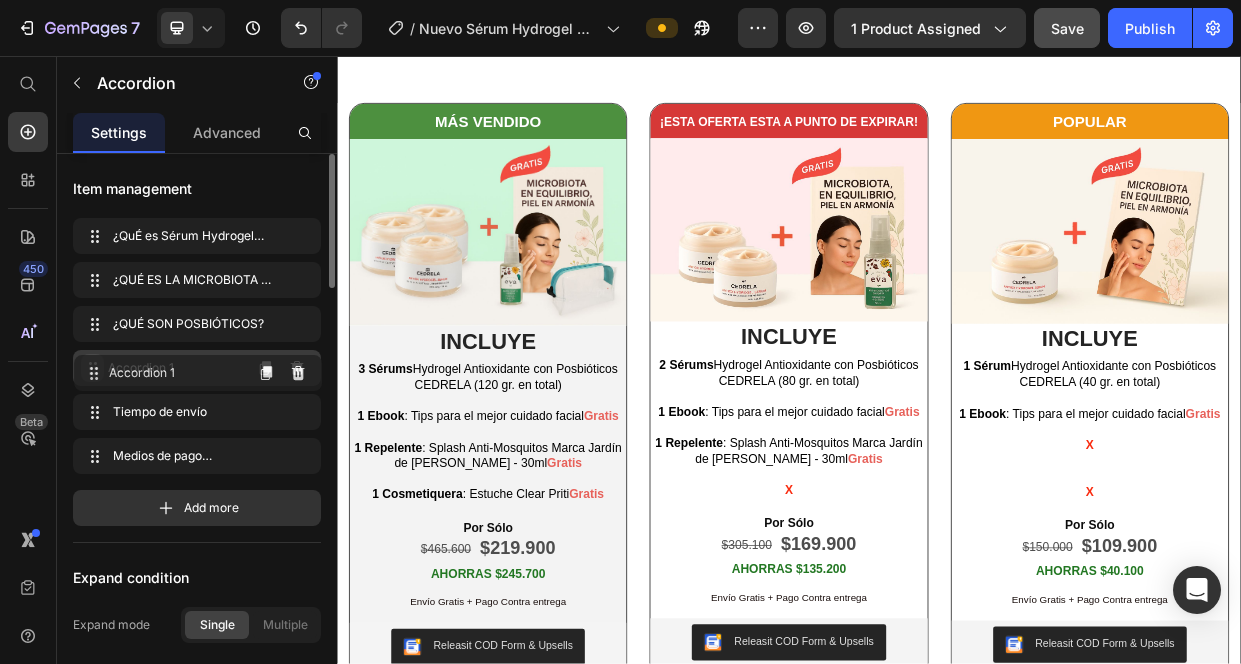 drag, startPoint x: 89, startPoint y: 455, endPoint x: 90, endPoint y: 372, distance: 83.00603 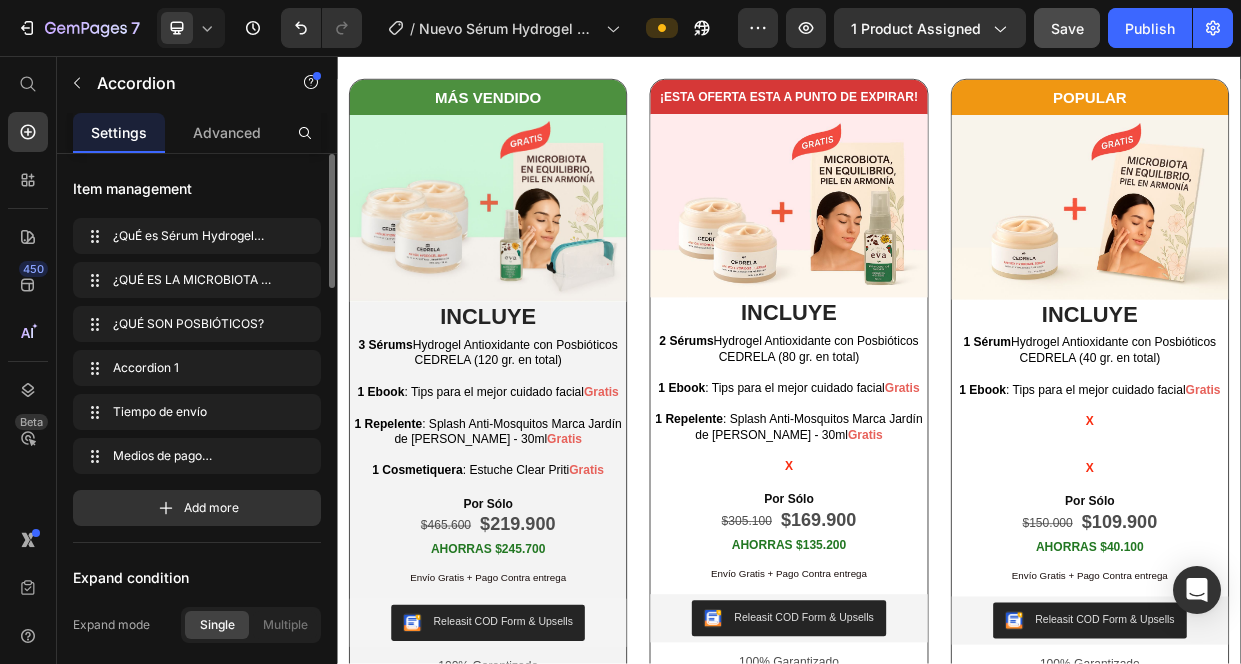 click on "Accordion 1" at bounding box center [450, -318] 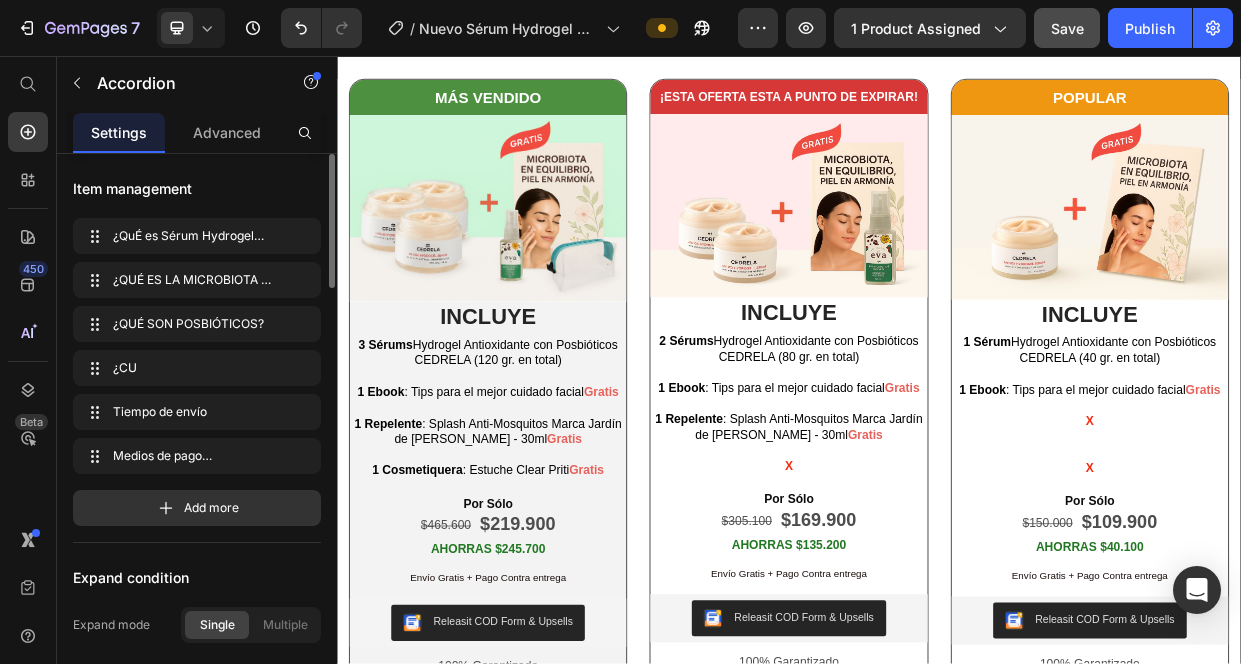 type 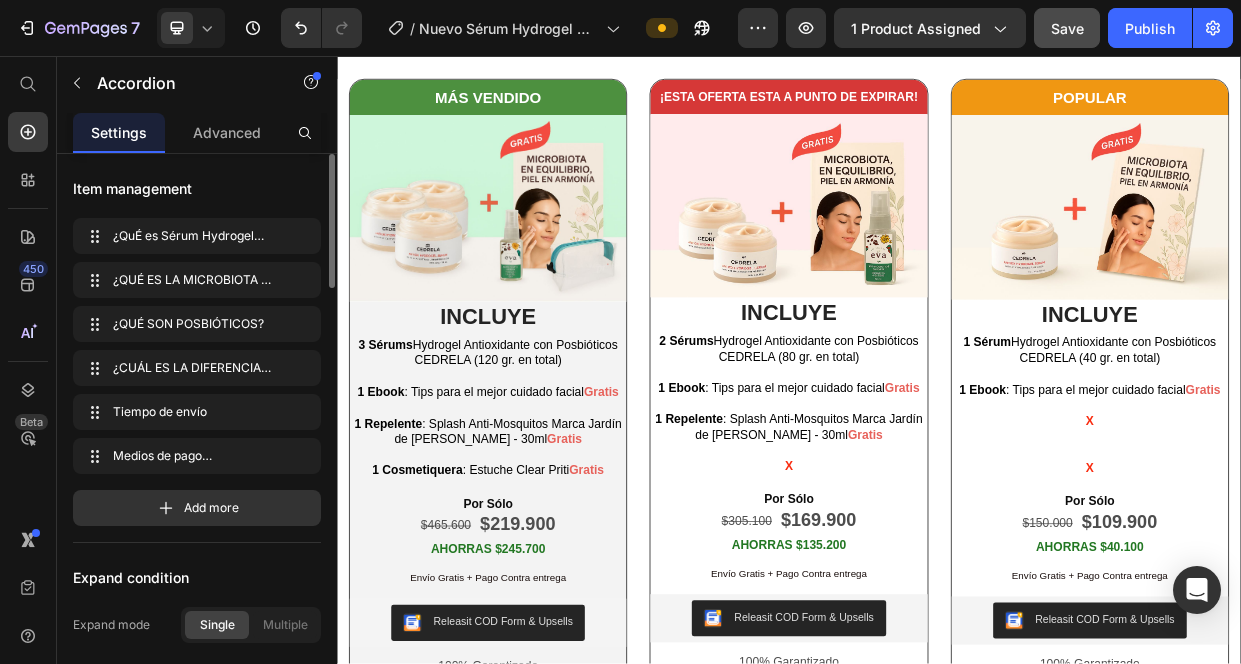click on "¿CUÁL ES LA DIFERENCIA ENTRE [DEMOGRAPHIC_DATA] Y PRO Y PREBI" at bounding box center (681, -318) 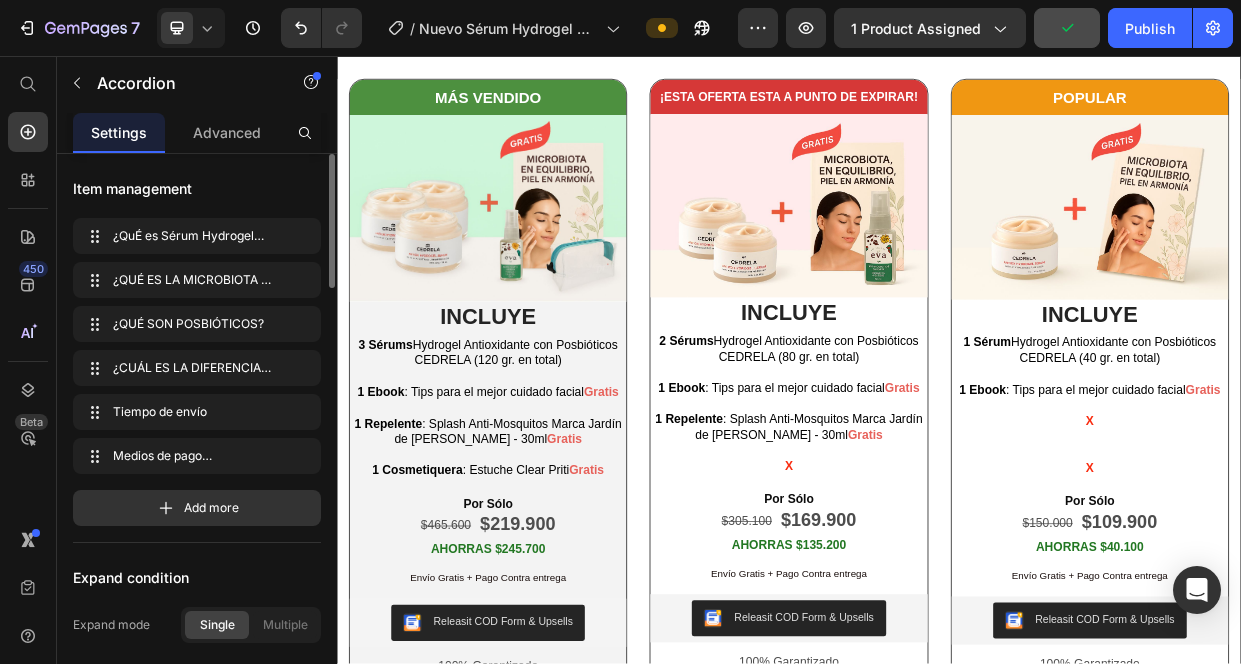 click on "¿QUÉ SON POSBIÓTICOS?" at bounding box center [937, -393] 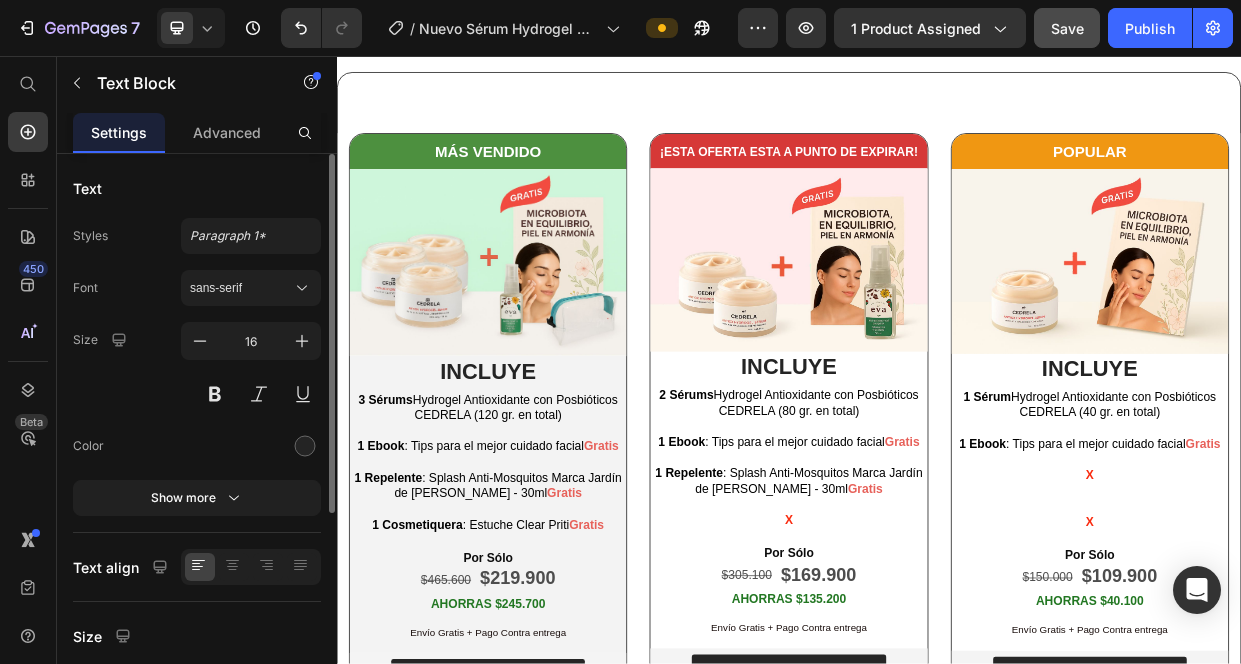 click on "Text Block" at bounding box center (450, -344) 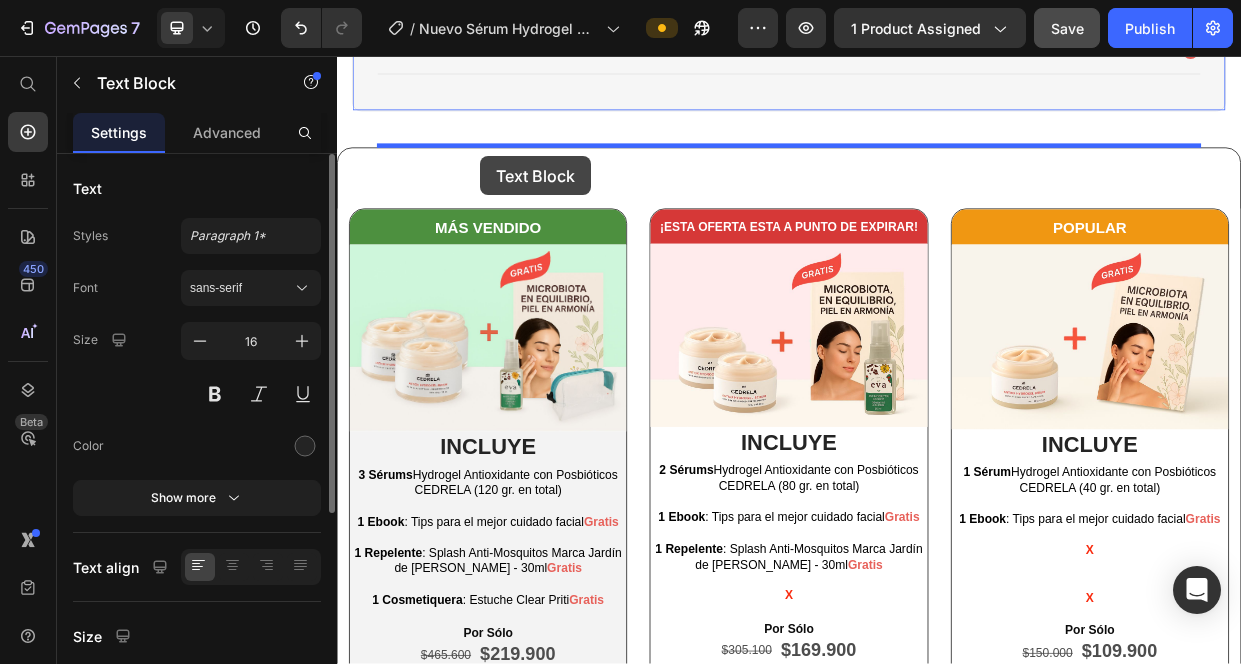 drag, startPoint x: 437, startPoint y: 402, endPoint x: 527, endPoint y: 189, distance: 231.23364 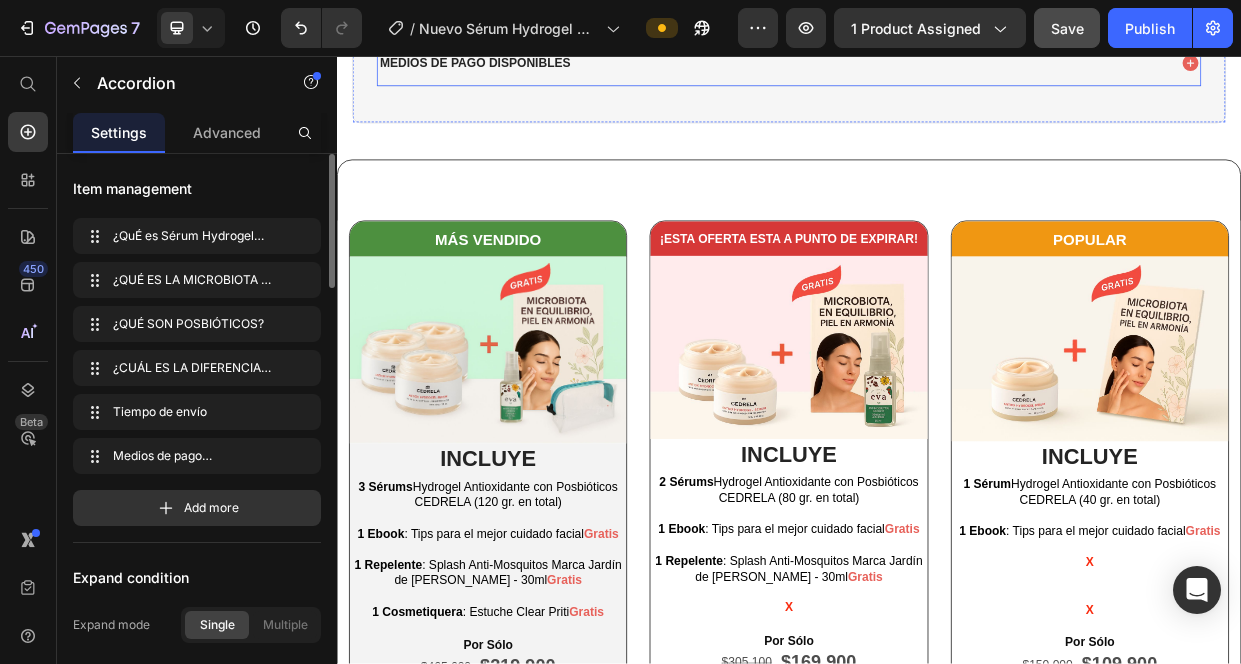 click on "¿CUÁL ES LA DIFERENCIA ENTRE [DEMOGRAPHIC_DATA] Y PRO Y [MEDICAL_DATA]?" at bounding box center (916, -86) 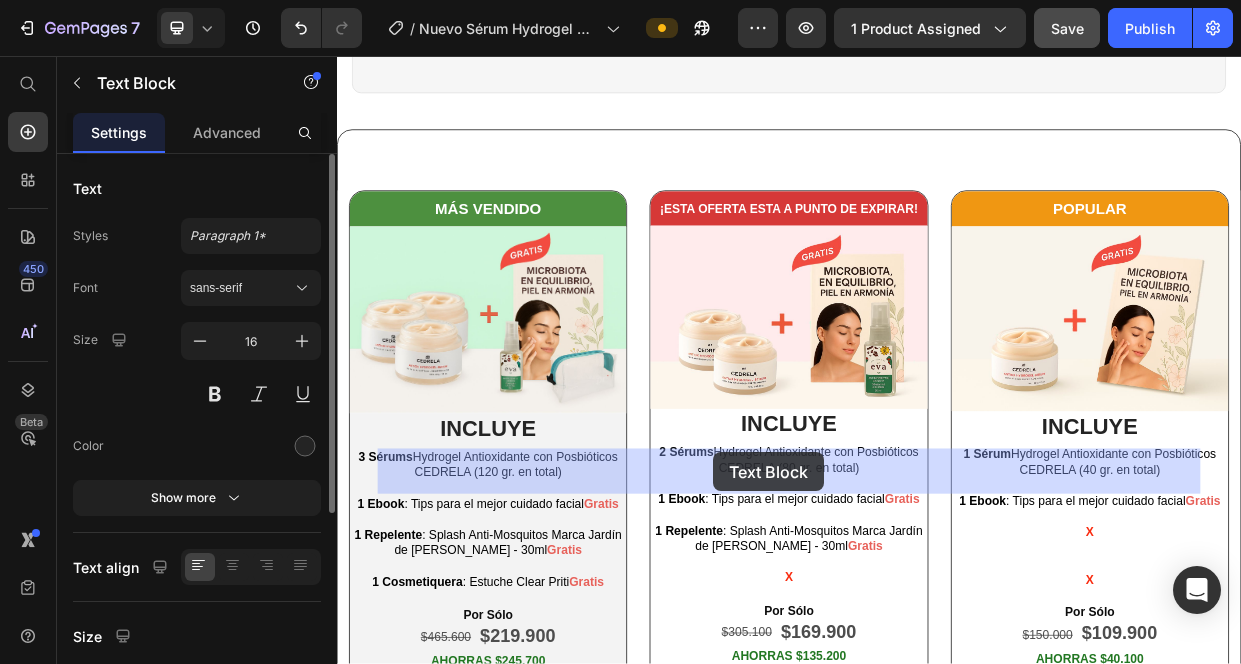drag, startPoint x: 432, startPoint y: 171, endPoint x: 835, endPoint y: 582, distance: 575.61273 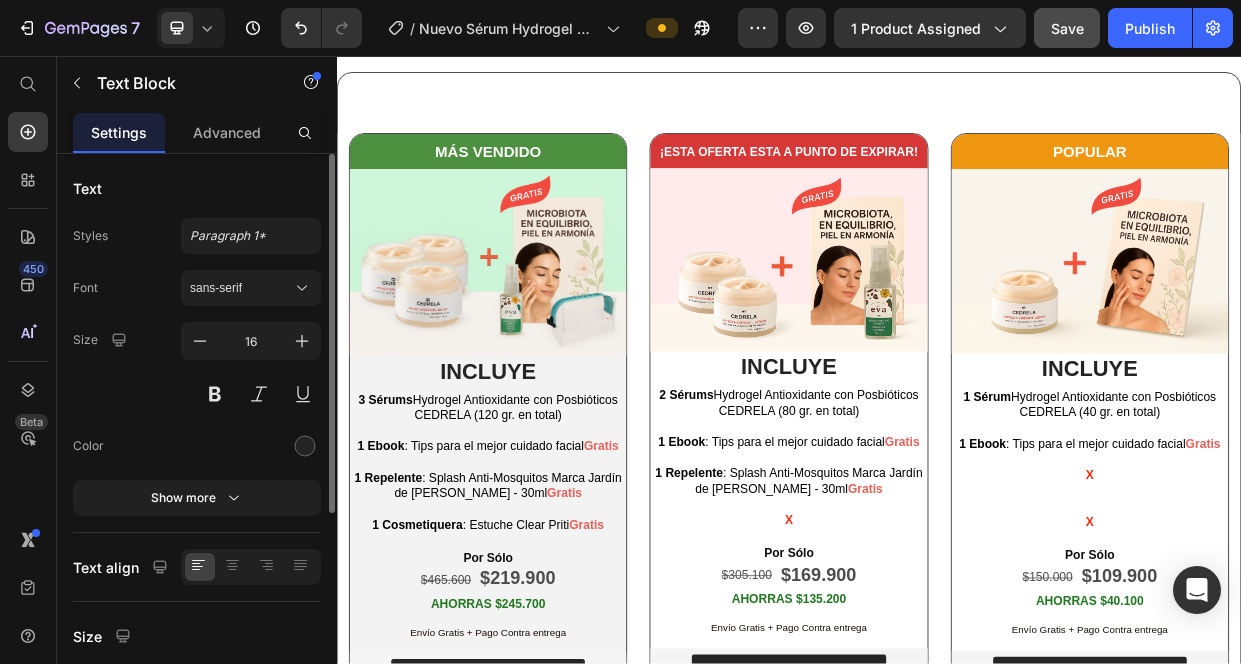 click on "¿CUÁL ES LA DIFERENCIA ENTRE [DEMOGRAPHIC_DATA] Y PRO Y [MEDICAL_DATA]?" at bounding box center (729, -318) 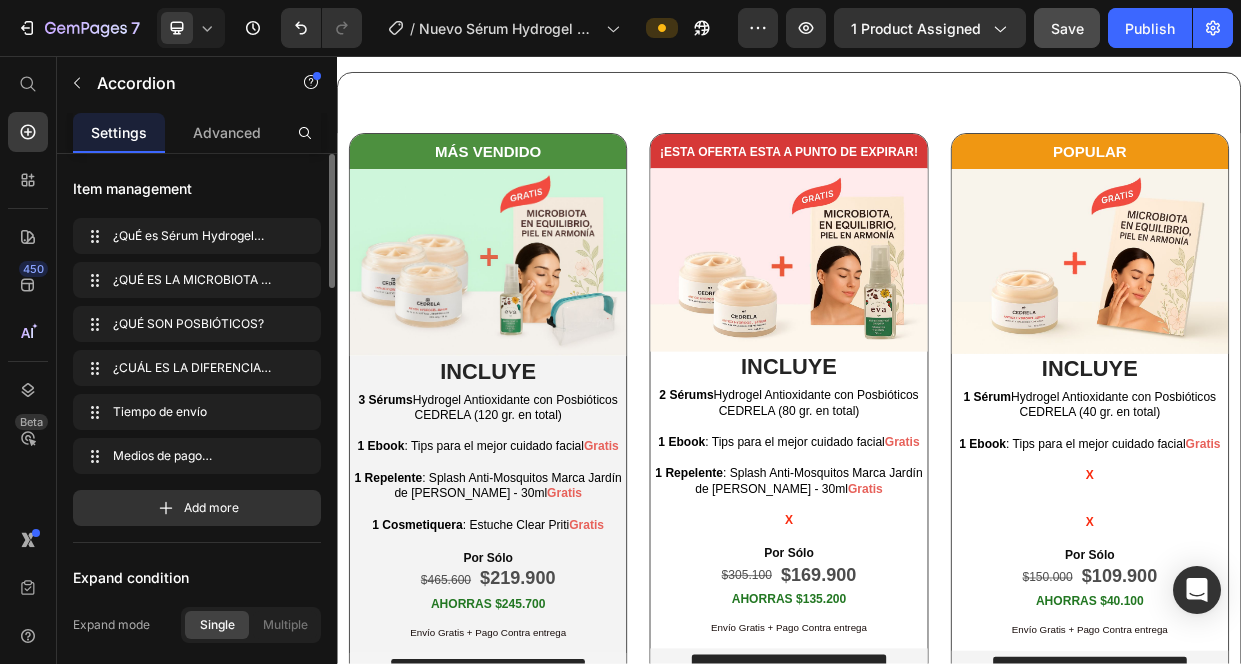 click on "¿CUÁL ES LA DIFERENCIA ENTRE [DEMOGRAPHIC_DATA] Y PRO Y [MEDICAL_DATA]?" at bounding box center [729, -318] 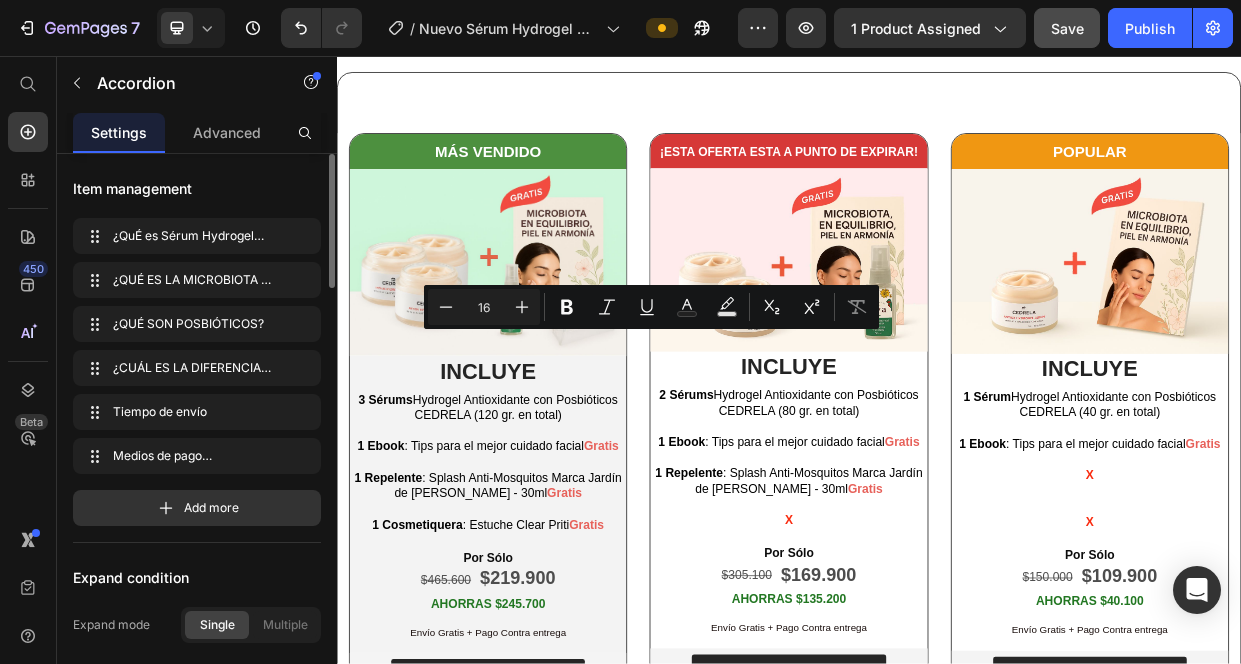 click on "Son componentes no vivos, como fragmentos de bacterias inactivadas, metabolitos o sustancias producidas por bacterias beneficiosas, ácidos grasos, enzimas, péptidos, etc. que ayudan a equilibrar la microbiota cutánea y fortalecer la función barrera de la piel. El  Hydrogel de Cedrela  contiene  Fesbione , que contiene fermentos lácticos inactivados por calor, es decir, que es un producto resultante del metabolismo bacteriano que generan beneficios para tu piel, promoviendo la generación de bacterias buenas y frenando la producción de las malas, equilibrando tu piel." at bounding box center (937, -238) 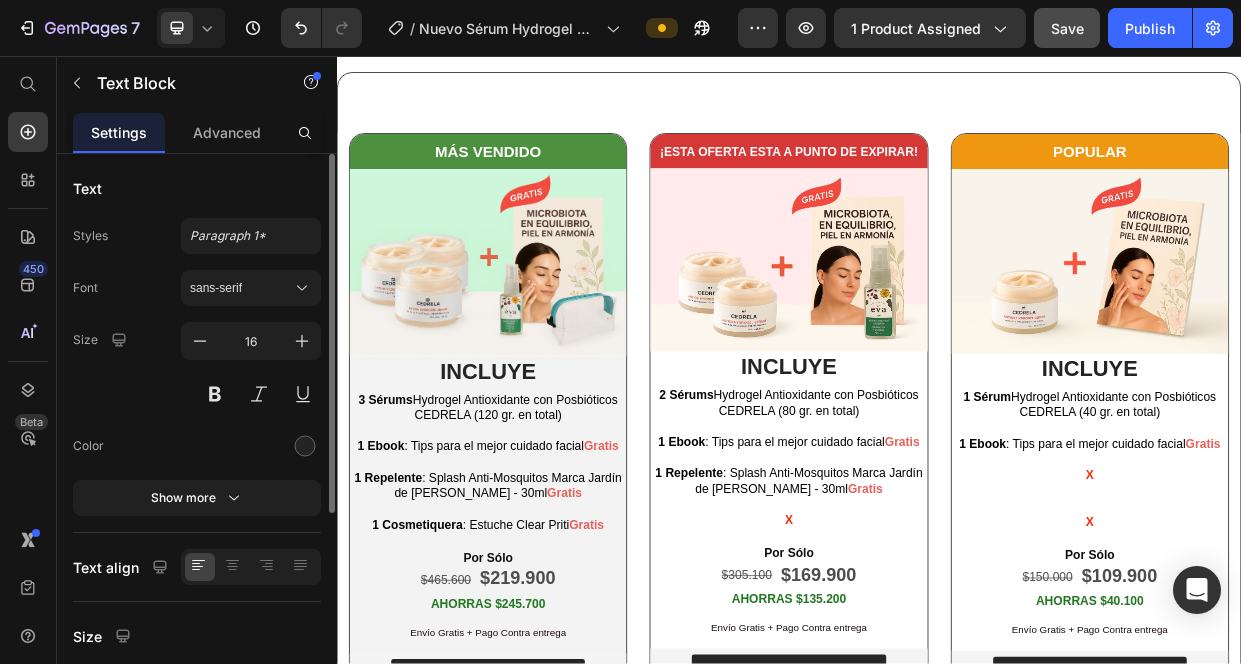 click on "Son componentes no vivos, como fragmentos de bacterias inactivadas, metabolitos o sustancias producidas por bacterias beneficiosas, ácidos grasos, enzimas, péptidos, etc. que ayudan a equilibrar la microbiota cutánea y fortalecer la función barrera de la piel. El  Hydrogel de Cedrela  contiene  Fesbione , que contiene fermentos lácticos inactivados por calor, es decir, que es un producto resultante del metabolismo bacteriano que generan beneficios para tu piel, promoviendo la generación de bacterias buenas y frenando la producción de las malas, equilibrando tu piel." at bounding box center (937, -238) 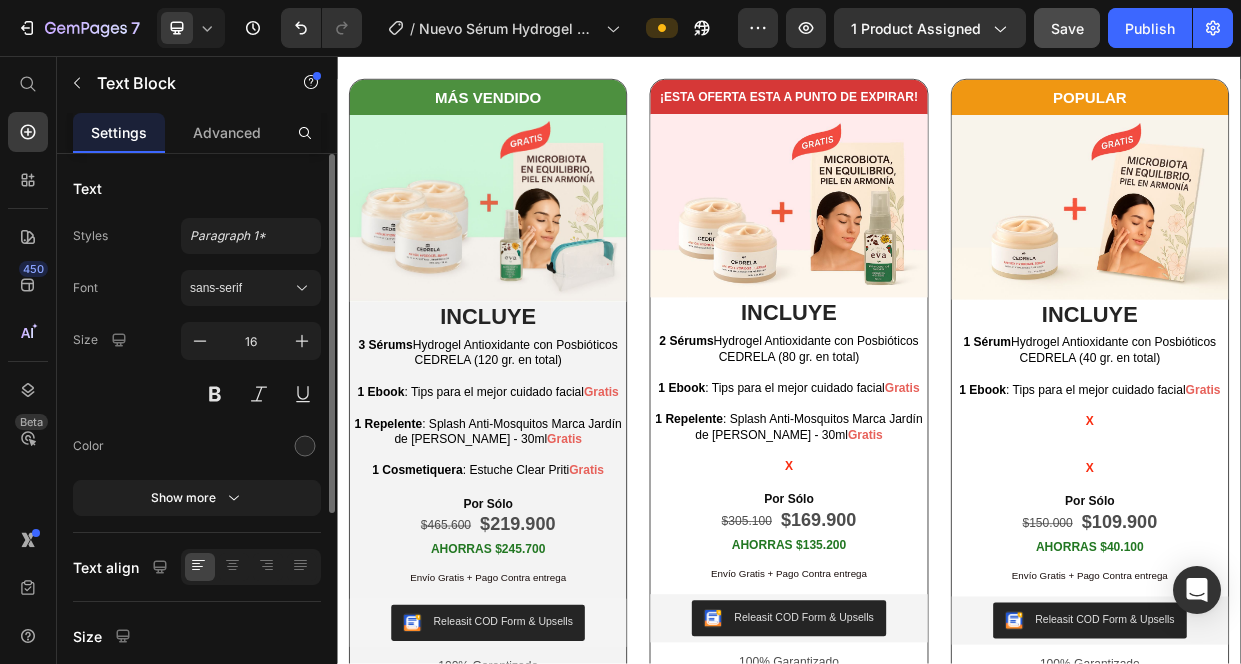 click on "La diferencia principal es que los posbióticos no contienen bacterias vivas, pero también fortalecen la salud de la piel y el organismo." at bounding box center (937, -274) 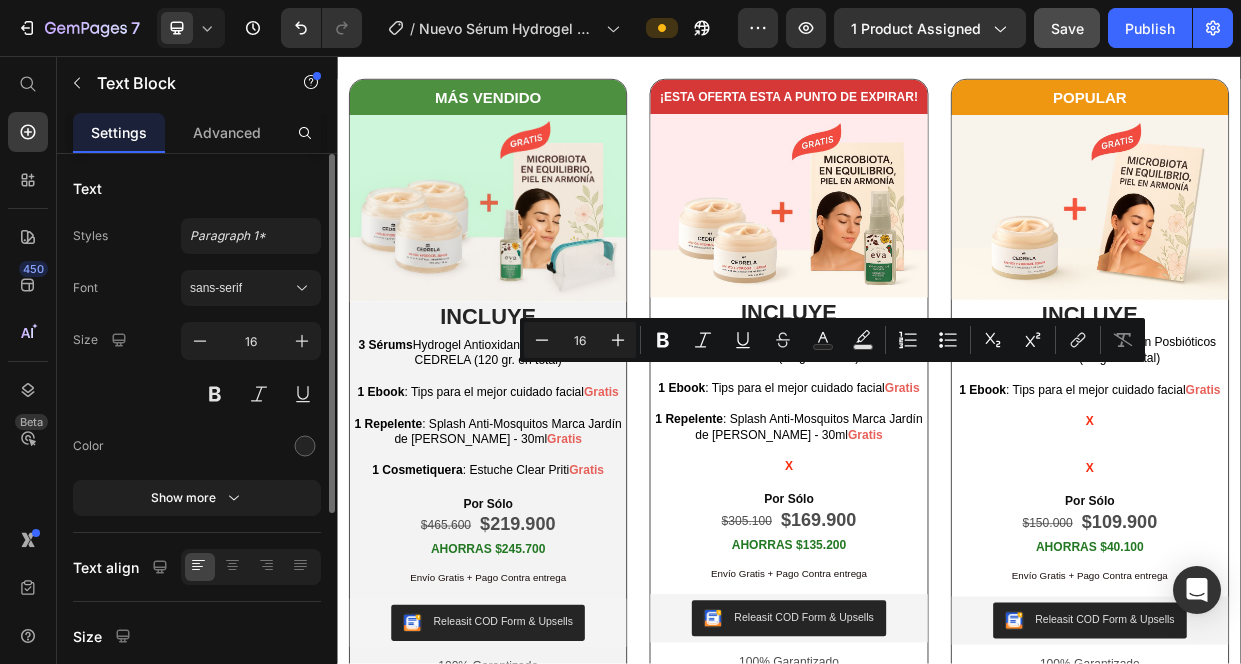 drag, startPoint x: 1166, startPoint y: 476, endPoint x: 1174, endPoint y: 493, distance: 18.788294 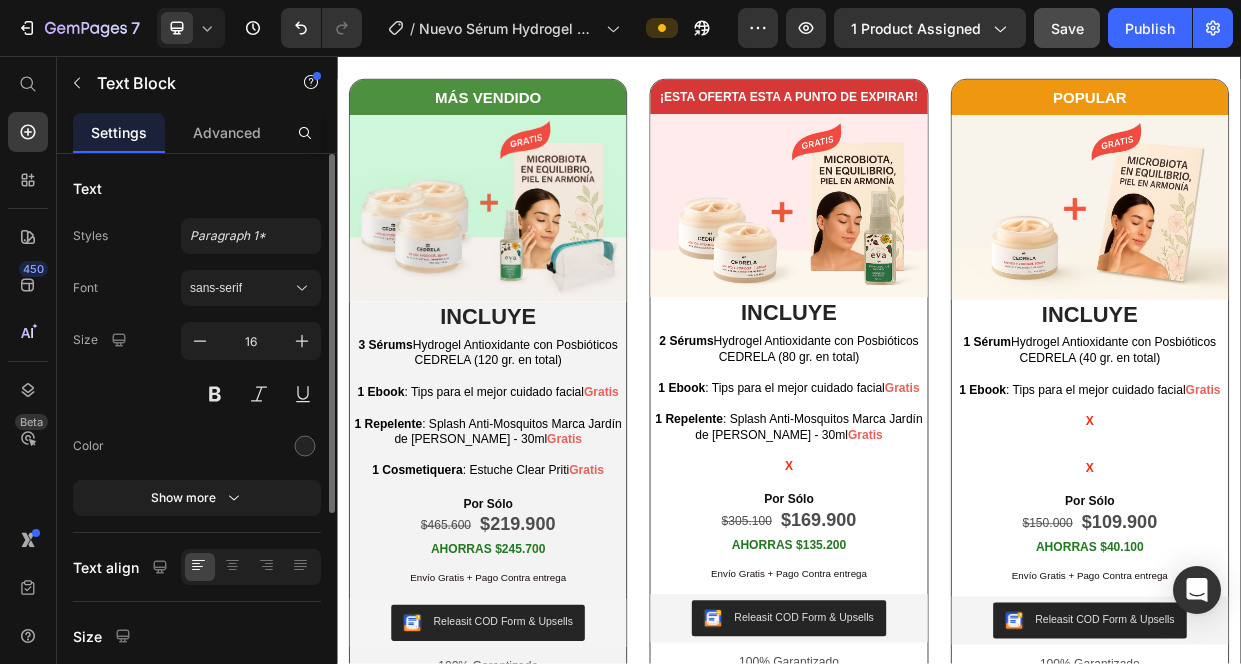click on "Los 3 fo La diferencia principal es que los posbióticos no contienen bacterias vivas, con lo cual pero también fortalecen la salud de la piel y el organismo." at bounding box center [937, -274] 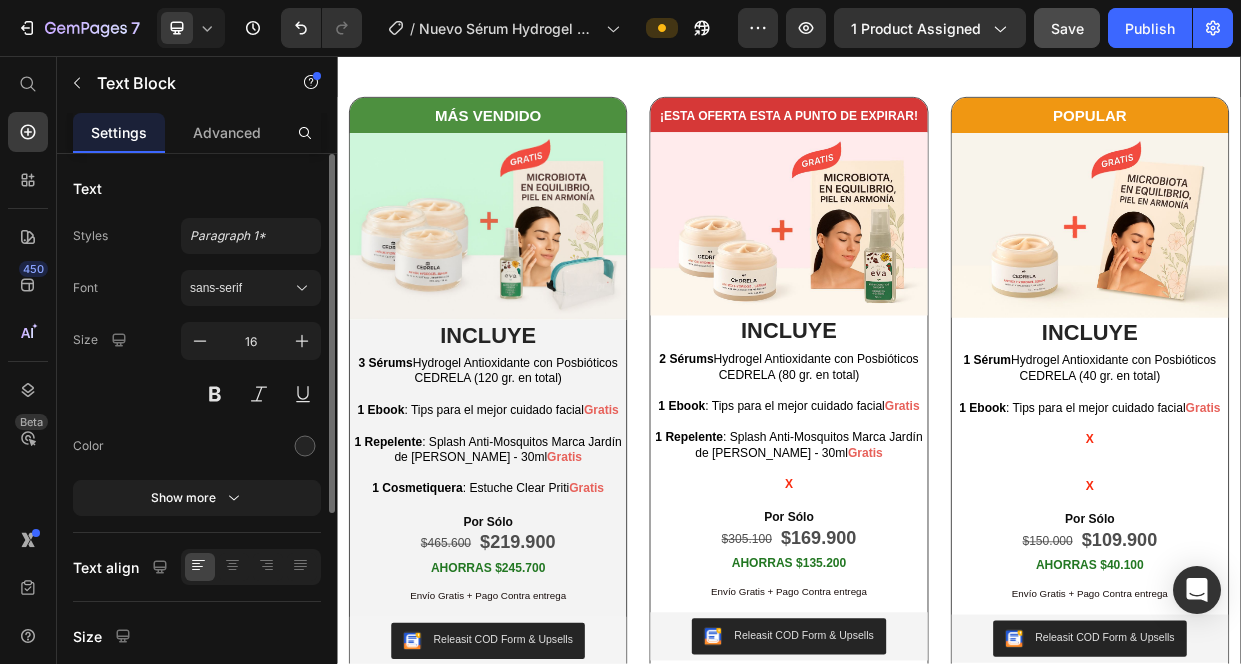 click on "Los 3 fortalecen la salud de la piel, pero la diferencia principal es que los posbióticos no contienen bacterias vivas, con lo cual pero también fortalecen la salud de la piel y el organismo." at bounding box center [937, -262] 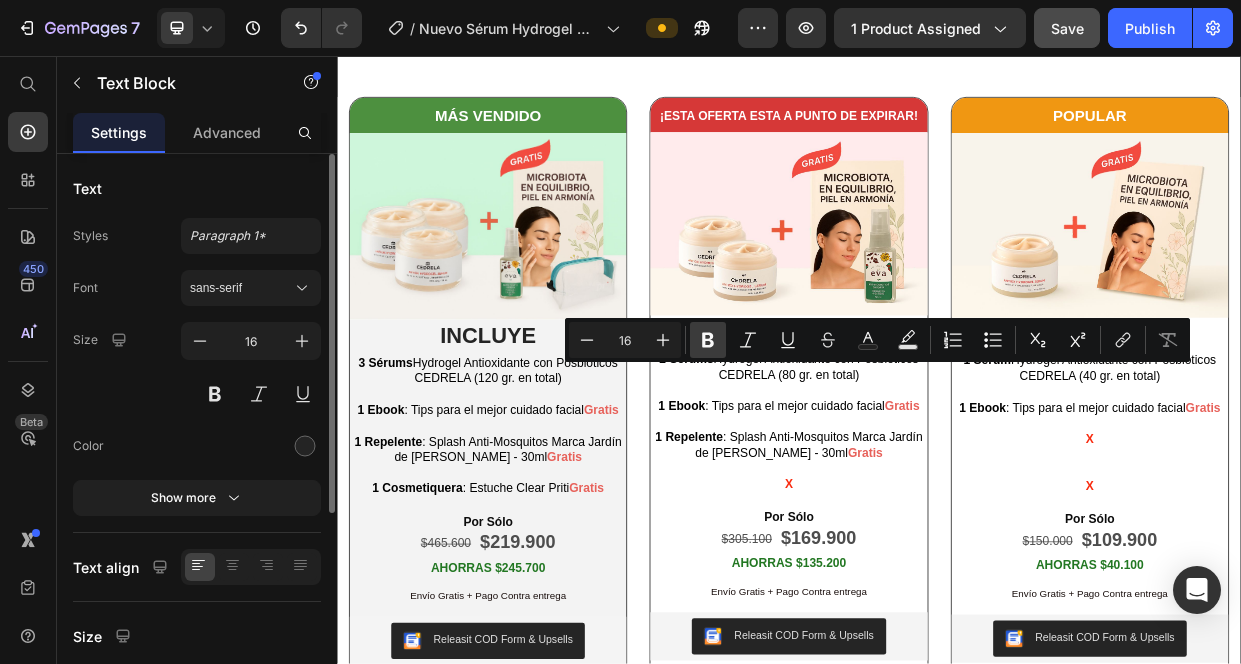 click 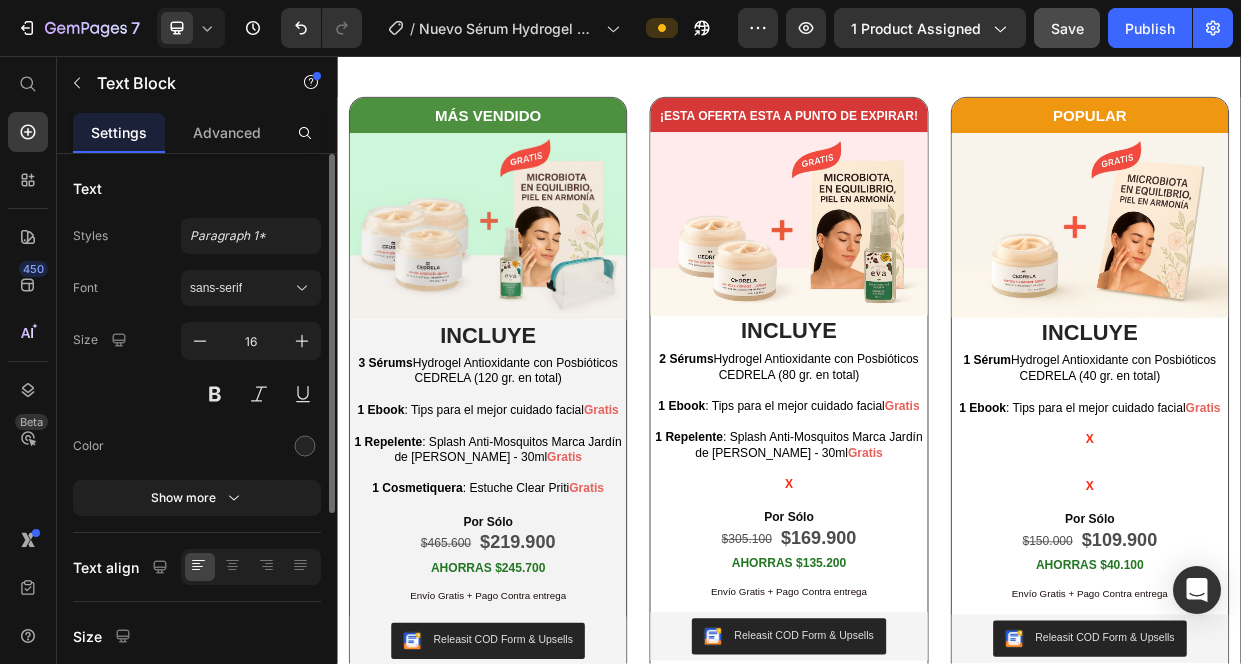 click on "Los 3 fortalecen la salud de la piel, pero la diferencia principal es que los  posbióticos  no contienen bacterias vivas, con lo cual pero también fortalecen la salud de la piel y el organismo." at bounding box center [937, -262] 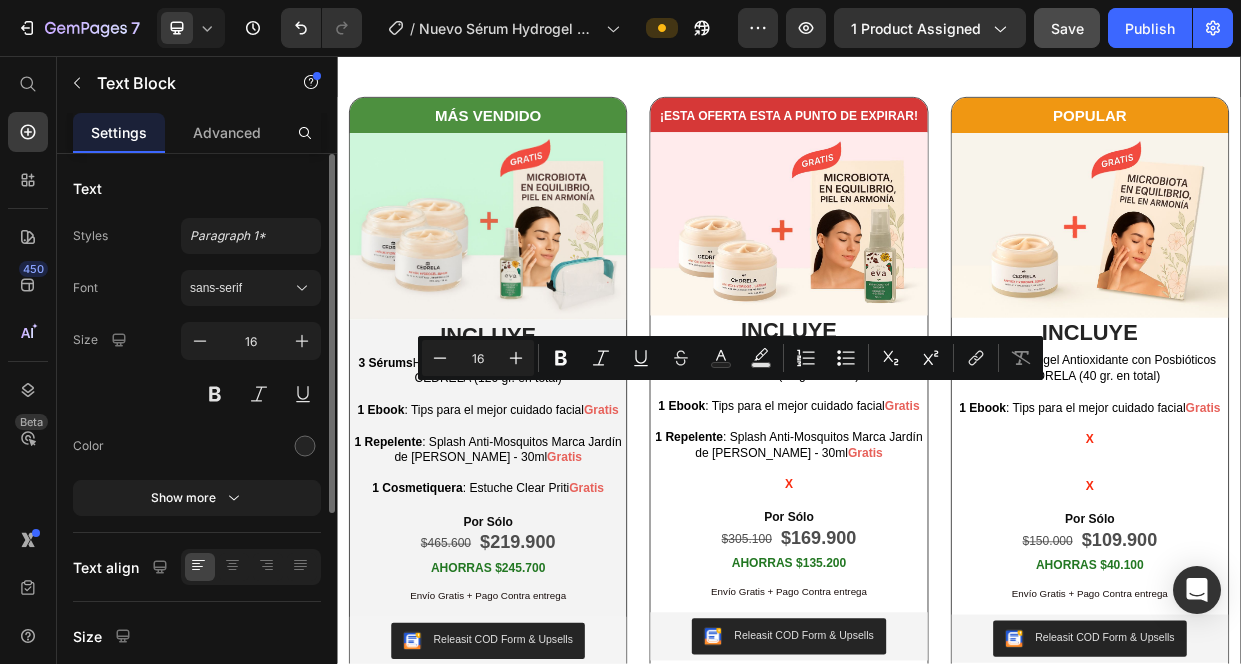 drag, startPoint x: 1008, startPoint y: 496, endPoint x: 551, endPoint y: 503, distance: 457.05362 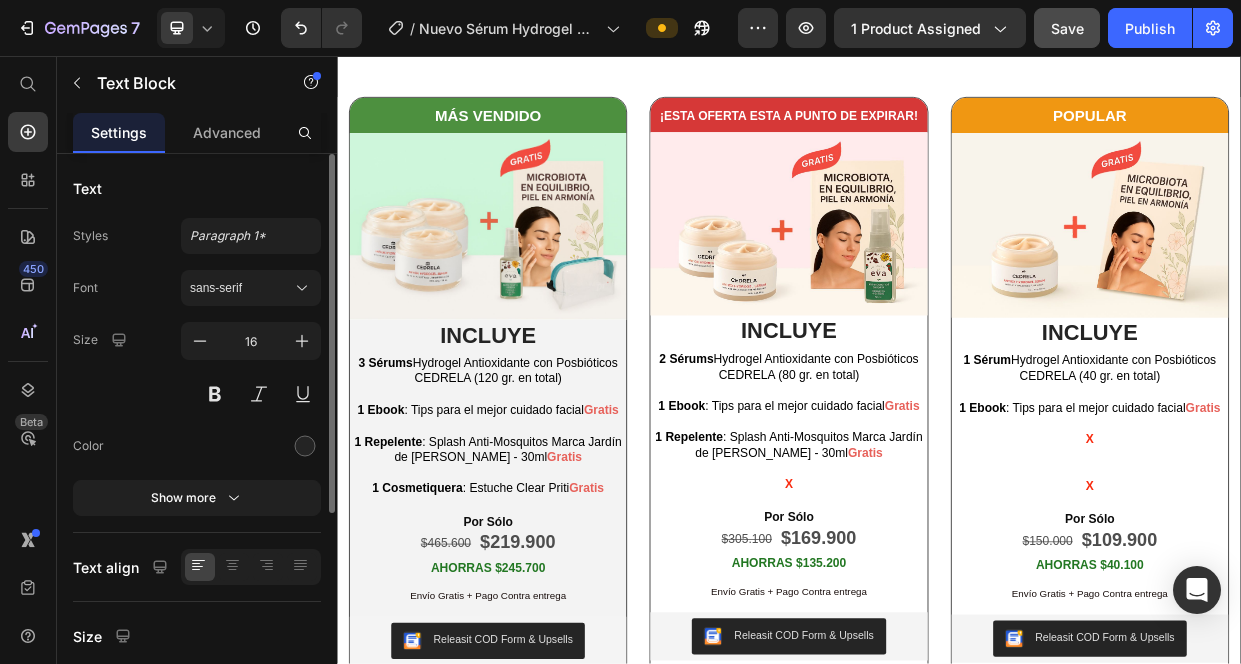click on "Los 3 fortalecen la salud de la piel, pero la diferencia principal es que los  posbióticos  NO contienen bacterias vivas, con lo cual, son mucho más estables y duraderos en el tiempo." at bounding box center [937, -262] 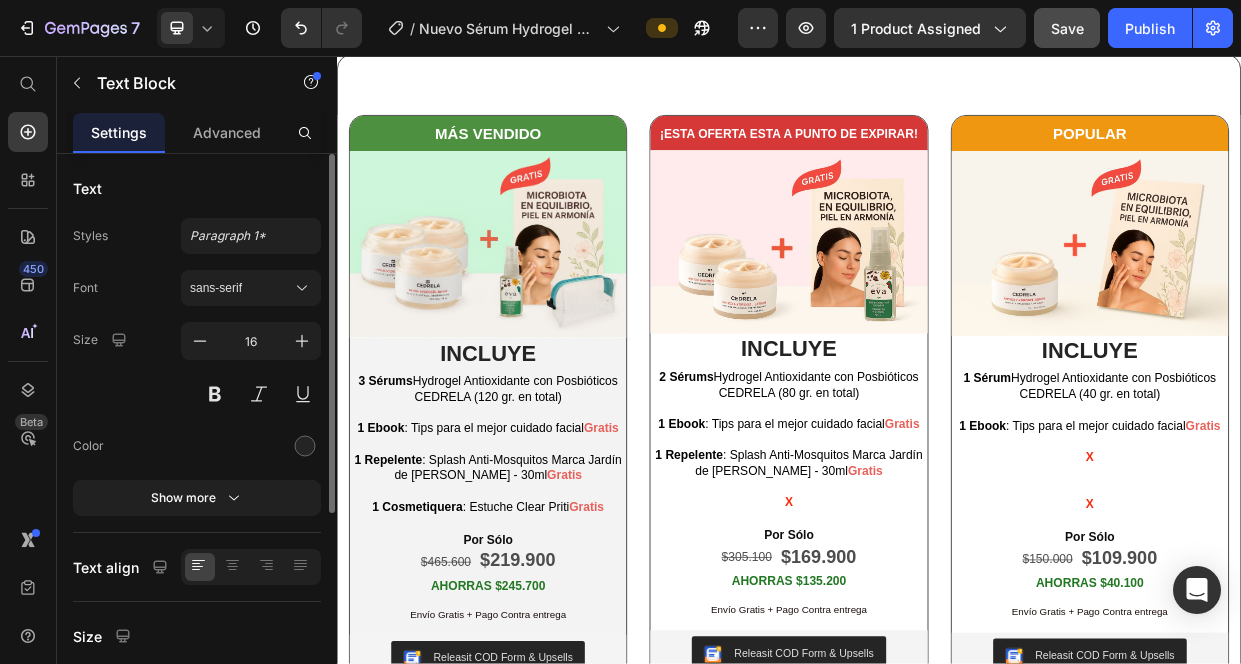 click on "Los [MEDICAL_DATA] son ingredientes que alimentan a las bacterias buenas. los probióticos son microorganismos vivos que ayudan a equilibrar la microbiotaLos 3 fortalecen la salud de la piel, pero la diferencia principal es que los  posbióticos  NO contienen bacterias vivas, con lo cual, son mucho más estables y duraderos en el tiempo." at bounding box center [937, -250] 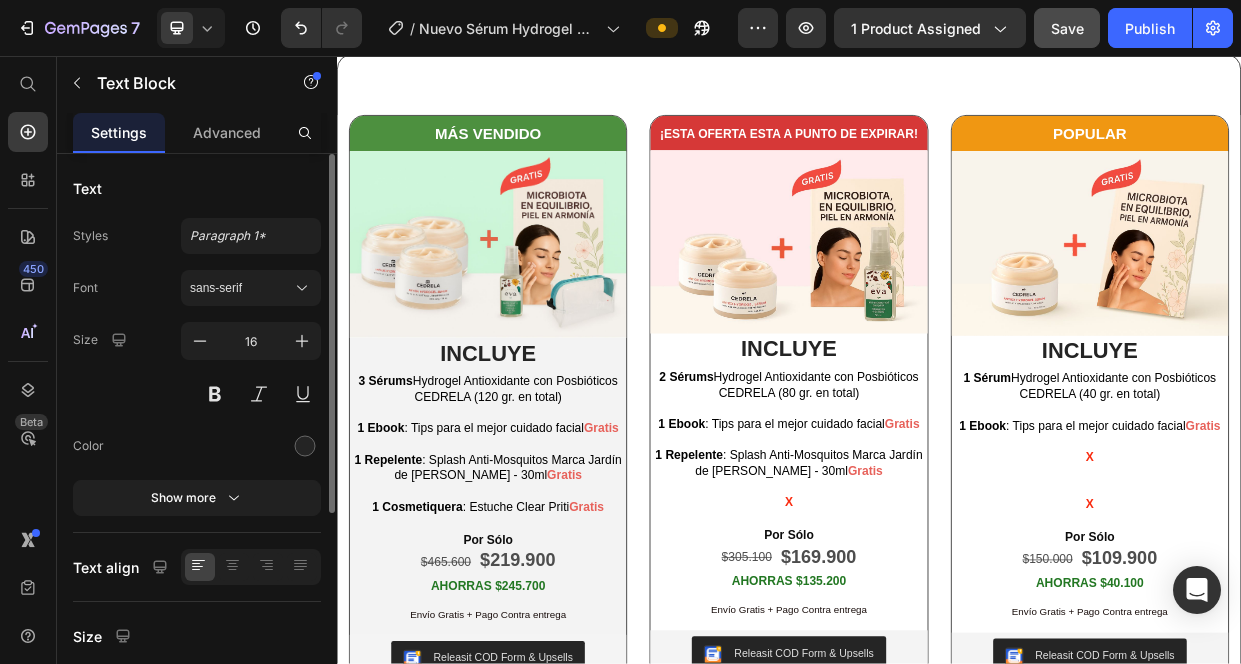 click on "Los [MEDICAL_DATA] son ingredientes que alimentan a las bacterias buenas. Los probióticos son microorganismos vivos que ayudan a equilibrar la microbiotaLos 3 fortalecen la salud de la piel, pero la diferencia principal es que los  posbióticos  NO contienen bacterias vivas, con lo cual, son mucho más estables y duraderos en el tiempo." at bounding box center (937, -250) 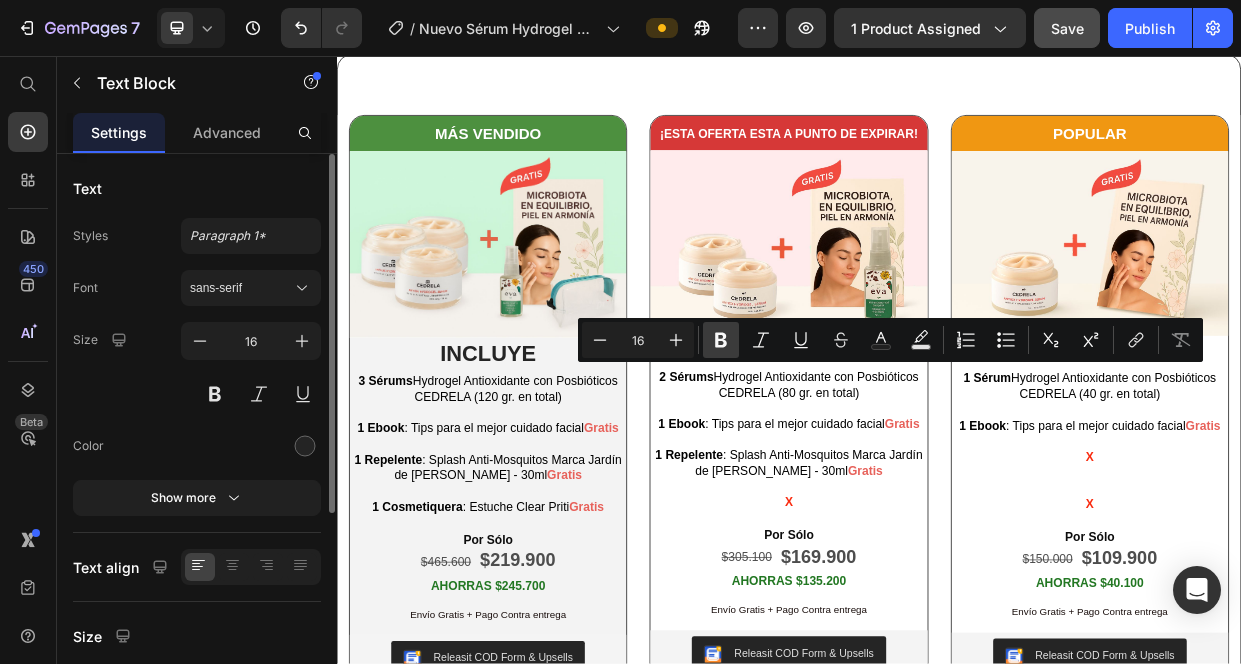 click 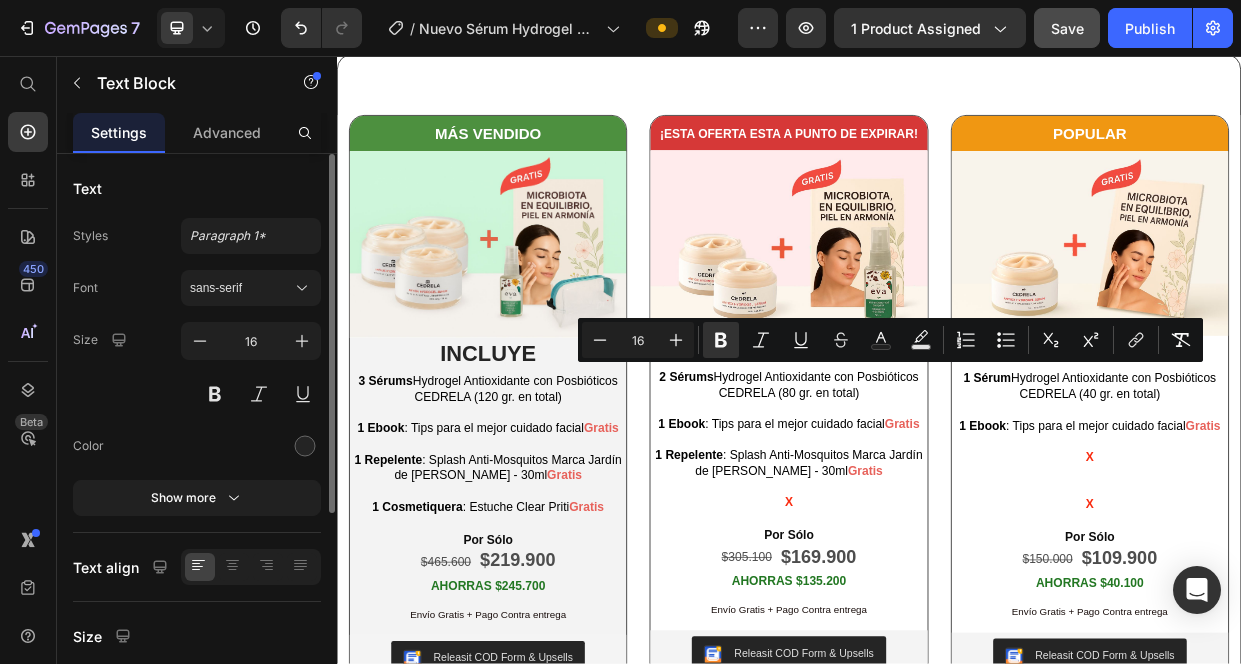 click on "Los [MEDICAL_DATA] son ingredientes que alimentan a las bacterias buenas. Los  probióticos  son microorganismos vivos que ayudan a equilibrar la microbiotaLos 3 fortalecen la salud de la piel, pero la diferencia principal es que los  posbióticos  NO contienen bacterias vivas, con lo cual, son mucho más estables y duraderos en el tiempo." at bounding box center (937, -250) 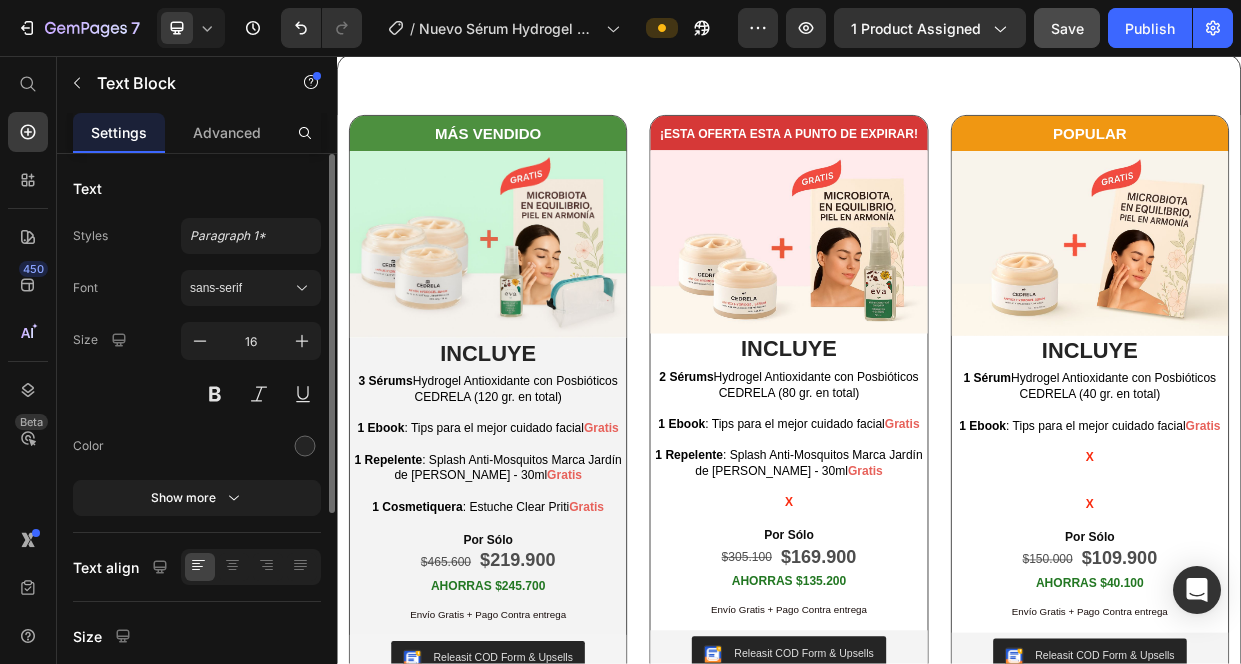 click on "Los [MEDICAL_DATA] son ingredientes que alimentan a las bacterias buenas. Los  probióticos  son microorganismos vivos que ayudan a equilibrar la microbiotaLos 3 fortalecen la salud de la piel, pero la diferencia principal es que los  posbióticos  NO contienen bacterias vivas, con lo cual, son mucho más estables y duraderos en el tiempo." at bounding box center [937, -250] 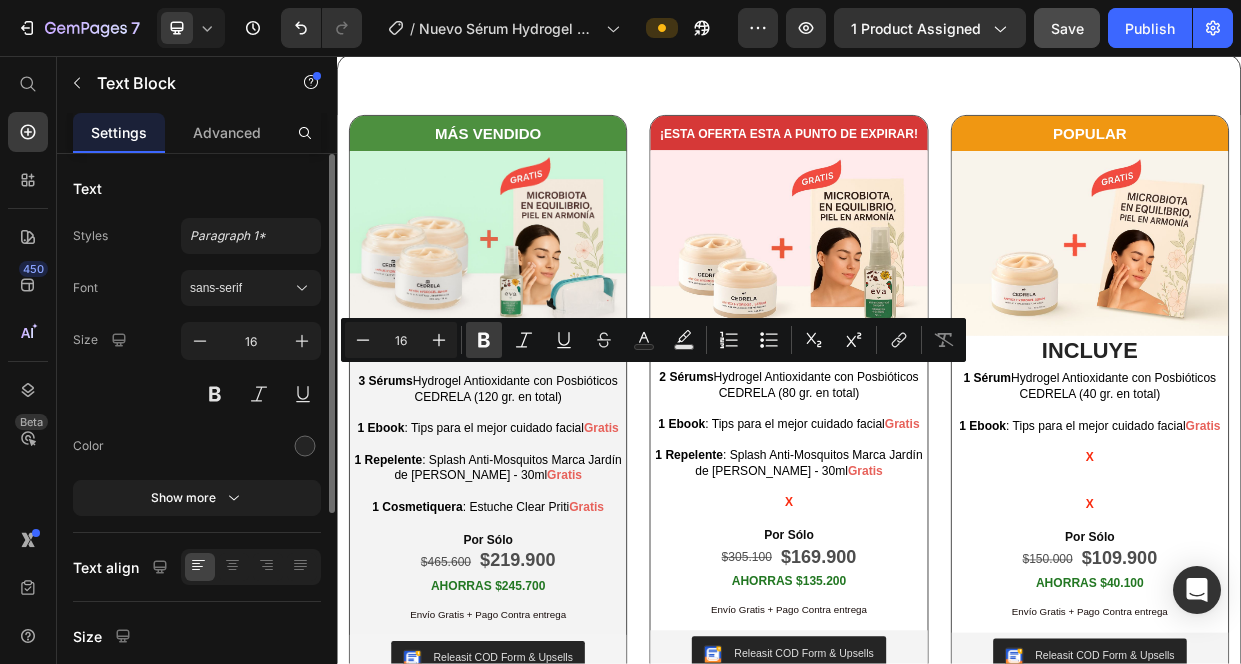 click 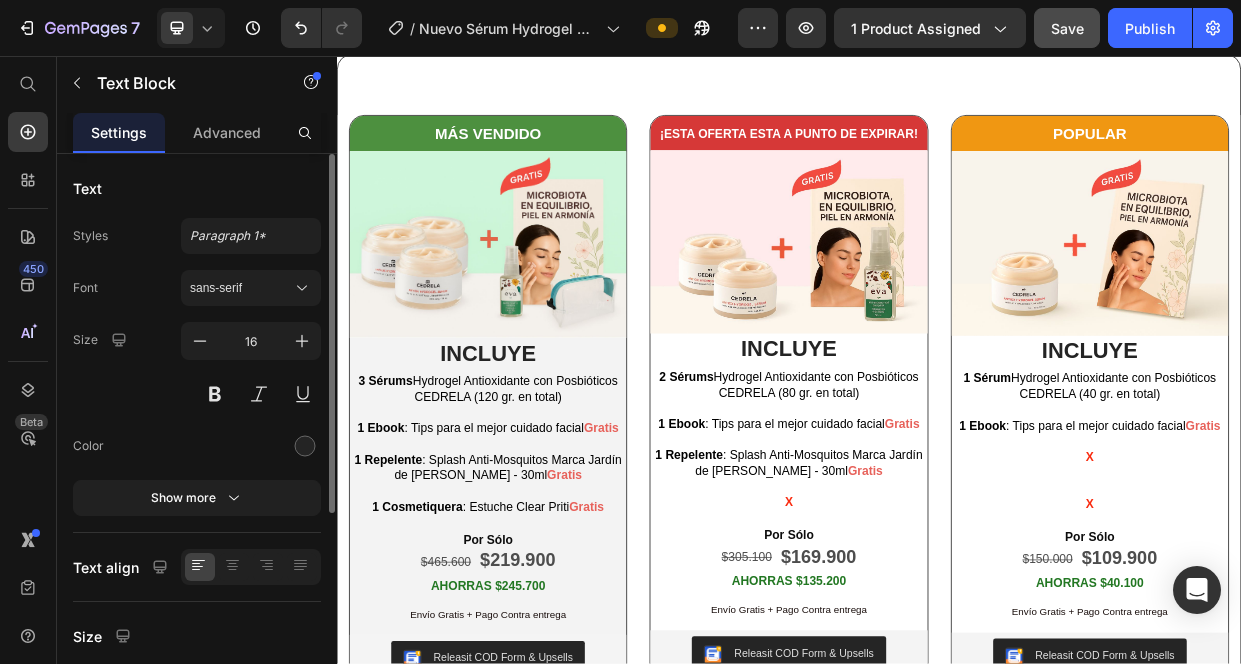 click on "Los  [MEDICAL_DATA]  son ingredientes que alimentan a las bacterias buenas. Los  probióticos  son microorganismos vivos que ayudan a equilibrar la microbiotaLos 3 fortalecen la salud de la piel, pero la diferencia principal es que los  posbióticos  NO contienen bacterias vivas, con lo cual, son mucho más estables y duraderos en el tiempo." at bounding box center (937, -250) 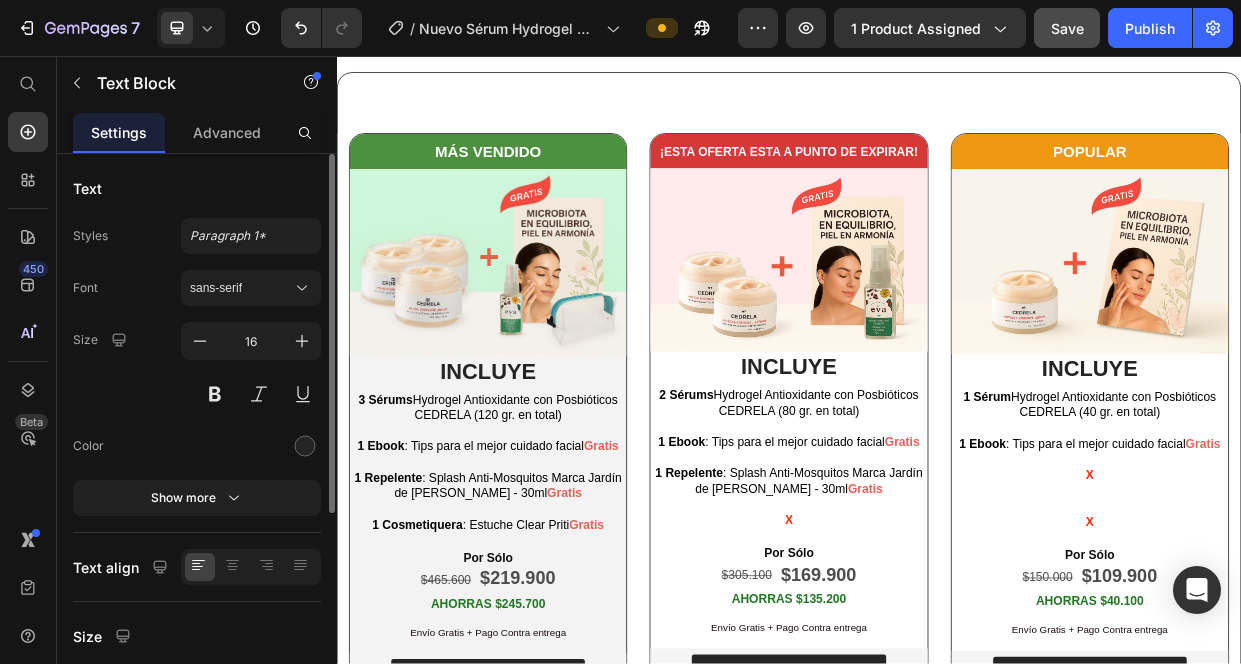 click on "Los  [MEDICAL_DATA]  son ingredientes que alimentan a las bacterias buenas. Los  probióticos  son microorganismos vivos que ayudan a equilibrar la microbiota. los posbióticos son los compuestos beneficiosos que resultan de la actividad de esas bacterias, como enzimas o ácidos grasos.Los 3 fortalecen la salud de la piel, pero la diferencia principal es que los  posbióticos  NO contienen bacterias vivas, con lo cual, son mucho más estables y duraderos en el tiempo." at bounding box center [937, -238] 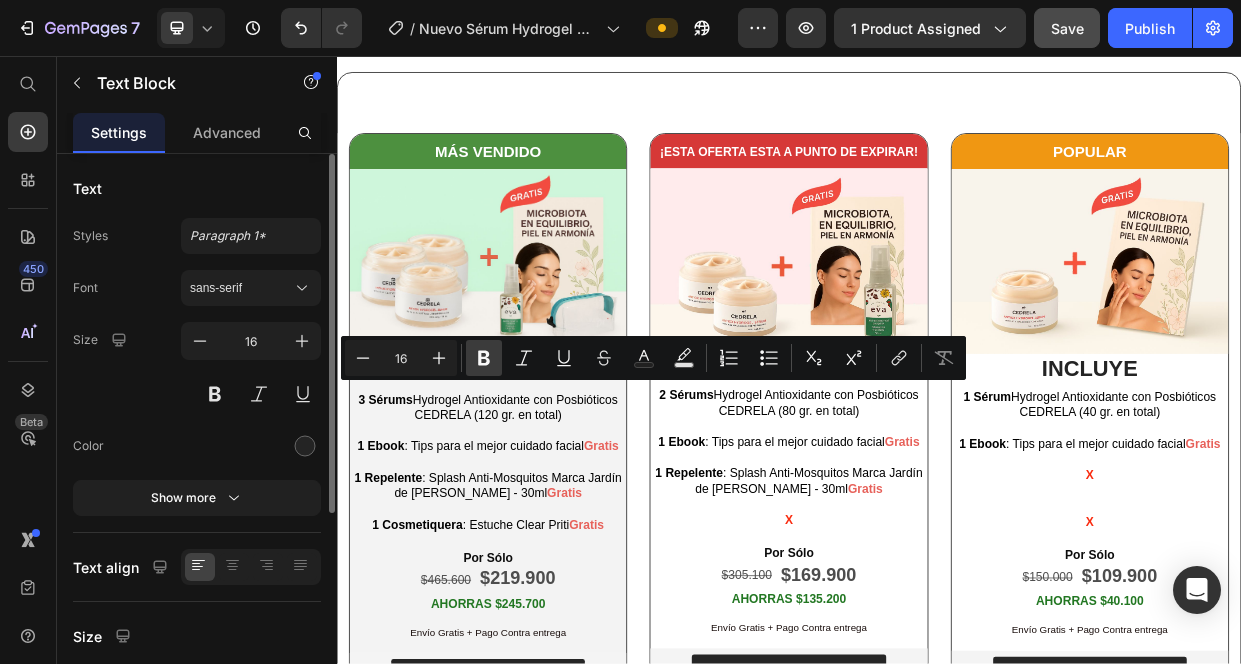 click 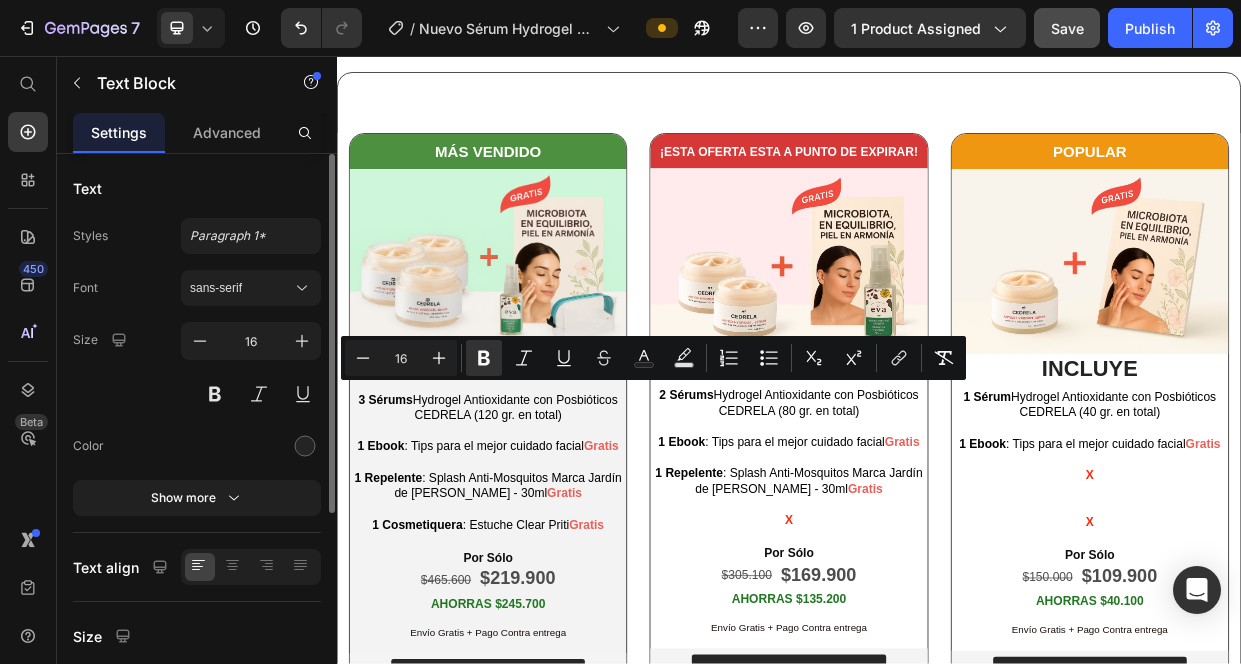 click on "Los  [MEDICAL_DATA]  son ingredientes que alimentan a las bacterias buenas. Los  probióticos  son microorganismos vivos que ayudan a equilibrar la microbiota. Los  posbióticos  son los compuestos beneficiosos que resultan de la actividad de esas bacterias, como enzimas o ácidos grasos.Los 3 fortalecen la salud de la piel, pero la diferencia principal es que los  posbióticos  NO contienen bacterias vivas, con lo cual, son mucho más estables y duraderos en el tiempo." at bounding box center (937, -238) 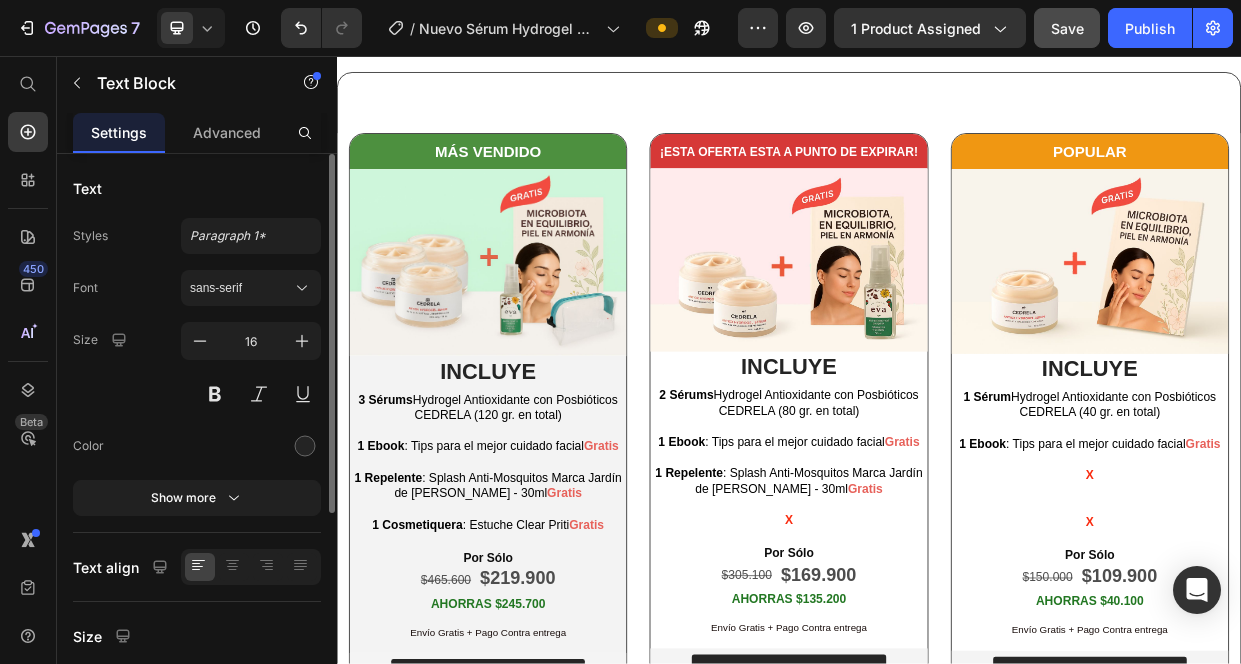 click on "Los  [MEDICAL_DATA]  son ingredientes que alimentan a las bacterias buenas. Los  probióticos  son microorganismos vivos que ayudan a equilibrar la microbiota. Los  posbióticos  son los compuestos beneficiosos que resultan de la actividad de esas bacterias, como enzimas o ácidos grasos.Los 3 fortalecen la salud de la piel, pero la diferencia principal es que los  posbióticos  NO contienen bacterias vivas, con lo cual, son mucho más estables y duraderos en el tiempo." at bounding box center (937, -238) 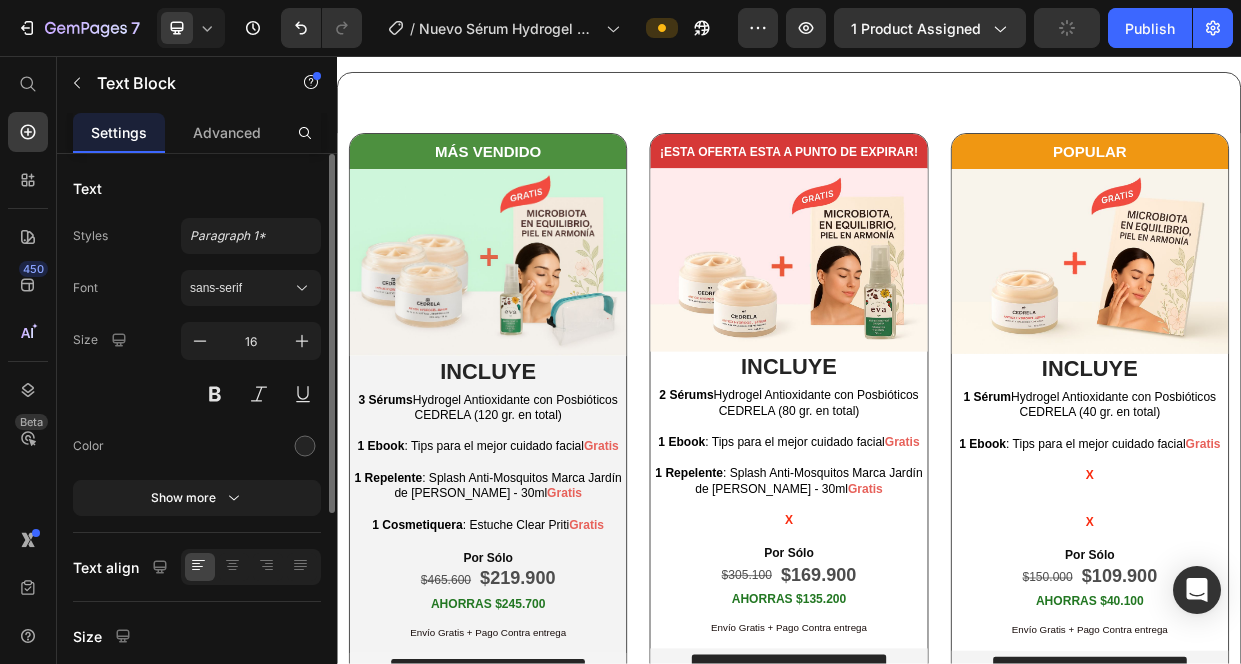 click on "¿QUÉ SON POSBIÓTICOS?" at bounding box center (916, -393) 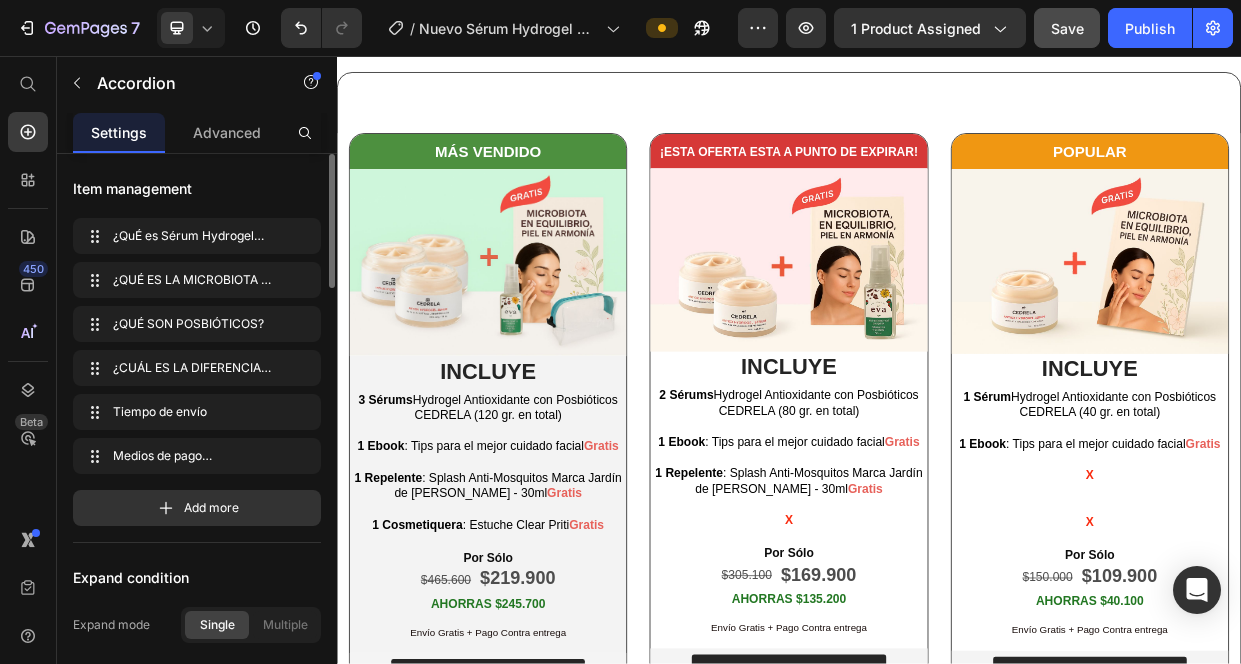 click on "¿CUÁL ES LA DIFERENCIA ENTRE [DEMOGRAPHIC_DATA] Y PRO Y [MEDICAL_DATA]?" at bounding box center [916, -202] 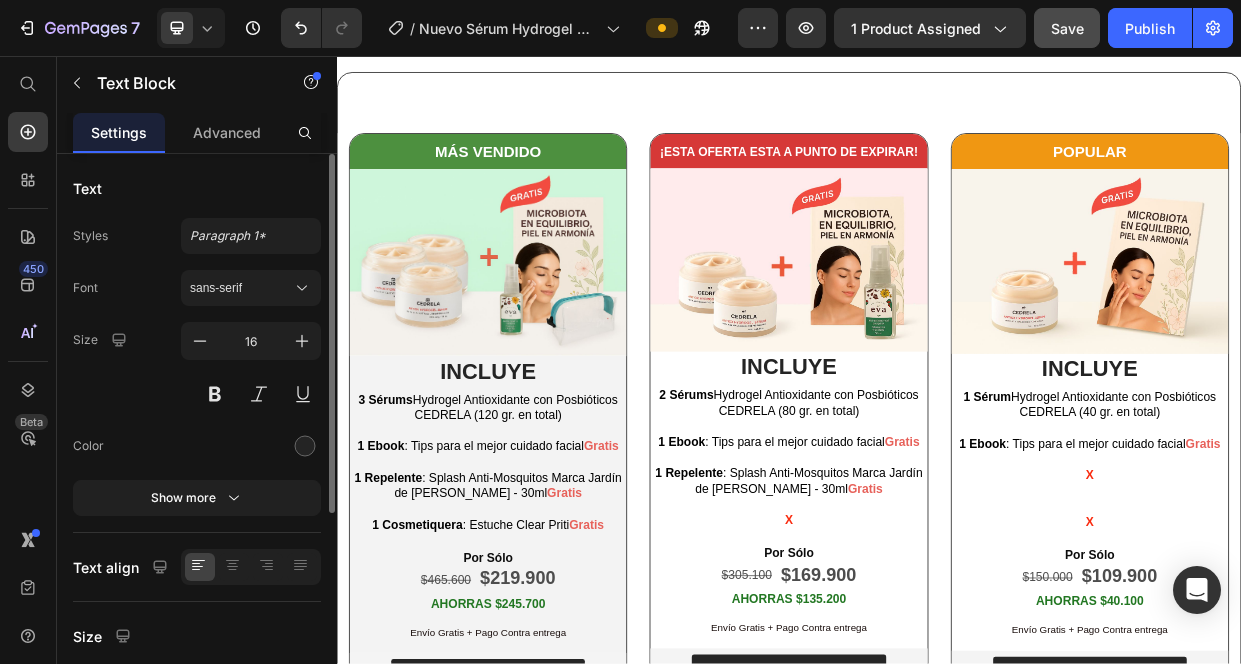 click on "Los  [MEDICAL_DATA]  son ingredientes que alimentan a las bacterias buenas. Los  probióticos  son microorganismos vivos que ayudan a equilibrar la microbiota. Los  posbióticos  son los compuestos beneficiosos que resultan de la actividad de esas bacterias, como enzimas o ácidos grasos.Los 3 fortalecen la salud de la piel, pero la diferencia principal es que los  posbióticos  NO contienen bacterias vivas, con lo cual, son mucho más estables y duraderos en el tiempo." at bounding box center (937, -238) 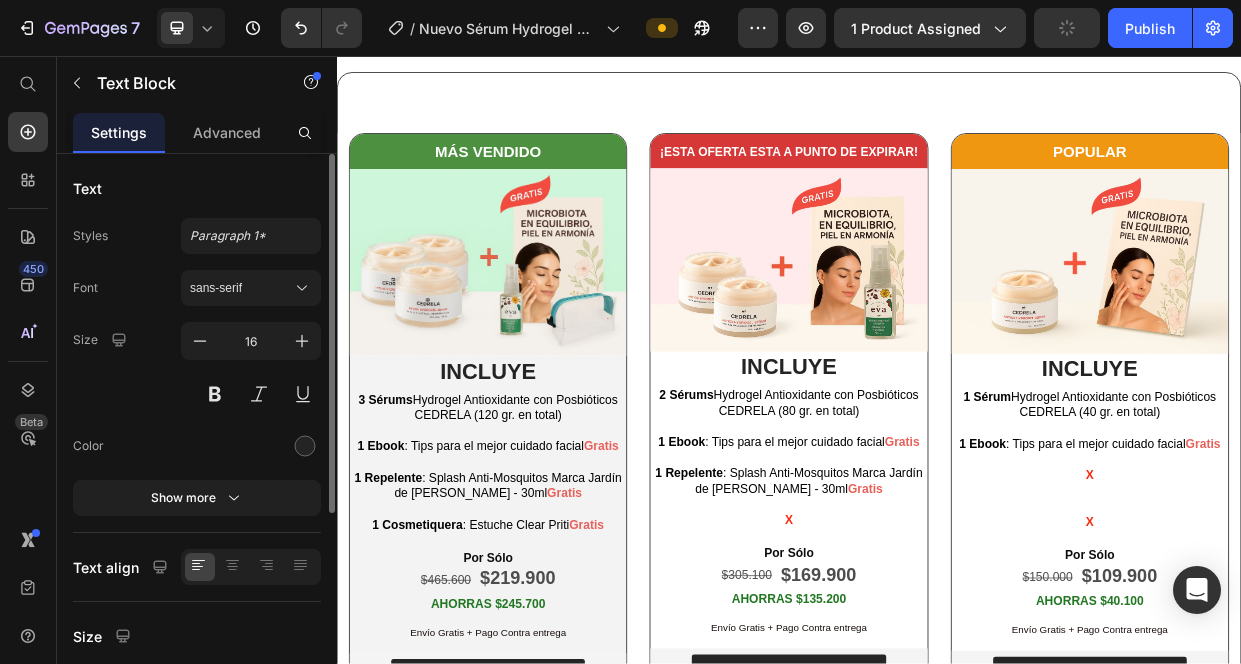 drag, startPoint x: 1003, startPoint y: 503, endPoint x: 797, endPoint y: 505, distance: 206.0097 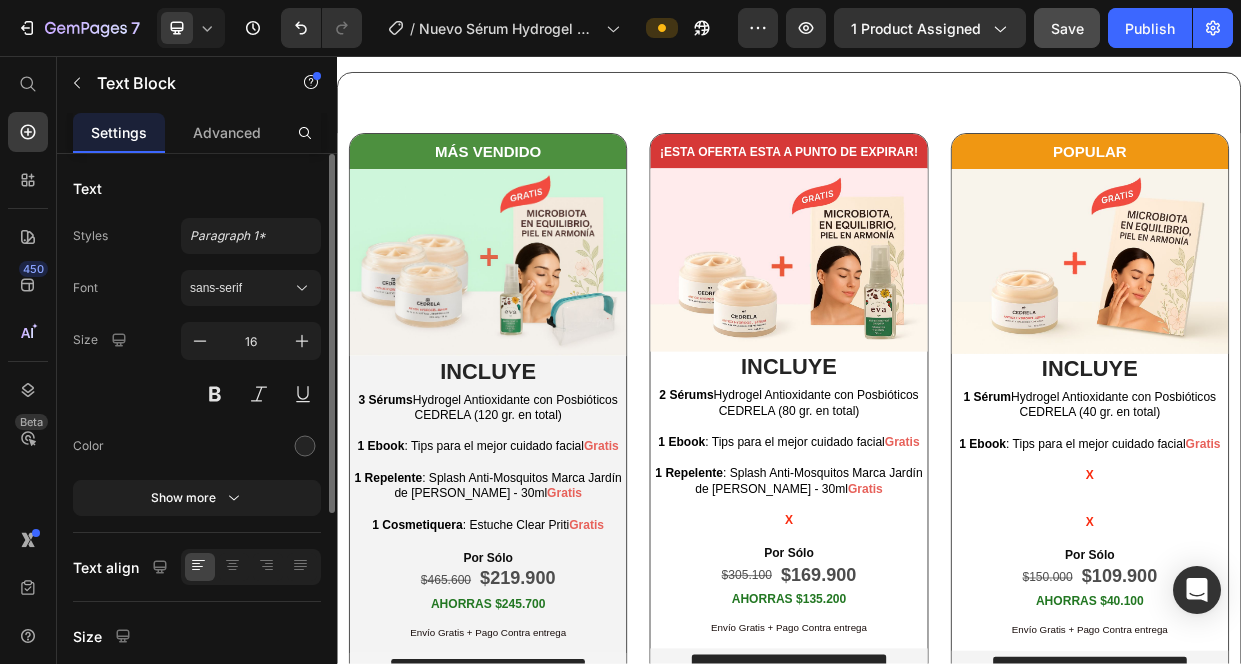 click on "Los  [MEDICAL_DATA]  son ingredientes que alimentan a las bacterias buenas. Los  probióticos  son microorganismos vivos que ayudan a equilibrar la microbiota. Los  posbióticos  son componentes no vivos que resultan de la actividad de esas bacterias, como enzimas o ácidos grasos.Los 3 fortalecen la salud de la piel, pero la diferencia principal es que los  posbióticos  NO contienen bacterias vivas, con lo cual, son mucho más estables y duraderos en el tiempo." at bounding box center (937, -238) 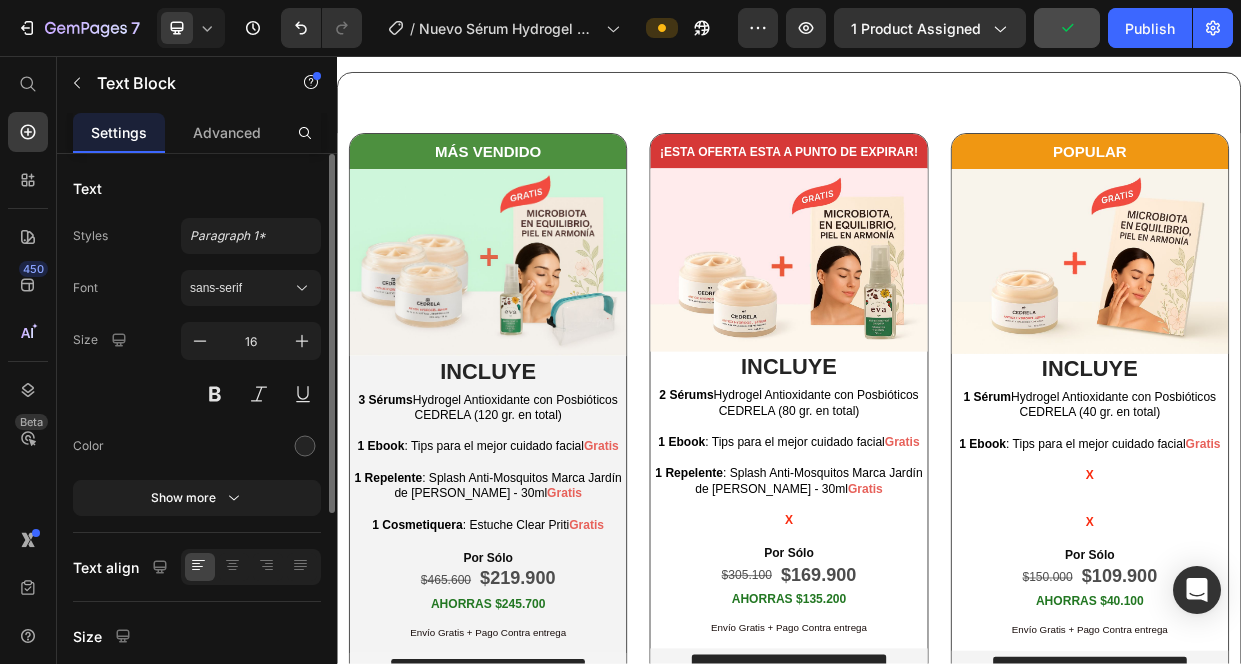 click on "Los  [MEDICAL_DATA]  son ingredientes que alimentan a las bacterias buenas. Los  probióticos  son microorganismos vivos que ayudan a equilibrar la microbiota. Los  posbióticos  son componentes no vivos que resultan de la actividad de esas bacterias, como enzimas o ácidos grasos. Los 3 fortalecen la salud de la piel, pero la diferencia principal es que los  posbióticos  NO contienen bacterias vivas, con lo cual, son mucho más estables y duraderos en el tiempo." at bounding box center (937, -238) 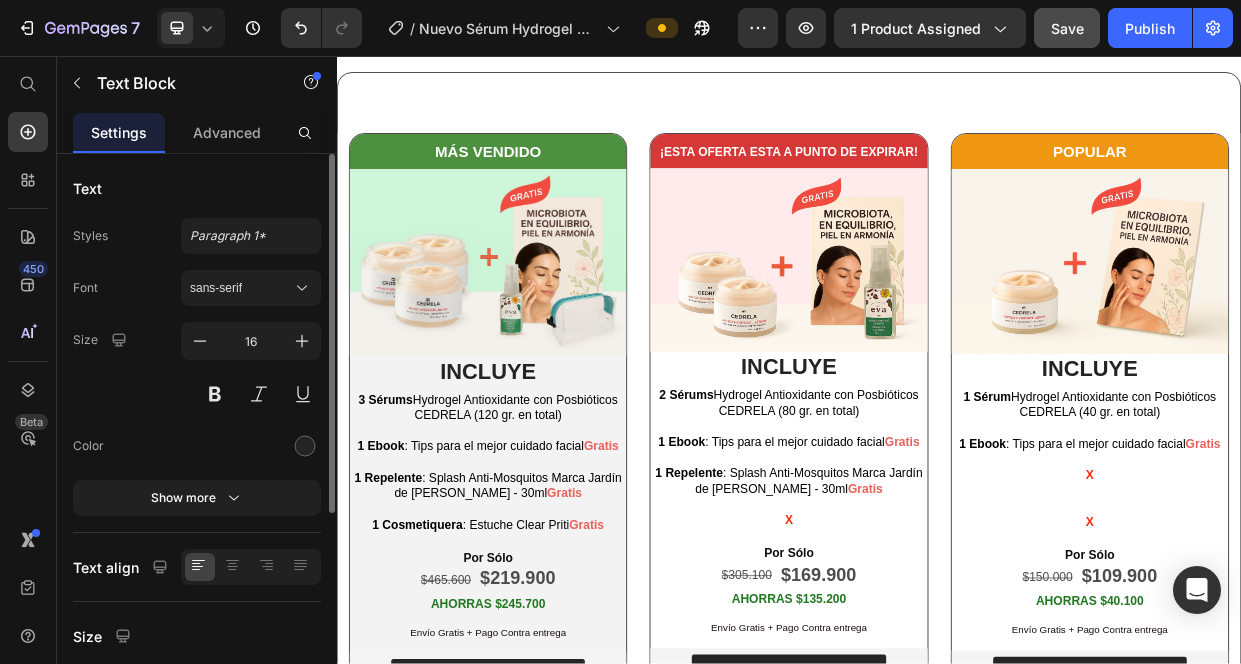 click on "Los  [MEDICAL_DATA]  son ingredientes que alimentan a las bacterias buenas. Los  probióticos  son microorganismos vivos que ayudan a equilibrar la microbiota. Los  posbióticos  son componentes no vivos que resultan de la actividad de esas bacterias, como enzimas o ácidos grasos. Los 3 fortalecen la salud de la piel, pero su diferencia principal es que los  posbióticos  NO contienen bacterias vivas, con lo cual, son mucho más estables y duraderos en el tiempo." at bounding box center [937, -238] 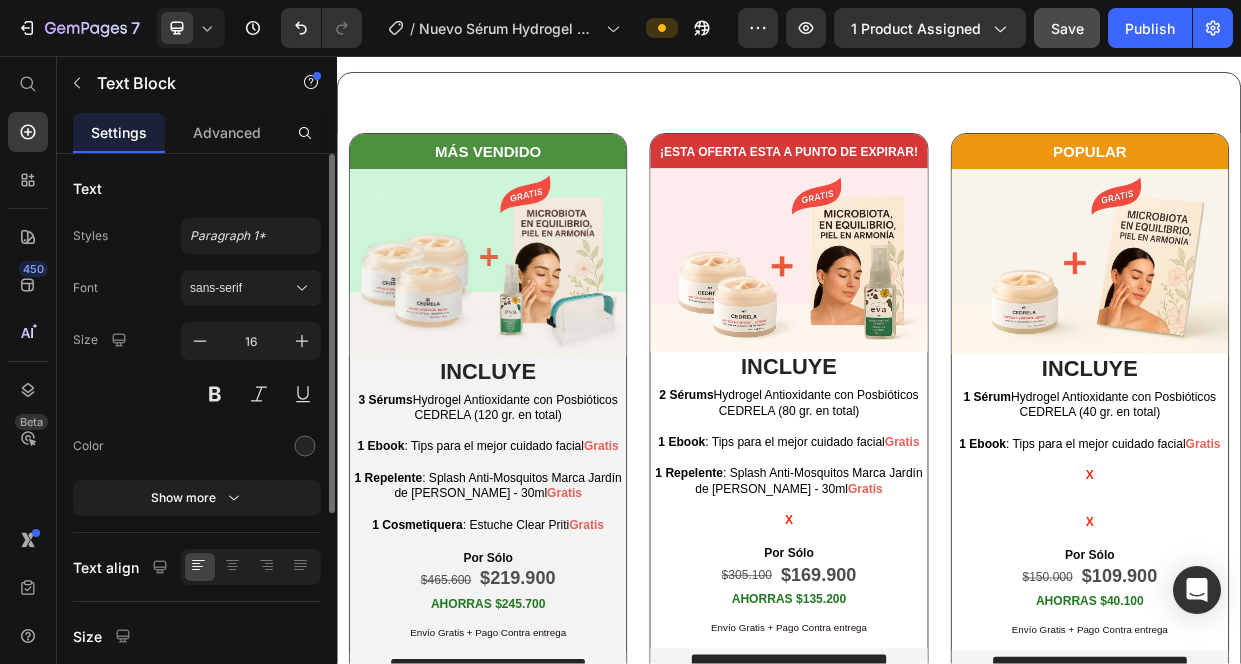 click on "Los  [MEDICAL_DATA]  son ingredientes que alimentan a las bacterias buenas. Los  probióticos  son microorganismos vivos que ayudan a equilibrar la microbiota. Los  posbióticos  son componentes no vivos que resultan de la actividad de esas bacterias, como enzimas o ácidos grasos. Los 3 fortalecen la salud de la piel, pero su diferencia principal radica en que los  posbióticos  NO contienen bacterias vivas, con lo cual, son mucho más estables y duraderos en el tiempo." at bounding box center [937, -238] 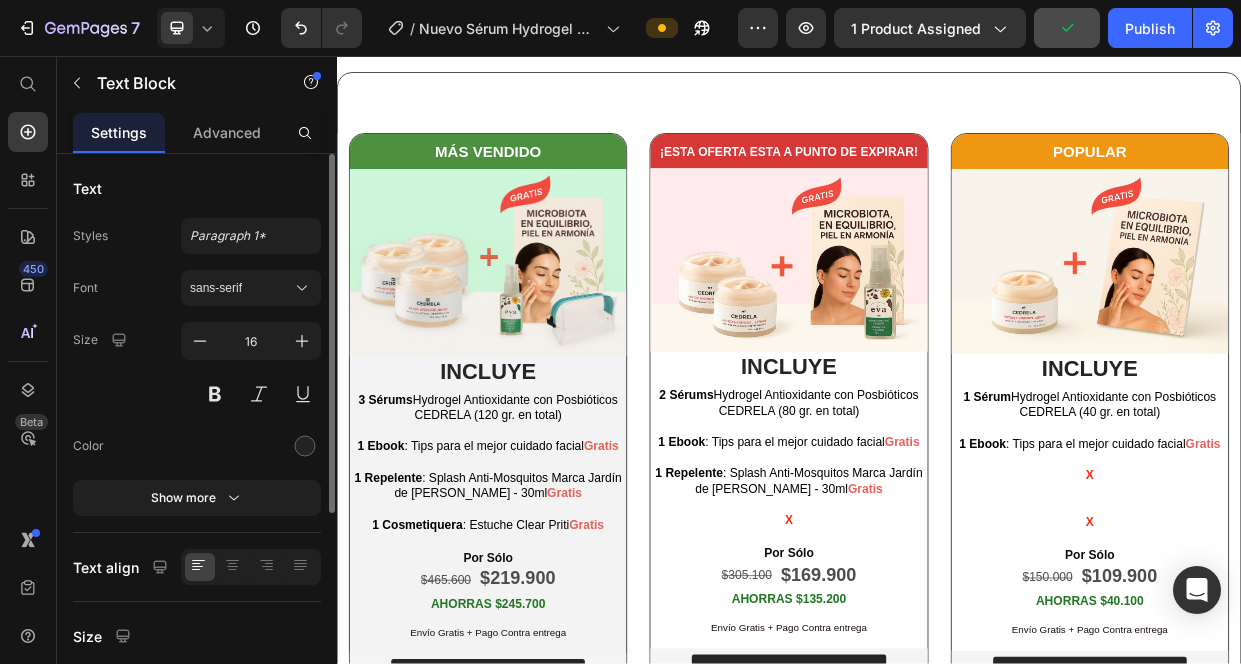 click on "Los  [MEDICAL_DATA]  son ingredientes que alimentan a las bacterias buenas. Los  probióticos  son microorganismos vivos que ayudan a equilibrar la microbiota. Los  posbióticos  son componentes no vivos que resultan de la actividad de esas bacterias, como enzimas o ácidos grasos. Los 3 fortalecen la salud de la piel, pero su diferencia principal radica en que los  posbióticos,  al NO contener bacterias vivas, con lo cual, son mucho más estables y duraderos en el tiempo." at bounding box center [937, -238] 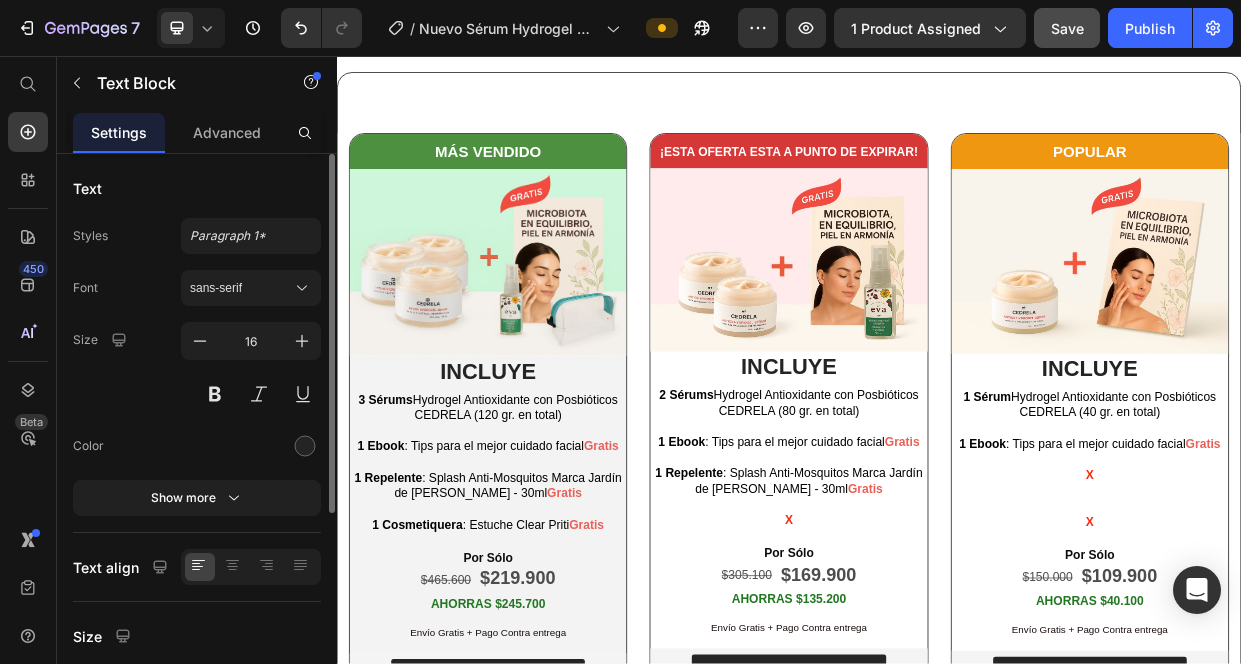 click on "Los  [MEDICAL_DATA]  son ingredientes que alimentan a las bacterias buenas. Los  probióticos  son microorganismos vivos que ayudan a equilibrar la microbiota. Los  posbióticos  son componentes no vivos que resultan de la actividad de esas bacterias, como enzimas o ácidos grasos. Los 3 fortalecen la salud de la piel, pero su diferencia principal radica en que los  posbióticos,  al NO contener bacterias vivas, son mucho más estables y duraderos en el tiempo." at bounding box center [937, -238] 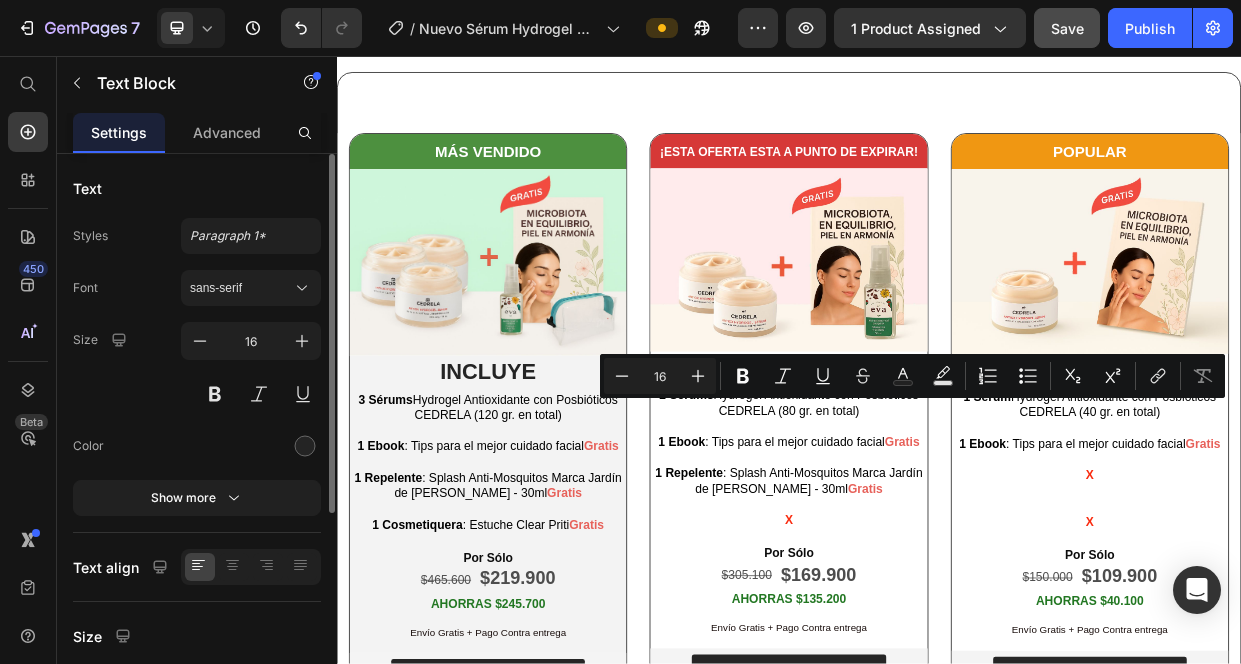 click on "Los  [MEDICAL_DATA]  son ingredientes que alimentan a las bacterias buenas. Los  probióticos  son microorganismos vivos que ayudan a equilibrar la microbiota. Los  posbióticos  son componentes no vivos que resultan de la actividad de esas bacterias, como enzimas o ácidos grasos. Los 3 fortalecen la salud de la piel, pero su diferencia principal radica en que los  posbióticos,  al NO contener bacterias vivas, son mucho más estables y duraderos en el tiempo." at bounding box center (937, -238) 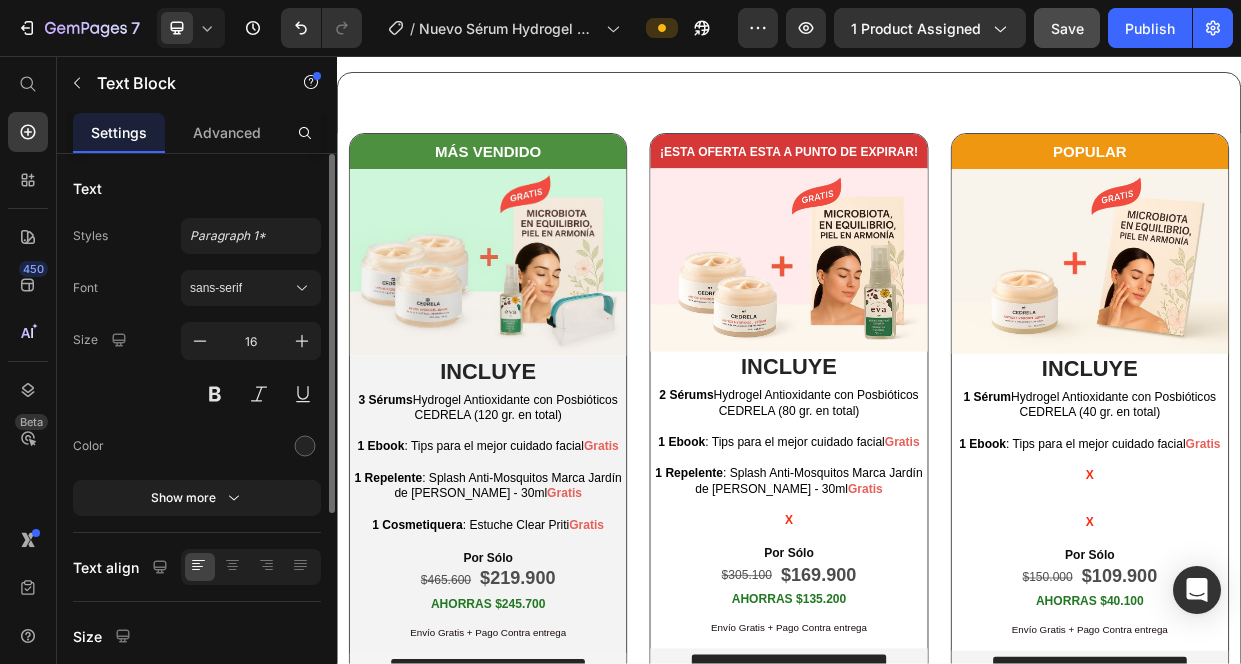 click on "Los  [MEDICAL_DATA]  son ingredientes que alimentan a las bacterias buenas. Los  probióticos  son microorganismos vivos que ayudan a equilibrar la microbiota. Los  posbióticos  son componentes no vivos que resultan de la actividad de esas bacterias, como enzimas o ácidos grasos. Los 3 fortalecen la salud de la piel, pero su diferencia principal radica en que los  posbióticos,  al NO contener bacterias vivas, son mucho más estables y duraderos en el tiempo." at bounding box center [937, -238] 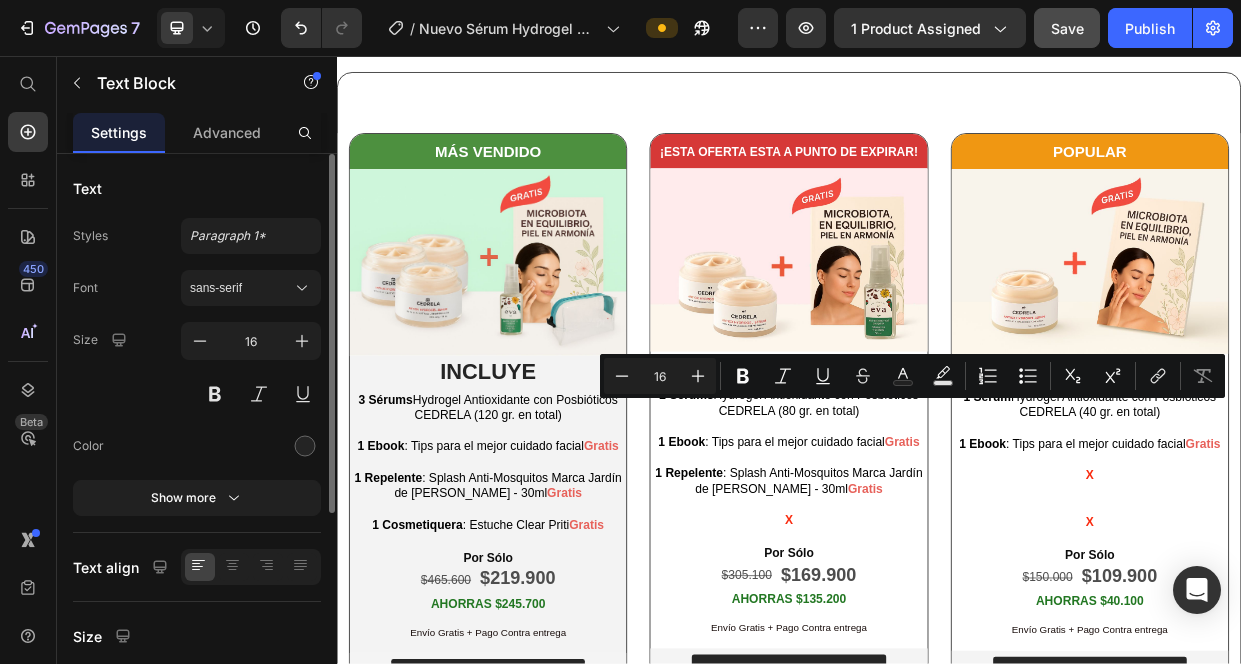 click on "Los  [MEDICAL_DATA]  son ingredientes que alimentan a las bacterias buenas. Los  probióticos  son microorganismos vivos que ayudan a equilibrar la microbiota. Los  posbióticos  son componentes no vivos que resultan de la actividad de esas bacterias, como enzimas o ácidos grasos. Los 3 fortalecen la salud de la piel, pero su diferencia principal radica en que los  posbióticos,  al NO contener bacterias vivas, son mucho más estables y duraderos en el tiempo." at bounding box center (937, -238) 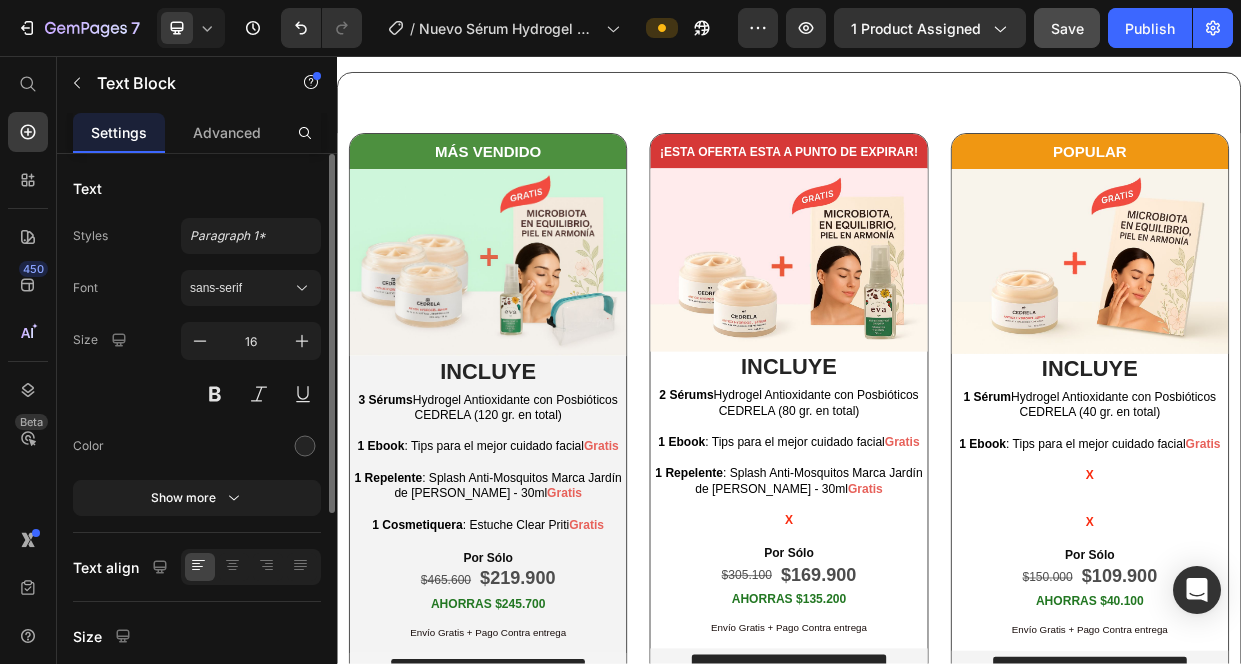 click on "Los  [MEDICAL_DATA]  son ingredientes que alimentan a las bacterias buenas. Los  probióticos  son microorganismos vivos que ayudan a equilibrar la microbiota. Los  posbióticos  son componentes no vivos que resultan de la actividad de esas bacterias, como enzimas o ácidos grasos. Los 3 fortalecen la salud de la piel, pero su diferencia principal radica en que los  posbióticos,  al NO contener bacterias vivas, son mucho más estables y duraderos en el tiempo." at bounding box center (937, -238) 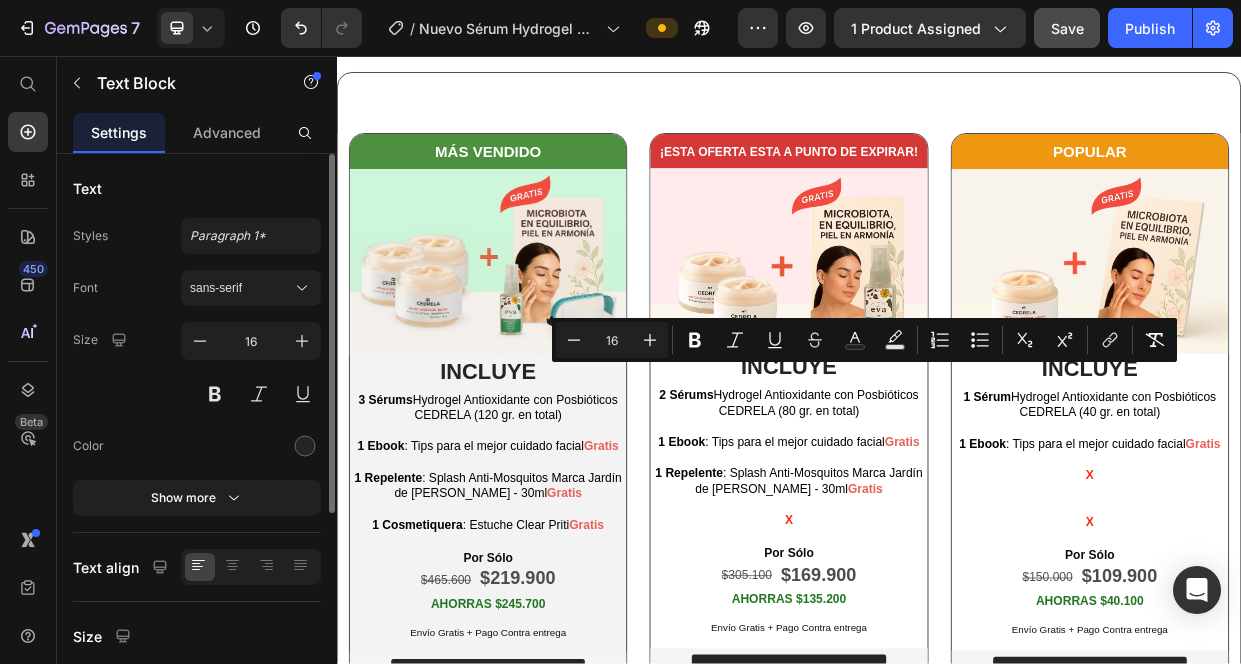 click on "Los  [MEDICAL_DATA]  son ingredientes que alimentan a las bacterias buenas. Los  probióticos  son microorganismos vivos que ayudan a equilibrar la microbiota. Los  posbióticos  son componentes no vivos que resultan de la actividad de esas bacterias, como enzimas o ácidos grasos. Los 3 fortalecen la salud de la piel, pero su diferencia principal radica en que los  posbióticos,  al NO contener bacterias vivas, son mucho más estables y duraderos en el tiempo." at bounding box center [937, -238] 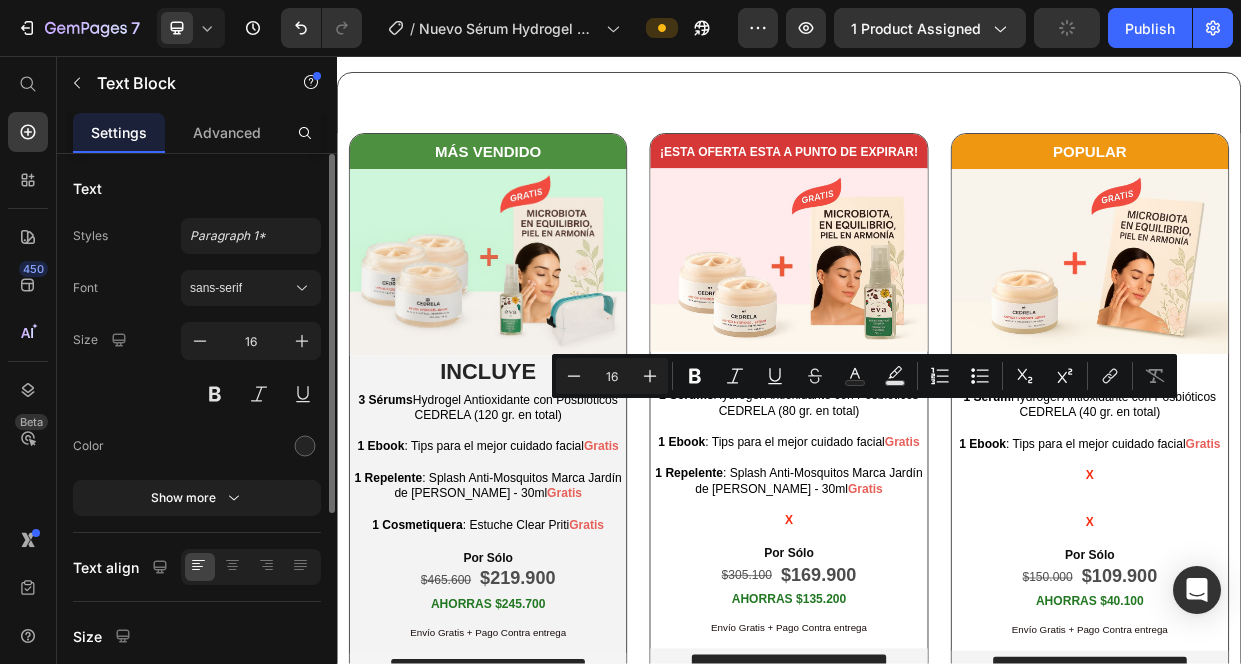 drag, startPoint x: 1206, startPoint y: 526, endPoint x: 443, endPoint y: 550, distance: 763.3774 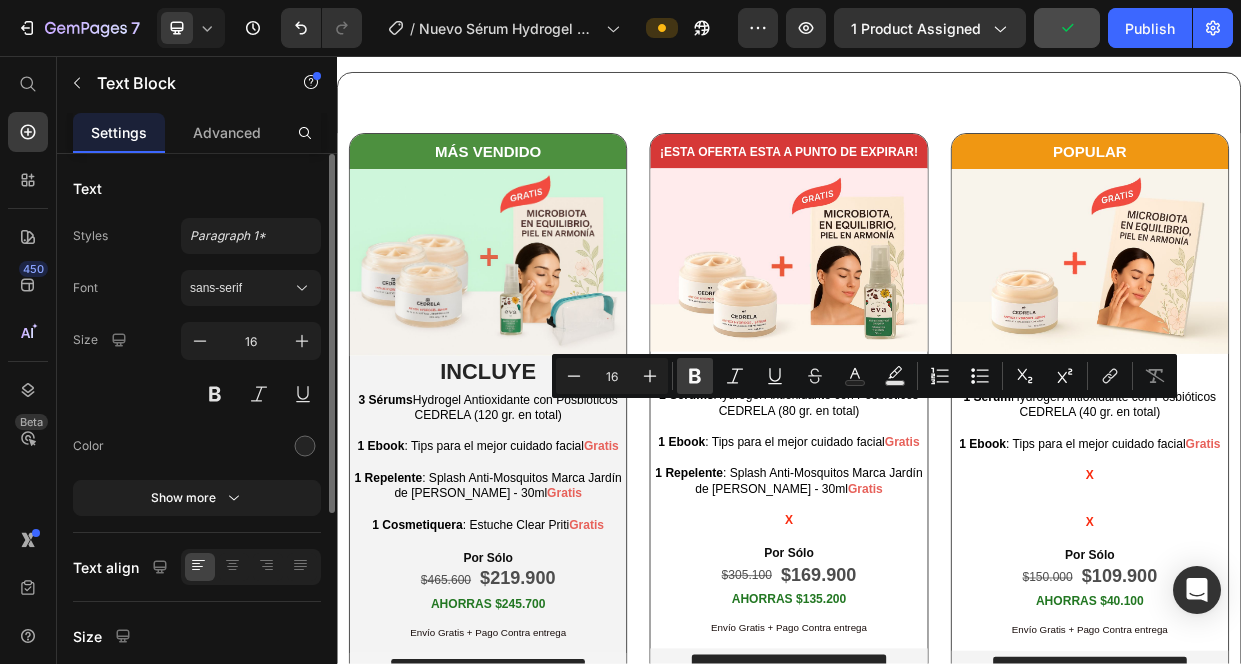 click 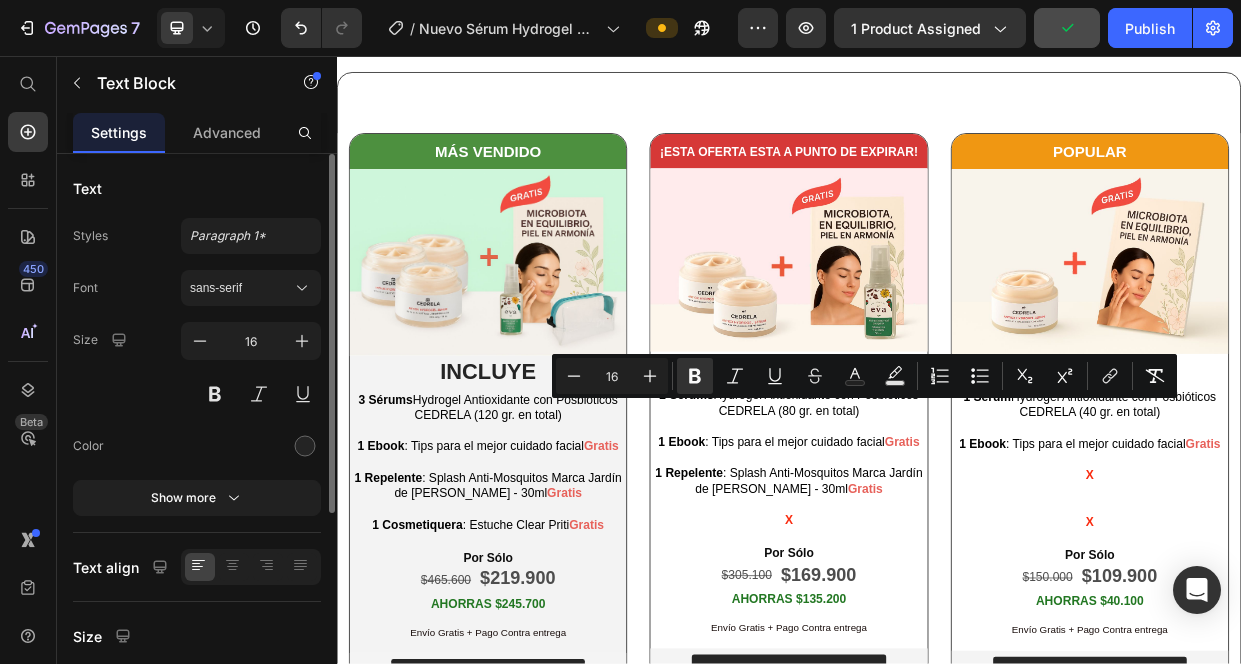 click on "Los  [MEDICAL_DATA]  son ingredientes que alimentan a las bacterias buenas. Los  probióticos  son microorganismos vivos que ayudan a equilibrar la microbiota. Los  posbióticos  son componentes no vivos que resultan de la actividad de esas bacterias, como enzimas o ácidos grasos. Los 3 fortalecen la salud de la piel, pero su diferencia principal radica en que los  posbióticos,  al NO contener bacterias vivas, son  mucho más estables y duraderos en el tiempo." at bounding box center [937, -238] 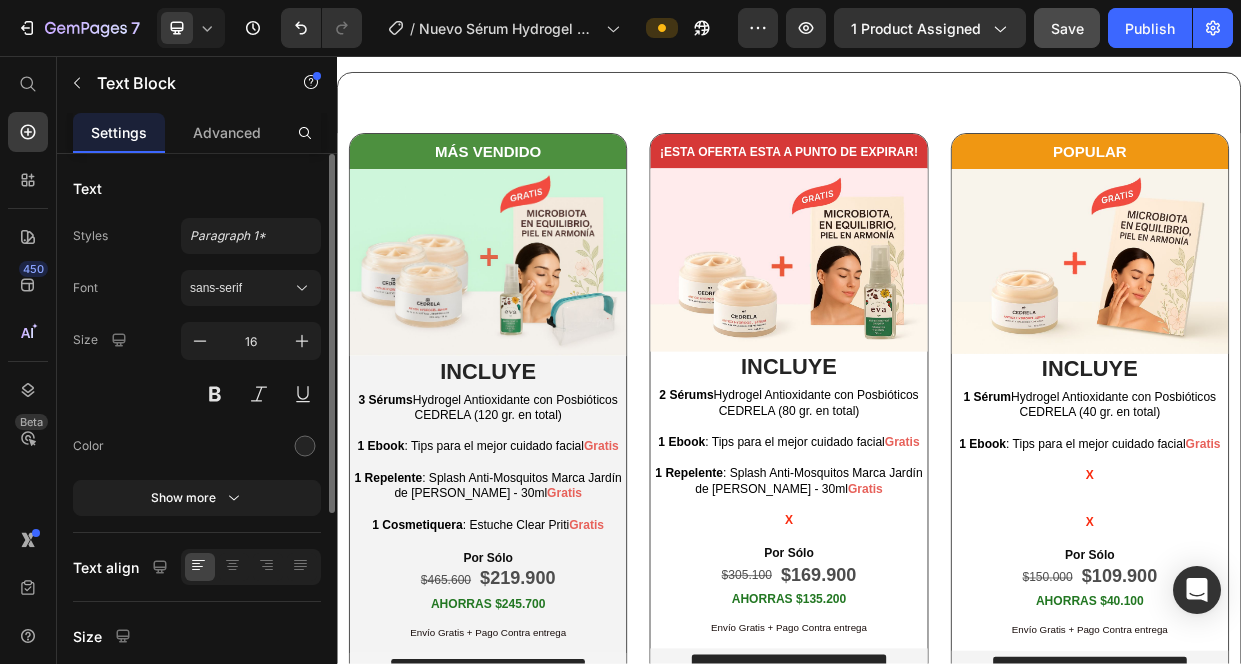 drag, startPoint x: 461, startPoint y: 542, endPoint x: 463, endPoint y: 552, distance: 10.198039 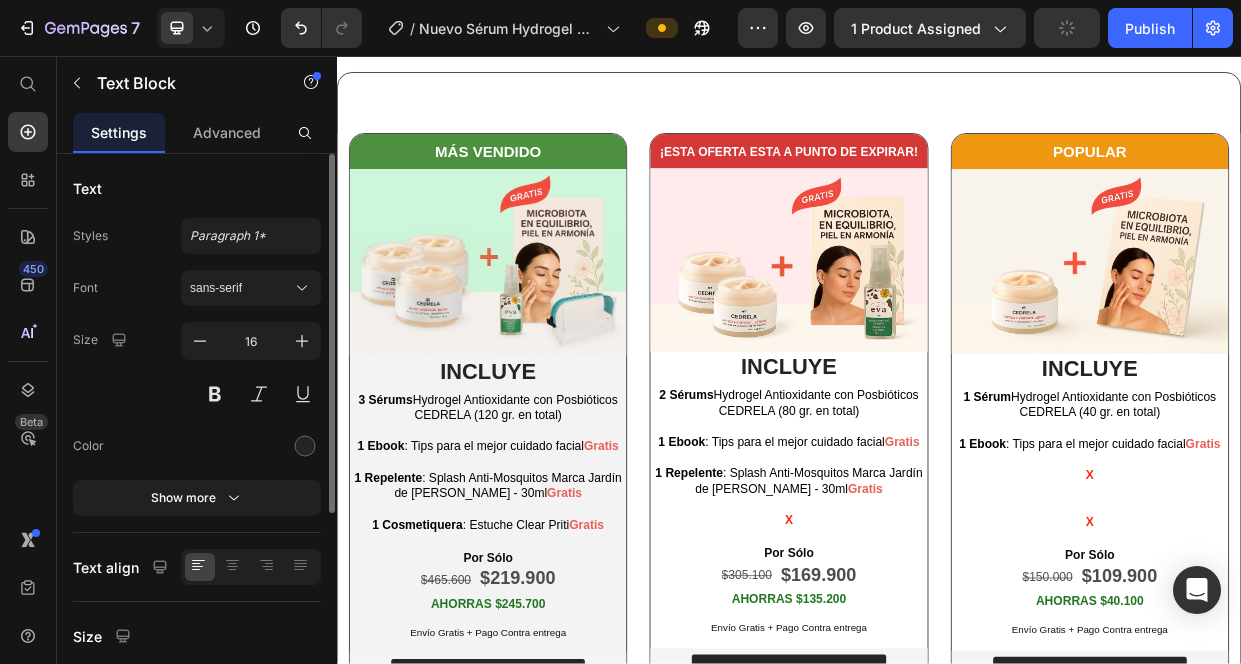 type 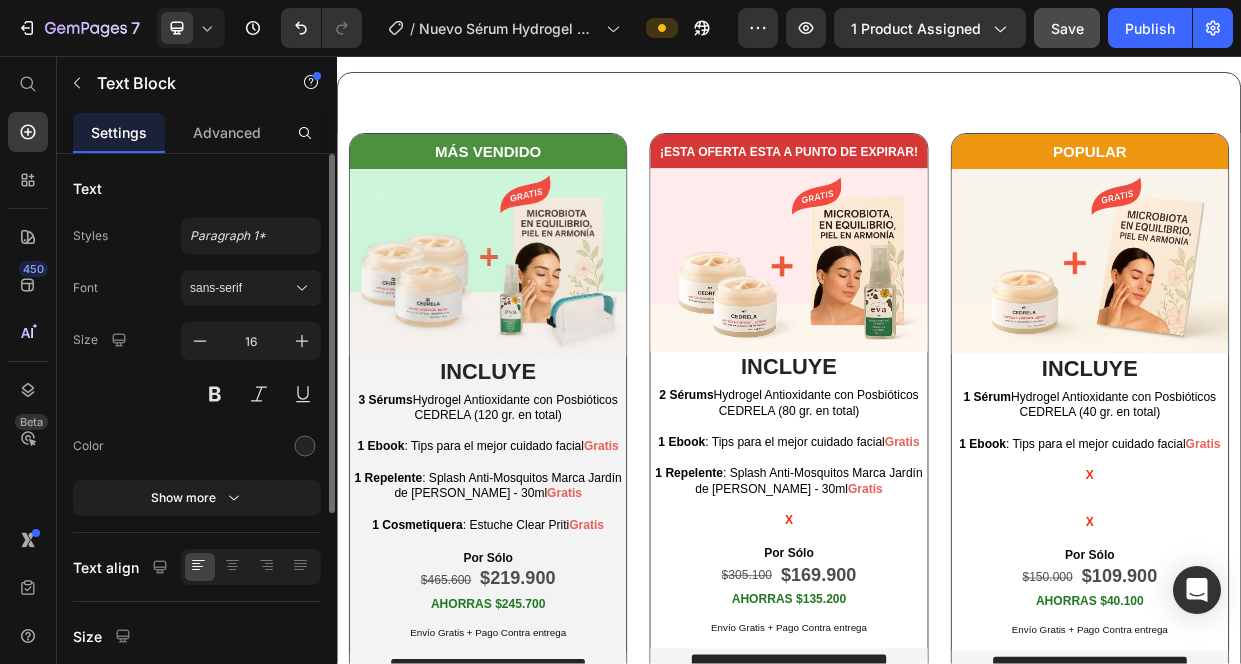 drag, startPoint x: 664, startPoint y: 543, endPoint x: 680, endPoint y: 552, distance: 18.35756 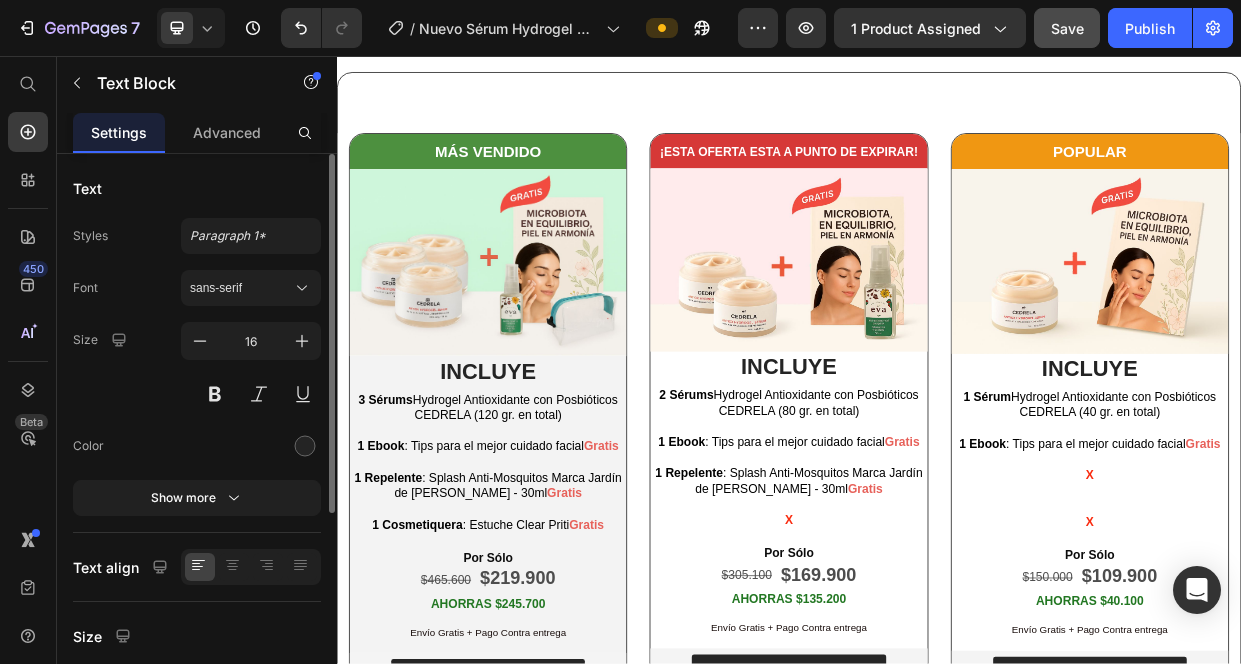 click on "mucho más estables y duraderos en el tiempo, y por consiguiente, más eficientes." at bounding box center [930, -215] 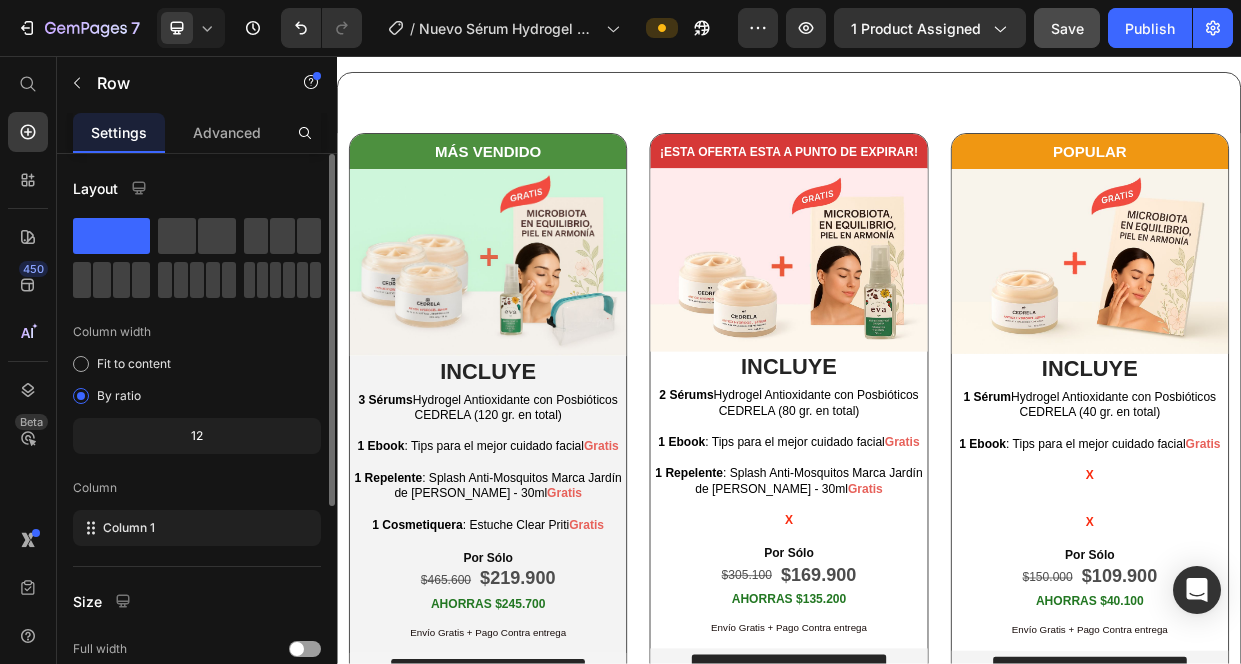 click on "¿QUÉ SON POSBIÓTICOS?" at bounding box center [916, -393] 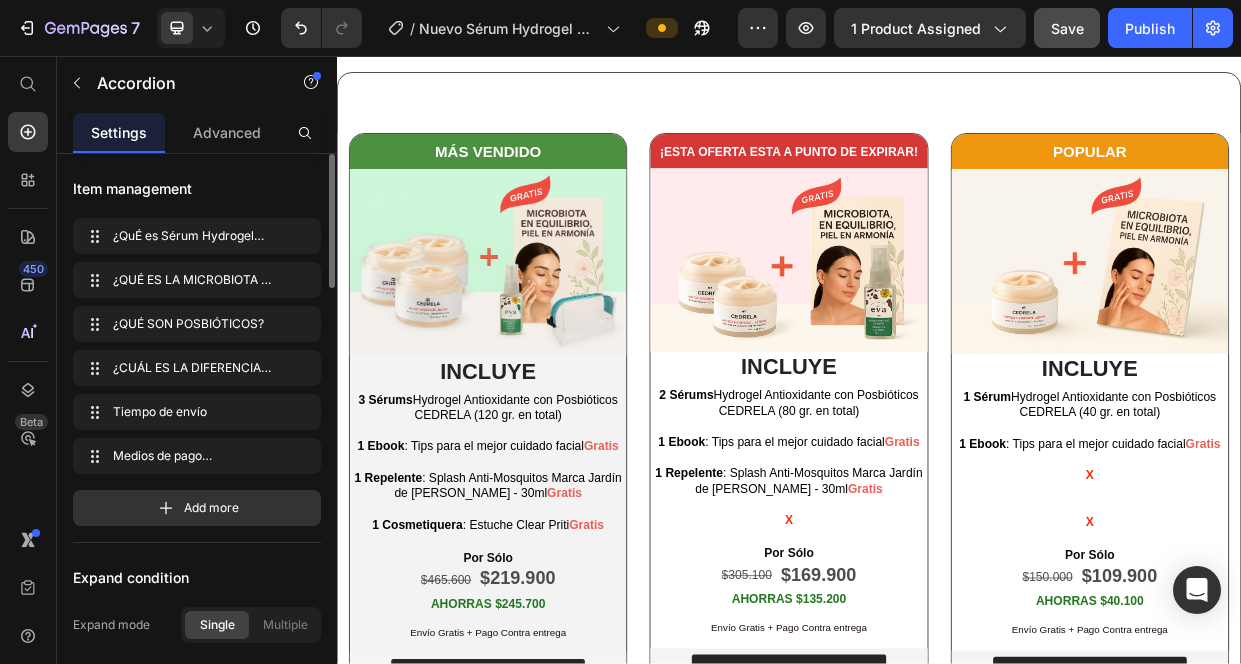 click on "¿CUÁL ES LA DIFERENCIA ENTRE [DEMOGRAPHIC_DATA] Y PRO Y [MEDICAL_DATA]?" at bounding box center [916, -202] 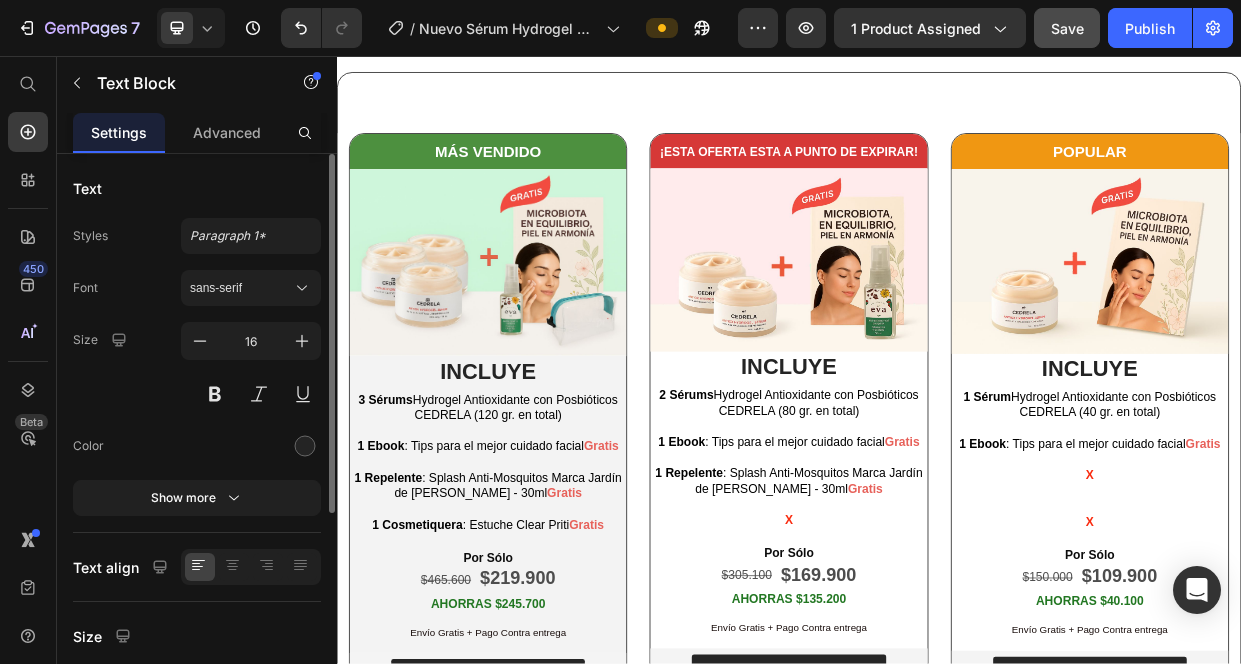 click on "Los  [MEDICAL_DATA]  son ingredientes que alimentan a las bacterias buenas. Los  probióticos  son microorganismos vivos que ayudan a equilibrar la microbiota. Los  posbióticos  son componentes no vivos que resultan de la actividad de esas bacterias, como enzimas o ácidos grasos. Los 3 fortalecen la salud de la piel, pero su diferencia principal radica en que los  posbióticos,  al NO contener bacterias vivas, son  mucho más estables y duraderos en el tiempo, y por consiguiente, más eficientes." at bounding box center [937, -238] 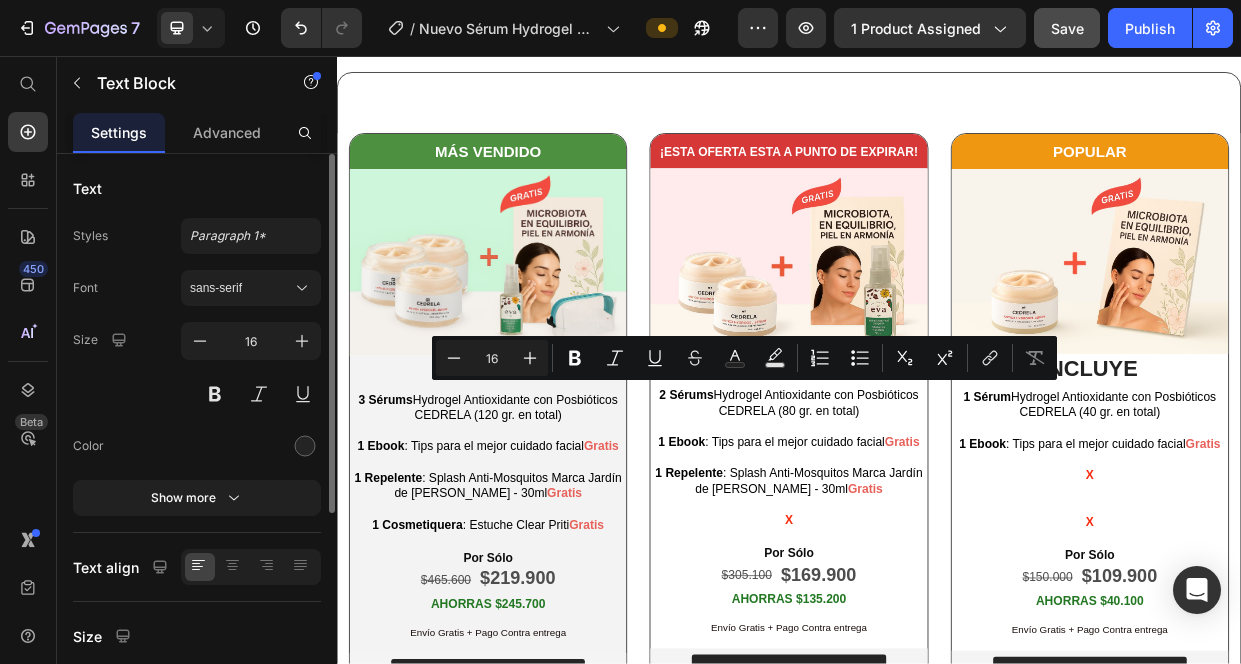 drag, startPoint x: 820, startPoint y: 501, endPoint x: 734, endPoint y: 503, distance: 86.023254 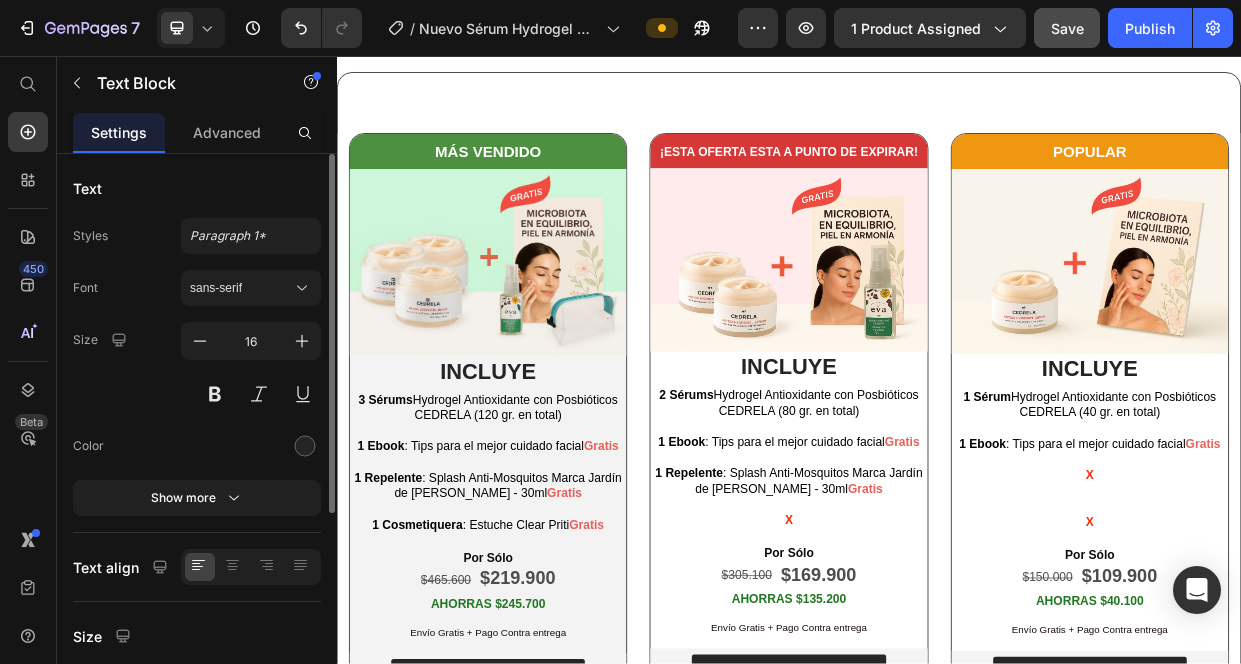drag, startPoint x: 720, startPoint y: 493, endPoint x: 722, endPoint y: 512, distance: 19.104973 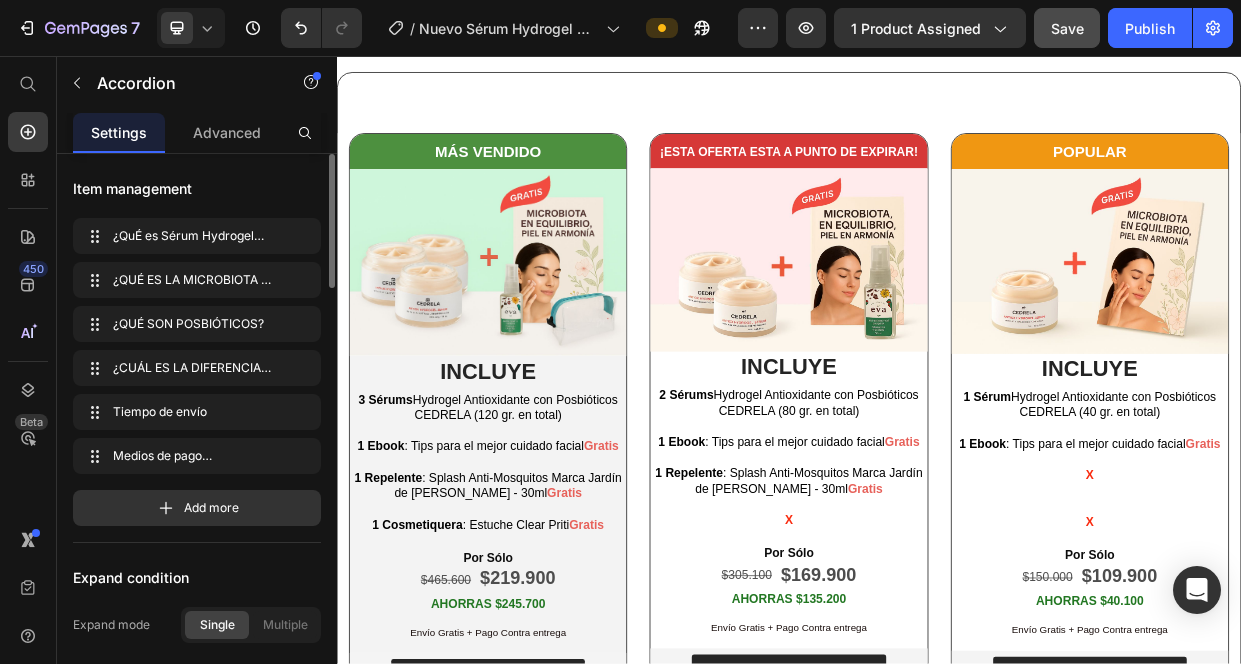 click on "¿CUÁL ES LA DIFERENCIA ENTRE [DEMOGRAPHIC_DATA] Y PRO Y [MEDICAL_DATA]?" at bounding box center [916, -318] 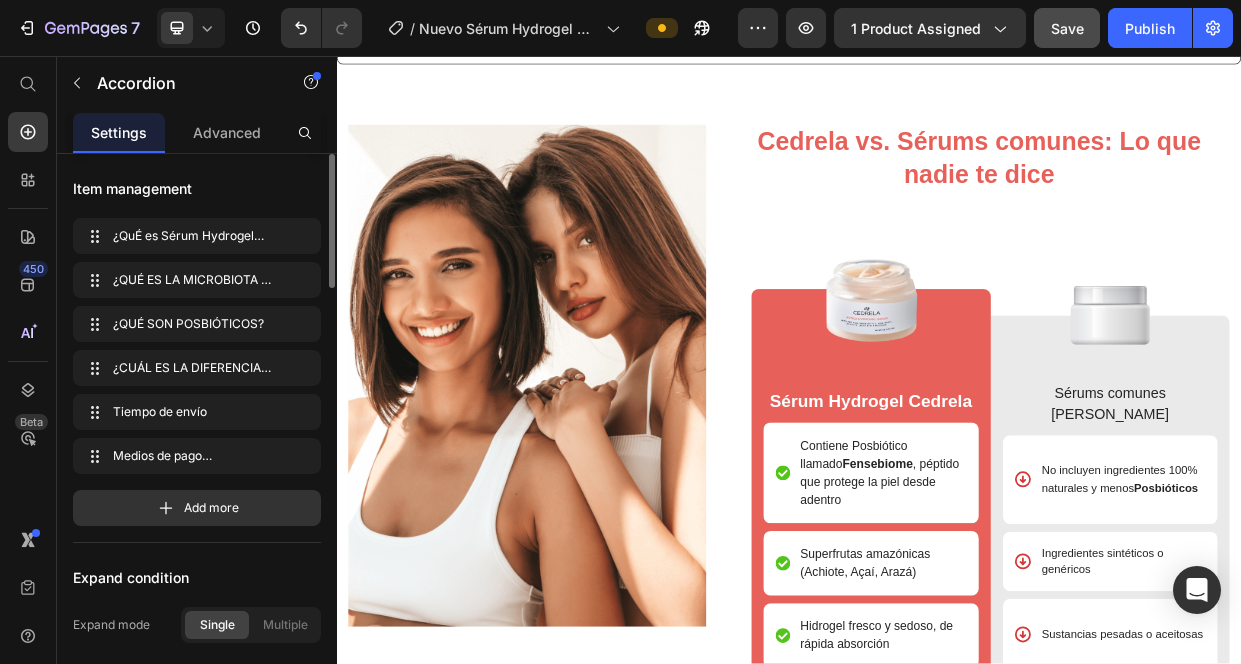 scroll, scrollTop: 3487, scrollLeft: 0, axis: vertical 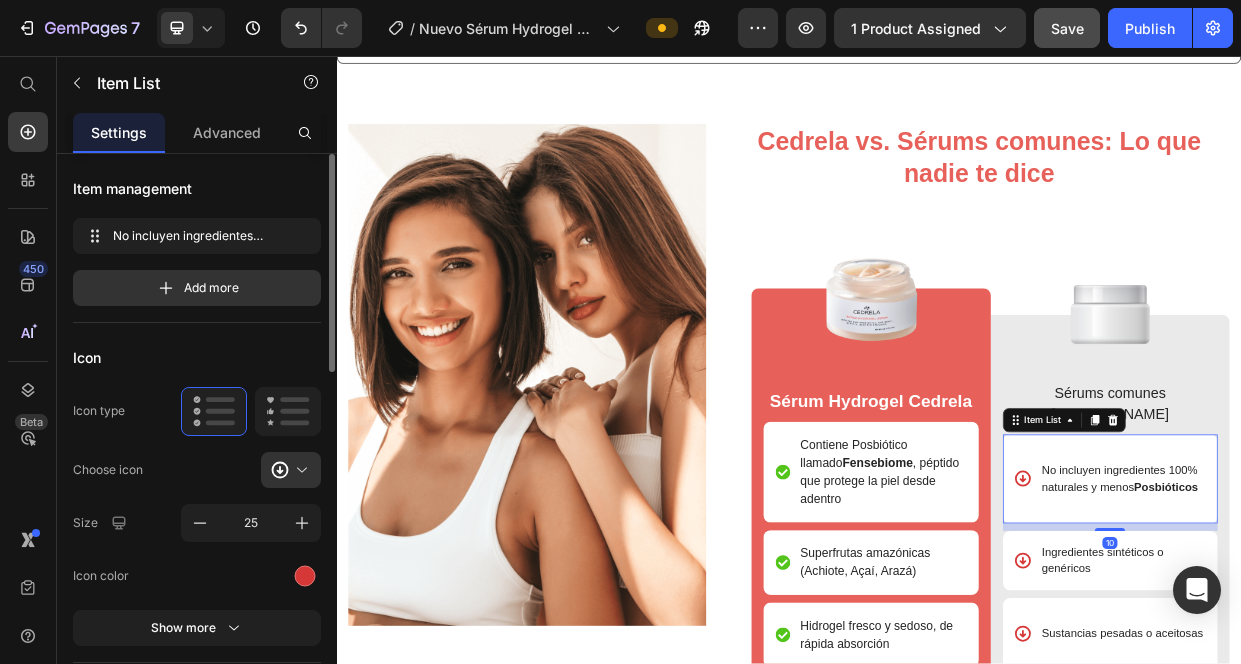 click on "Posbióticos" at bounding box center (1437, 628) 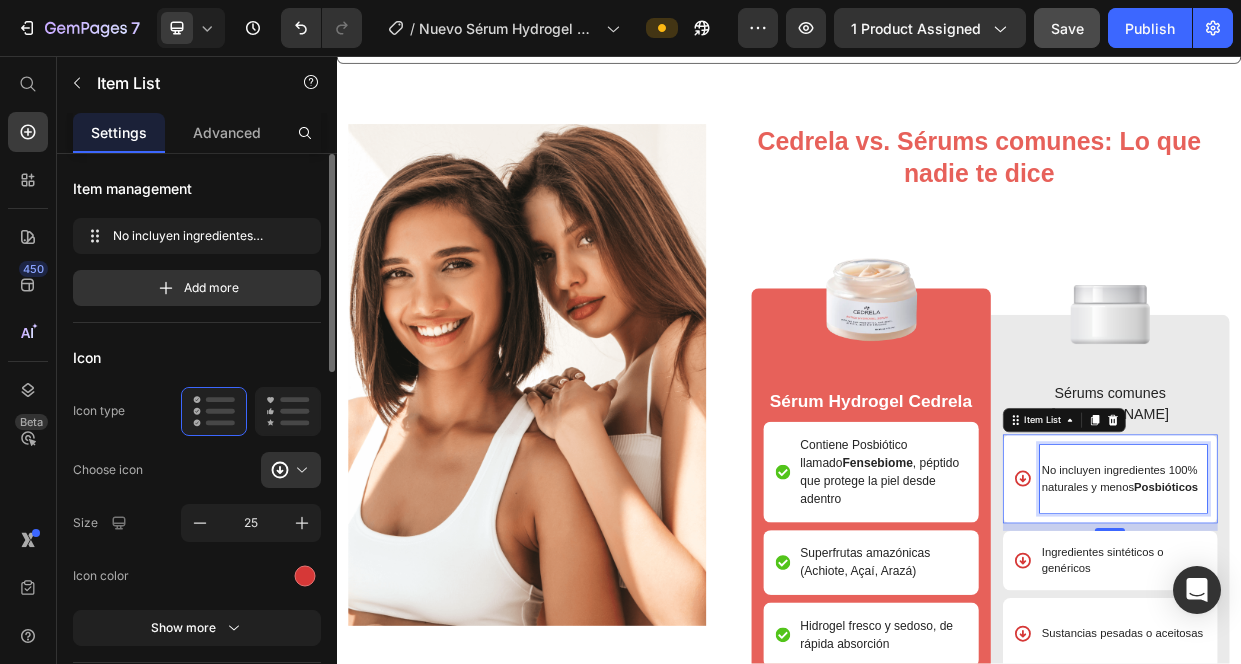 click on "No incluyen ingredientes 100% naturales y menos  Posbióticos" at bounding box center (1377, 617) 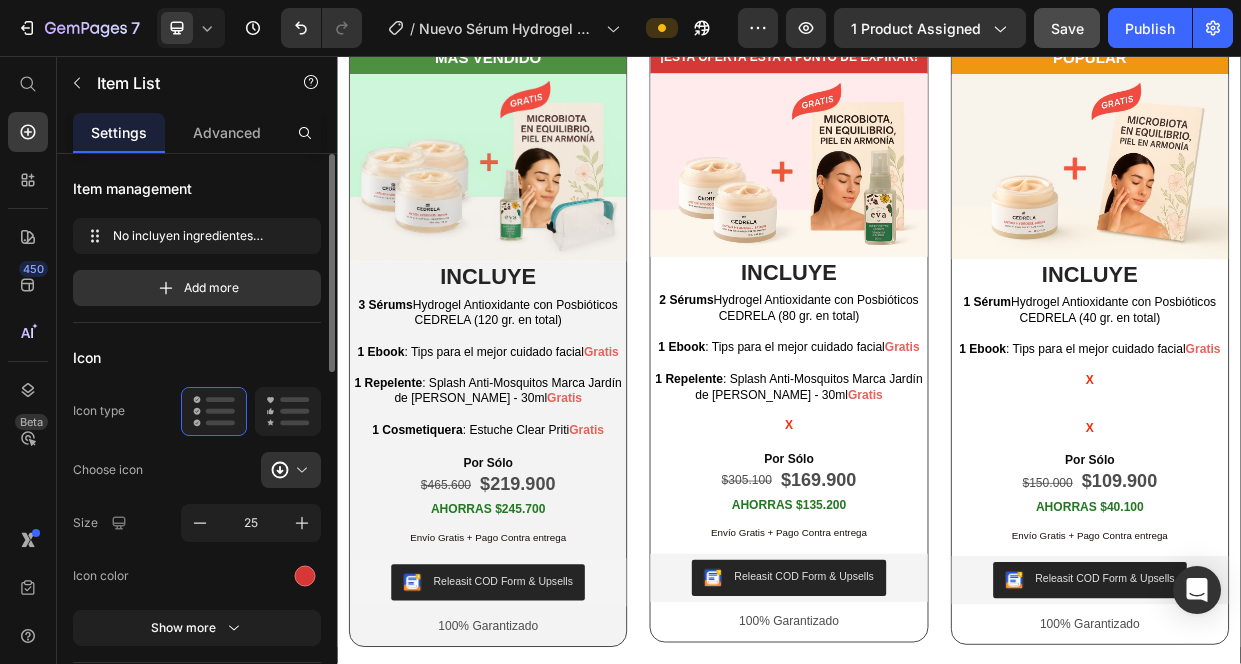 scroll, scrollTop: 3204, scrollLeft: 0, axis: vertical 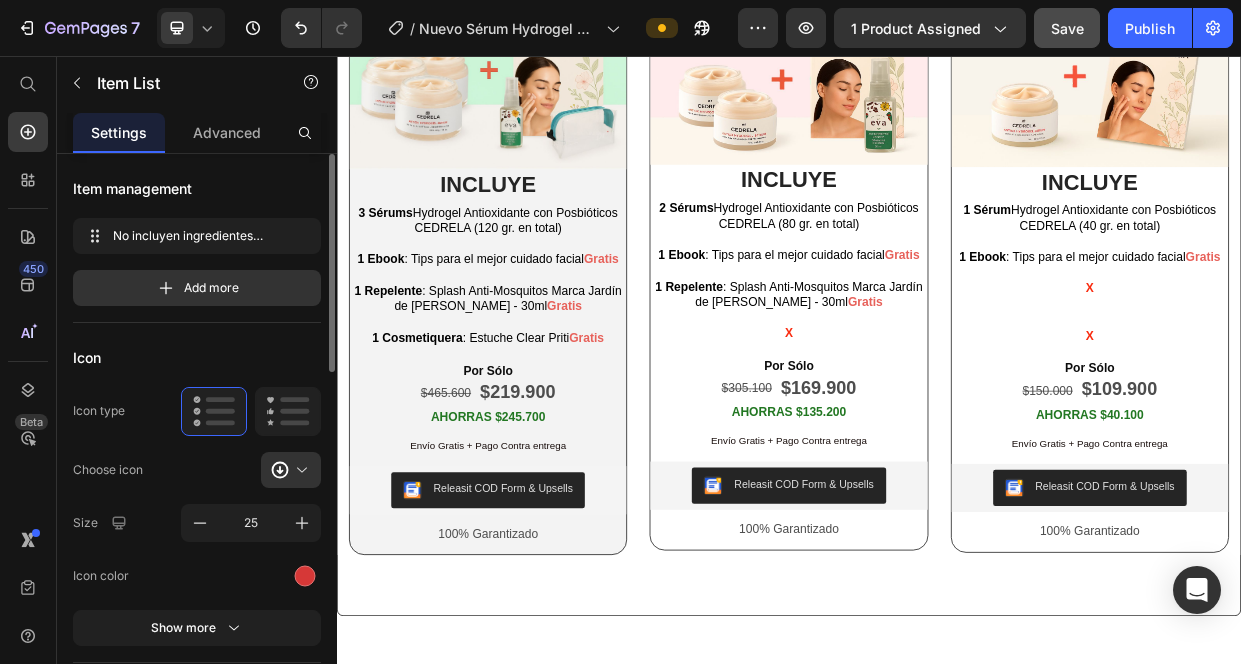 click on "¿CUÁL ES LA DIFERENCIA ENTRE [DEMOGRAPHIC_DATA] Y PRO Y [MEDICAL_DATA]?" at bounding box center (729, -450) 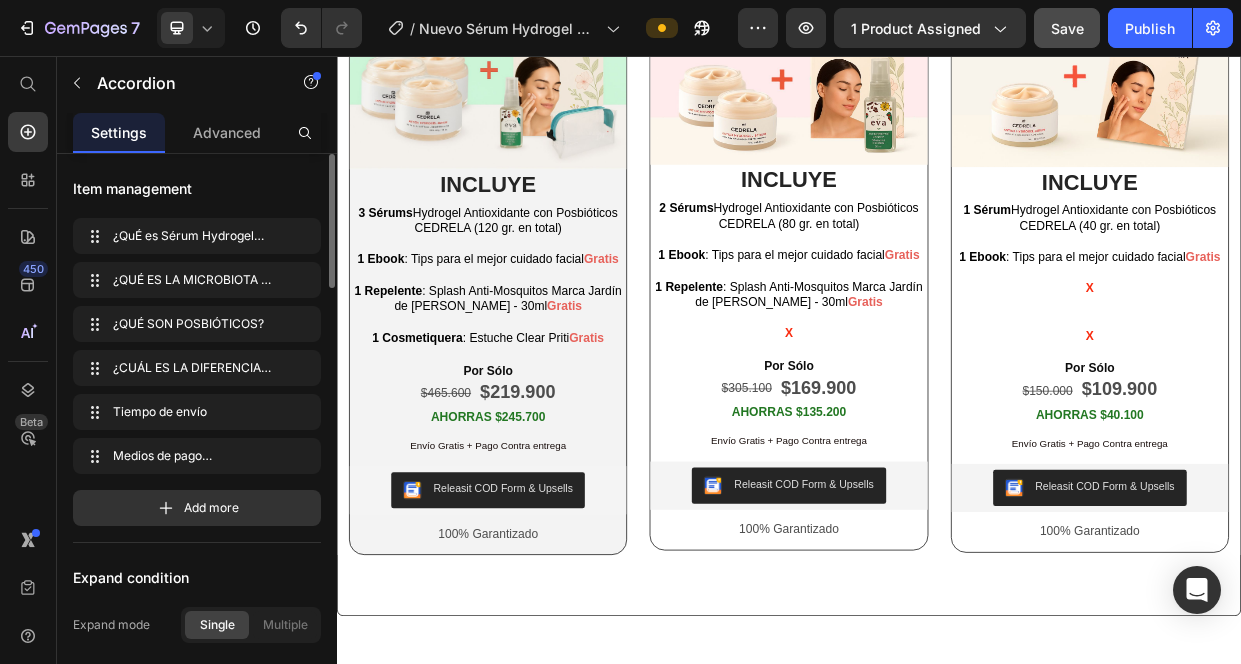 click on "¿CUÁL ES LA DIFERENCIA ENTRE [DEMOGRAPHIC_DATA] Y PRO Y [MEDICAL_DATA]?" at bounding box center (729, -450) 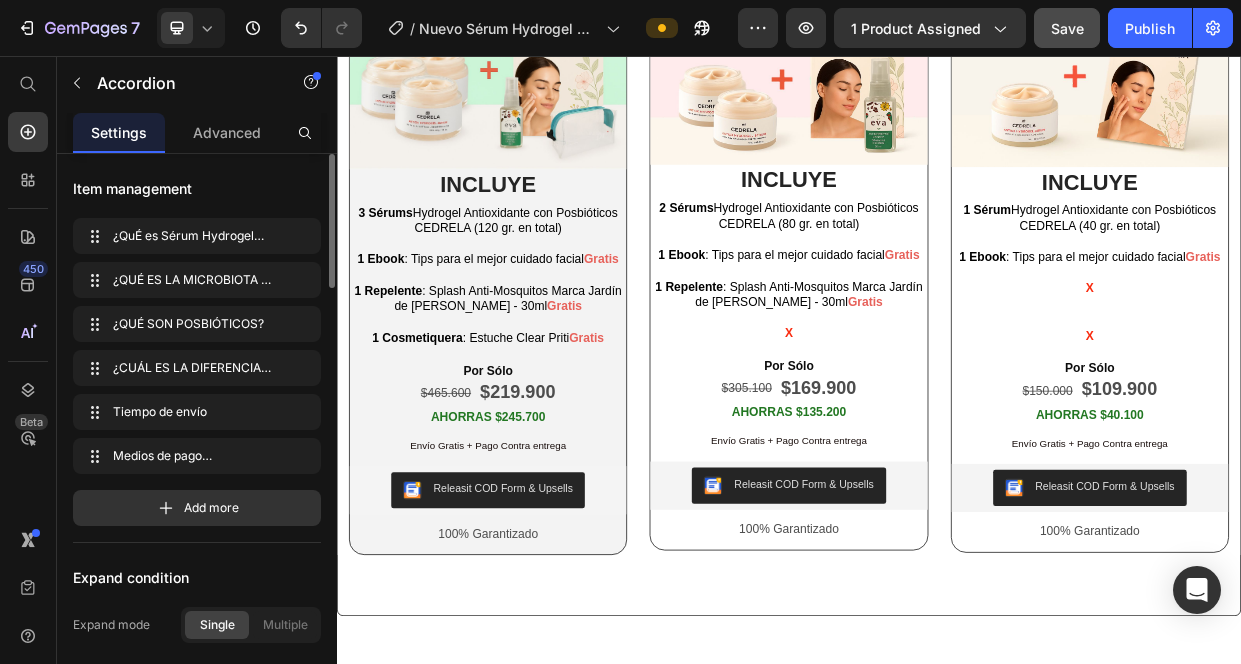 click on "¿CUÁL ES LA DIFERENCIA ENTRE [DEMOGRAPHIC_DATA], PRObi Y [MEDICAL_DATA]?" at bounding box center [732, -450] 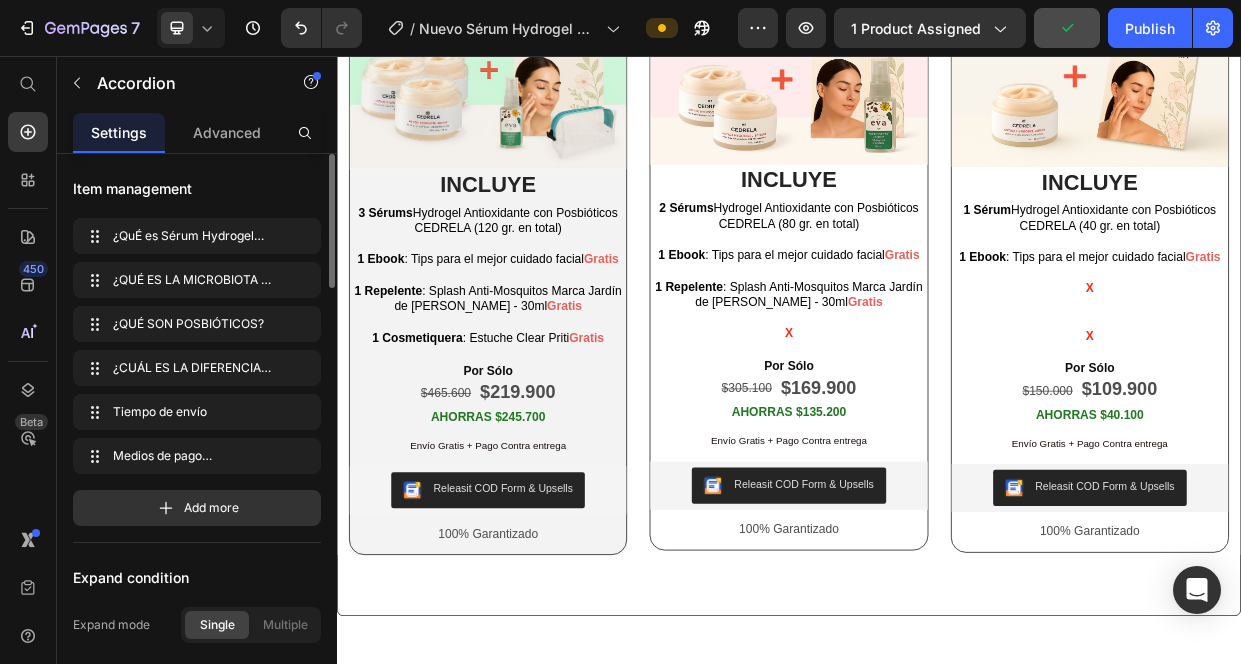 click on "¿CUÁL ES LA DIFERENCIA ENTRE POSBIÓTICOS, PRObióticos Y [MEDICAL_DATA]?" at bounding box center (916, -450) 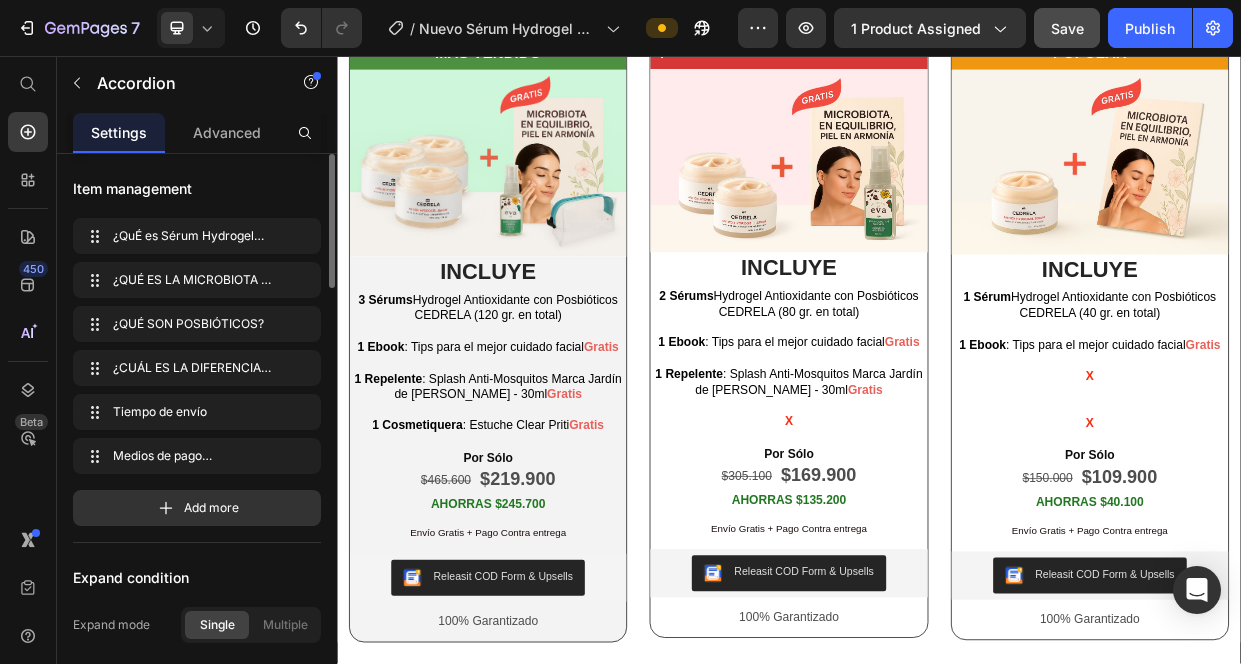 click on "¿CUÁL ES LA DIFERENCIA ENTRE POSBIÓTICOS, PRObióticos Y [MEDICAL_DATA]?" at bounding box center [937, -450] 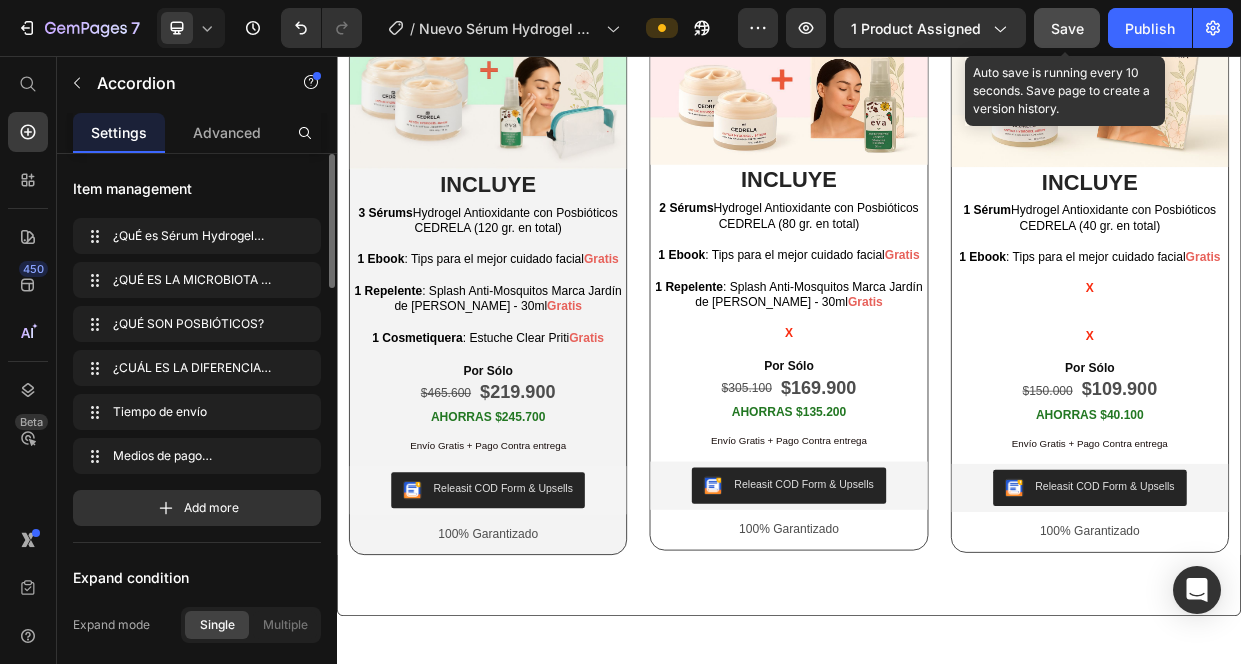 click on "Save" at bounding box center (1067, 28) 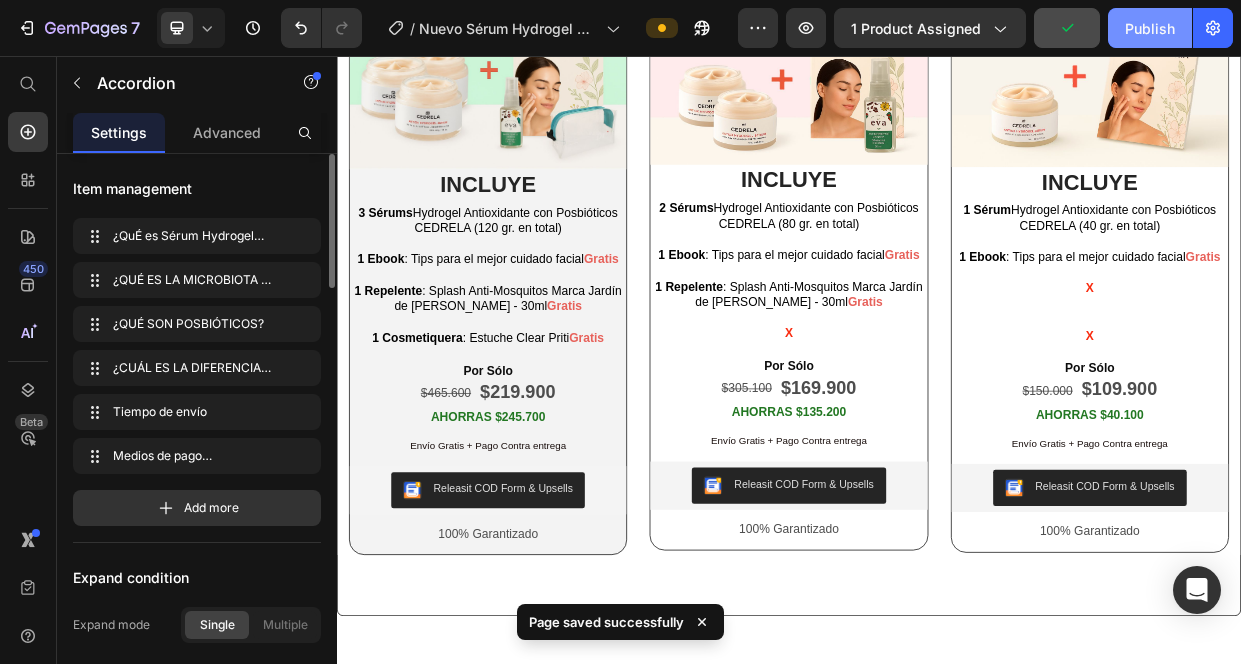 click on "Publish" at bounding box center (1150, 28) 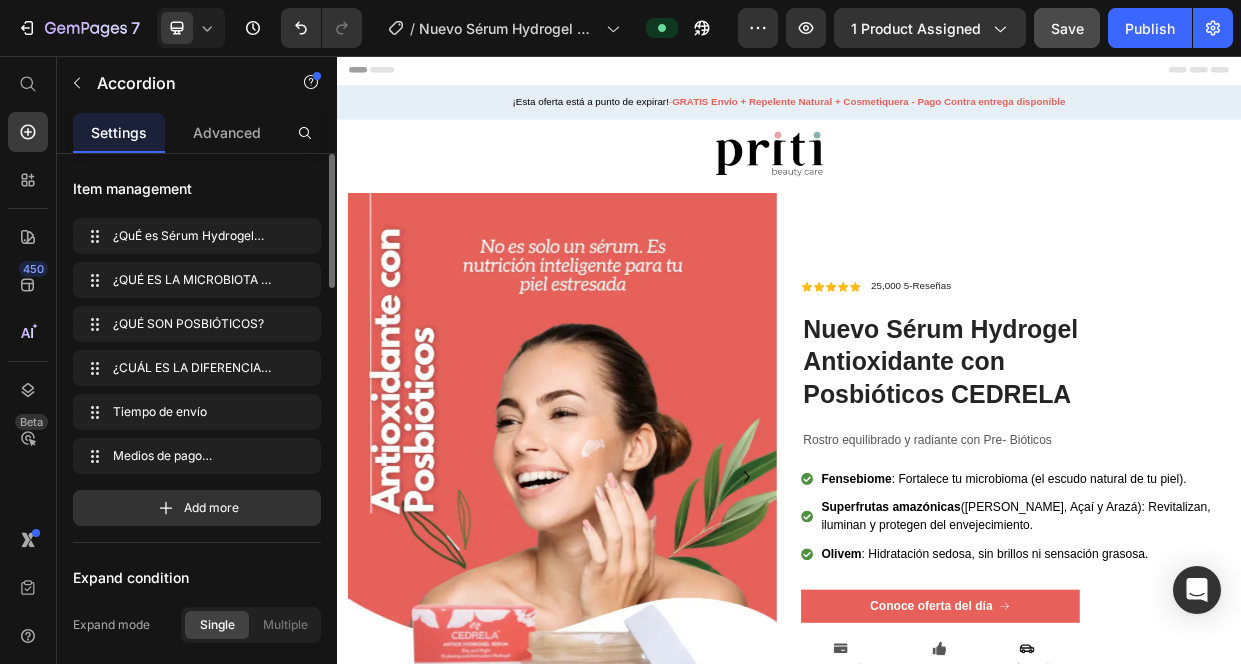 scroll, scrollTop: 0, scrollLeft: 0, axis: both 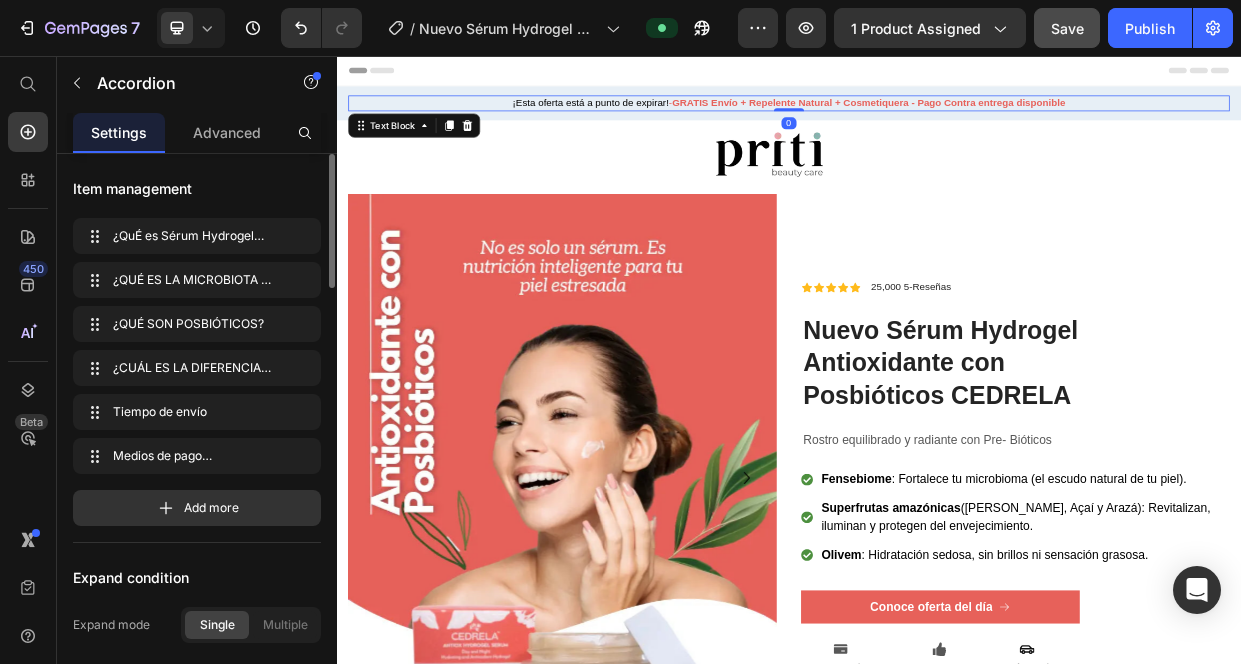 click on "¡Esta oferta está a punto de expirar!" at bounding box center [673, 118] 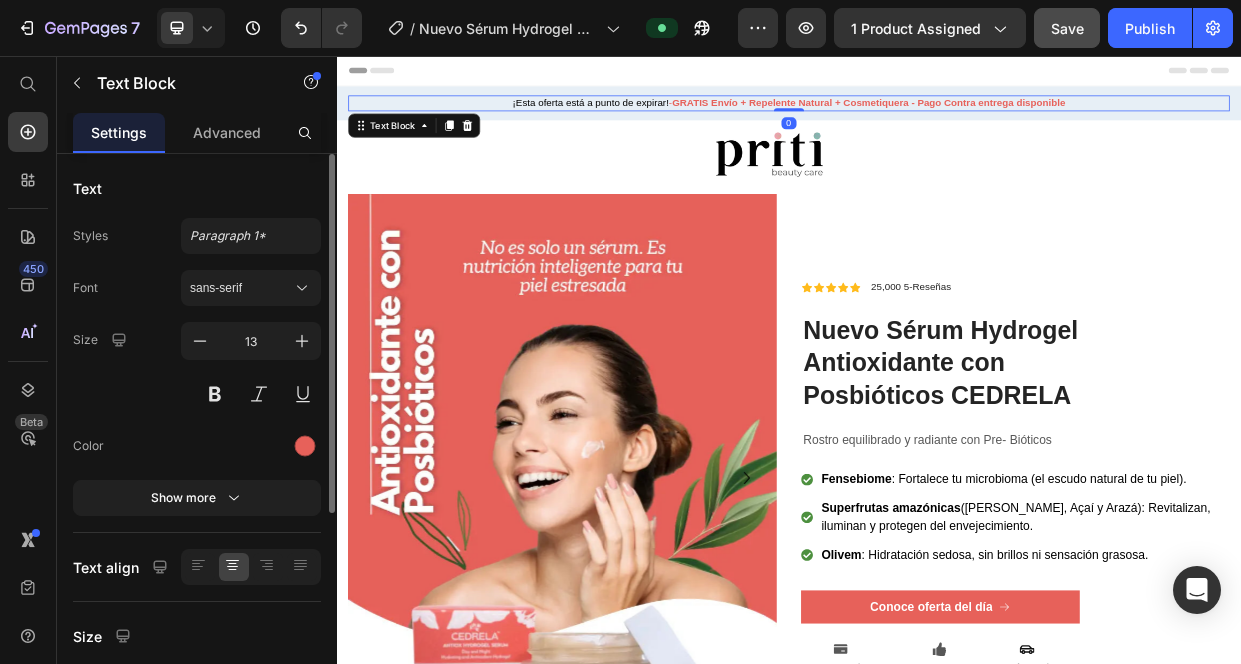 click on "¡Esta oferta está a punto de expirar!" at bounding box center (673, 118) 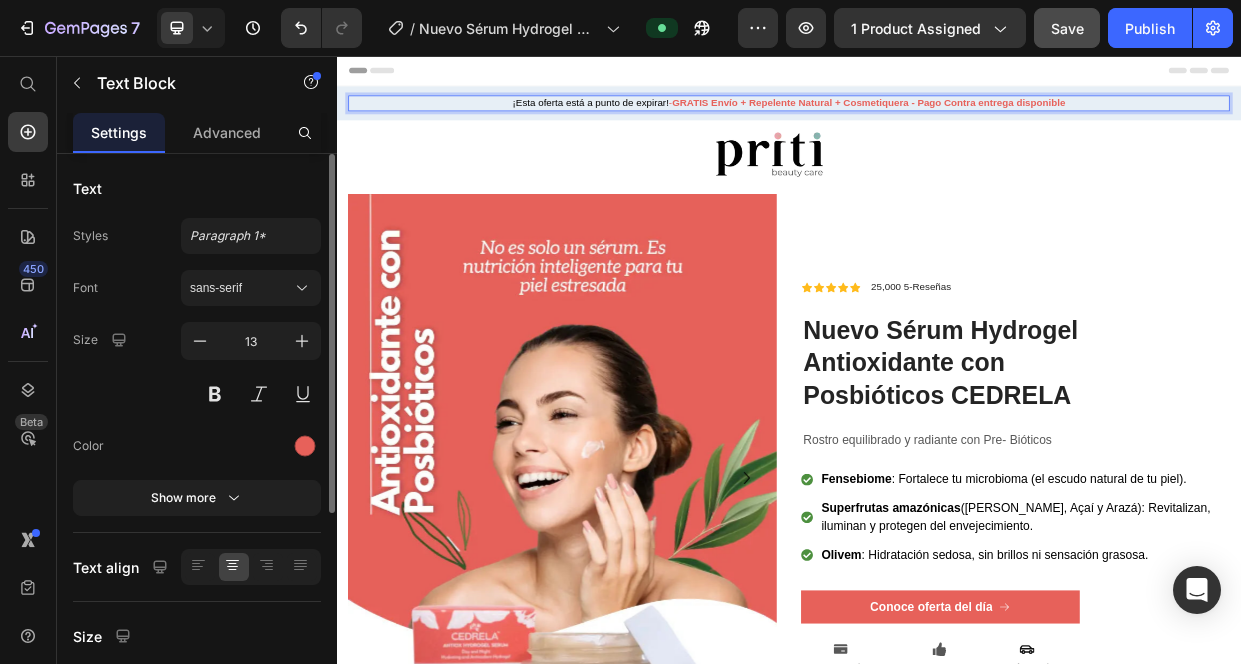 click on "¡Esta oferta está a punto de expirar!" at bounding box center [673, 118] 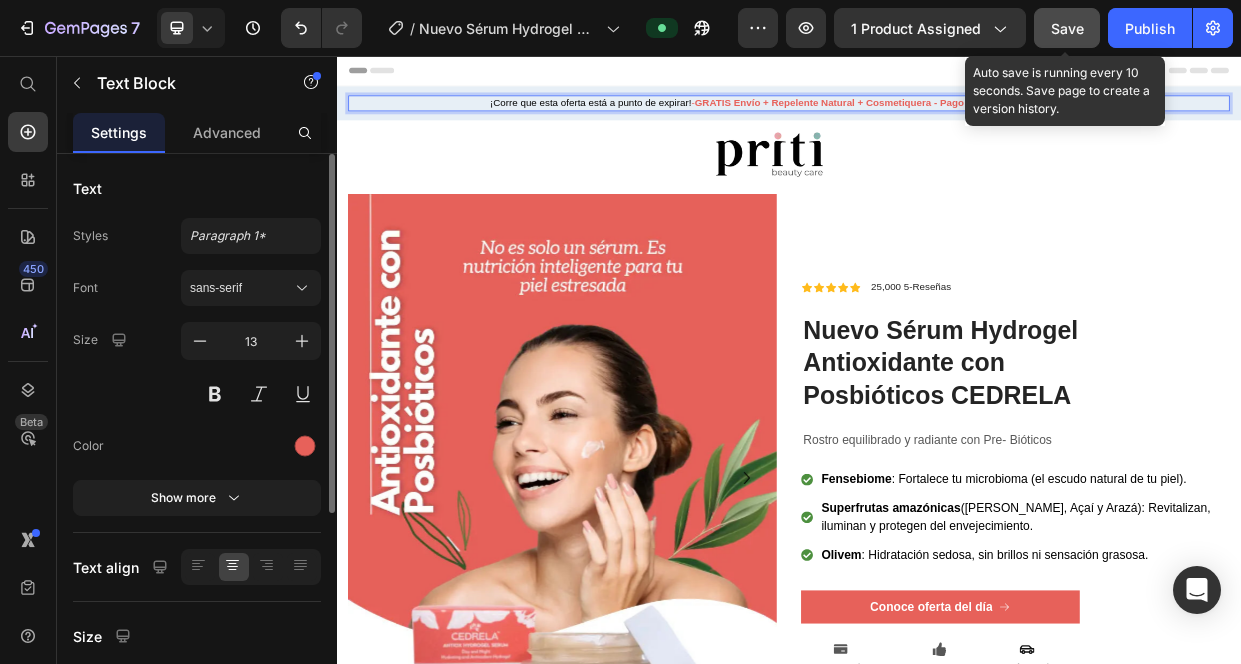 click on "Save" at bounding box center (1067, 28) 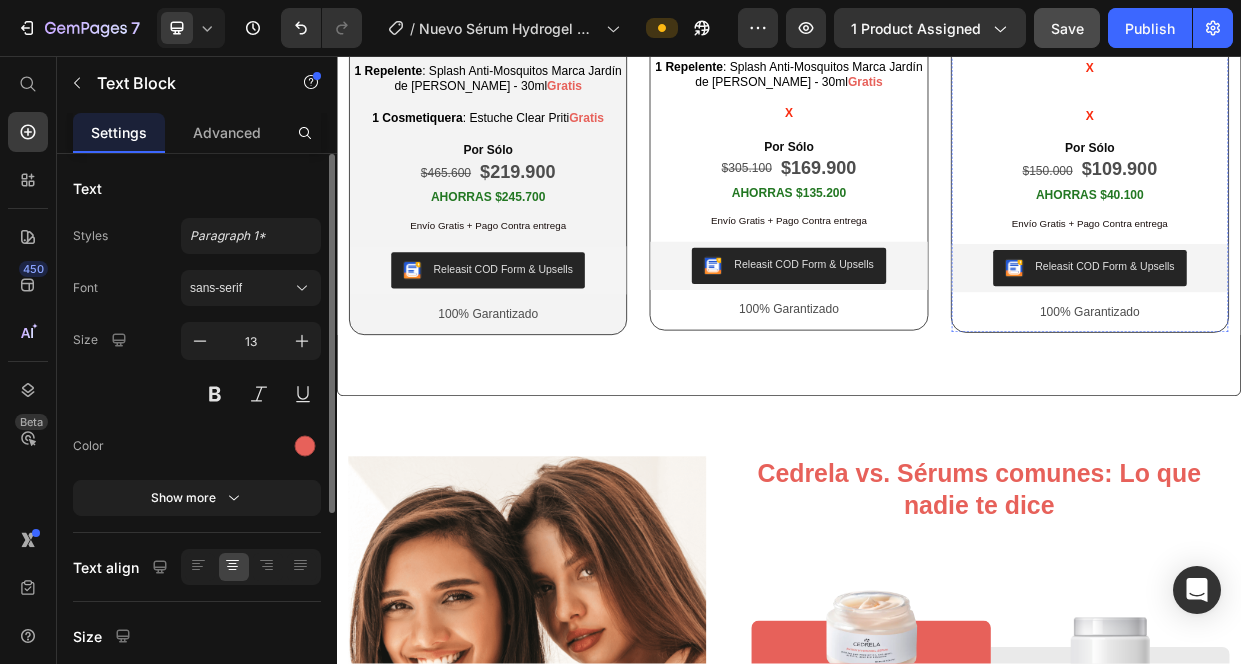 scroll, scrollTop: 4192, scrollLeft: 0, axis: vertical 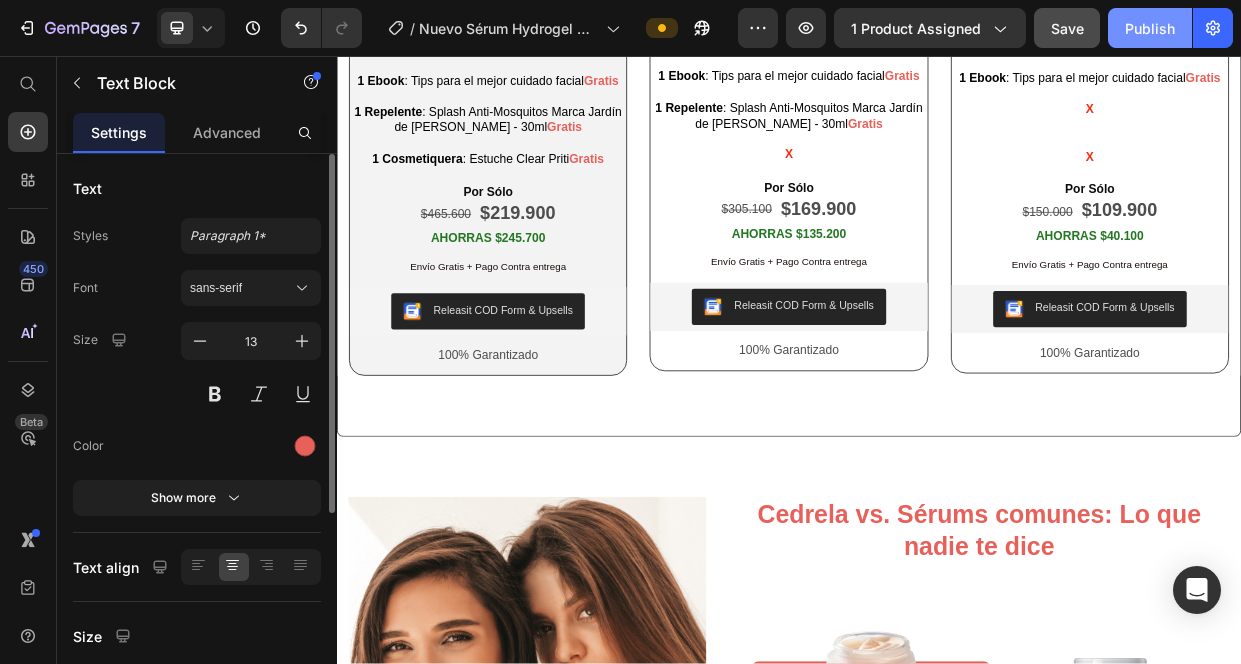 click on "Publish" at bounding box center (1150, 28) 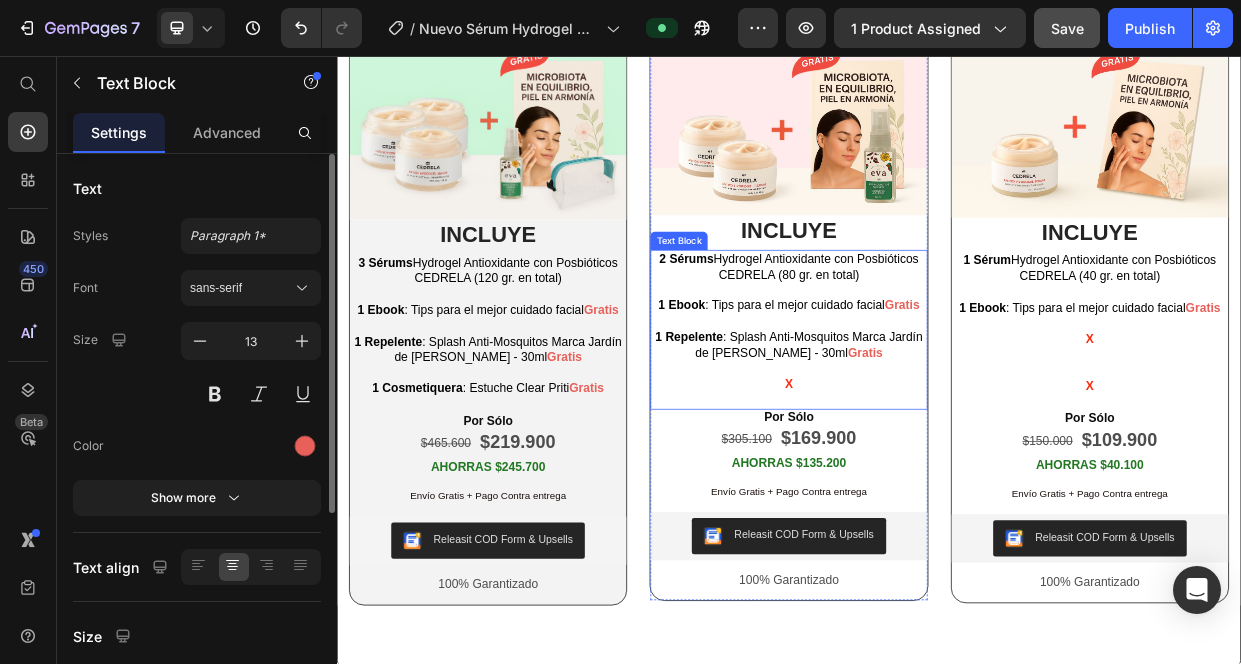 scroll, scrollTop: 3899, scrollLeft: 0, axis: vertical 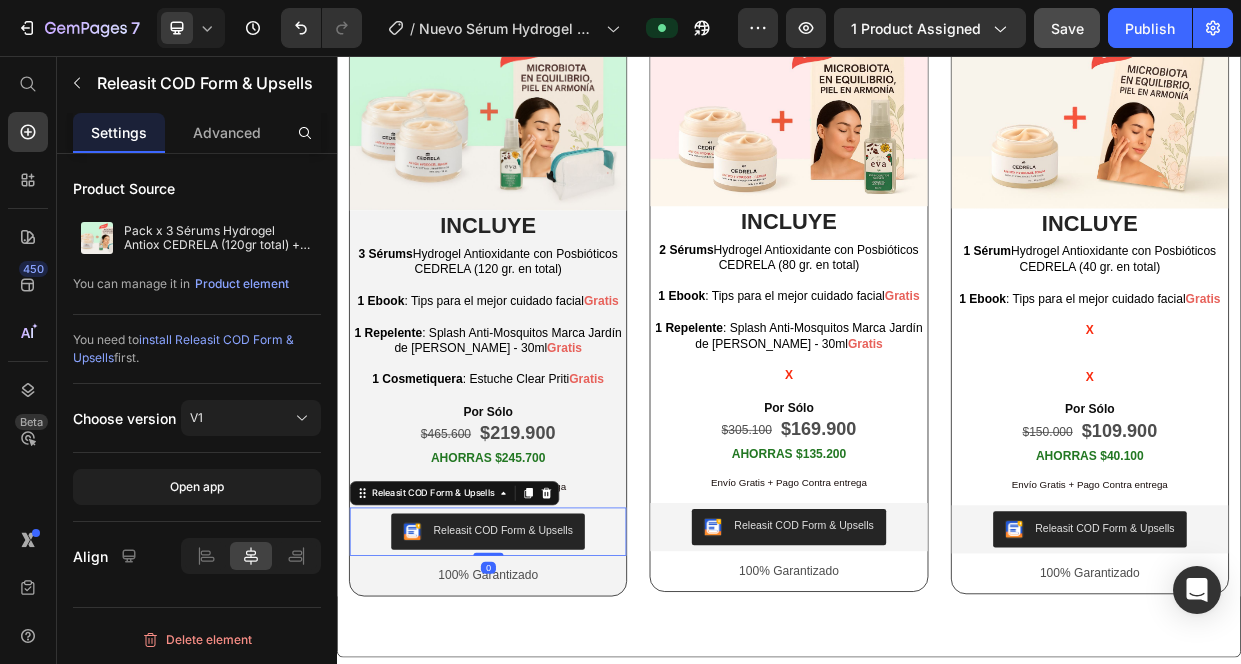click on "Releasit COD Form & Upsells" at bounding box center [557, 686] 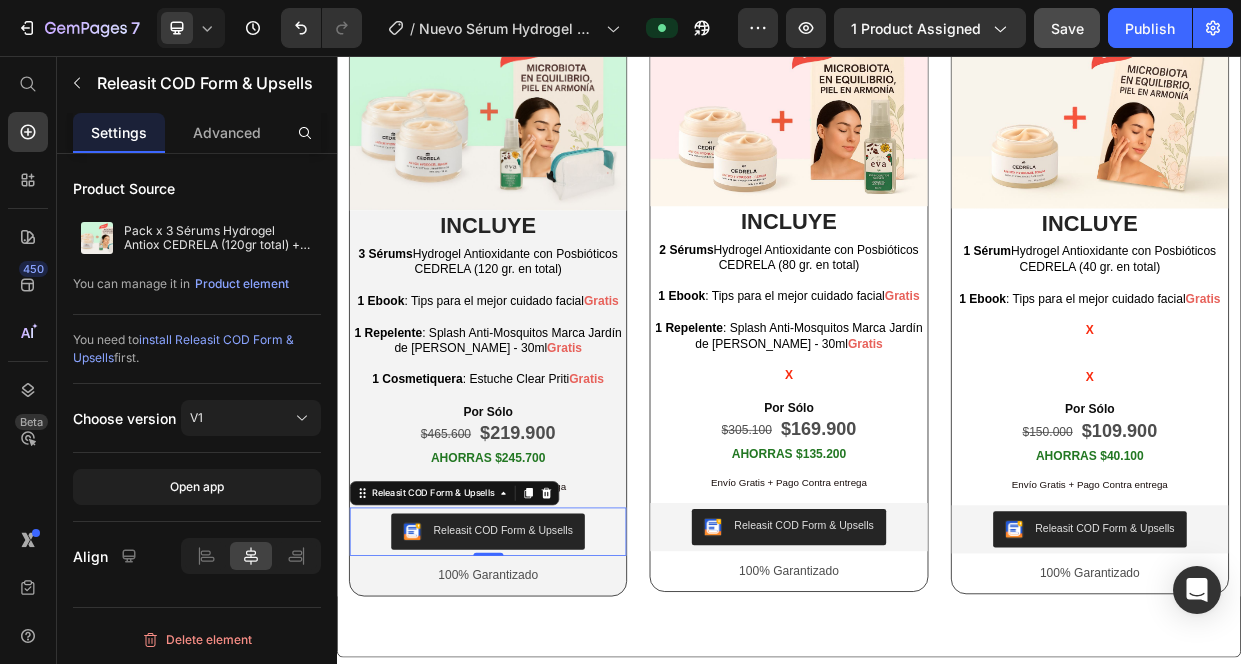 click on "Releasit COD Form & Upsells" at bounding box center [557, 686] 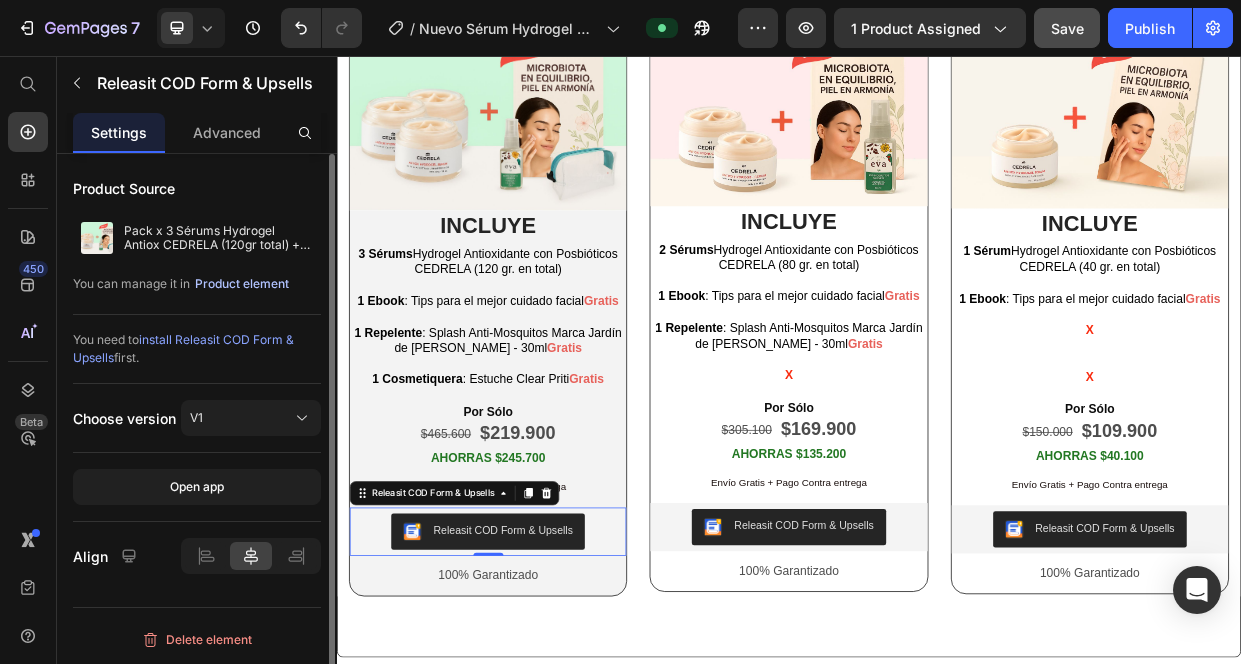 click on "Product element" at bounding box center (242, 284) 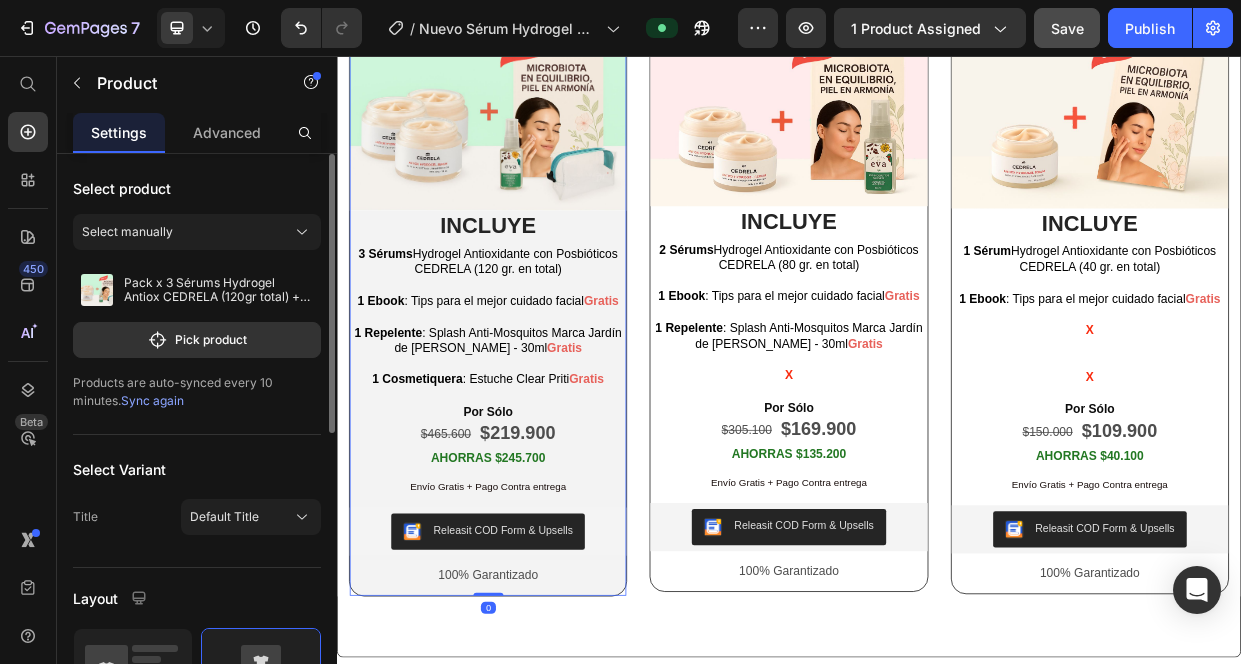 click on "Sync again" at bounding box center [152, 400] 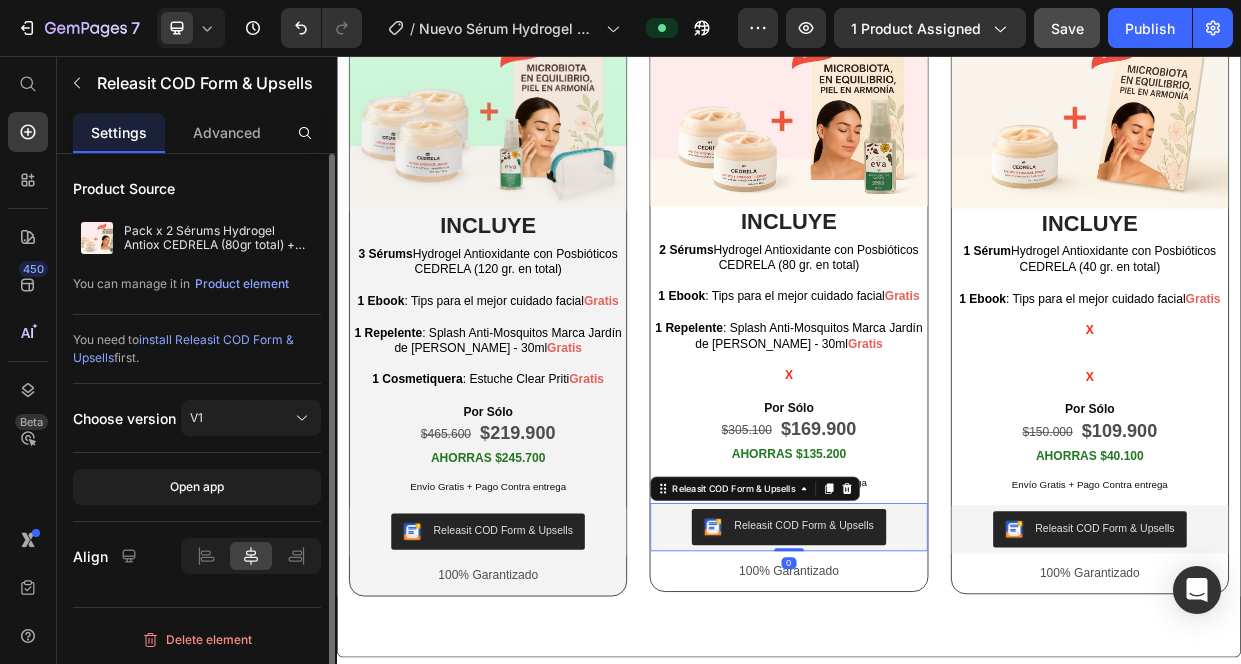 click on "Releasit COD Form & Upsells" at bounding box center [956, 680] 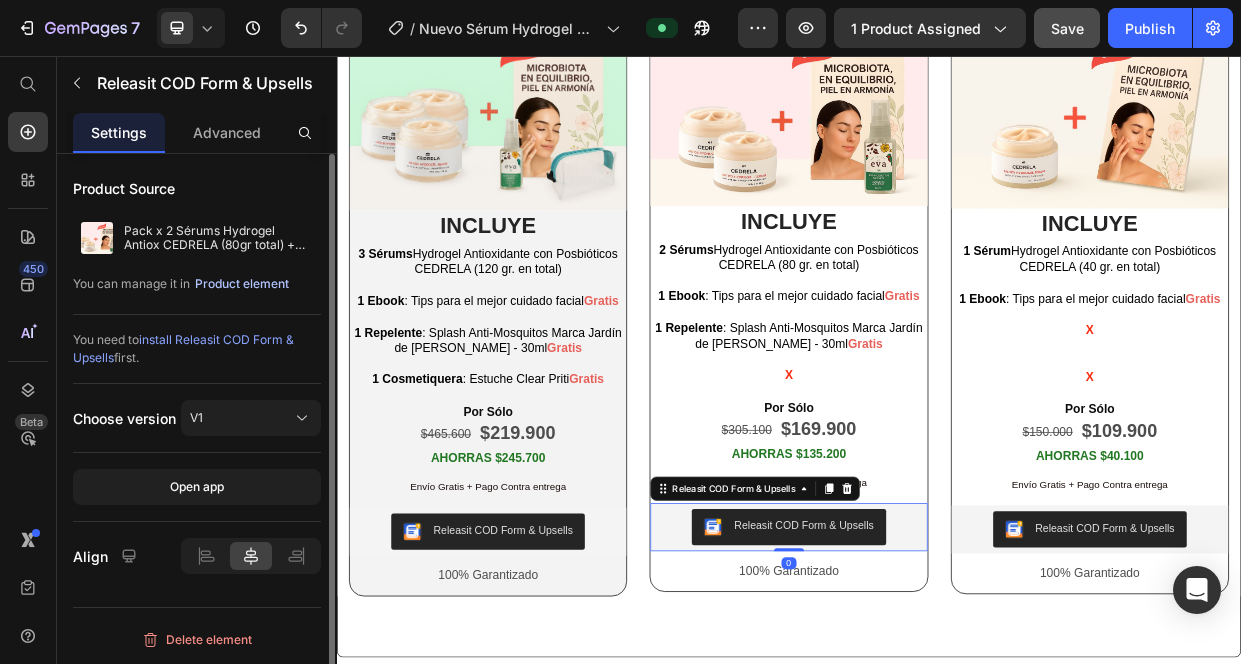 click on "Product element" at bounding box center [242, 284] 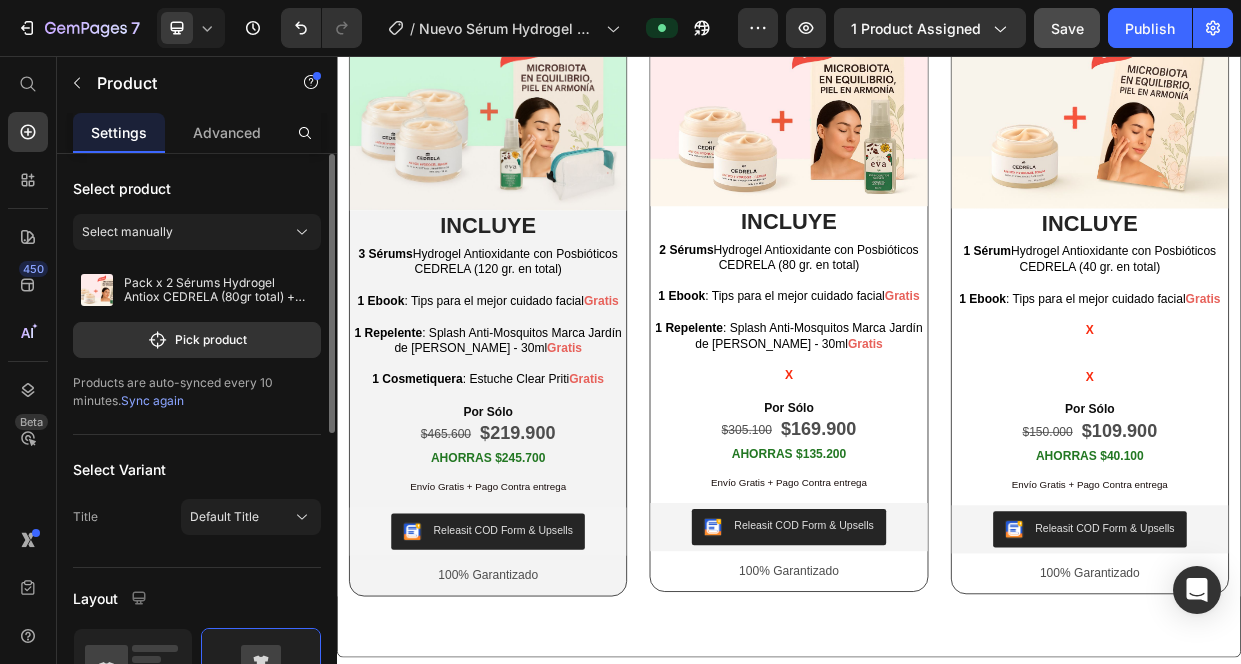 click on "Sync again" at bounding box center (152, 400) 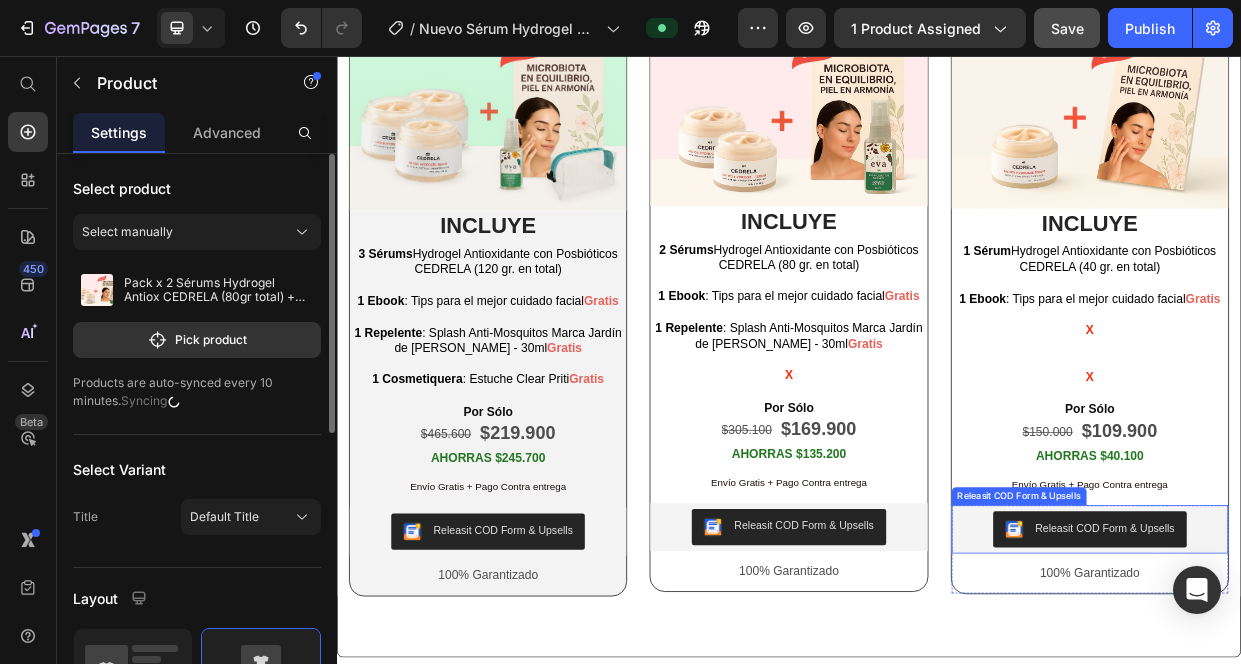 click on "Releasit COD Form & Upsells" at bounding box center [1356, 683] 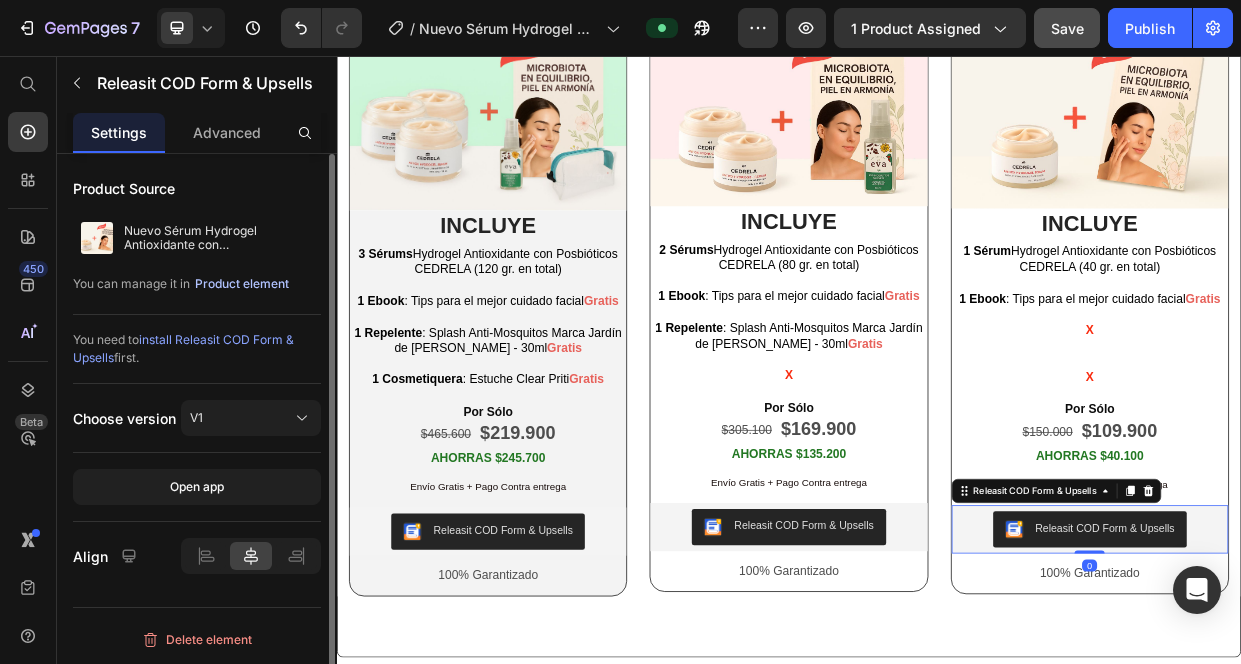 click on "Product element" at bounding box center (242, 284) 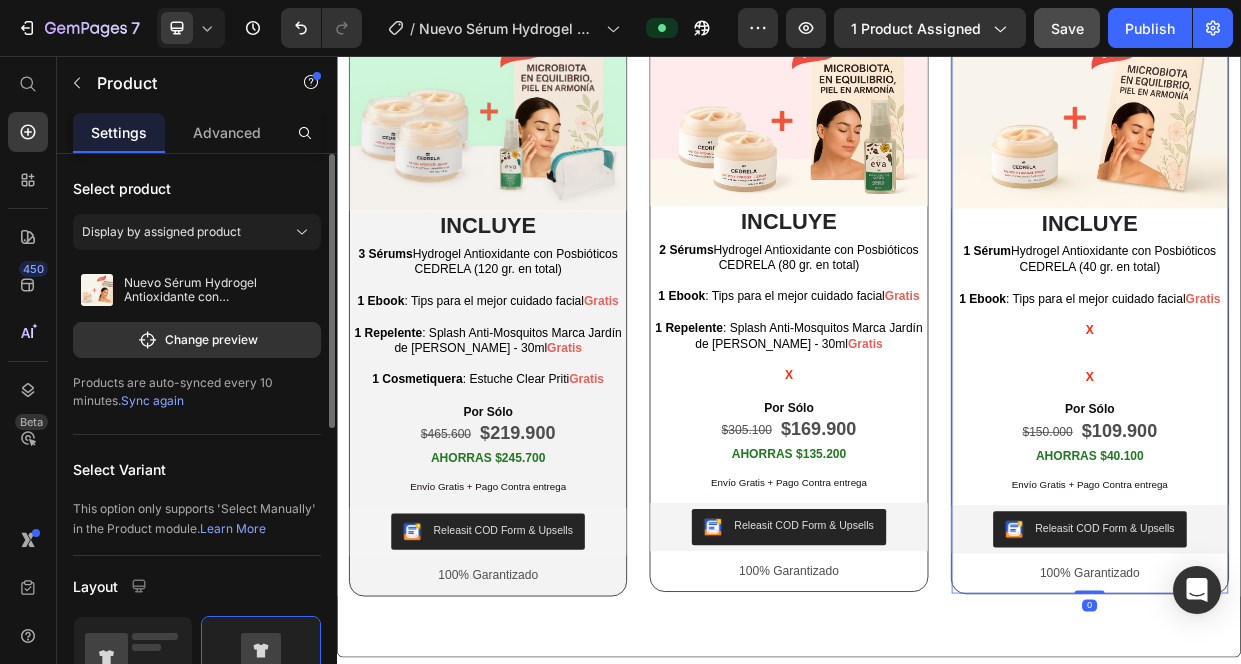 click on "Products are auto-synced every 10 minutes.  Sync again" at bounding box center (197, 392) 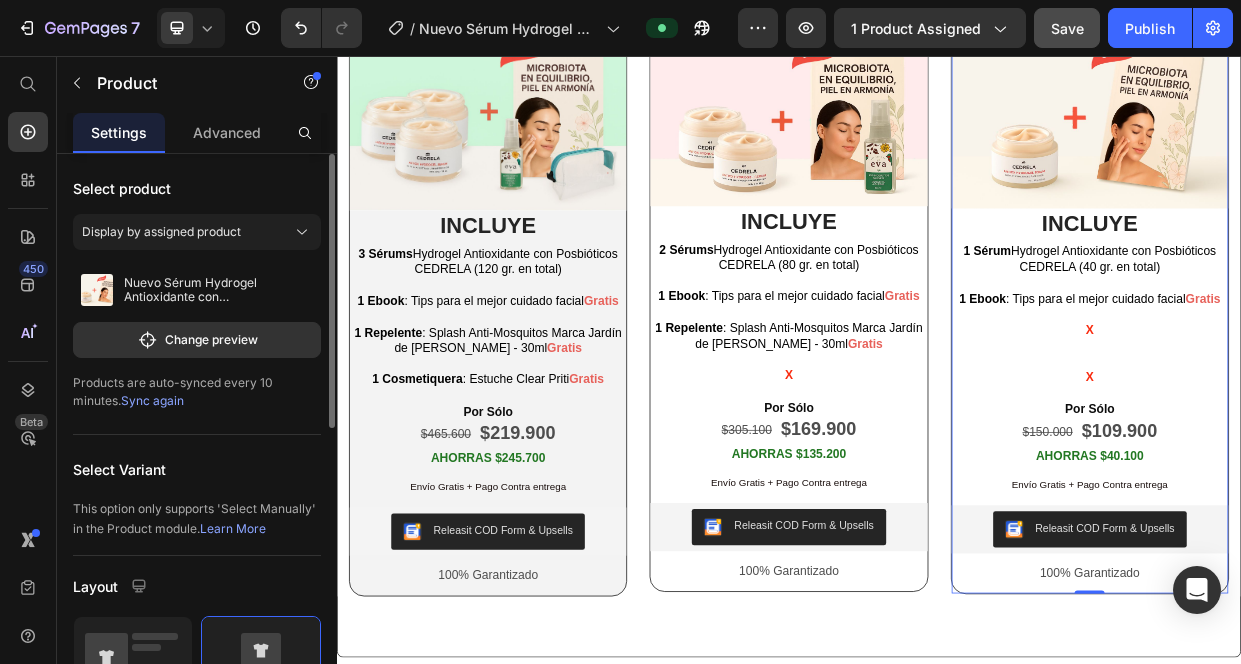 click on "Sync again" at bounding box center (152, 400) 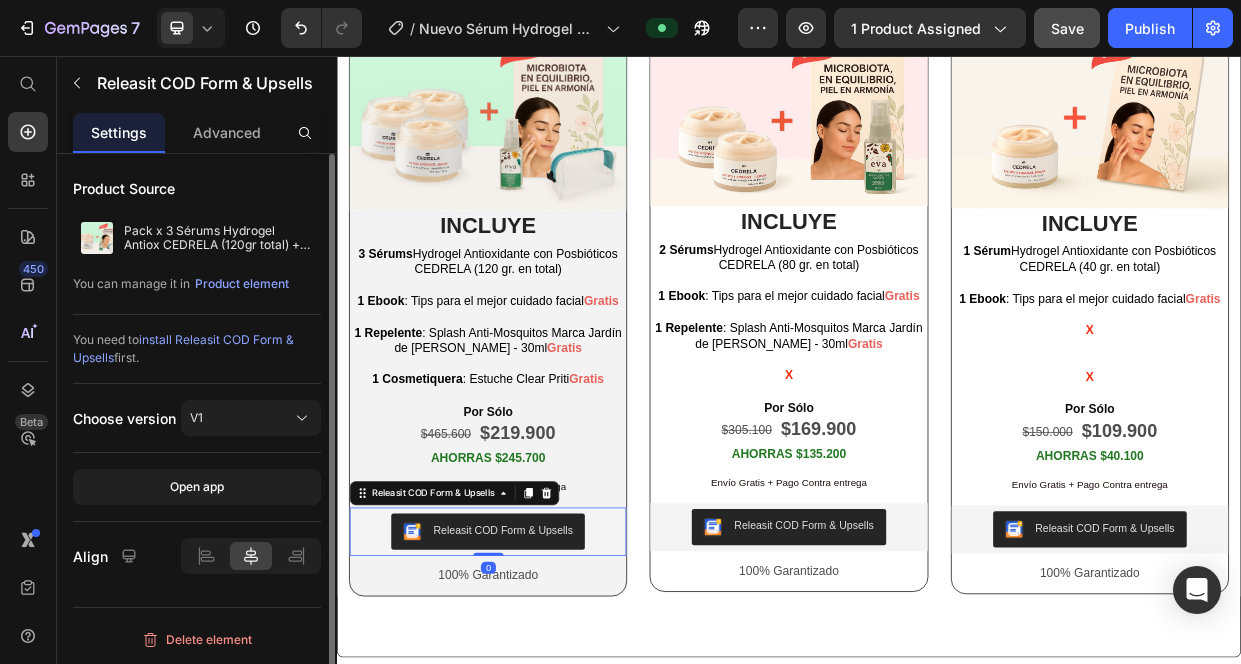 click on "Releasit COD Form & Upsells" at bounding box center [557, 686] 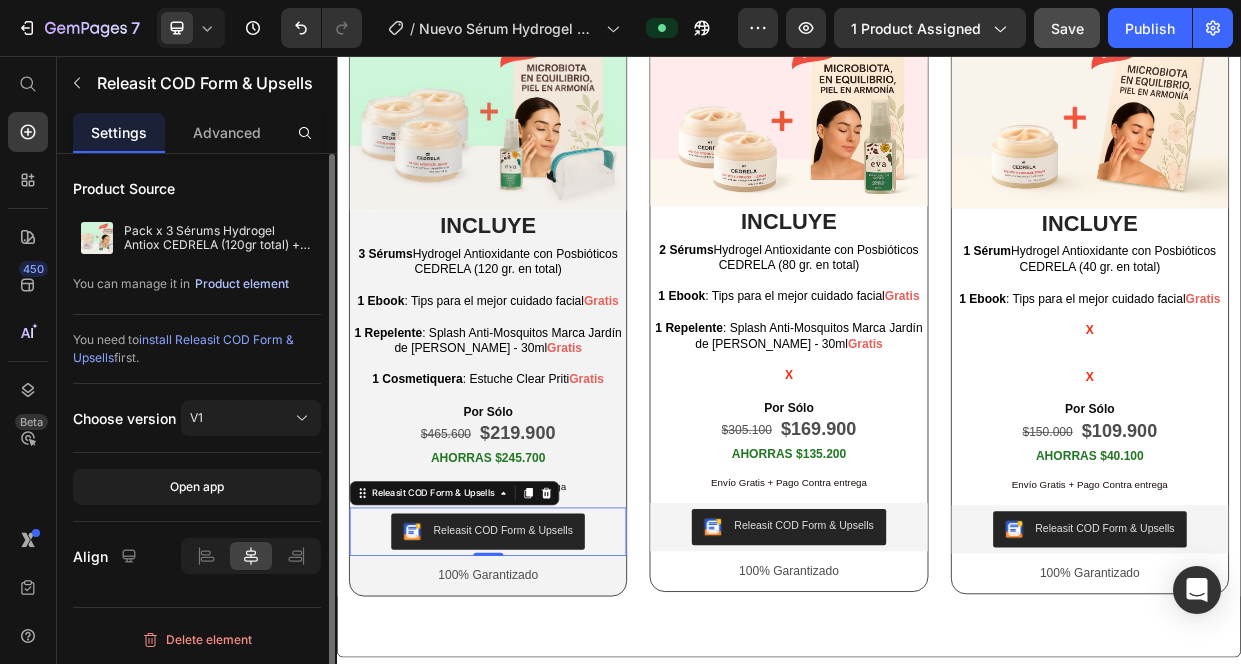 click on "Product element" at bounding box center [242, 284] 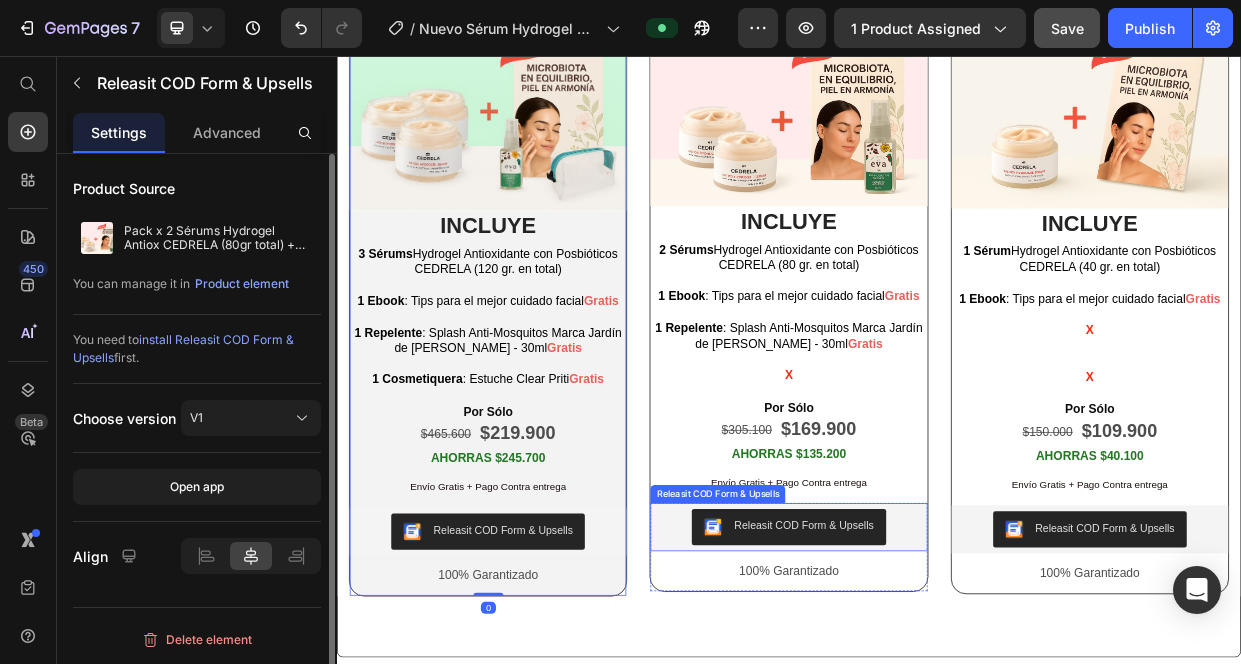 click on "Releasit COD Form & Upsells" at bounding box center (956, 680) 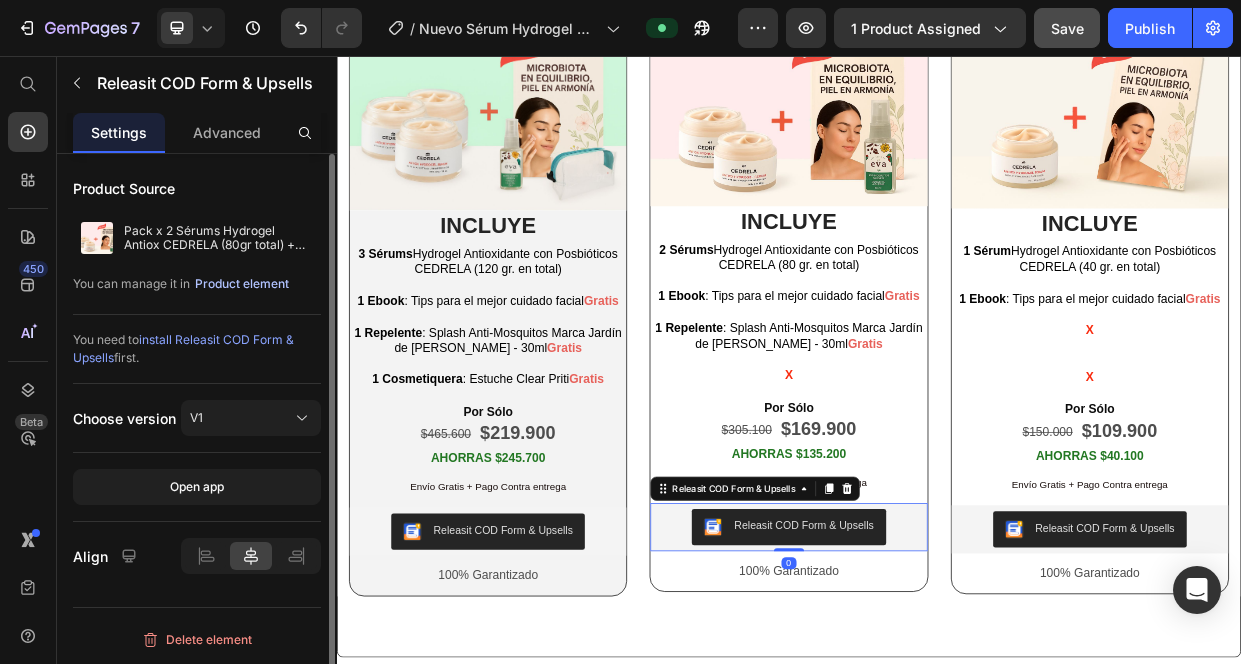 click on "Product element" at bounding box center [242, 284] 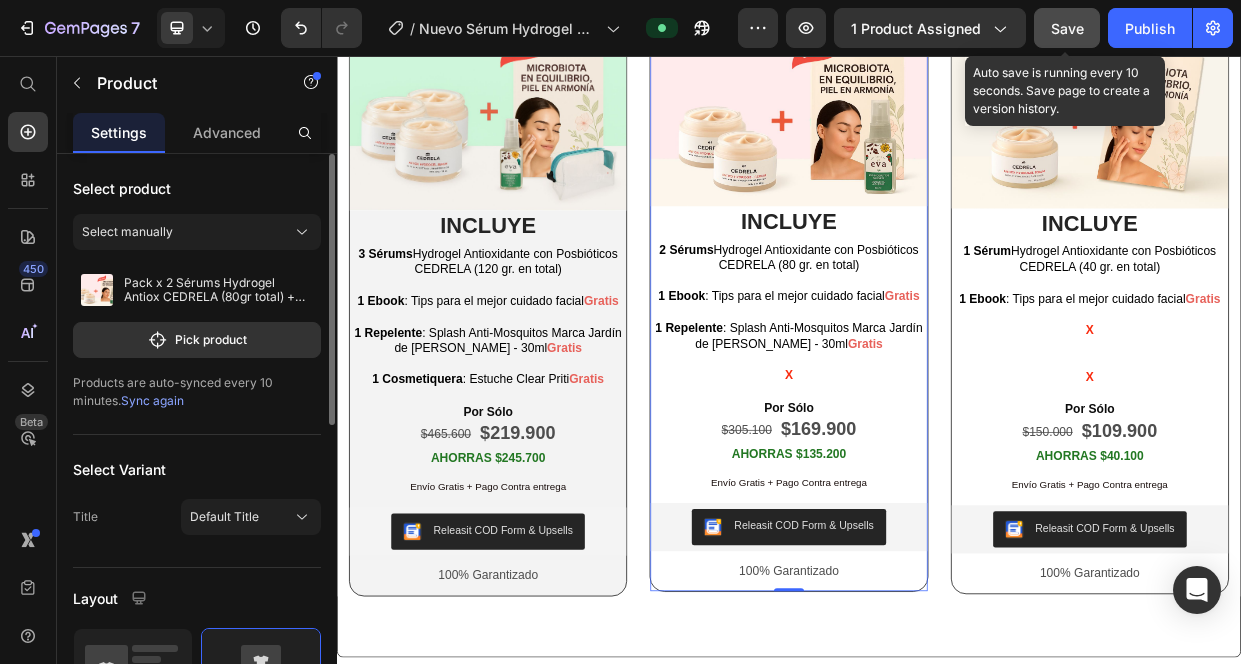 click on "Save" at bounding box center (1067, 28) 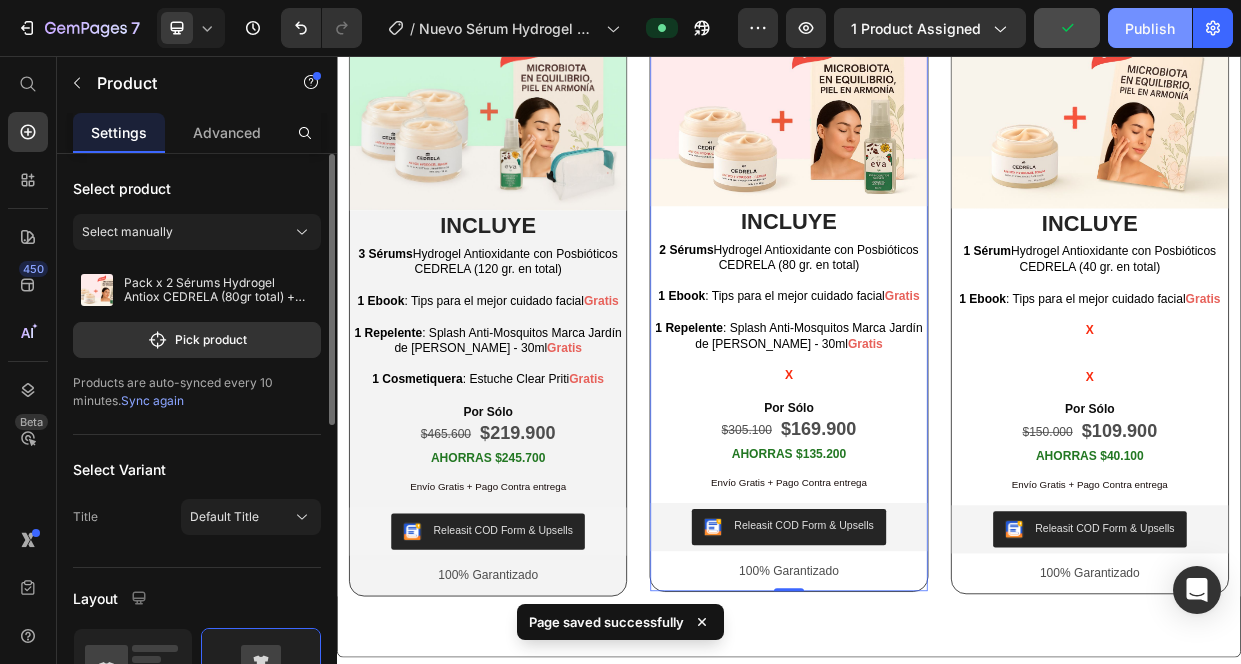click on "Publish" at bounding box center (1150, 28) 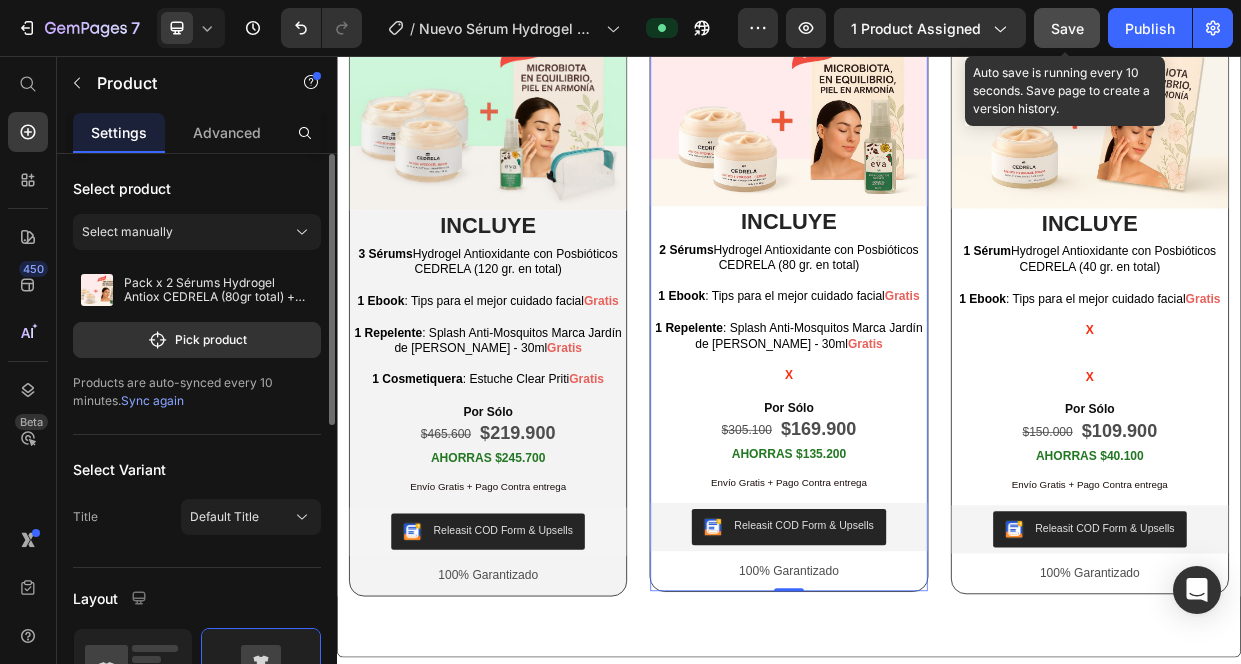 click on "Save" at bounding box center (1067, 28) 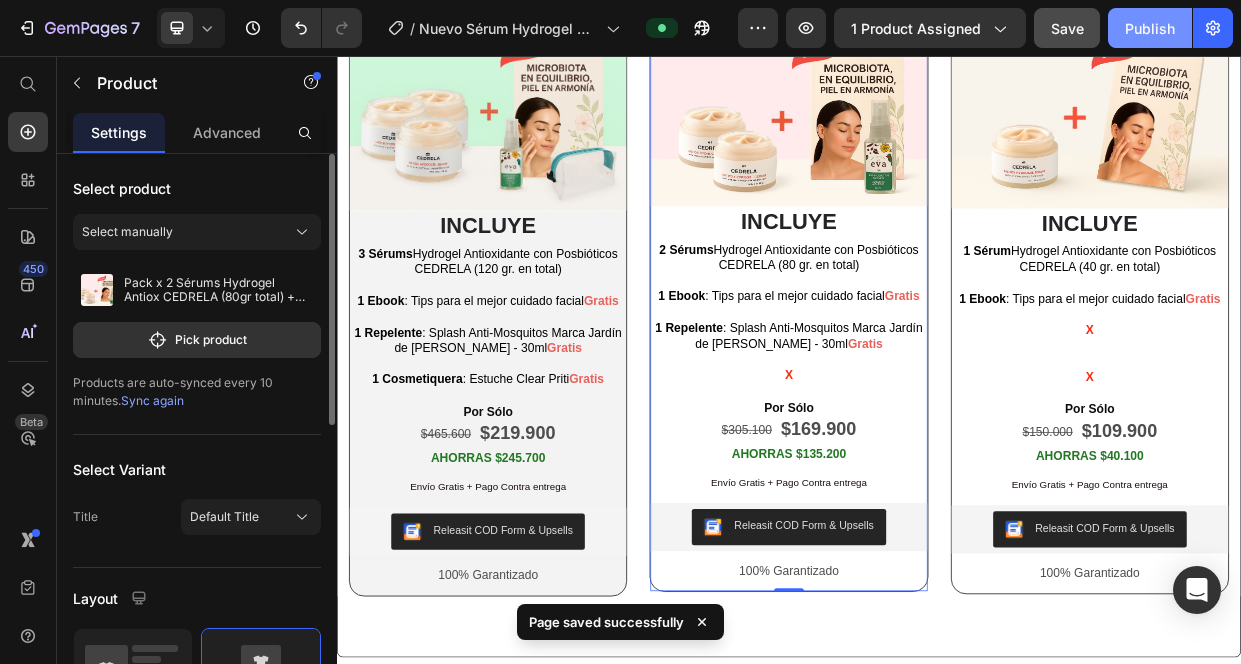 click on "Publish" at bounding box center [1150, 28] 